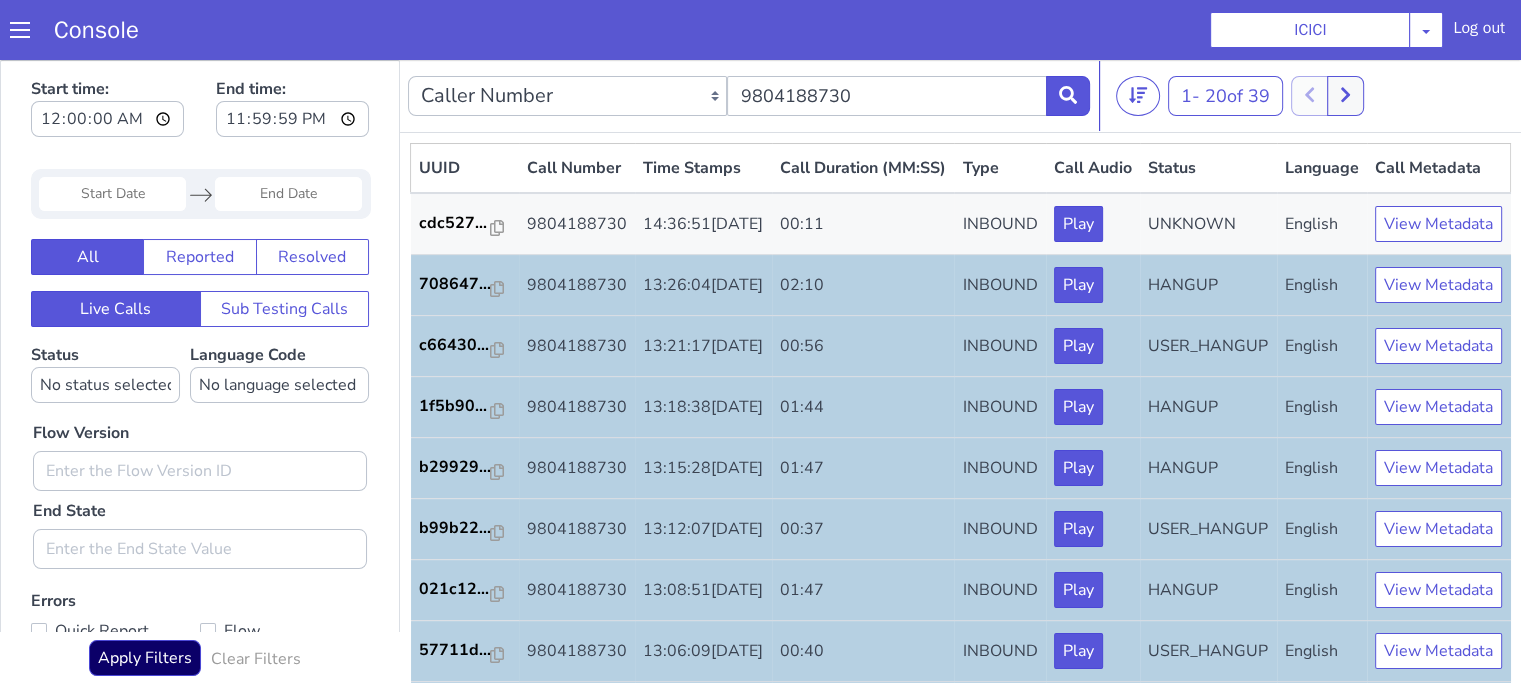 scroll, scrollTop: 0, scrollLeft: 0, axis: both 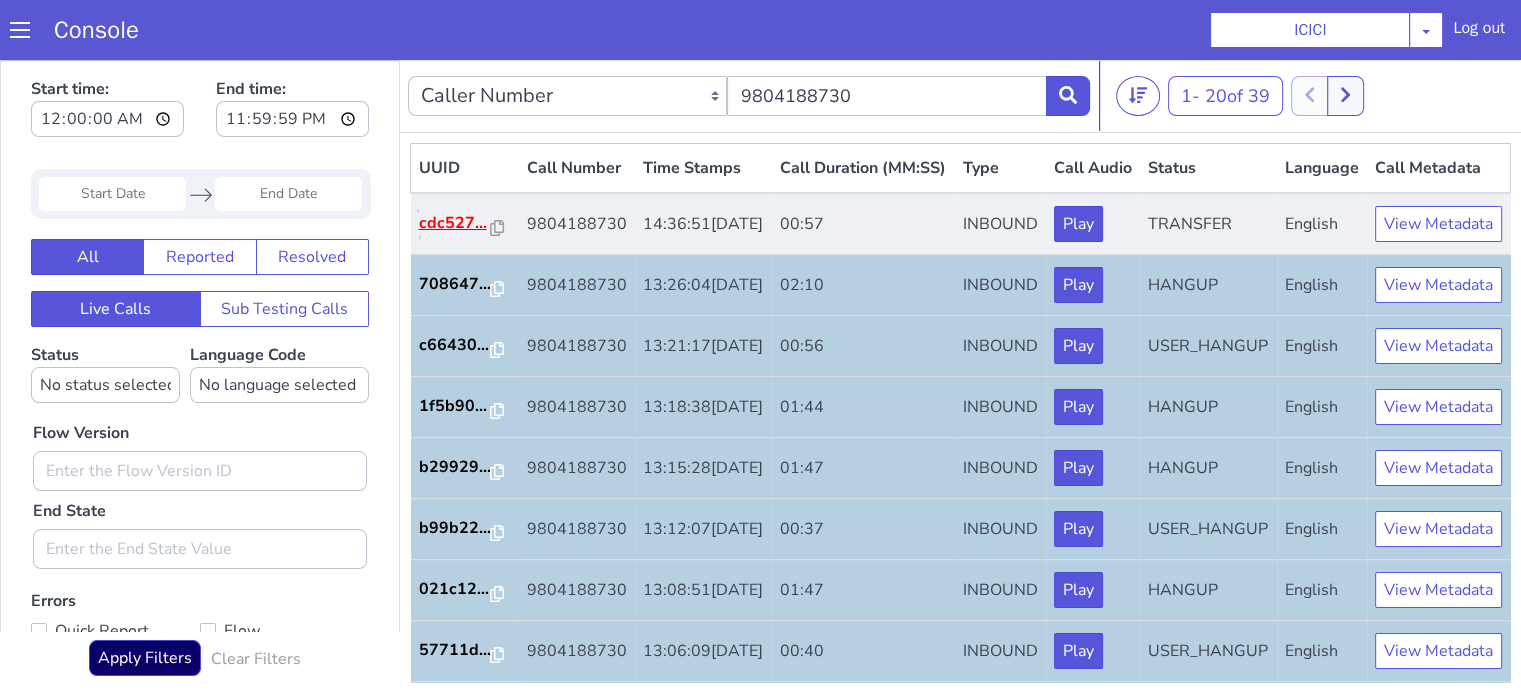 click on "cdc527..." at bounding box center (455, 223) 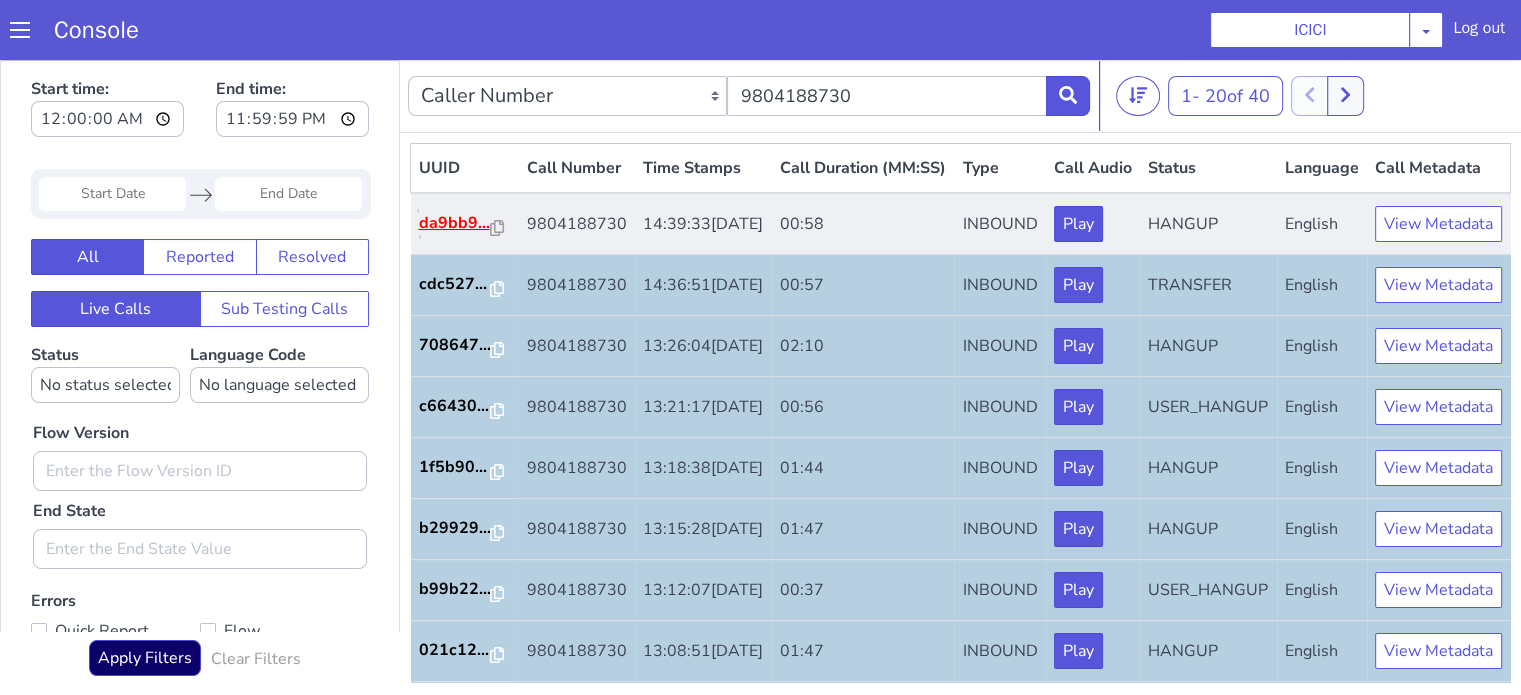 click on "da9bb9..." at bounding box center (455, 223) 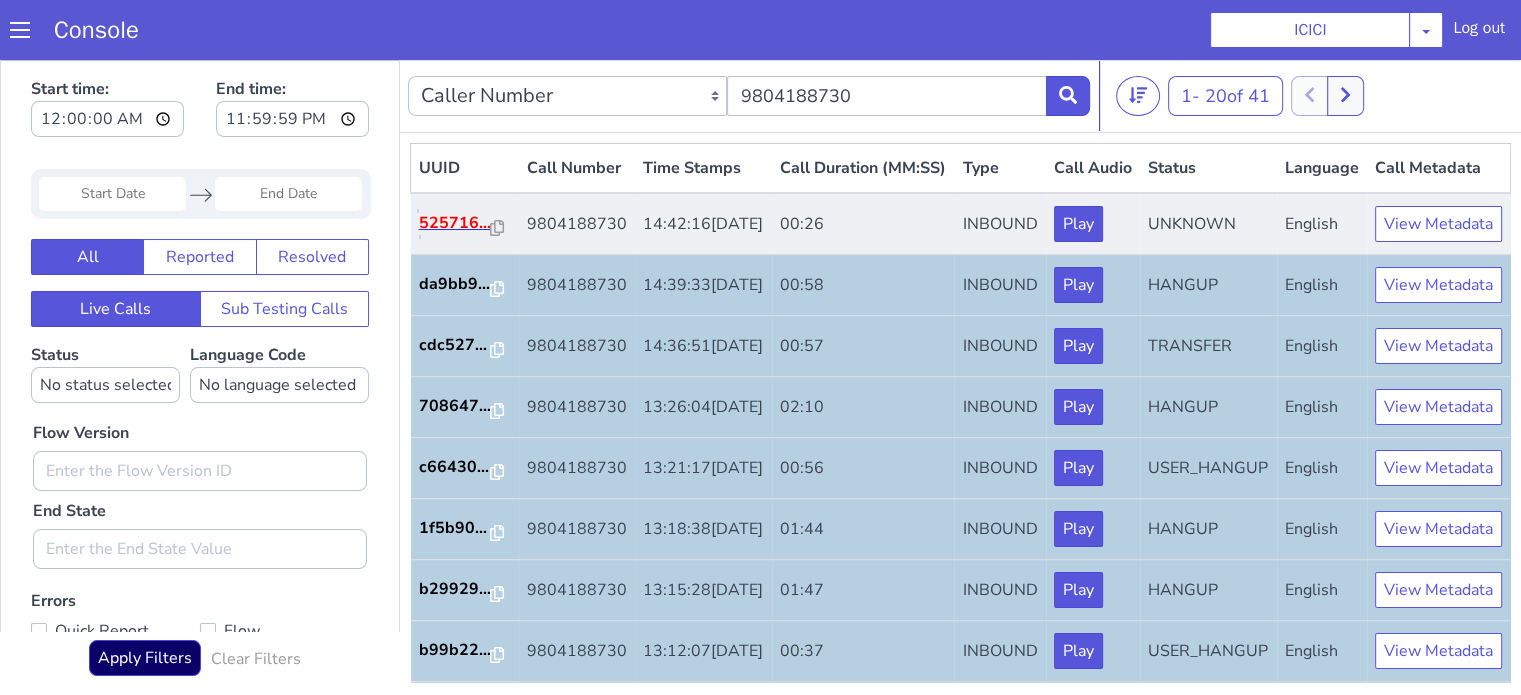 click on "525716..." at bounding box center (455, 223) 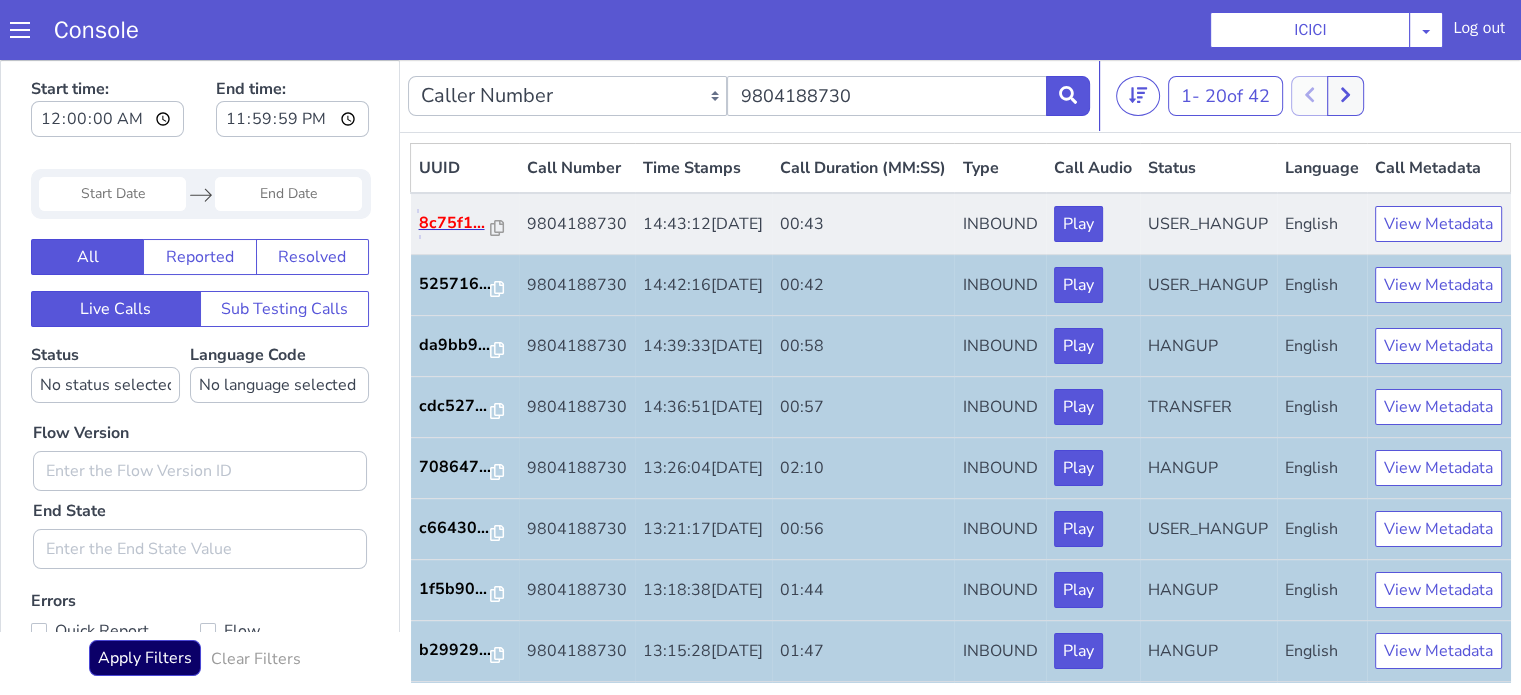 click on "8c75f1..." at bounding box center [455, 223] 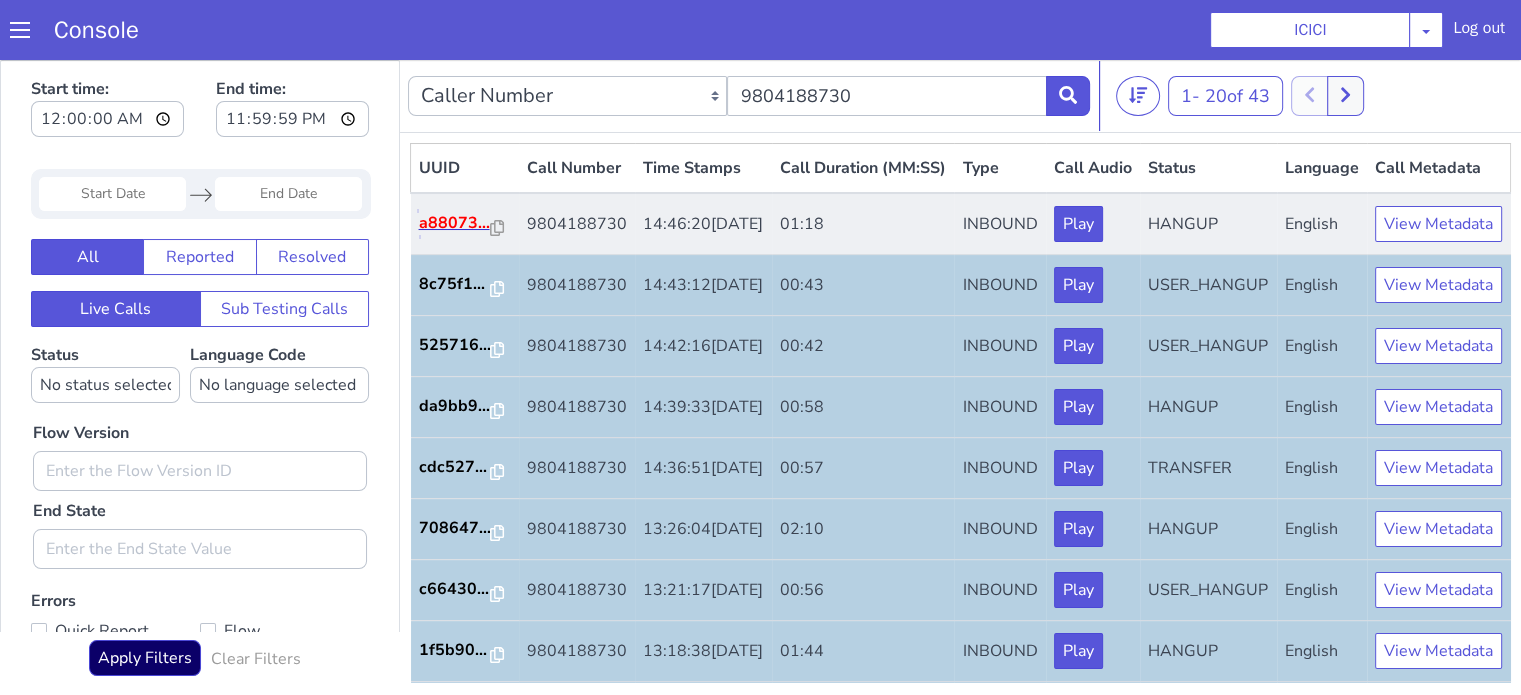 click on "a88073..." at bounding box center (455, 223) 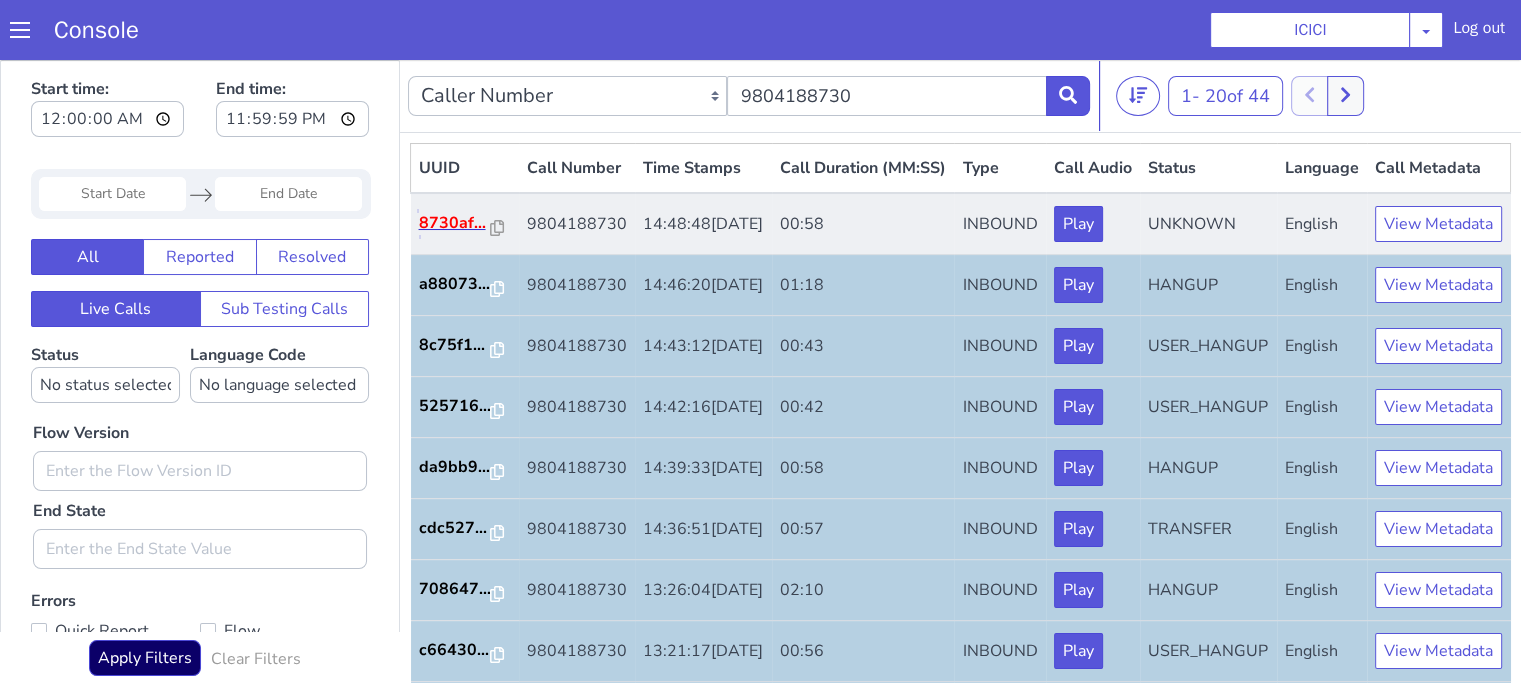 click on "8730af..." at bounding box center [455, 223] 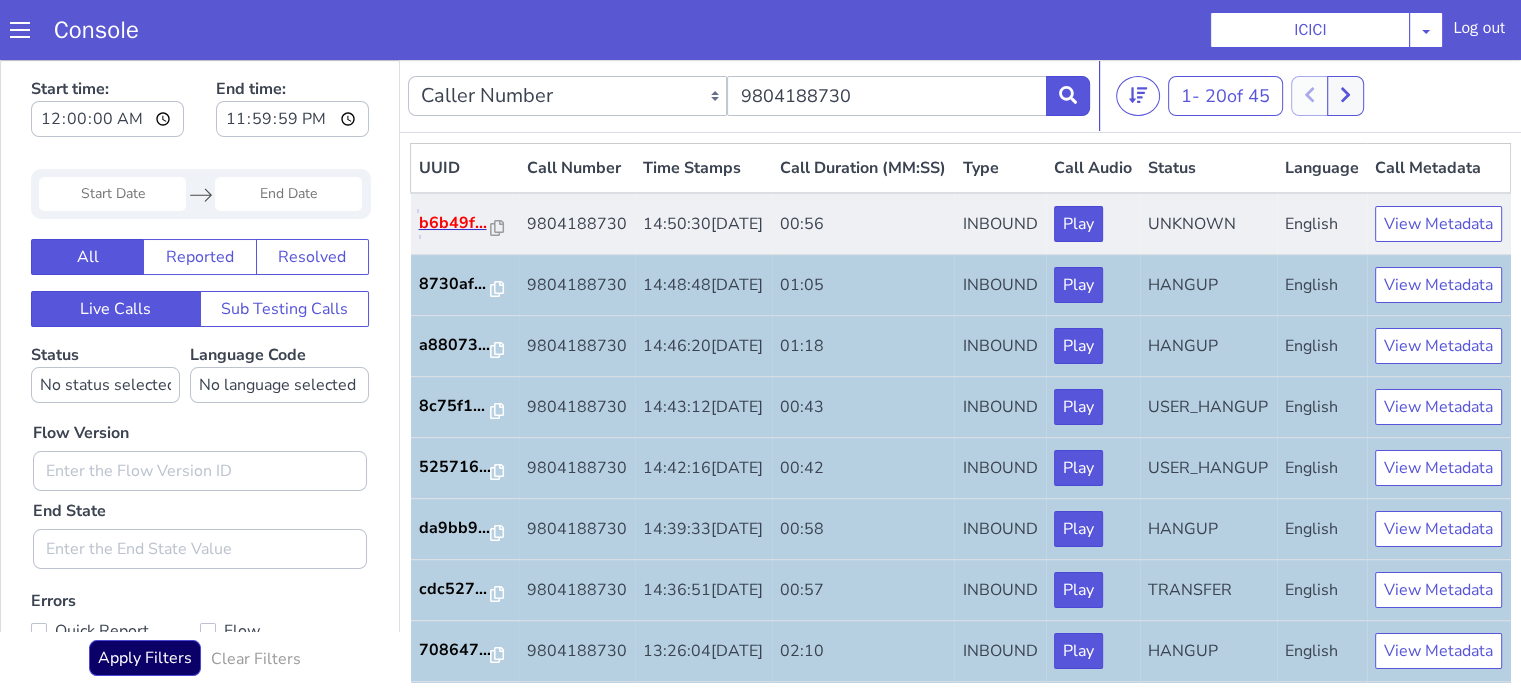 click on "b6b49f..." at bounding box center (455, 223) 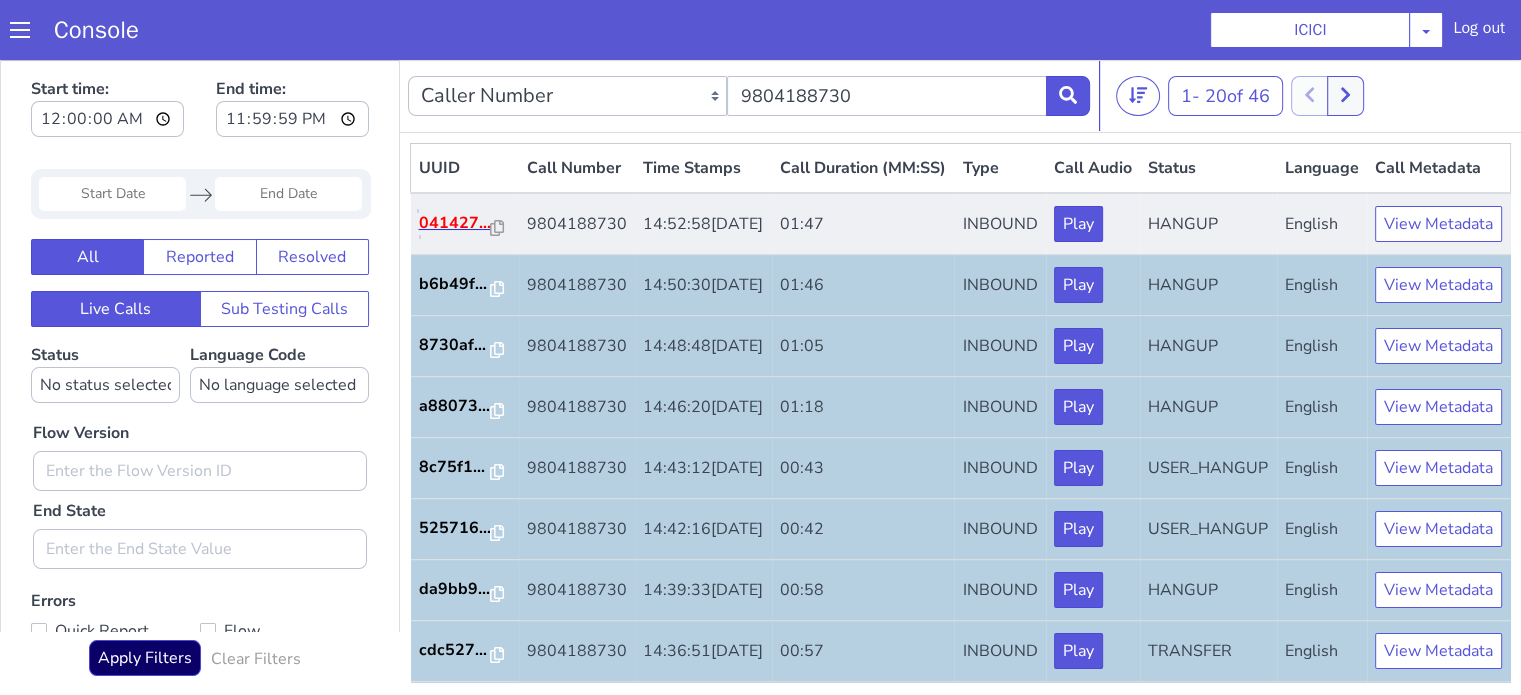 click on "041427..." at bounding box center [455, 223] 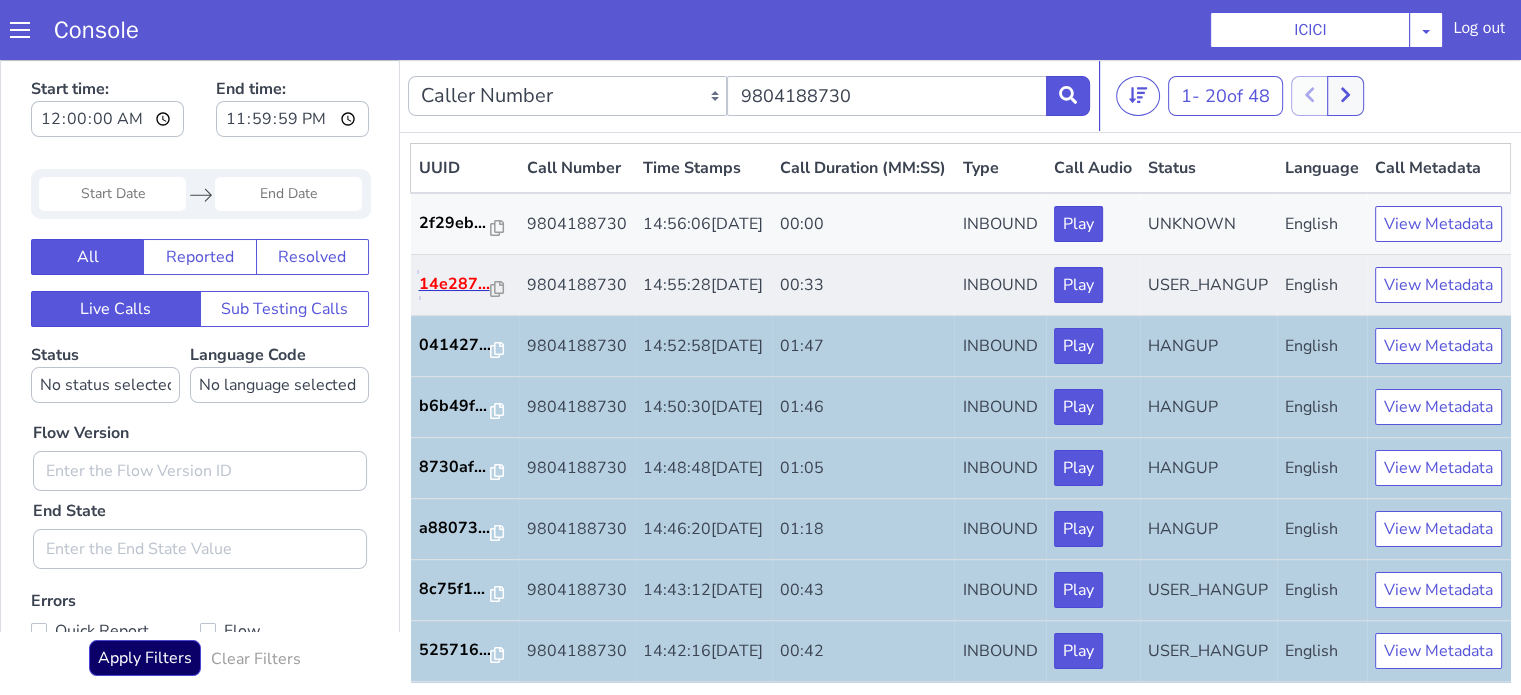 click on "14e287..." at bounding box center (455, 284) 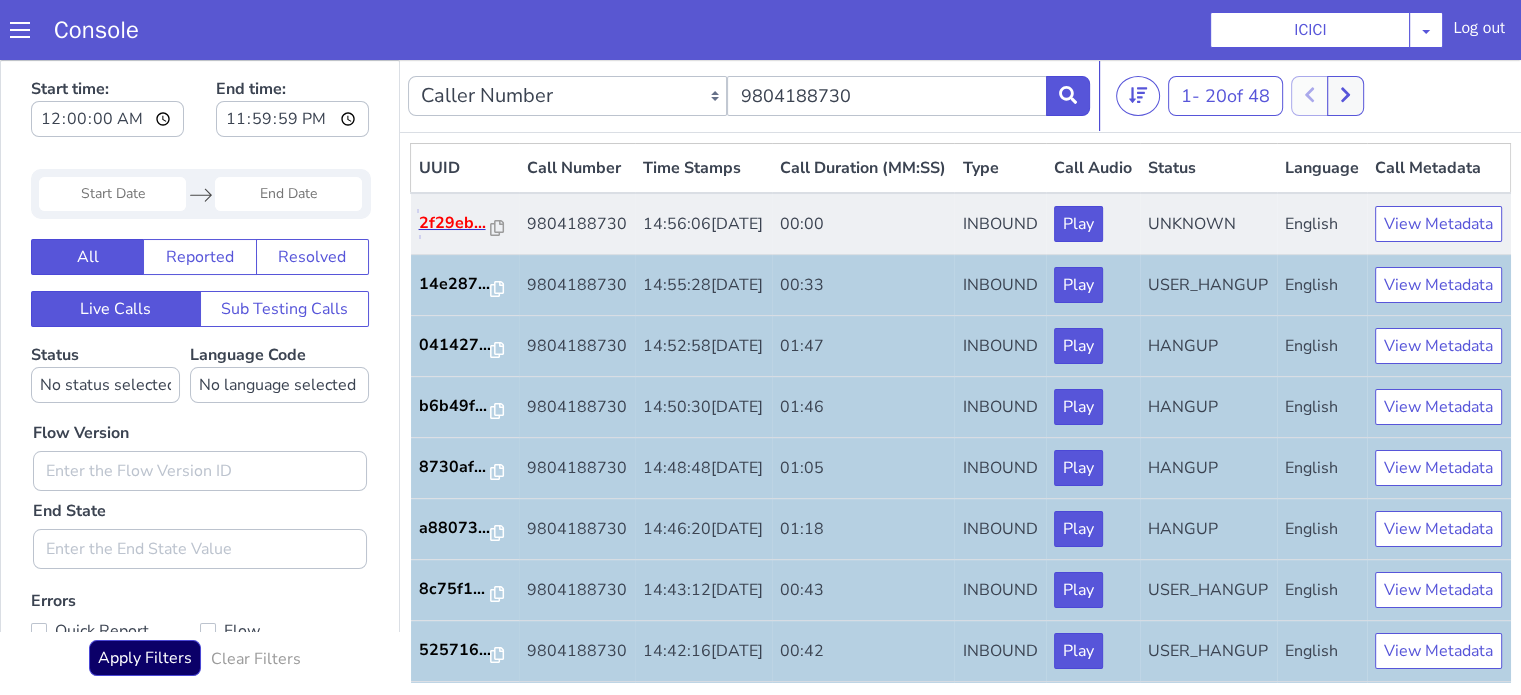 click on "2f29eb..." at bounding box center [455, 223] 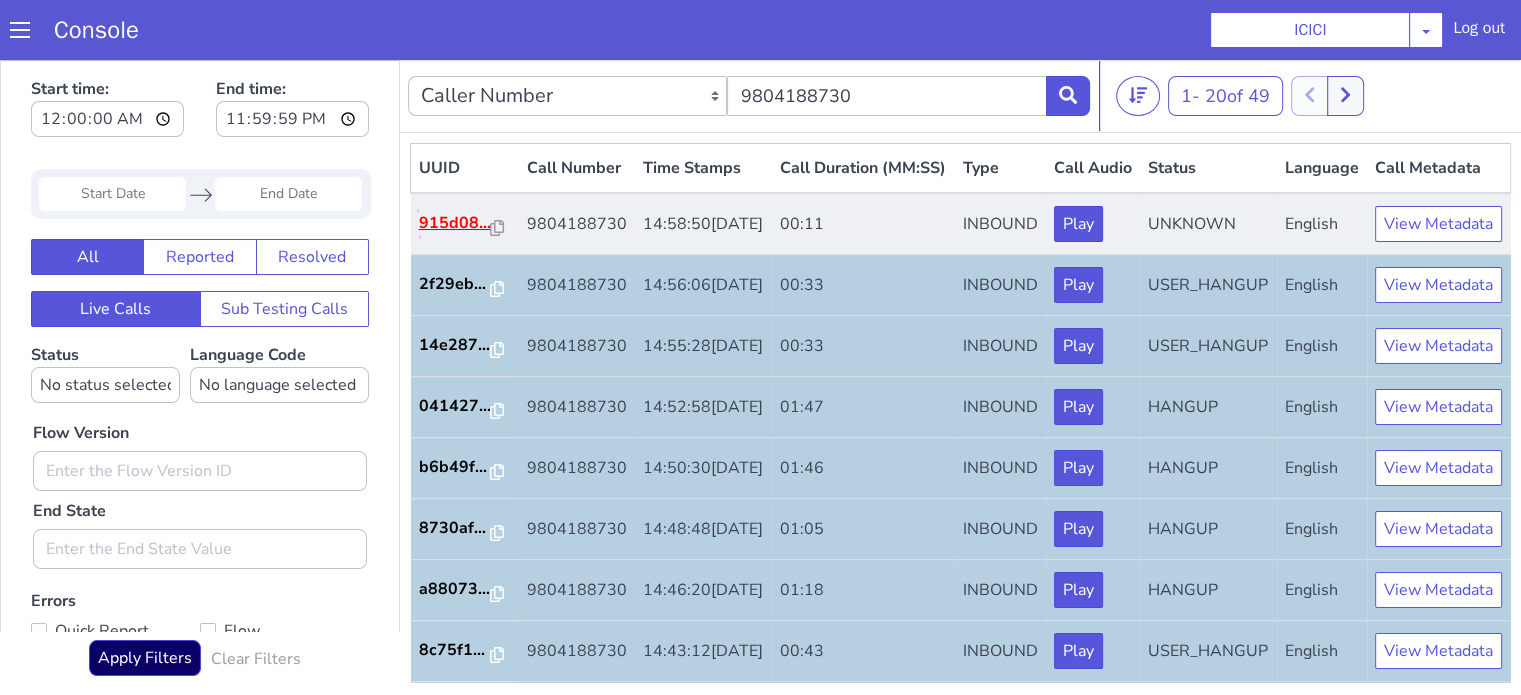 click on "915d08..." at bounding box center [455, 223] 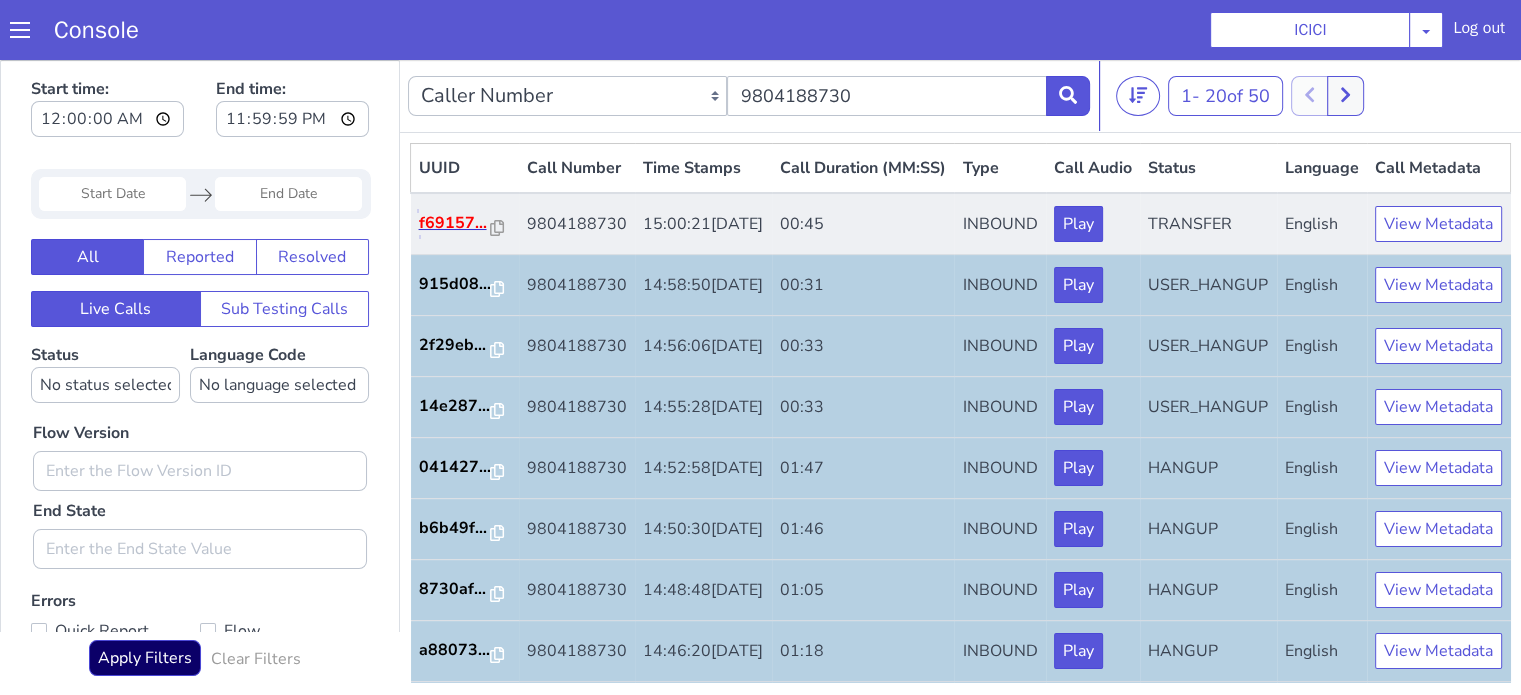 click on "f69157..." at bounding box center (455, 223) 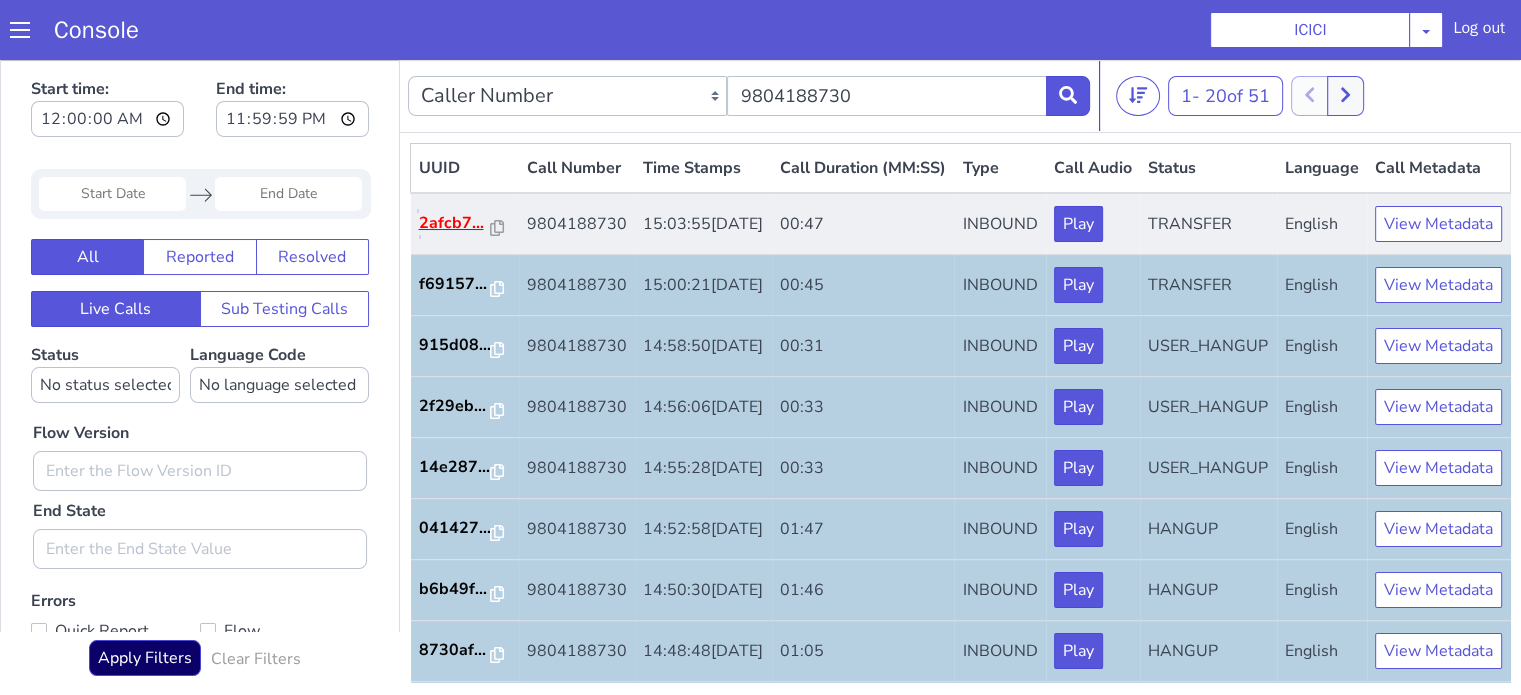 click on "2afcb7..." at bounding box center (455, 223) 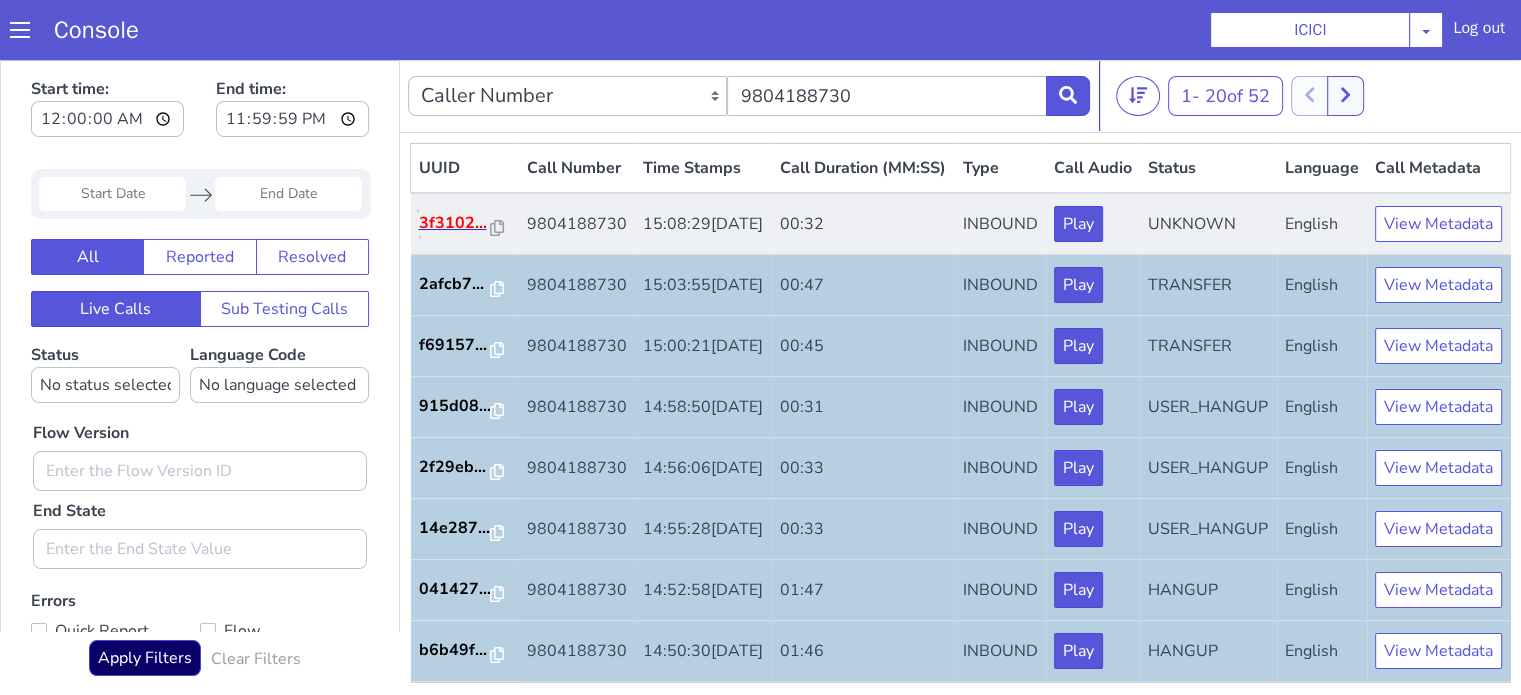 click on "3f3102..." at bounding box center (455, 223) 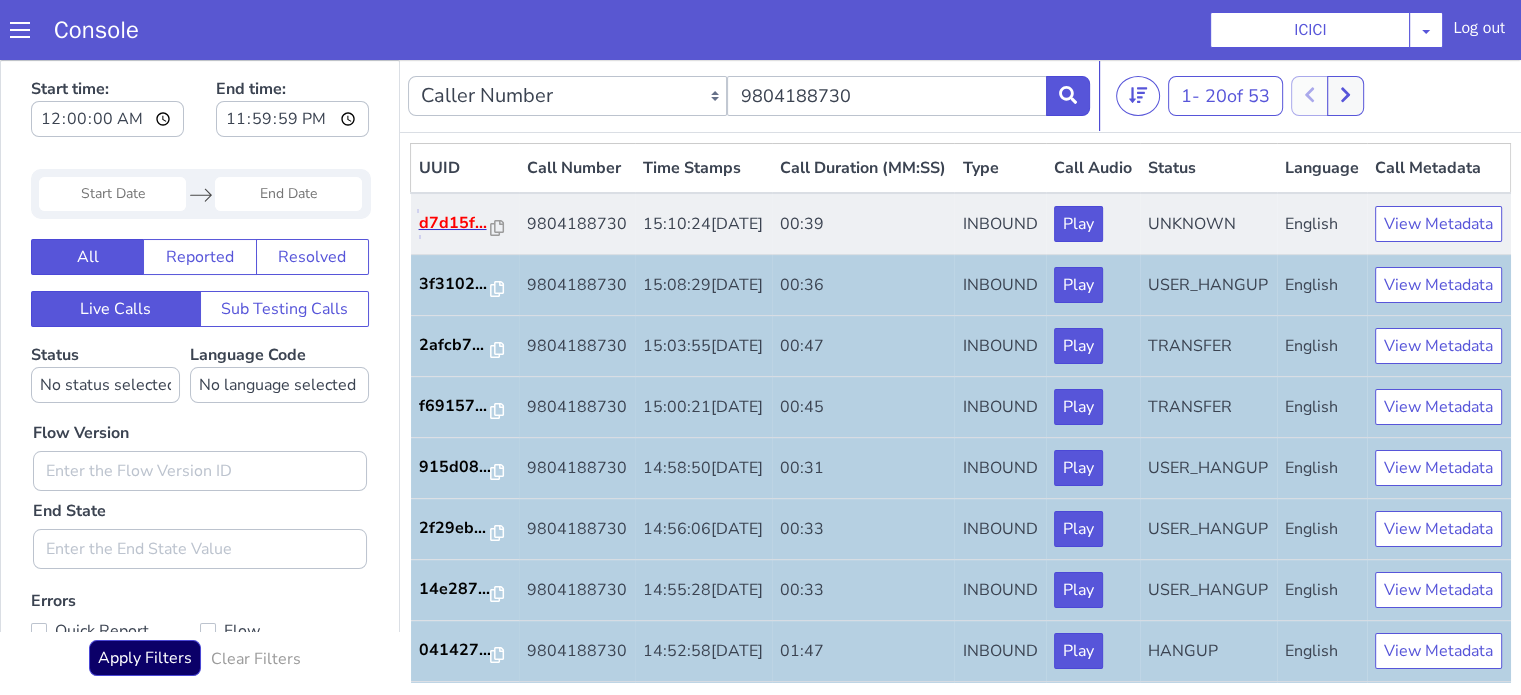 click on "d7d15f..." at bounding box center [455, 223] 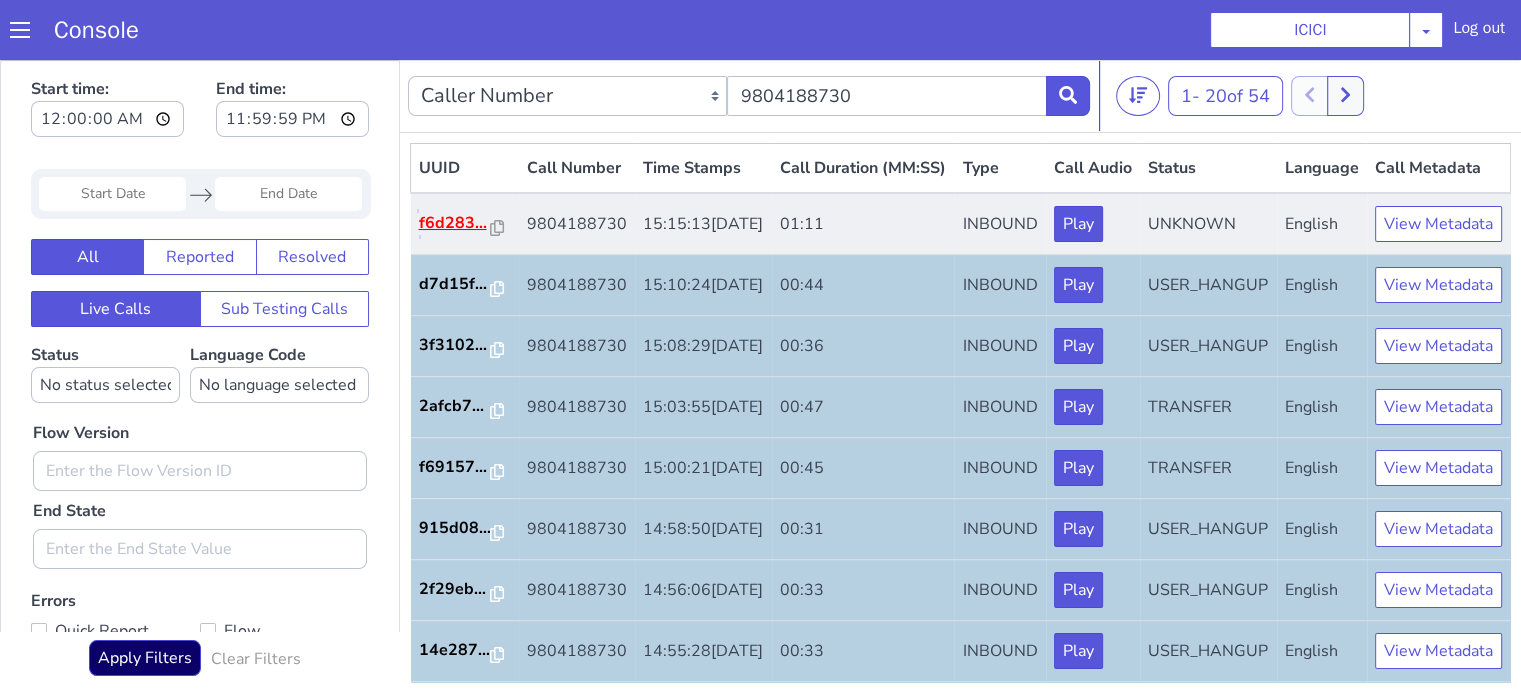 click on "f6d283..." at bounding box center [455, 223] 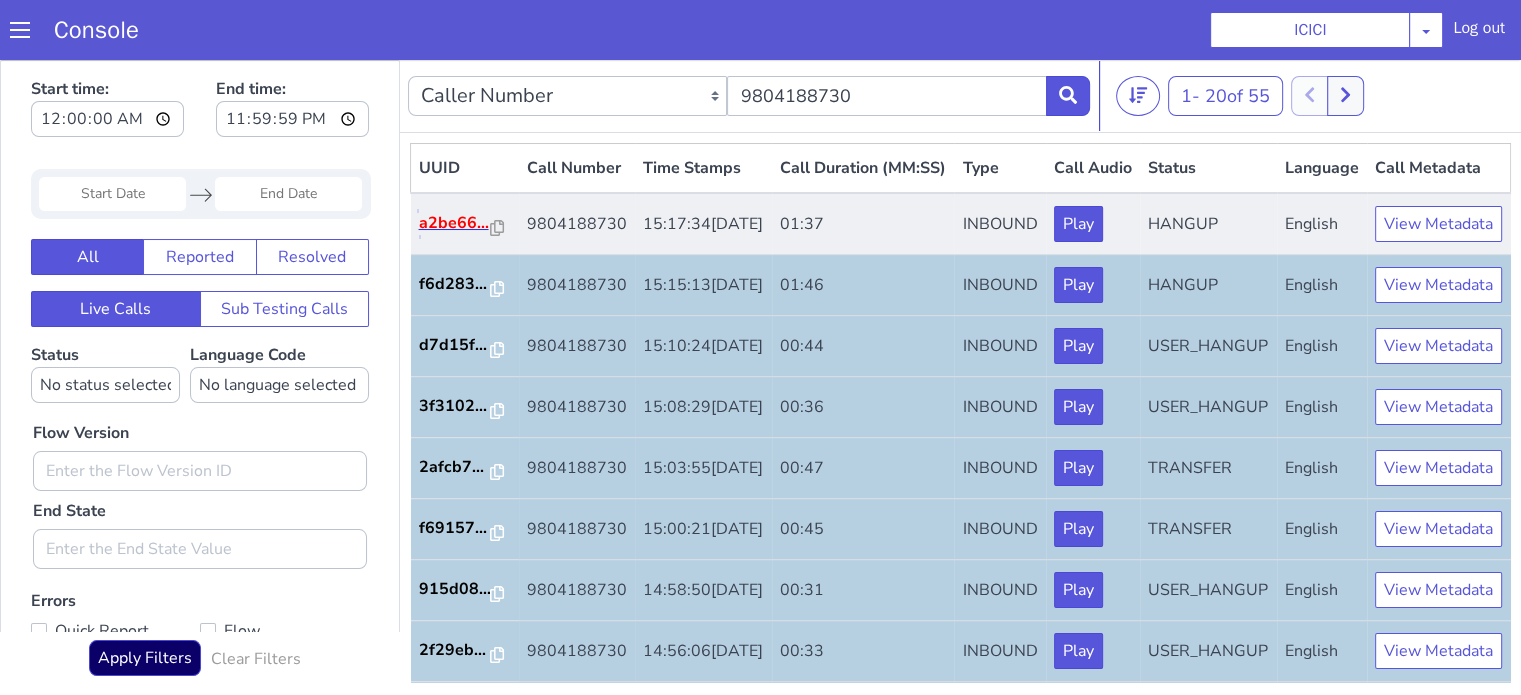 click on "a2be66..." at bounding box center [455, 223] 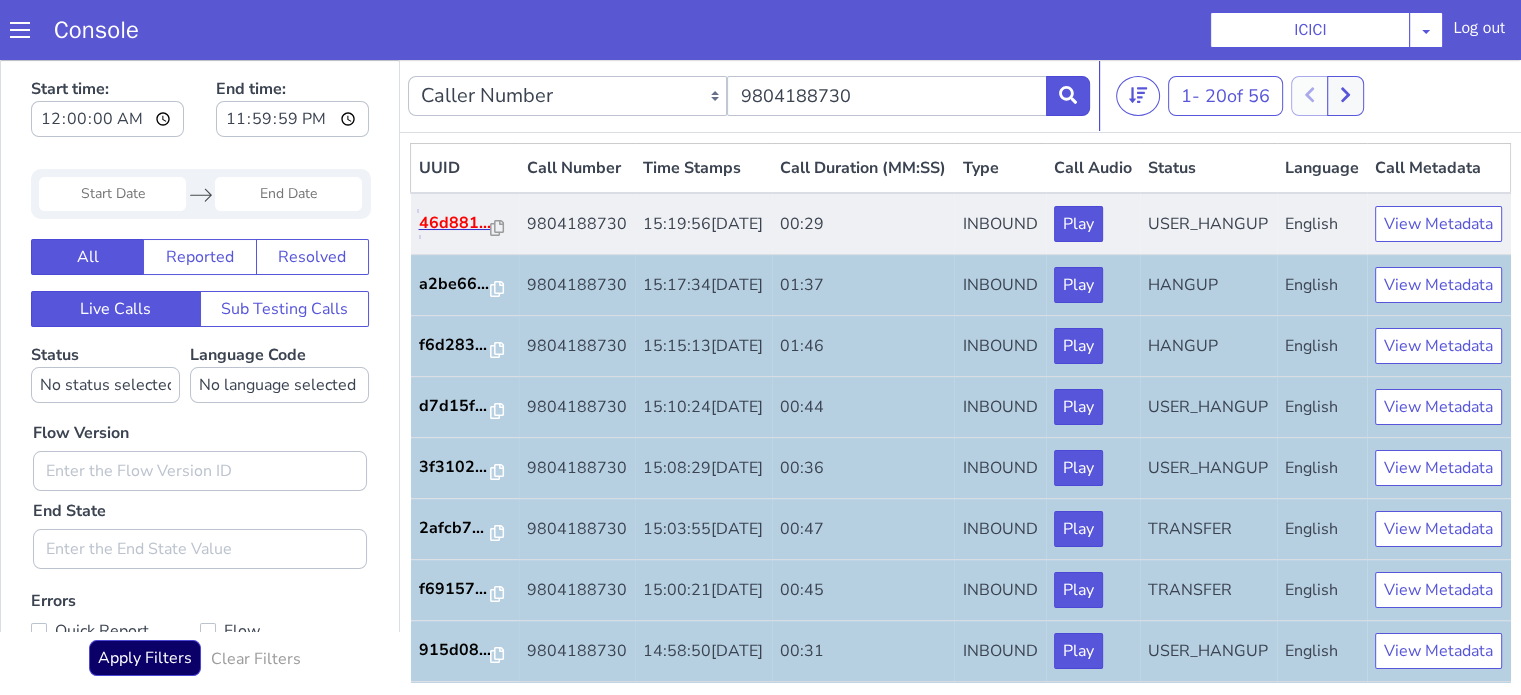 click on "46d881..." at bounding box center [455, 223] 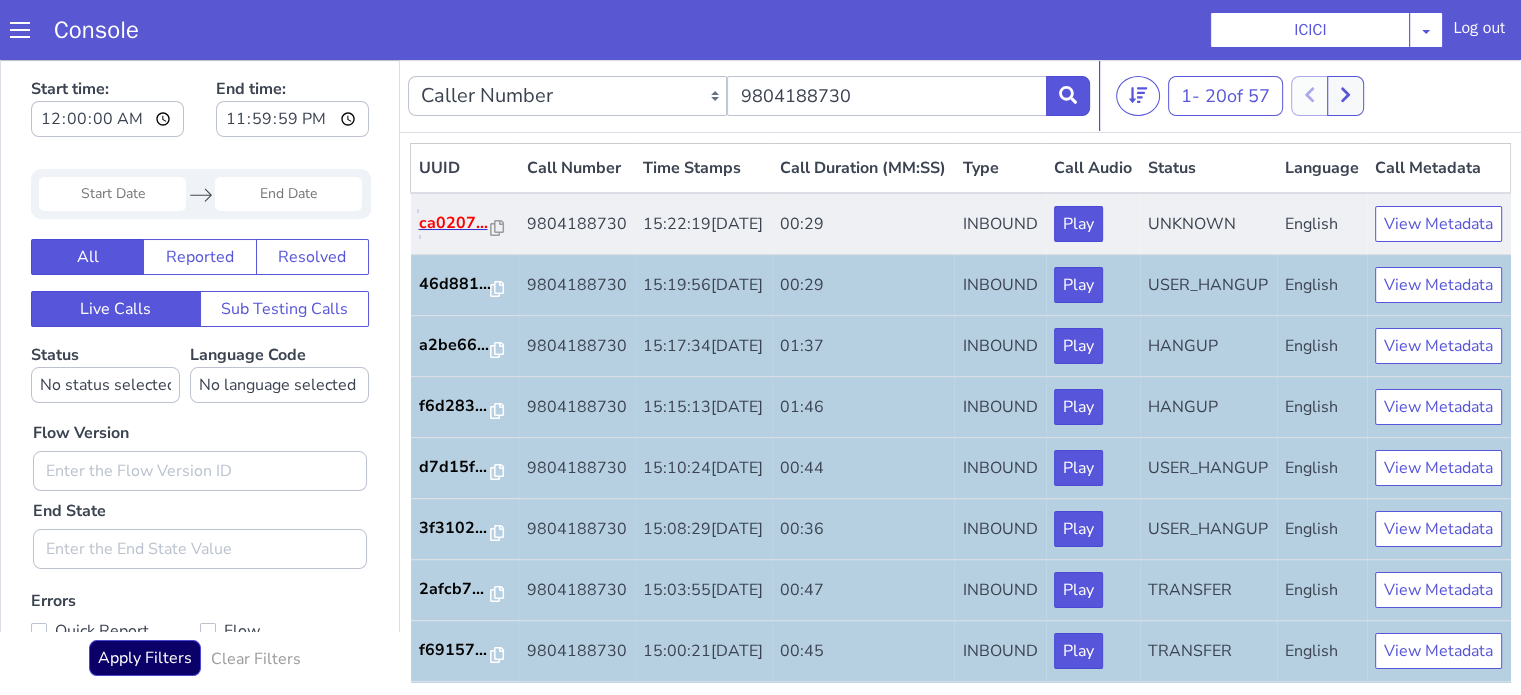 click on "ca0207..." at bounding box center [455, 223] 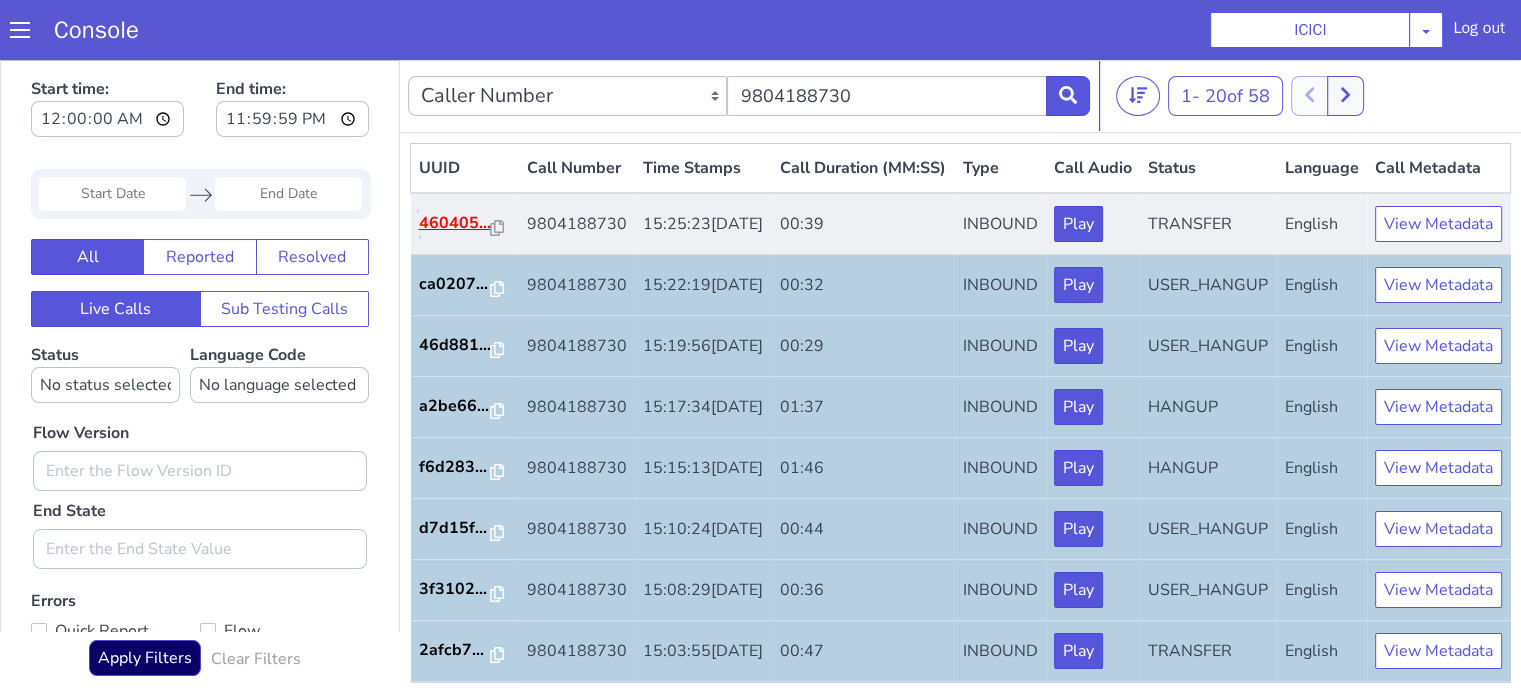 click on "460405..." at bounding box center (455, 223) 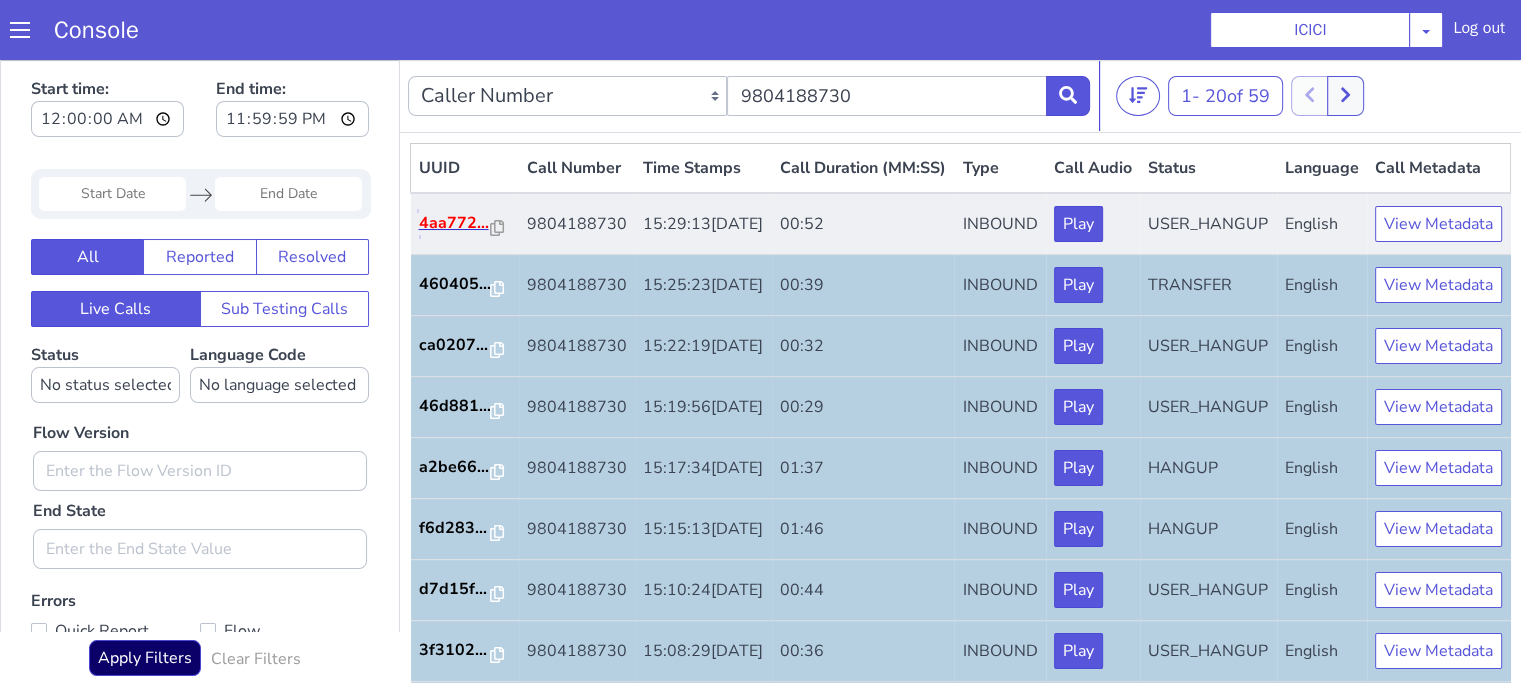 click on "4aa772..." at bounding box center [455, 223] 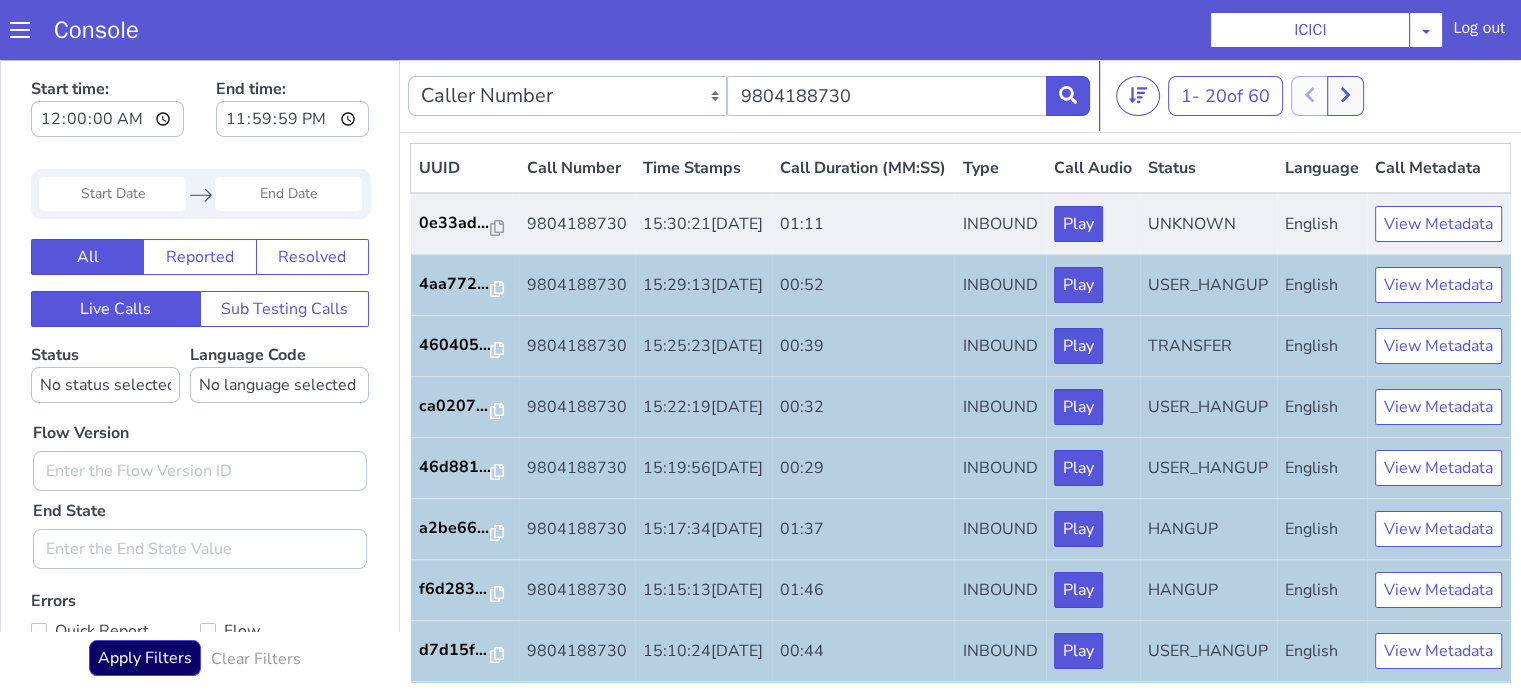 click on "0e33ad..." at bounding box center (465, 224) 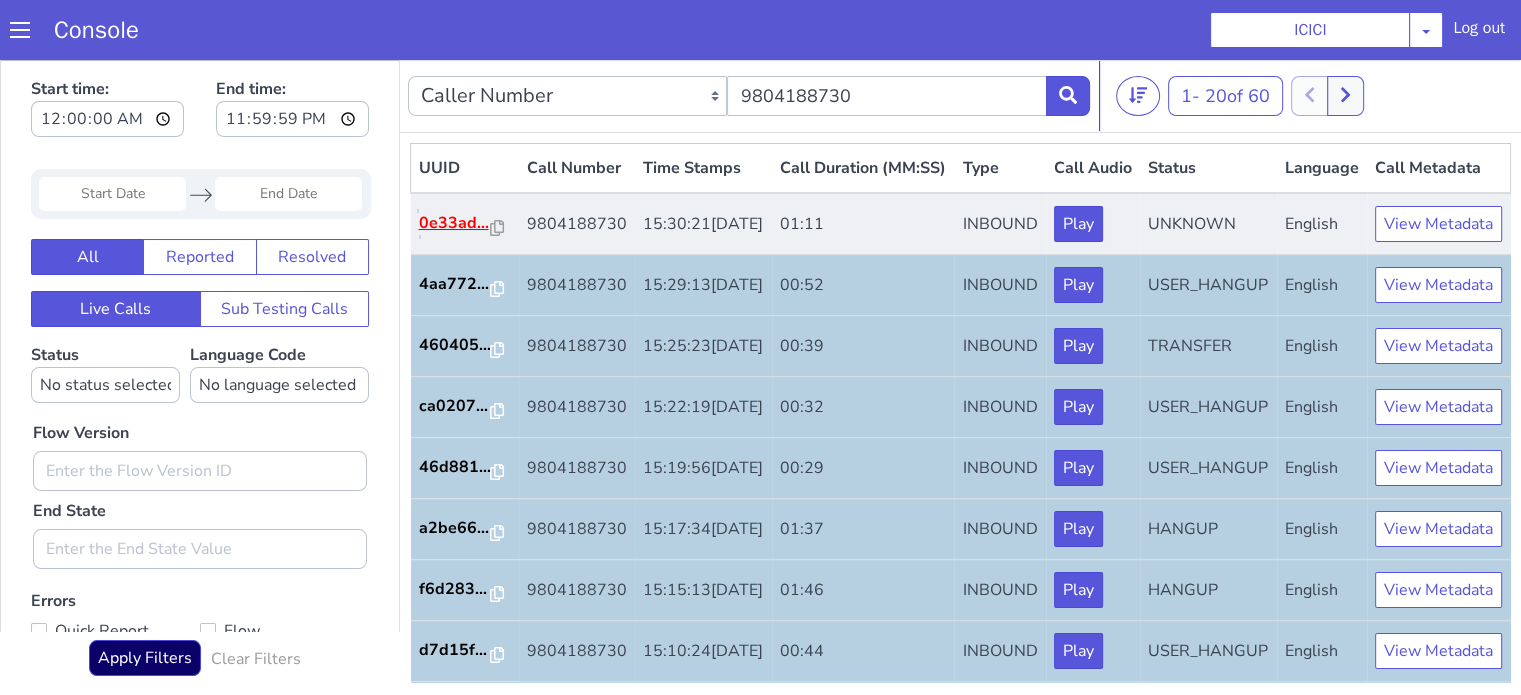 click on "0e33ad..." at bounding box center [455, 223] 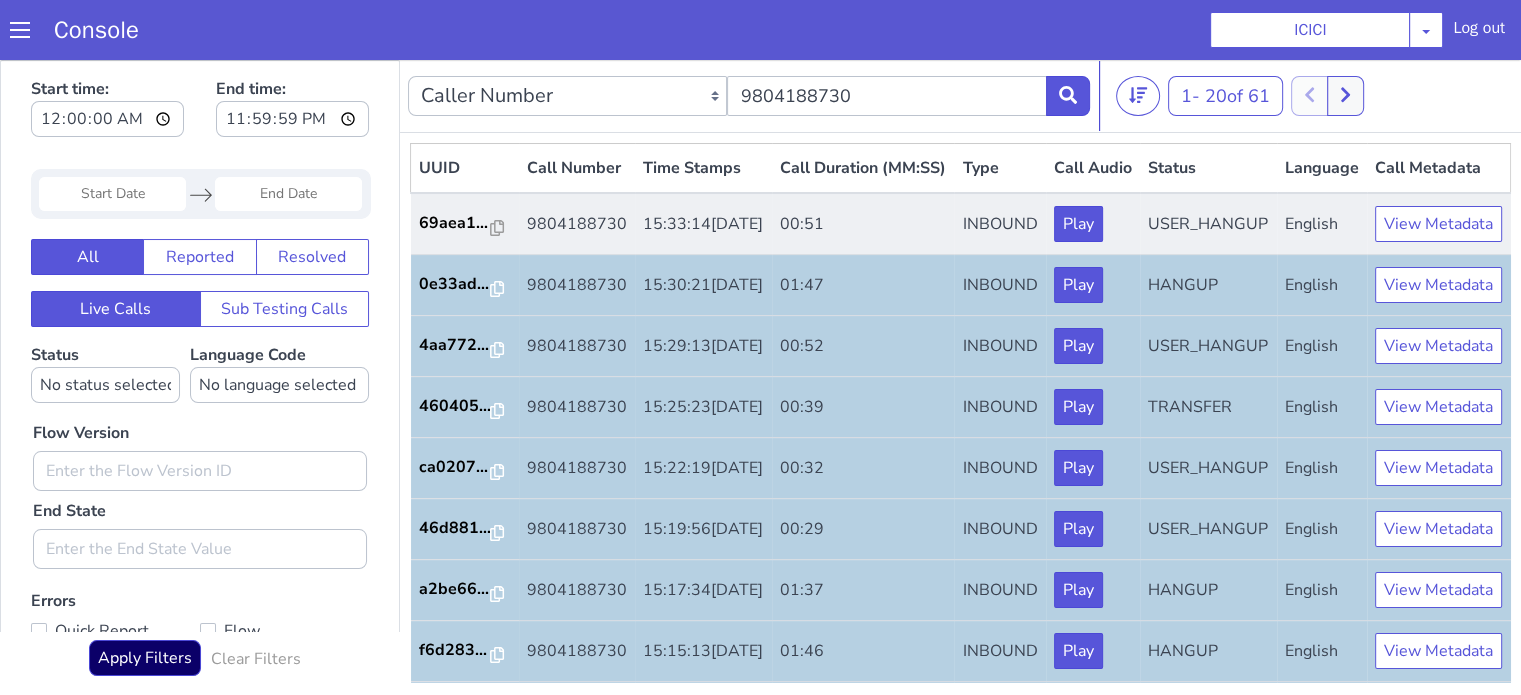 click on "69aea1..." at bounding box center (465, 224) 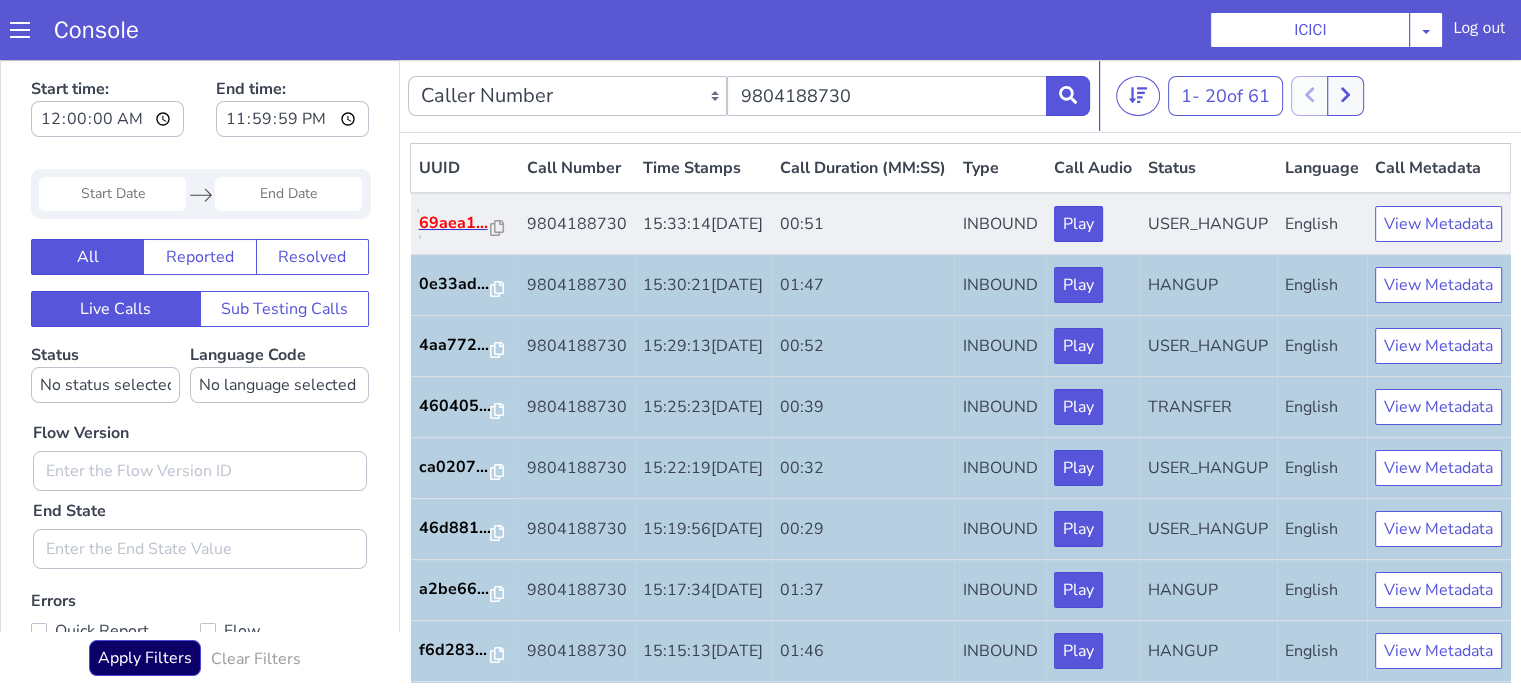 click on "69aea1..." at bounding box center (455, 223) 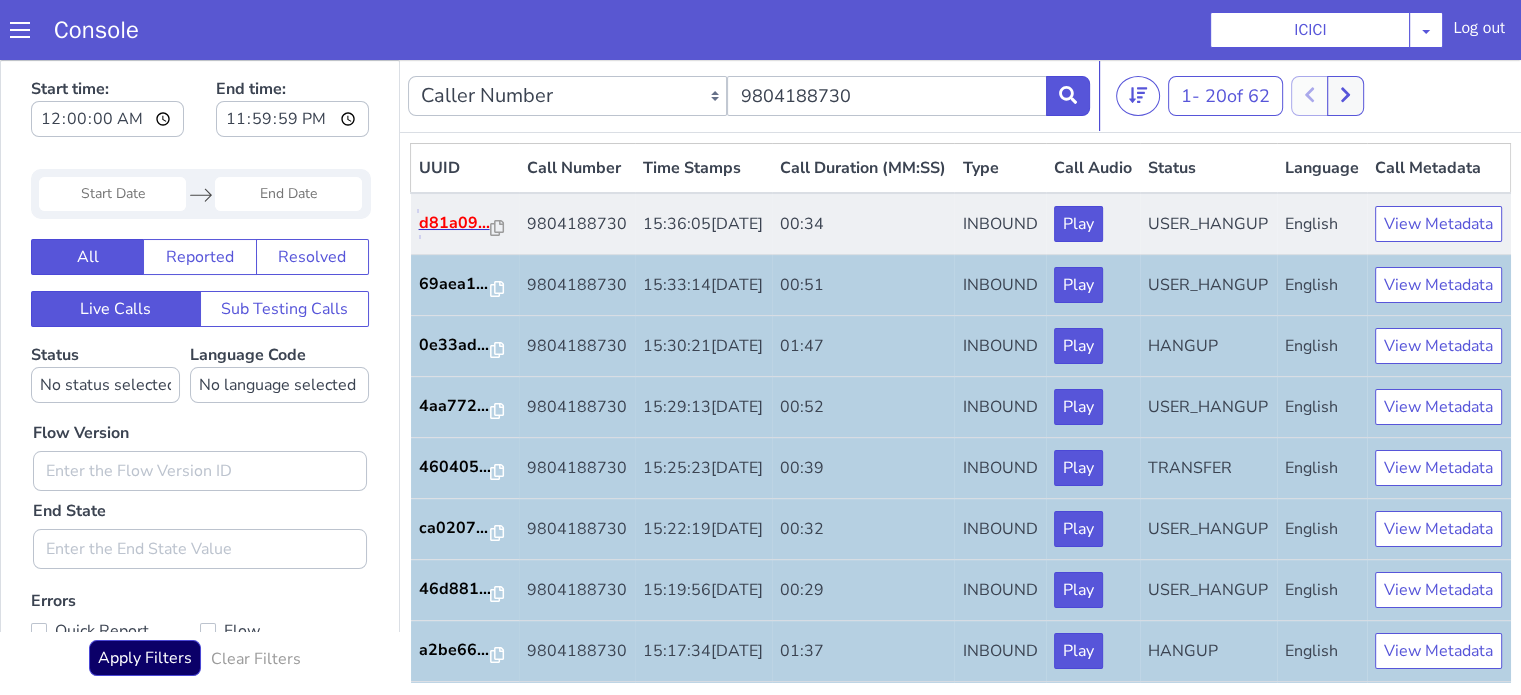 click on "d81a09..." at bounding box center [455, 223] 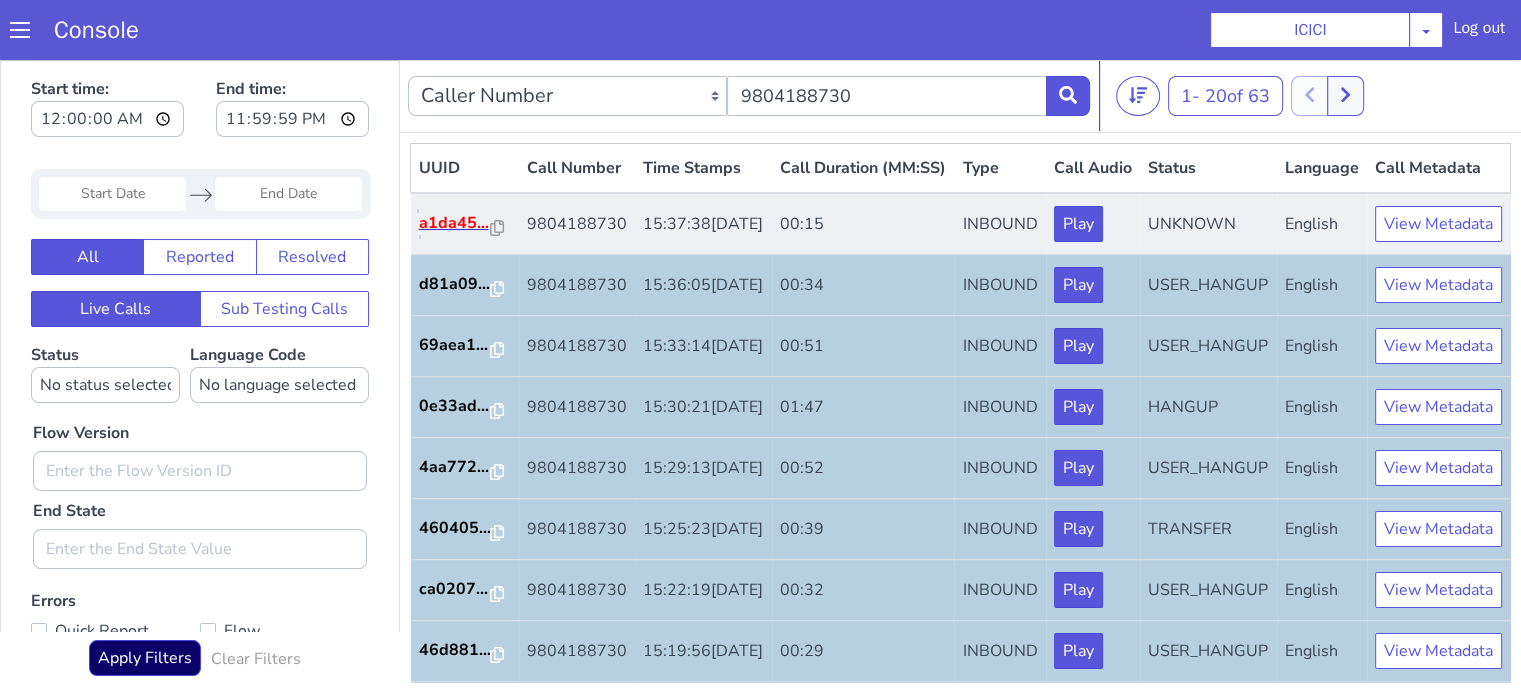 click on "a1da45..." at bounding box center [455, 223] 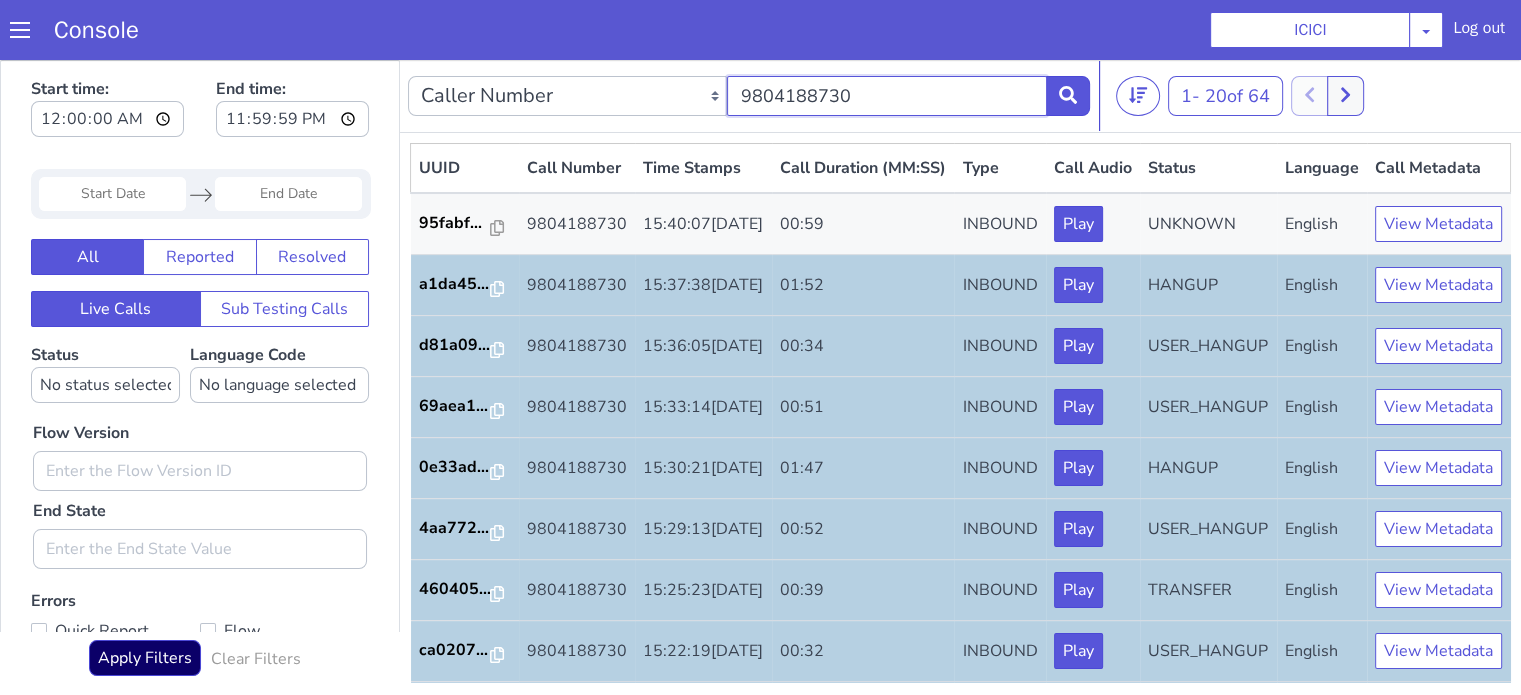 click on "9804188730" at bounding box center (886, 96) 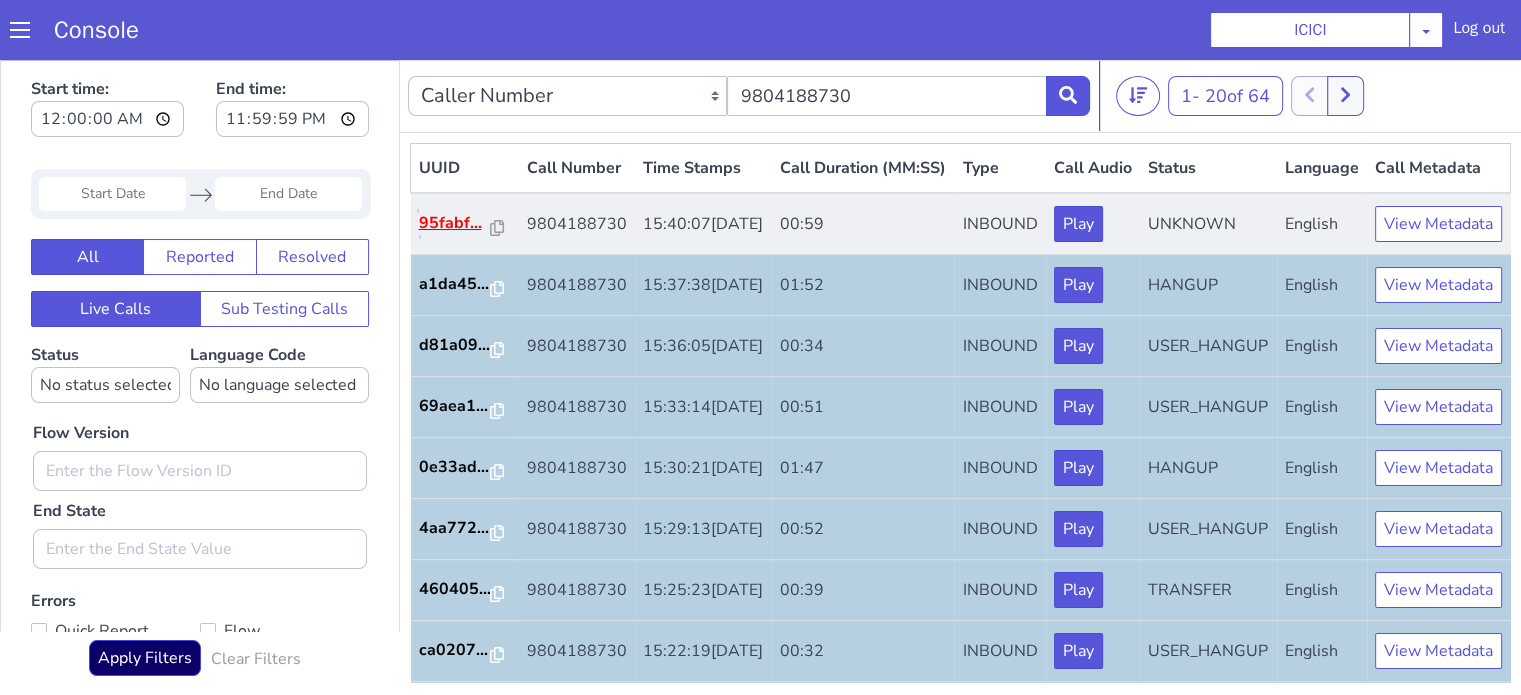 click on "95fabf..." at bounding box center [455, 223] 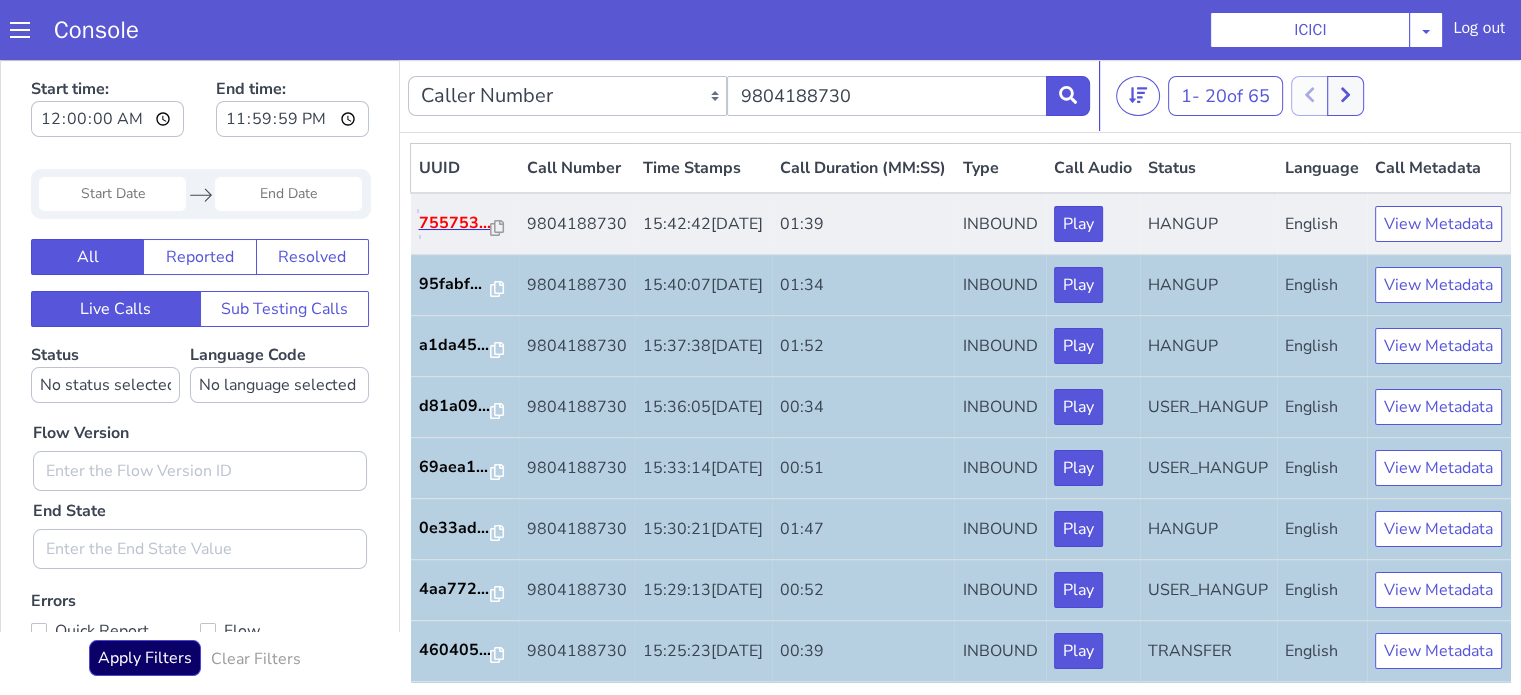 click on "755753..." at bounding box center (455, 223) 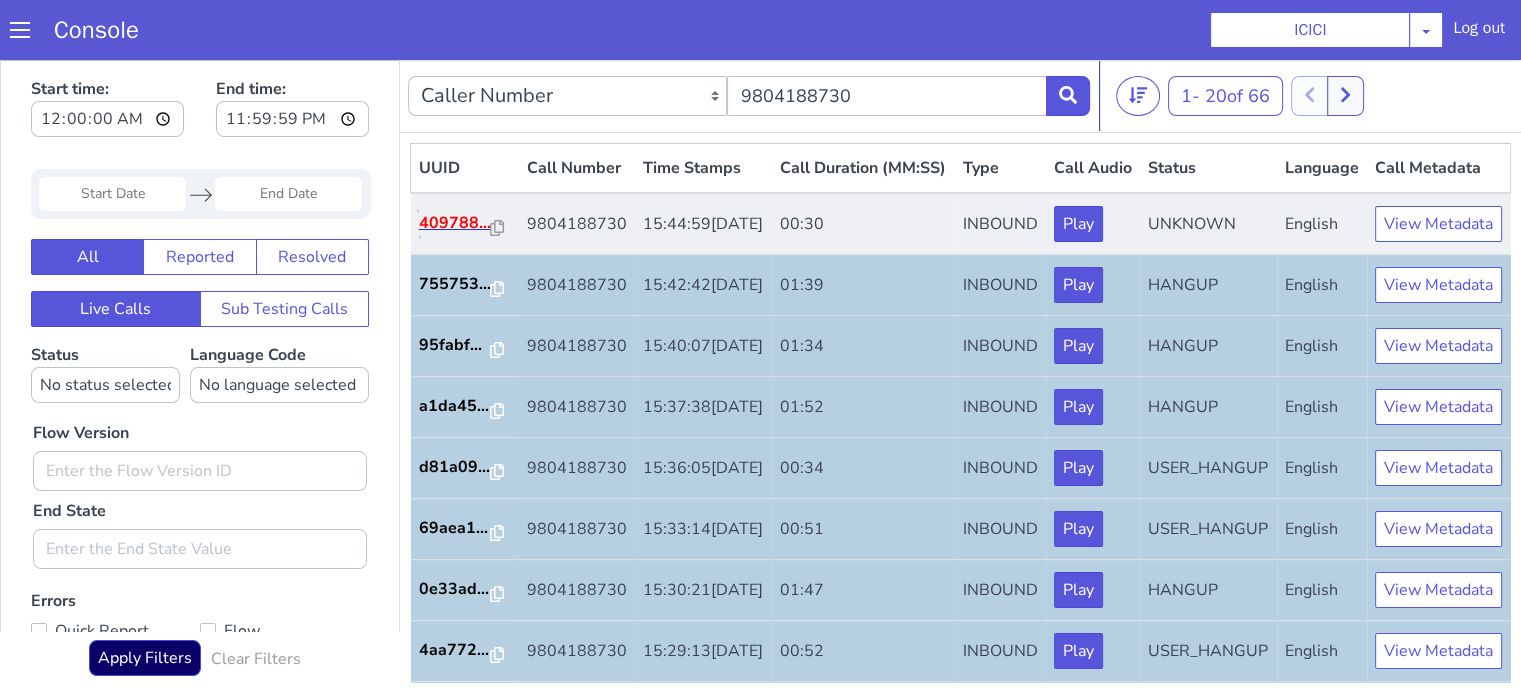 click on "409788..." at bounding box center (455, 223) 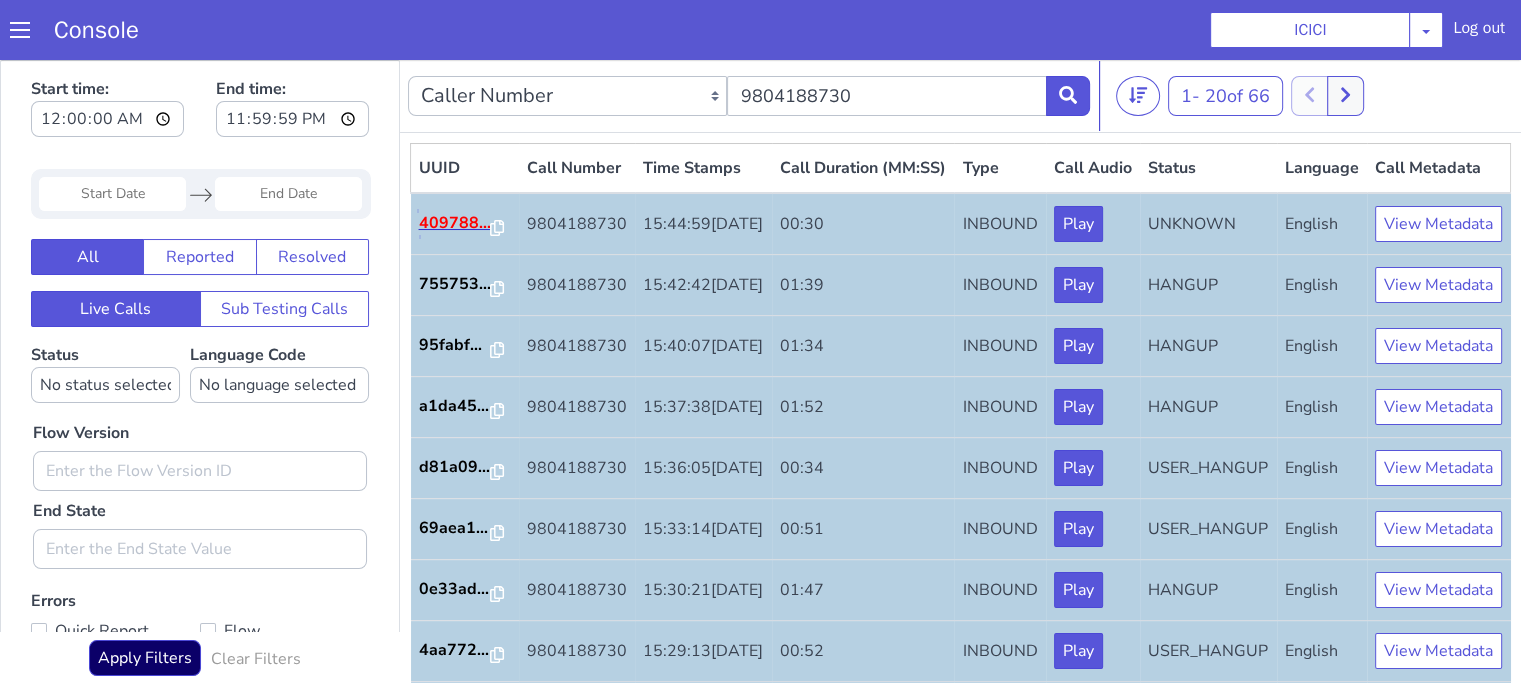 click on "409788..." at bounding box center [455, 223] 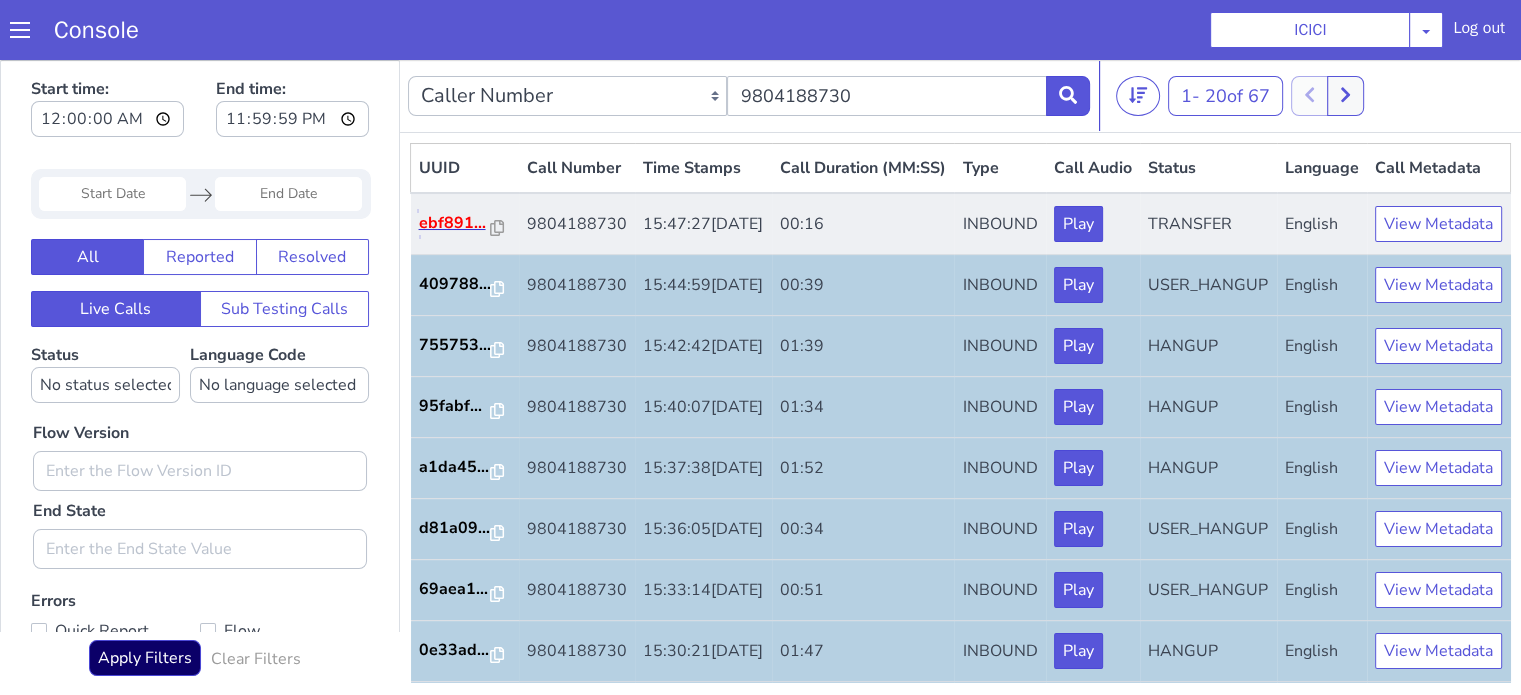 click on "ebf891..." at bounding box center (455, 223) 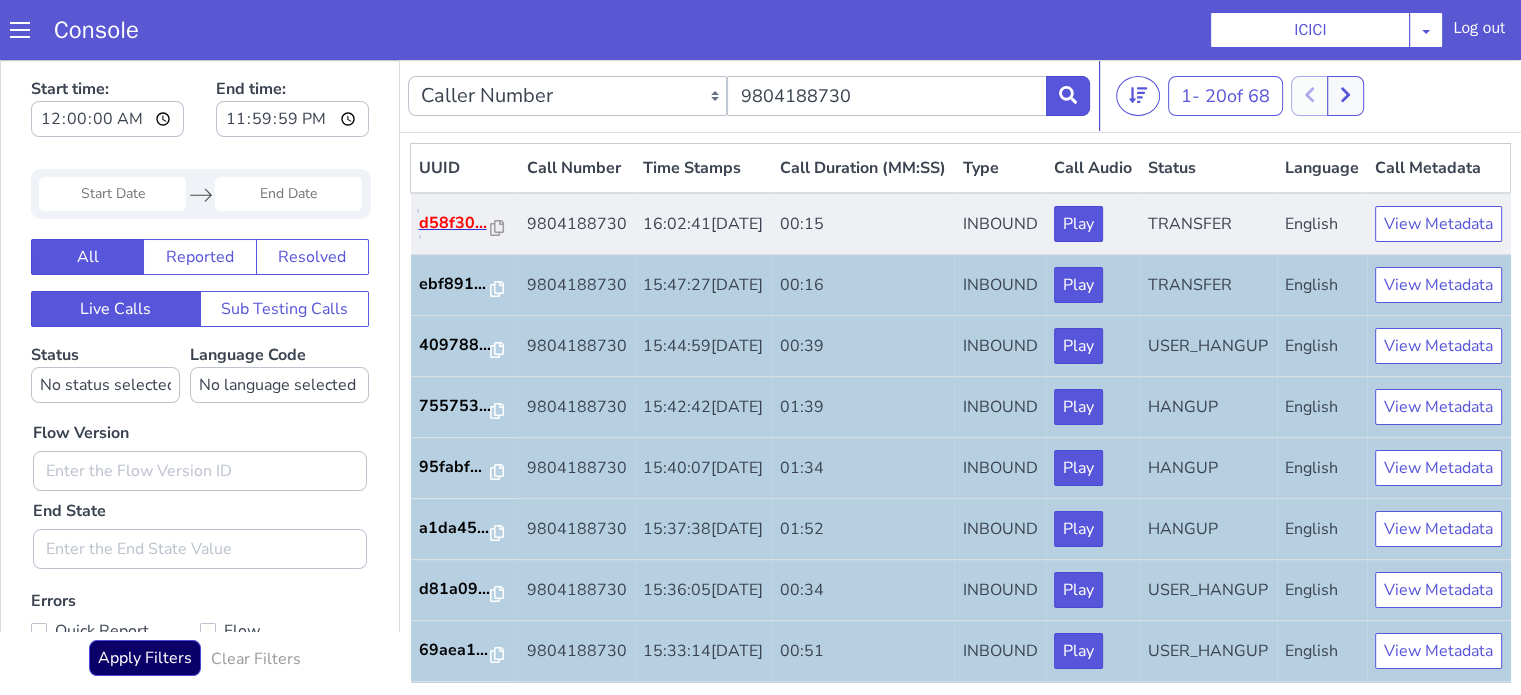 click on "d58f30..." at bounding box center (455, 223) 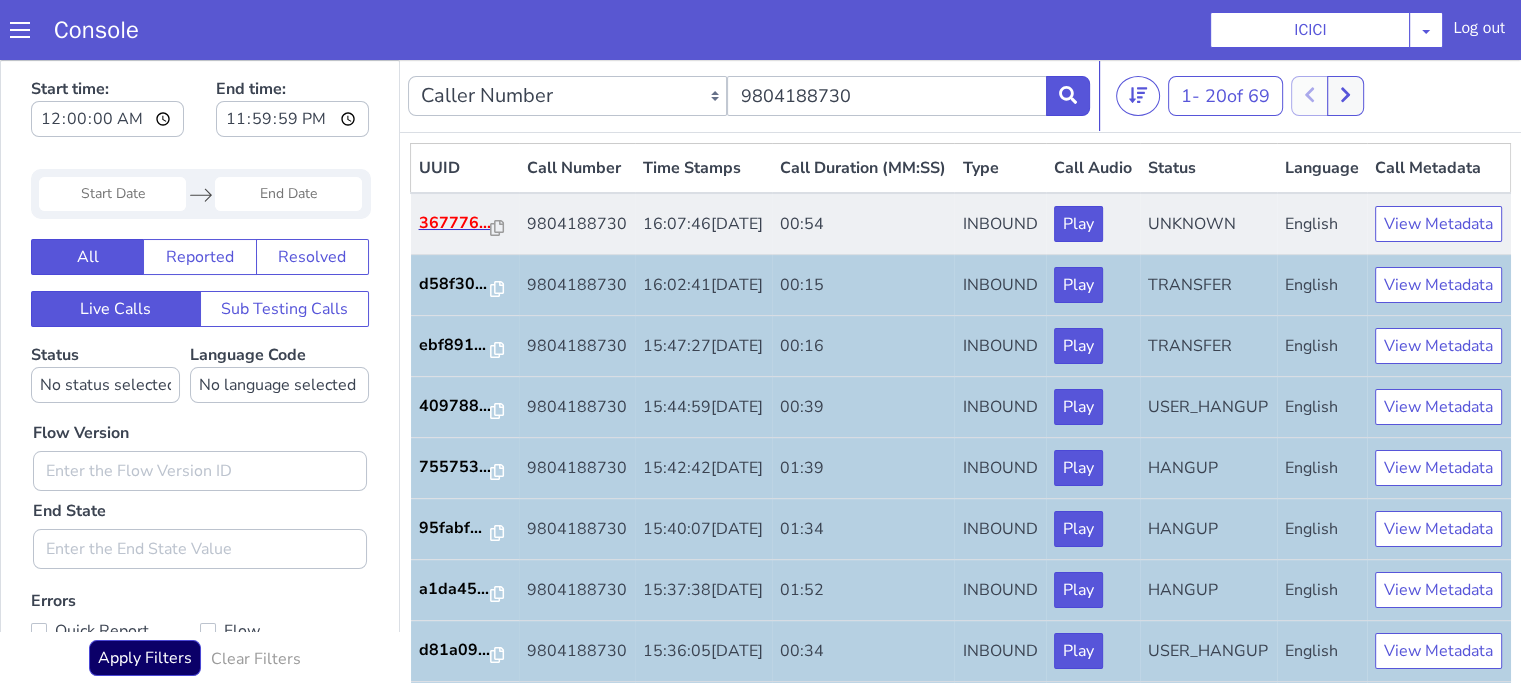 drag, startPoint x: 444, startPoint y: 267, endPoint x: 451, endPoint y: 251, distance: 17.464249 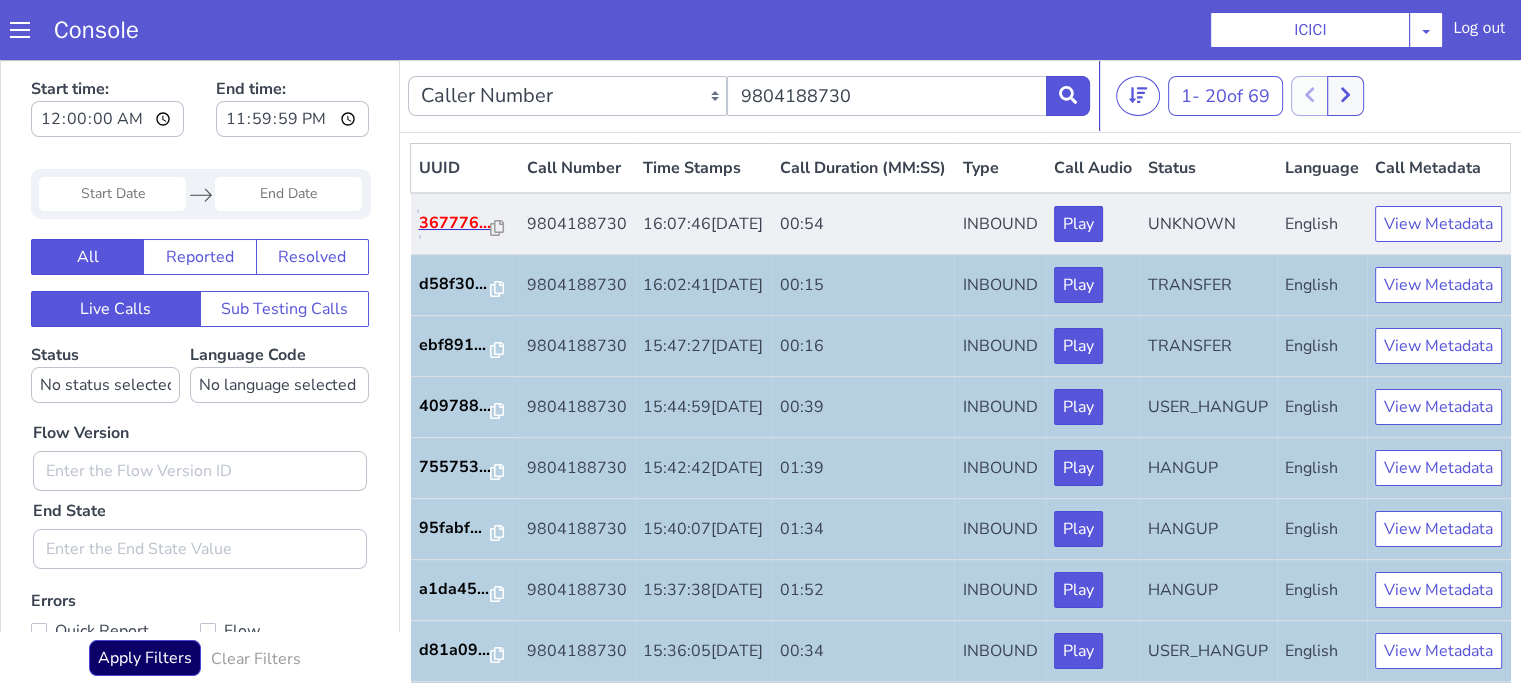 click on "367776..." at bounding box center (455, 223) 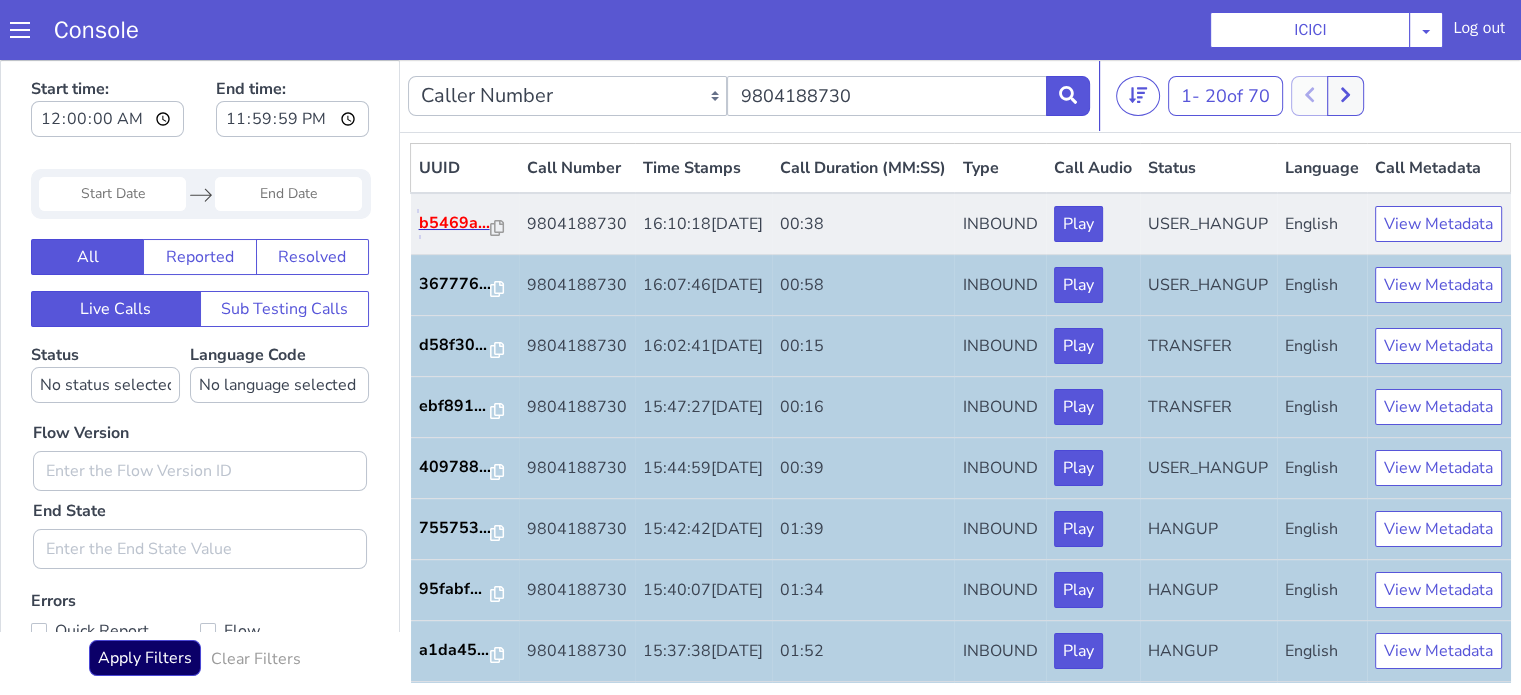 click on "b5469a..." at bounding box center [455, 223] 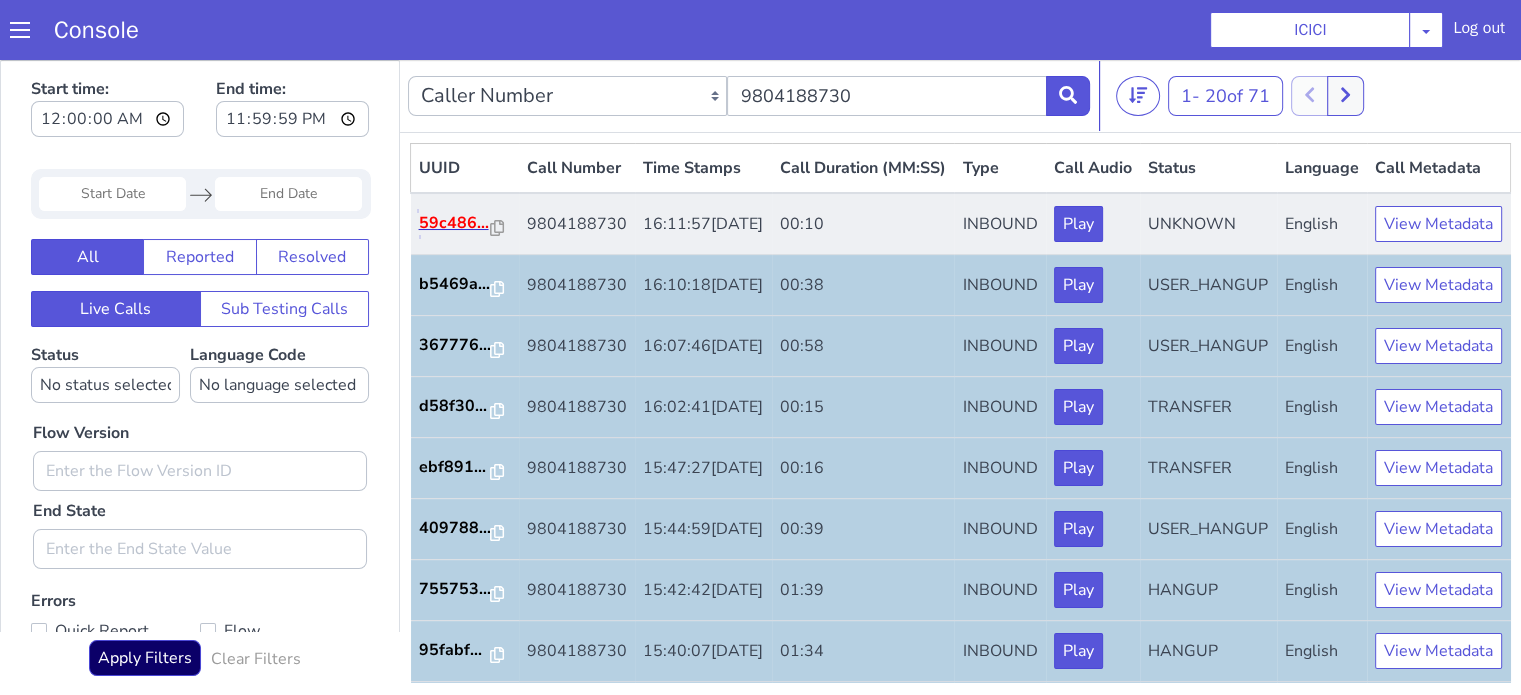 click on "59c486..." at bounding box center (455, 223) 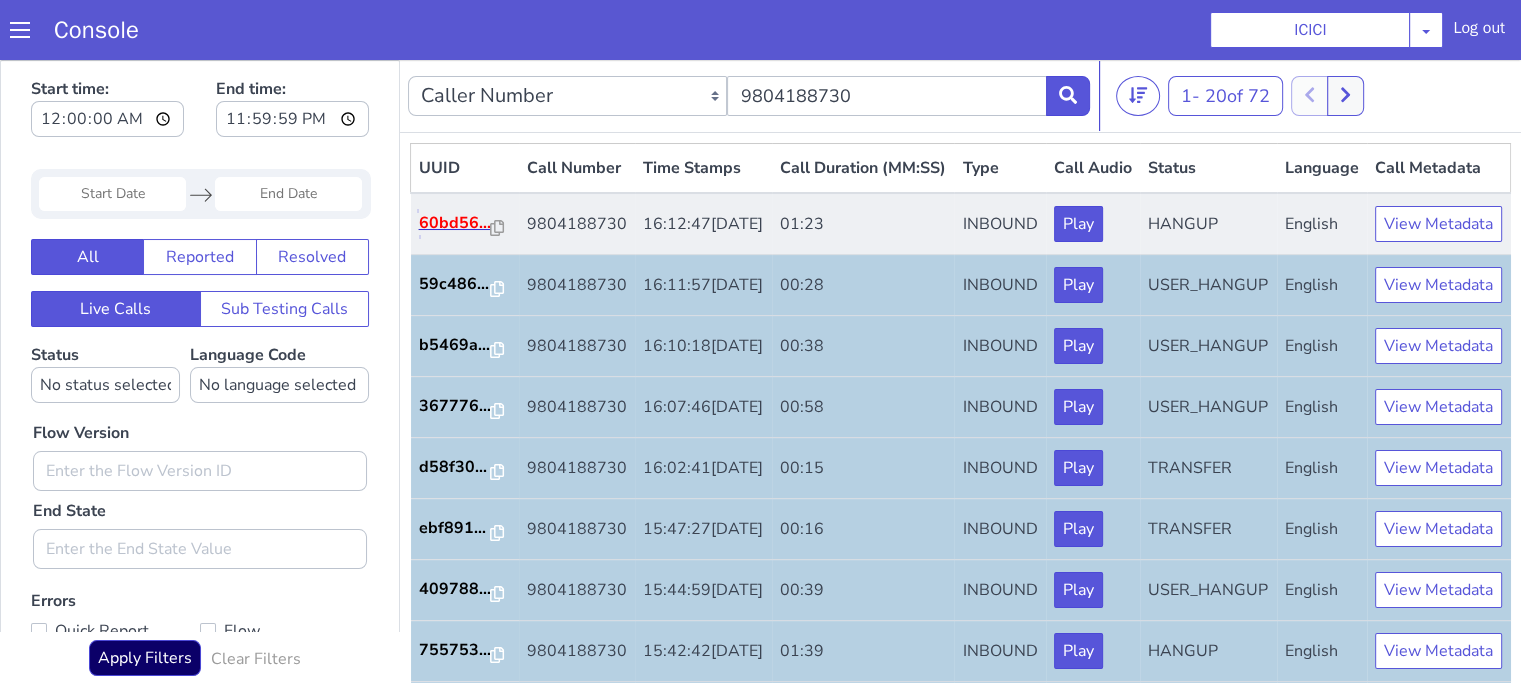 click on "60bd56..." at bounding box center (455, 223) 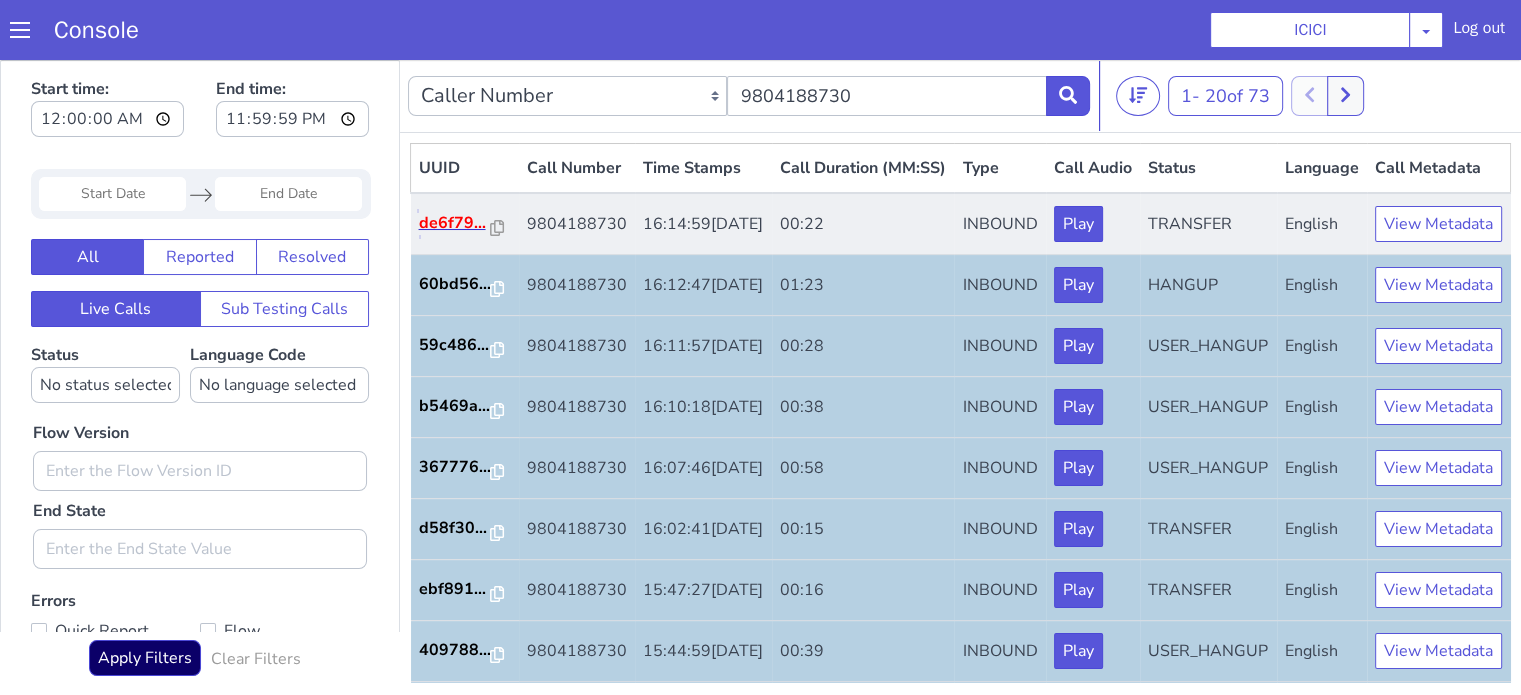 click on "de6f79..." at bounding box center [455, 223] 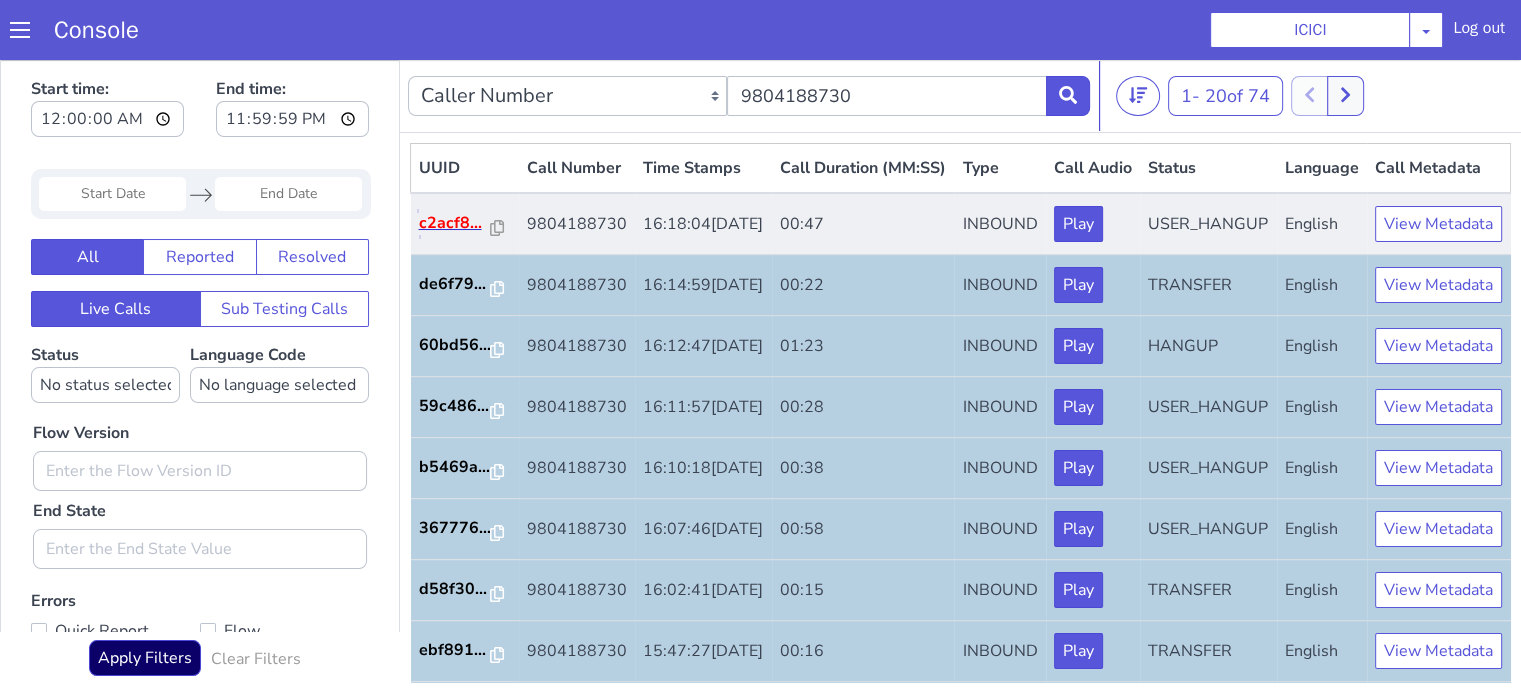 click on "c2acf8..." at bounding box center (455, 223) 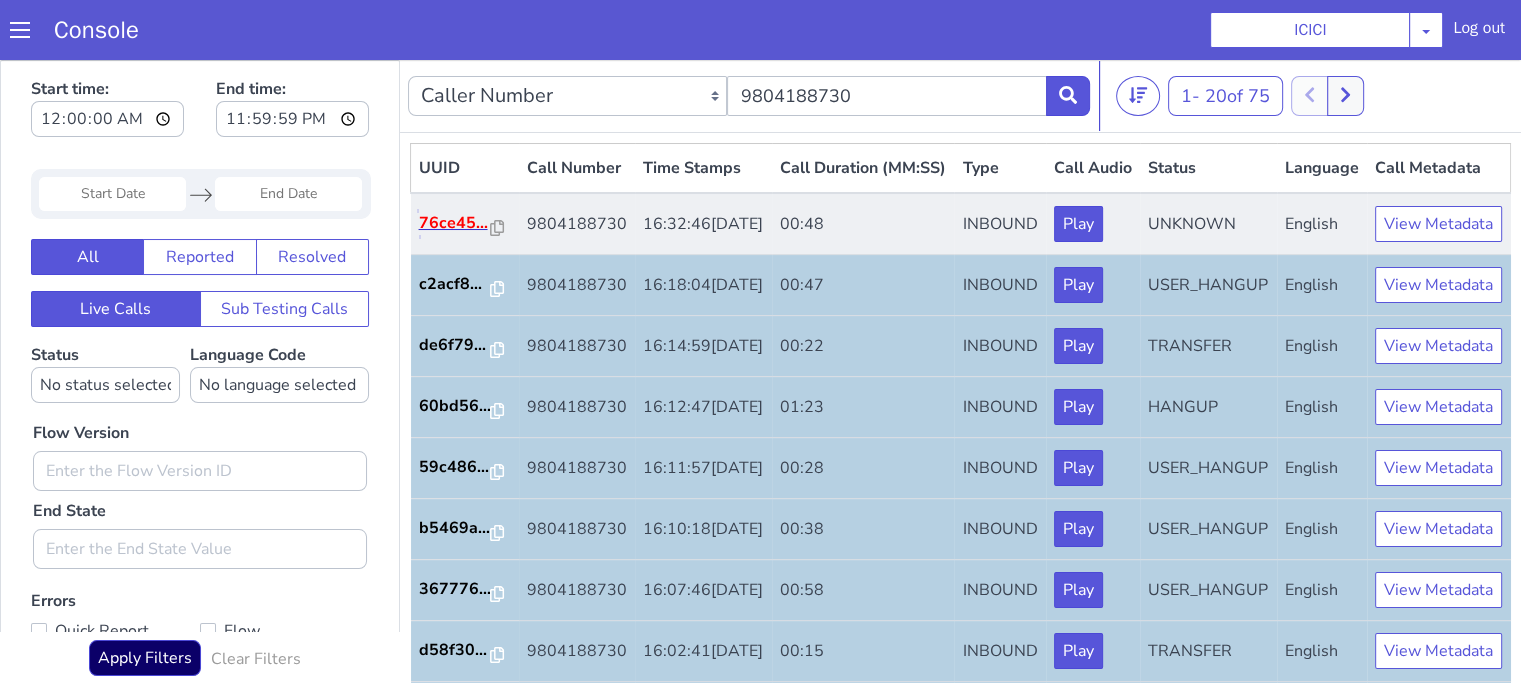 click on "76ce45..." at bounding box center [455, 223] 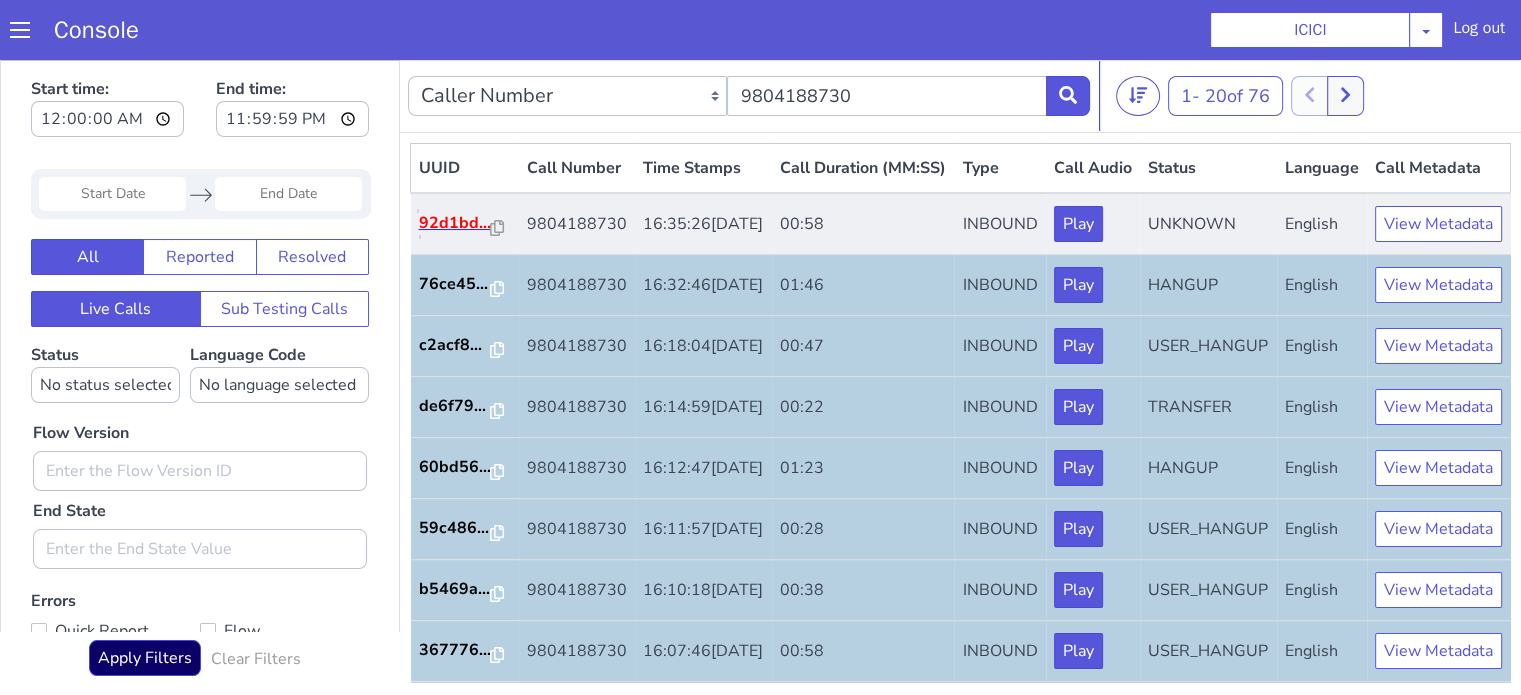 click on "92d1bd..." at bounding box center (455, 223) 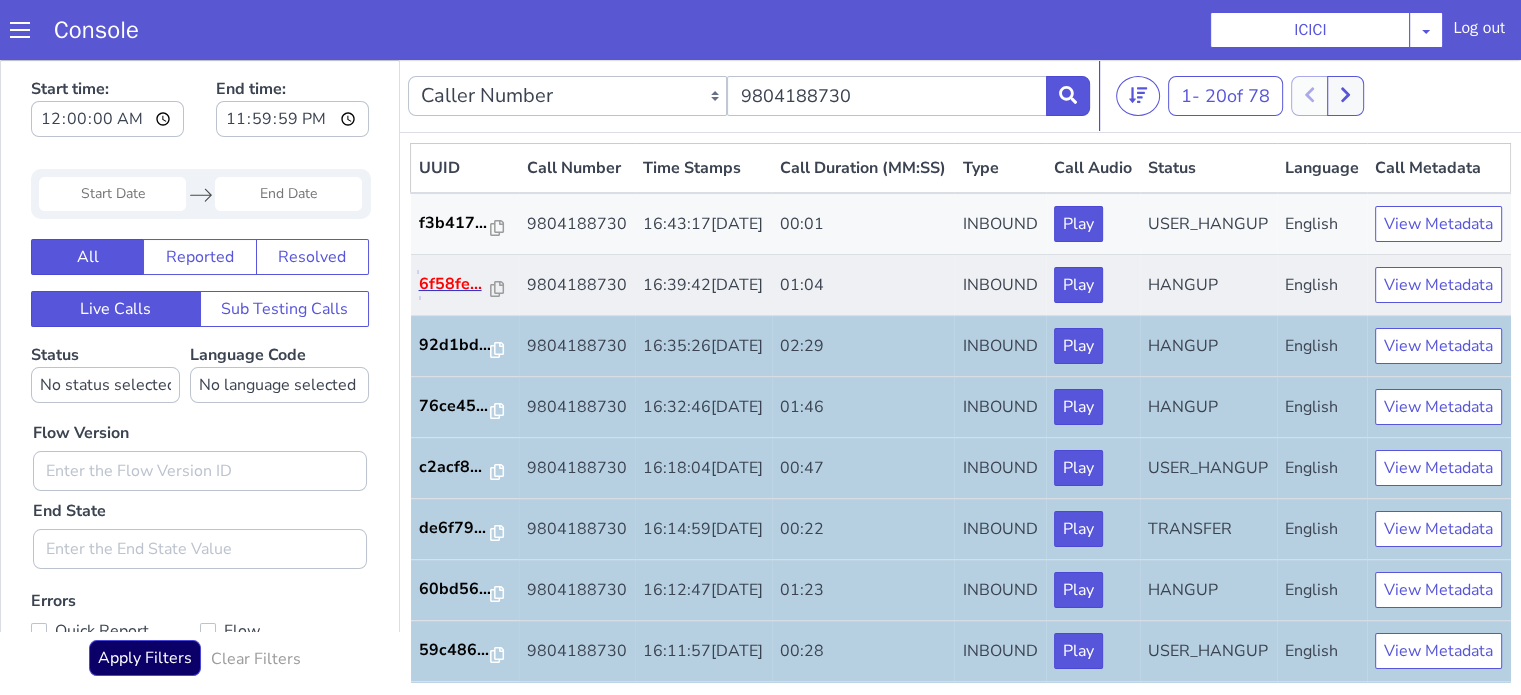 click on "6f58fe..." at bounding box center (455, 284) 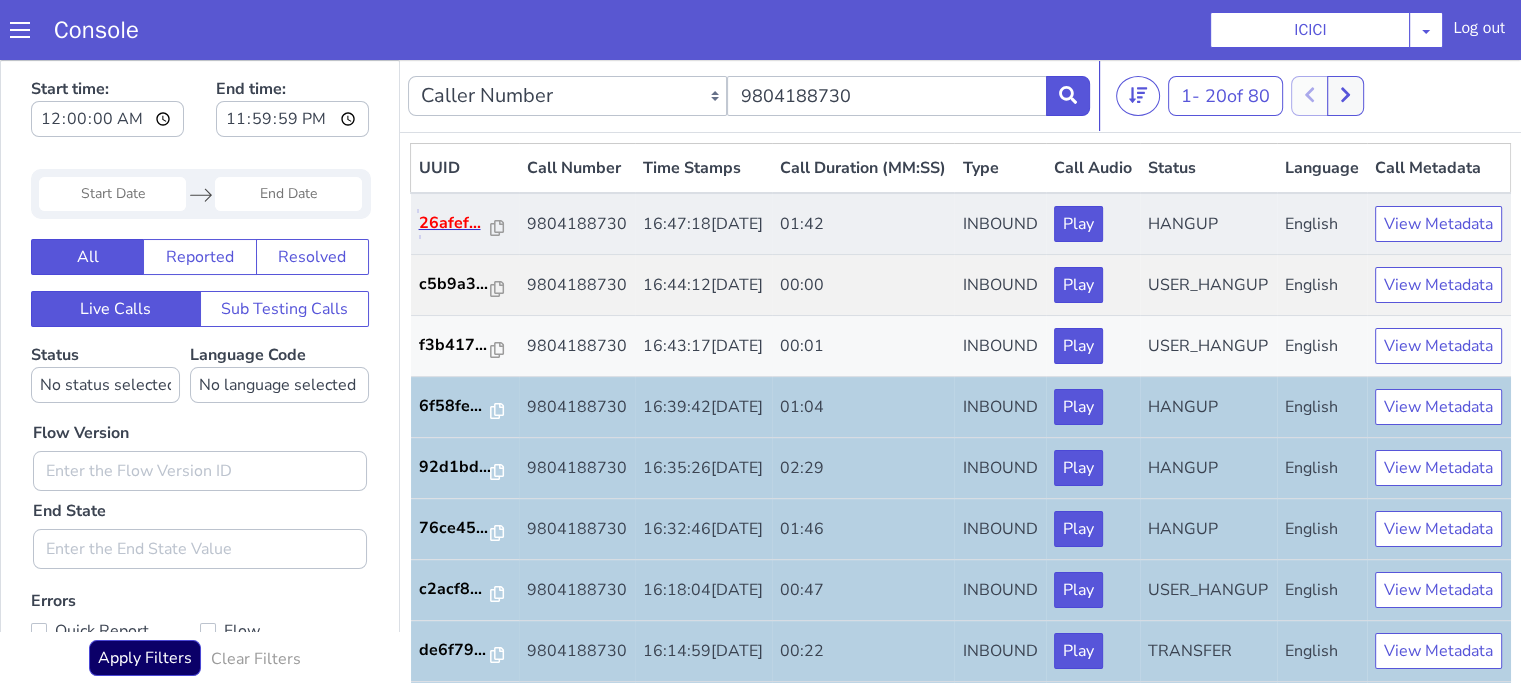 click on "26afef..." at bounding box center (455, 223) 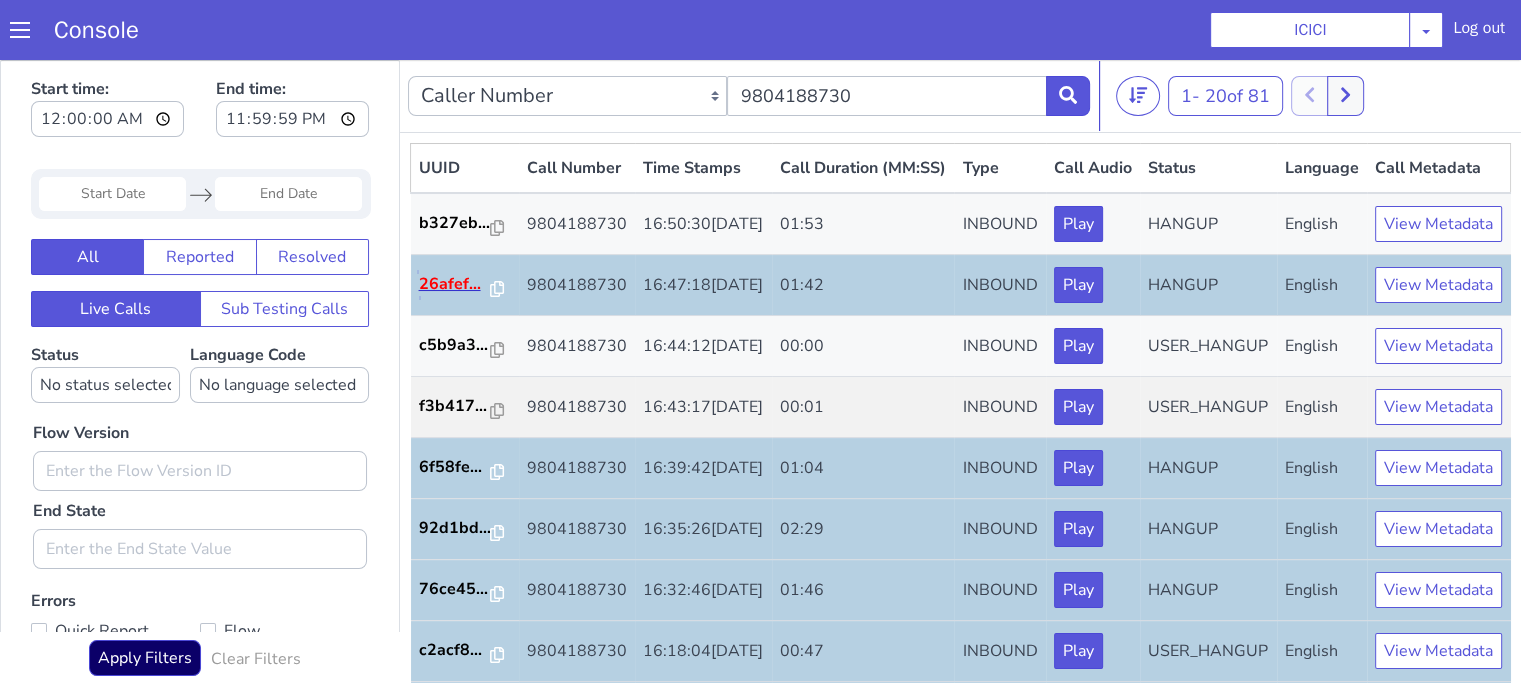click on "26afef..." at bounding box center [455, 284] 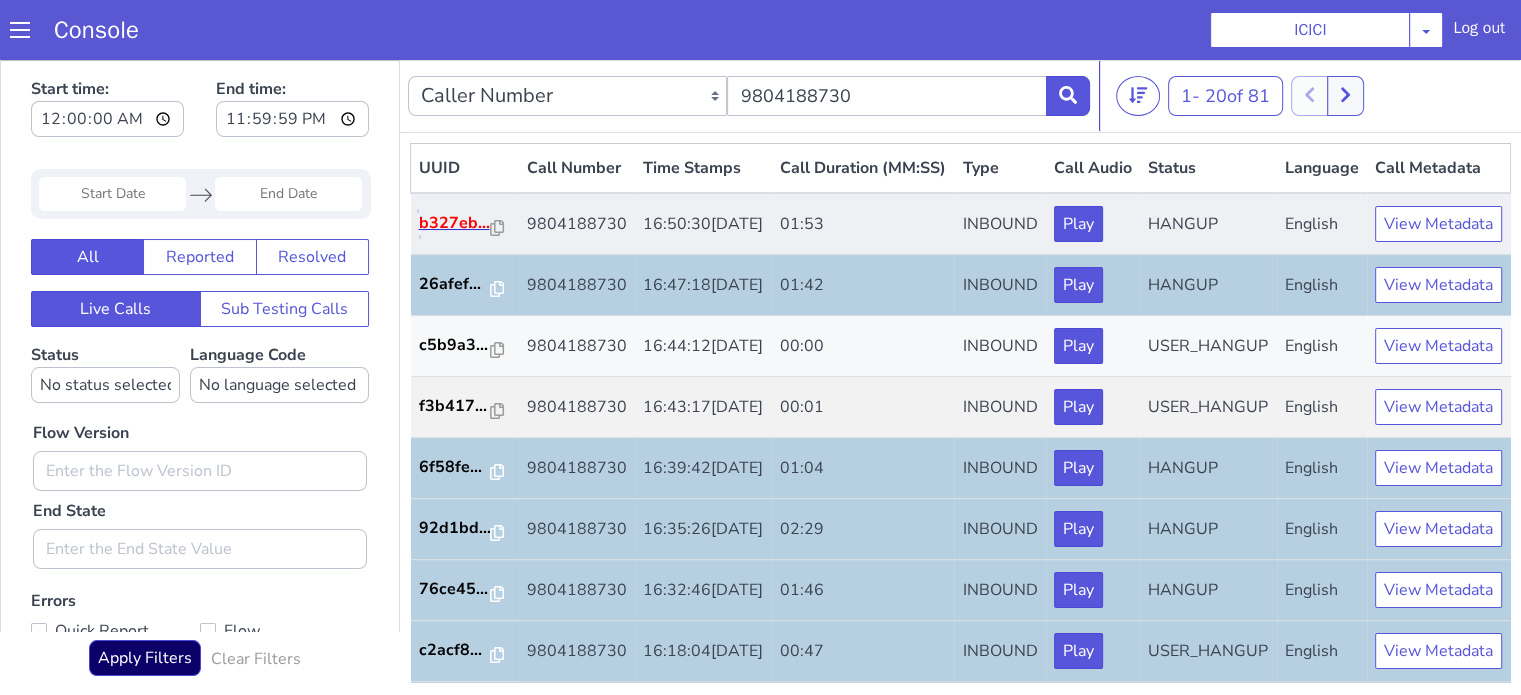 click on "b327eb..." at bounding box center (455, 223) 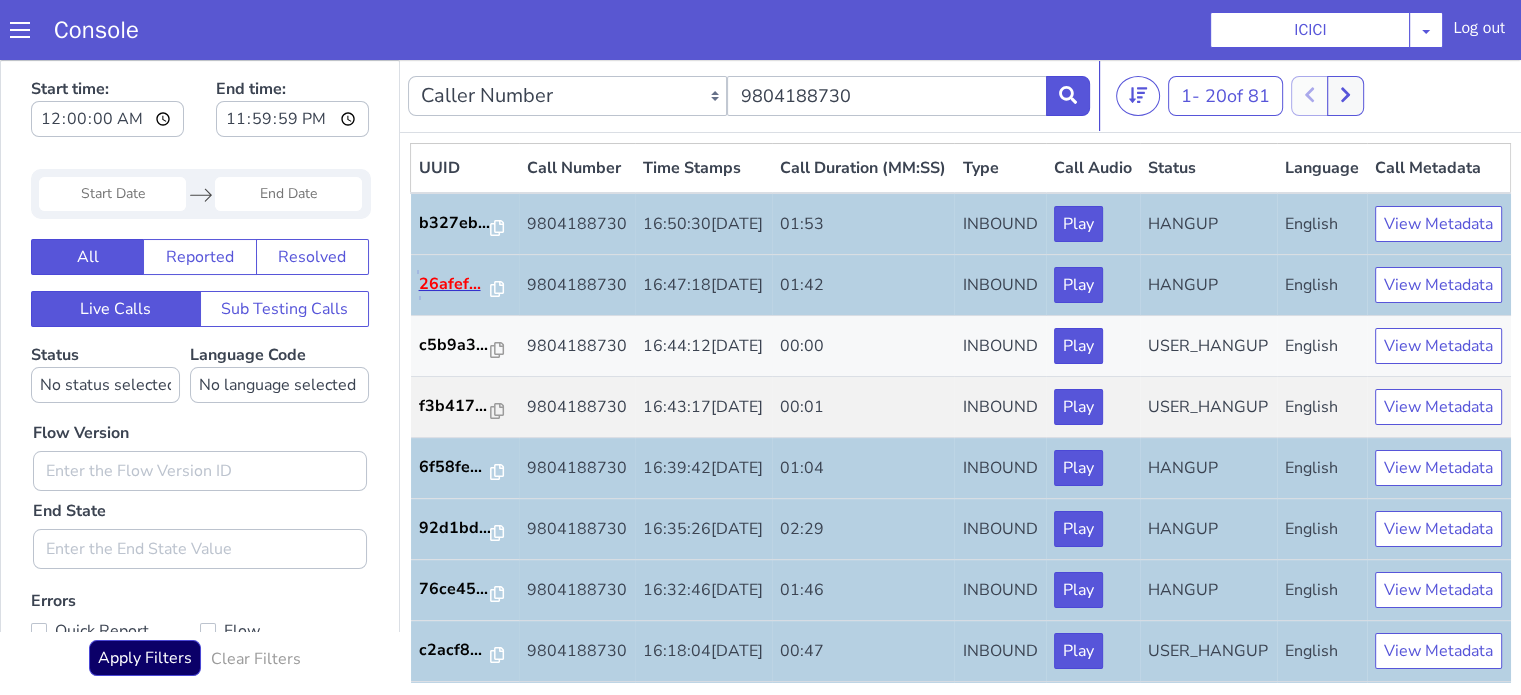 click on "26afef..." at bounding box center (455, 284) 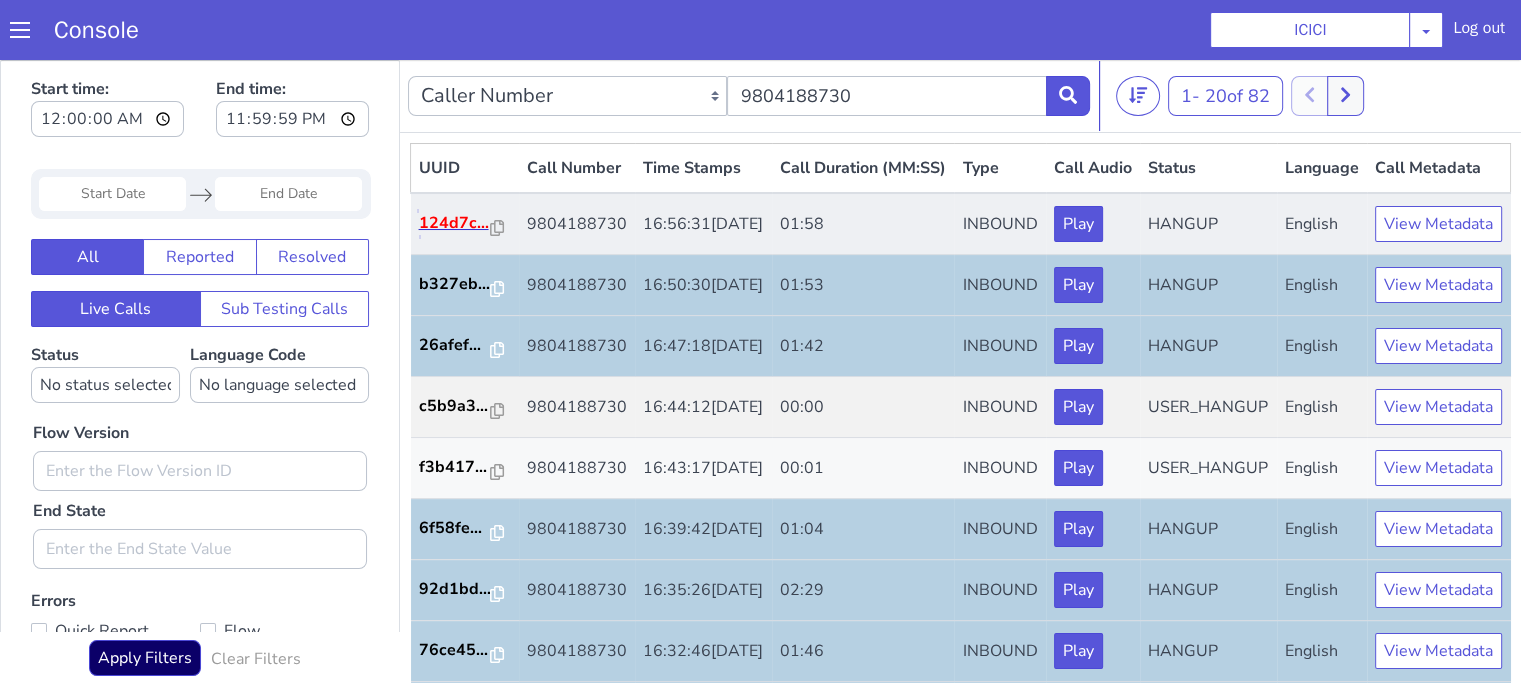 click on "124d7c..." at bounding box center [455, 223] 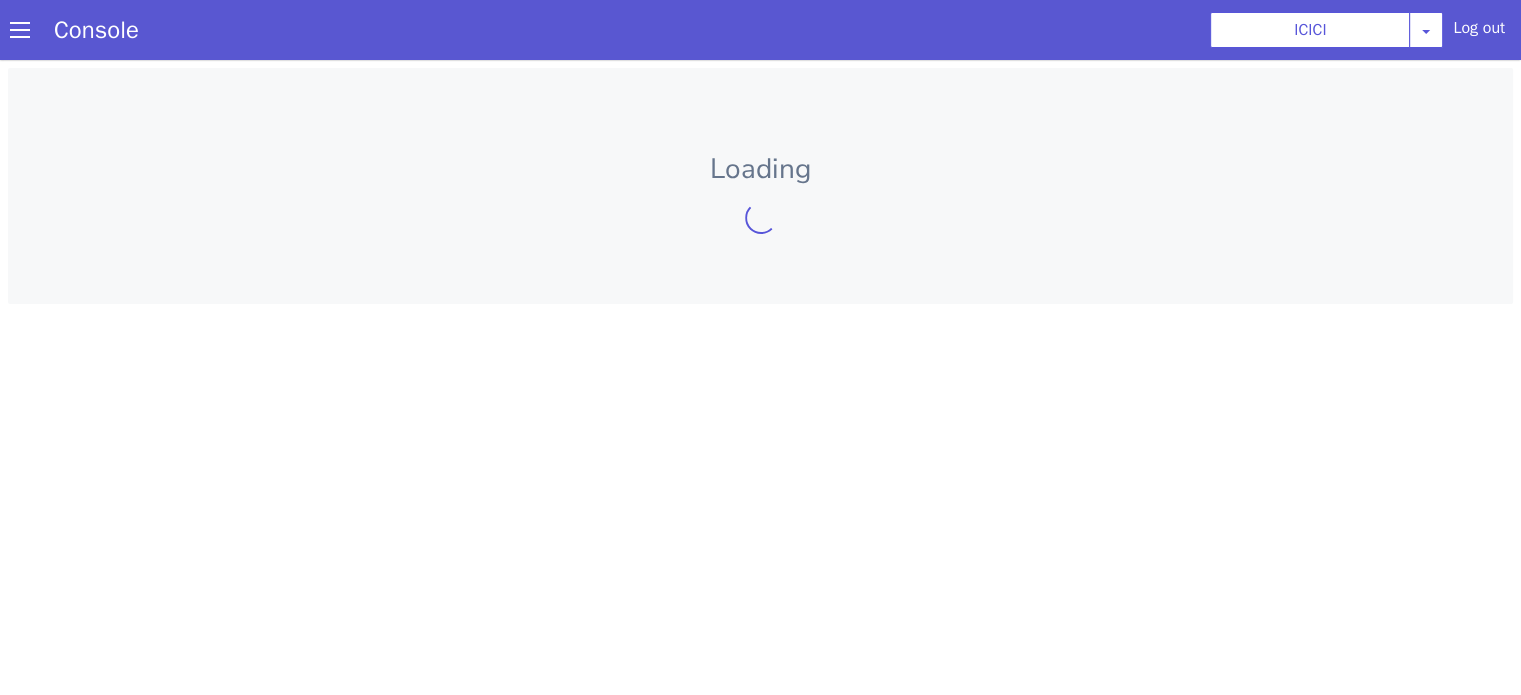 scroll, scrollTop: 0, scrollLeft: 0, axis: both 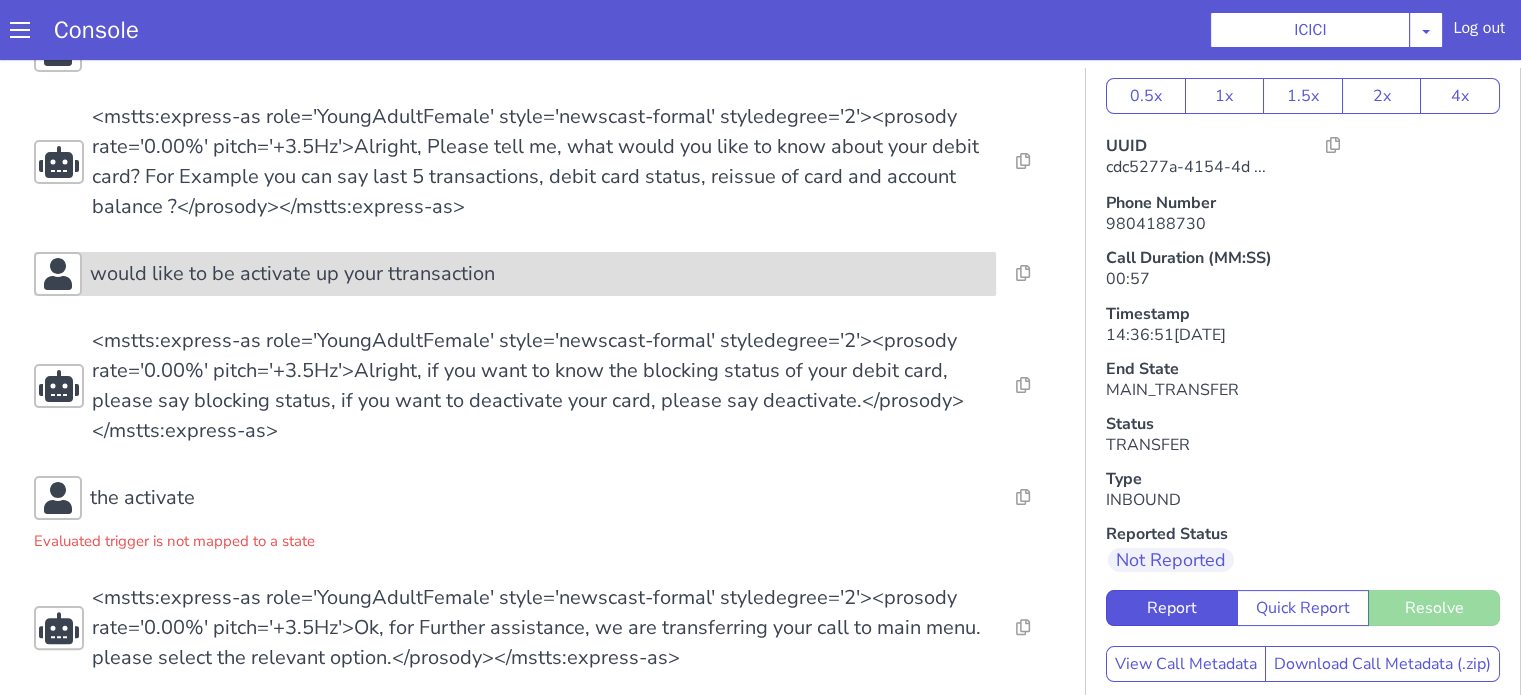 click on "would like to be activate up your ttransaction" at bounding box center (515, 274) 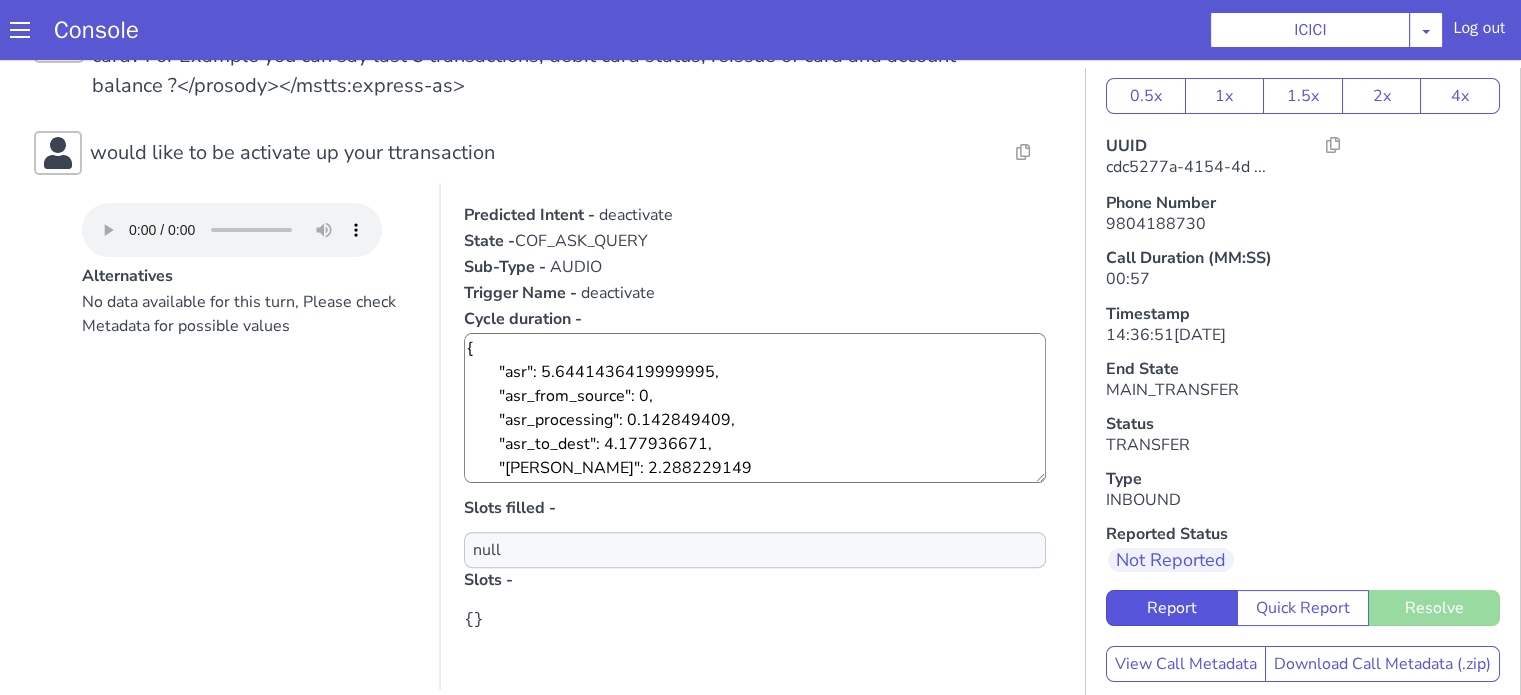 scroll, scrollTop: 600, scrollLeft: 0, axis: vertical 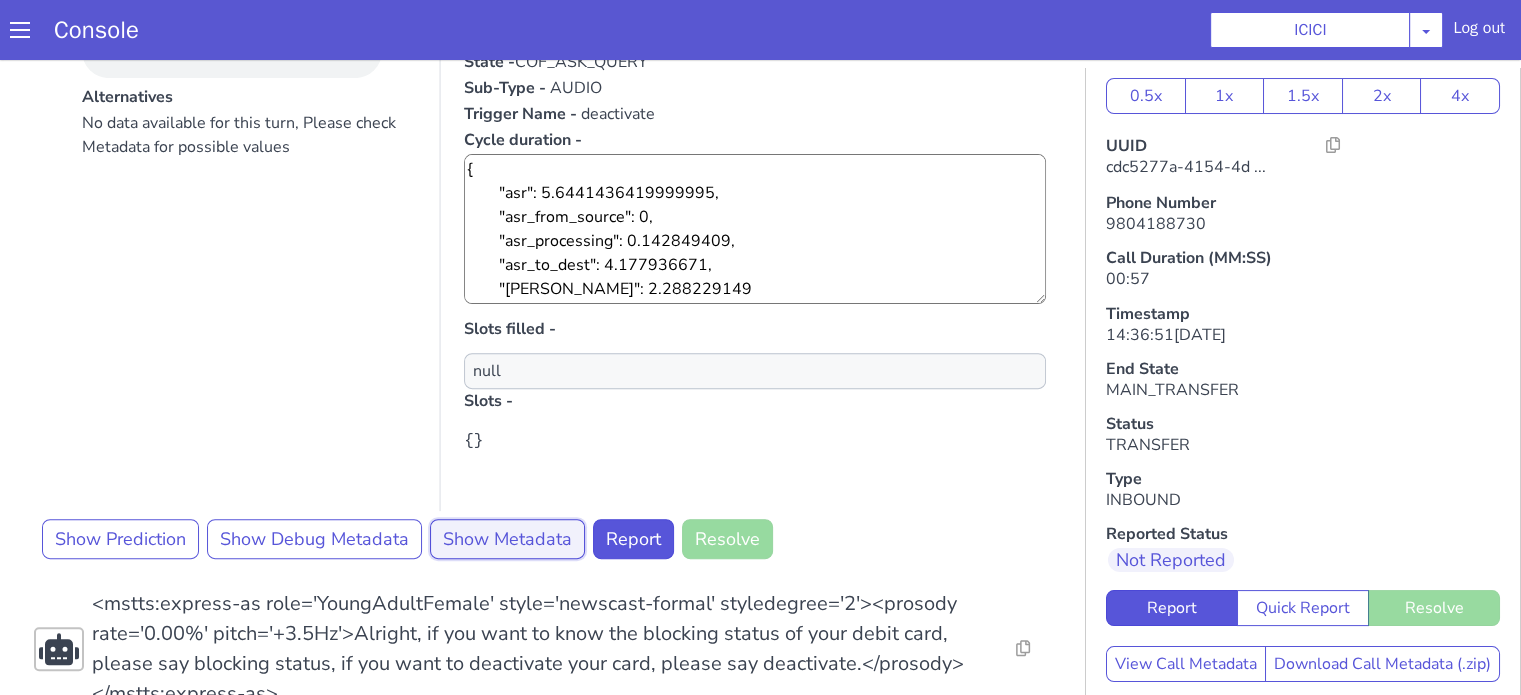click on "Show Metadata" at bounding box center (507, 539) 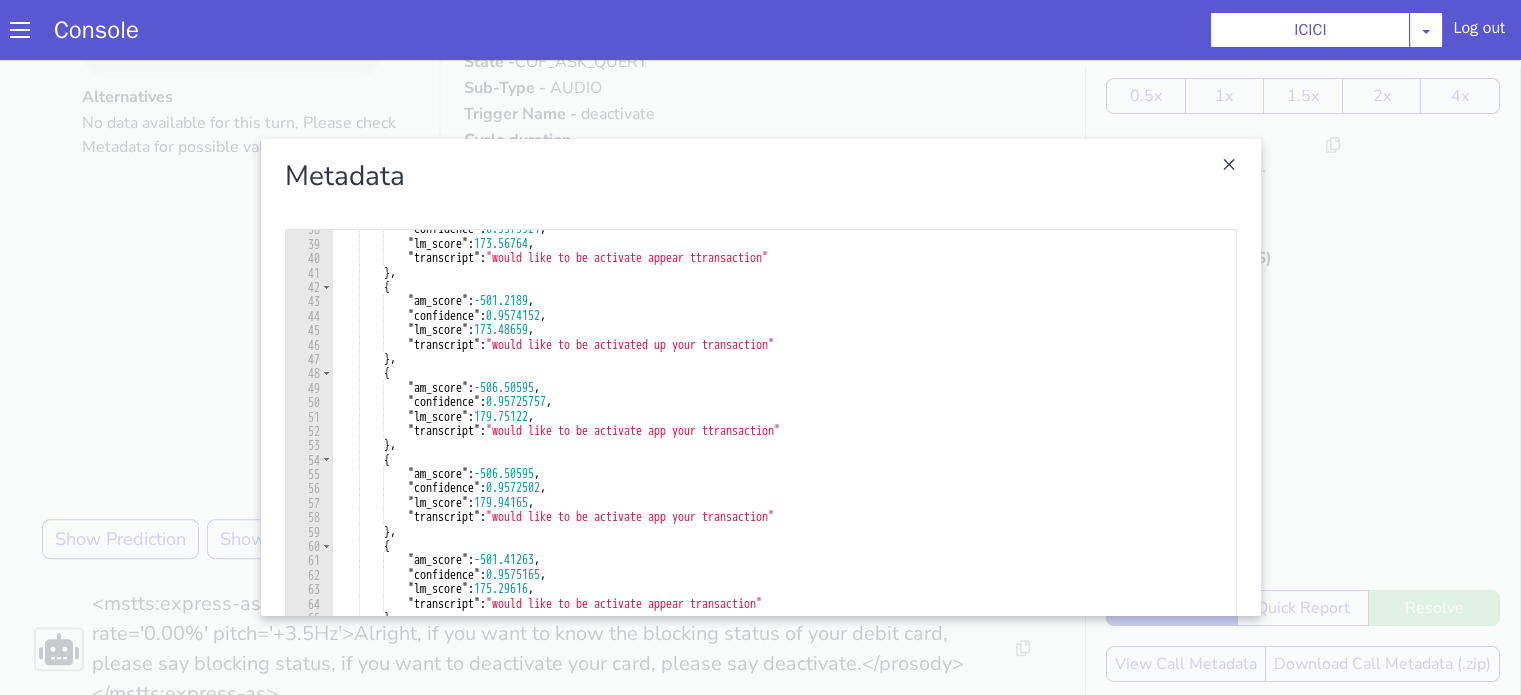 scroll, scrollTop: 660, scrollLeft: 0, axis: vertical 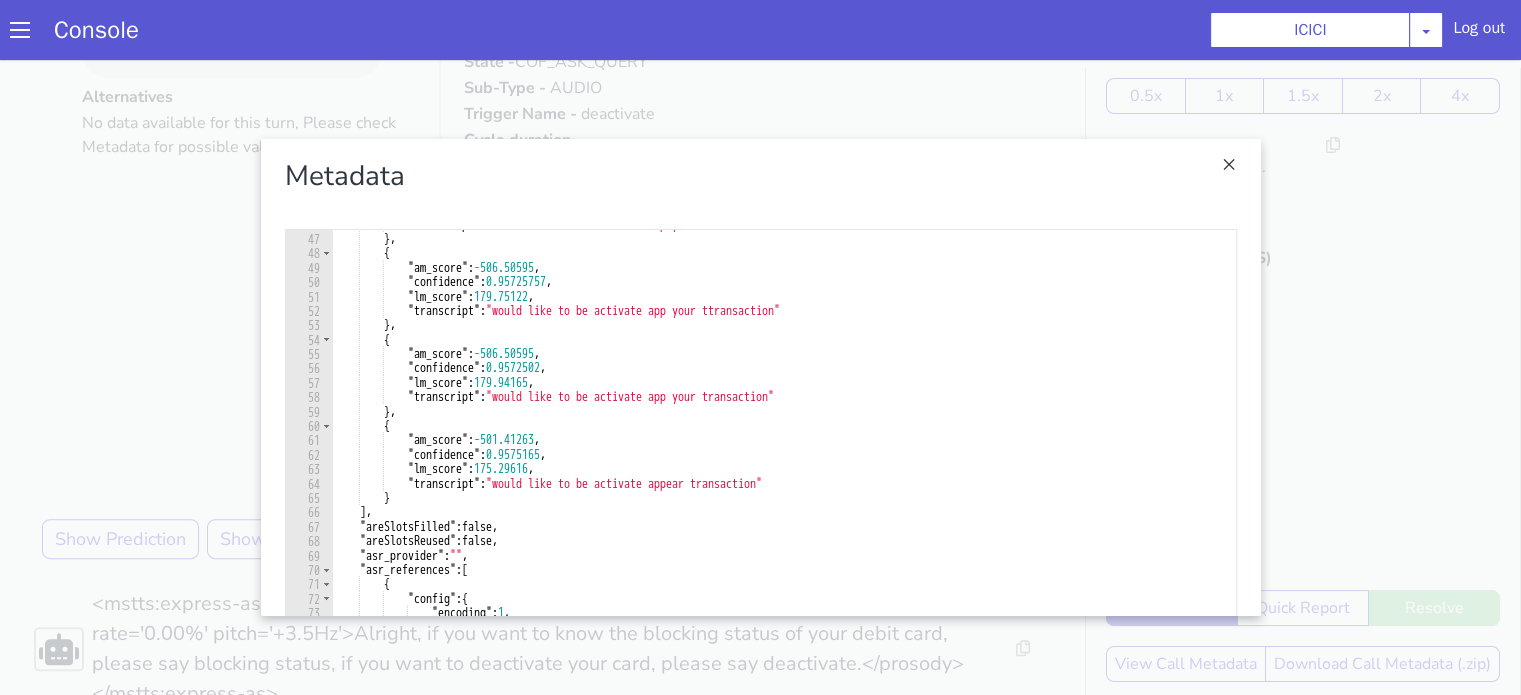 click at bounding box center [760, 377] 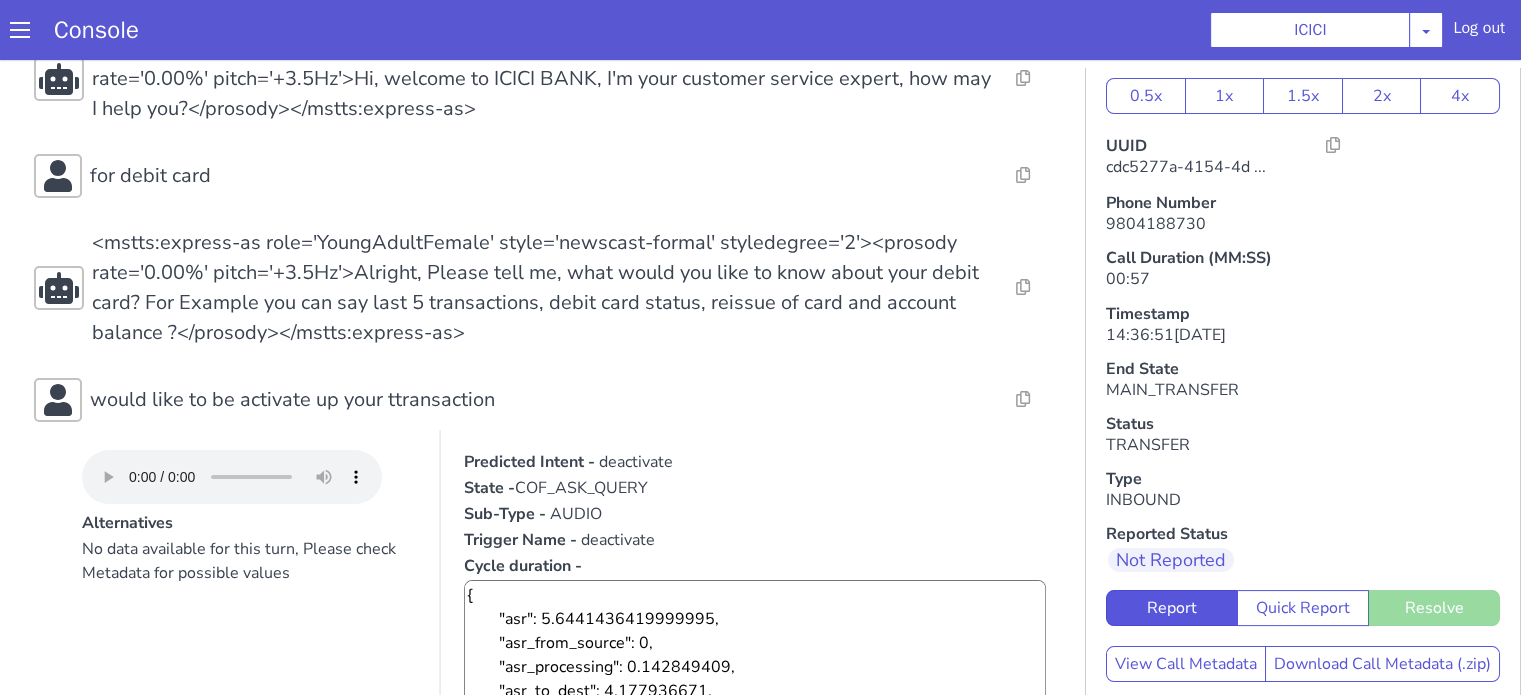 scroll, scrollTop: 200, scrollLeft: 0, axis: vertical 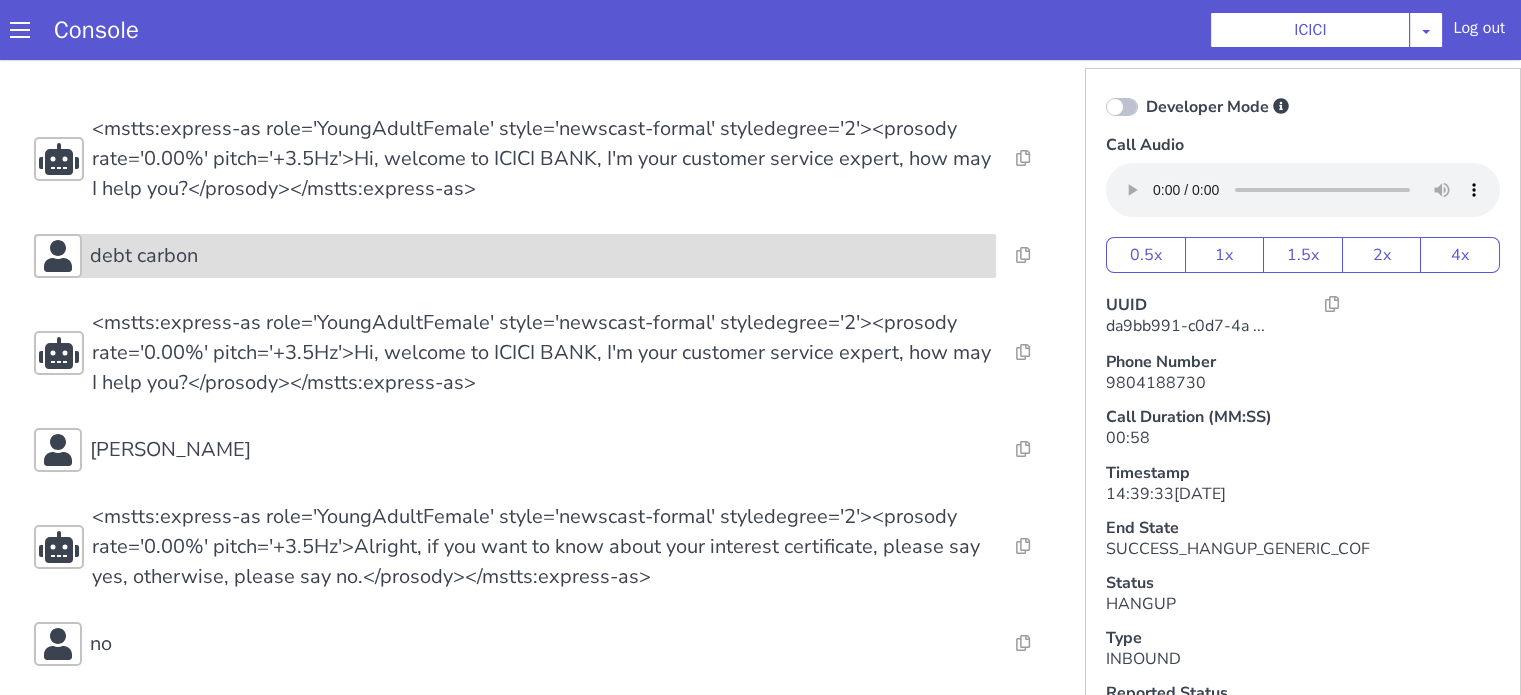 click on "debt carbon" at bounding box center (366, -66) 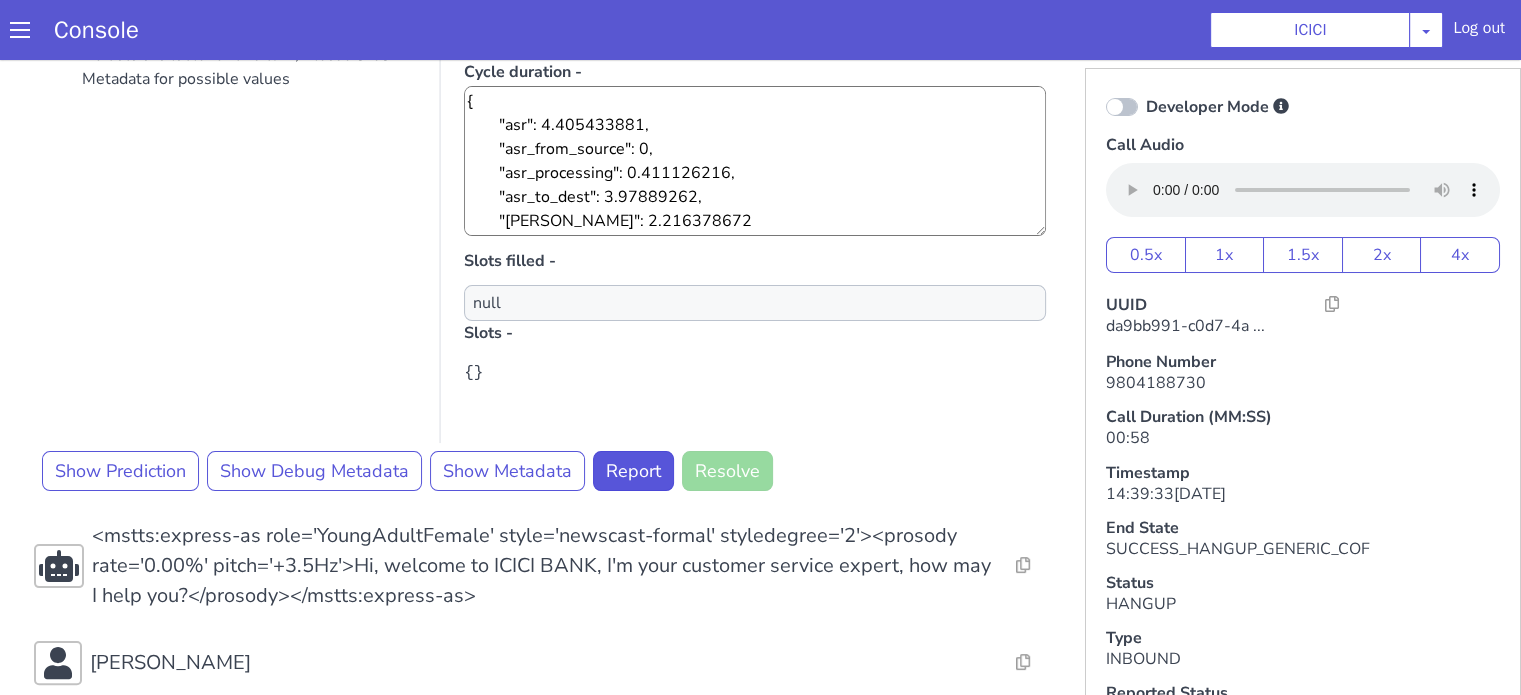 scroll, scrollTop: 400, scrollLeft: 0, axis: vertical 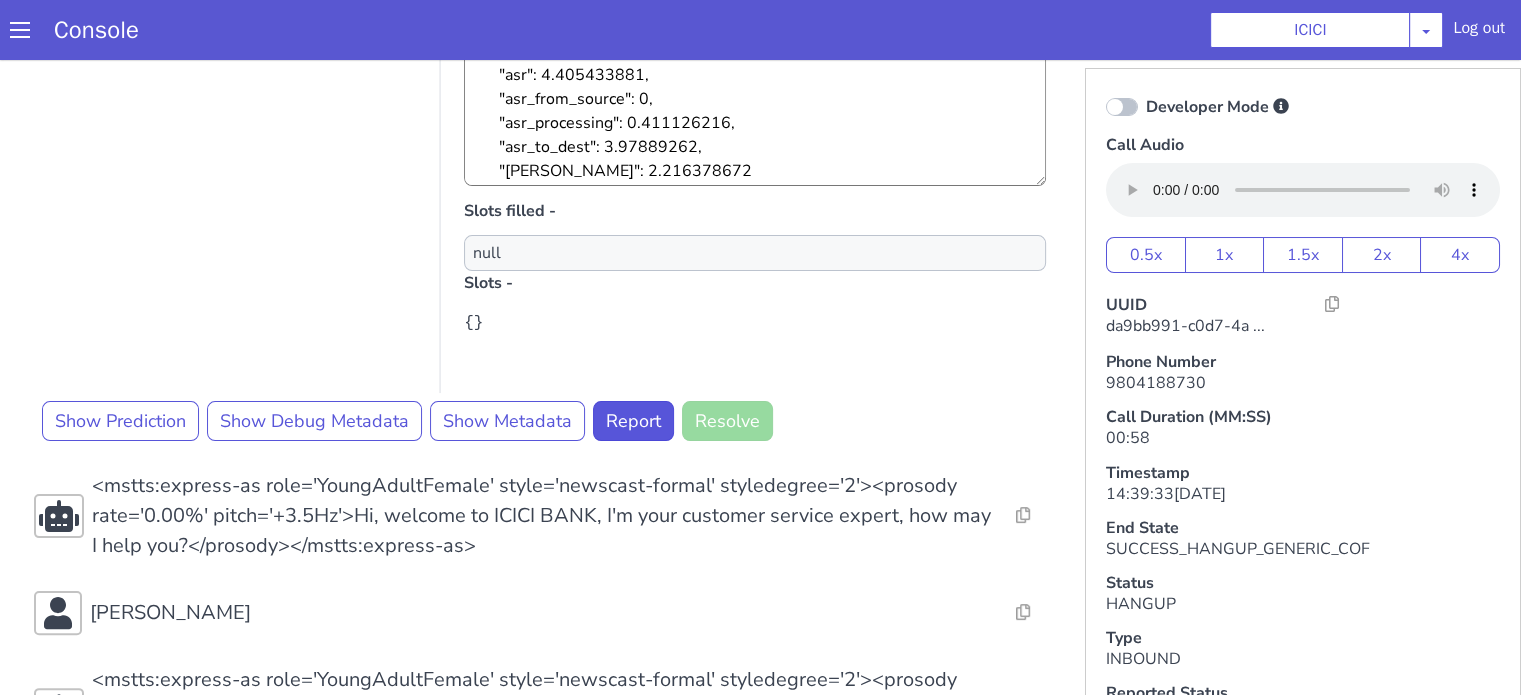 click on "Alternatives No data available for this turn, Please check Metadata for possible values Predicted Intent -   inform_product State -  COF_ASK_QUERY Sub-Type -   AUDIO Trigger Name -   inform_product Cycle duration -  {
"asr": 4.405433881,
"asr_from_source": 0,
"asr_processing": 0.411126216,
"asr_to_dest": 3.97889262,
"plute": 2.216378672
} Slots filled - null Slots -   {}" at bounding box center (964, -311) 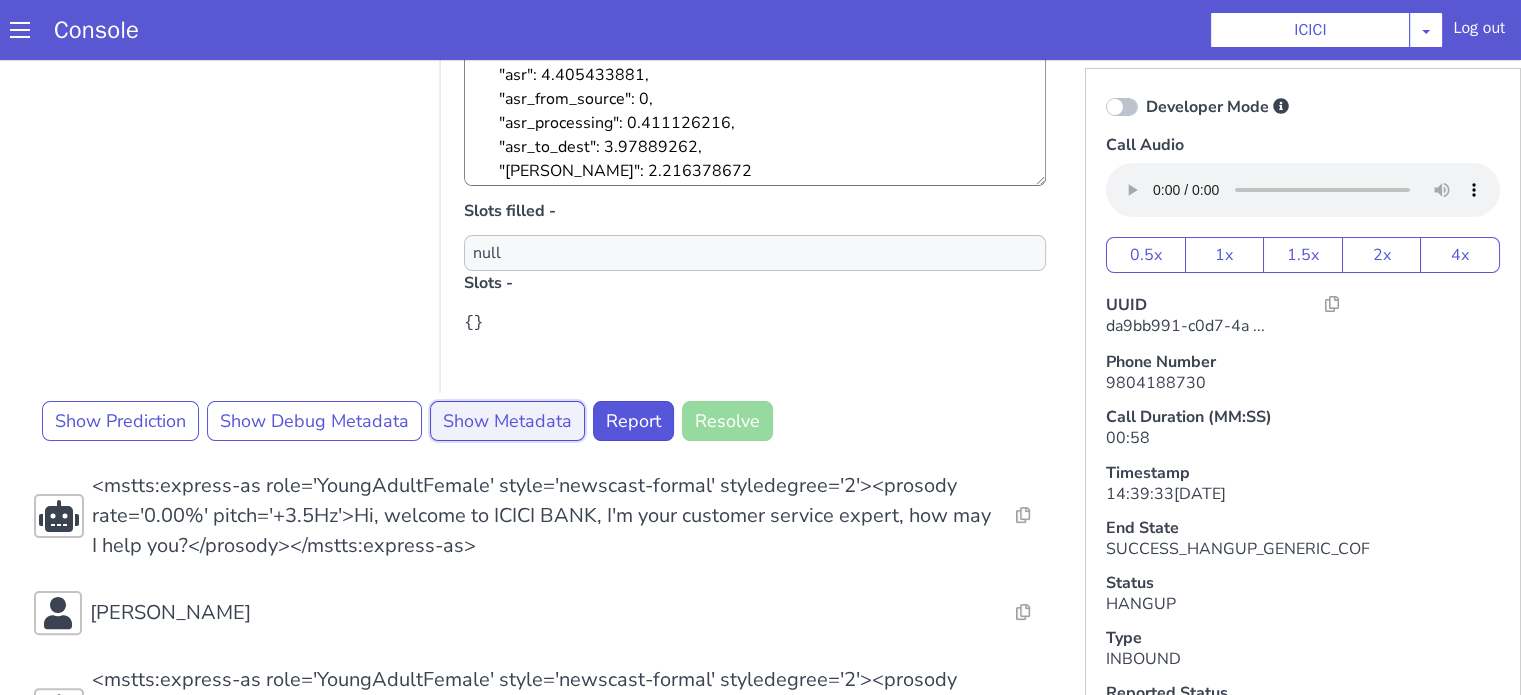 click on "Show Metadata" at bounding box center (730, 99) 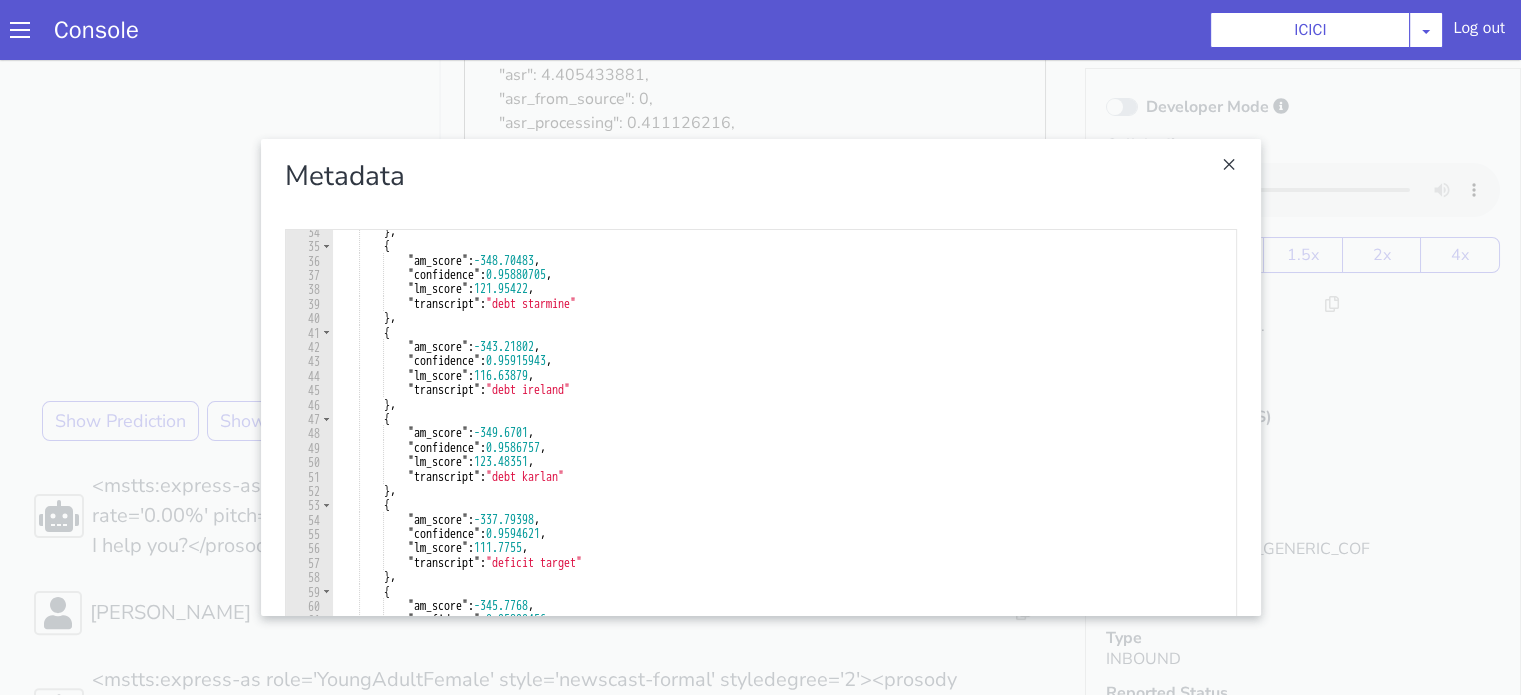 scroll, scrollTop: 660, scrollLeft: 0, axis: vertical 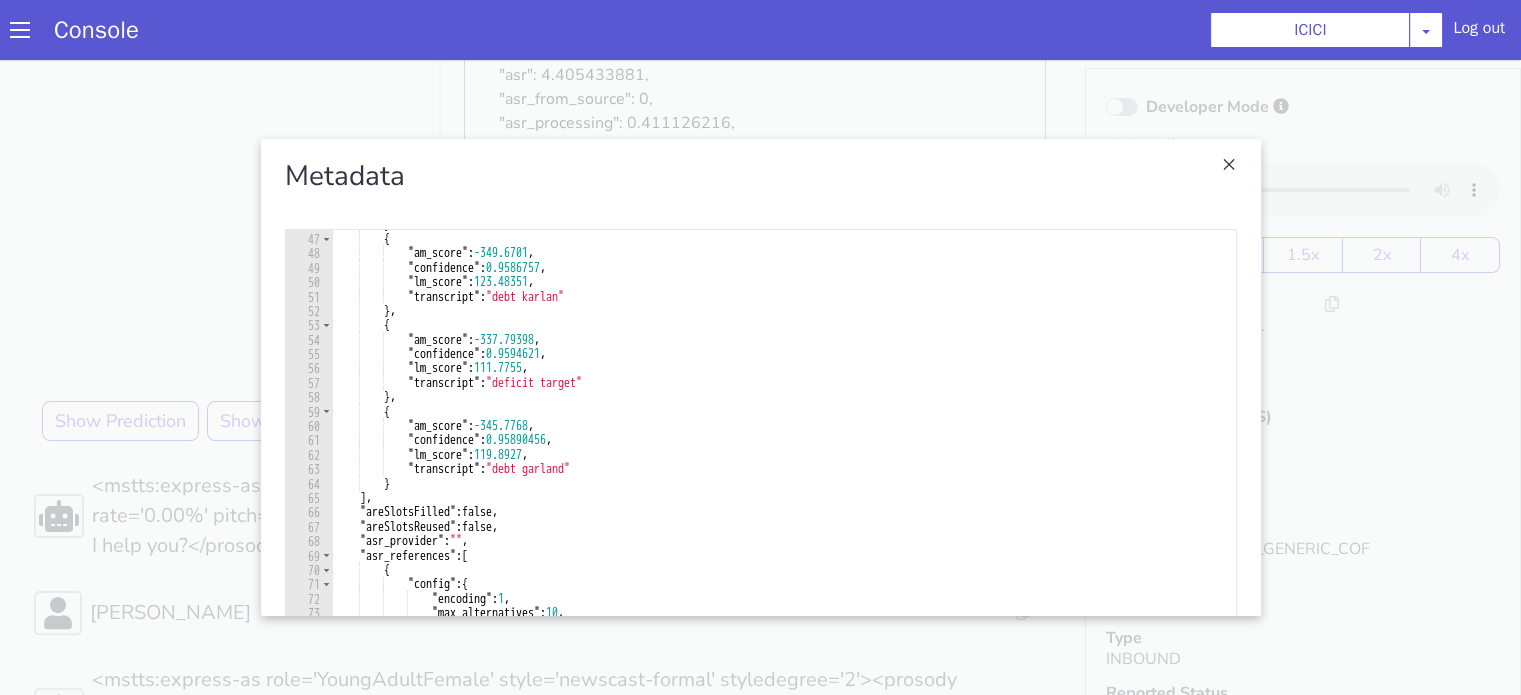 click at bounding box center [1972, -11] 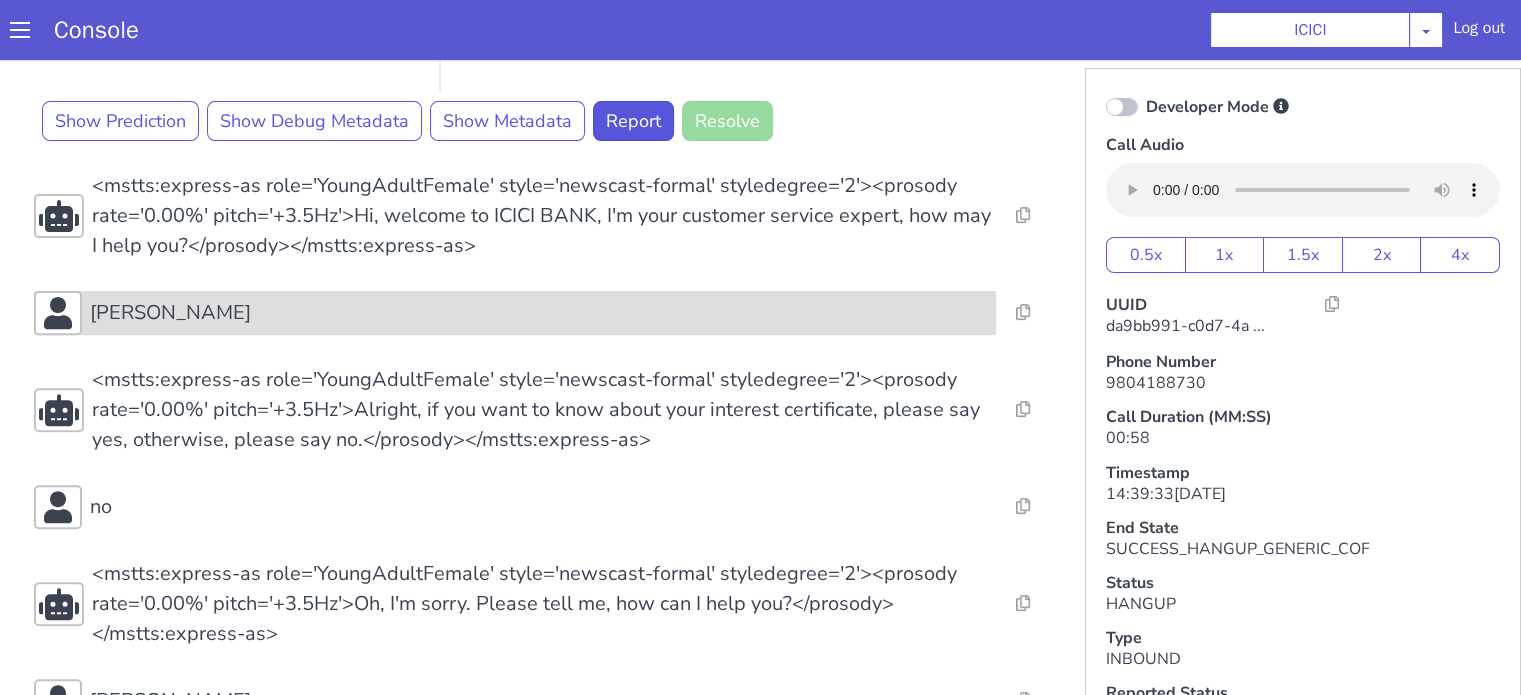 click on "david garden" at bounding box center (515, -98) 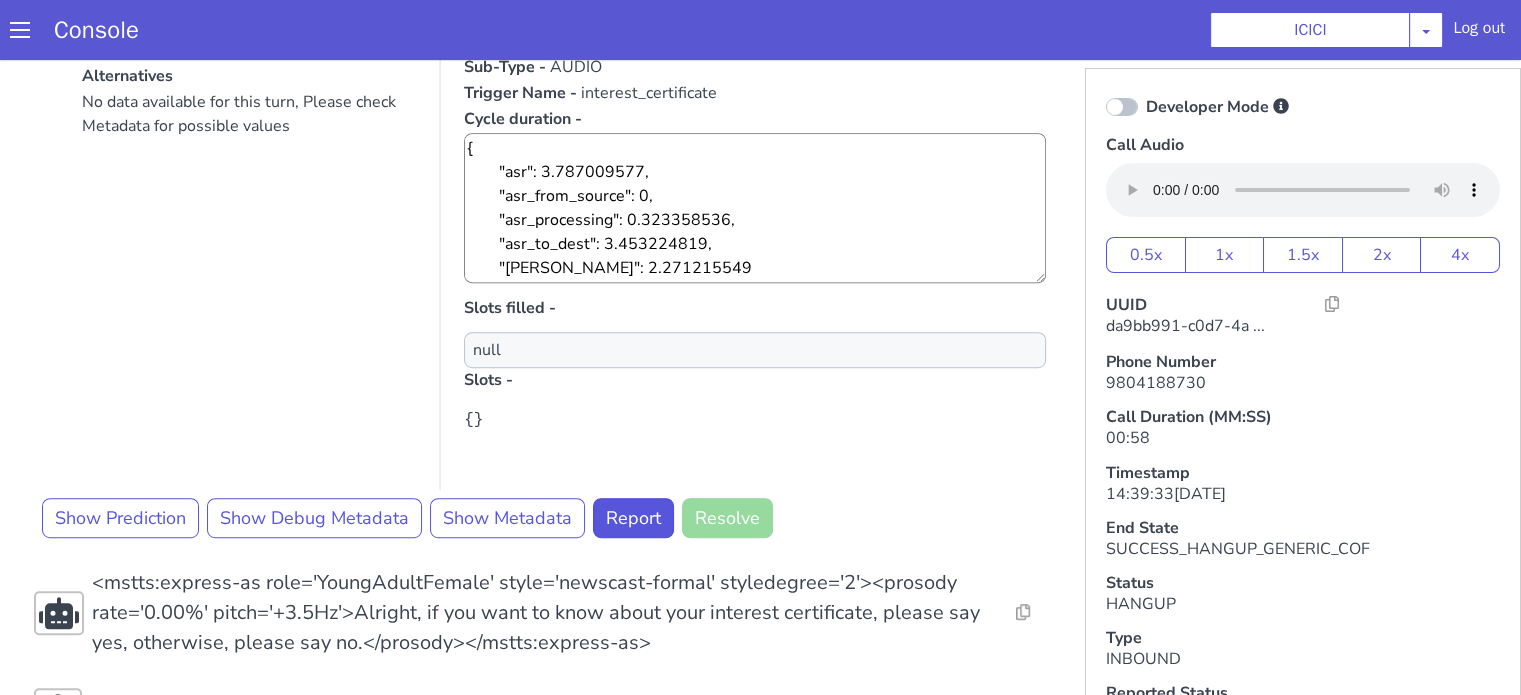 scroll, scrollTop: 1100, scrollLeft: 0, axis: vertical 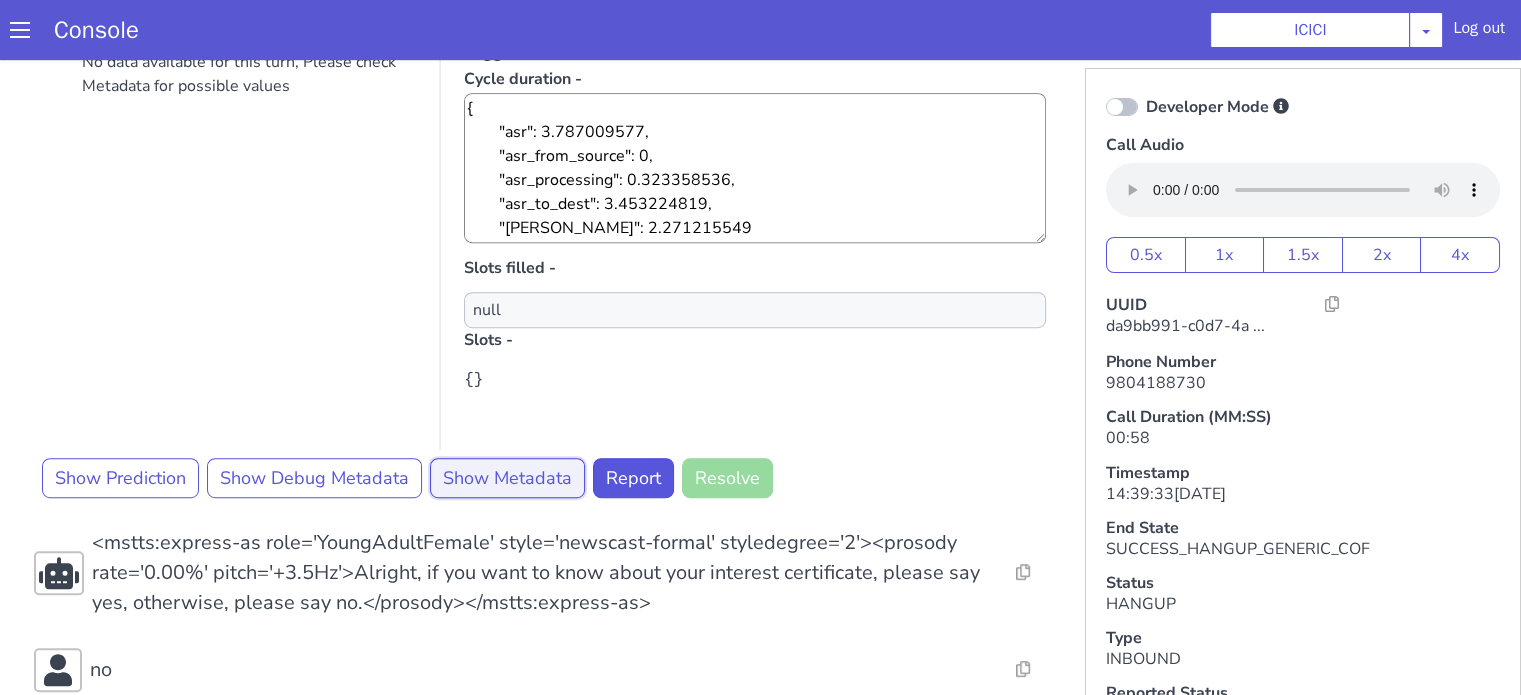 click on "Show Metadata" at bounding box center (681, 202) 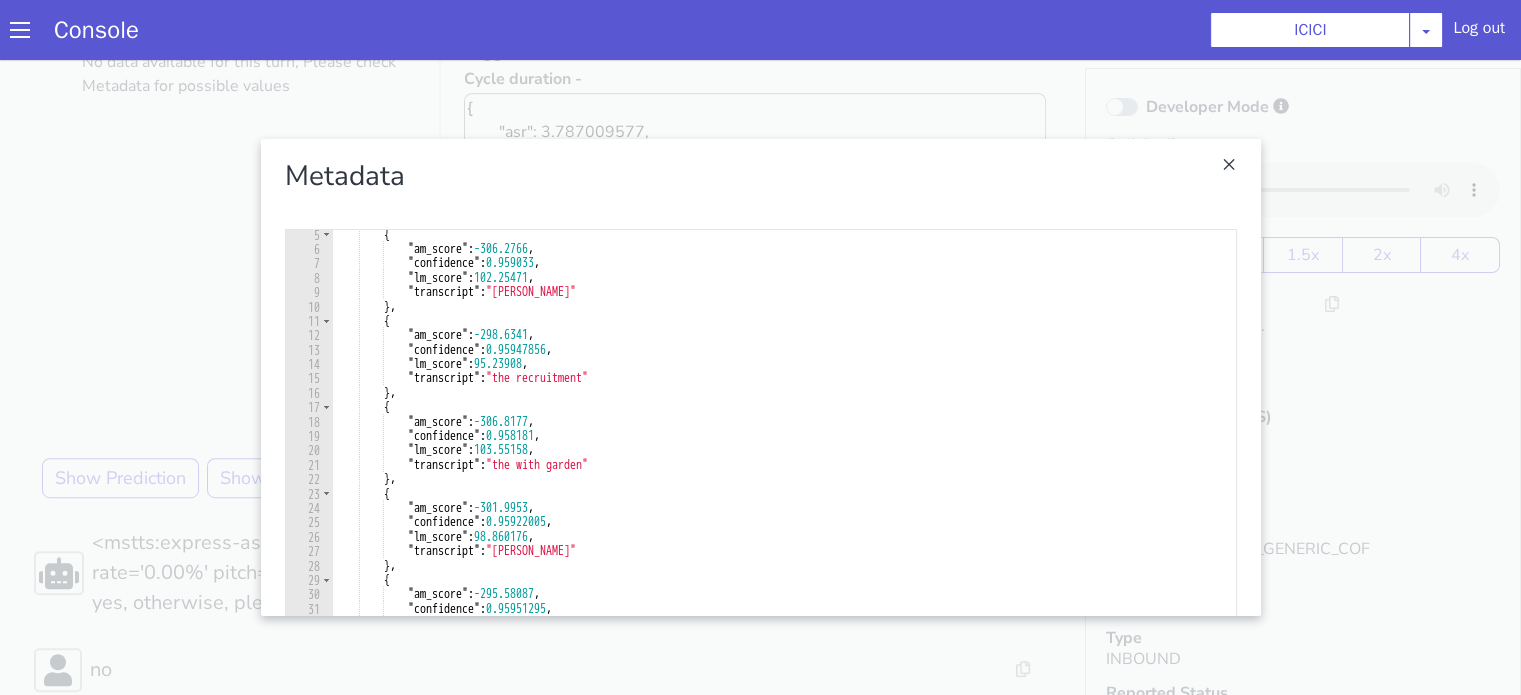 scroll, scrollTop: 0, scrollLeft: 0, axis: both 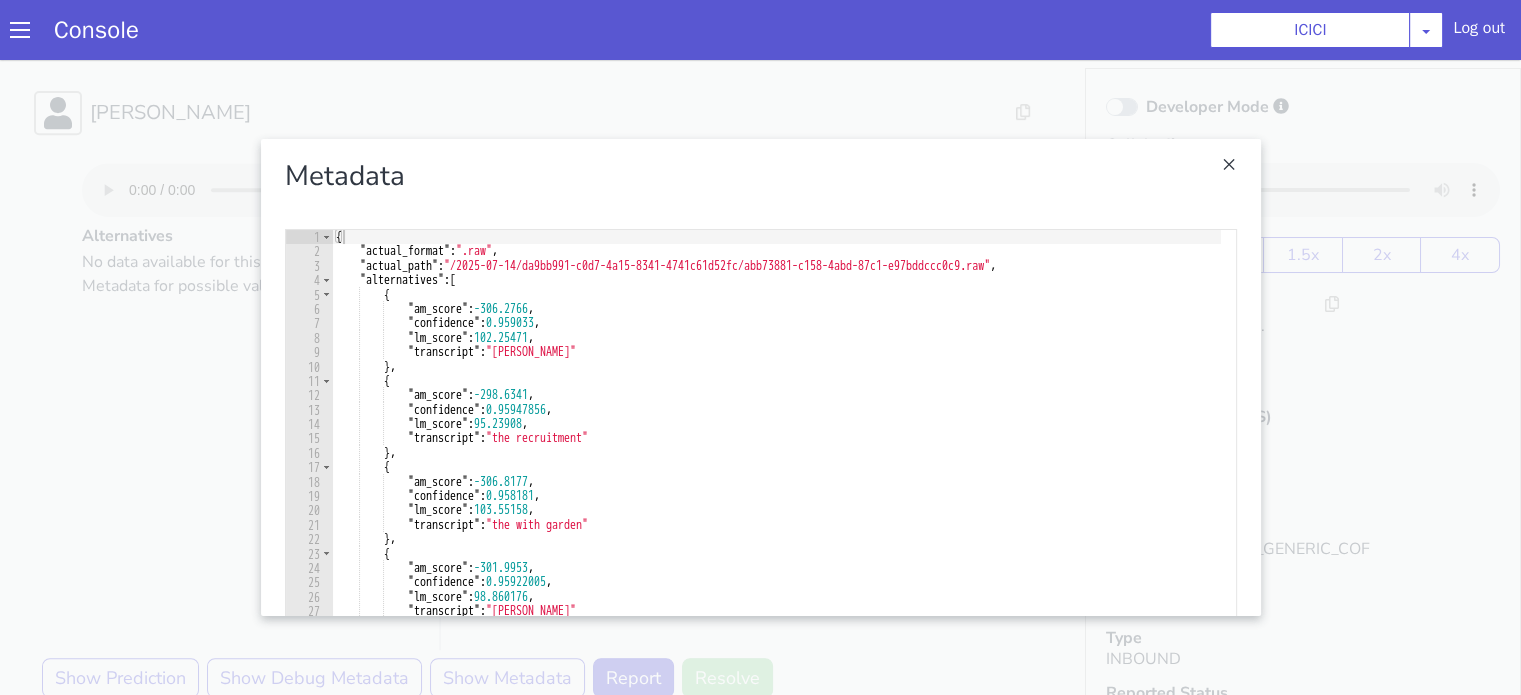 click at bounding box center (2263, 333) 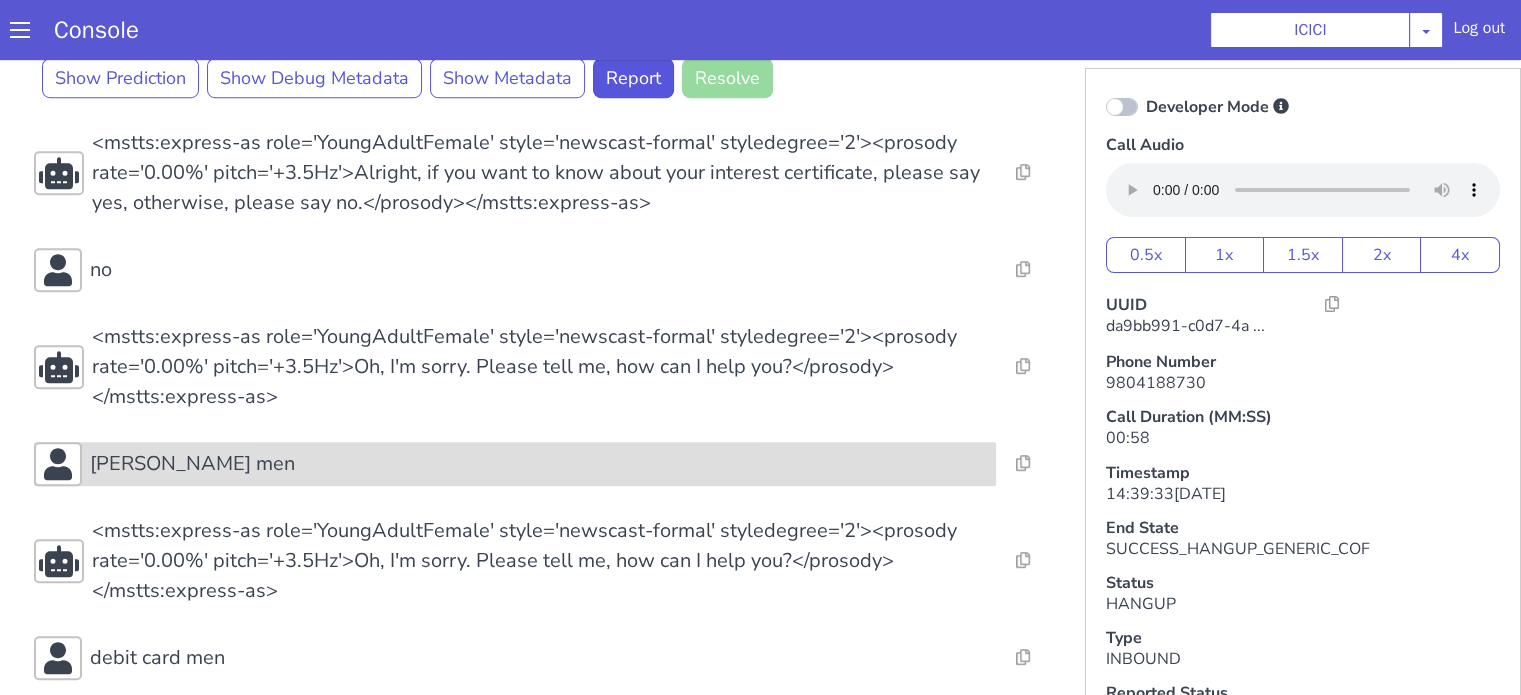 click on "david card men" at bounding box center [695, -19] 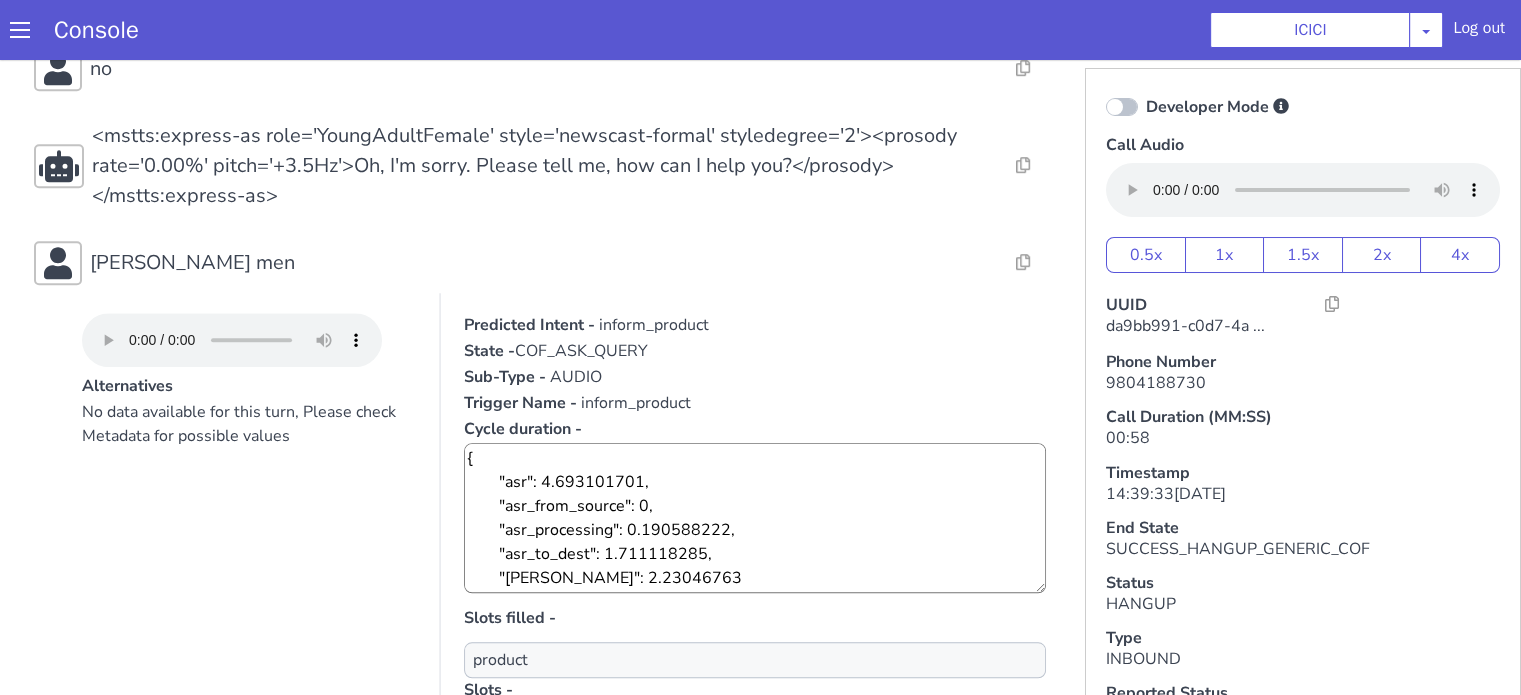 scroll, scrollTop: 1800, scrollLeft: 0, axis: vertical 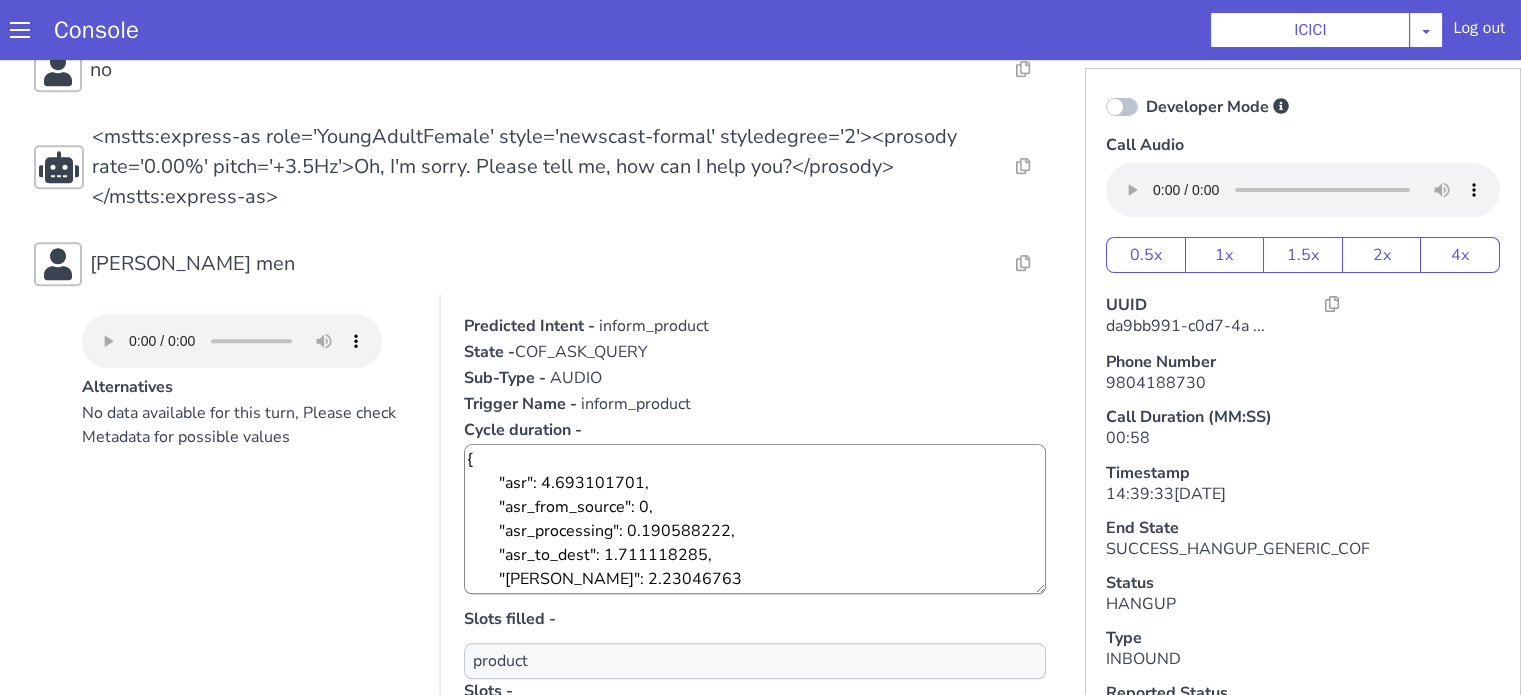 click on "No data available for this turn, Please check Metadata for possible values" at bounding box center [1046, -99] 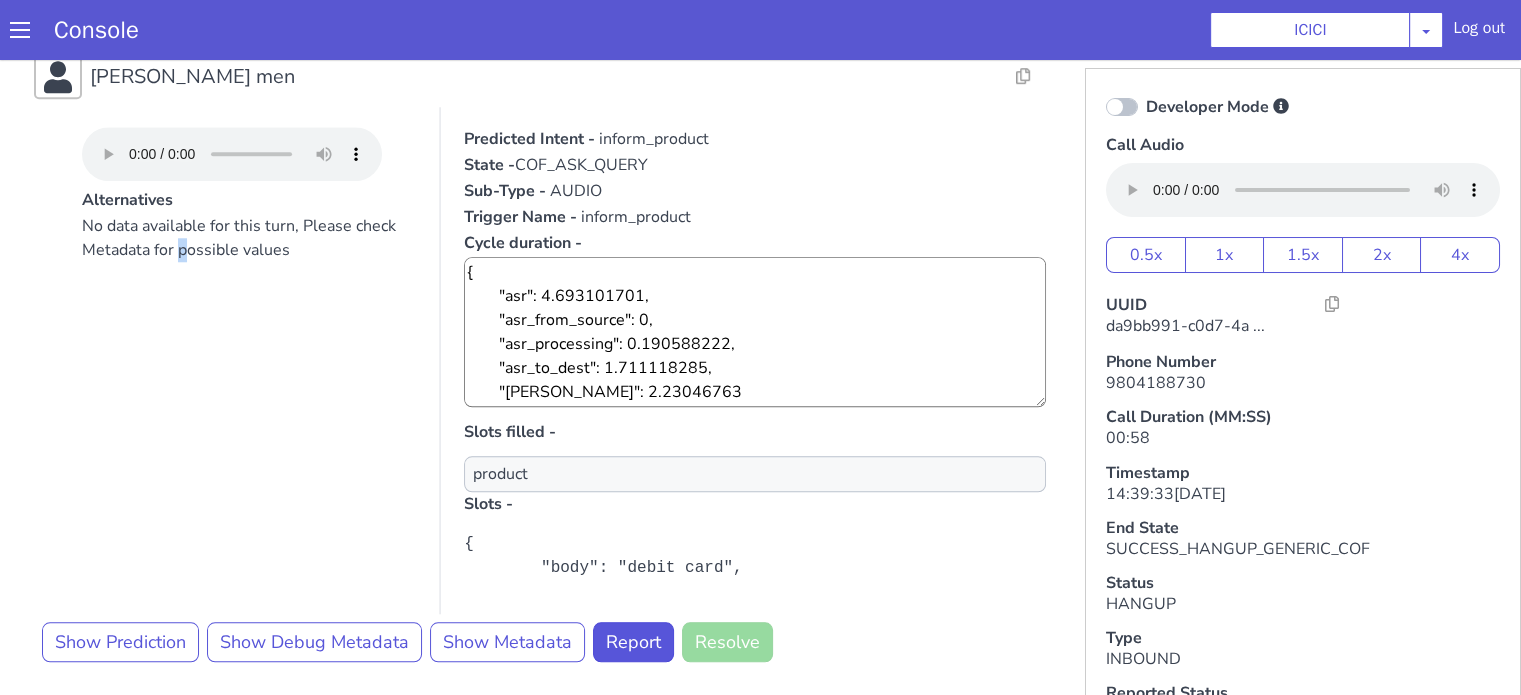 scroll, scrollTop: 2000, scrollLeft: 0, axis: vertical 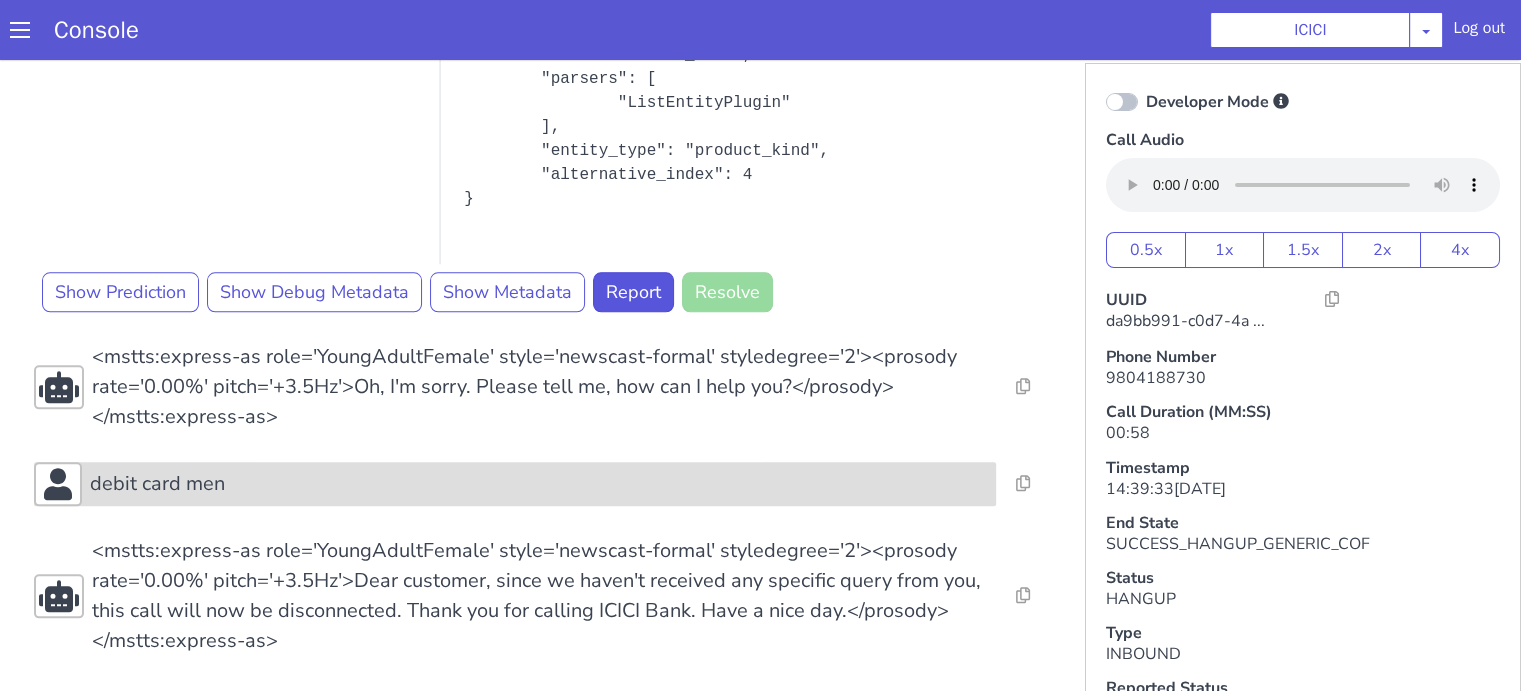 click on "debit card men" at bounding box center [502, 73] 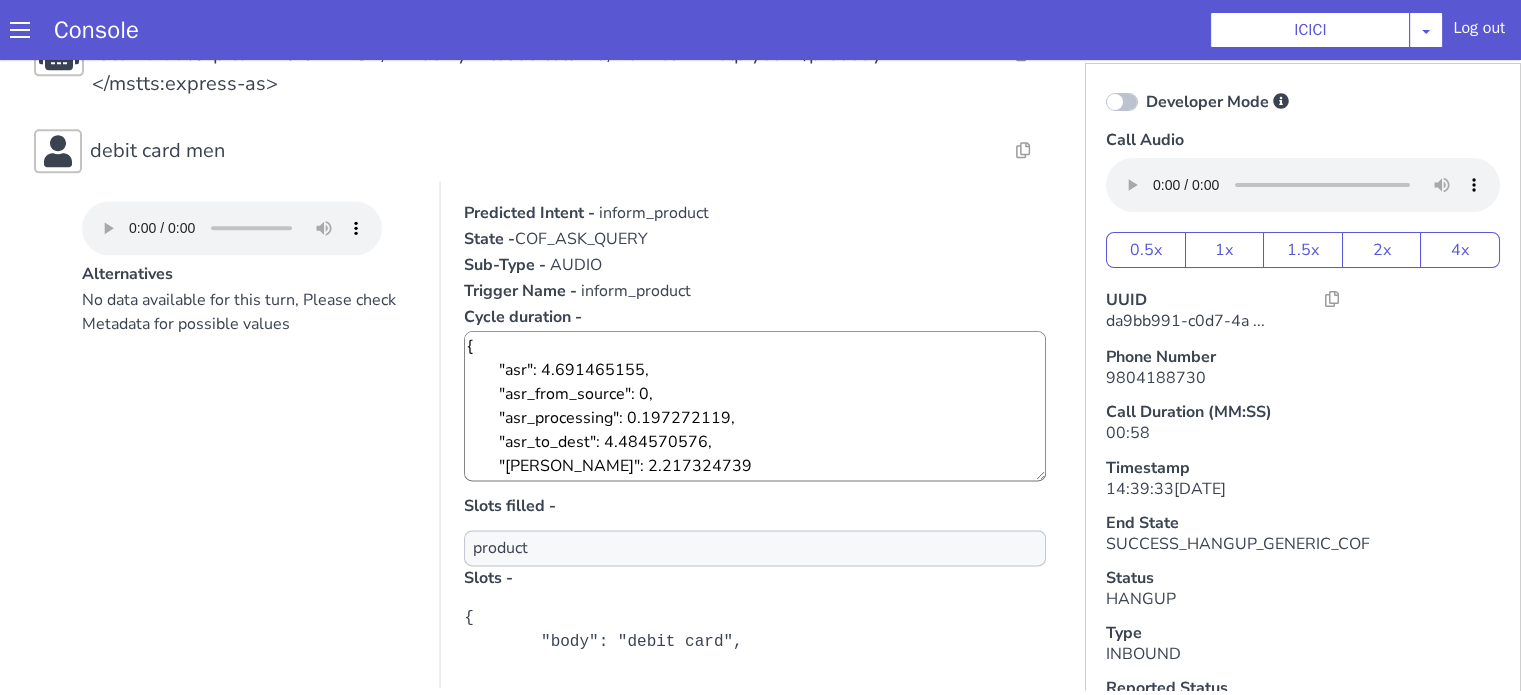 scroll, scrollTop: 2632, scrollLeft: 0, axis: vertical 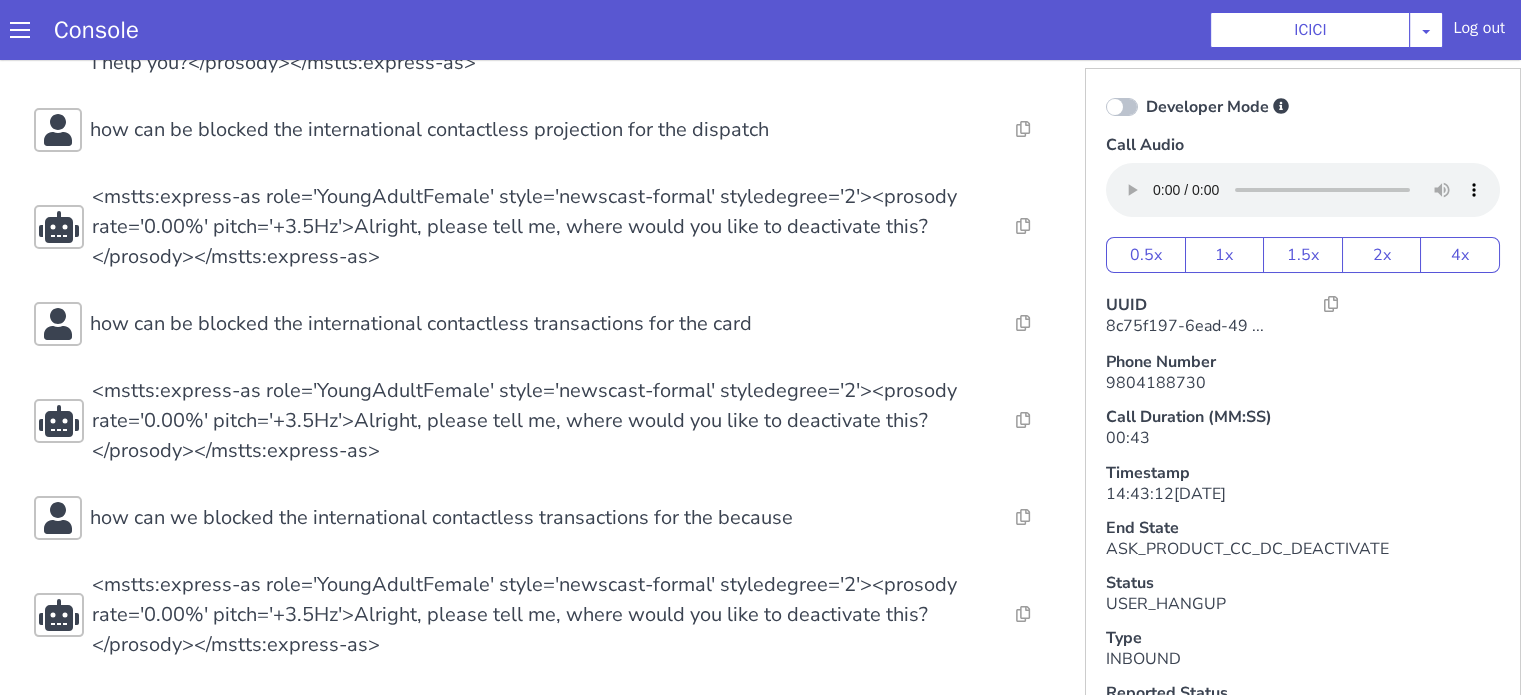 click on "Resolve  Intent Error  Entity Error  Transcription Error  Miscellaneous Submit Resolve  Intent Error  Entity Error  Transcription Error  Miscellaneous Submit Resolve  Intent Error  Entity Error  Transcription Error  Miscellaneous Submit <mstts:express-as role='YoungAdultFemale' style='newscast-formal' styledegree='2'><prosody rate='0.00%' pitch='+3.5Hz'>Hi, welcome to ICICI BANK, I'm your customer service expert, how may I help you?</prosody></mstts:express-as> Resolve  Intent Error  Entity Error  Transcription Error  Miscellaneous Submit how can be blocked the international contactless projection for the dispatch Resolve  Intent Error  Entity Error  Transcription Error  Miscellaneous Submit Resolve  Intent Error  Entity Error  Transcription Error  Miscellaneous Submit <mstts:express-as role='YoungAdultFemale' style='newscast-formal' styledegree='2'><prosody rate='0.00%' pitch='+3.5Hz'>Alright, please tell me, where would you like to deactivate this?</prosody></mstts:express-as> Resolve  Intent Error Submit" at bounding box center [544, 324] 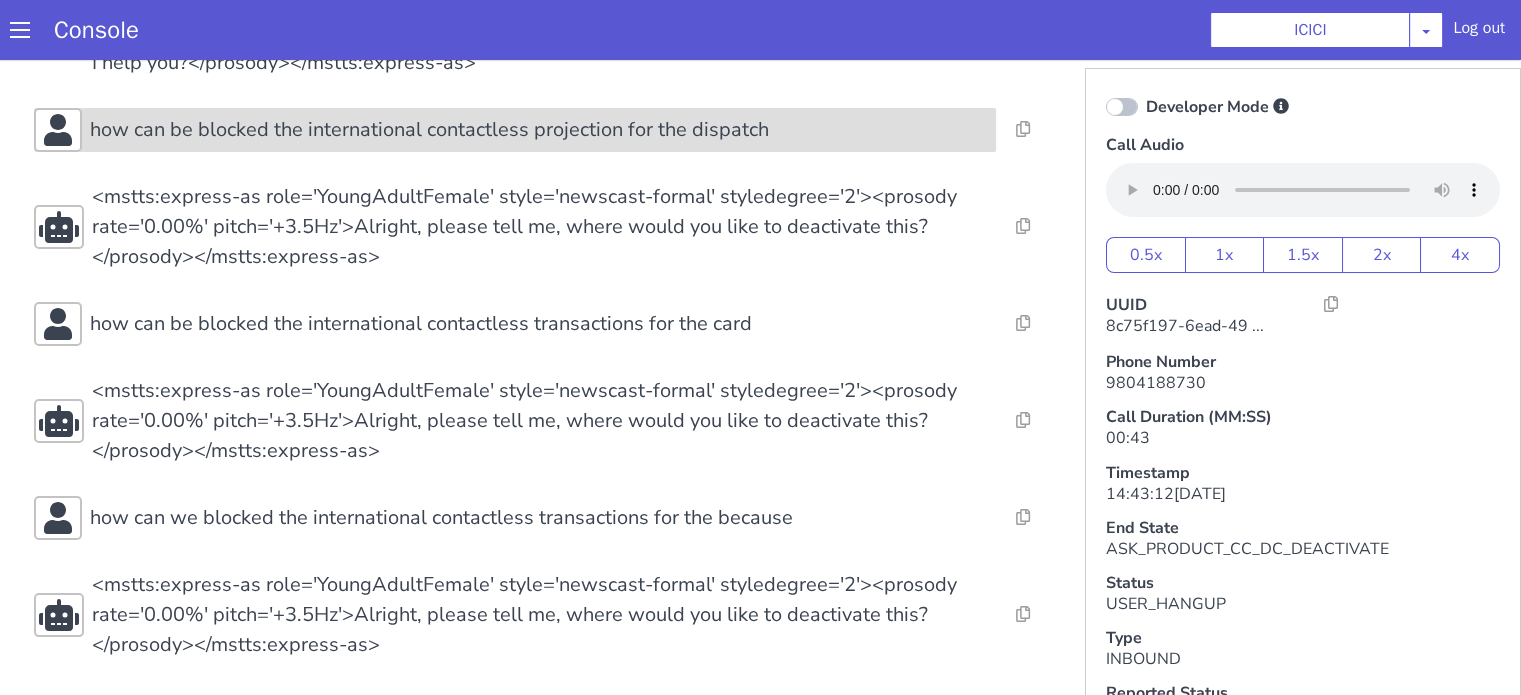 click on "how can be blocked the international contactless projection for the dispatch" at bounding box center [515, 130] 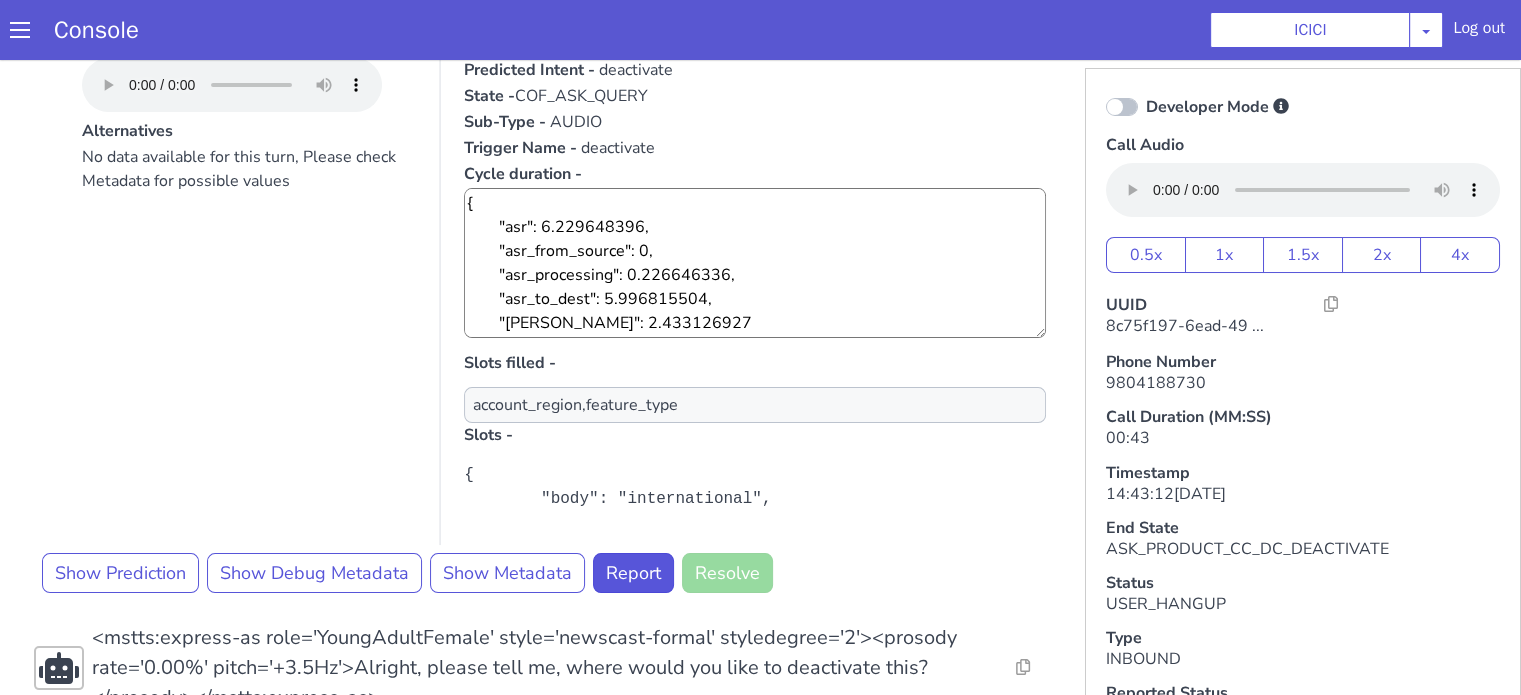 scroll, scrollTop: 326, scrollLeft: 0, axis: vertical 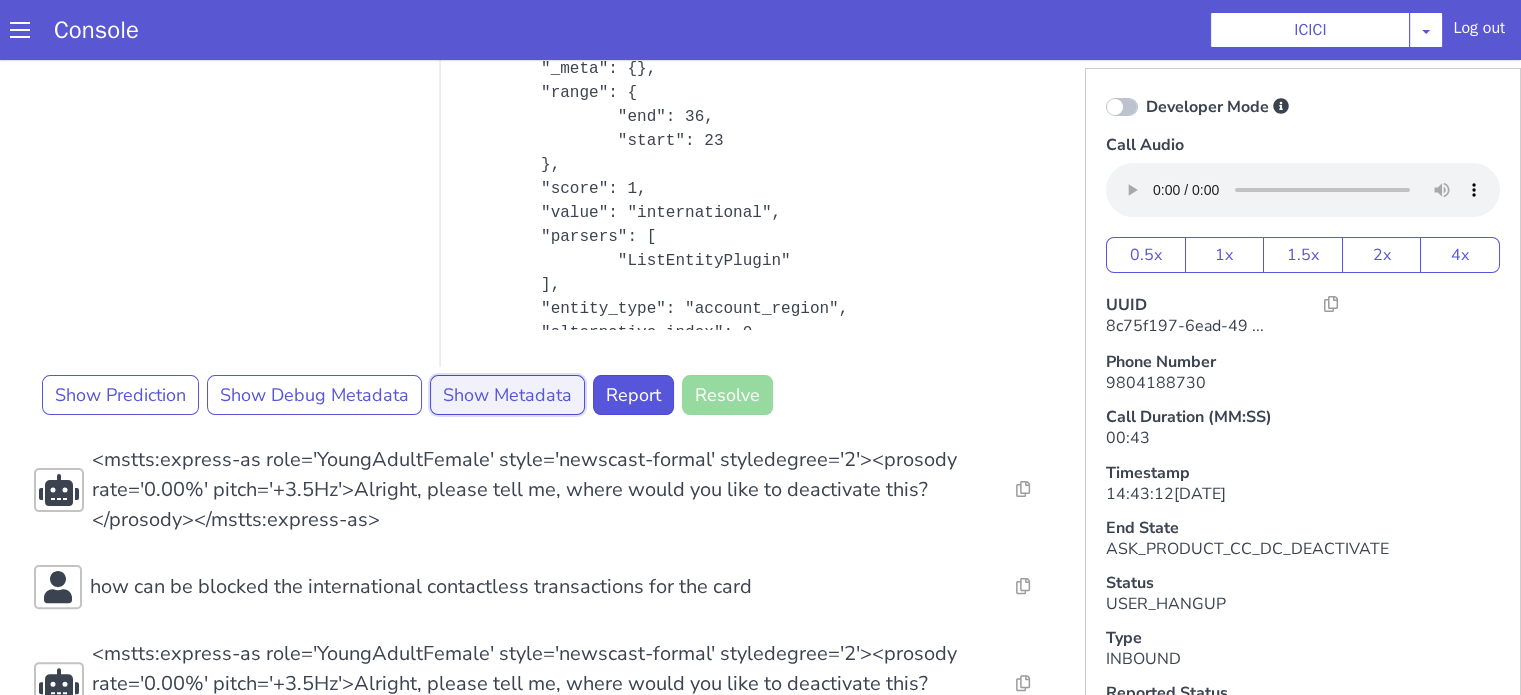 click on "Show Metadata" at bounding box center (507, 395) 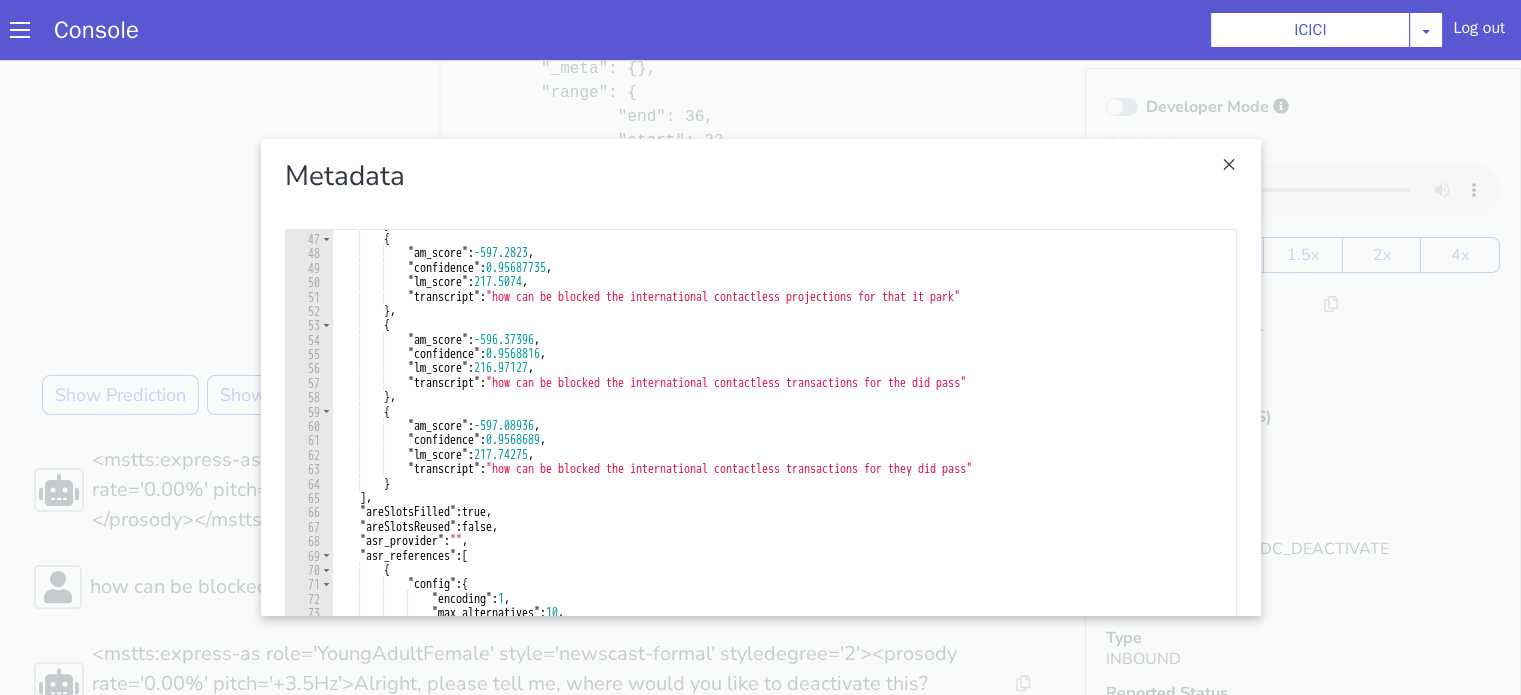 scroll, scrollTop: 900, scrollLeft: 0, axis: vertical 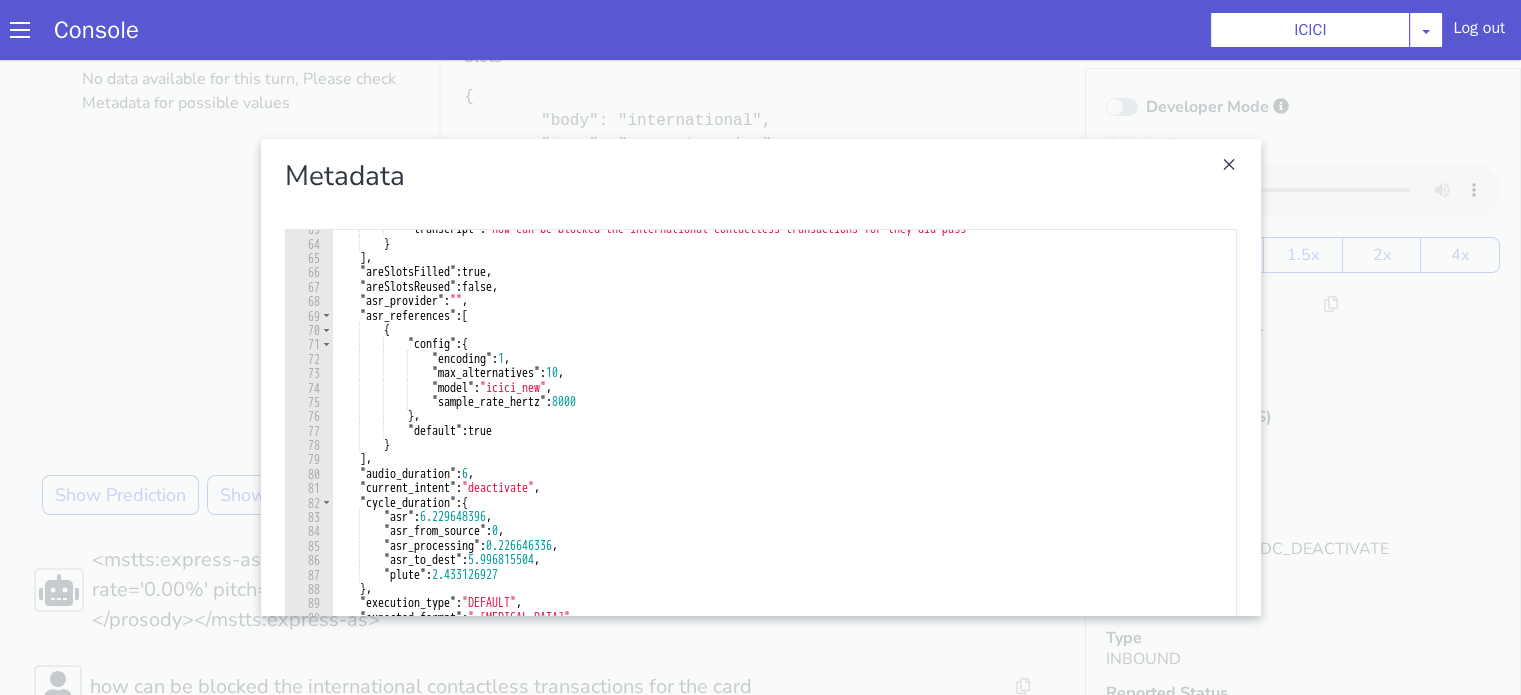 click at bounding box center (760, 377) 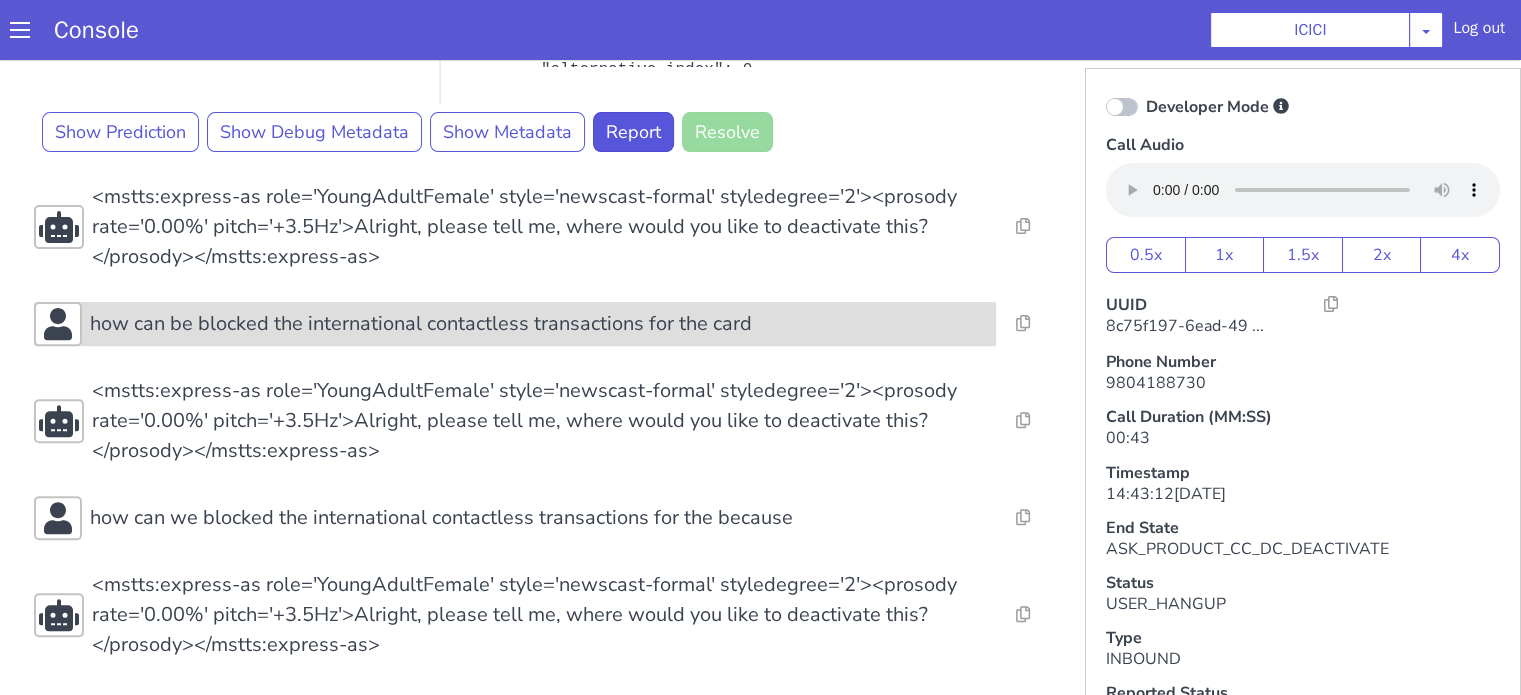 click on "how can be blocked the international contactless transactions for the card" at bounding box center (421, 324) 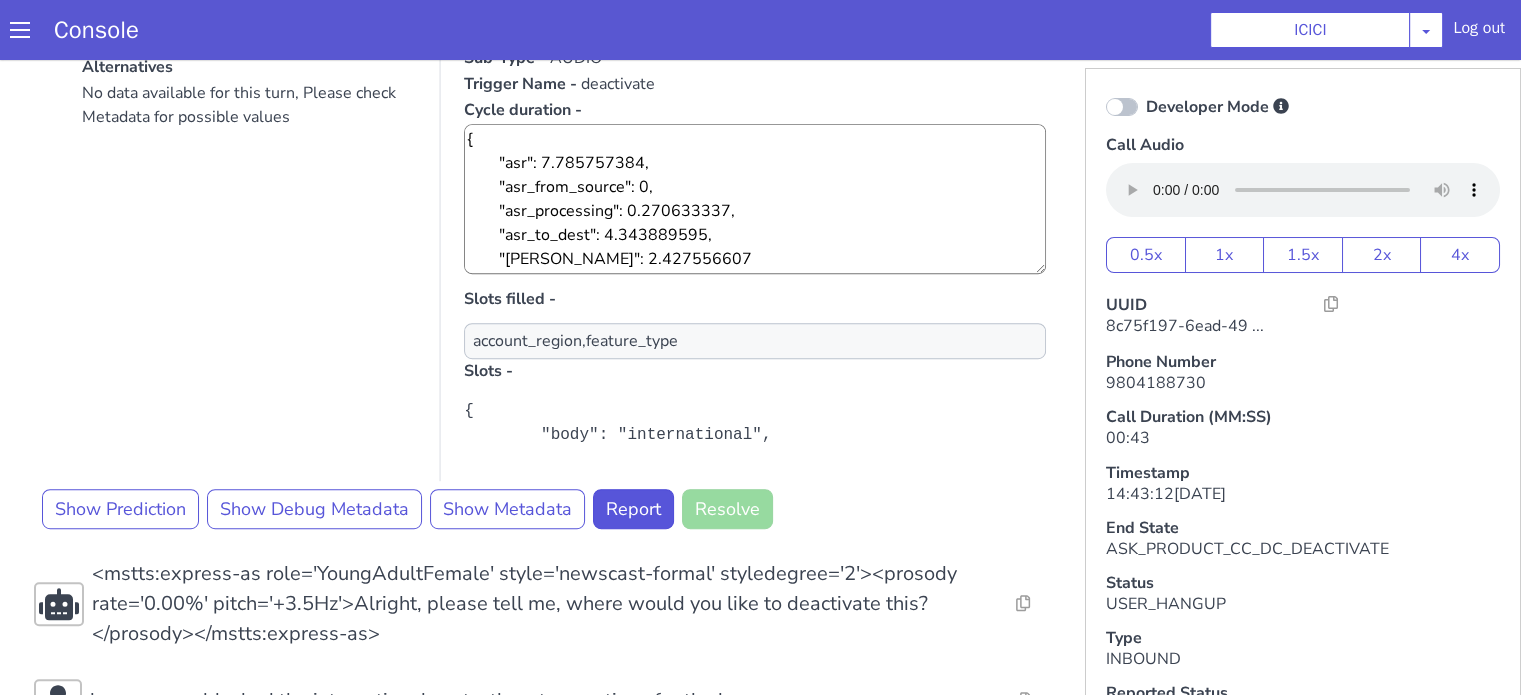 scroll, scrollTop: 1089, scrollLeft: 0, axis: vertical 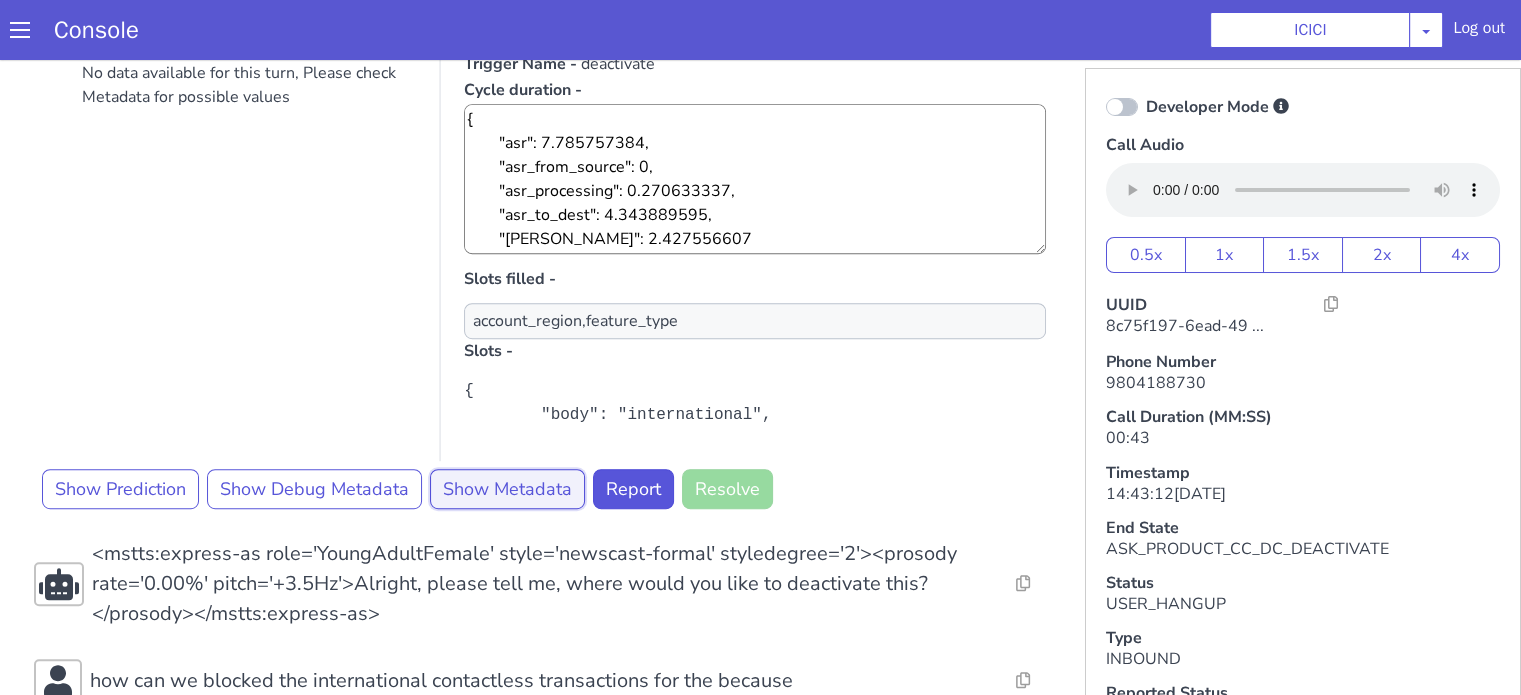 click on "Show Metadata" at bounding box center [507, 489] 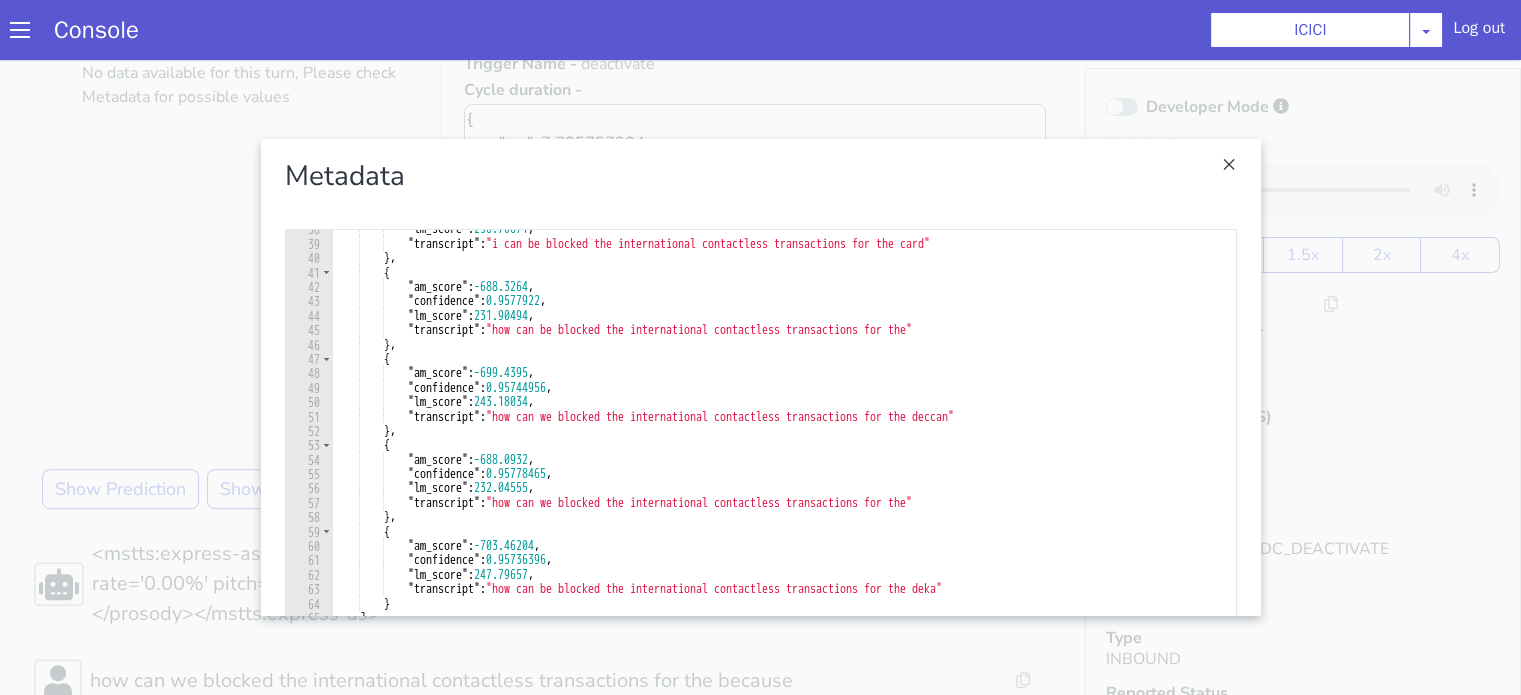 scroll, scrollTop: 720, scrollLeft: 0, axis: vertical 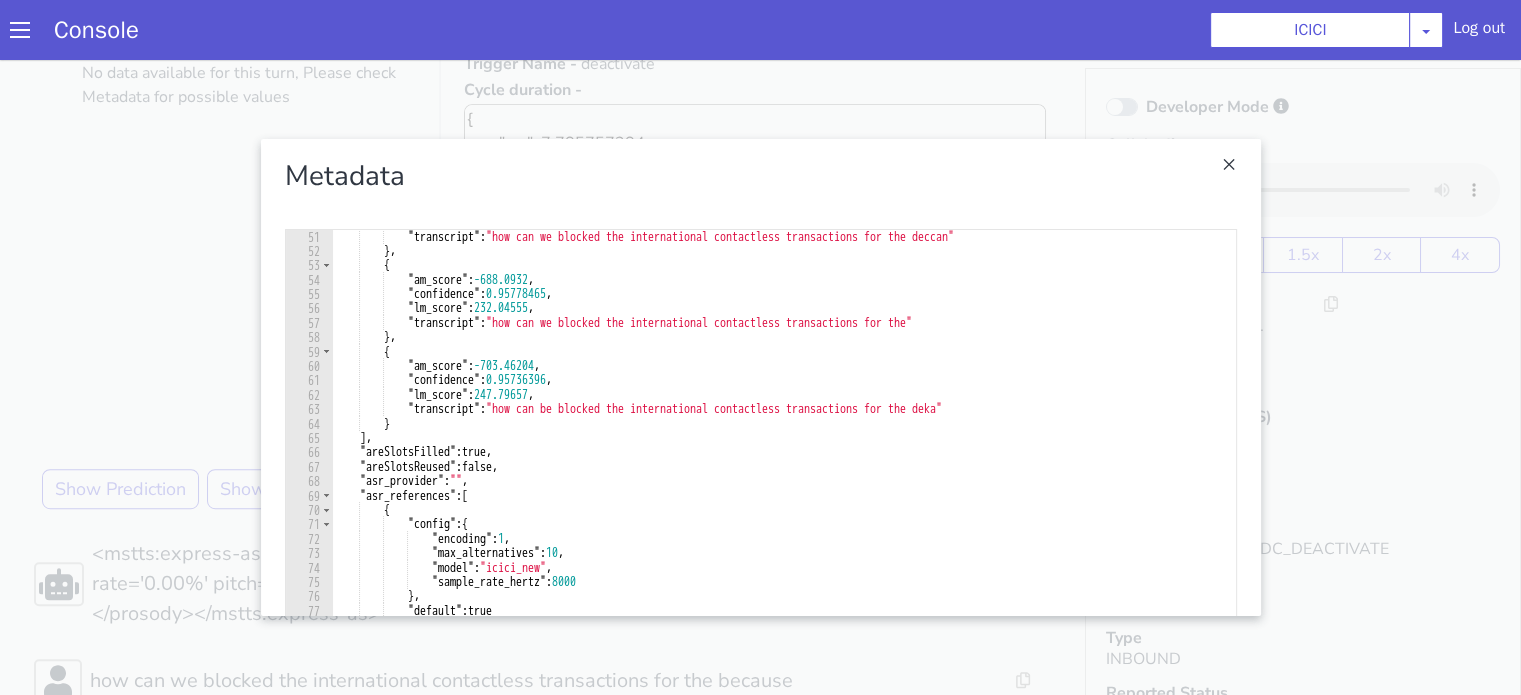 click at bounding box center [760, 377] 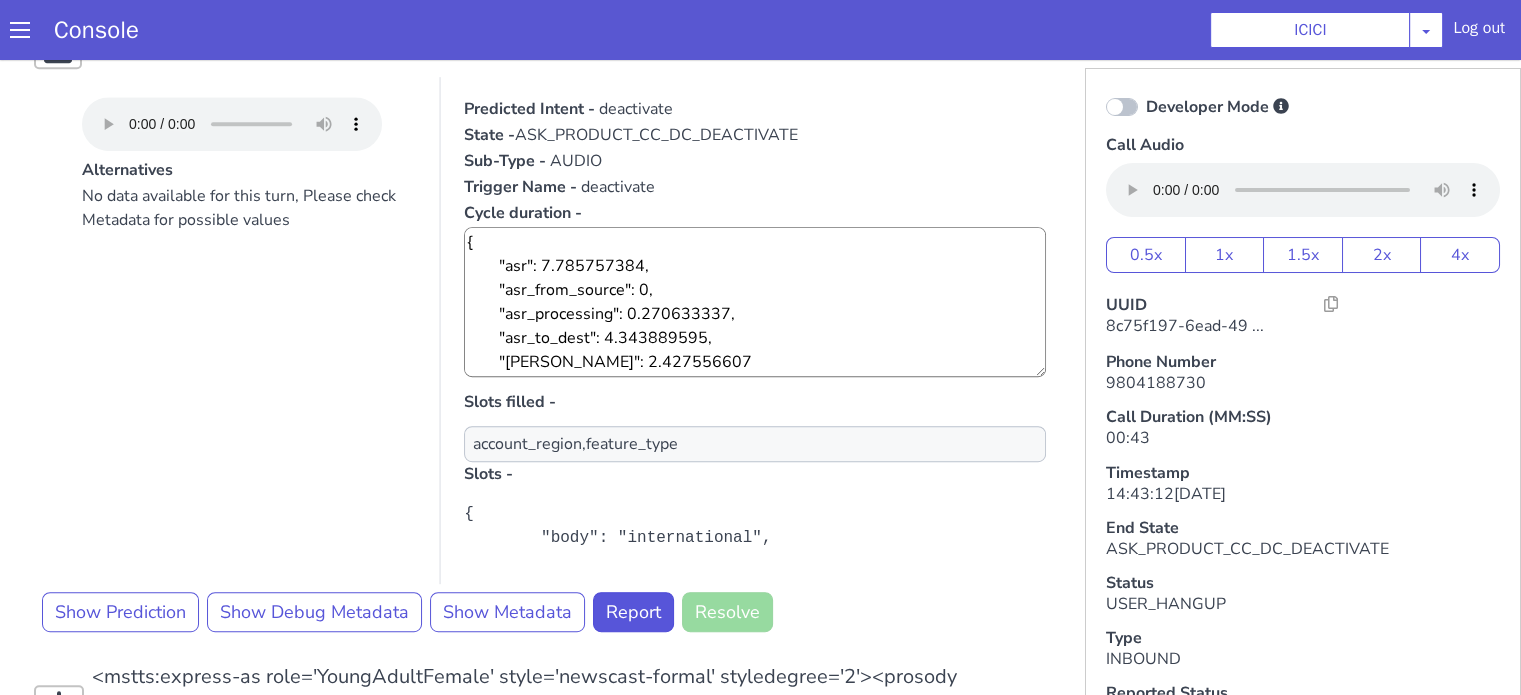 scroll, scrollTop: 889, scrollLeft: 0, axis: vertical 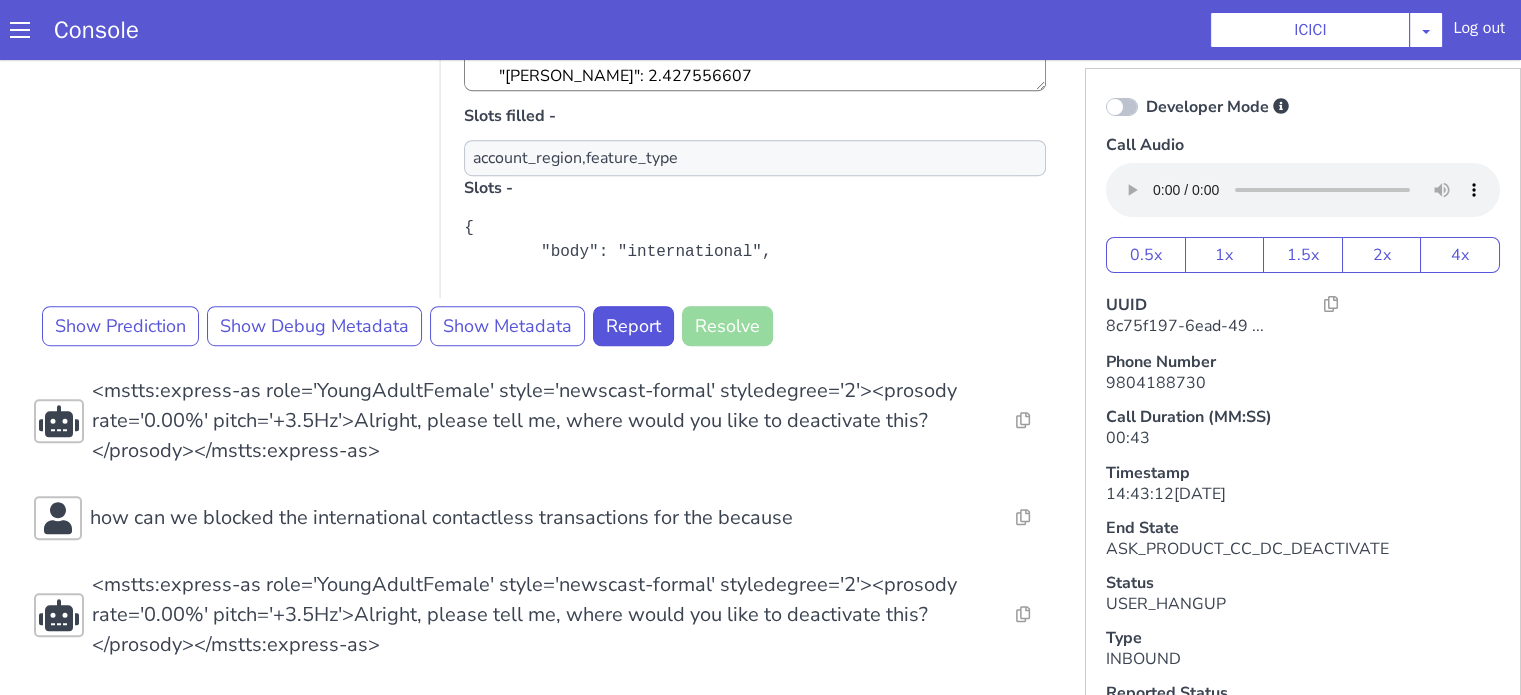 drag, startPoint x: 417, startPoint y: 523, endPoint x: 401, endPoint y: 477, distance: 48.703182 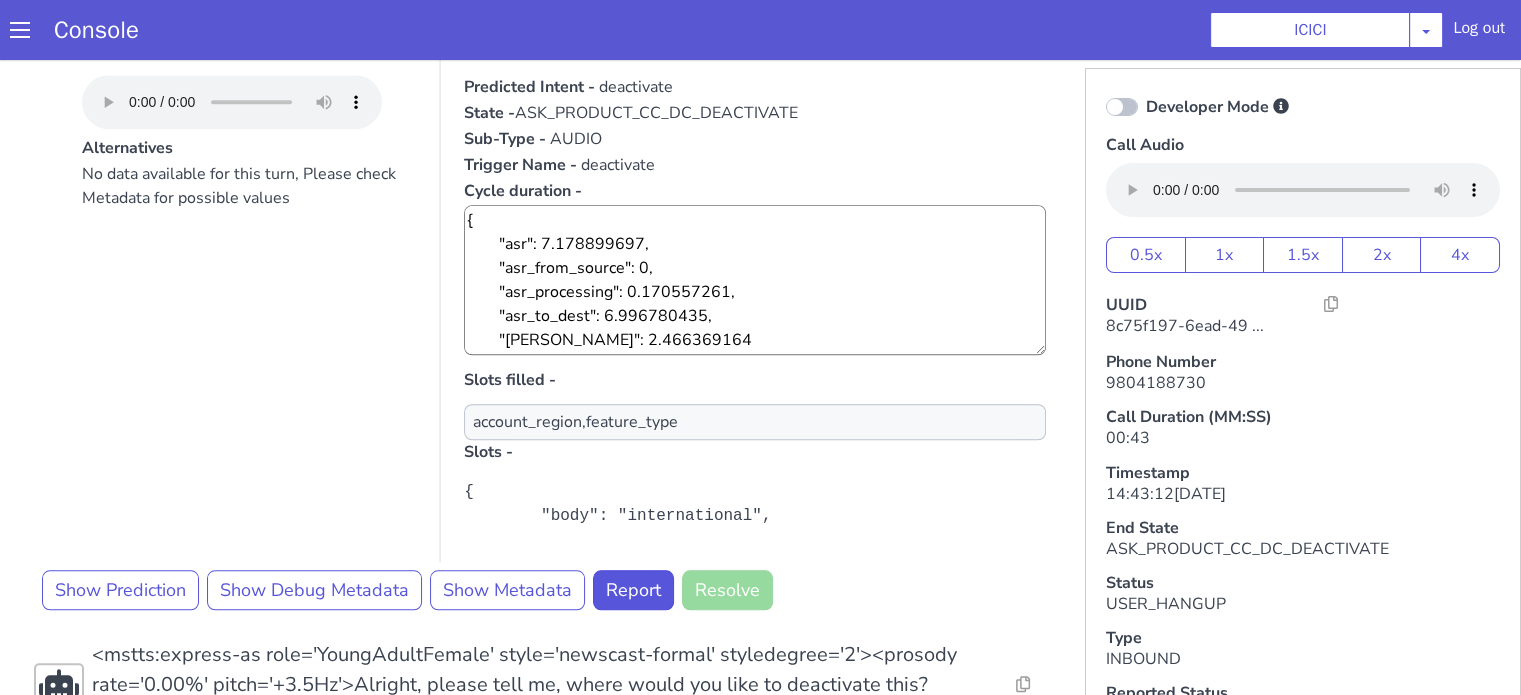 scroll, scrollTop: 1816, scrollLeft: 0, axis: vertical 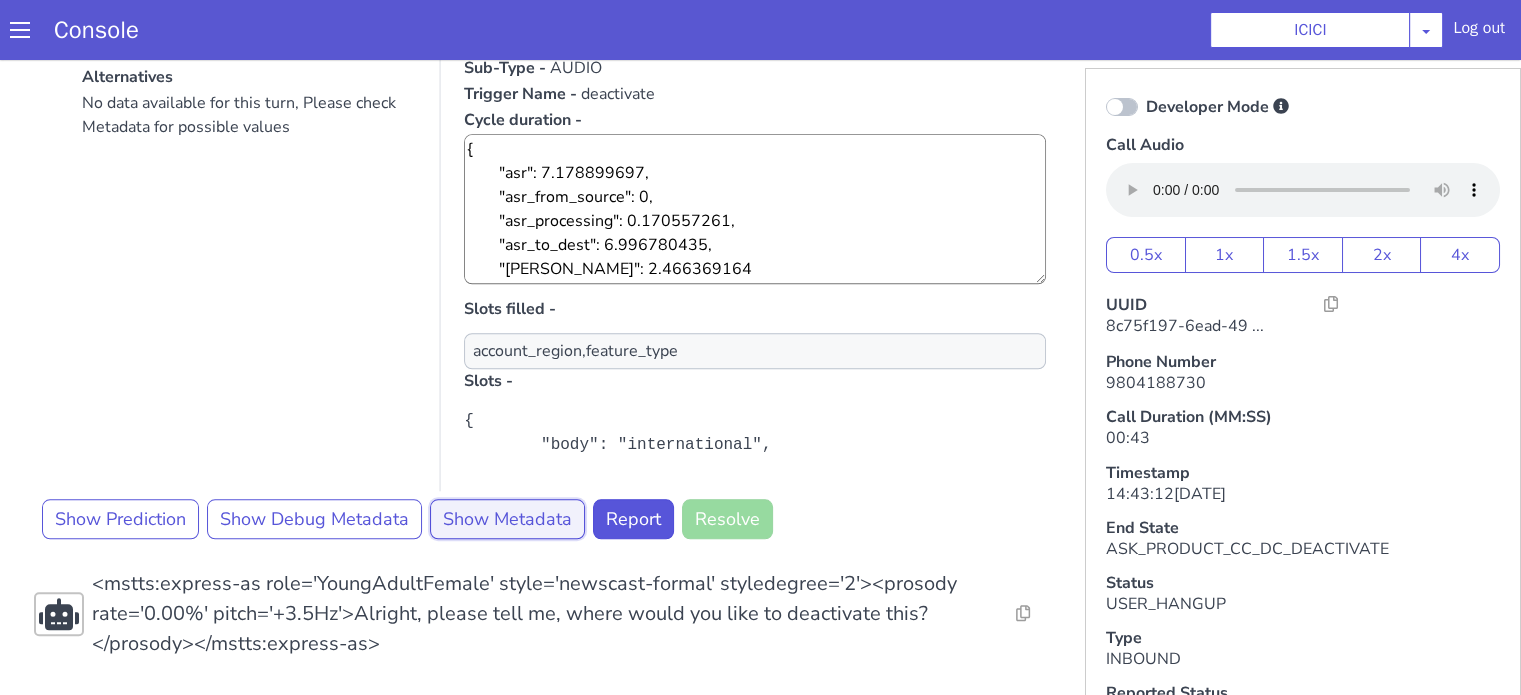 click on "Show Metadata" at bounding box center [507, 519] 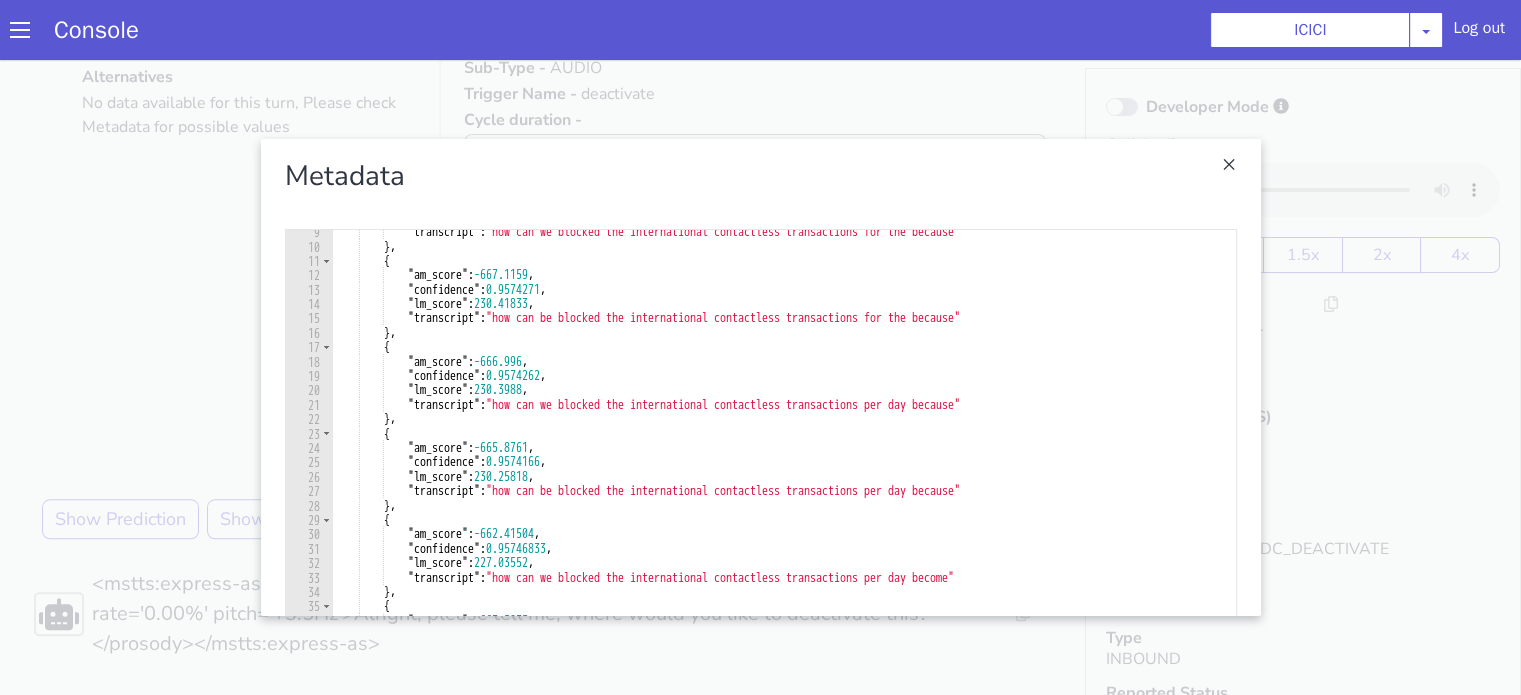 scroll, scrollTop: 0, scrollLeft: 0, axis: both 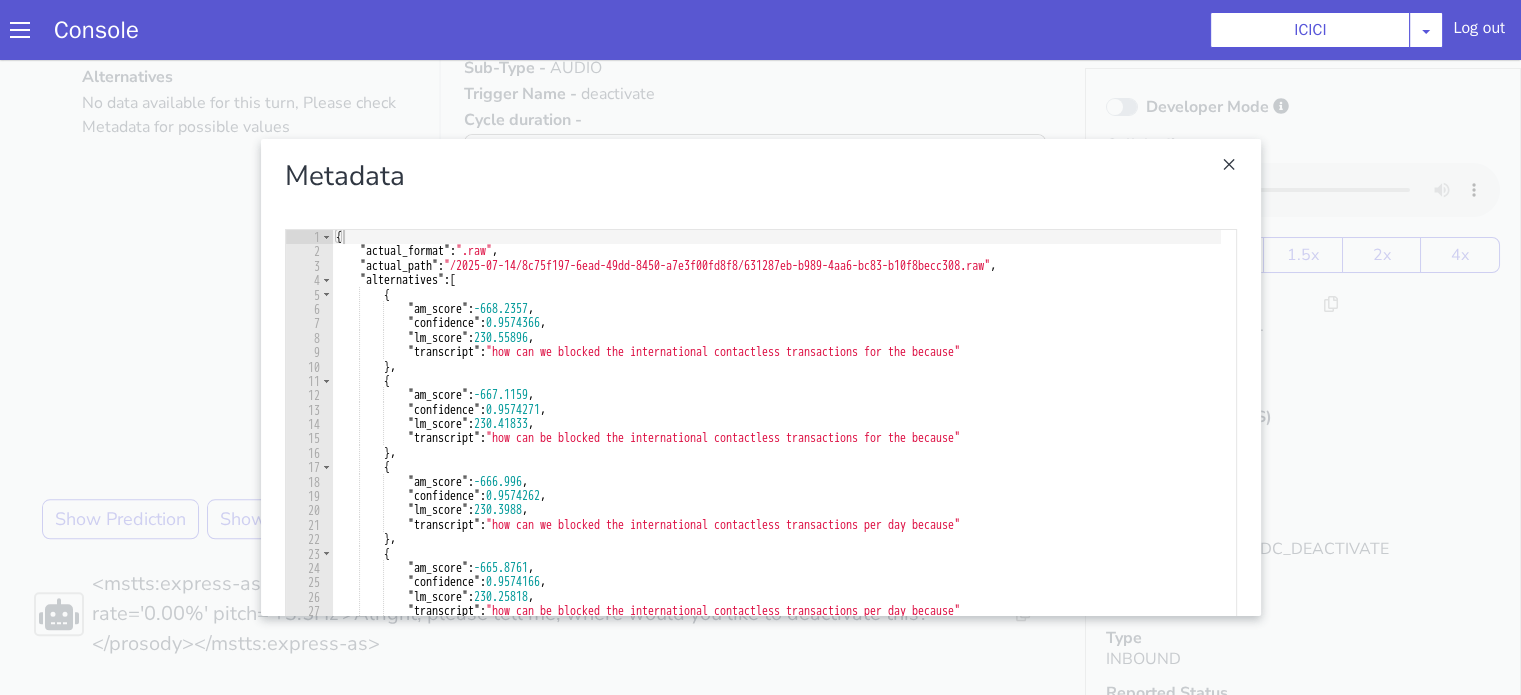 click at bounding box center (760, 377) 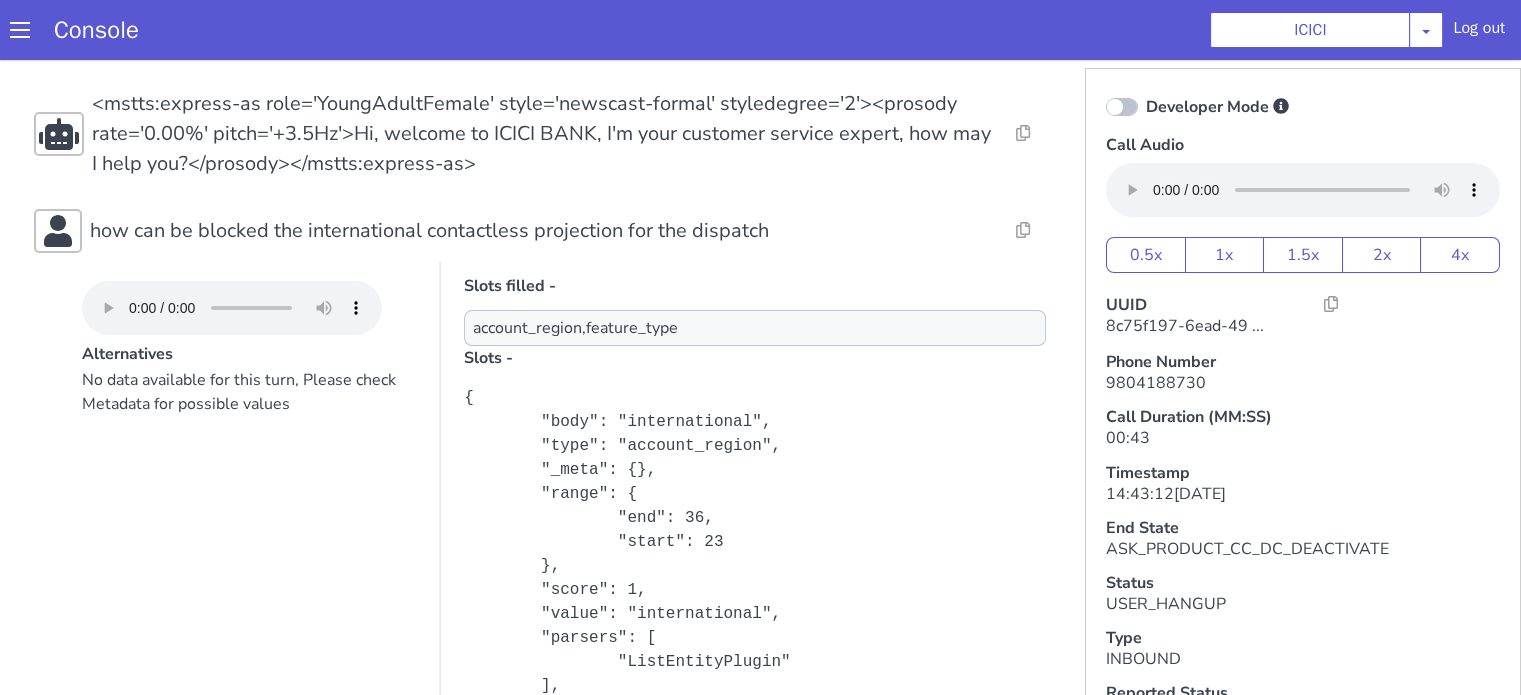 scroll, scrollTop: 0, scrollLeft: 0, axis: both 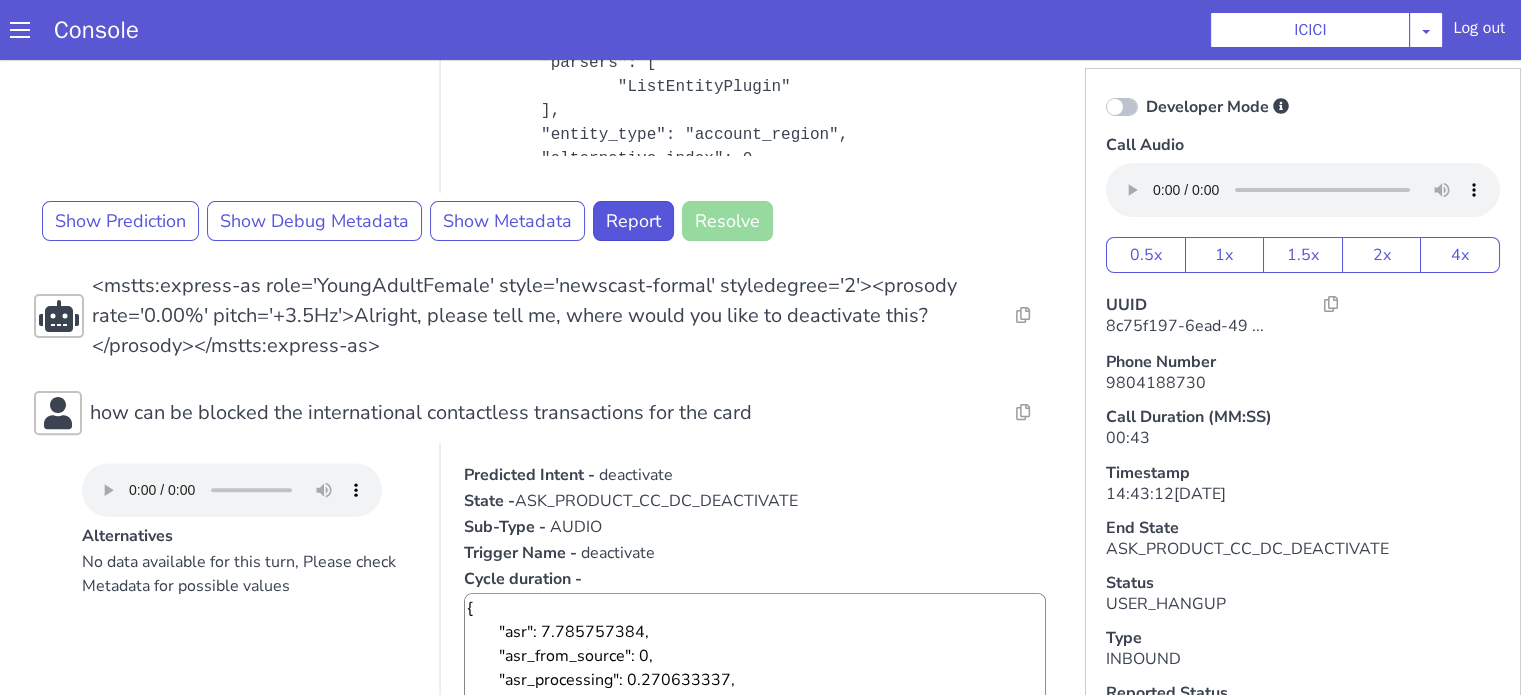click on "Developer Mode" at bounding box center [1303, 107] 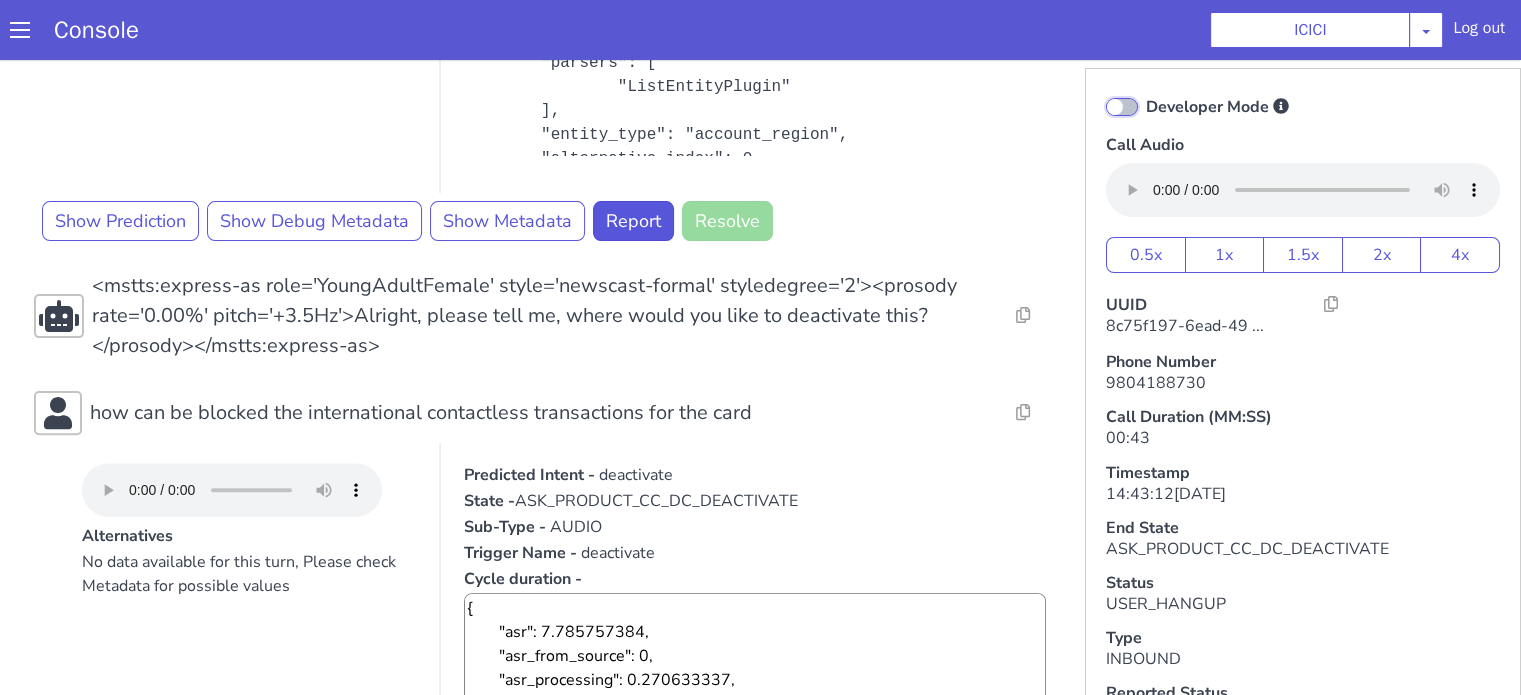 click on "Developer Mode" at bounding box center [1145, 94] 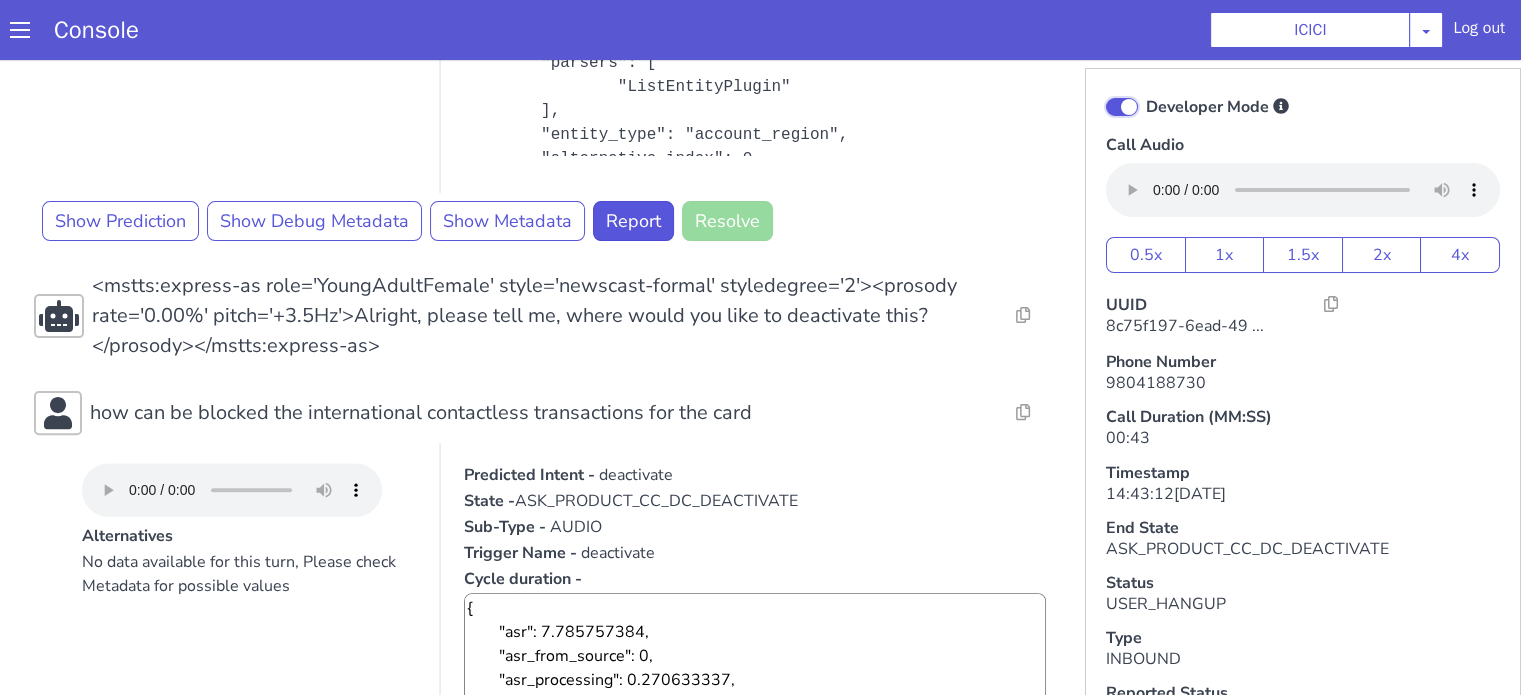 checkbox on "true" 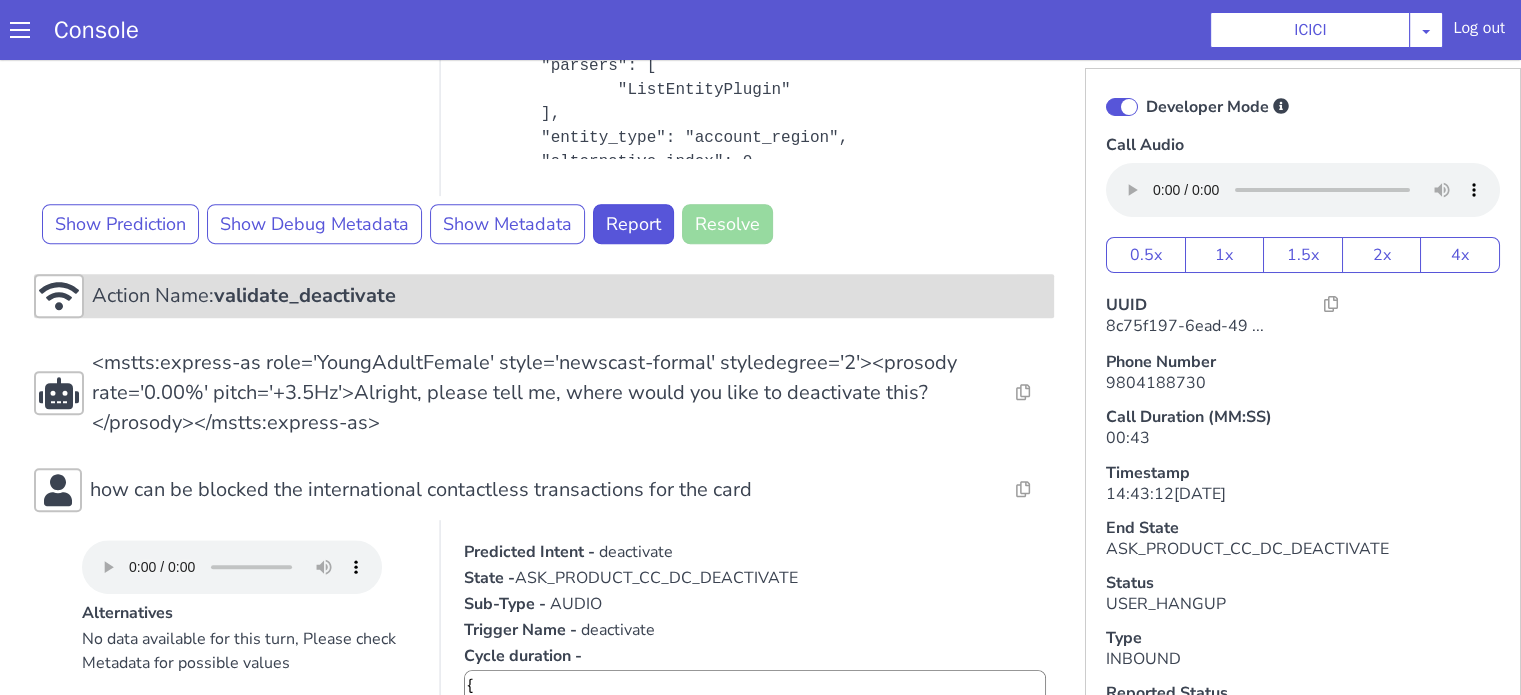 click on "Action Name:  validate_deactivate" at bounding box center (569, 296) 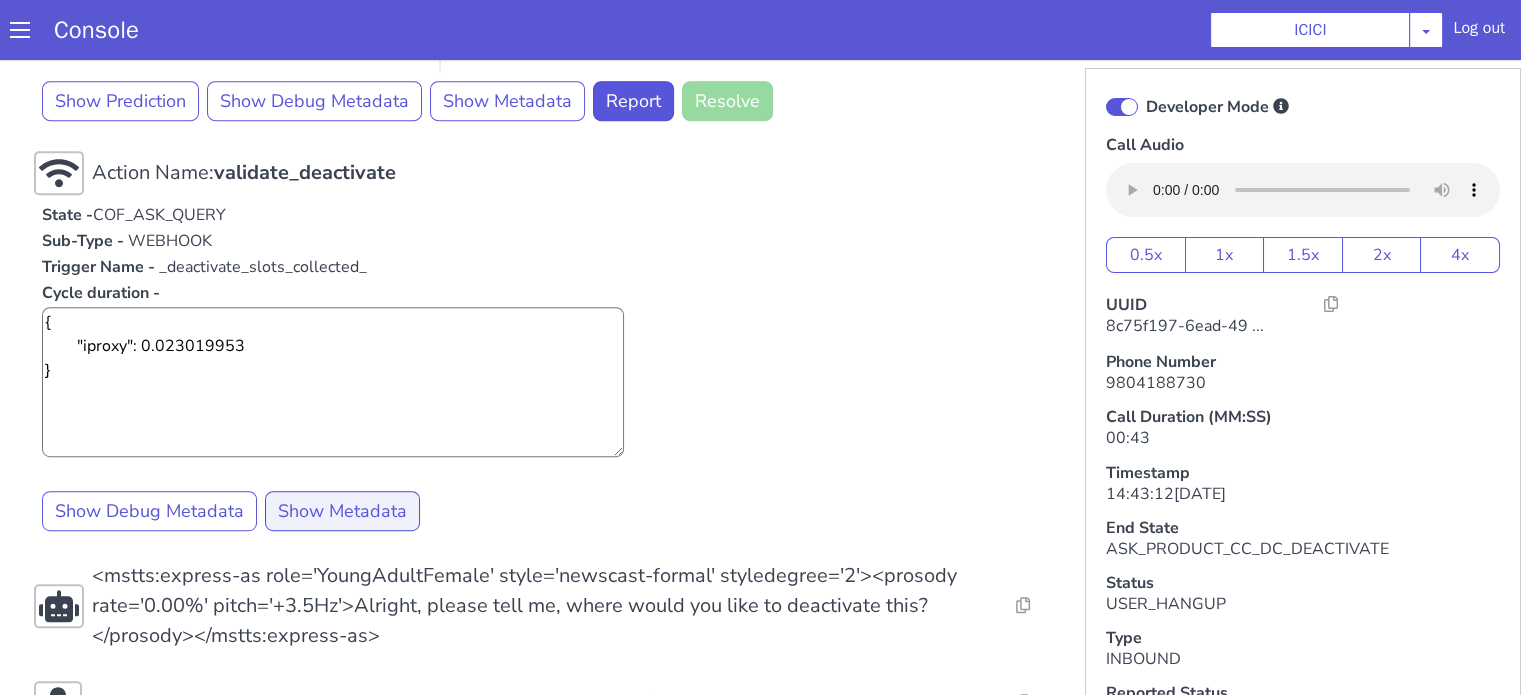 scroll, scrollTop: 1019, scrollLeft: 0, axis: vertical 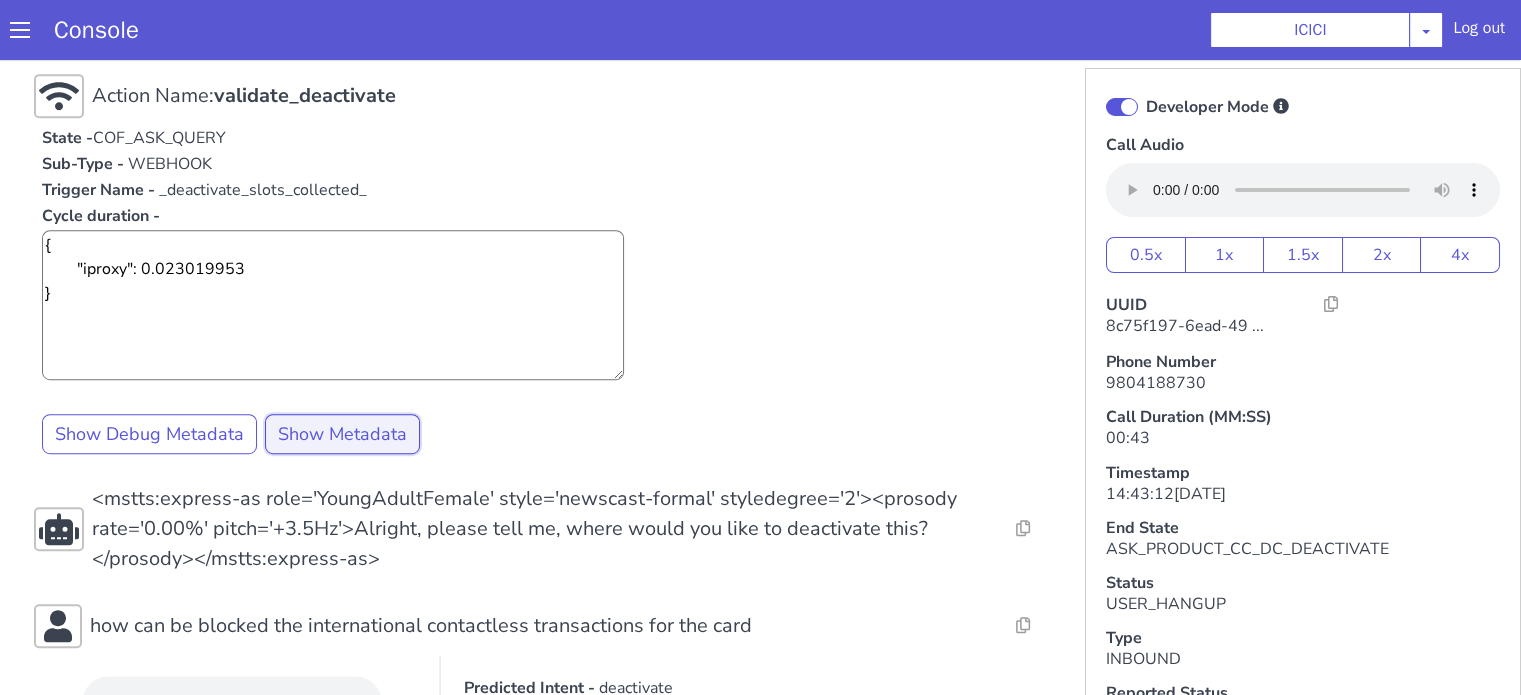 click on "Show Metadata" at bounding box center (342, 434) 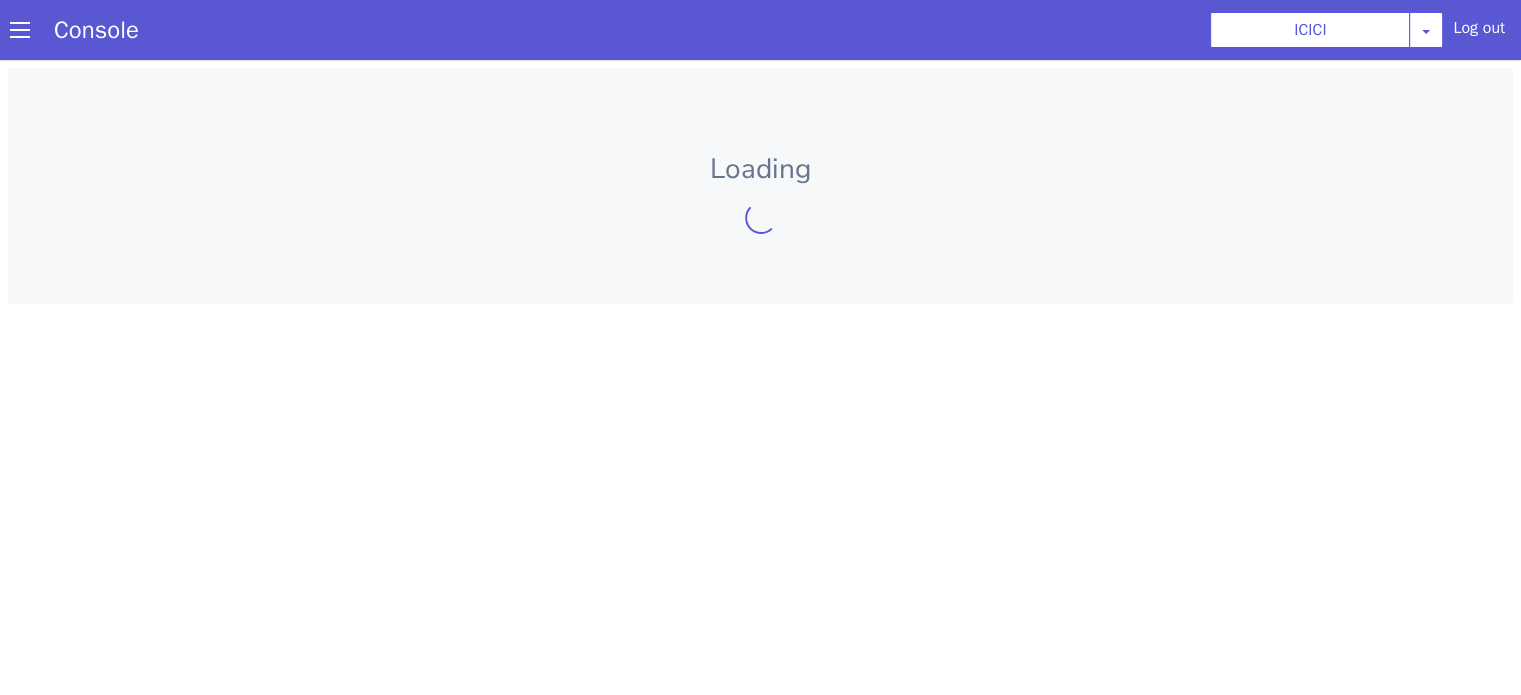 scroll, scrollTop: 0, scrollLeft: 0, axis: both 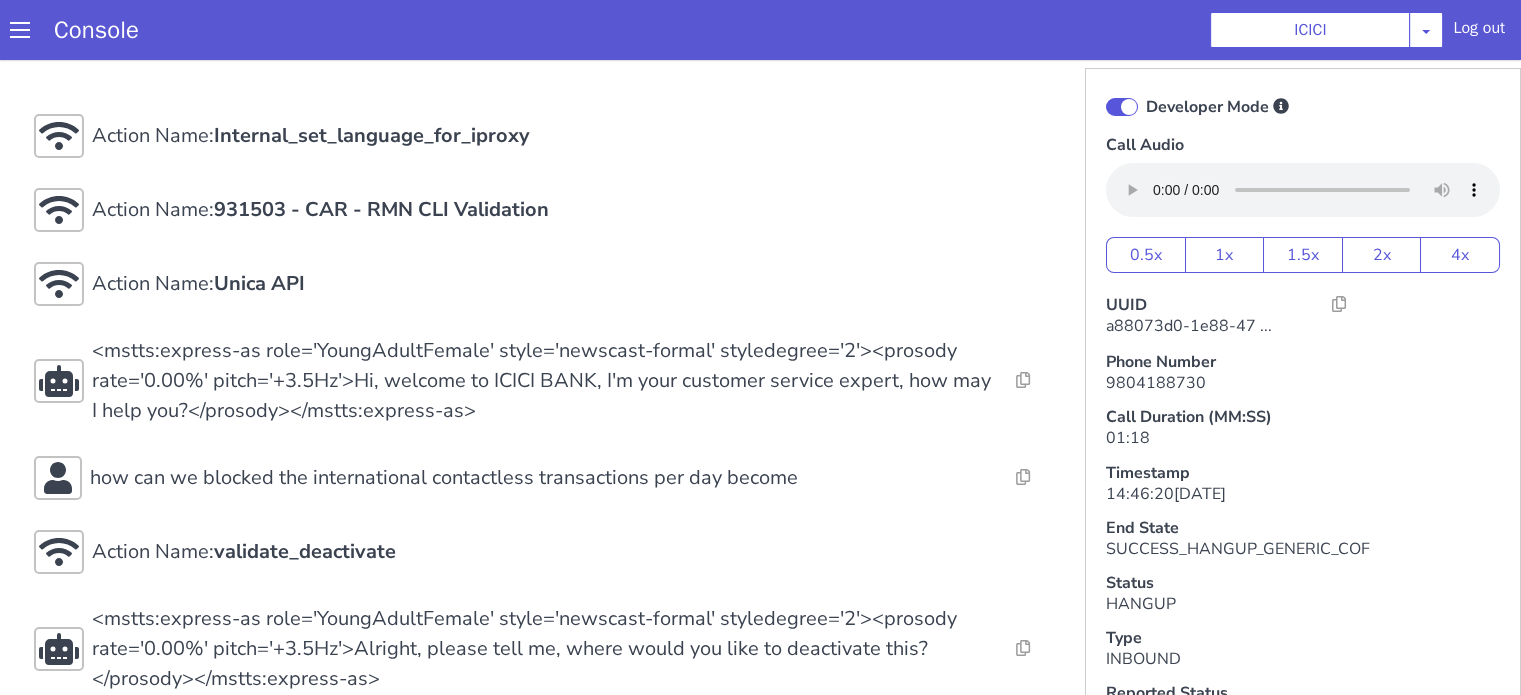 click at bounding box center [1542, -344] 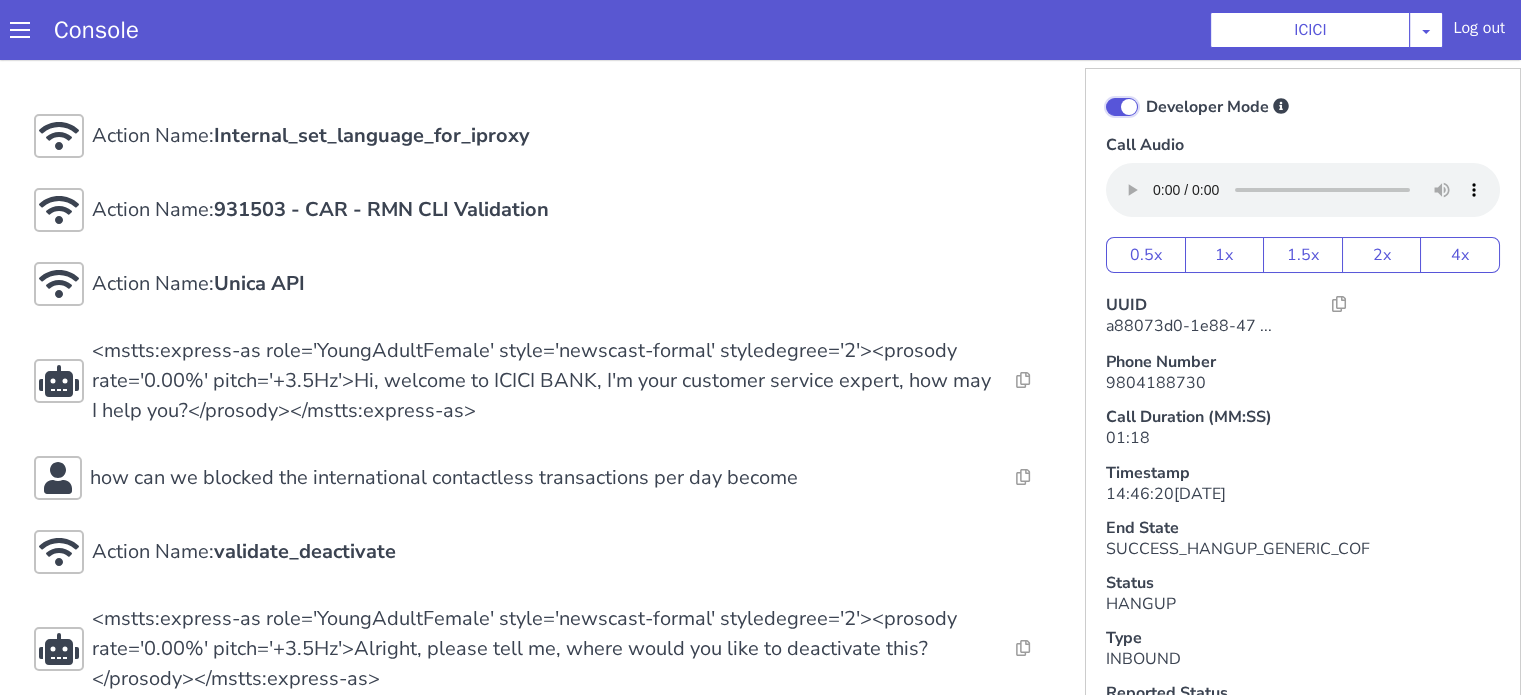 click on "Developer Mode" at bounding box center (1153, 73) 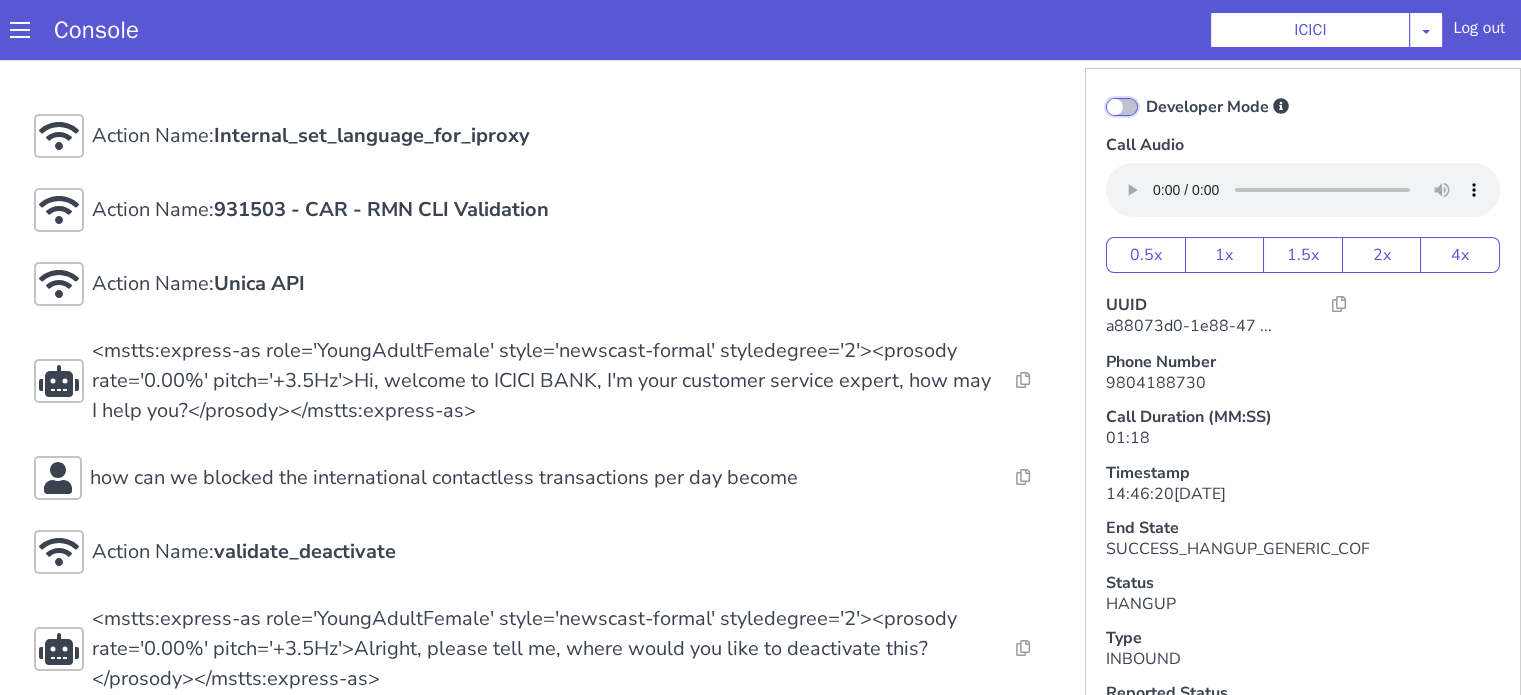 checkbox on "false" 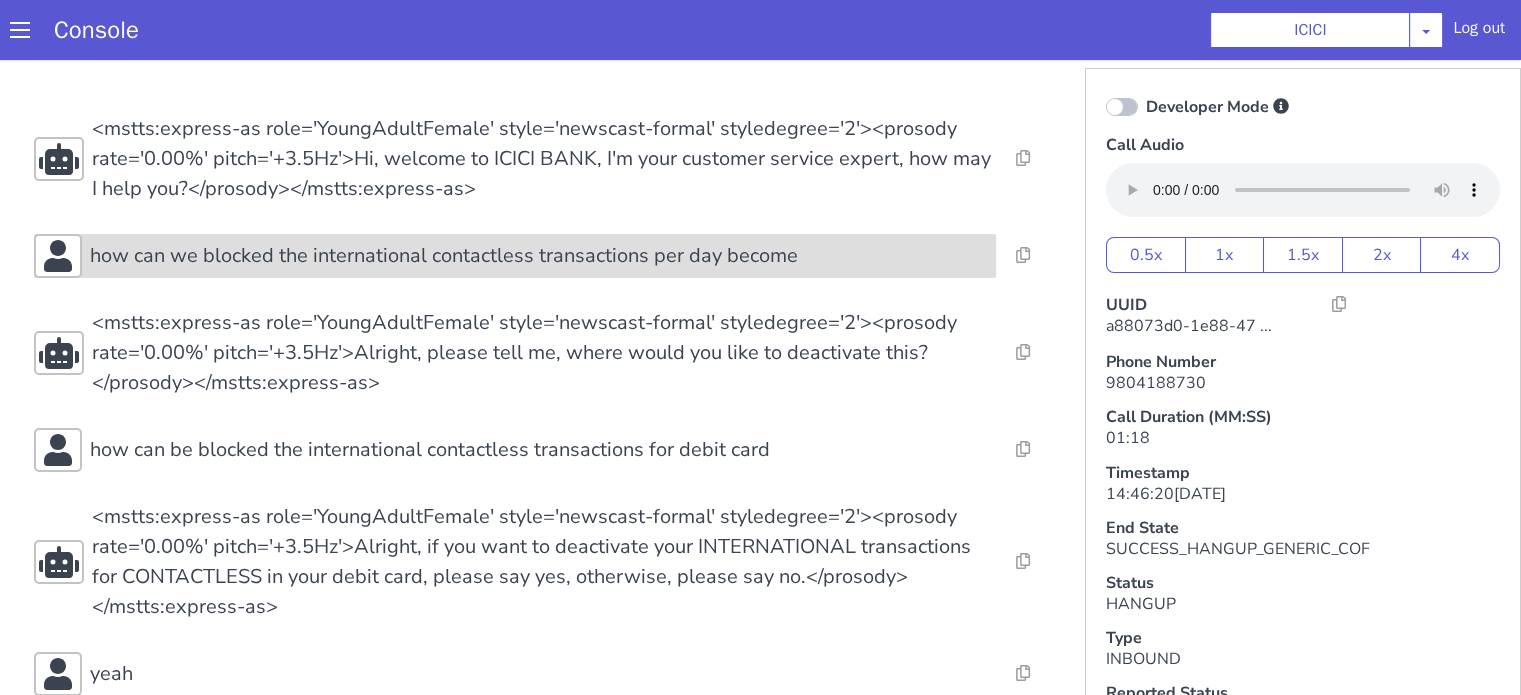 click on "how can we blocked the international contactless transactions per day become" at bounding box center [667, -66] 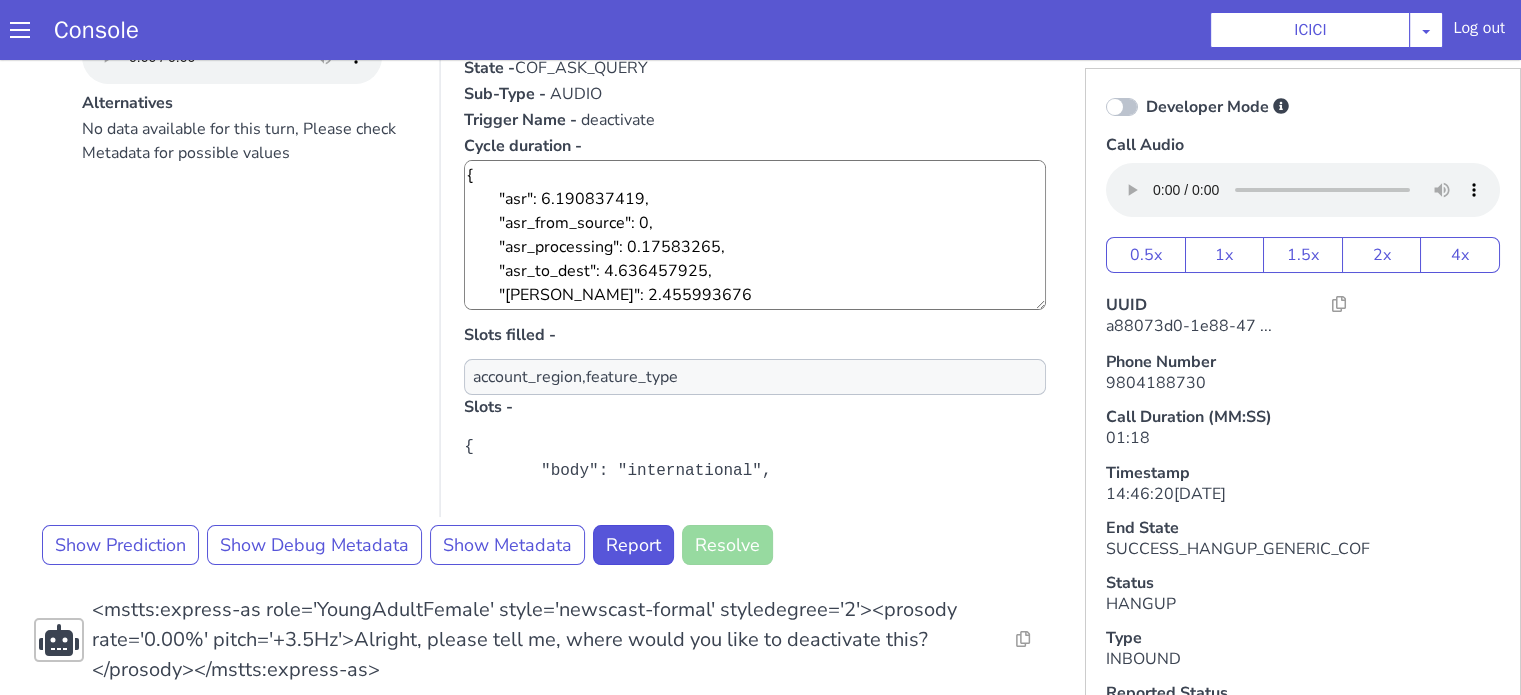 scroll, scrollTop: 300, scrollLeft: 0, axis: vertical 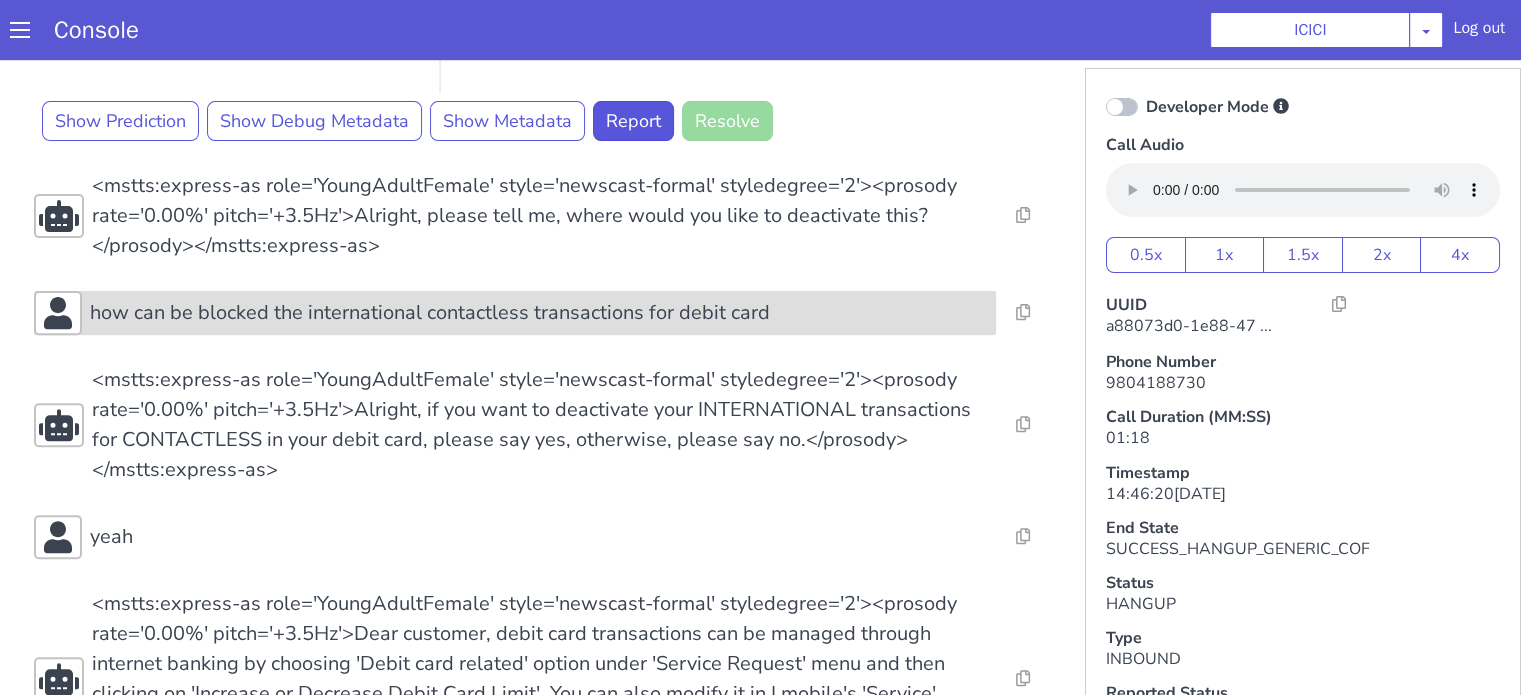 click on "how can be blocked the international contactless transactions for debit card" at bounding box center [402, 403] 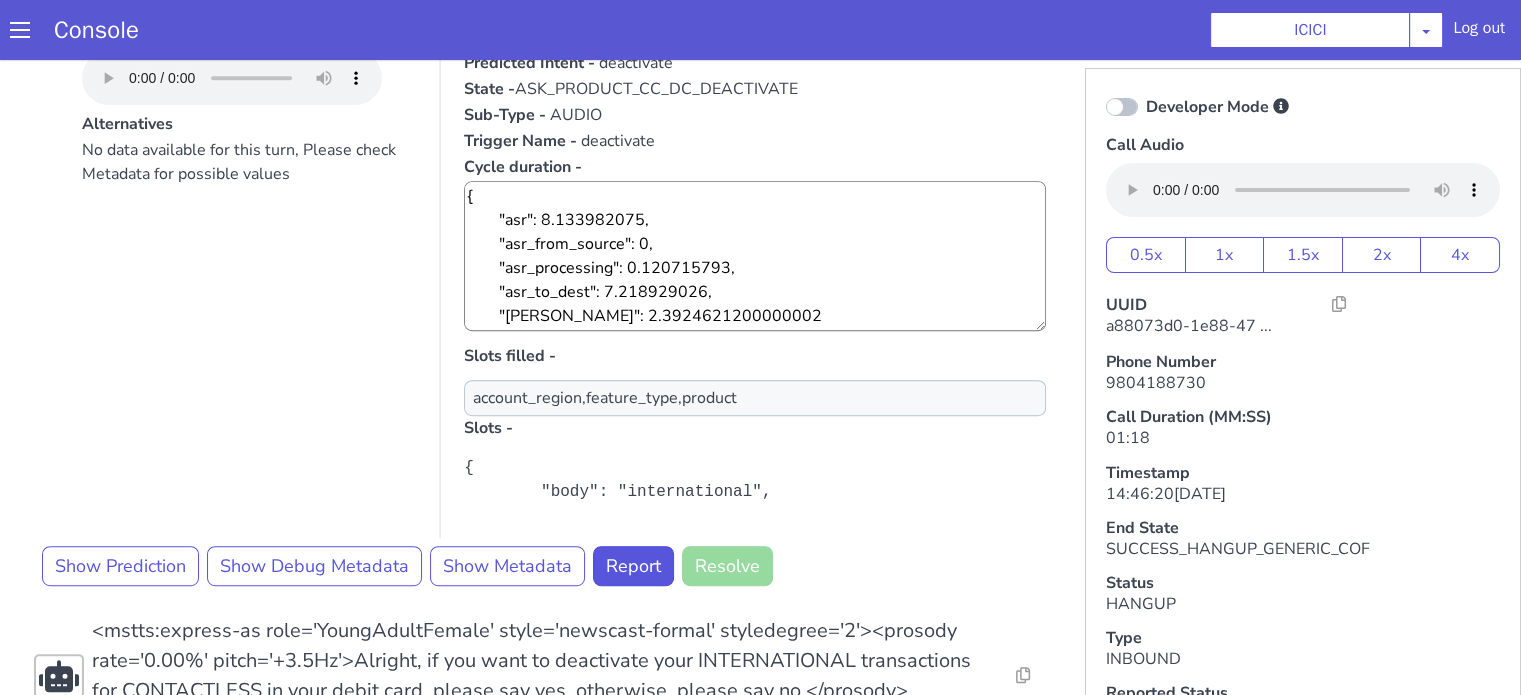 scroll, scrollTop: 1100, scrollLeft: 0, axis: vertical 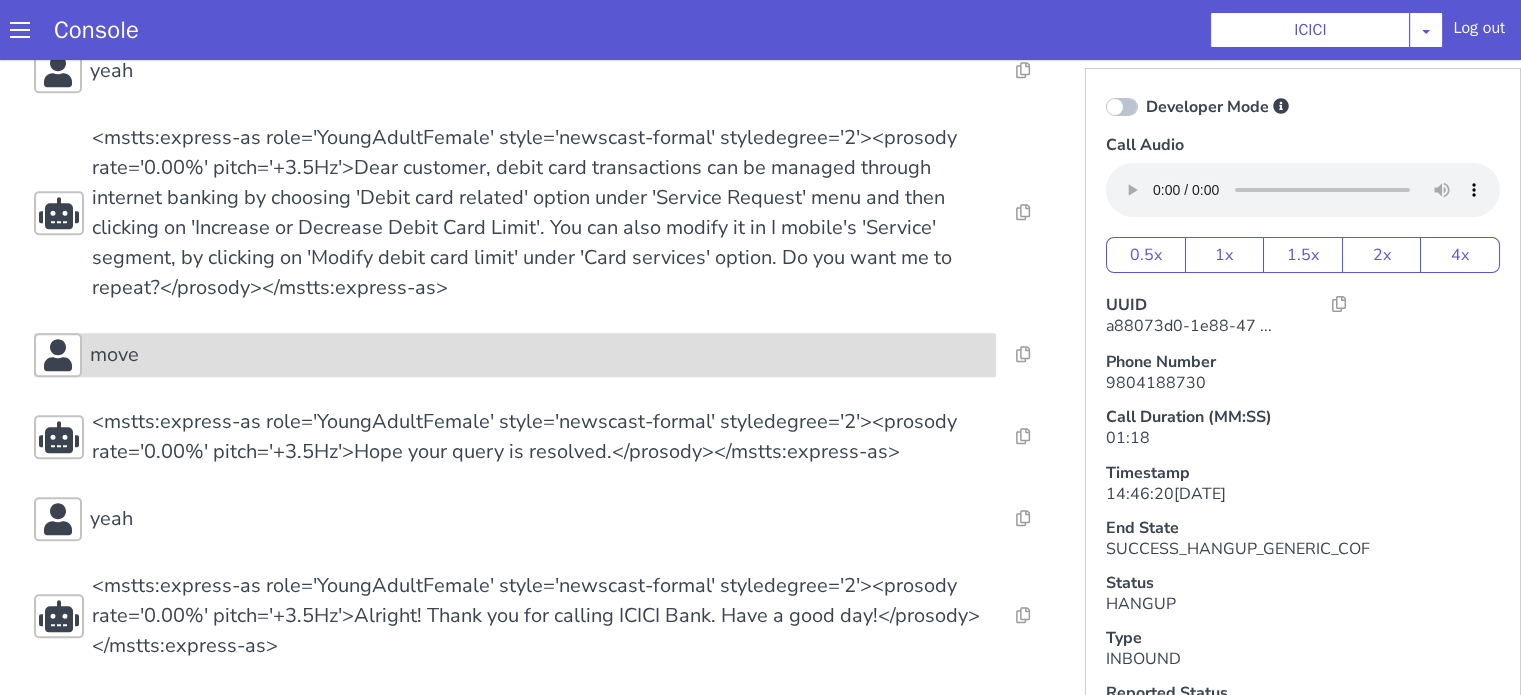 click on "move" at bounding box center [1134, -153] 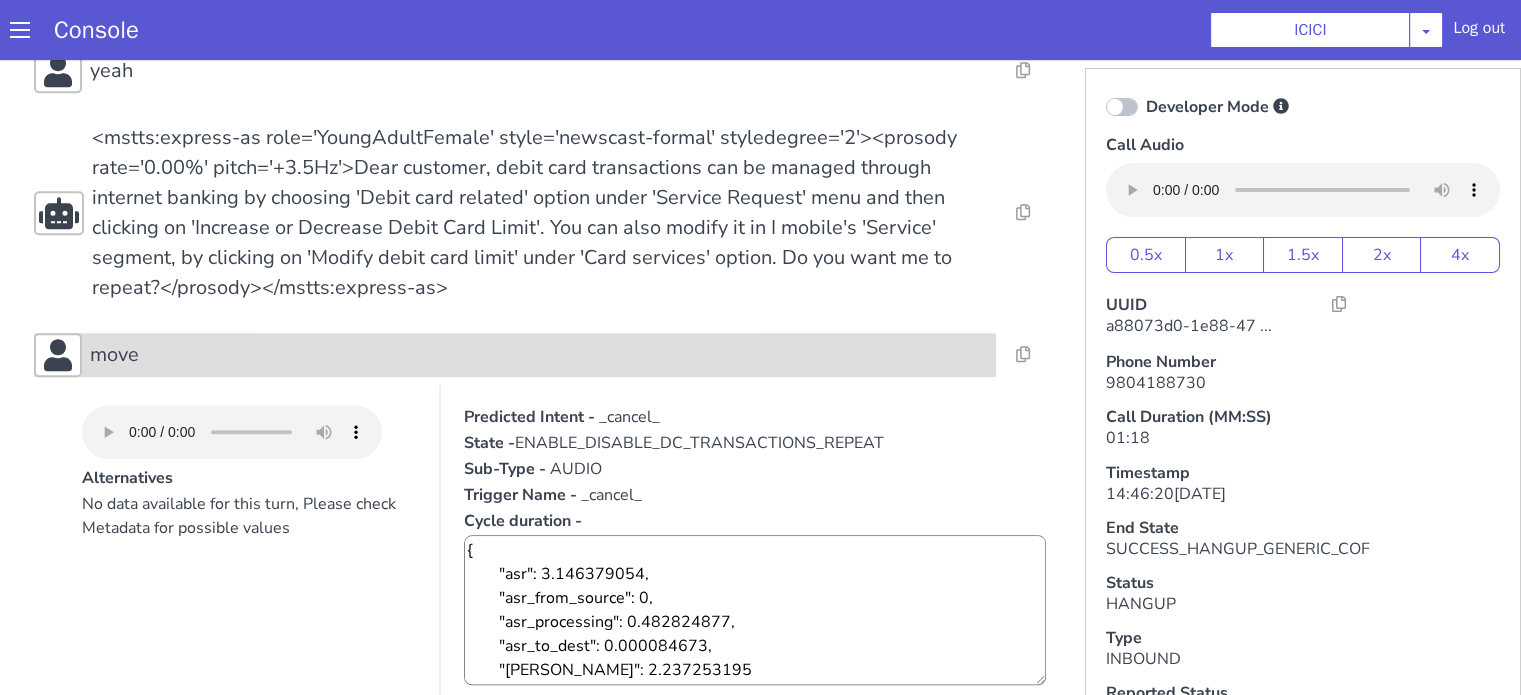 click on "move" at bounding box center [539, 355] 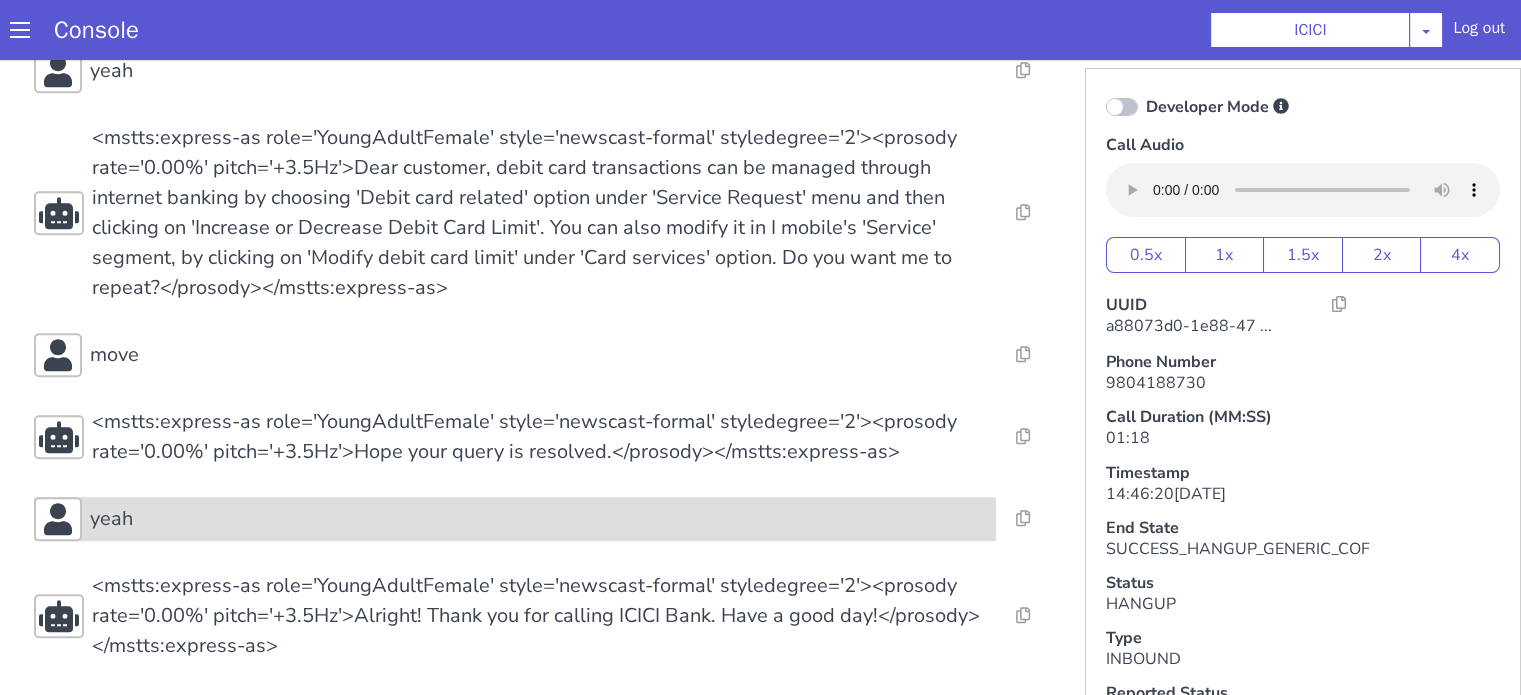 click on "yeah" at bounding box center (558, 472) 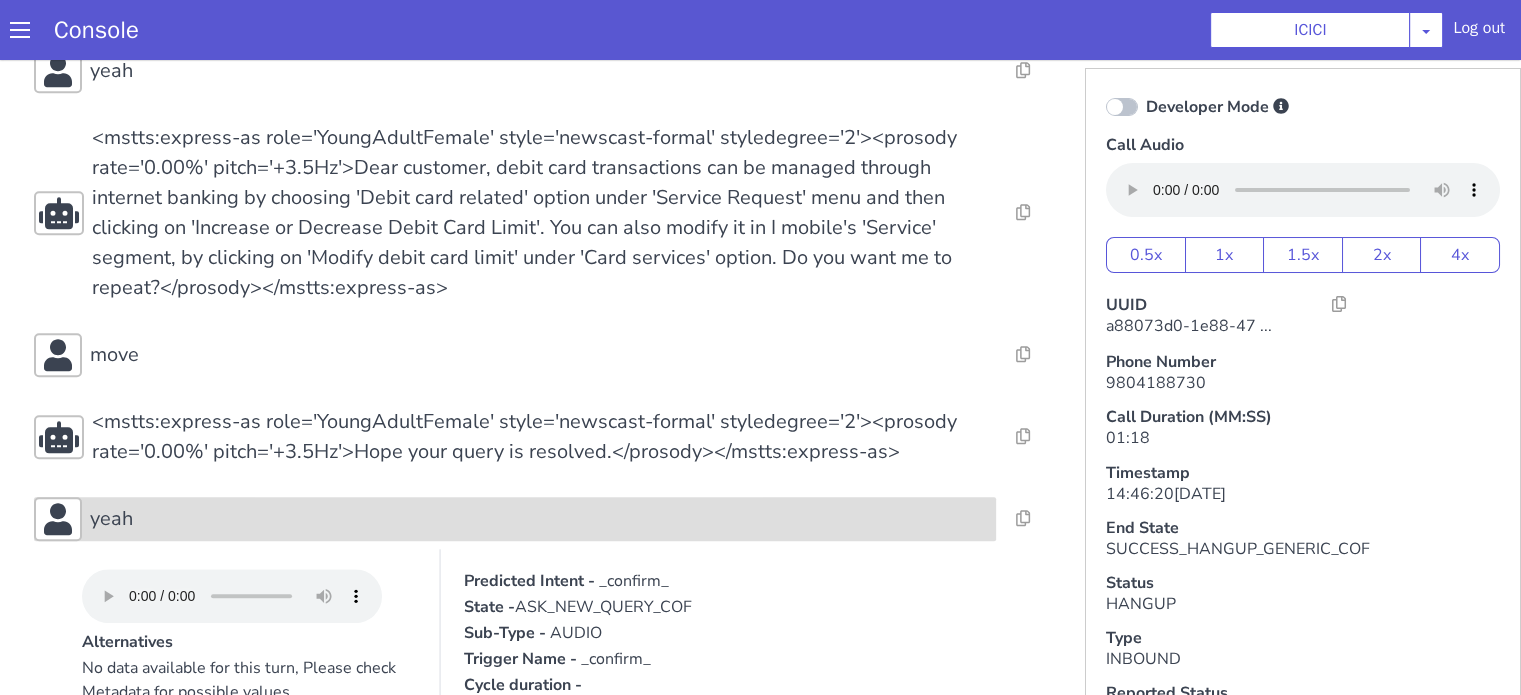 click on "yeah" at bounding box center (1134, 11) 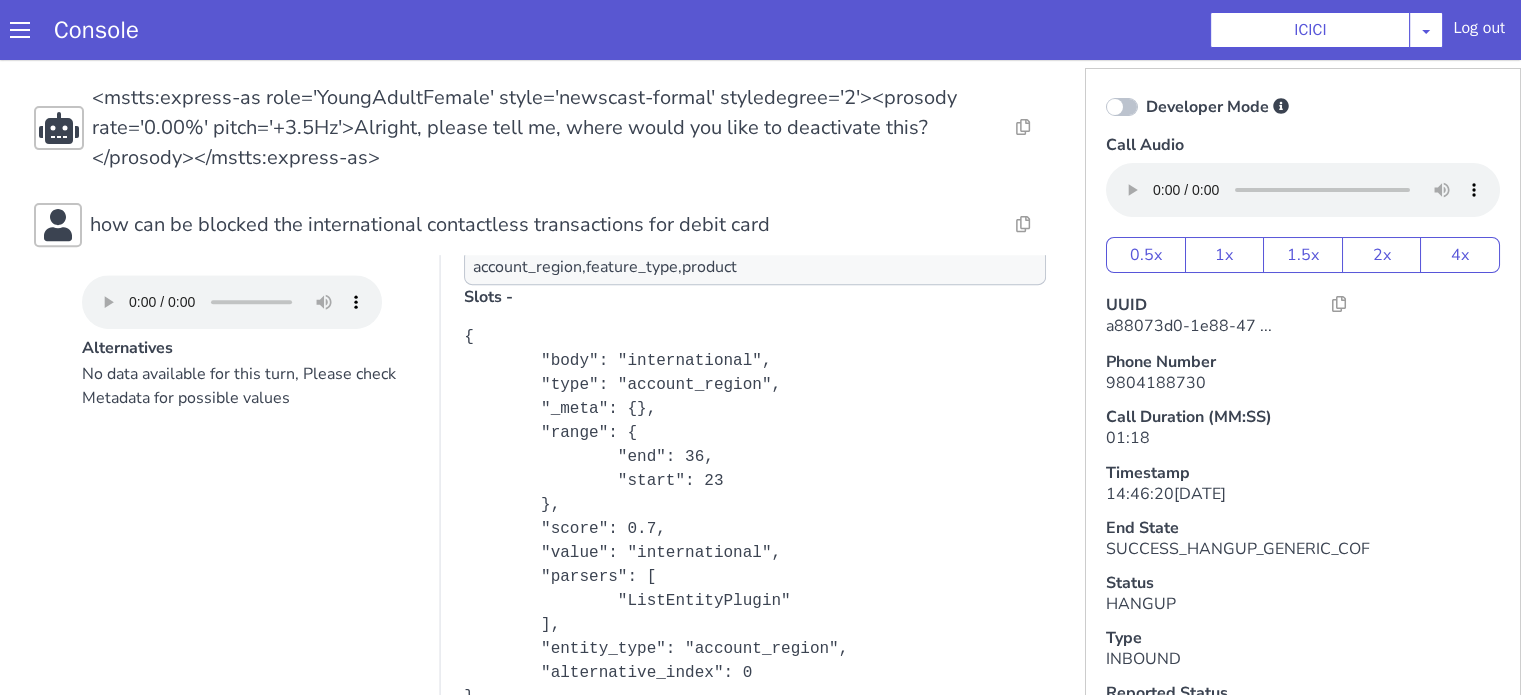 scroll, scrollTop: 729, scrollLeft: 0, axis: vertical 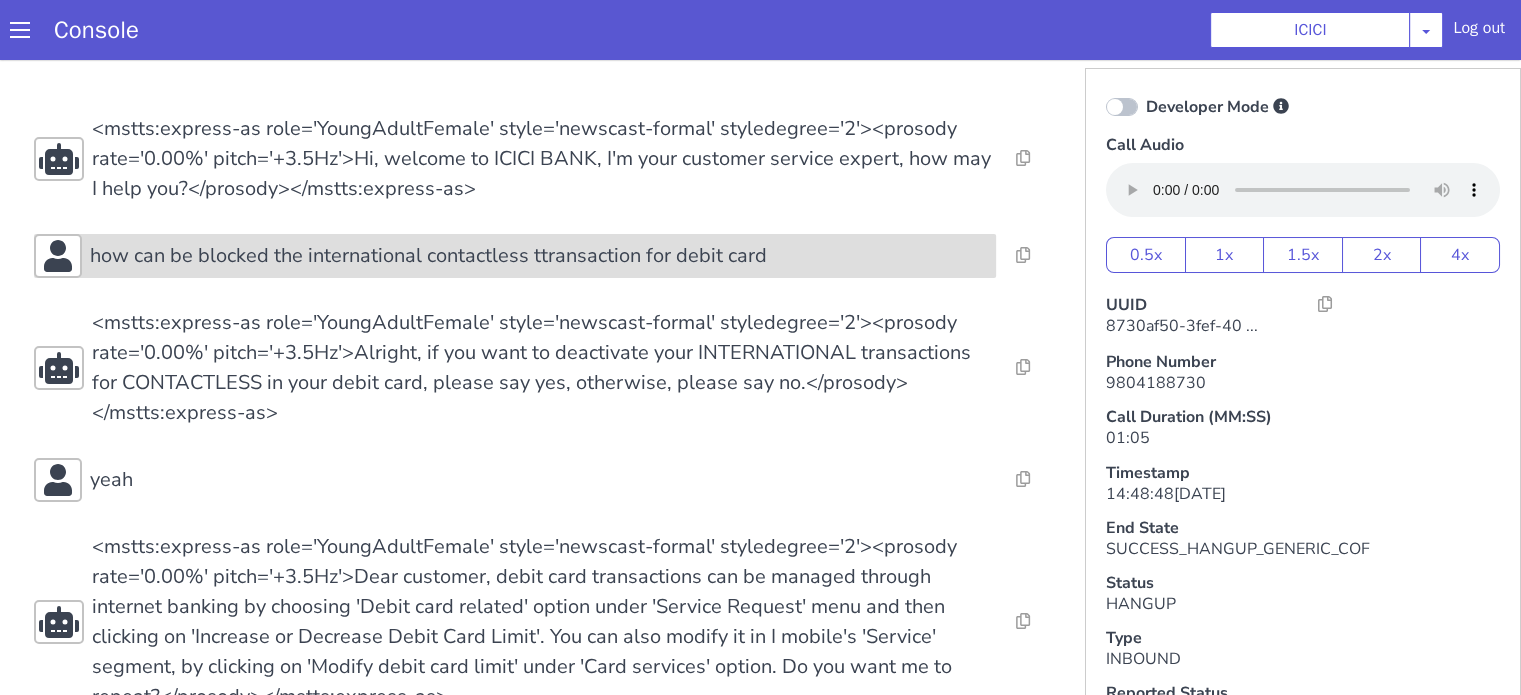 click on "how can be blocked the international contactless ttransaction for debit card" at bounding box center [515, 256] 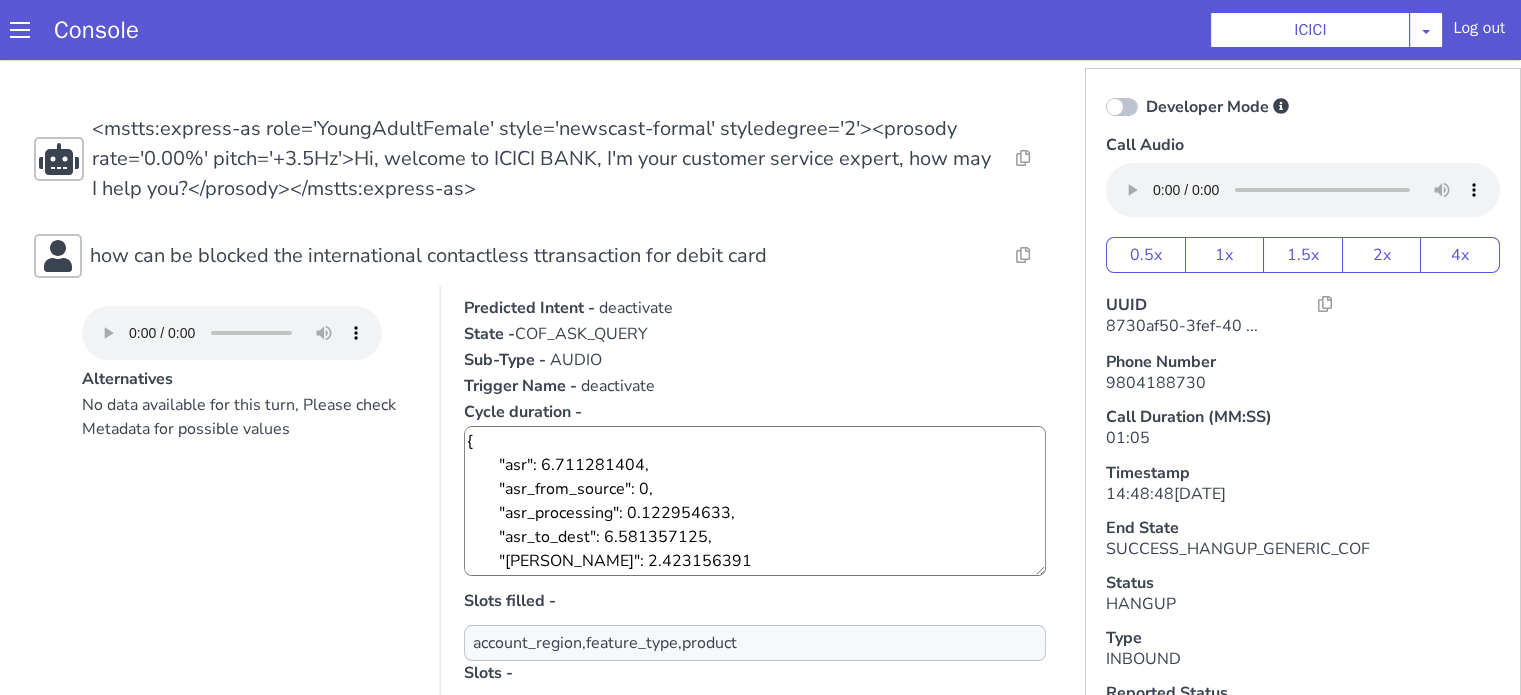 scroll, scrollTop: 0, scrollLeft: 0, axis: both 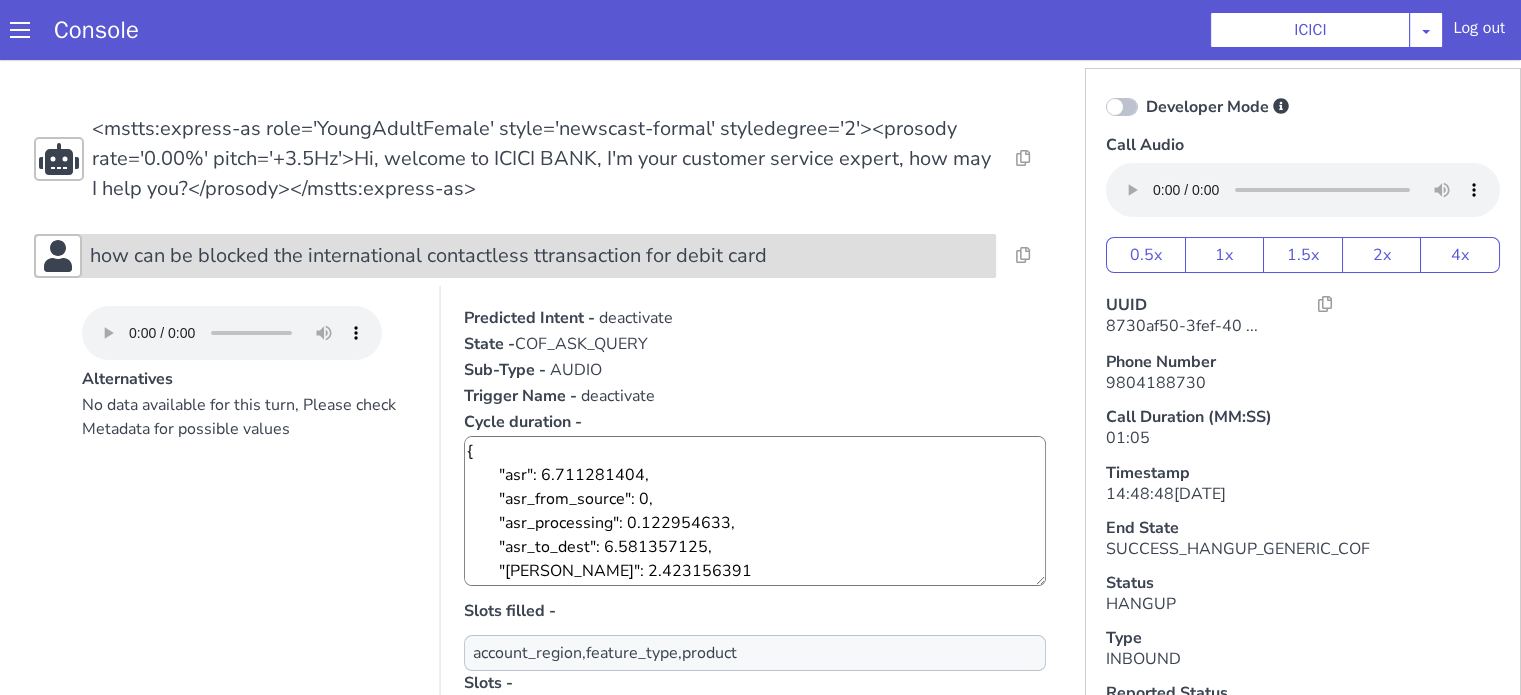 click on "how can be blocked the international contactless ttransaction for debit card" at bounding box center (428, 256) 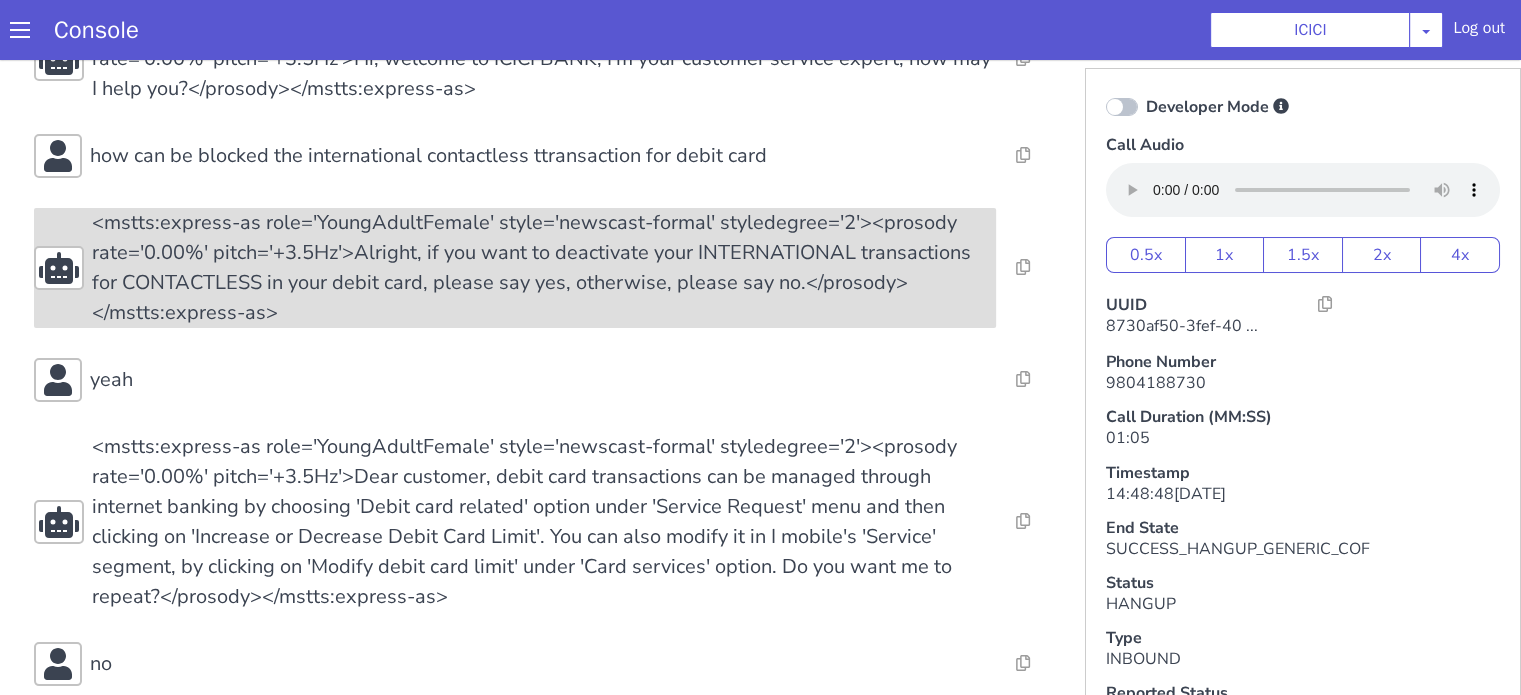 scroll, scrollTop: 0, scrollLeft: 0, axis: both 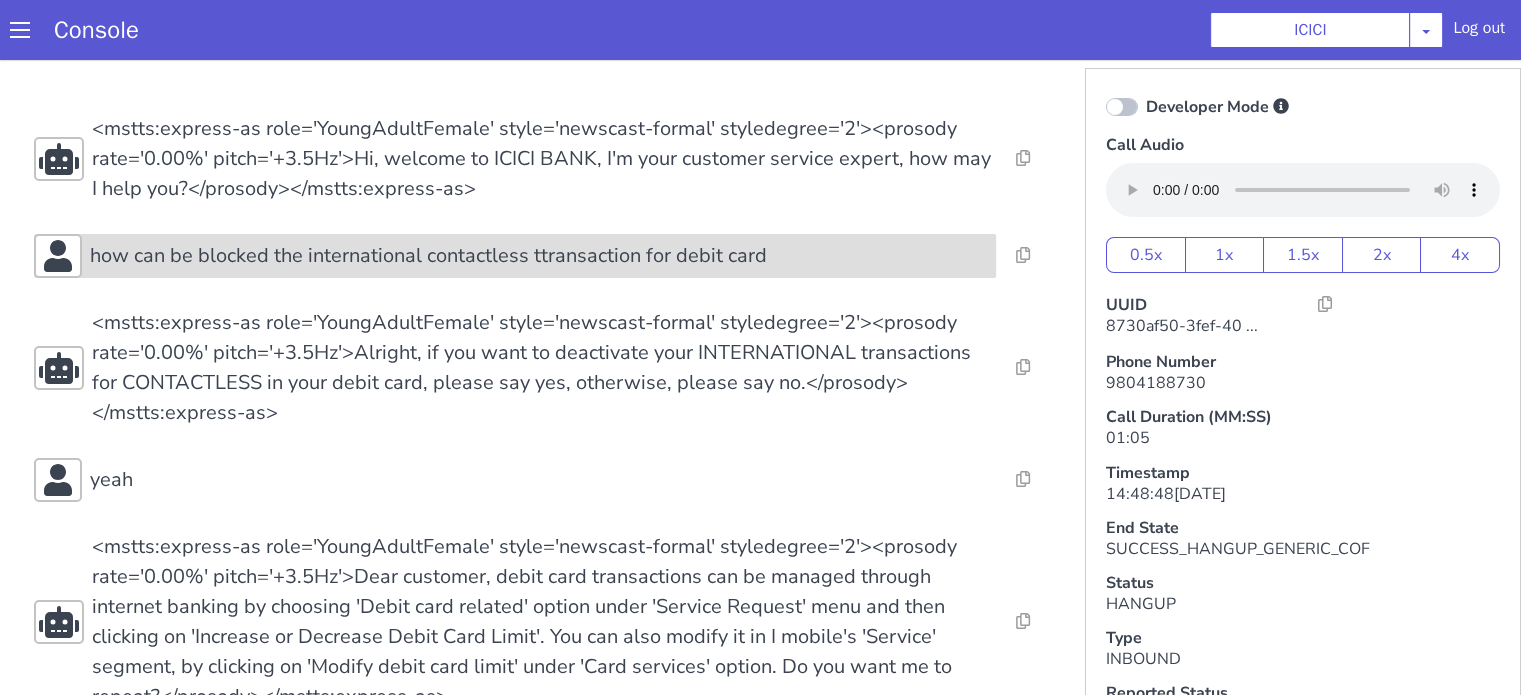 click on "how can be blocked the international contactless ttransaction for debit card" at bounding box center (428, 256) 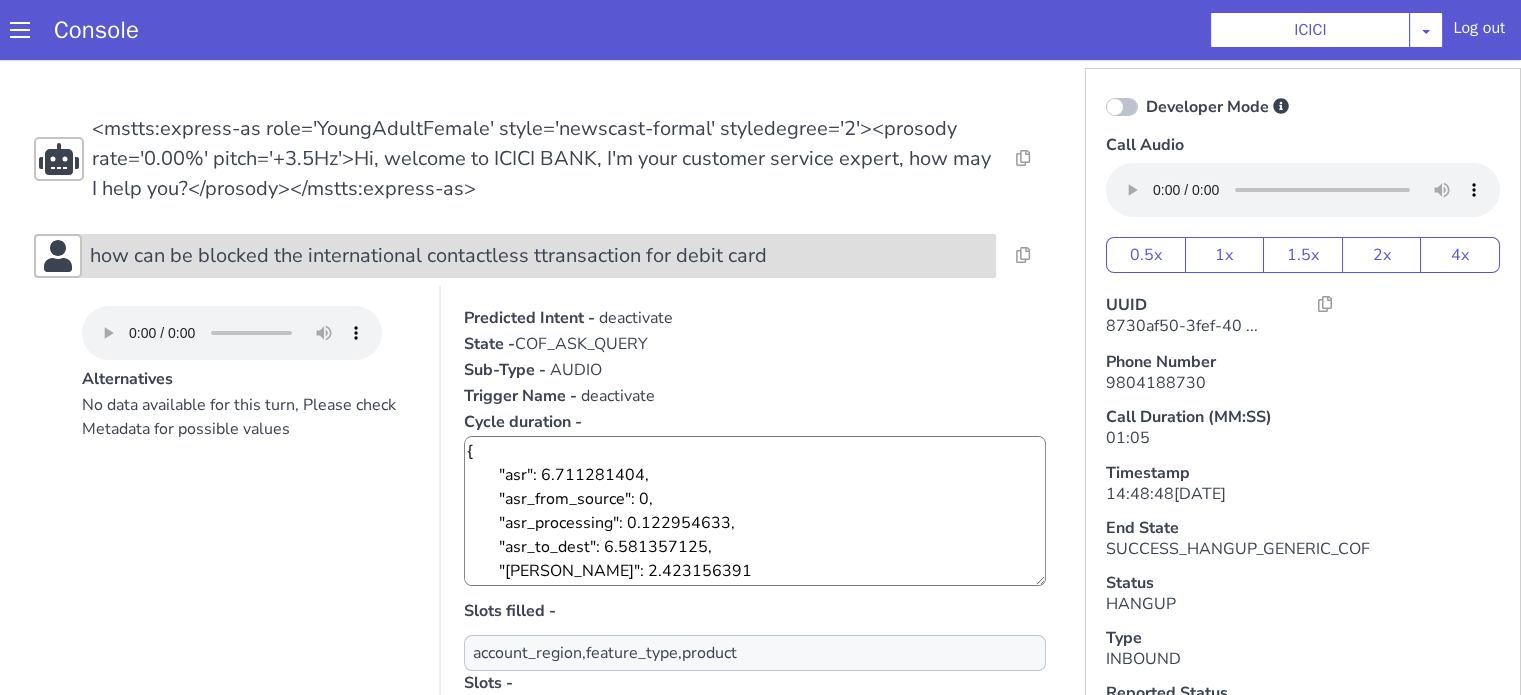 click on "how can be blocked the international contactless ttransaction for debit card" at bounding box center (428, 256) 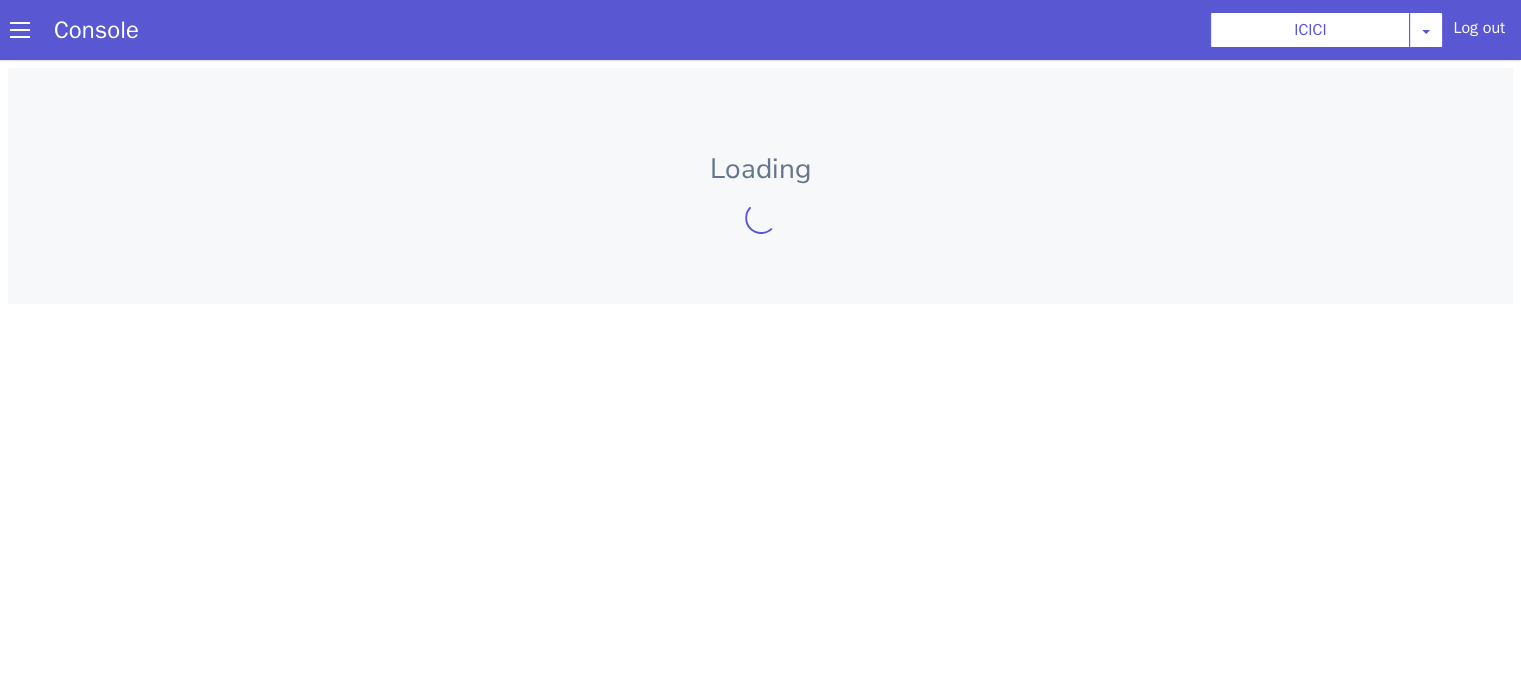 scroll, scrollTop: 0, scrollLeft: 0, axis: both 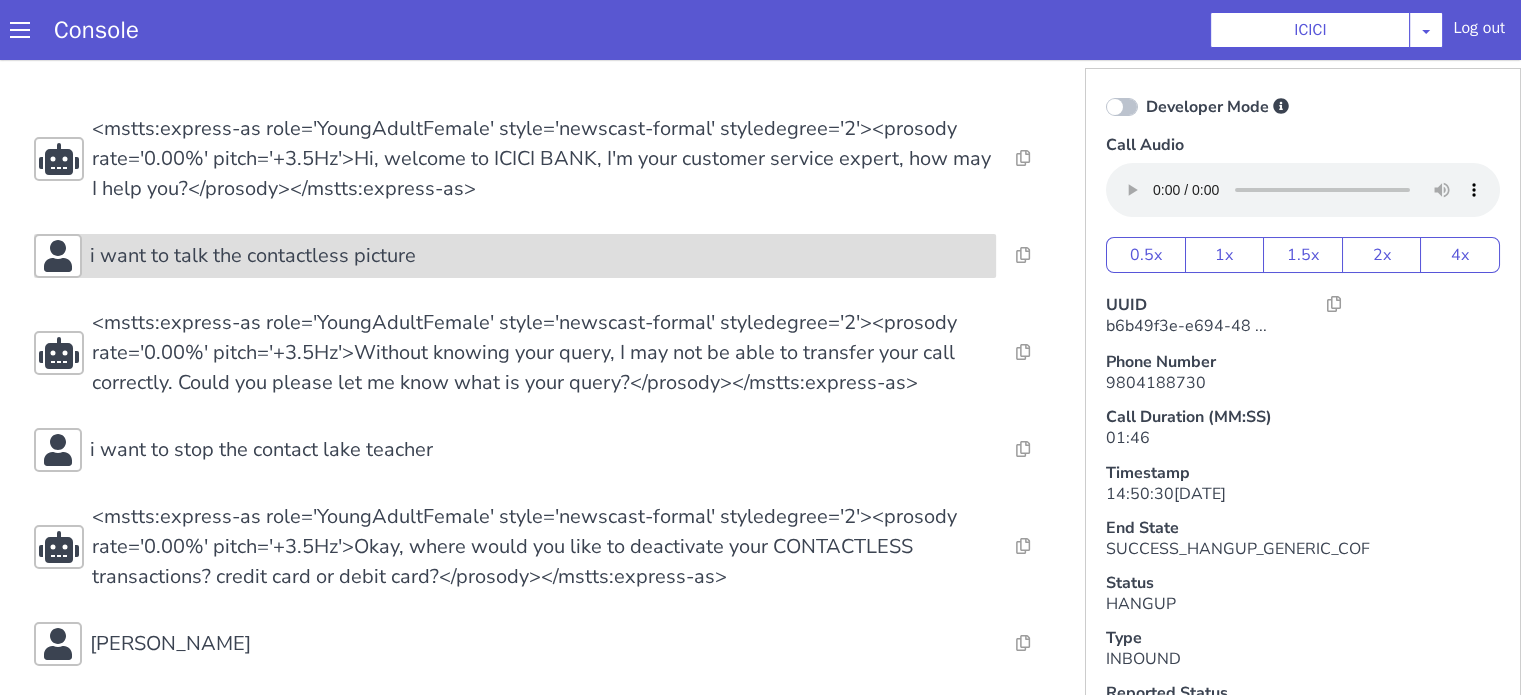 click on "i want to talk the contactless picture" at bounding box center (253, 256) 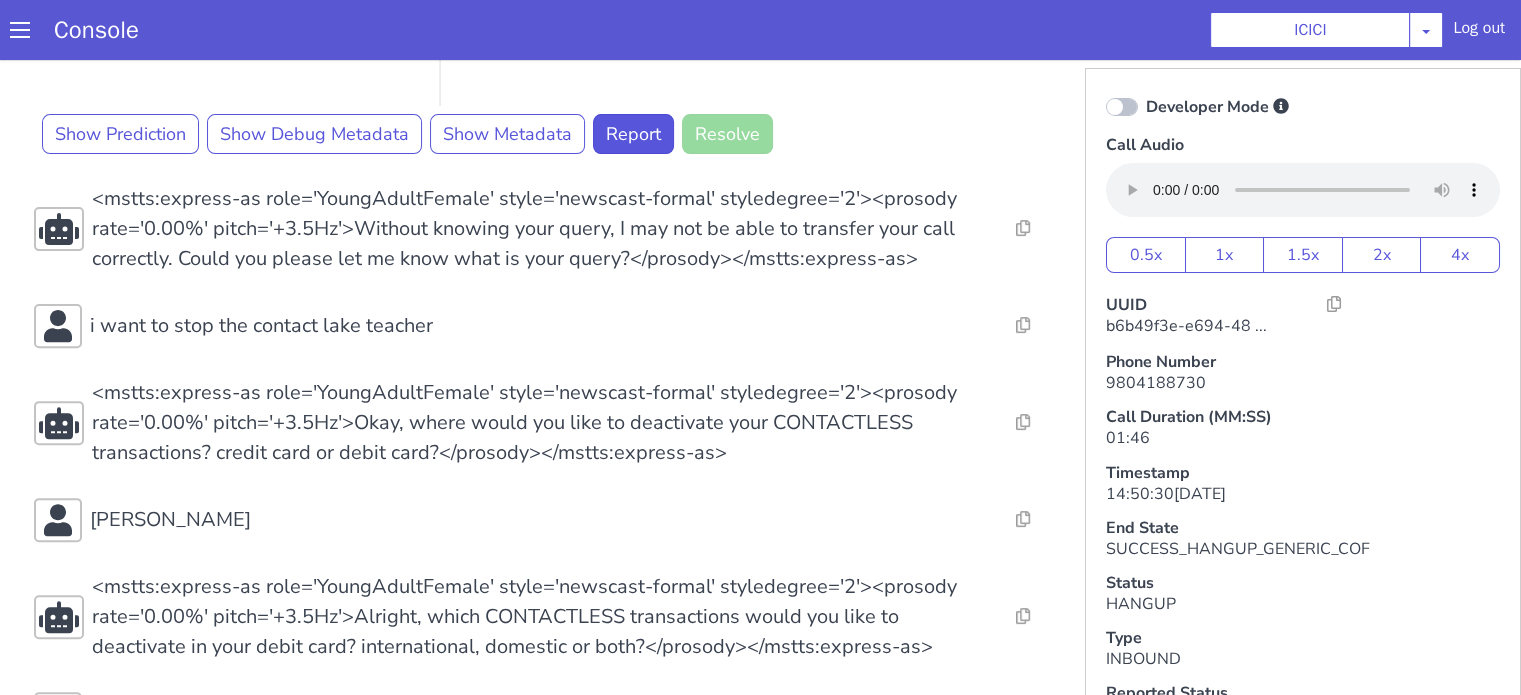 scroll, scrollTop: 700, scrollLeft: 0, axis: vertical 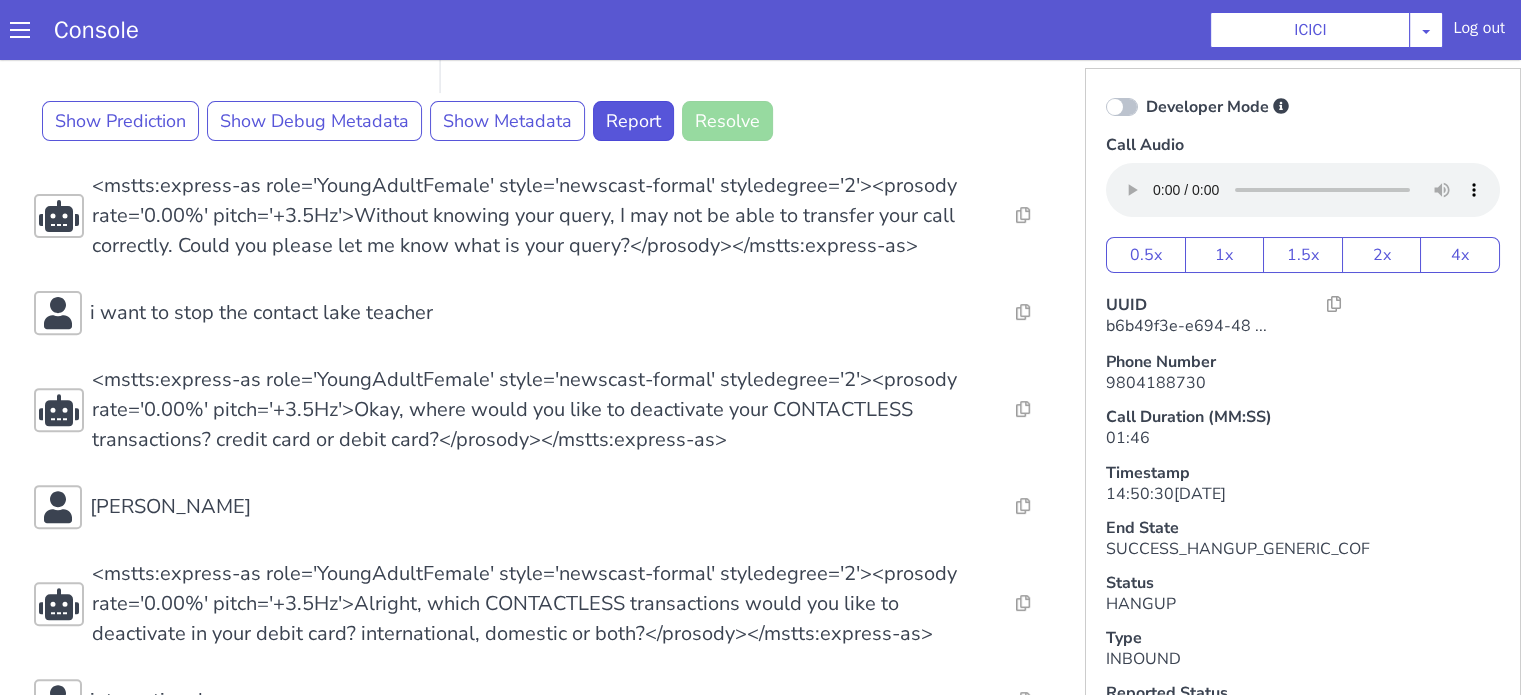 click on "Resolve  Intent Error  Entity Error  Transcription Error  Miscellaneous Submit Resolve  Intent Error  Entity Error  Transcription Error  Miscellaneous Submit Resolve  Intent Error  Entity Error  Transcription Error  Miscellaneous Submit <mstts:express-as role='YoungAdultFemale' style='newscast-formal' styledegree='2'><prosody rate='0.00%' pitch='+3.5Hz'>Hi, welcome to ICICI BANK, I'm your customer service expert, how may I help you?</prosody></mstts:express-as> Resolve  Intent Error  Entity Error  Transcription Error  Miscellaneous Submit i want to talk the contactless picture Alternatives No data available for this turn, Please check Metadata for possible values Predicted Intent -   _request_agent_ State -  COF_ASK_QUERY Sub-Type -   AUDIO Trigger Name -   _request_agent_ Cycle duration -  {
"asr": 5.069996997,
"asr_from_source": 0,
"asr_processing": 0.188344728,
"asr_to_dest": 4.782409147,
"[PERSON_NAME]": 2.366978997
} Slots filled - null Slots -   {} Show Prediction Show Debug Metadata Show Metadata Report" at bounding box center (544, 464) 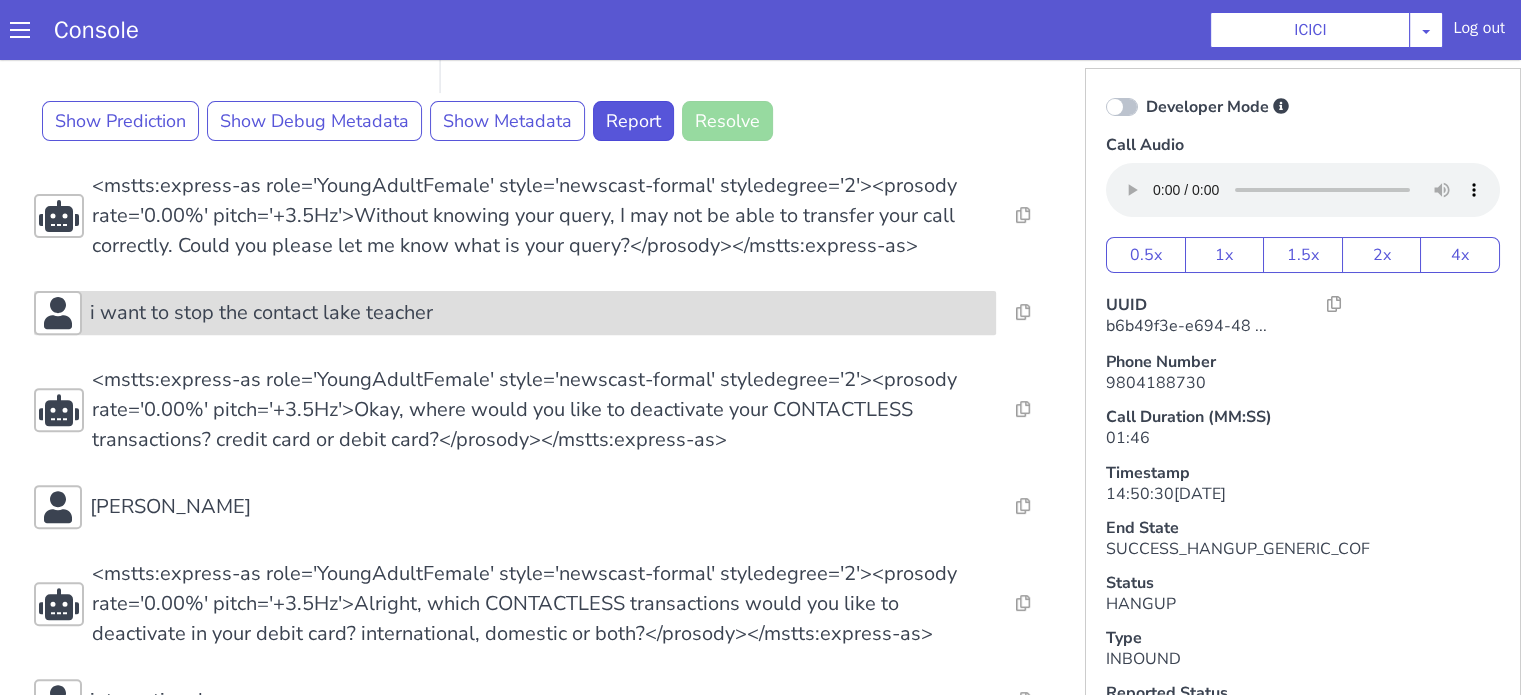 click on "i want to stop the contact lake teacher" at bounding box center [261, 313] 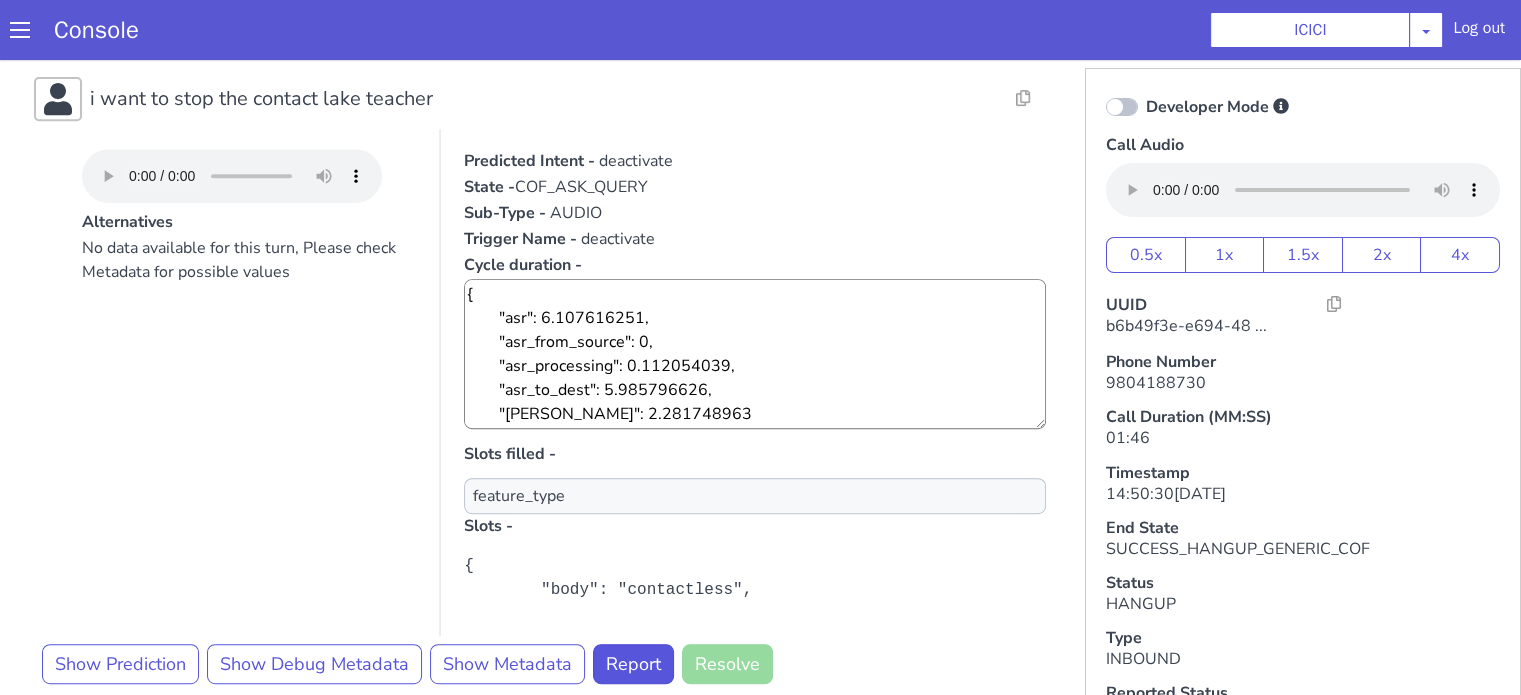 scroll, scrollTop: 1000, scrollLeft: 0, axis: vertical 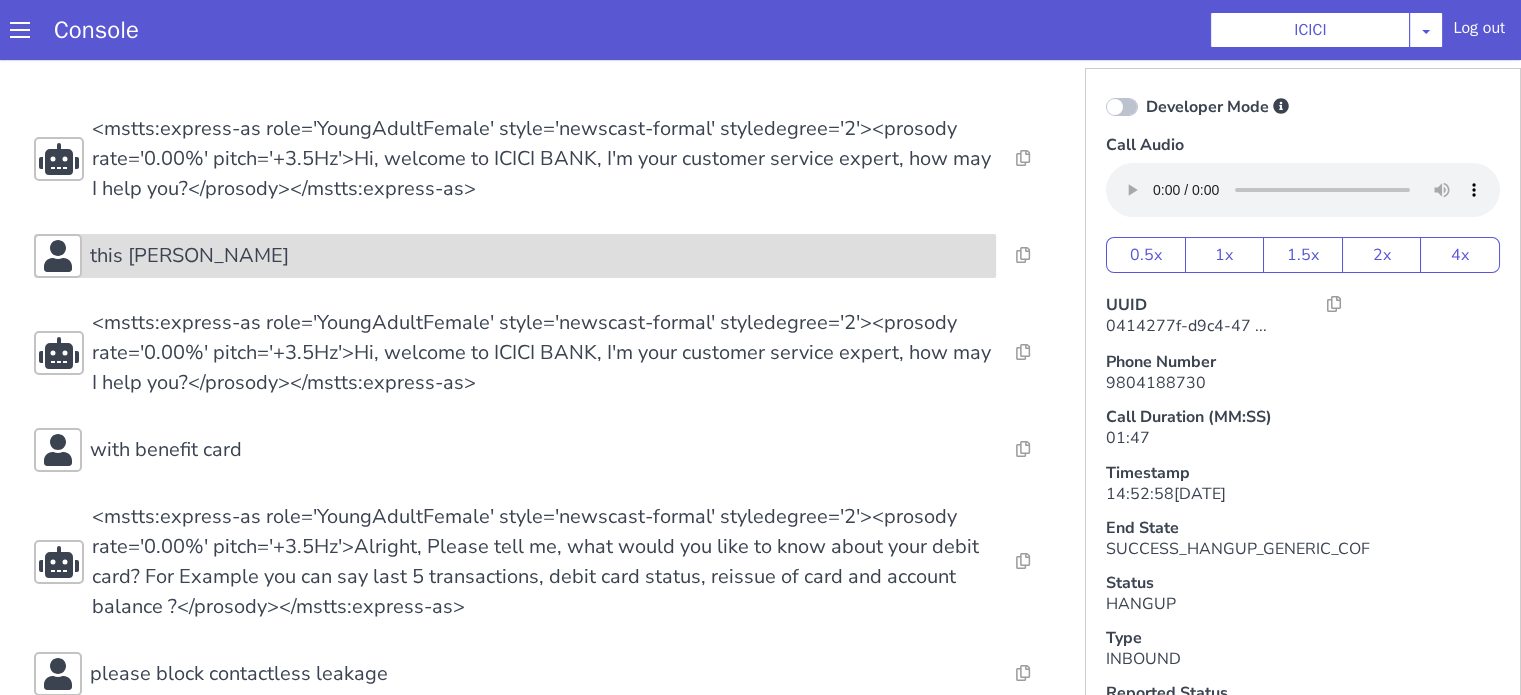 click on "this david card" at bounding box center (515, 256) 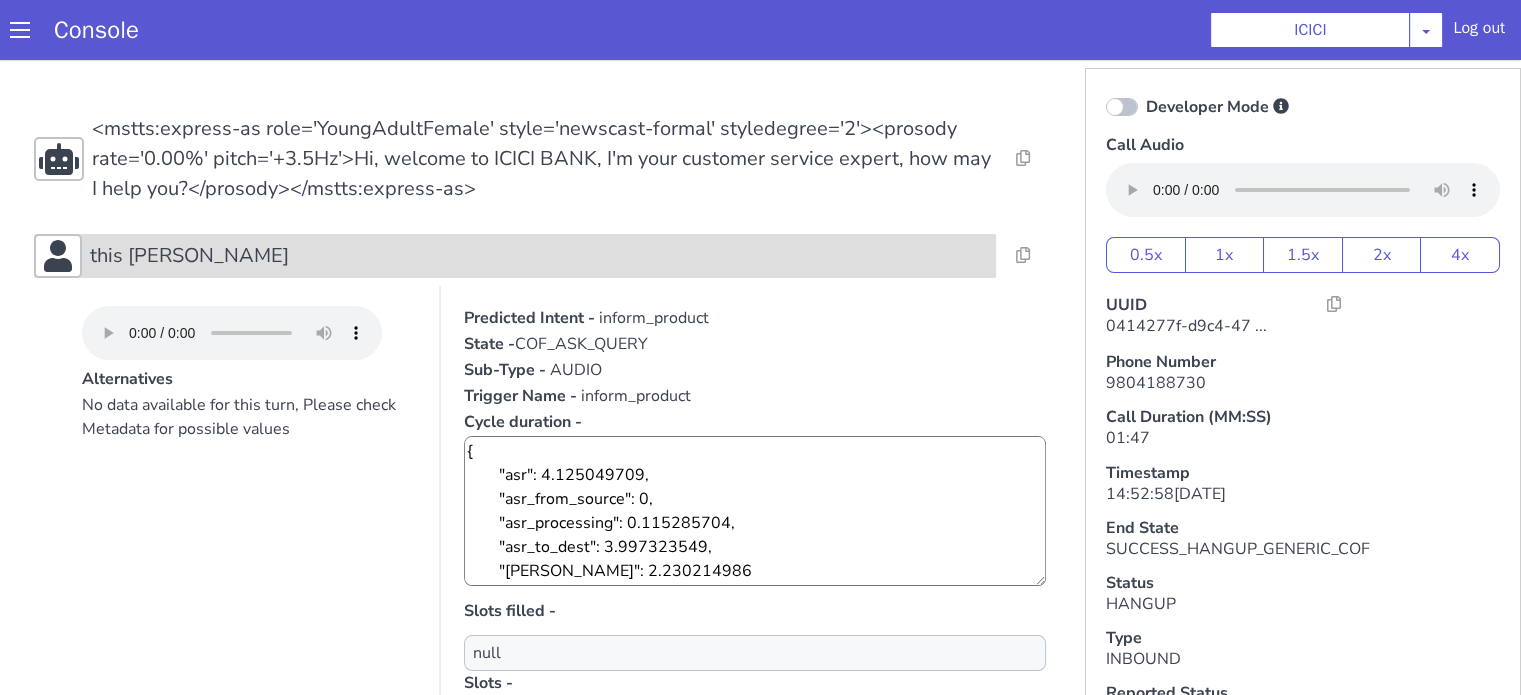 click on "this david card" at bounding box center (539, 256) 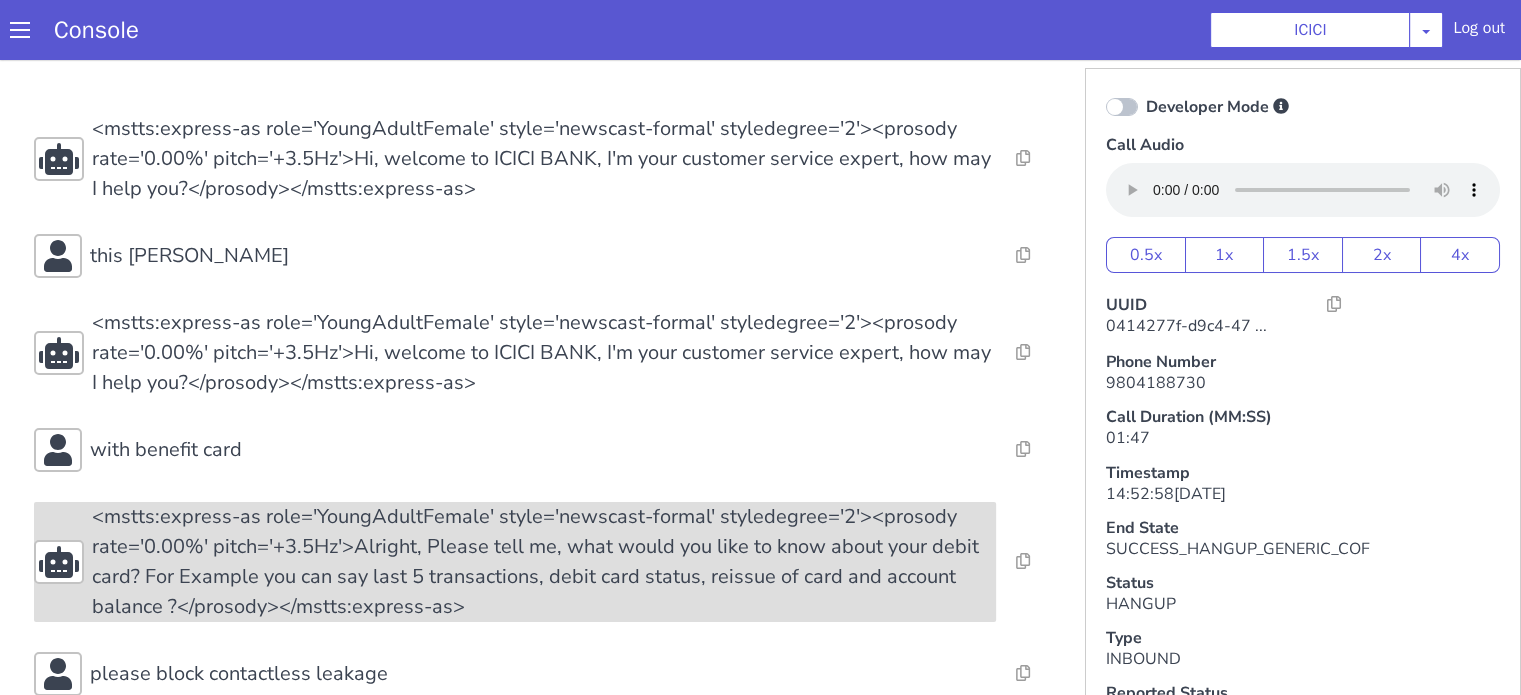 scroll, scrollTop: 300, scrollLeft: 0, axis: vertical 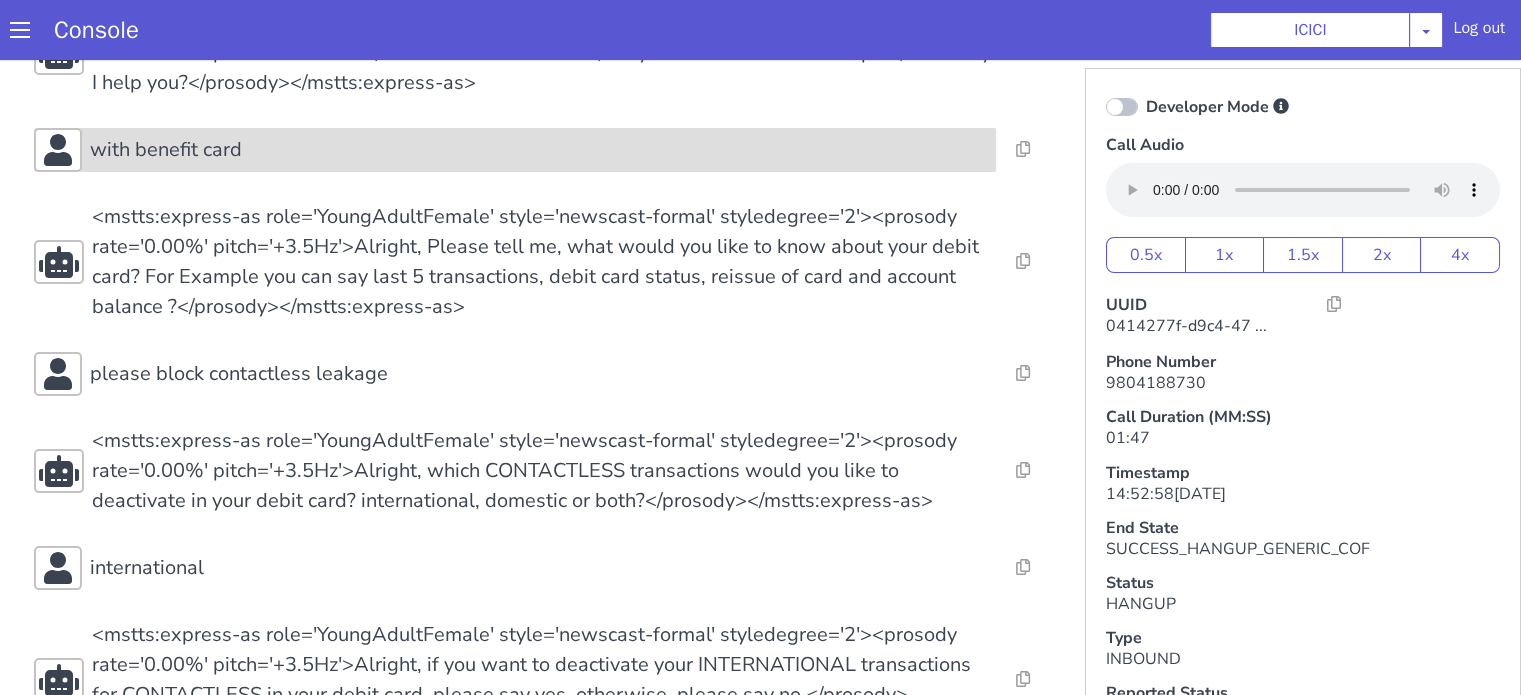 click on "with benefit card" at bounding box center (539, 150) 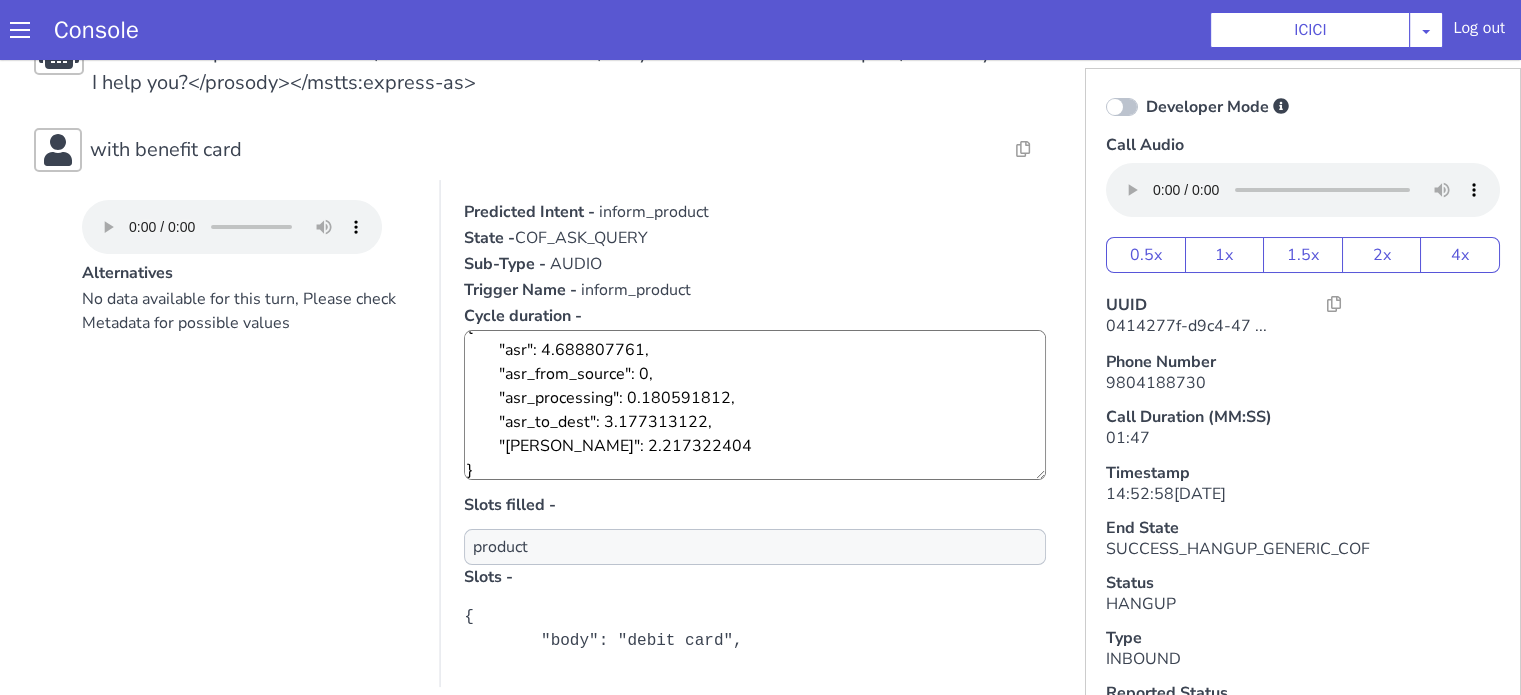 scroll, scrollTop: 24, scrollLeft: 0, axis: vertical 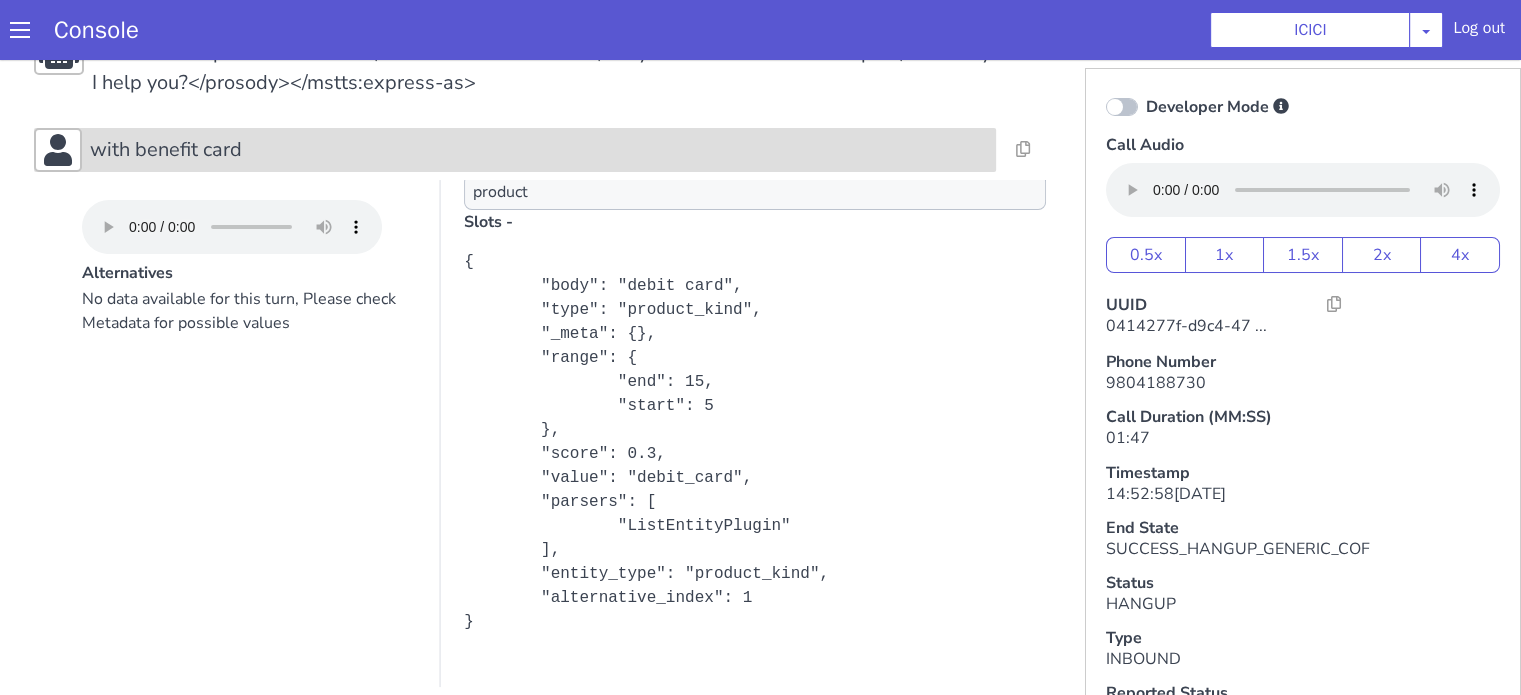 click on "with benefit card" at bounding box center [539, 150] 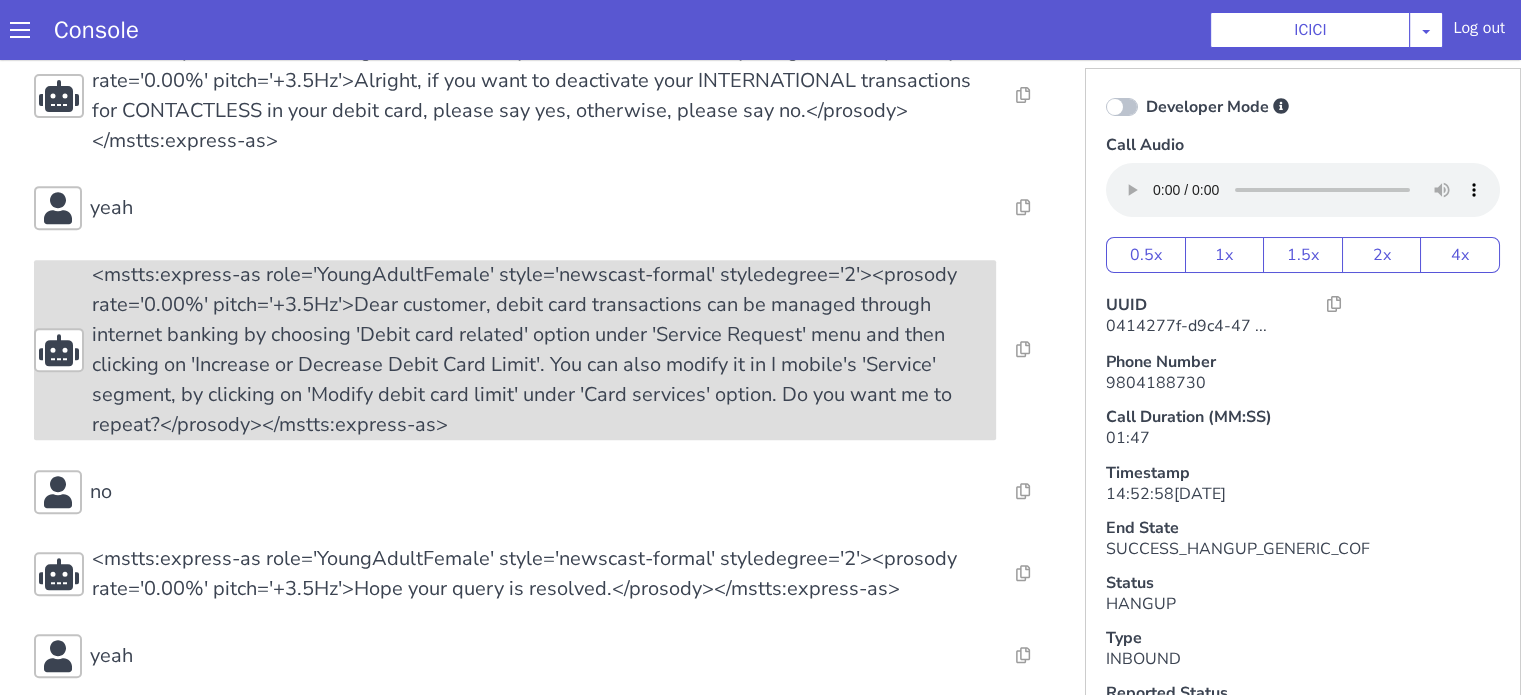 scroll, scrollTop: 719, scrollLeft: 0, axis: vertical 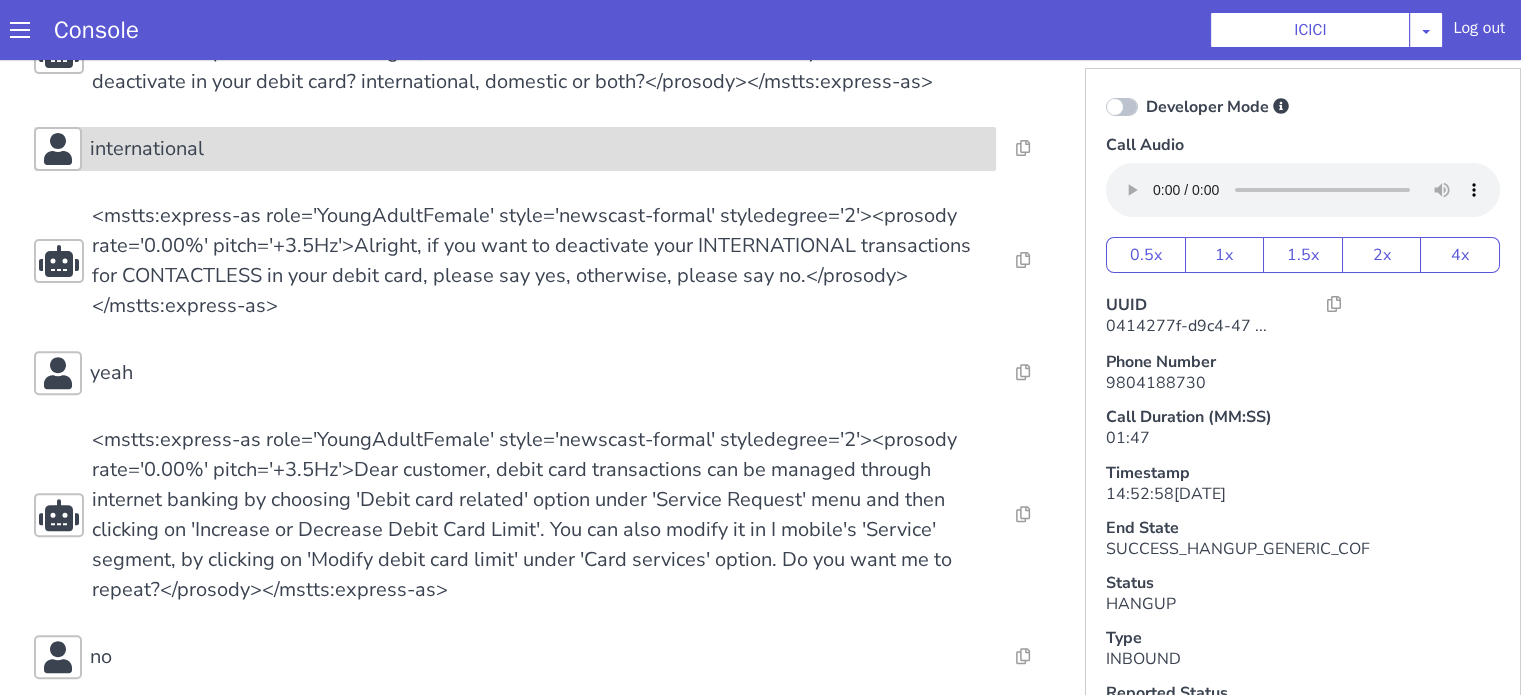click on "international" at bounding box center (539, 149) 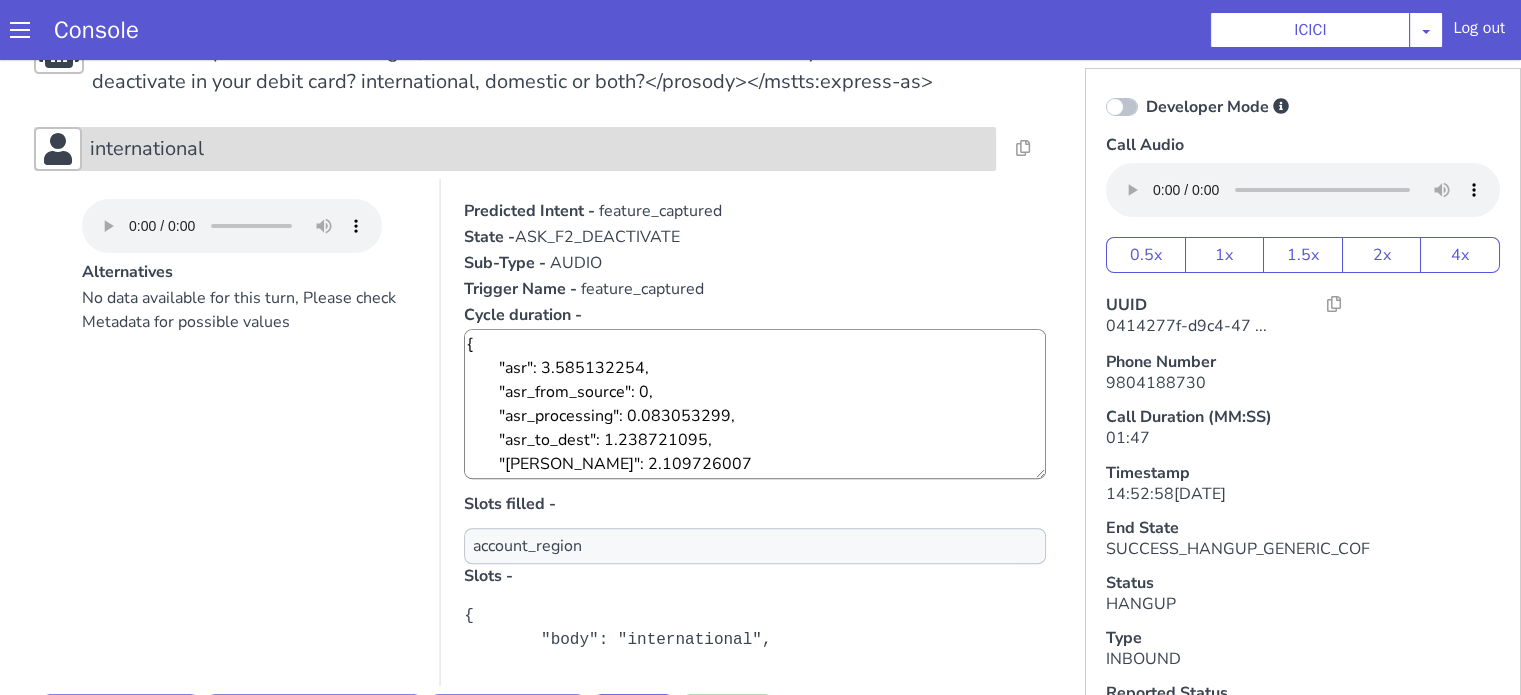 click on "international" at bounding box center (539, 149) 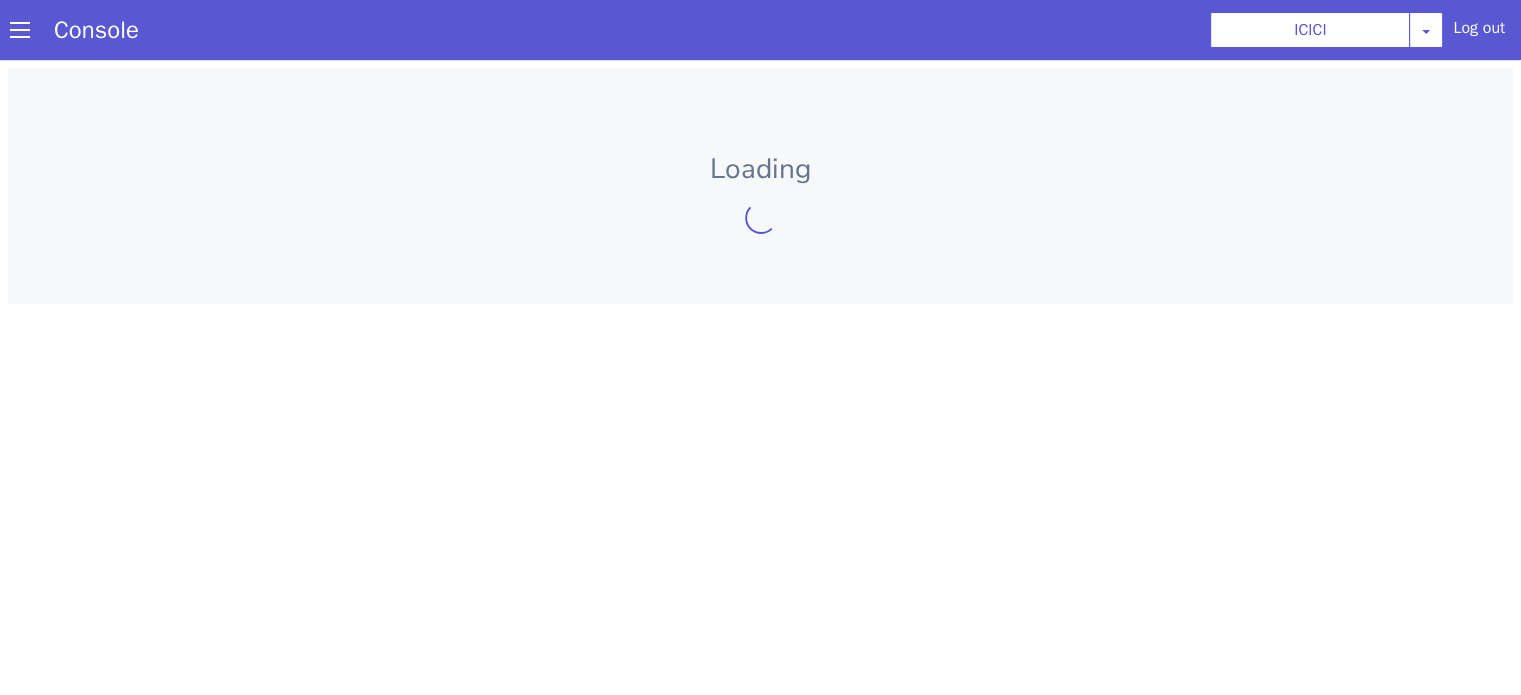 scroll, scrollTop: 0, scrollLeft: 0, axis: both 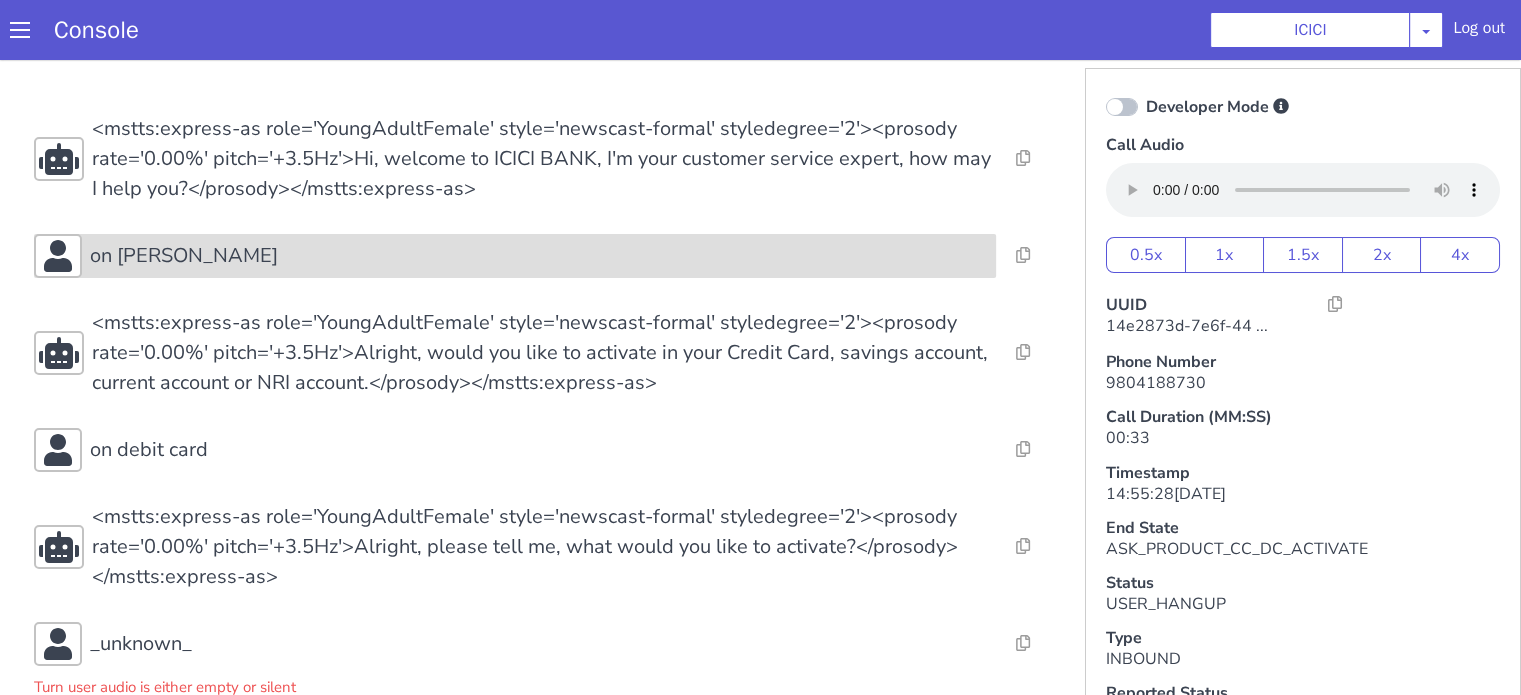 click on "on [PERSON_NAME]" at bounding box center (539, 256) 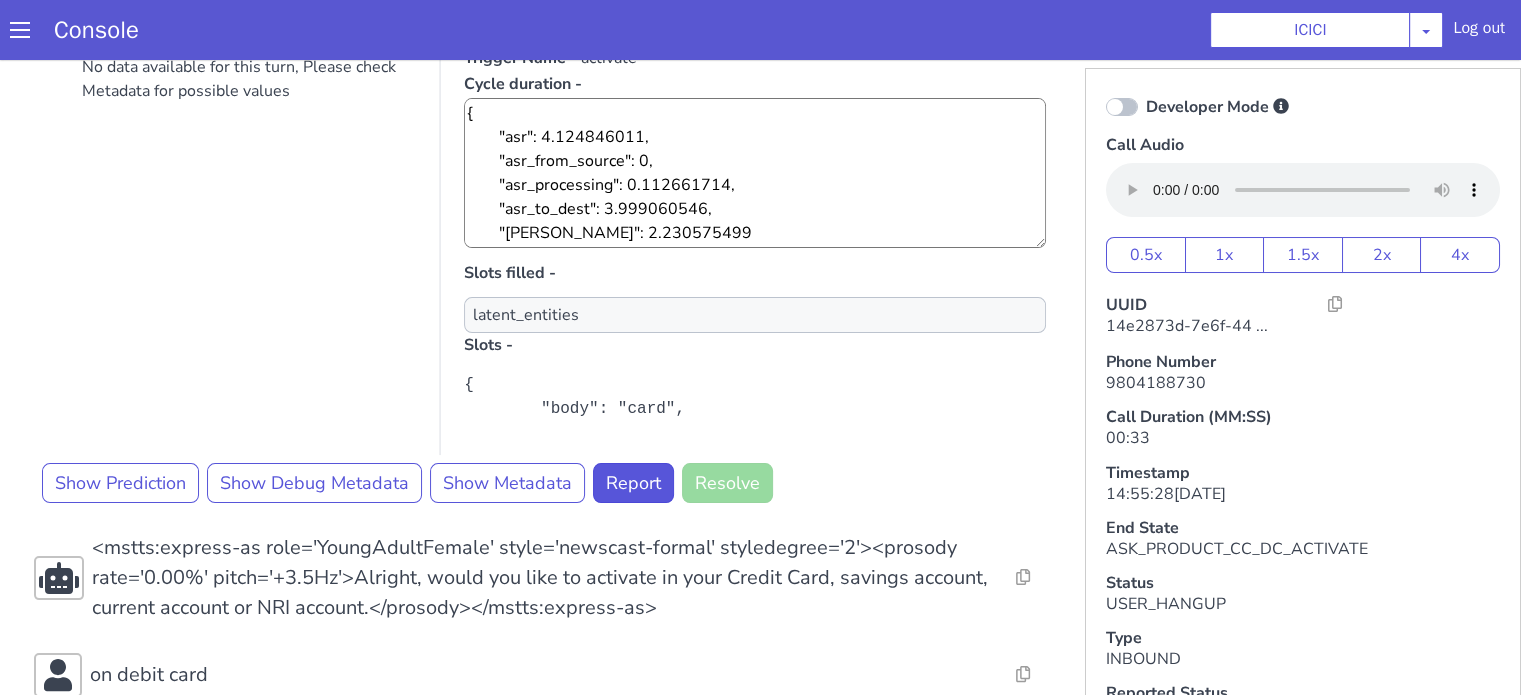 scroll, scrollTop: 400, scrollLeft: 0, axis: vertical 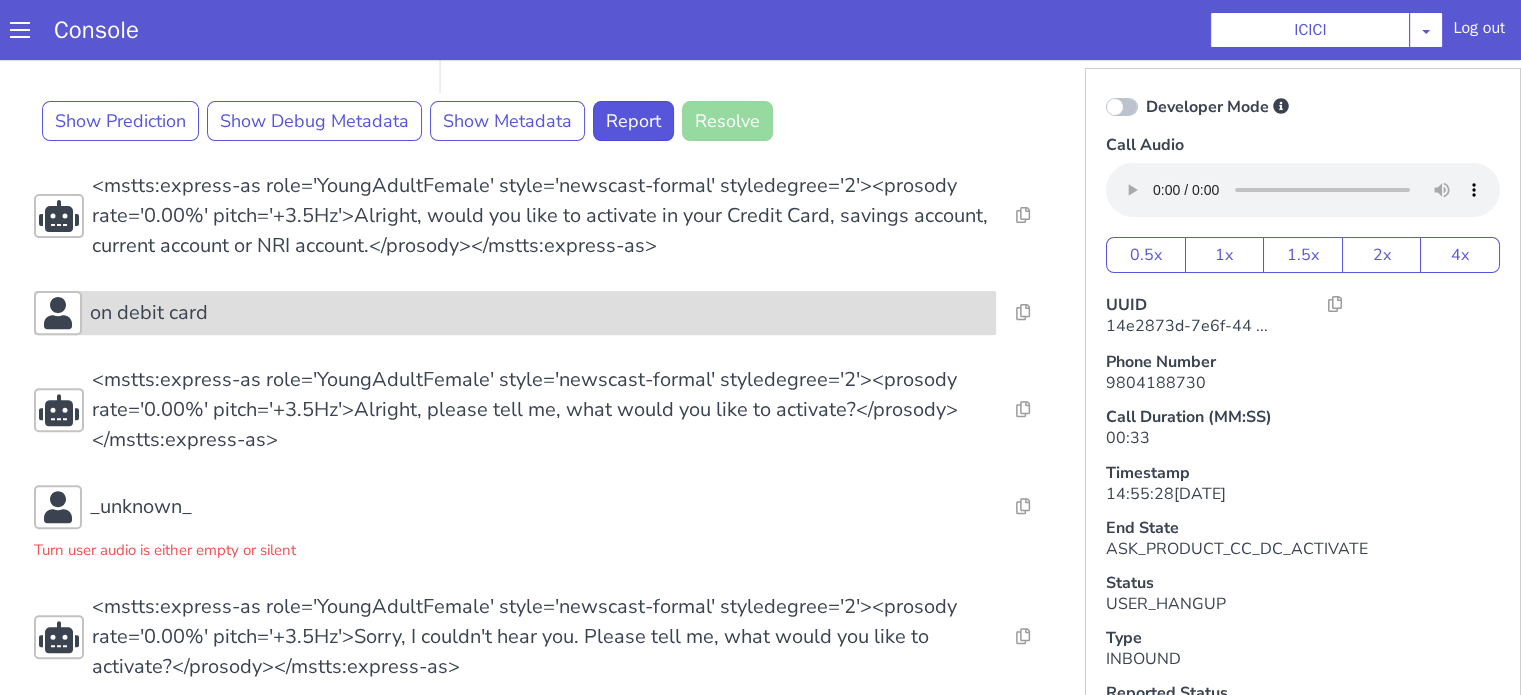 click on "on debit card" at bounding box center [539, 313] 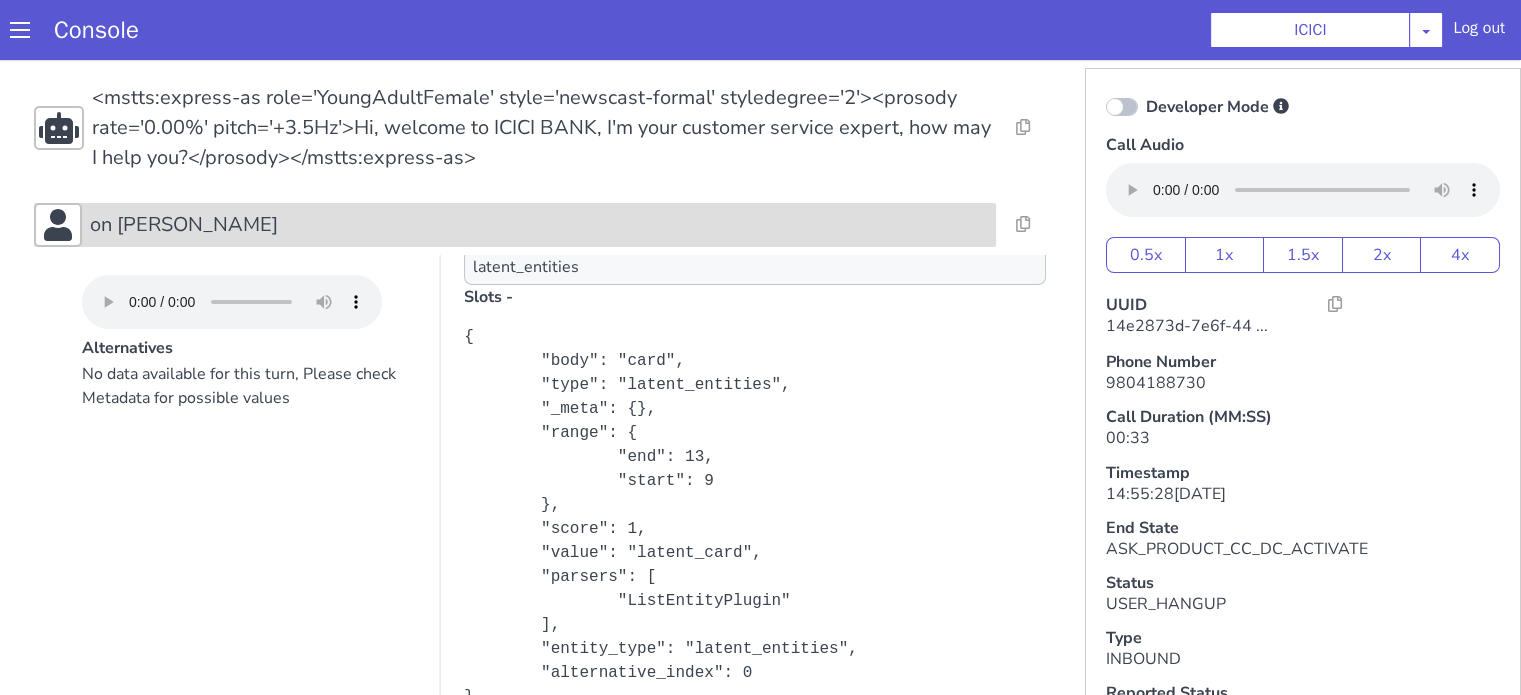 scroll, scrollTop: 0, scrollLeft: 0, axis: both 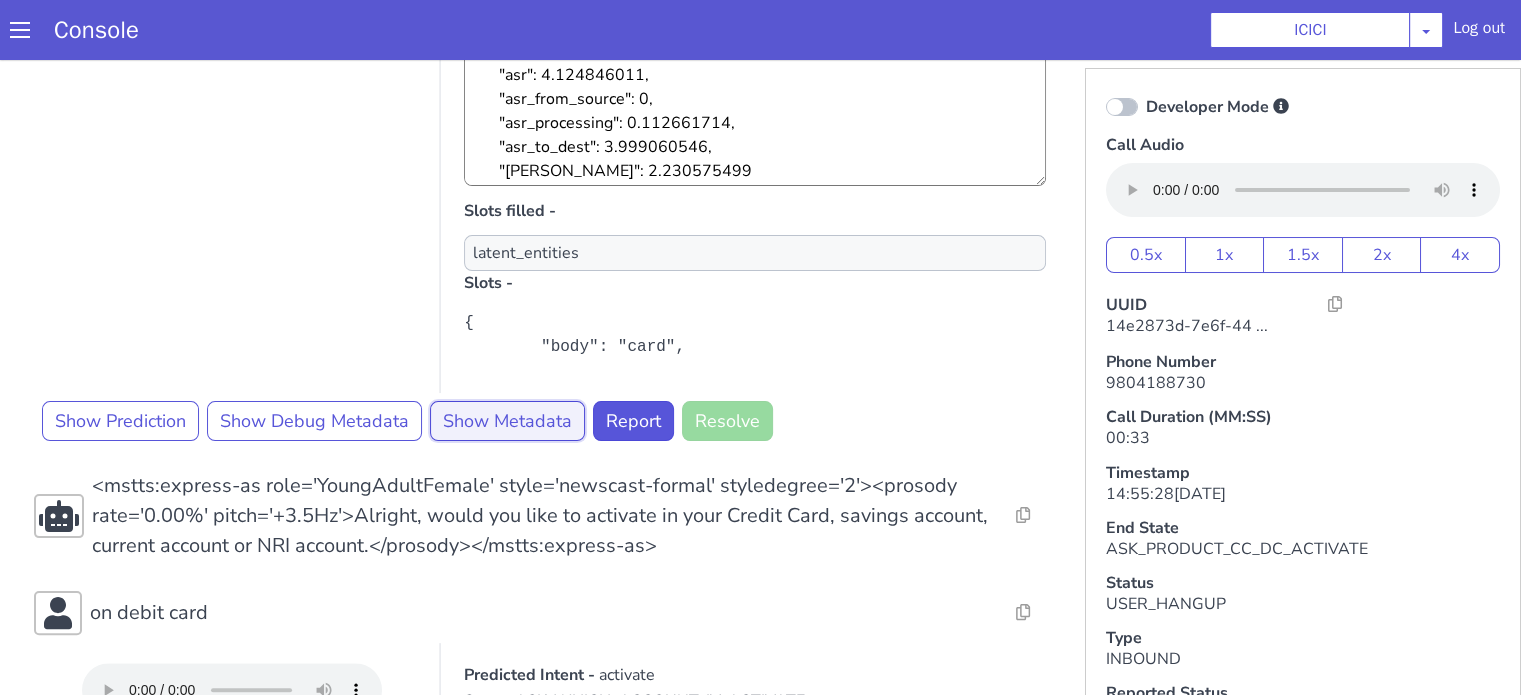click on "Show Metadata" at bounding box center (507, 421) 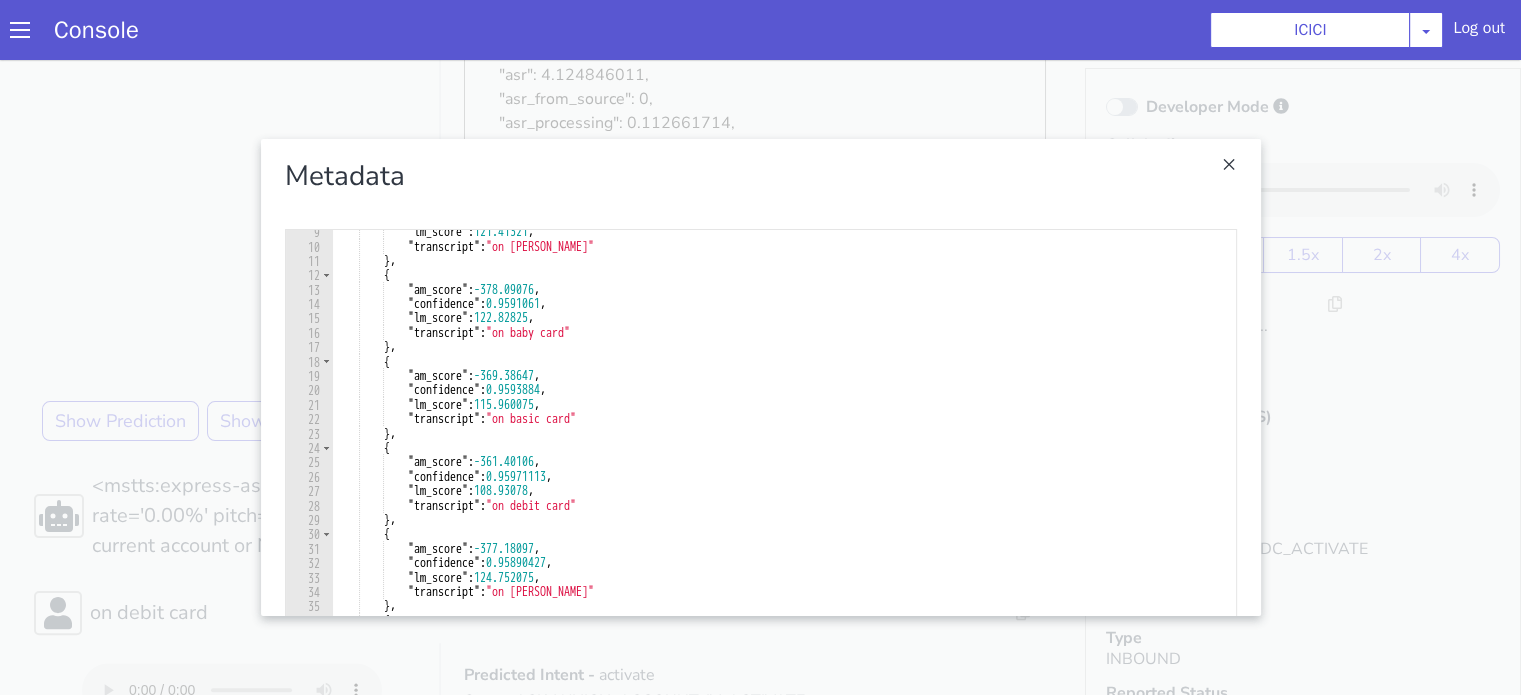scroll, scrollTop: 300, scrollLeft: 0, axis: vertical 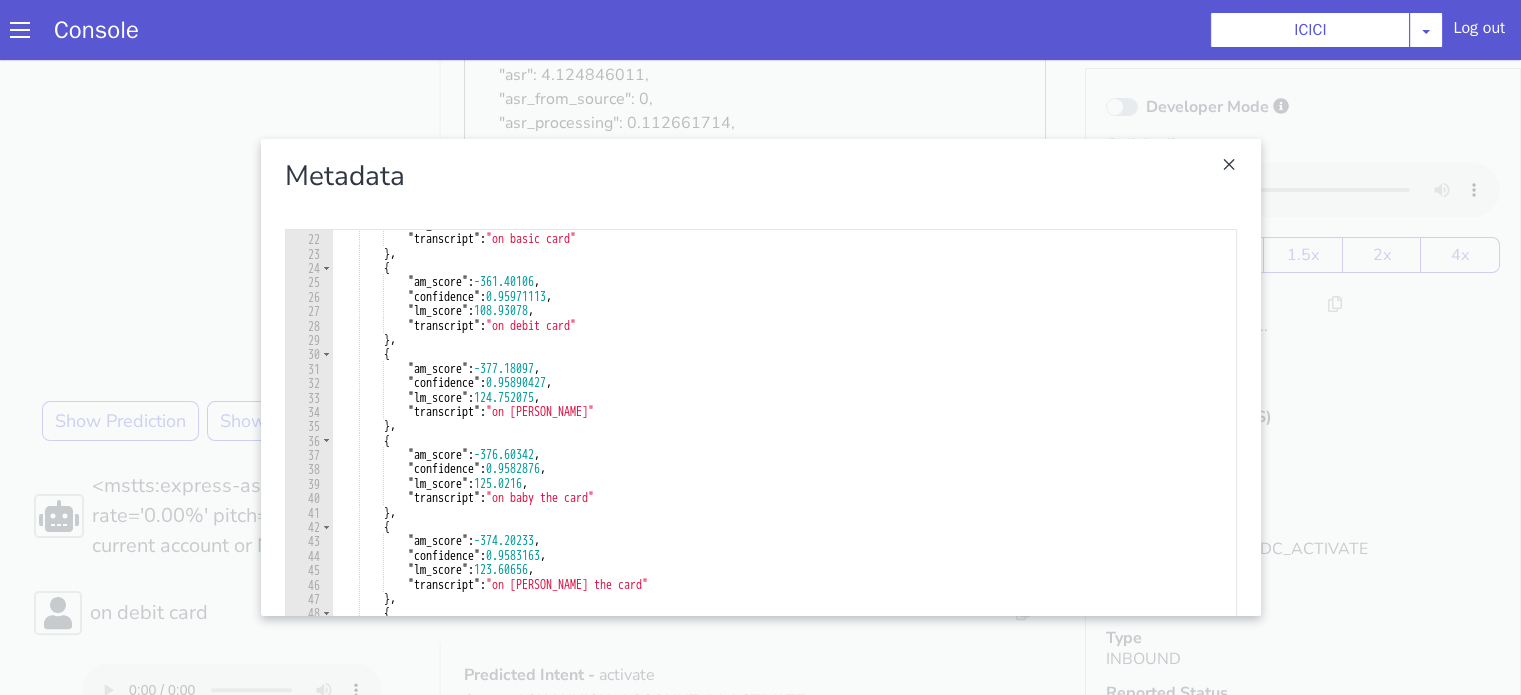 click at bounding box center [760, 377] 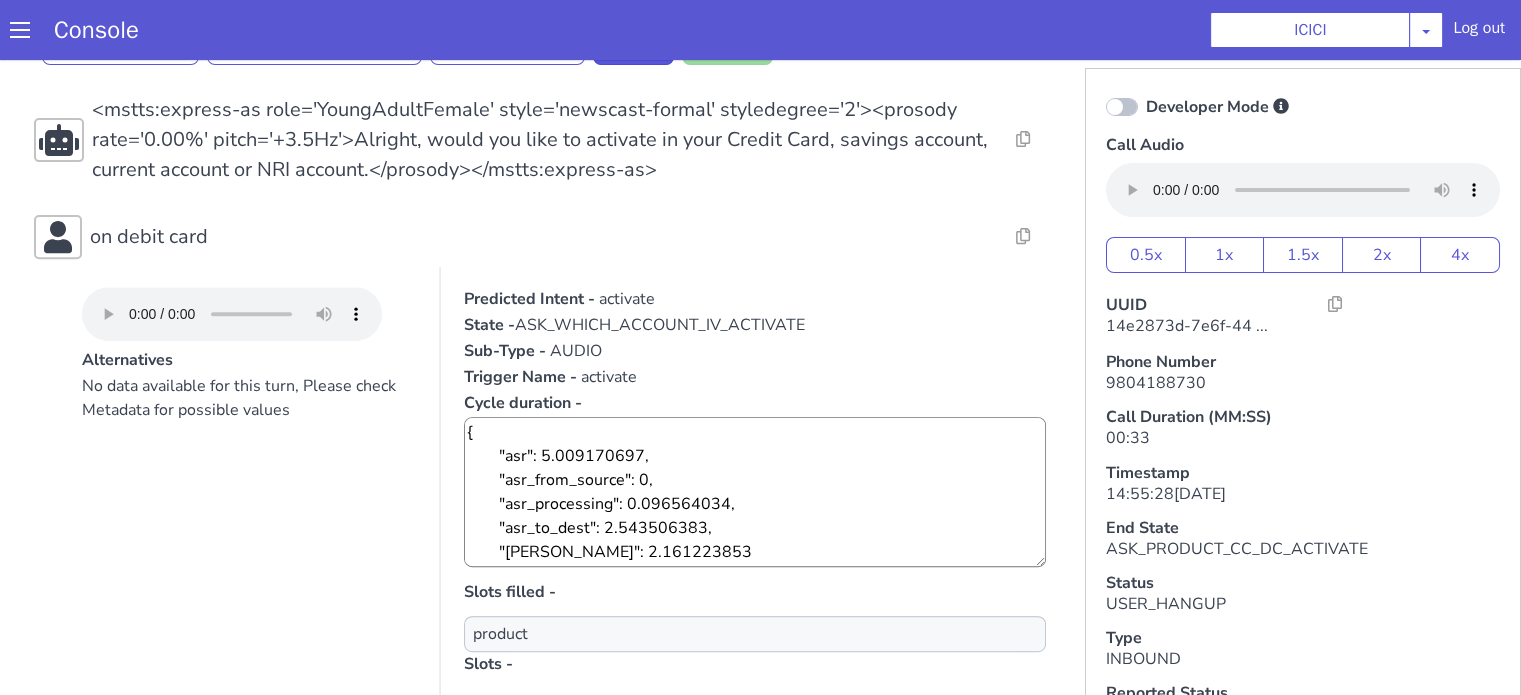 scroll, scrollTop: 900, scrollLeft: 0, axis: vertical 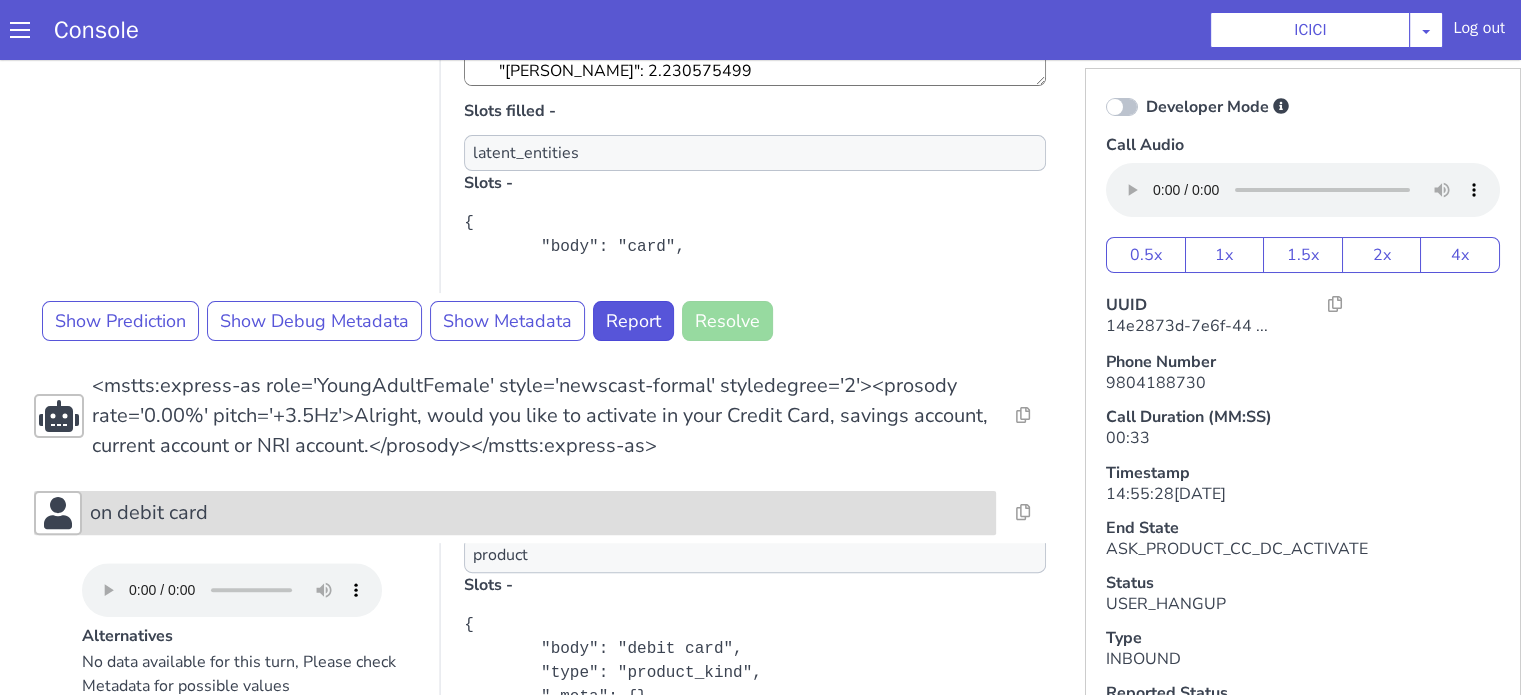 click on "on debit card" at bounding box center (539, 513) 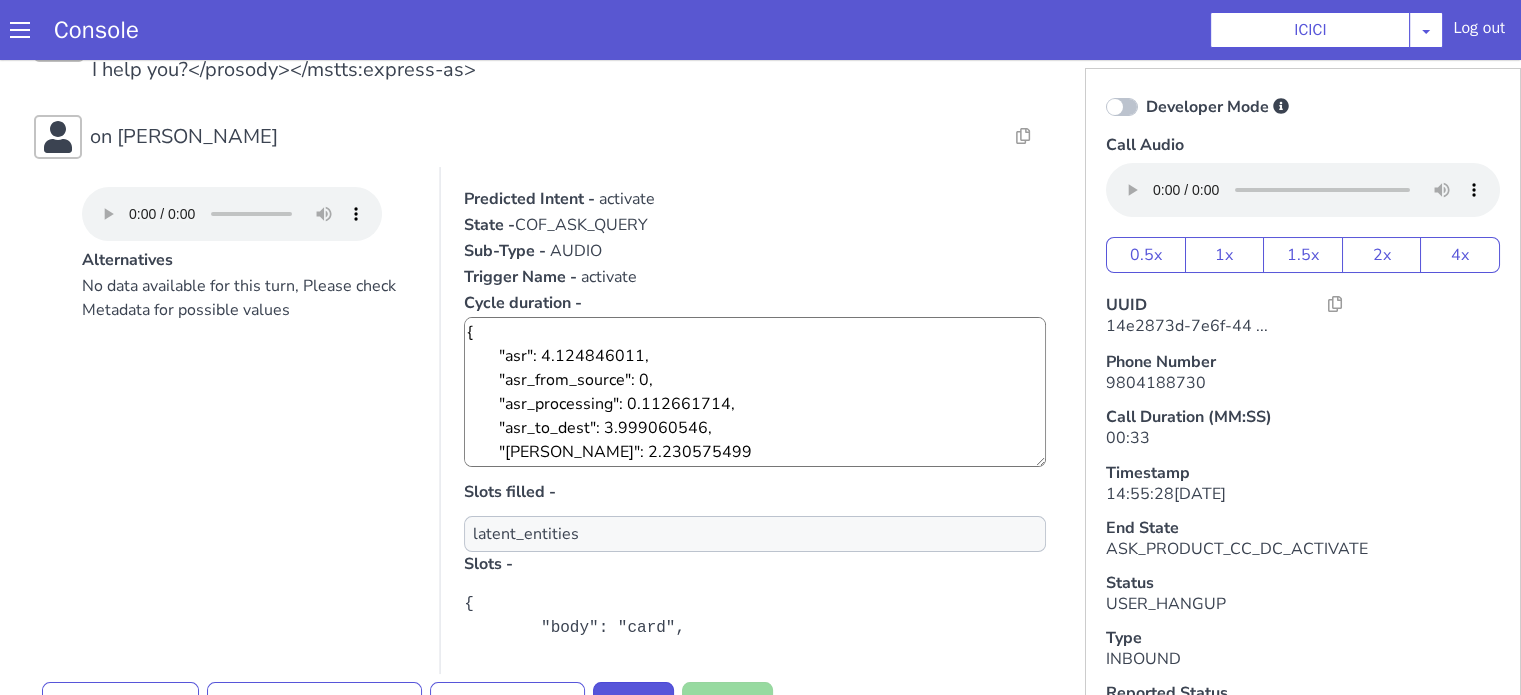 scroll, scrollTop: 0, scrollLeft: 0, axis: both 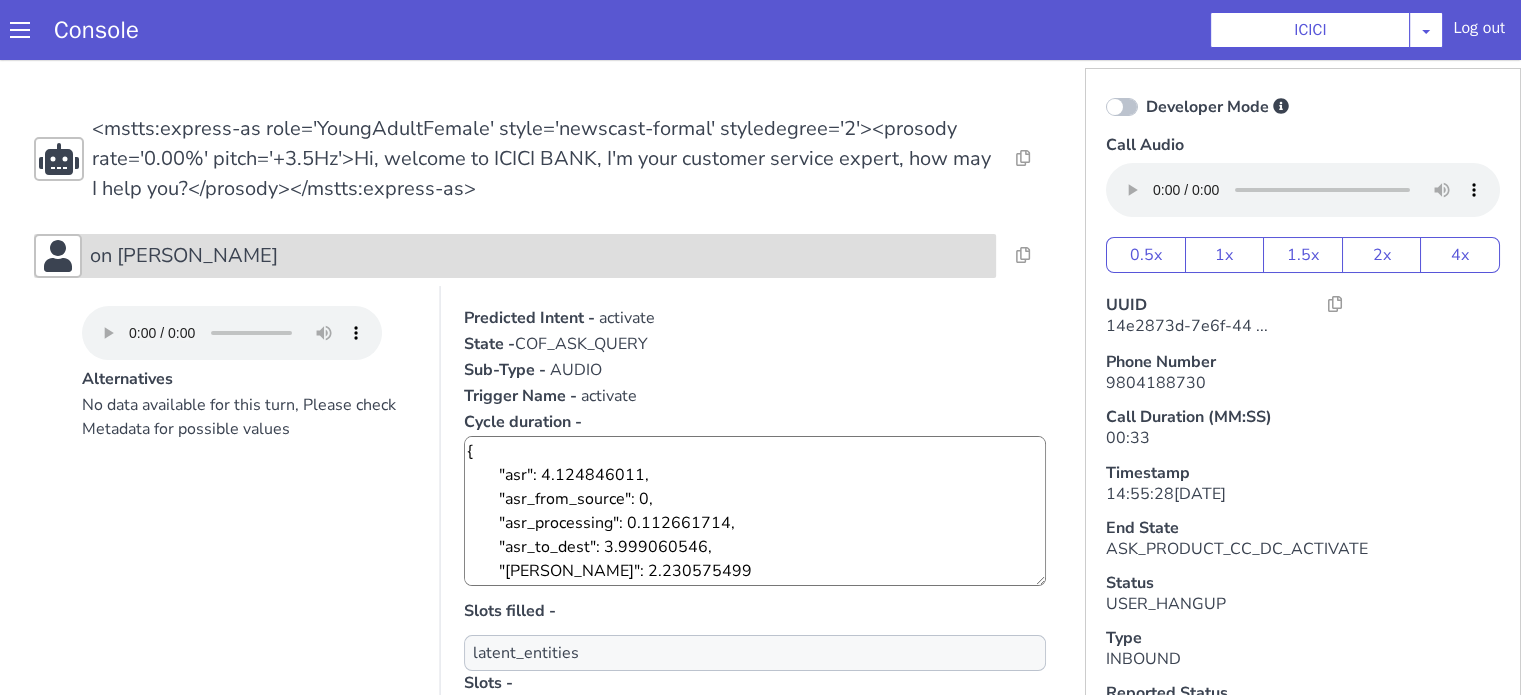 click on "on david card" at bounding box center [539, 256] 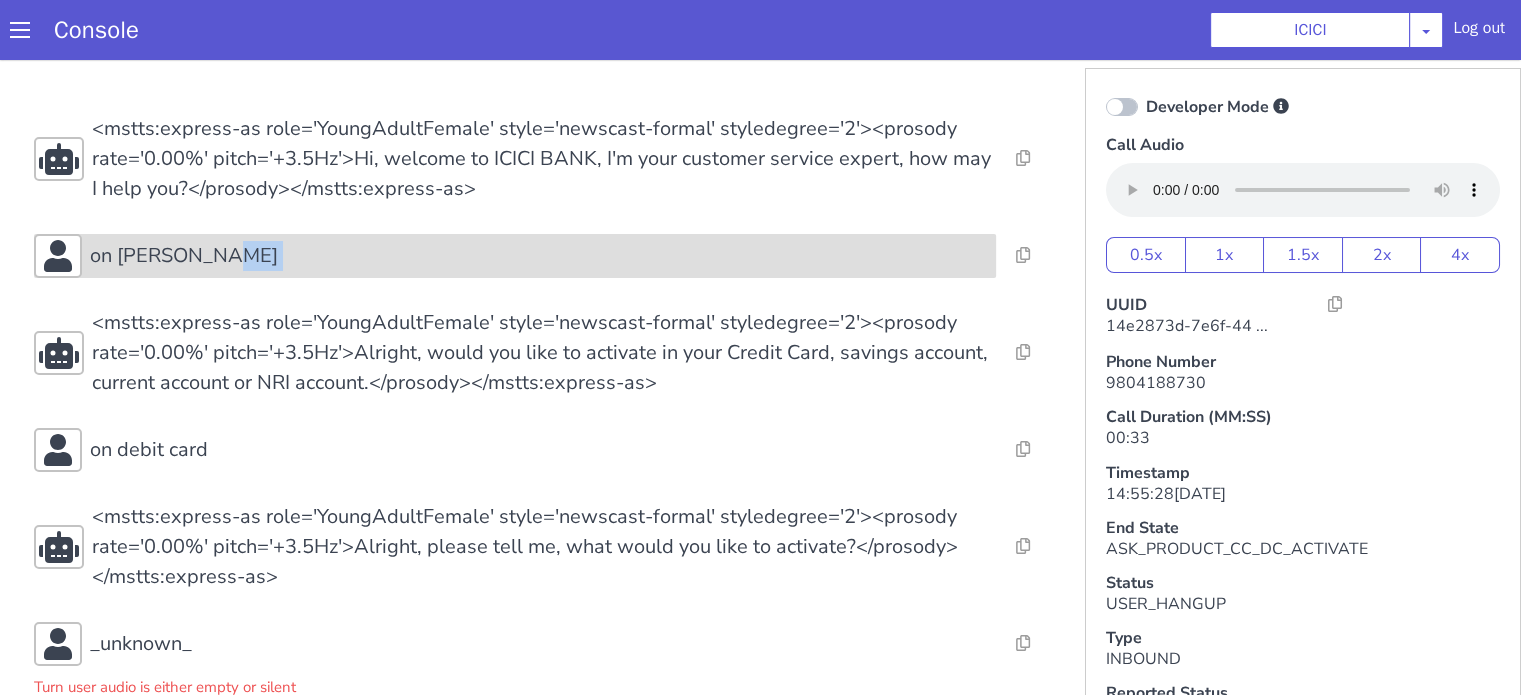 click on "on david card" at bounding box center [539, 256] 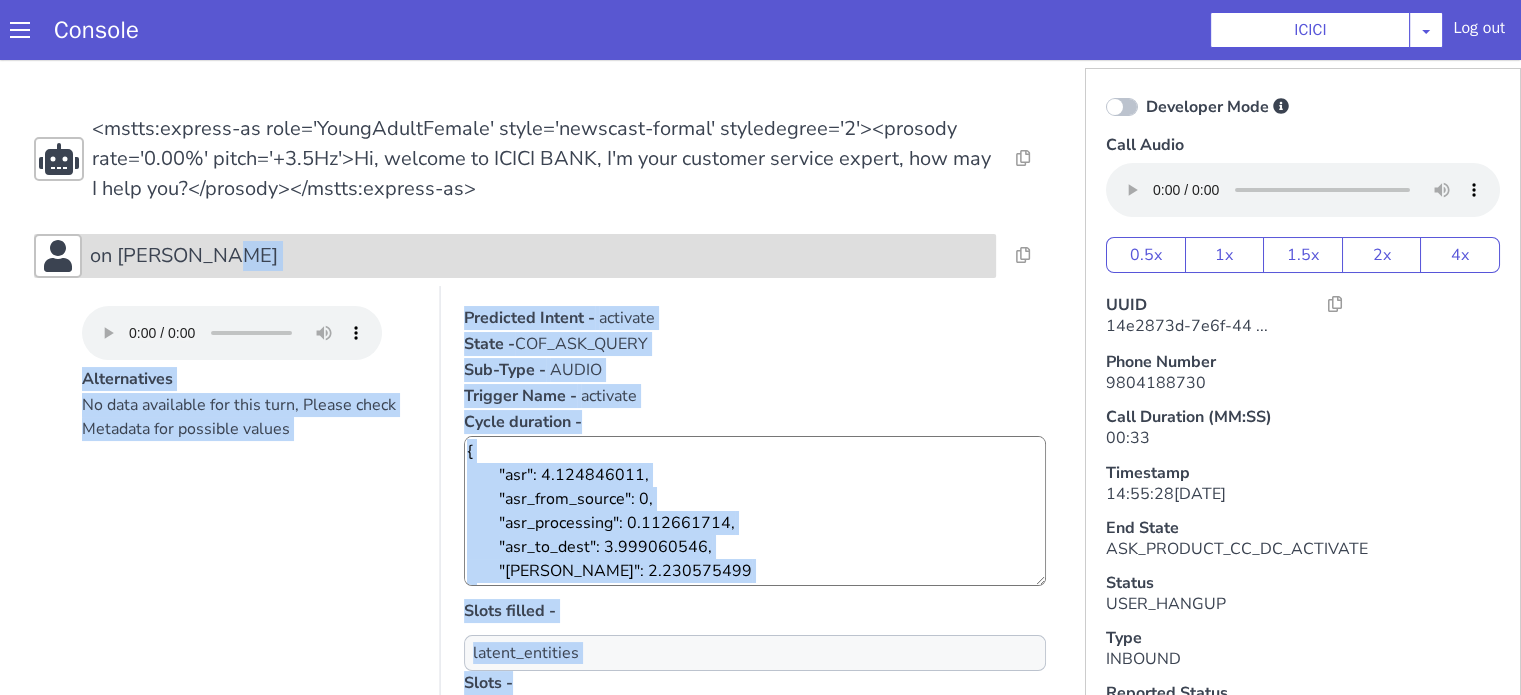 scroll, scrollTop: 300, scrollLeft: 0, axis: vertical 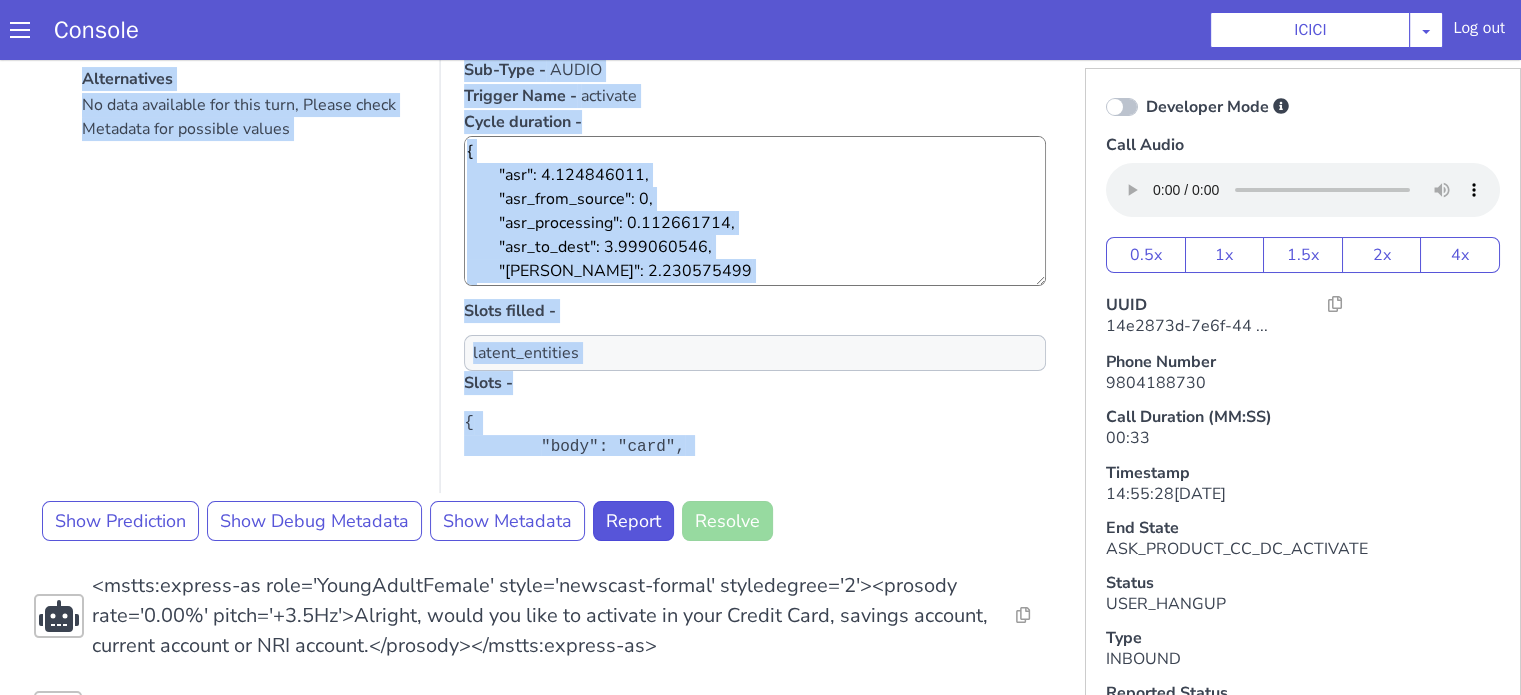 click on "No data available for this turn, Please check Metadata for possible values" at bounding box center (249, 293) 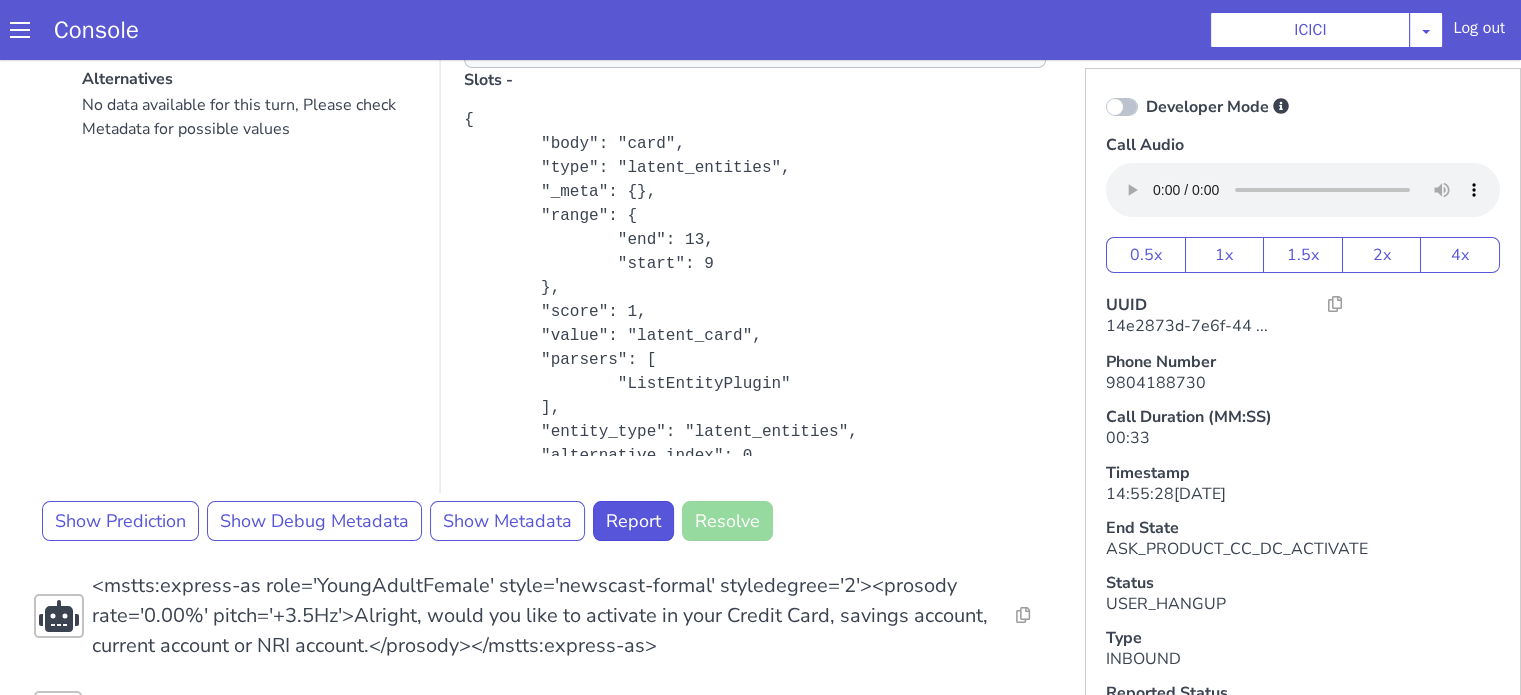 scroll, scrollTop: 369, scrollLeft: 0, axis: vertical 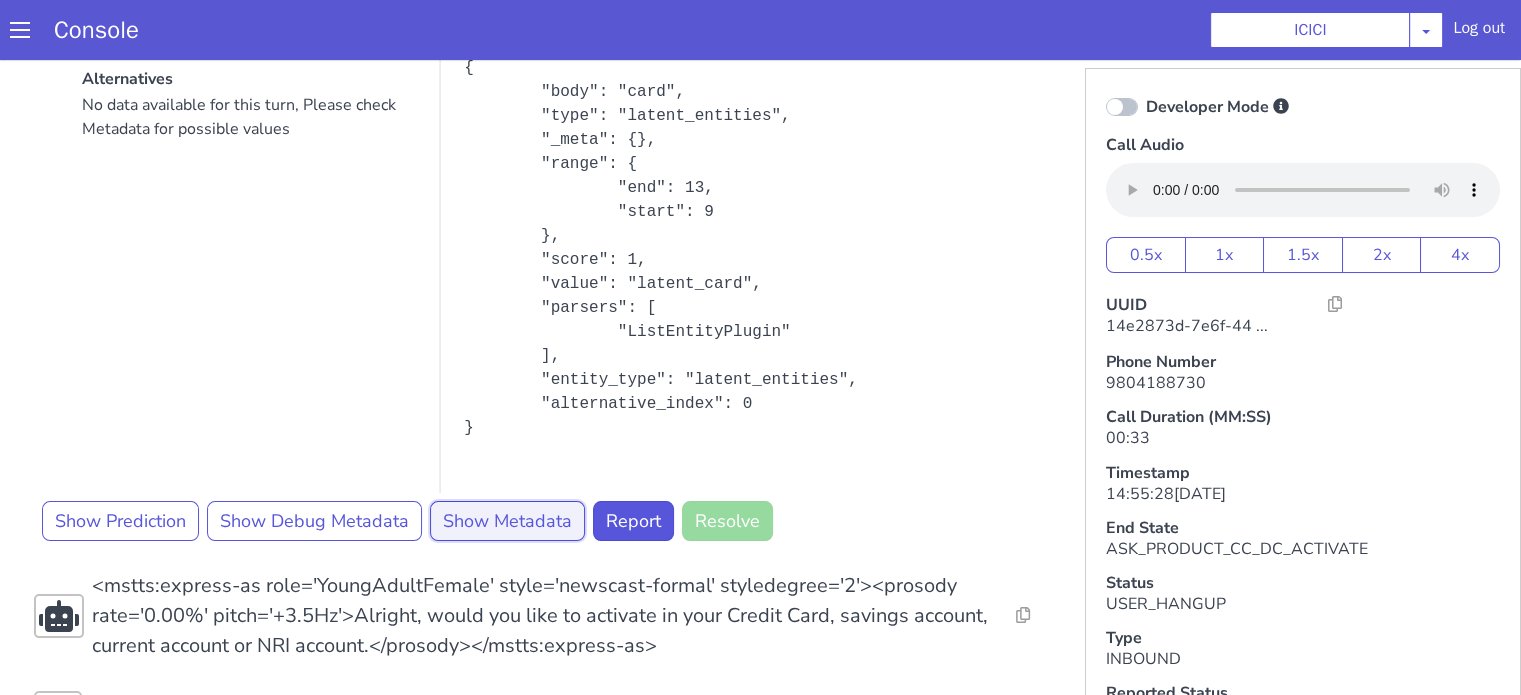 click on "Show Metadata" at bounding box center (507, 521) 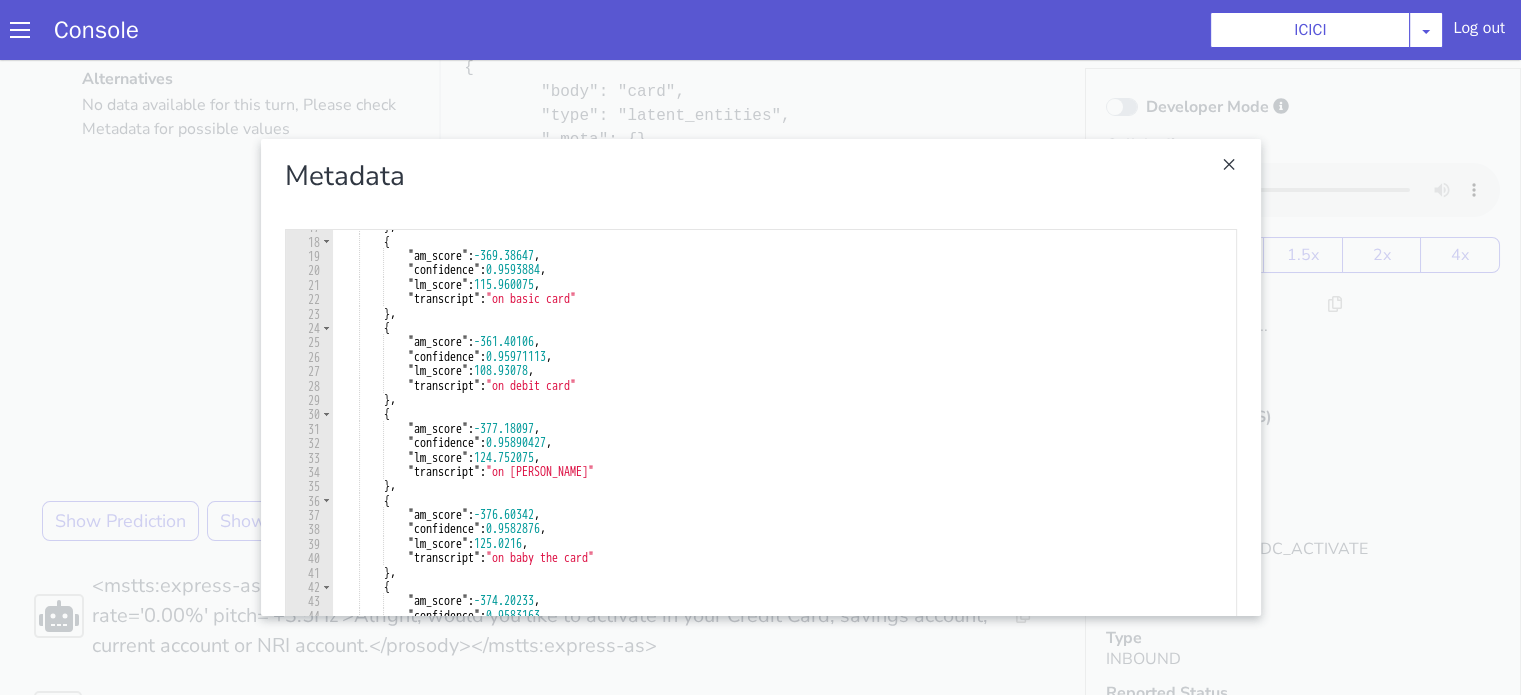 scroll, scrollTop: 240, scrollLeft: 0, axis: vertical 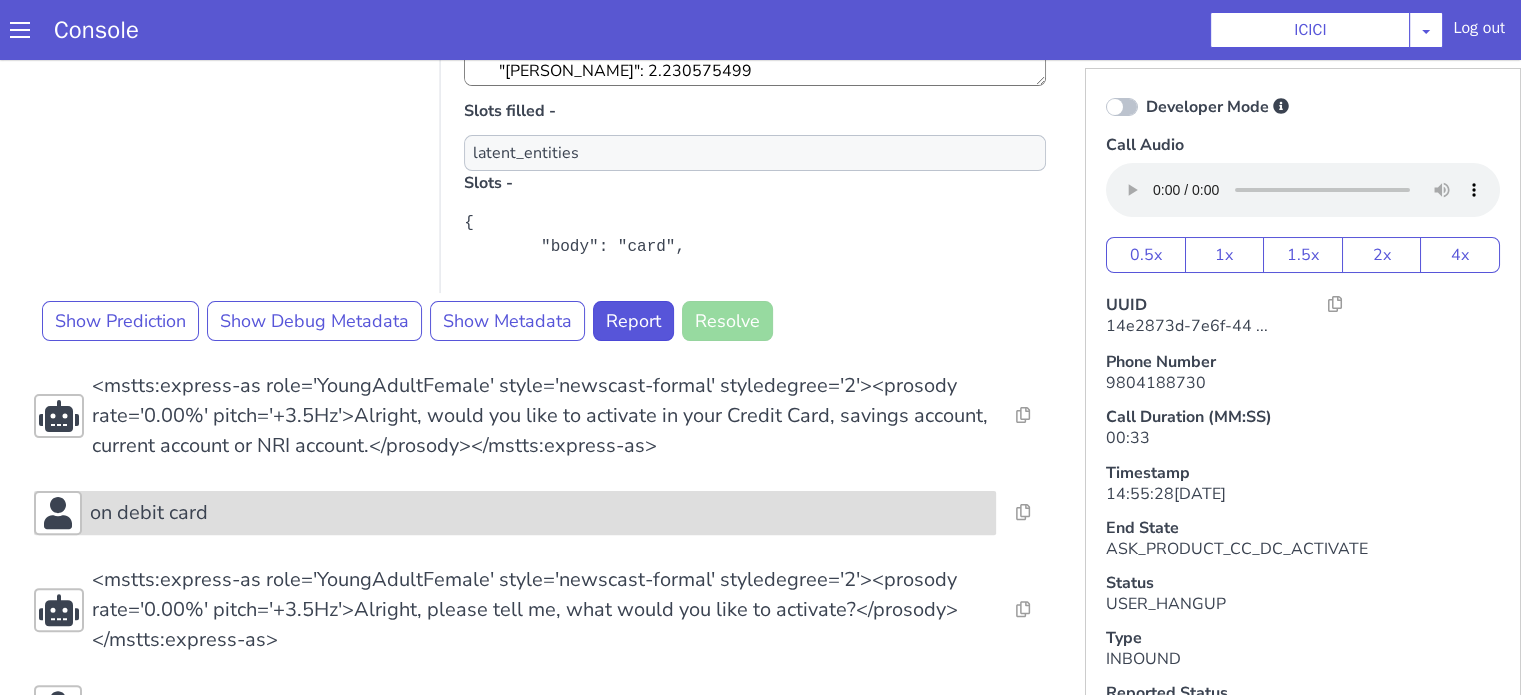 click on "on debit card" at bounding box center [515, 513] 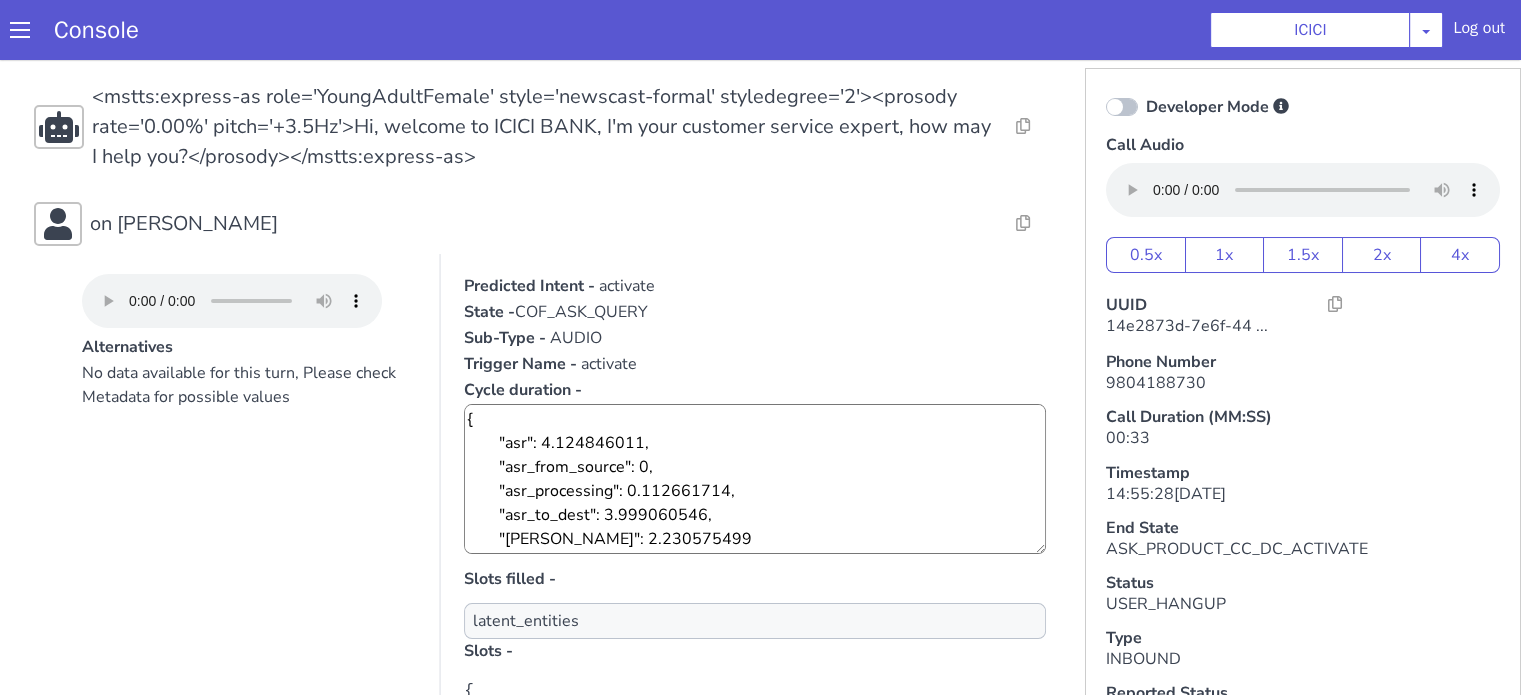 scroll, scrollTop: 0, scrollLeft: 0, axis: both 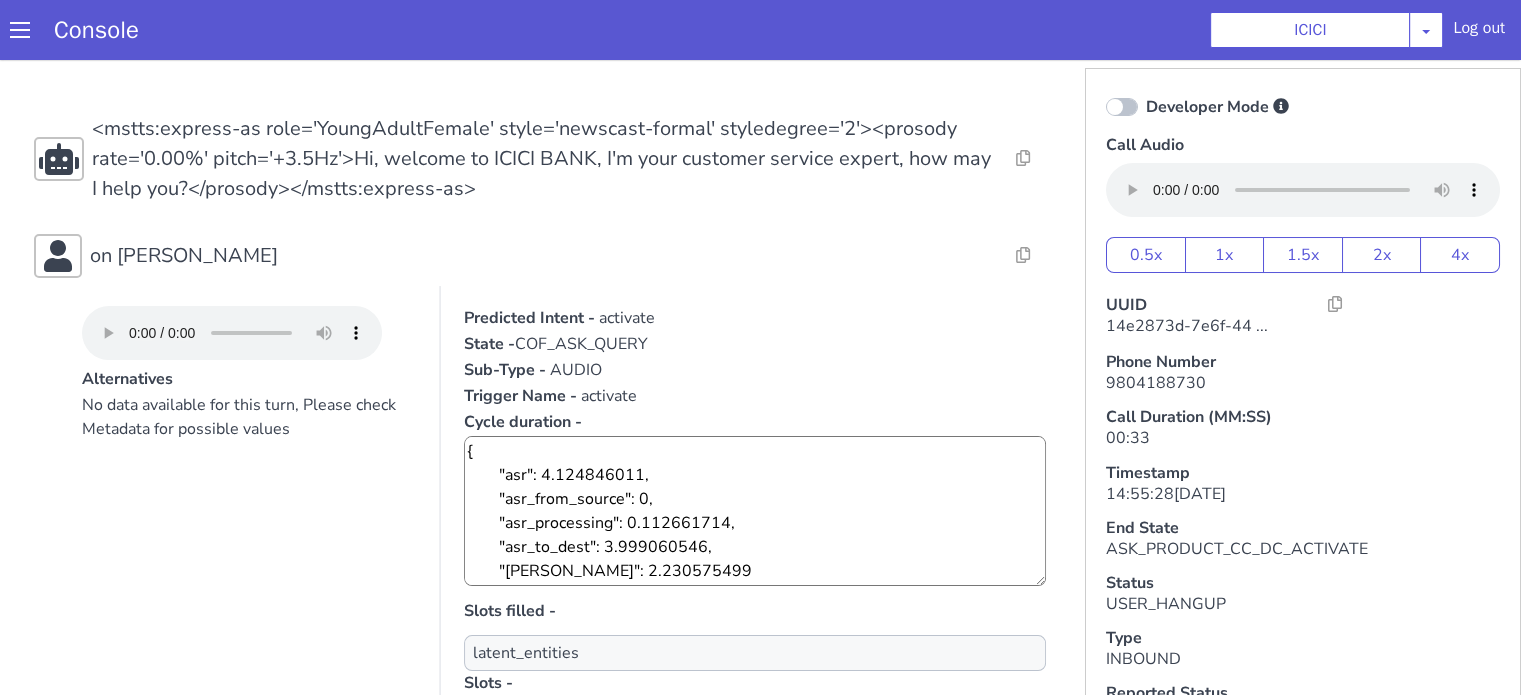 click on "No data available for this turn, Please check Metadata for possible values" at bounding box center (249, 593) 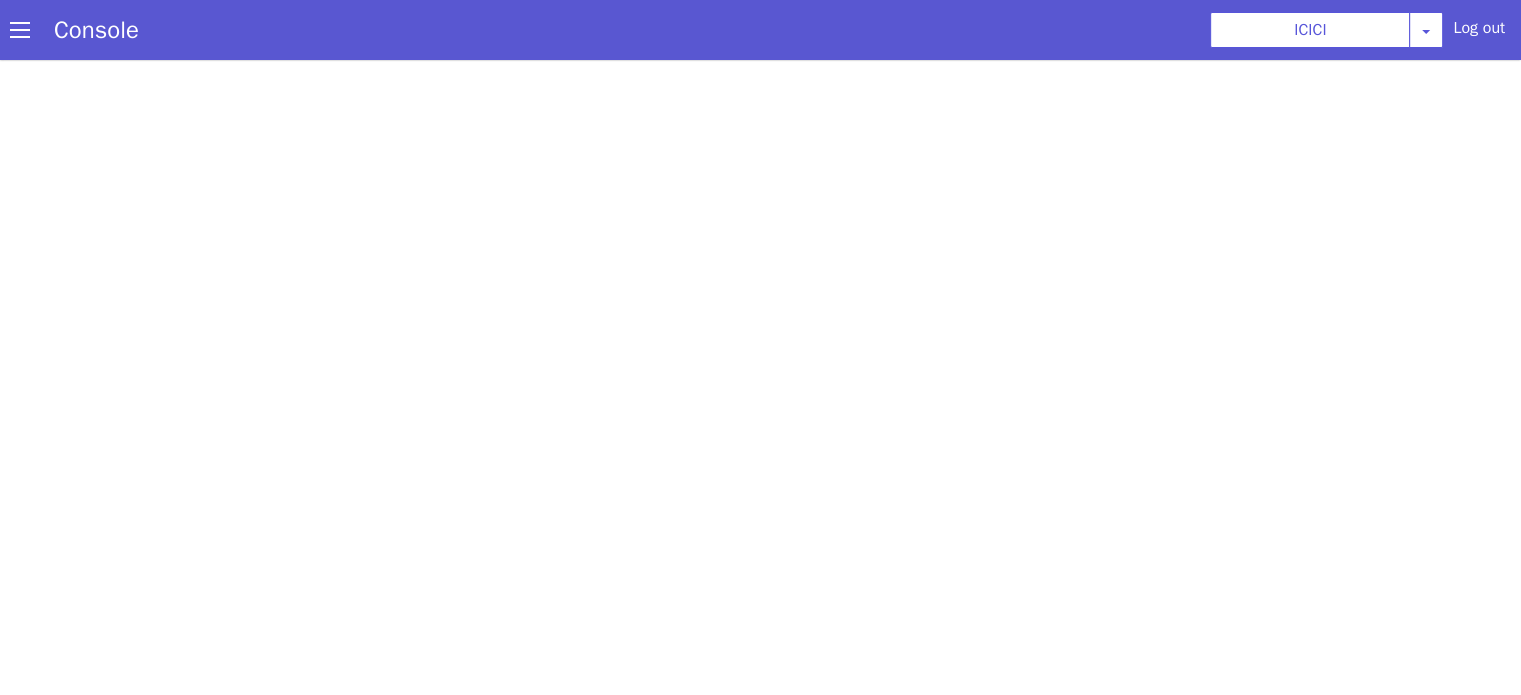 scroll, scrollTop: 0, scrollLeft: 0, axis: both 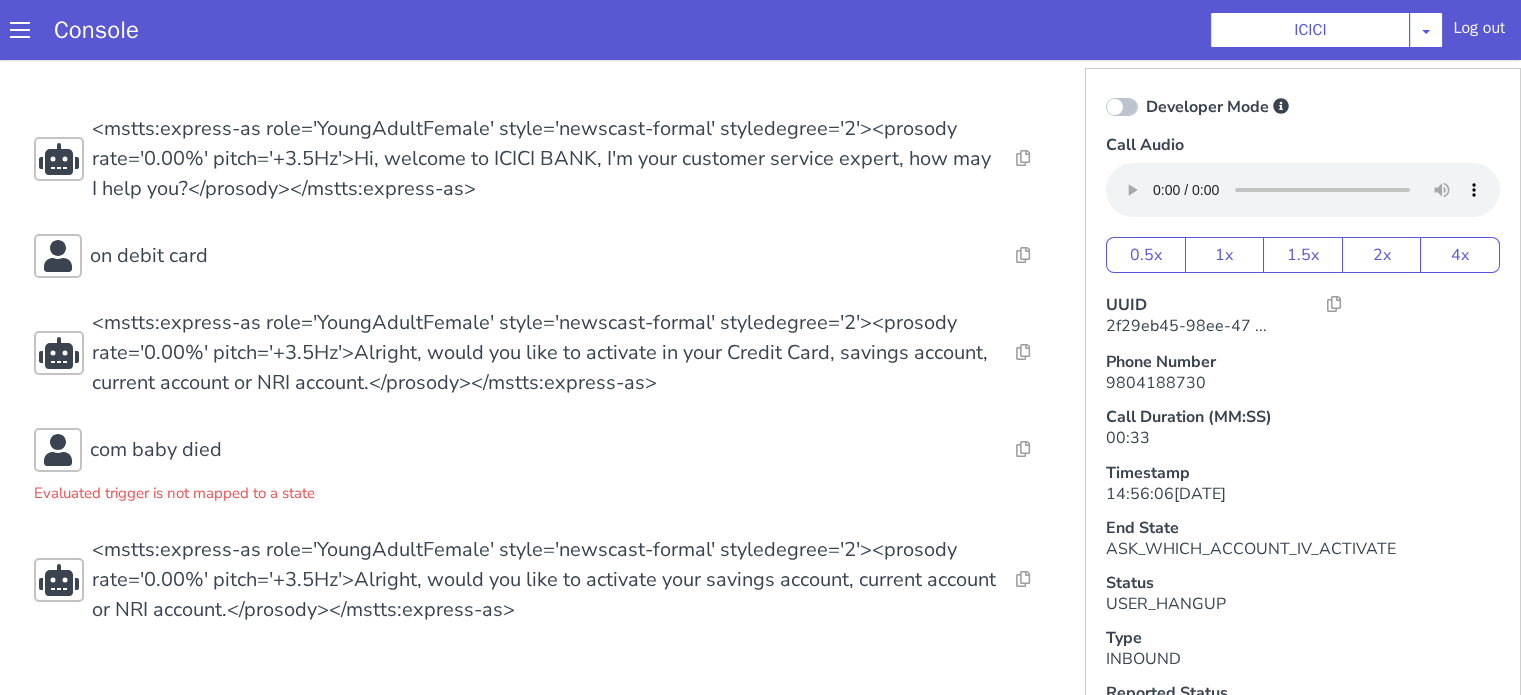 click on "Resolve  Intent Error  Entity Error  Transcription Error  Miscellaneous Submit Resolve  Intent Error  Entity Error  Transcription Error  Miscellaneous Submit Resolve  Intent Error  Entity Error  Transcription Error  Miscellaneous Submit <mstts:express-as role='YoungAdultFemale' style='newscast-formal' styledegree='2'><prosody rate='0.00%' pitch='+3.5Hz'>Hi, welcome to ICICI BANK, I'm your customer service expert, how may I help you?</prosody></mstts:express-as> Resolve  Intent Error  Entity Error  Transcription Error  Miscellaneous Submit on debit card Resolve  Intent Error  Entity Error  Transcription Error  Miscellaneous Submit Resolve  Intent Error  Entity Error  Transcription Error  Miscellaneous Submit <mstts:express-as role='YoungAdultFemale' style='newscast-formal' styledegree='2'><prosody rate='0.00%' pitch='+3.5Hz'>Alright, would you like to activate in your Credit Card, savings account, current account or NRI account.</prosody></mstts:express-as> Resolve  Intent Error  Entity Error  Miscellaneous" at bounding box center [544, 369] 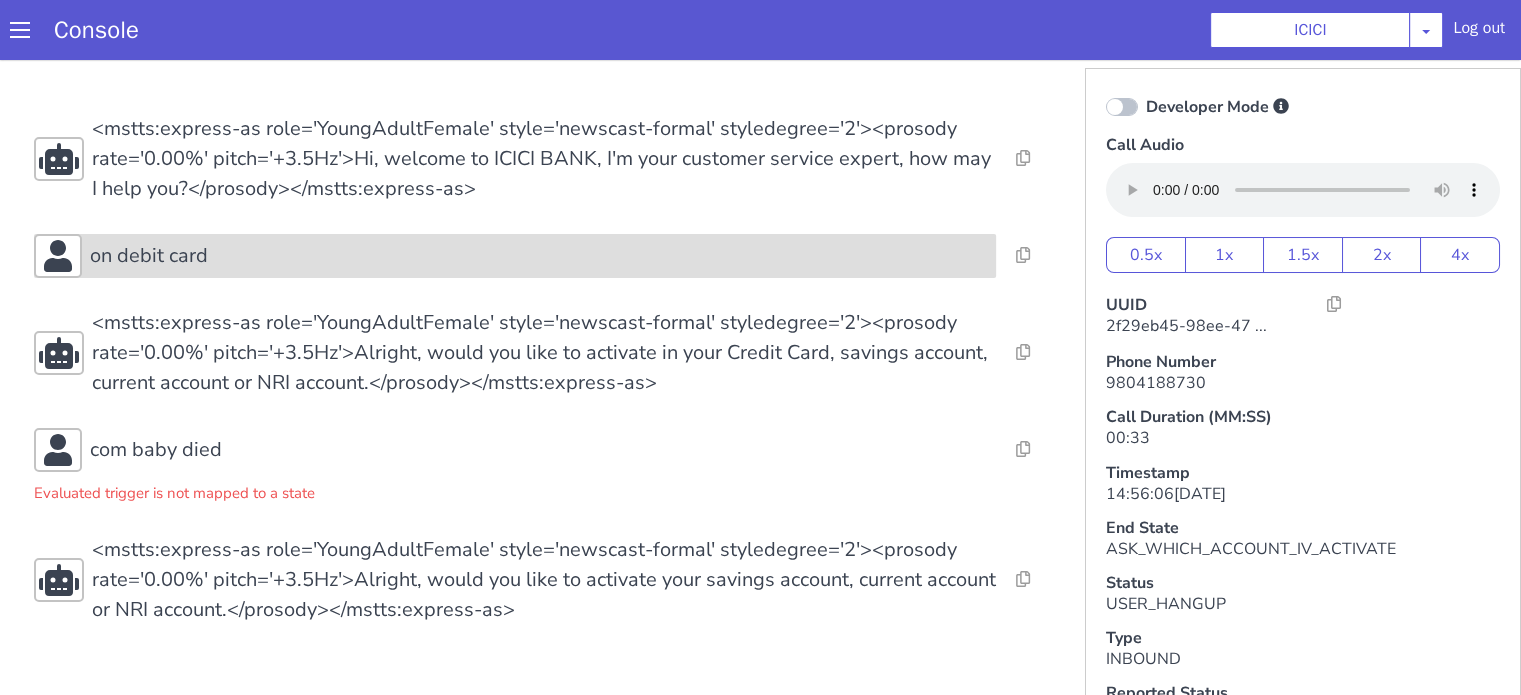 click on "on debit card" at bounding box center [539, 256] 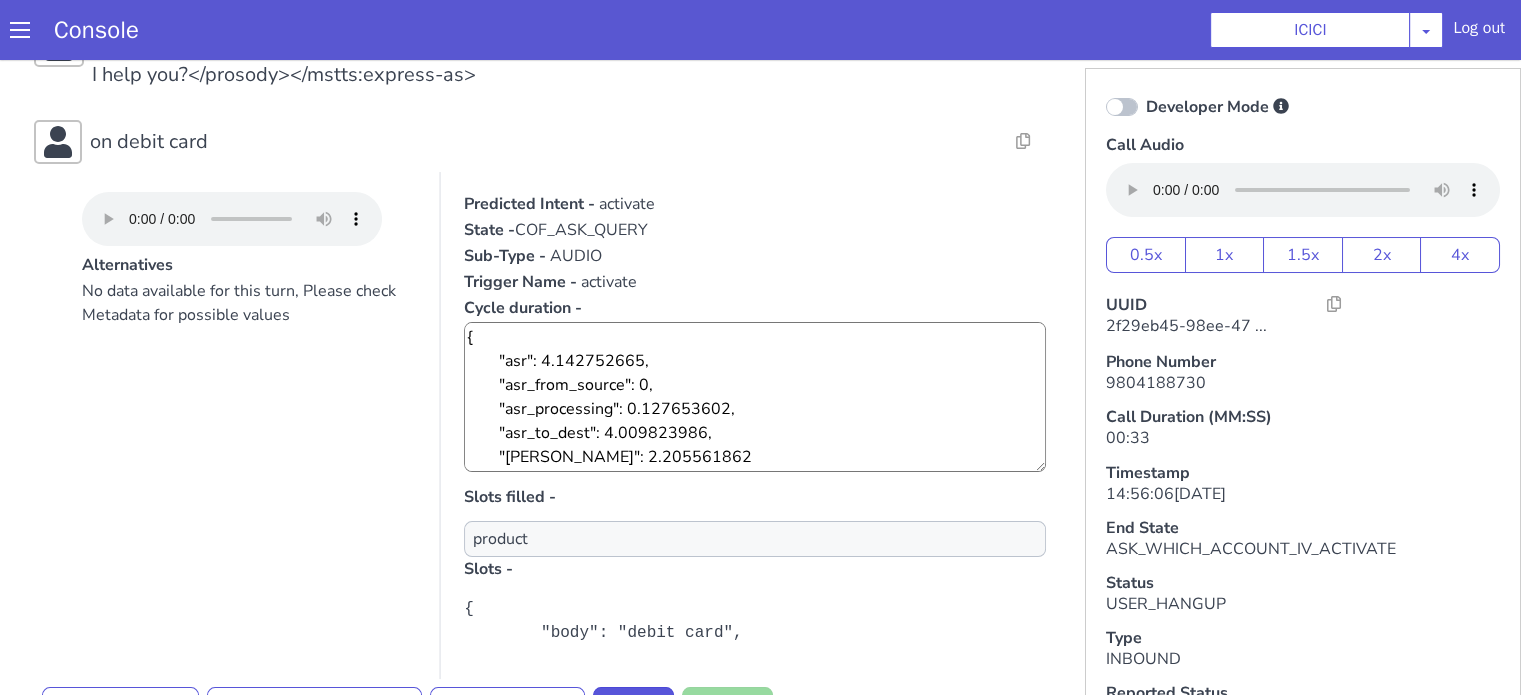 scroll, scrollTop: 200, scrollLeft: 0, axis: vertical 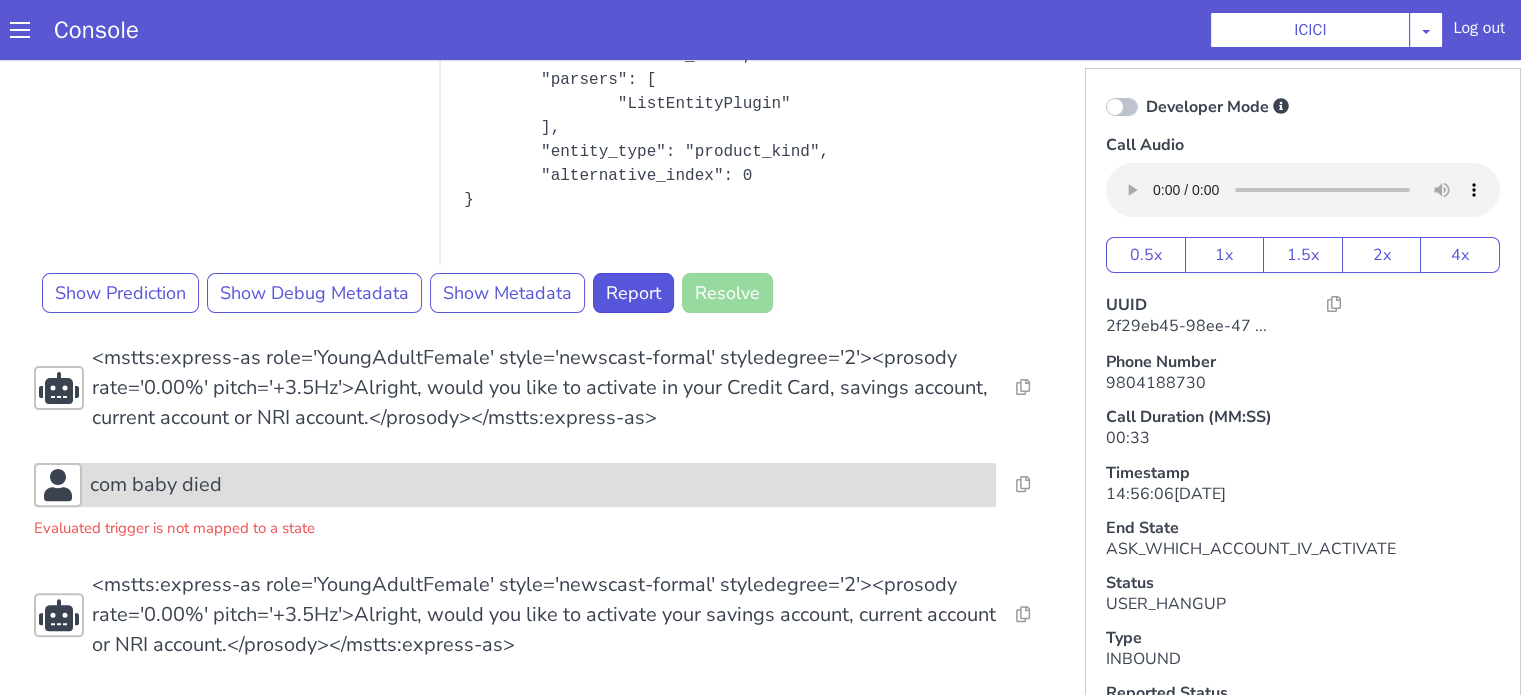 click on "com baby died" at bounding box center (515, 485) 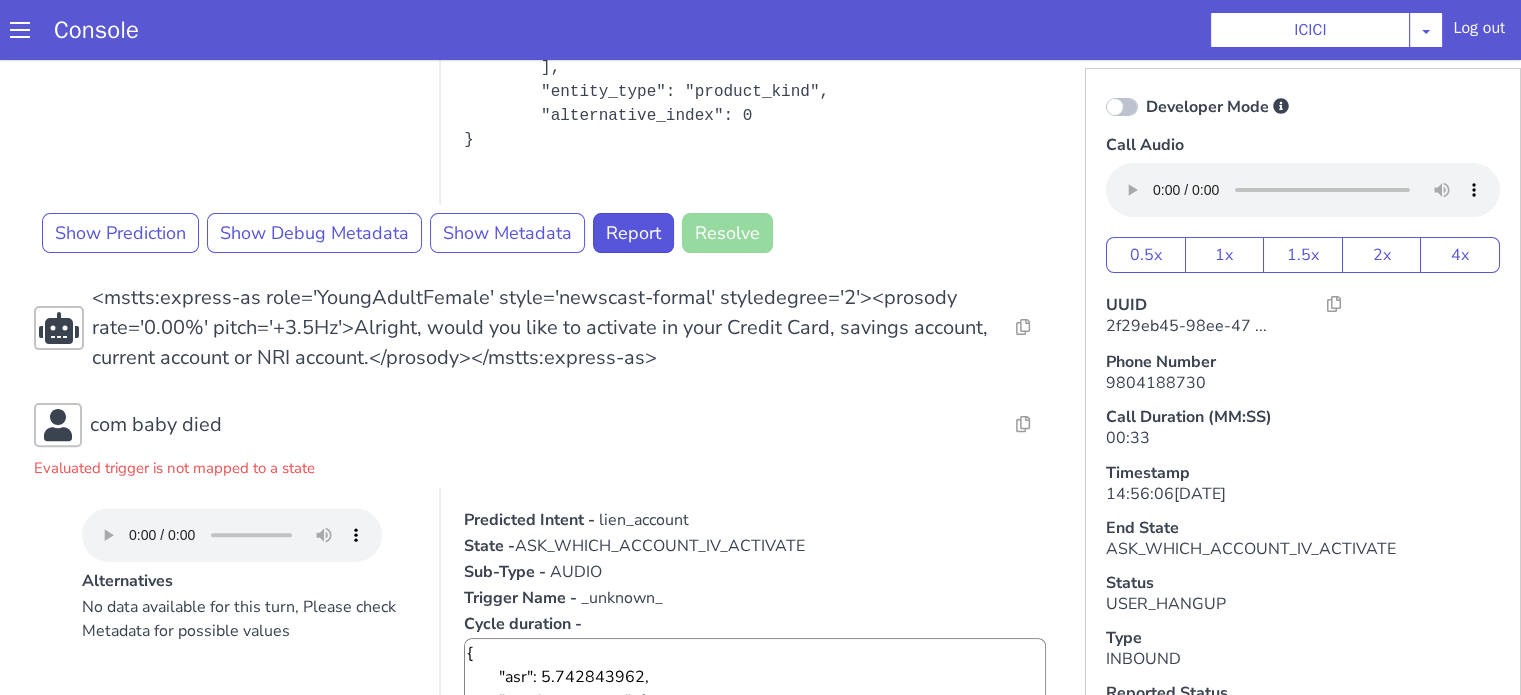 scroll, scrollTop: 528, scrollLeft: 0, axis: vertical 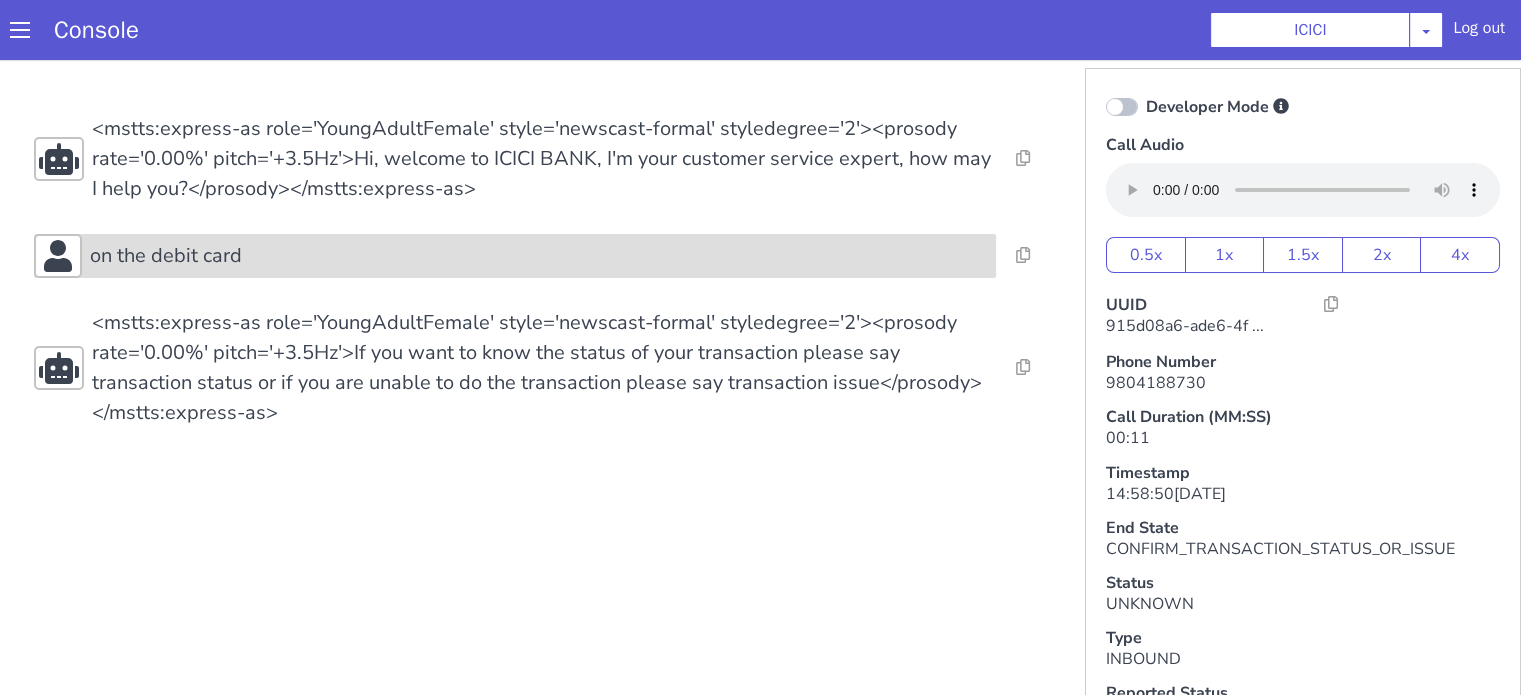 click on "on the debit card" at bounding box center (539, 256) 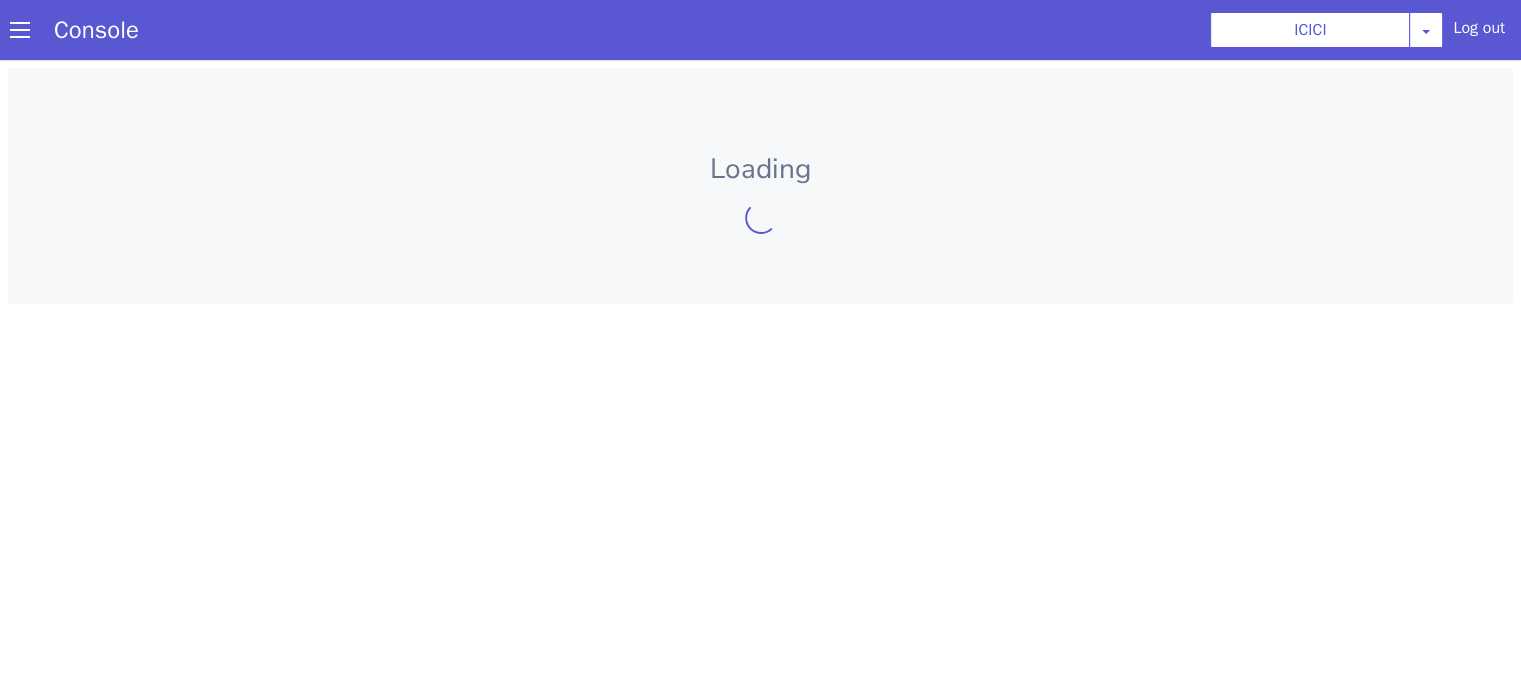 scroll, scrollTop: 0, scrollLeft: 0, axis: both 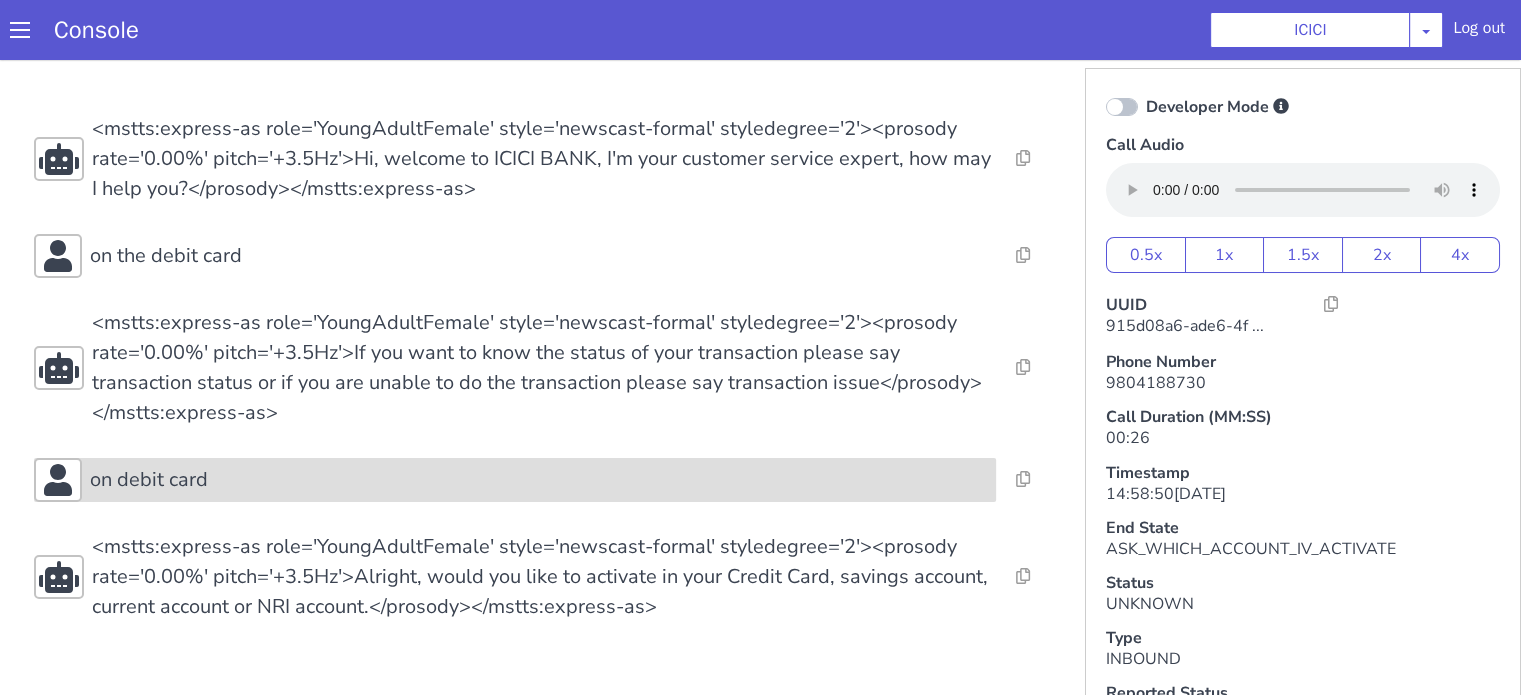 click on "on debit card" at bounding box center [515, 480] 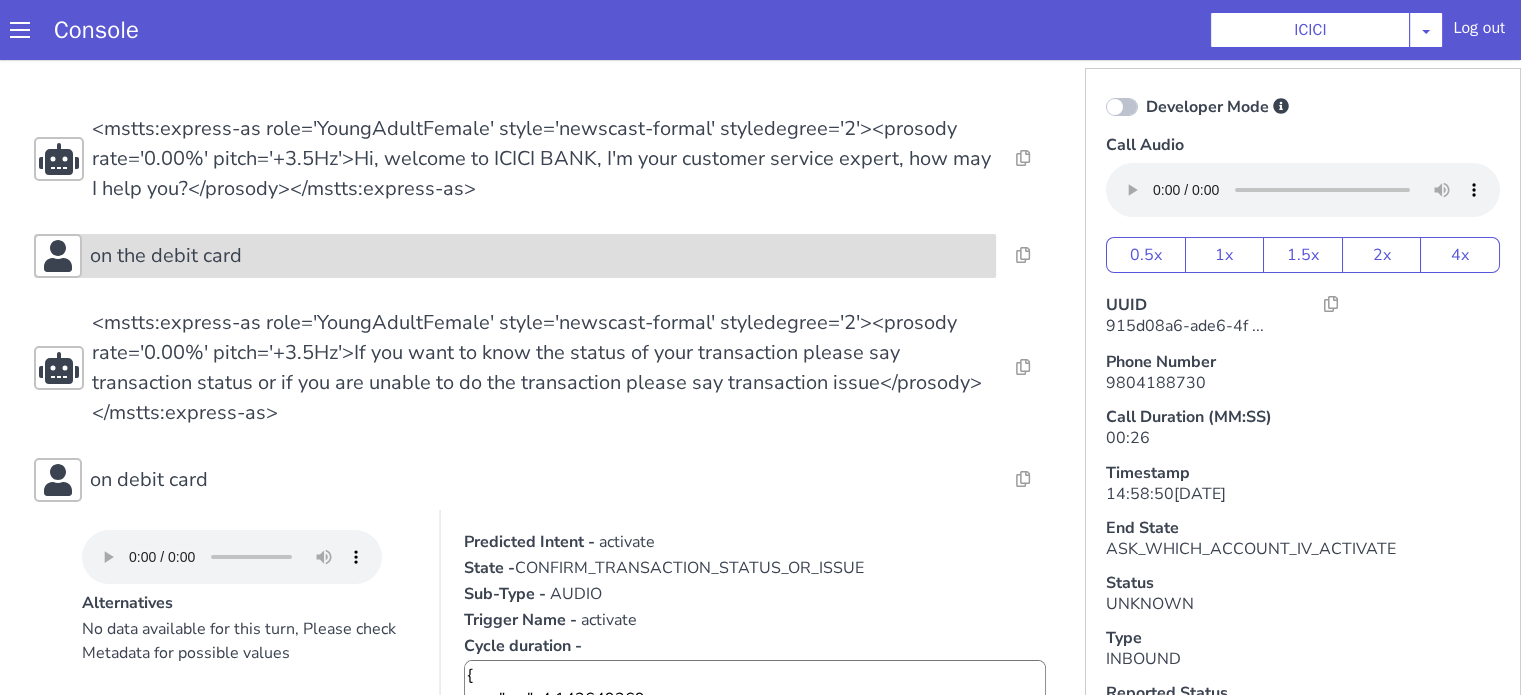 click on "on the debit card" at bounding box center [539, 256] 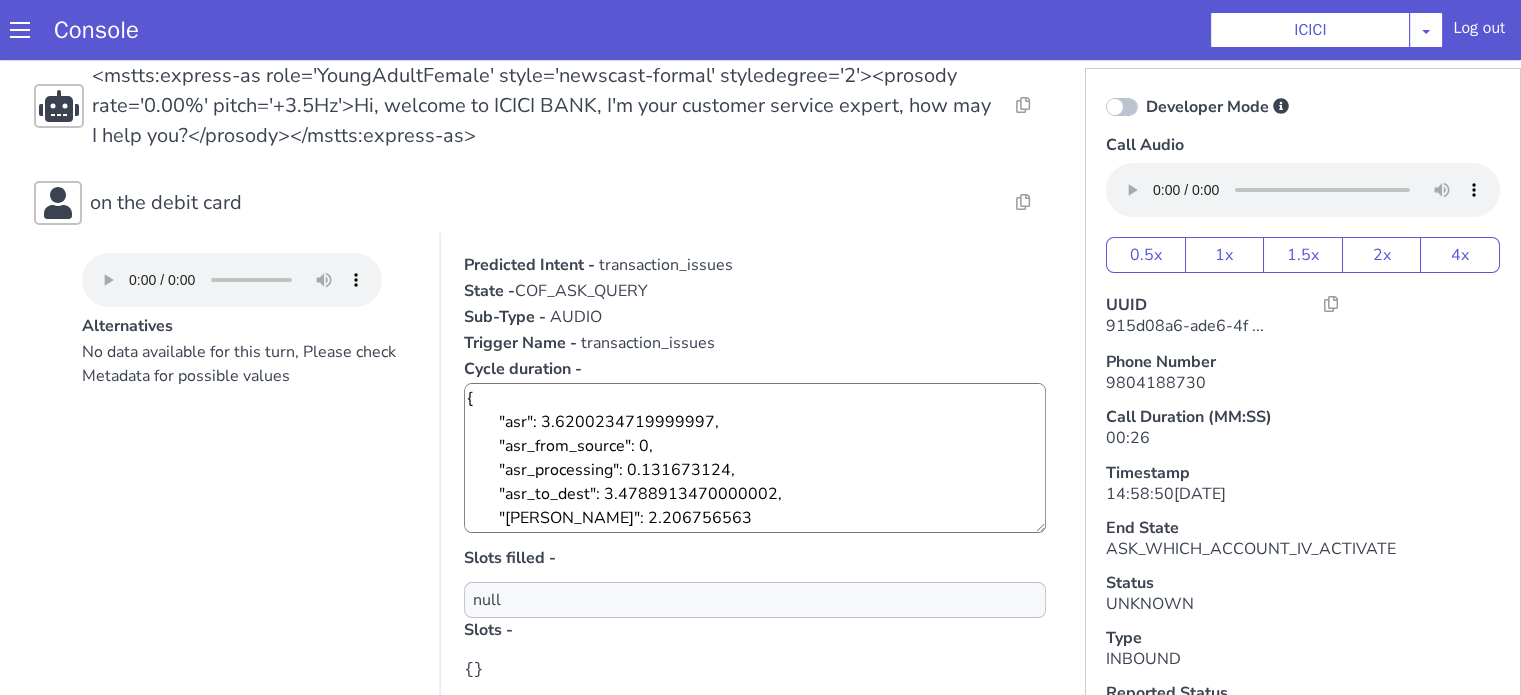 scroll, scrollTop: 0, scrollLeft: 0, axis: both 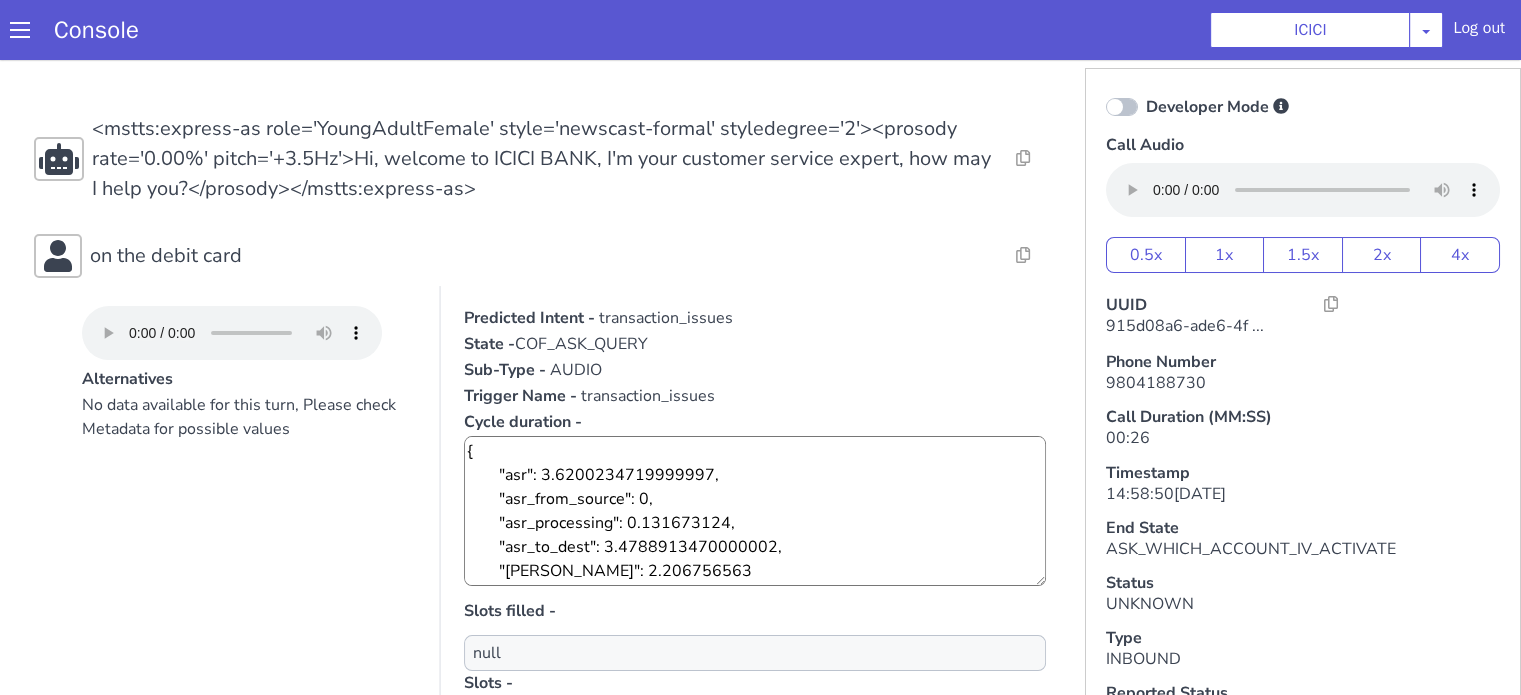 click on "transaction_issues" at bounding box center (666, 318) 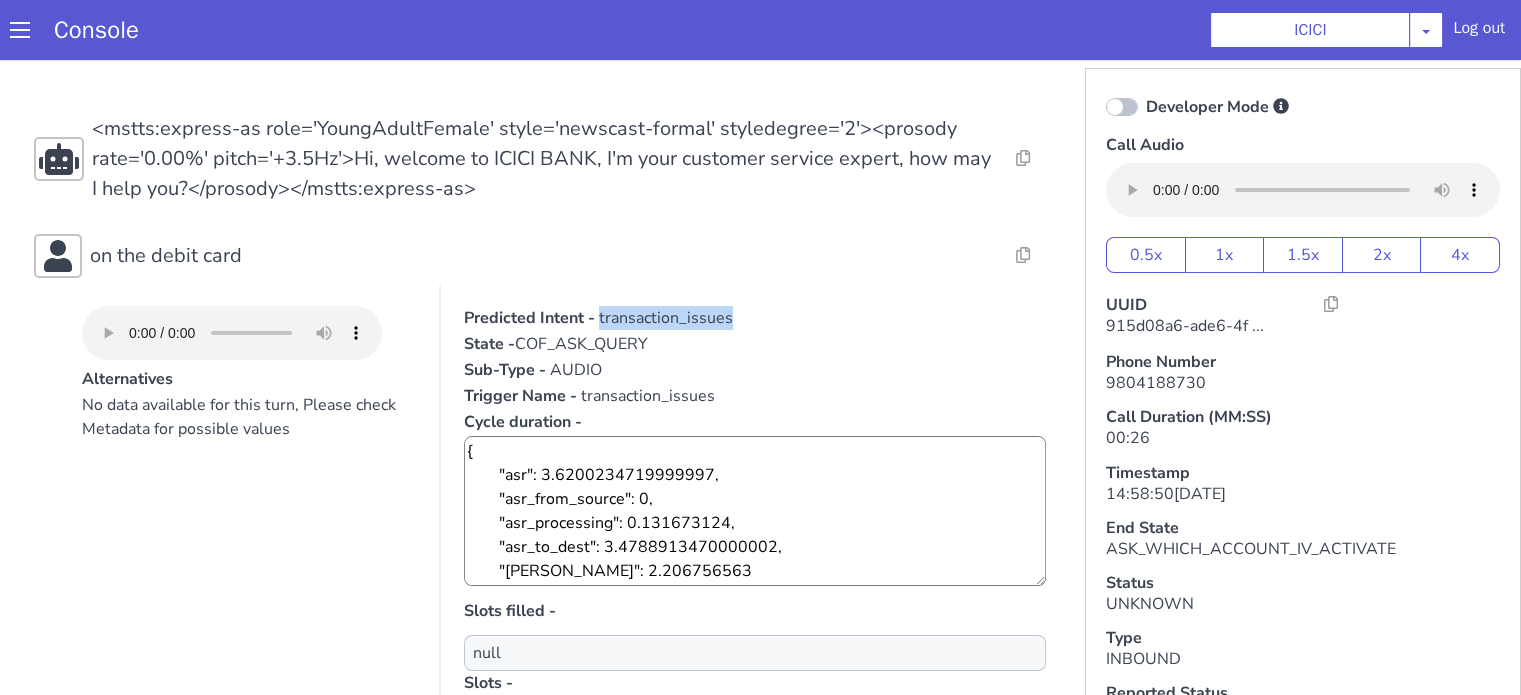 click on "transaction_issues" at bounding box center (666, 318) 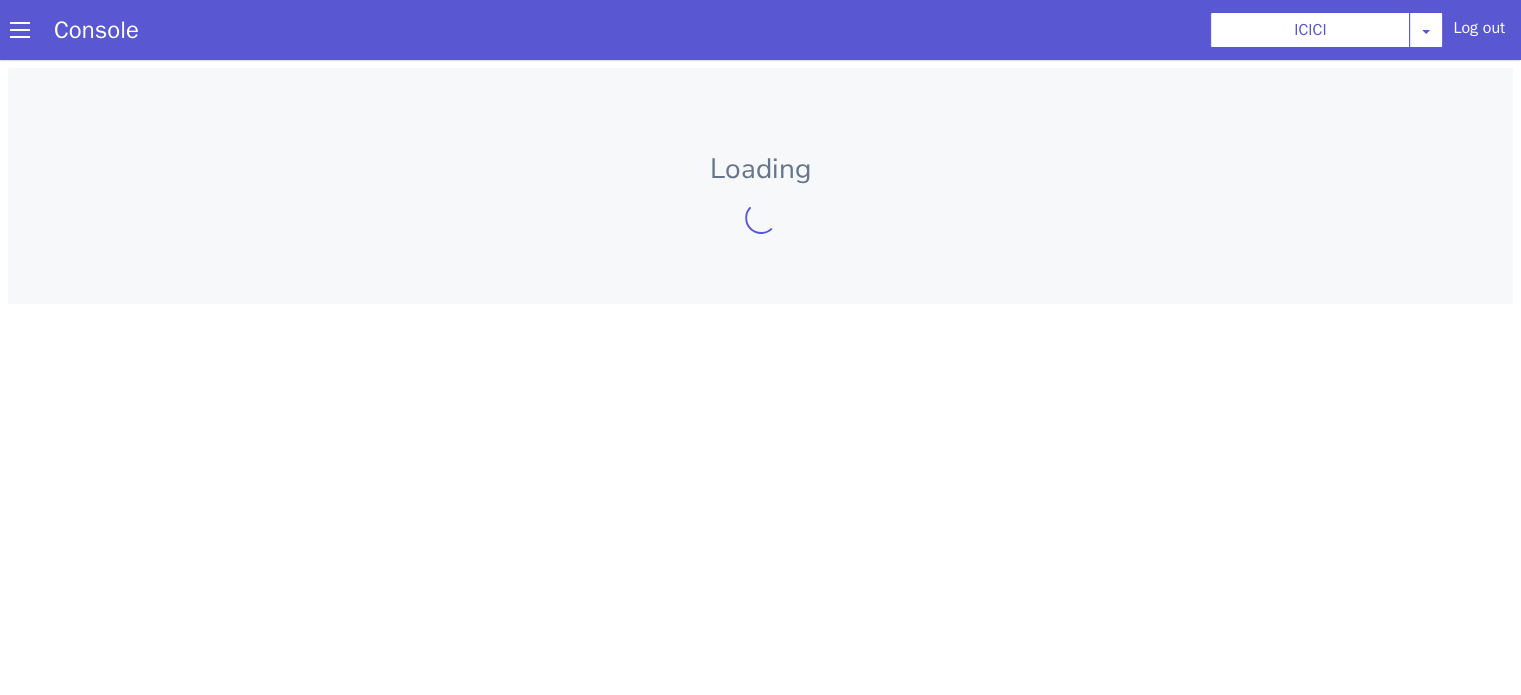 scroll, scrollTop: 0, scrollLeft: 0, axis: both 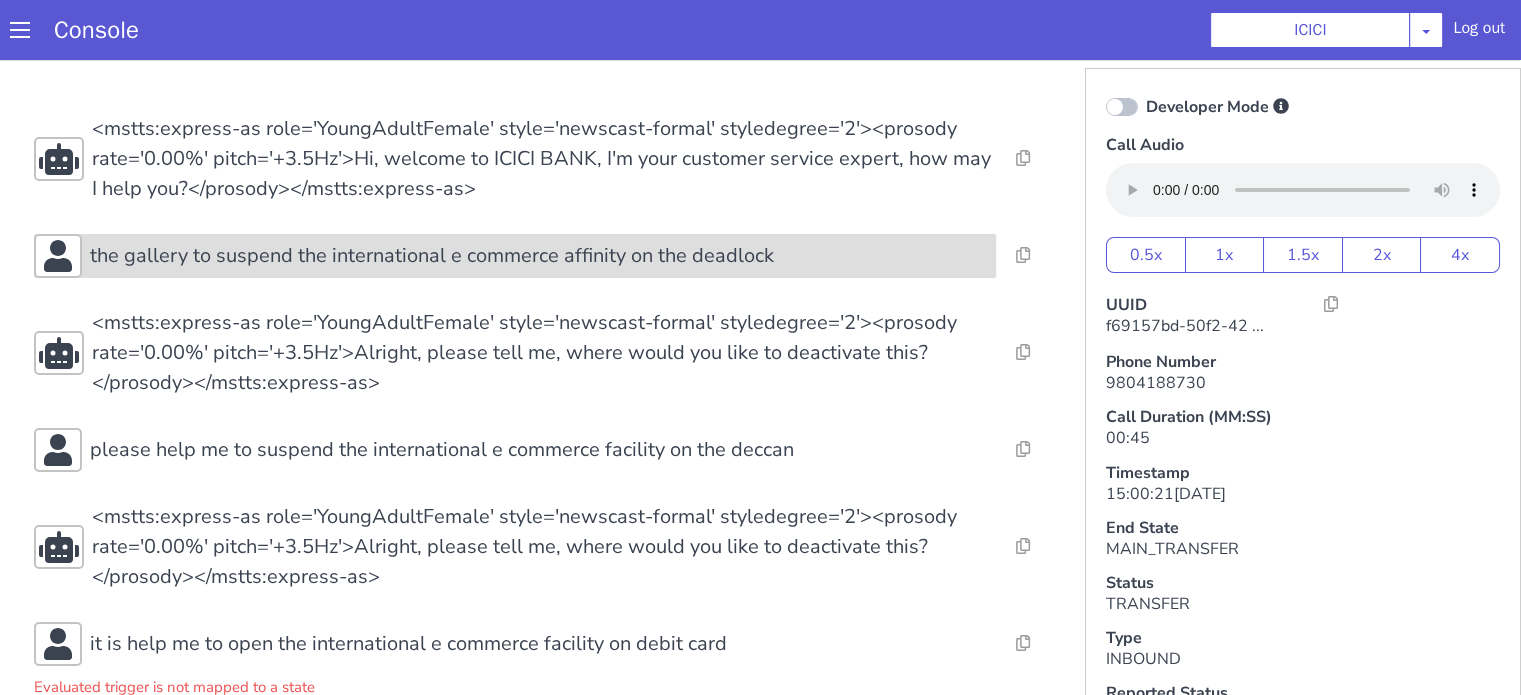 click on "the gallery to suspend the international e commerce affinity on the deadlock" at bounding box center (1950, 838) 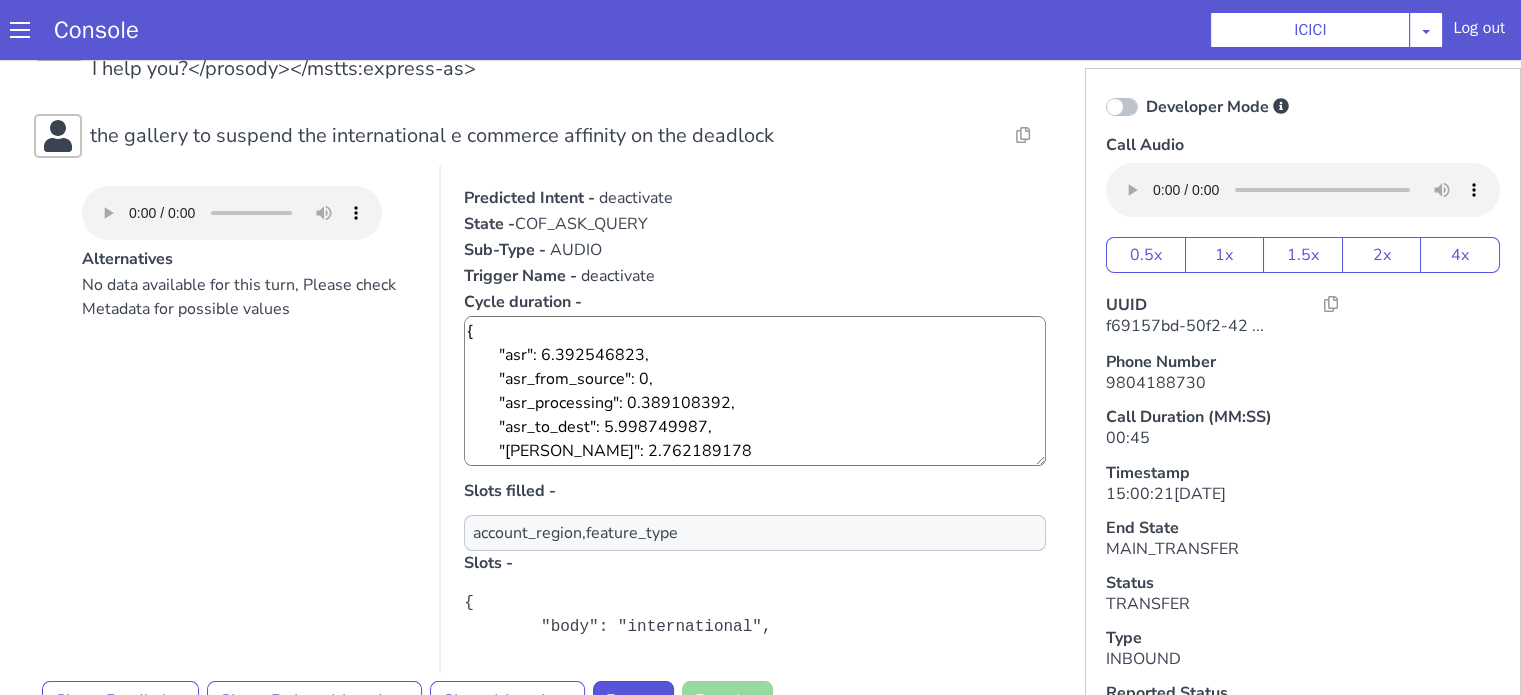 scroll, scrollTop: 200, scrollLeft: 0, axis: vertical 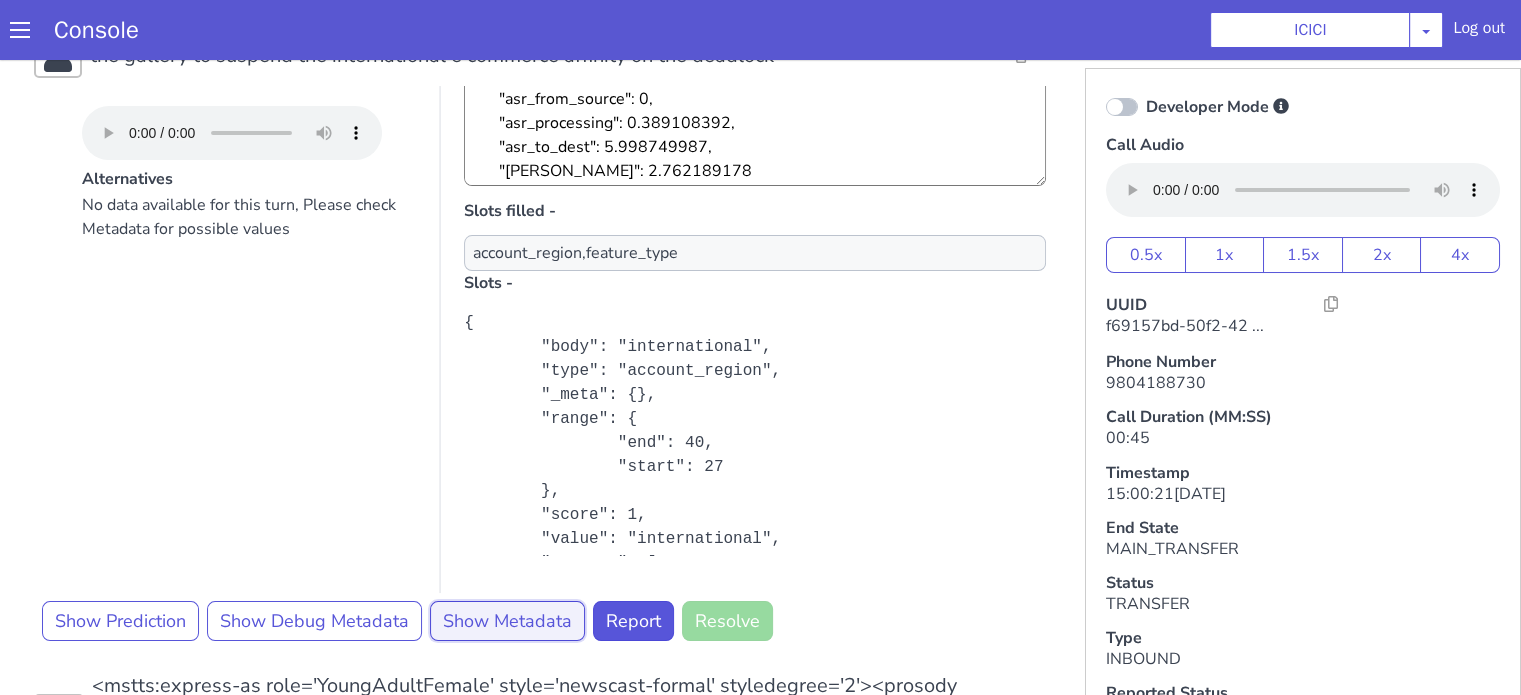 click on "Show Metadata" at bounding box center (927, 171) 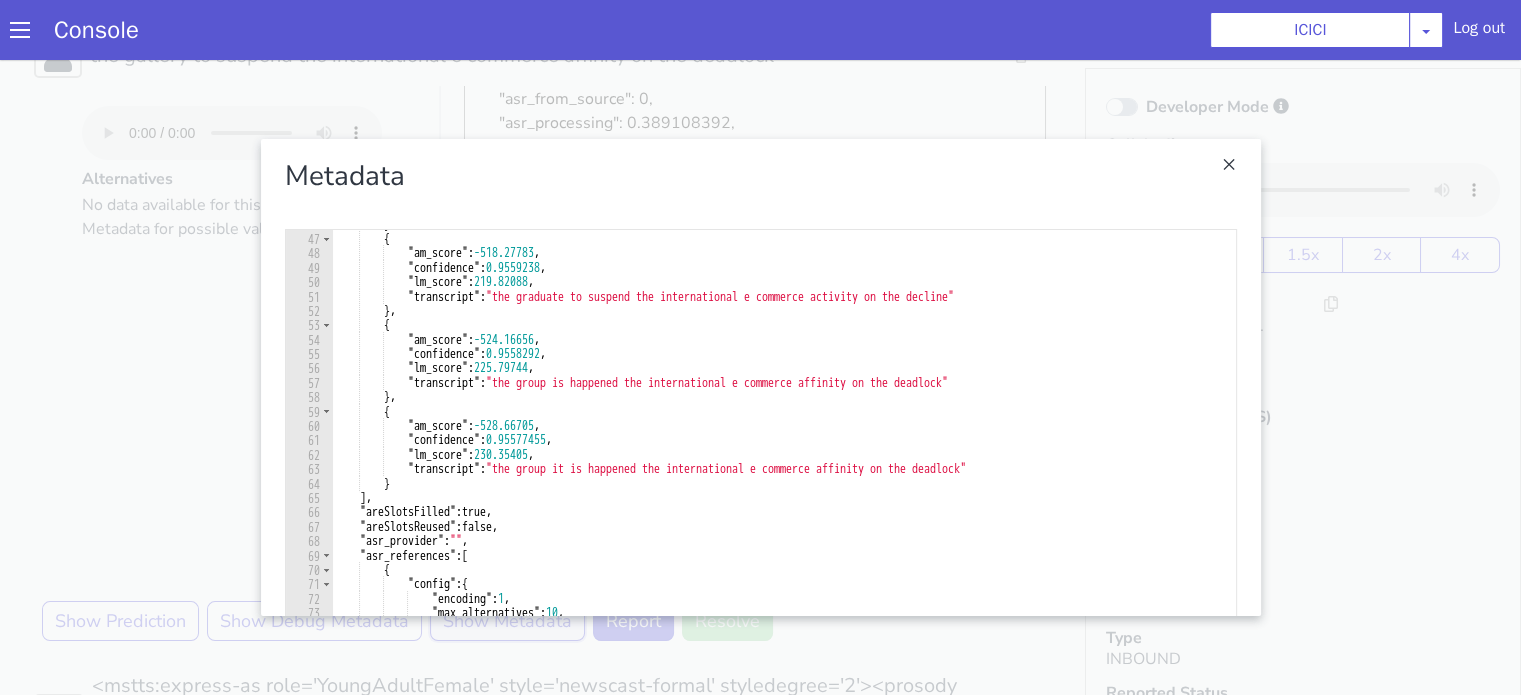 scroll, scrollTop: 780, scrollLeft: 0, axis: vertical 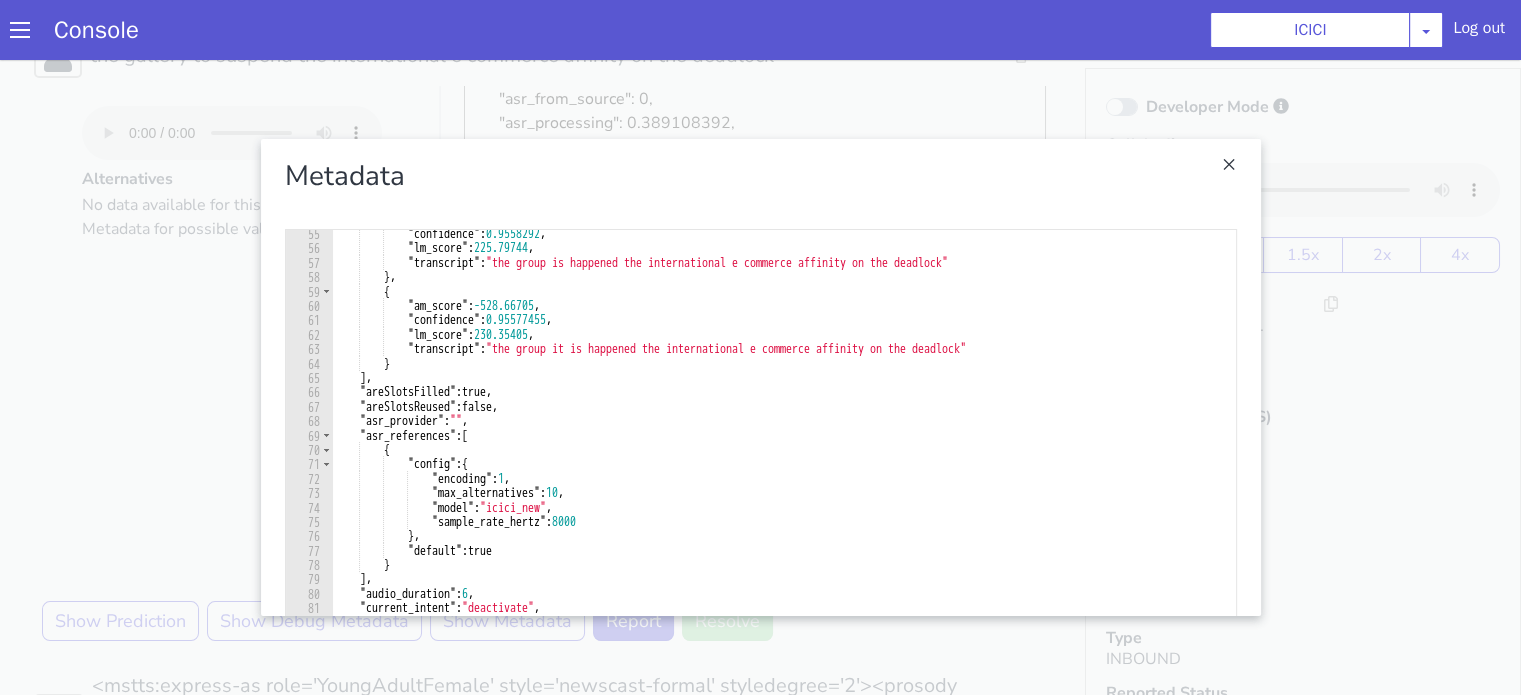 click at bounding box center (2186, 1131) 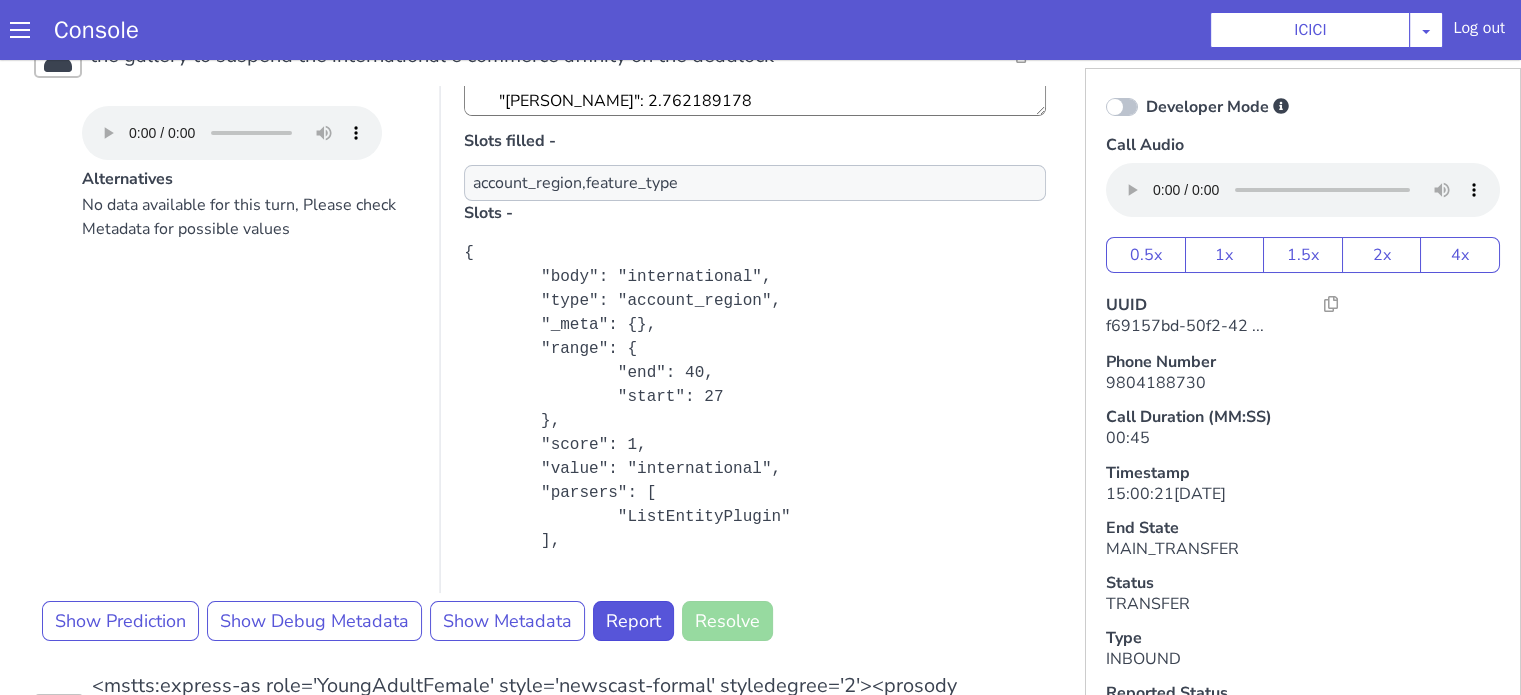 scroll, scrollTop: 169, scrollLeft: 0, axis: vertical 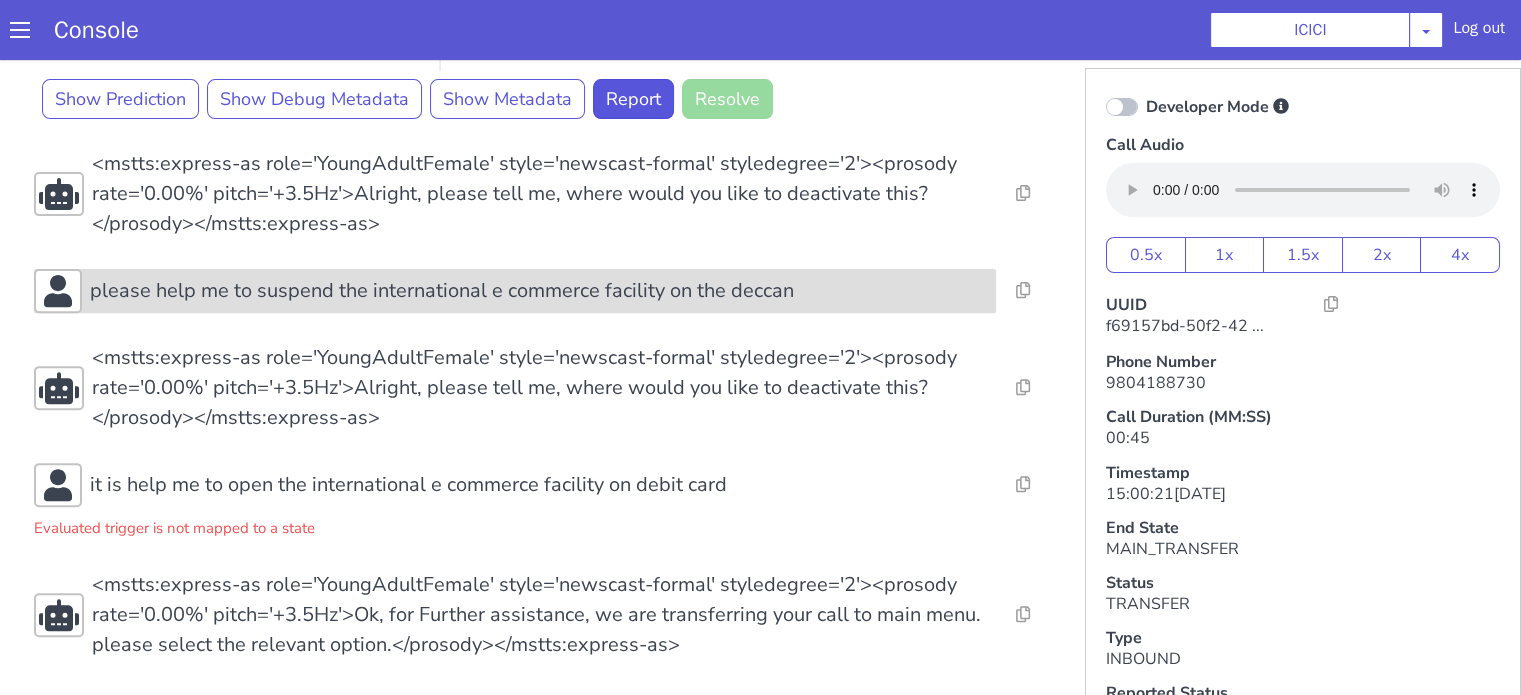 click on "please help me to suspend the international e commerce facility on the deccan" at bounding box center (1744, -27) 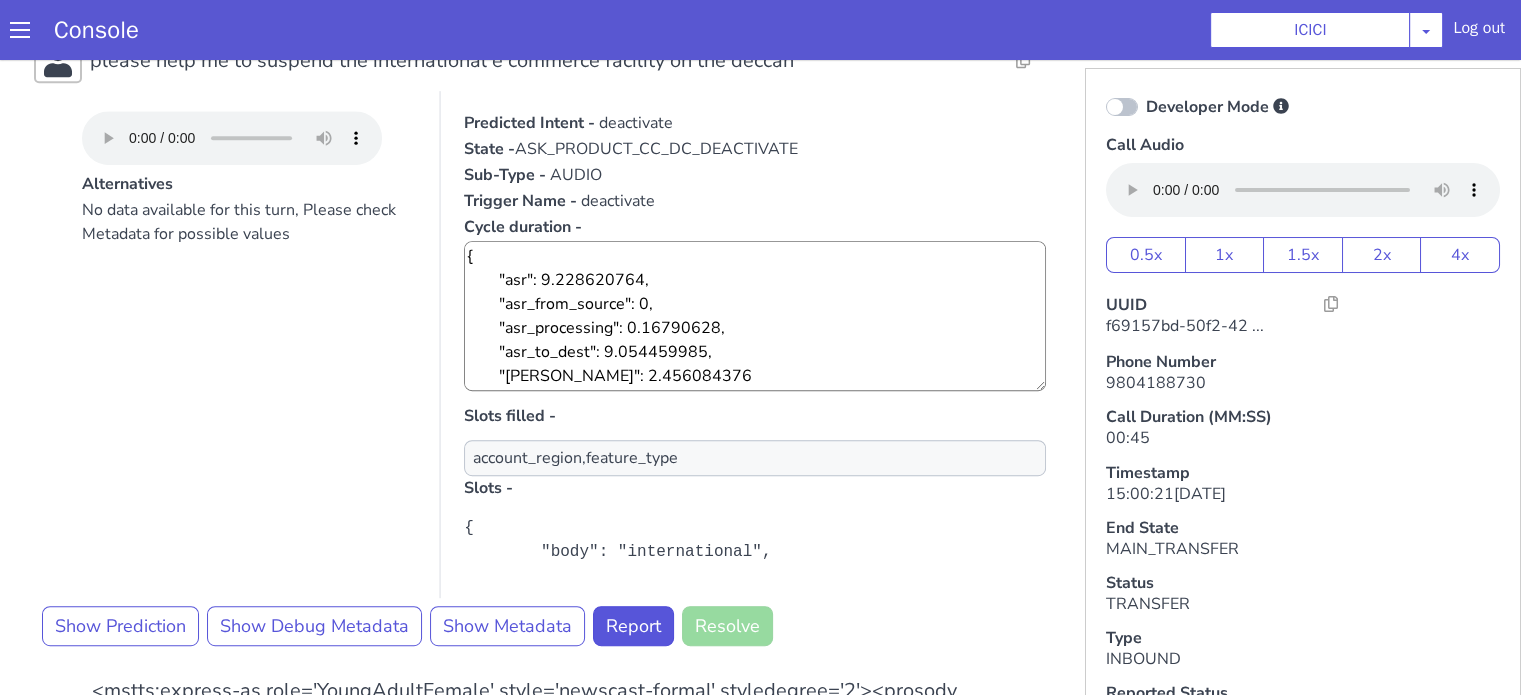 scroll, scrollTop: 1022, scrollLeft: 0, axis: vertical 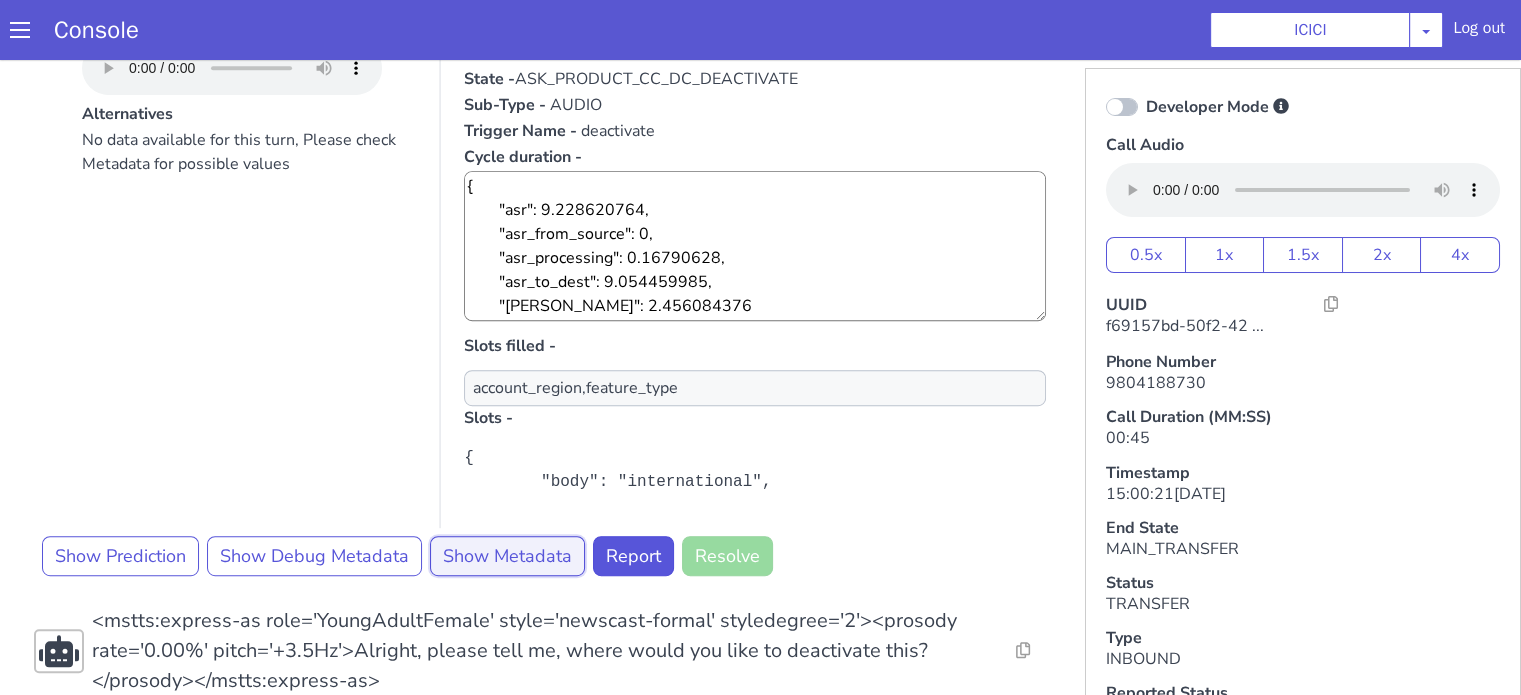 click on "Show Metadata" at bounding box center [2025, 1138] 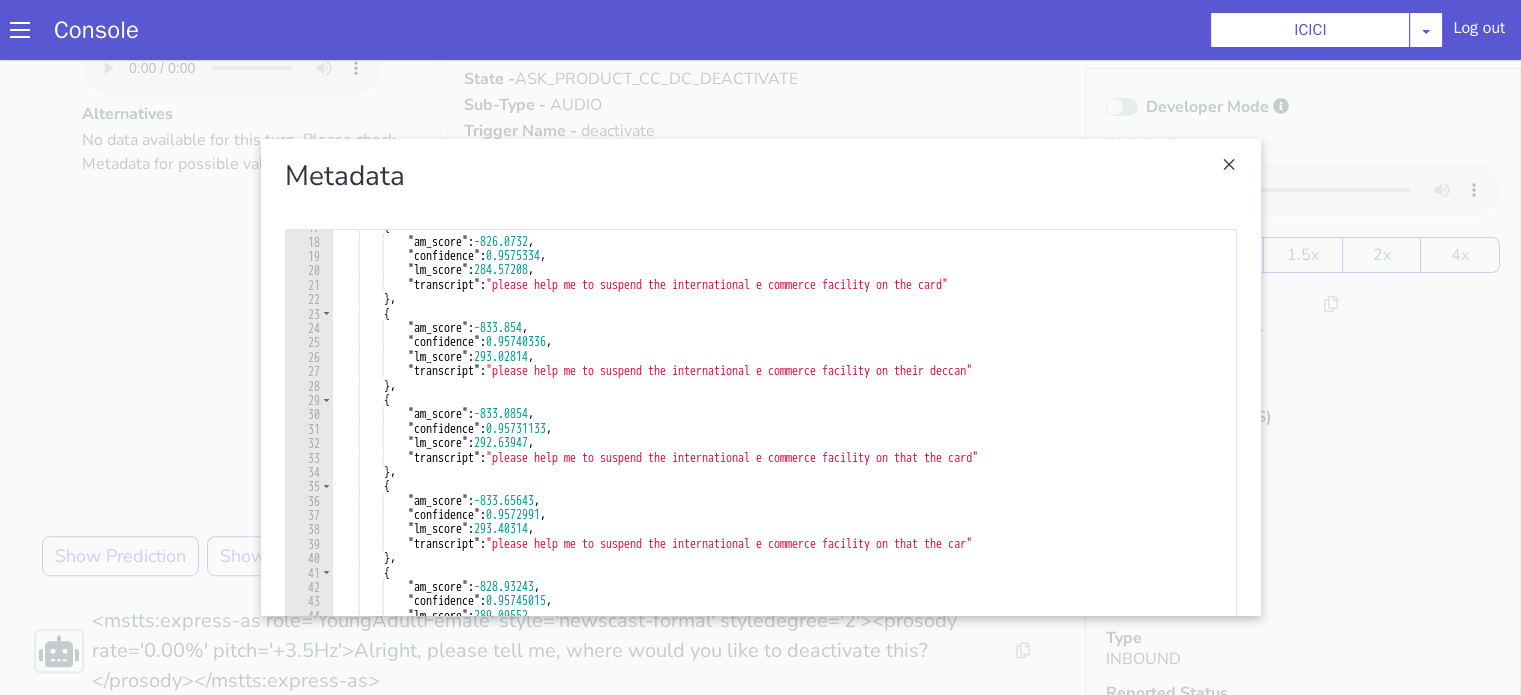 scroll, scrollTop: 0, scrollLeft: 0, axis: both 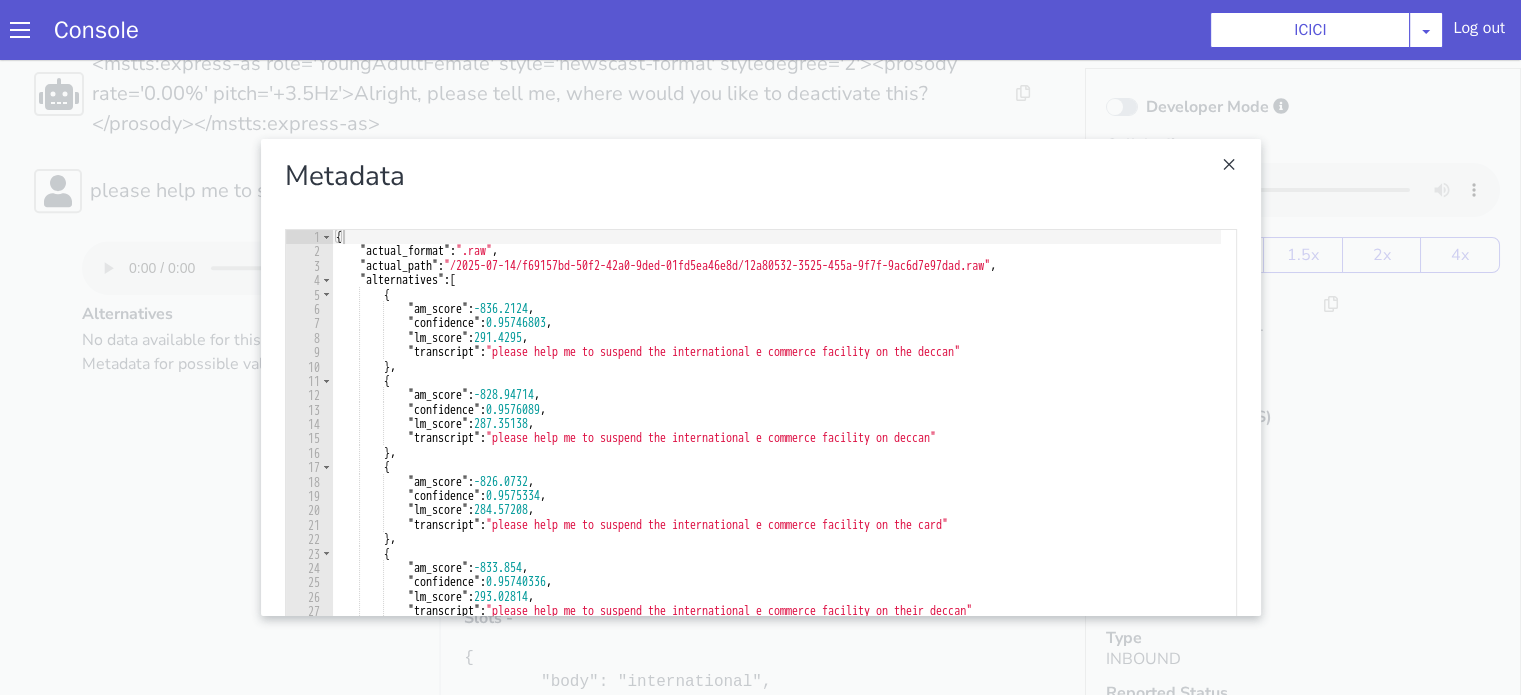 click at bounding box center (2236, 1049) 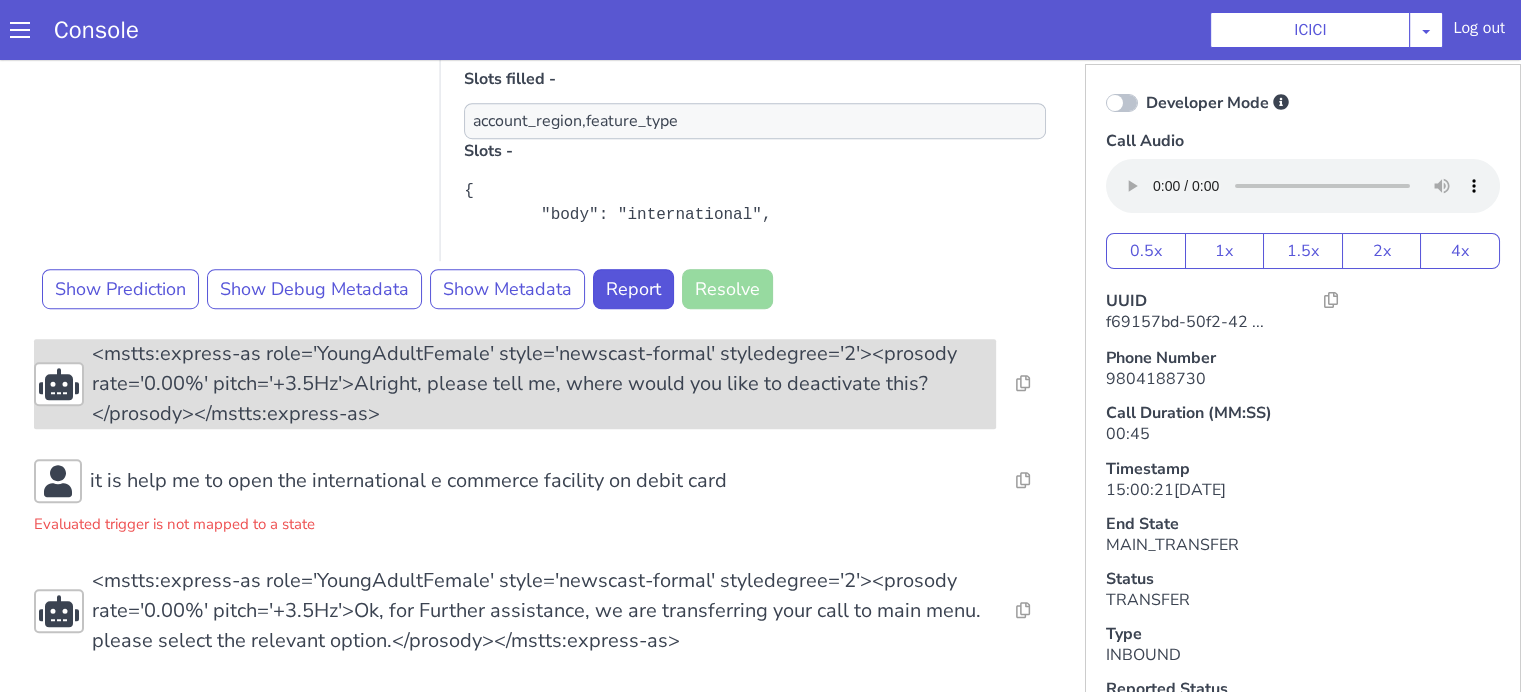 scroll, scrollTop: 5, scrollLeft: 0, axis: vertical 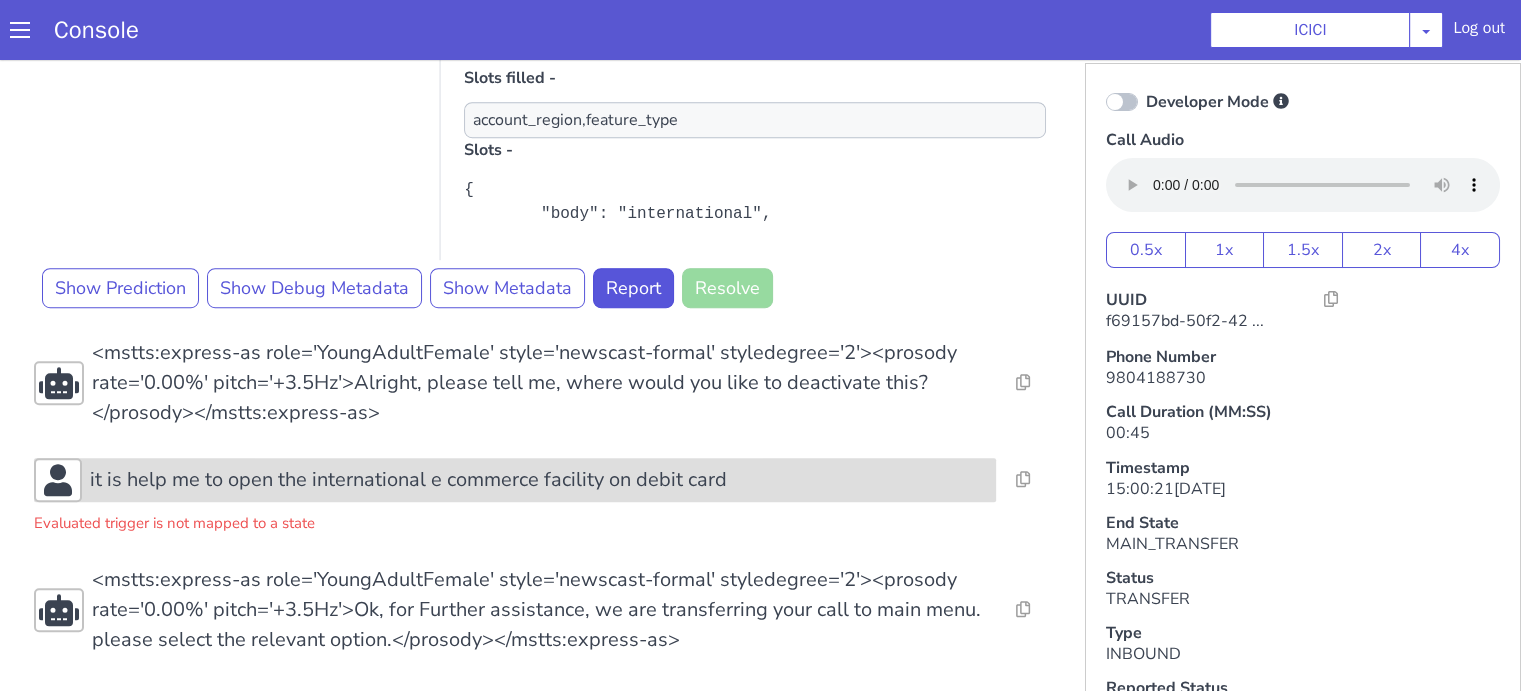 click on "it is help me to open the international e commerce facility on debit card" at bounding box center [369, 620] 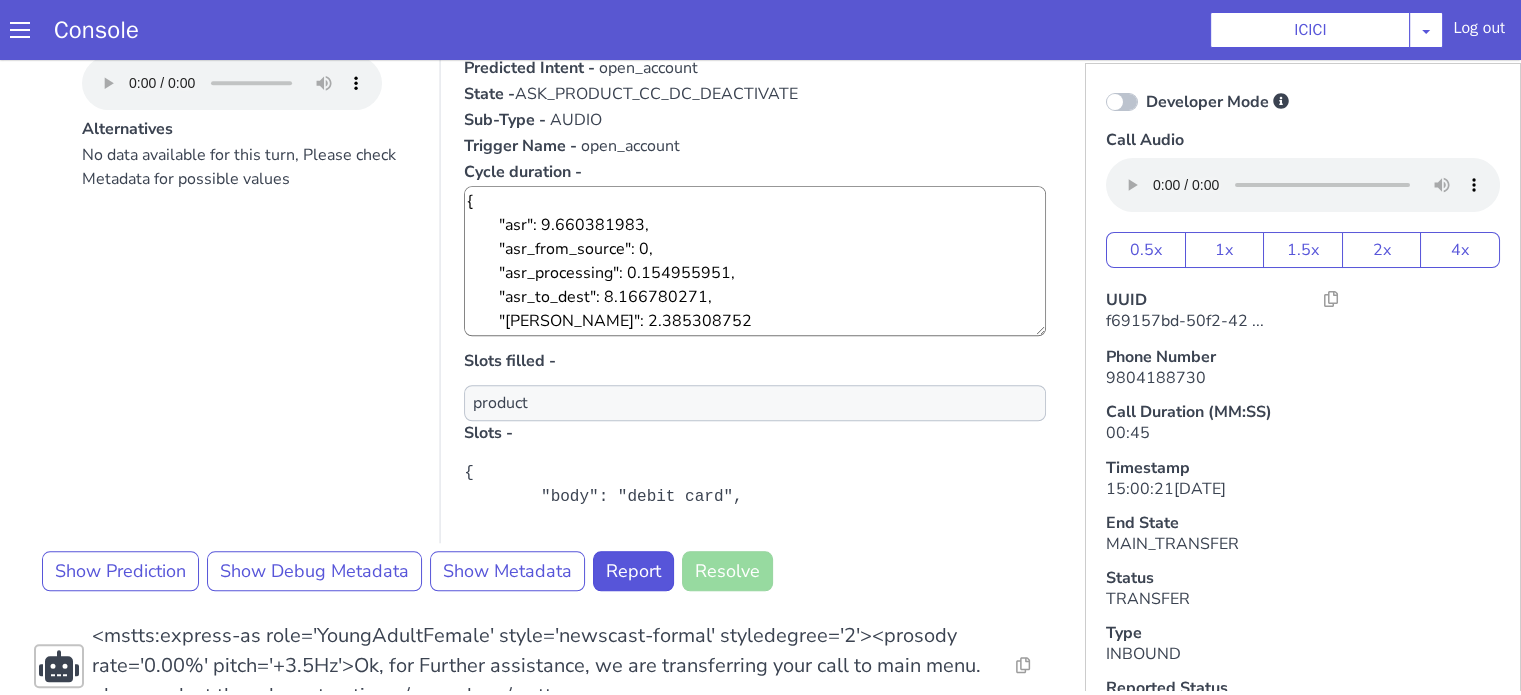 scroll, scrollTop: 1848, scrollLeft: 0, axis: vertical 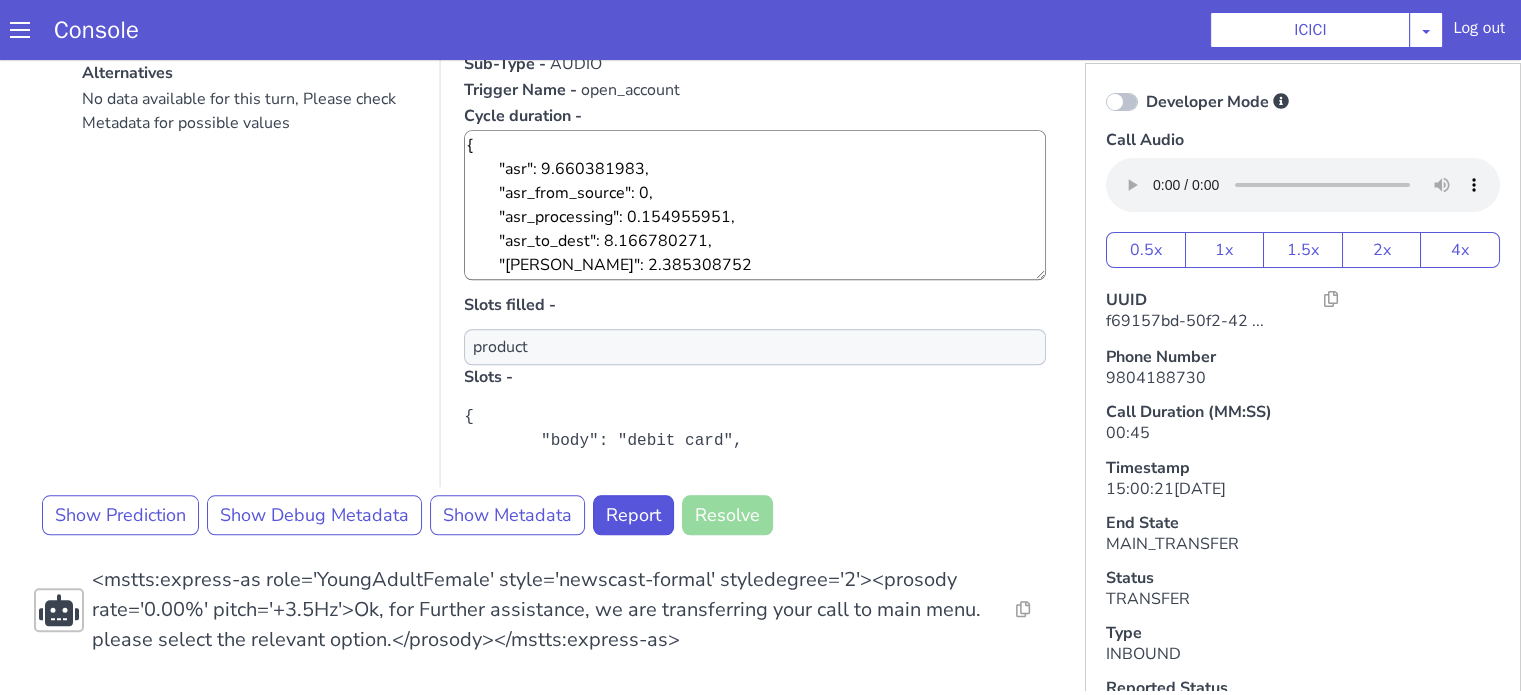 click on "No data available for this turn, Please check Metadata for possible values" at bounding box center [1551, -31] 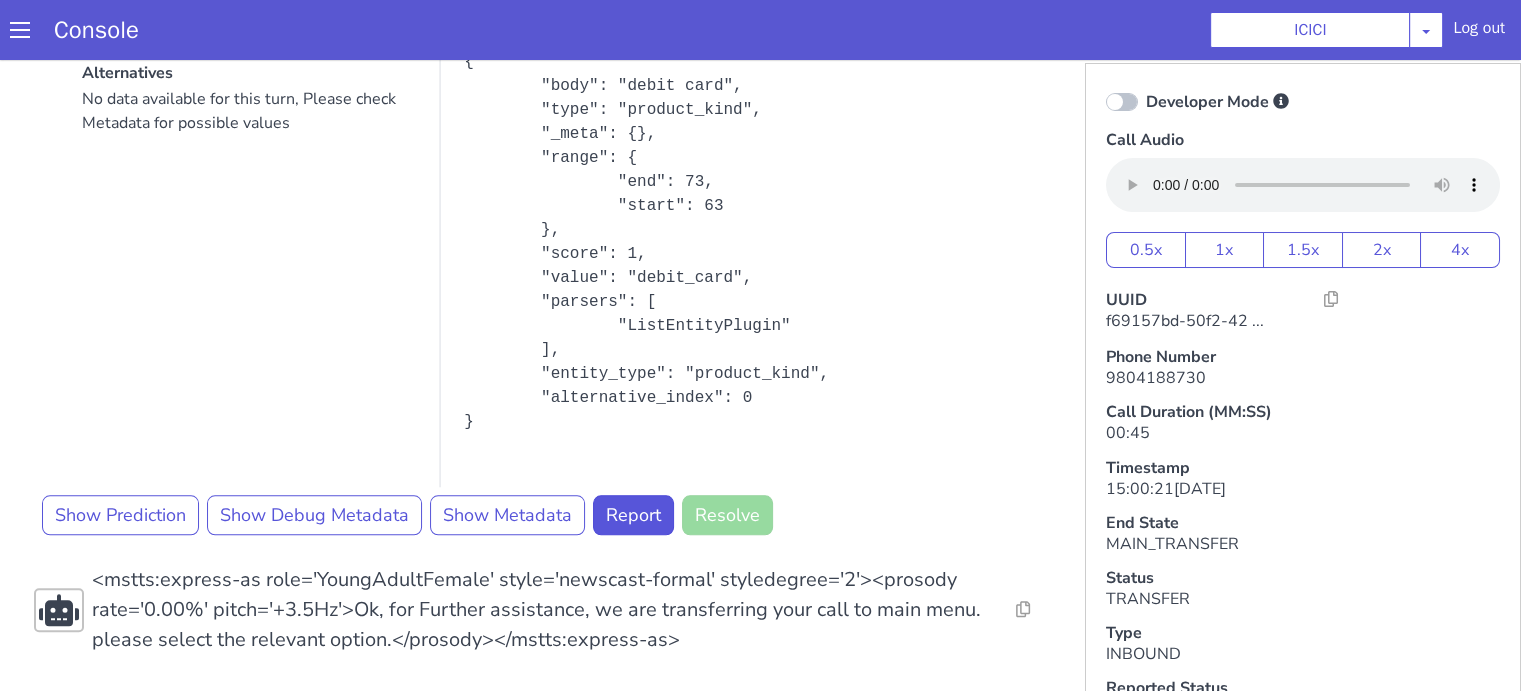 scroll, scrollTop: 0, scrollLeft: 0, axis: both 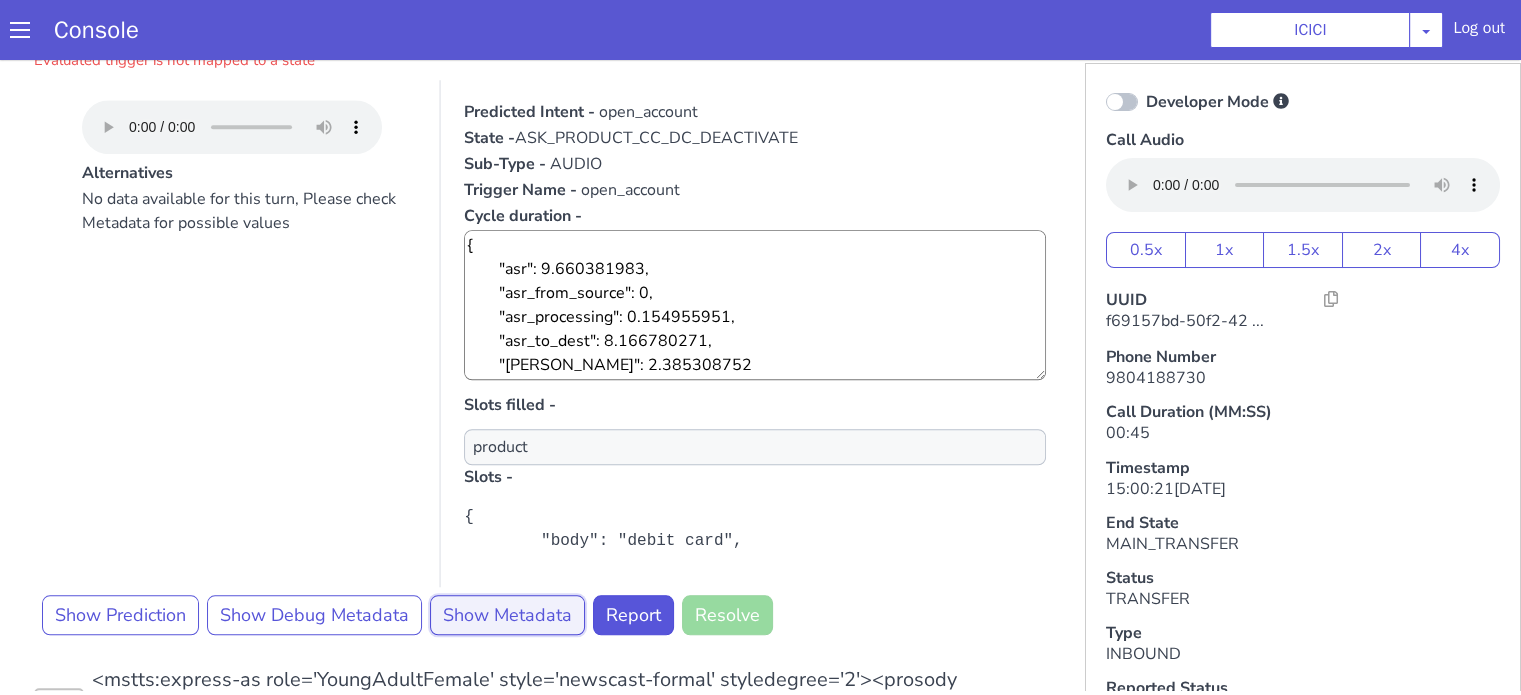 click on "Show Metadata" at bounding box center [2009, 570] 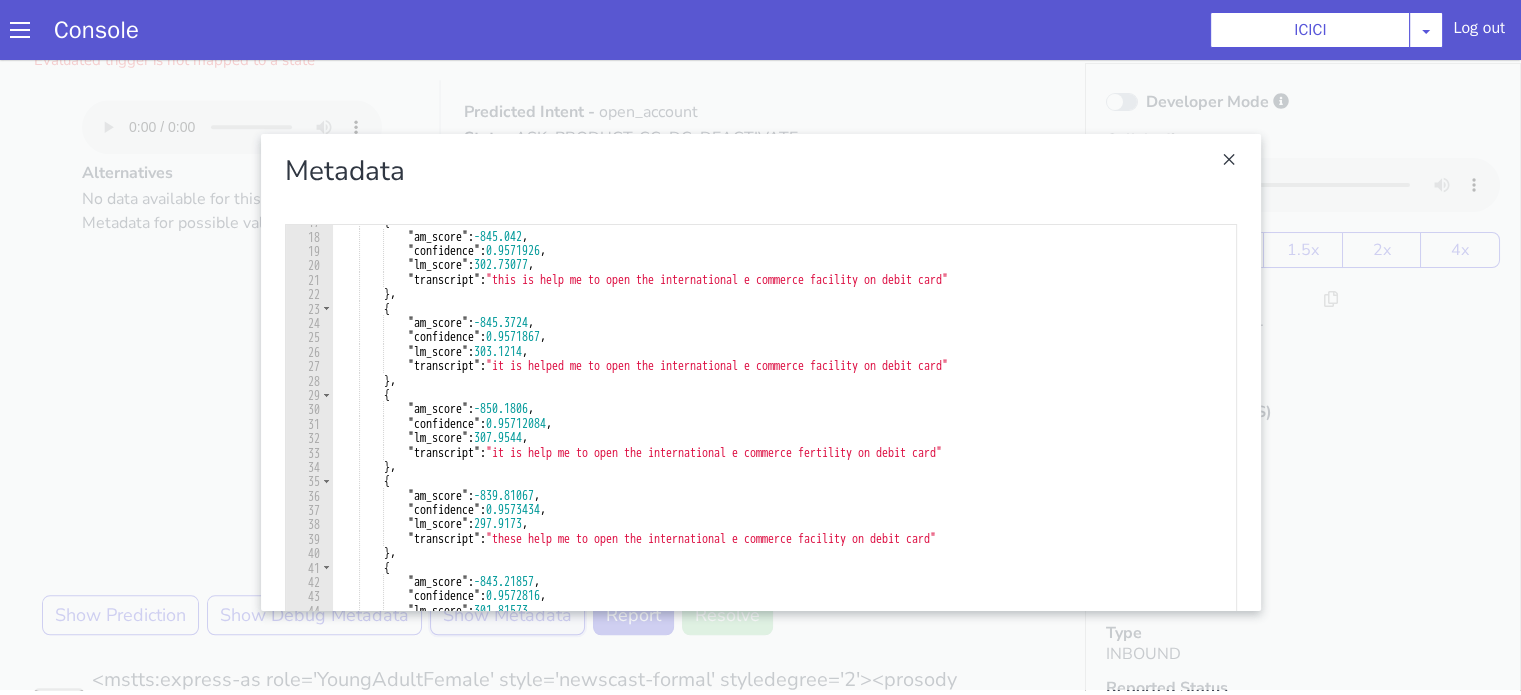 scroll, scrollTop: 240, scrollLeft: 0, axis: vertical 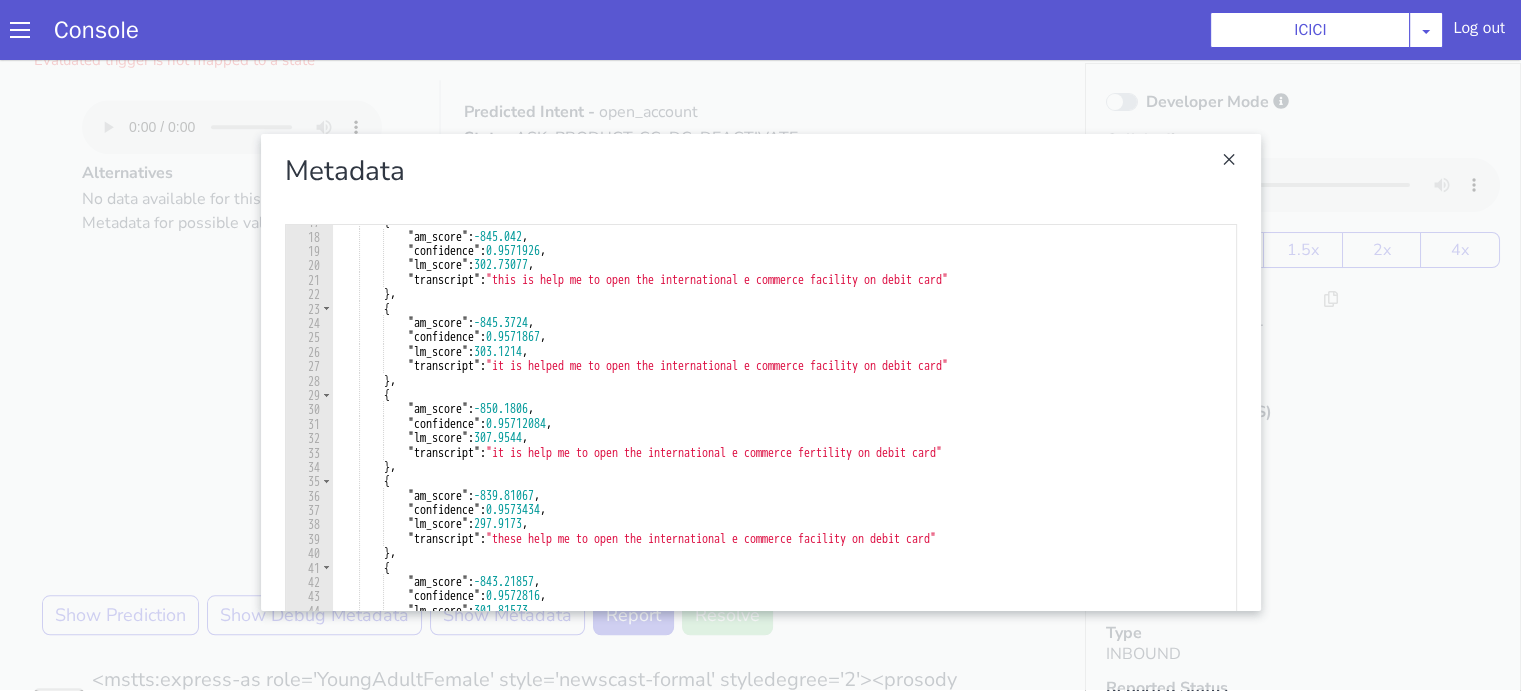 click at bounding box center (1924, 1365) 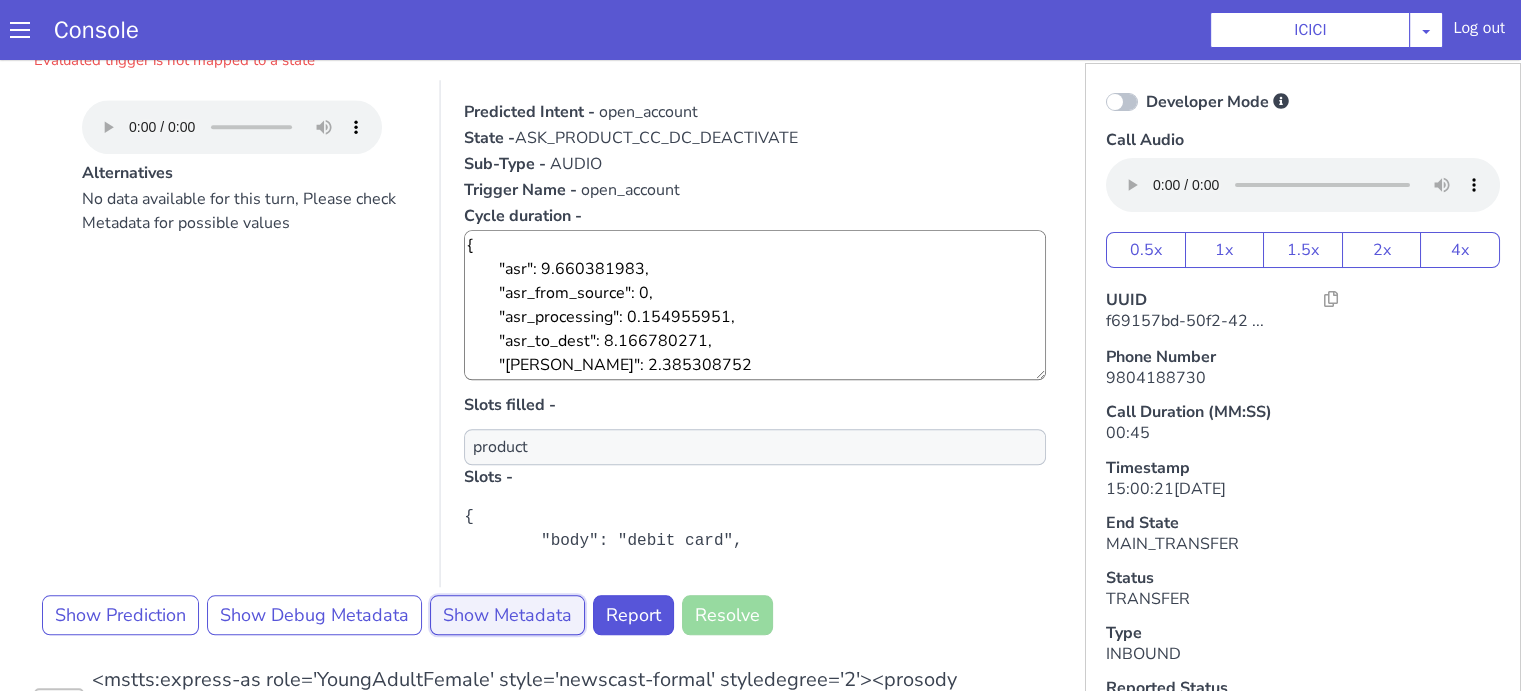 click on "Show Metadata" at bounding box center (1889, 379) 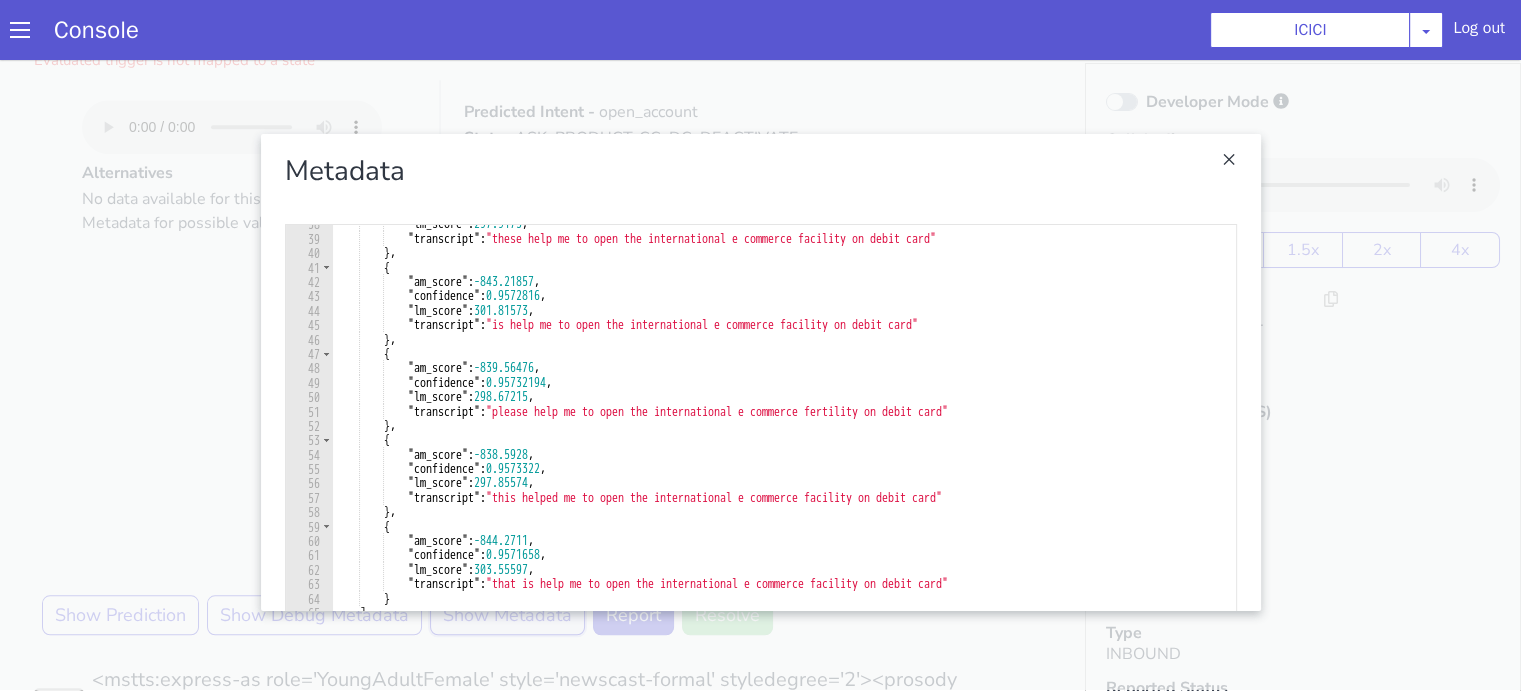 scroll, scrollTop: 540, scrollLeft: 0, axis: vertical 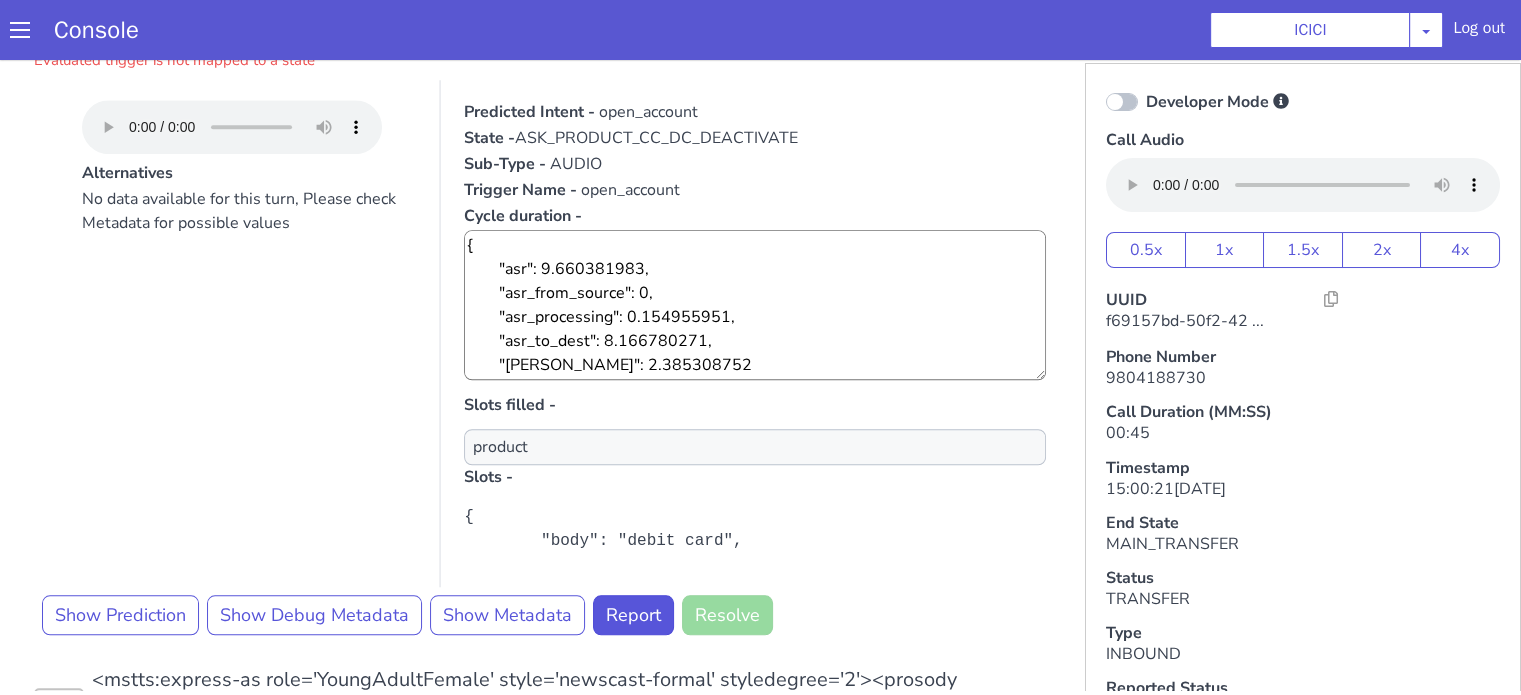 click on "No data available for this turn, Please check Metadata for possible values" at bounding box center (1798, 872) 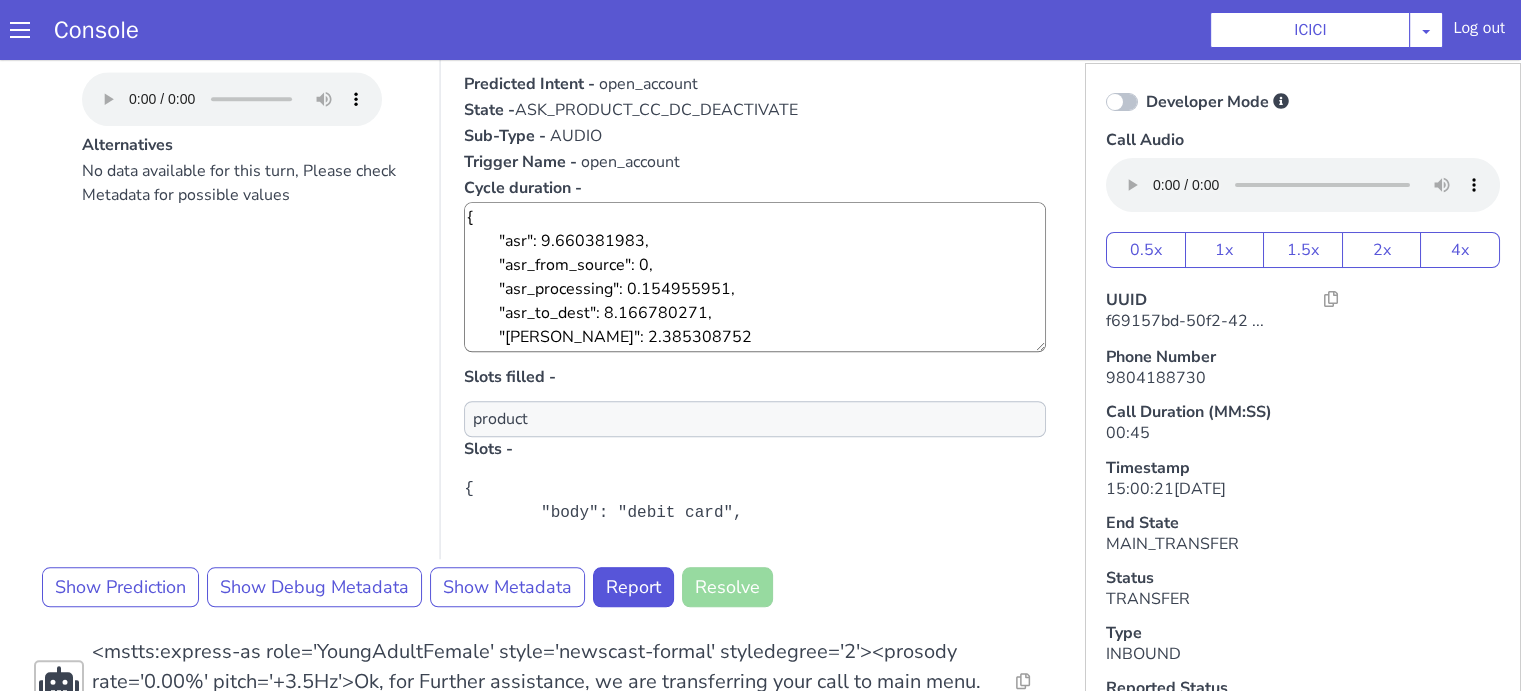 scroll, scrollTop: 1848, scrollLeft: 0, axis: vertical 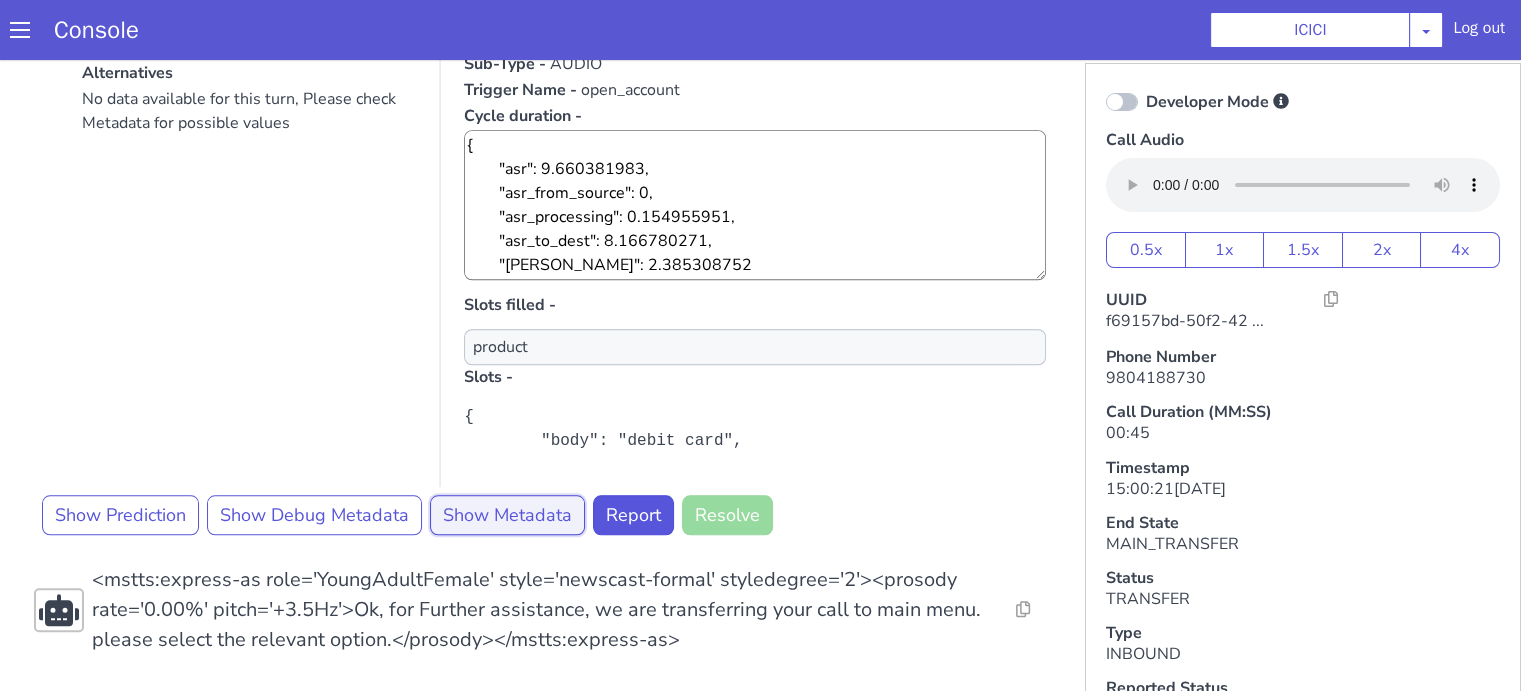 click on "Show Metadata" at bounding box center [2074, 899] 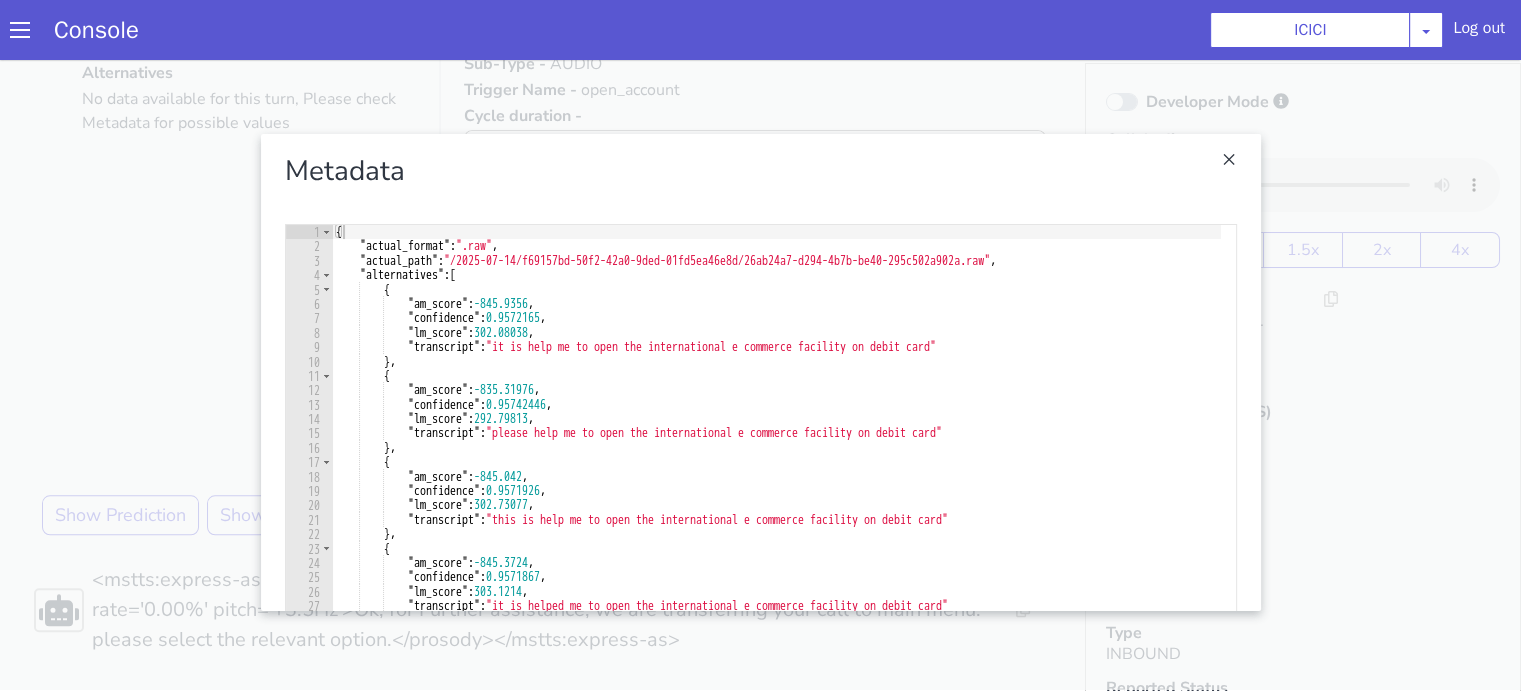 scroll, scrollTop: 0, scrollLeft: 0, axis: both 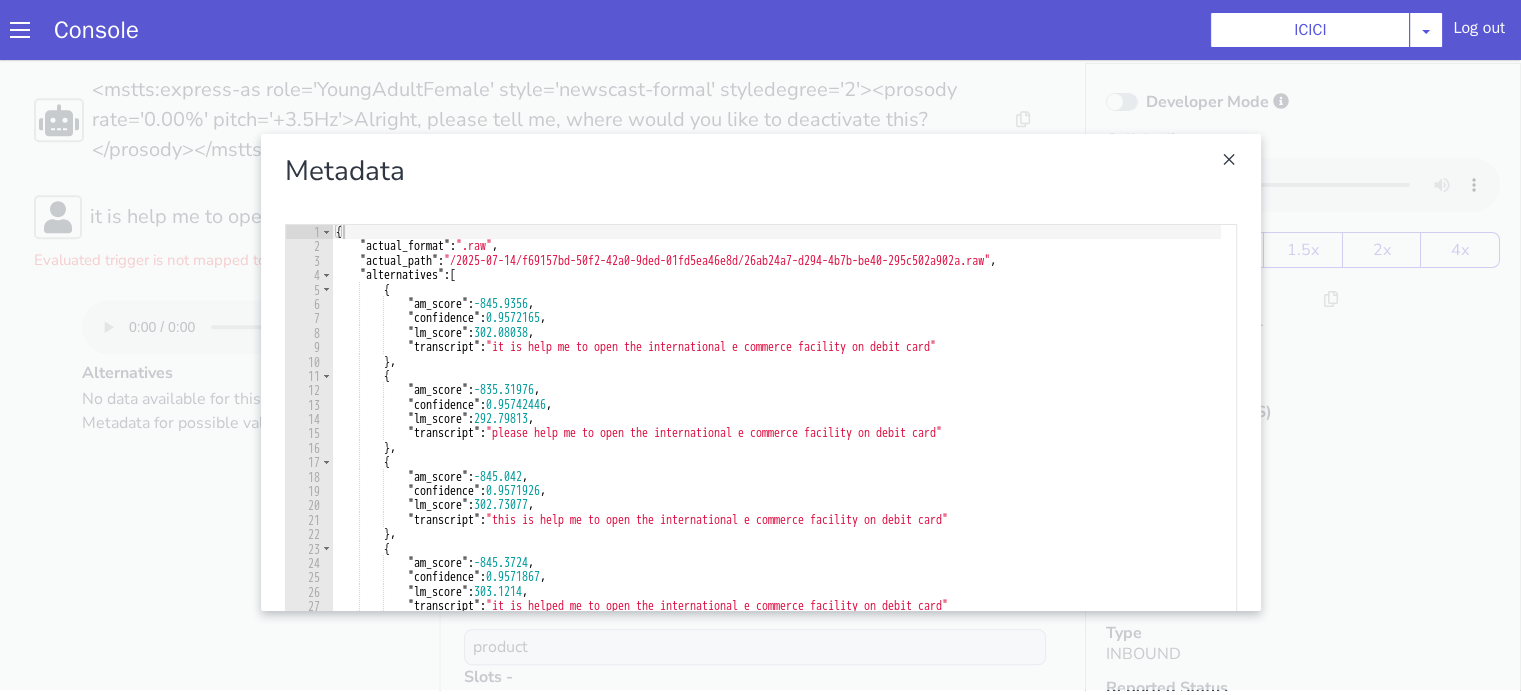 click at bounding box center (1002, 1286) 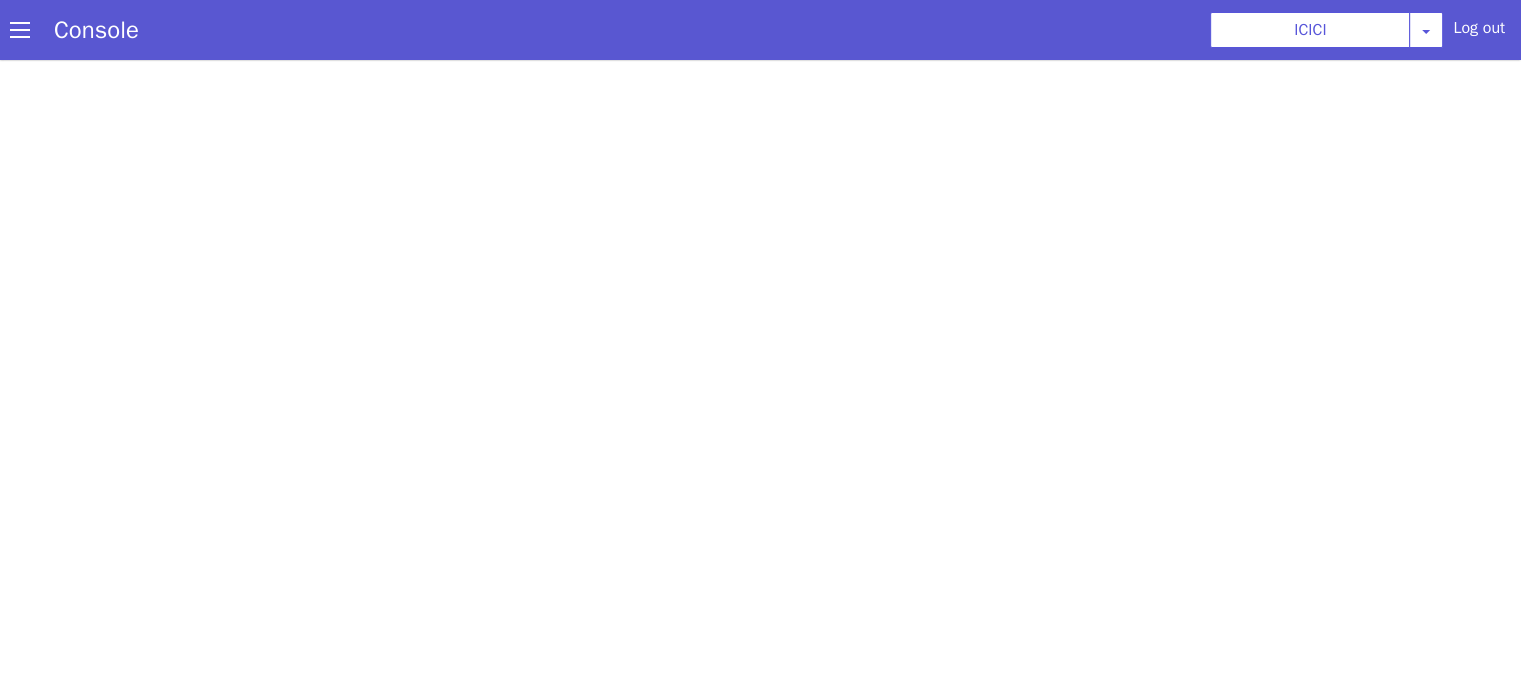 scroll, scrollTop: 0, scrollLeft: 0, axis: both 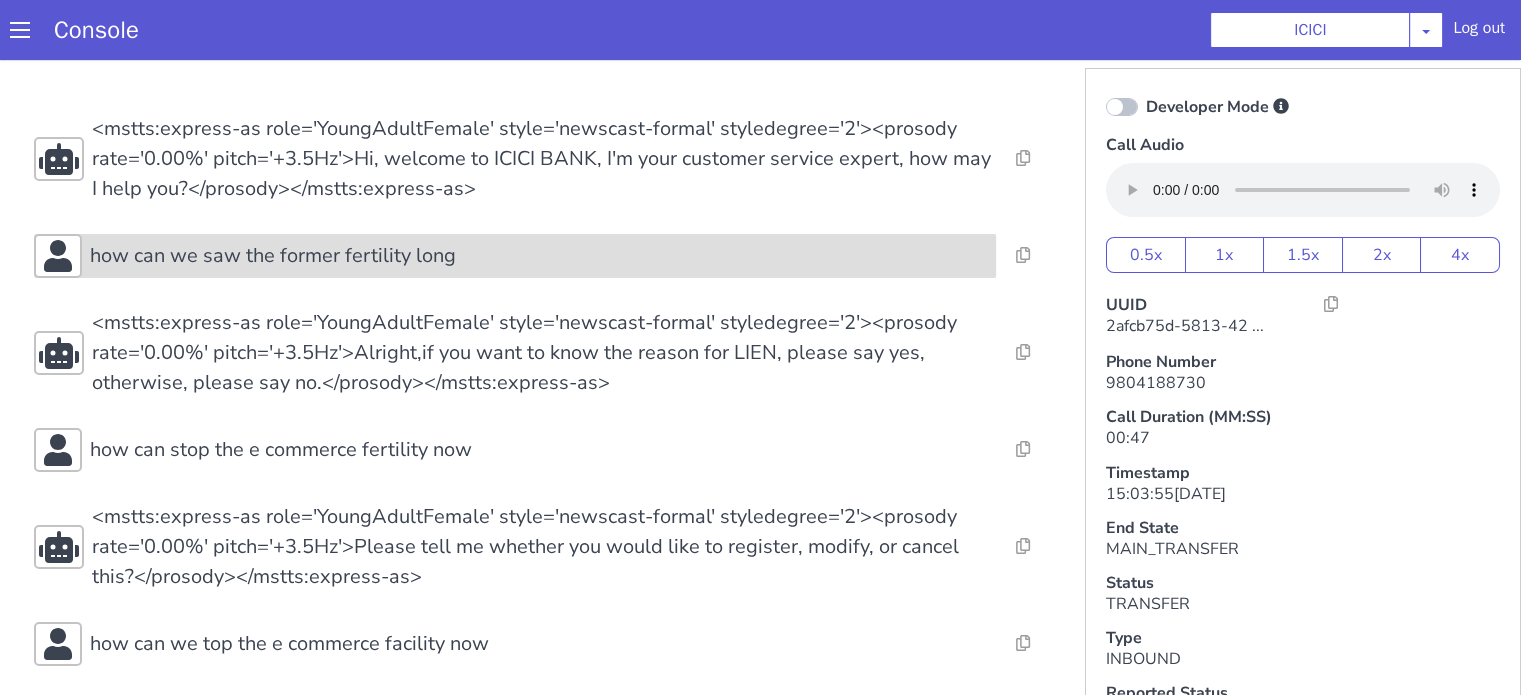click on "how can we saw the former fertility long" at bounding box center [407, 26] 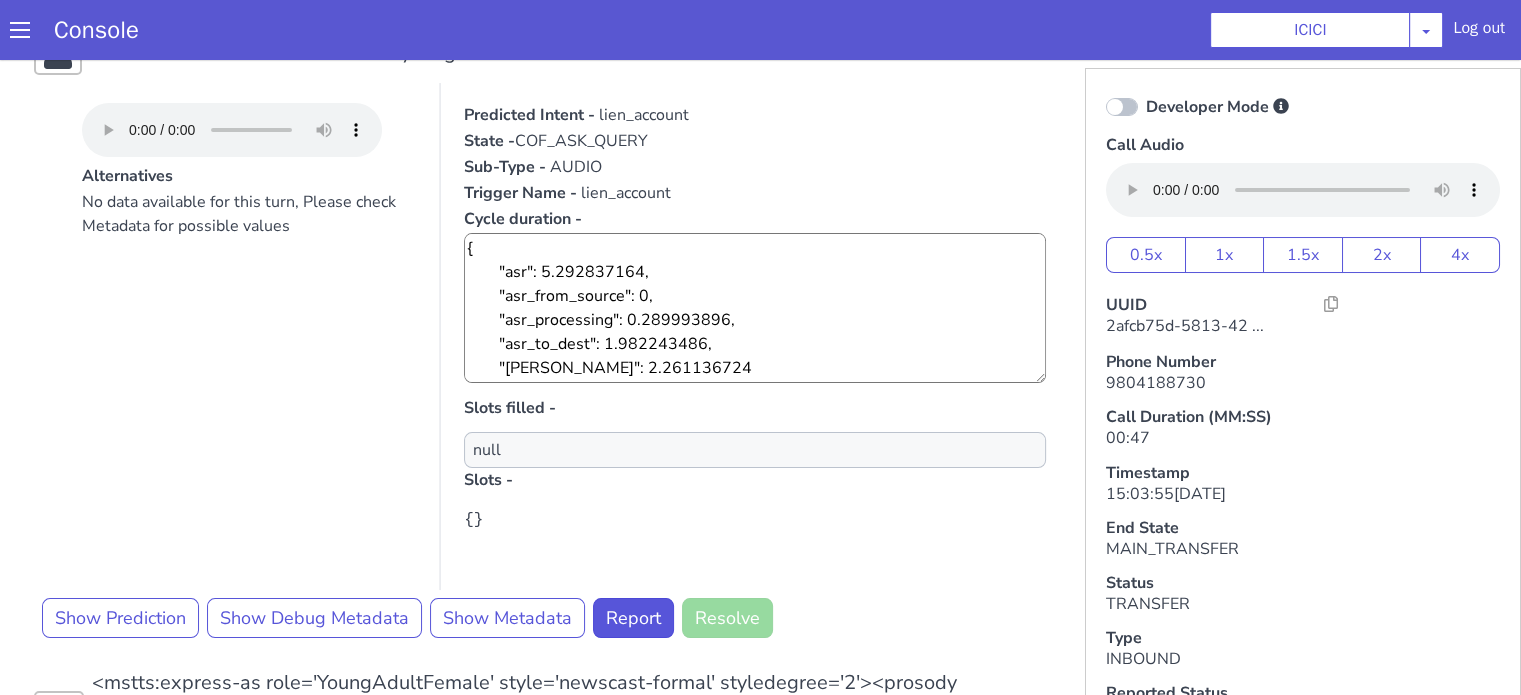 scroll, scrollTop: 300, scrollLeft: 0, axis: vertical 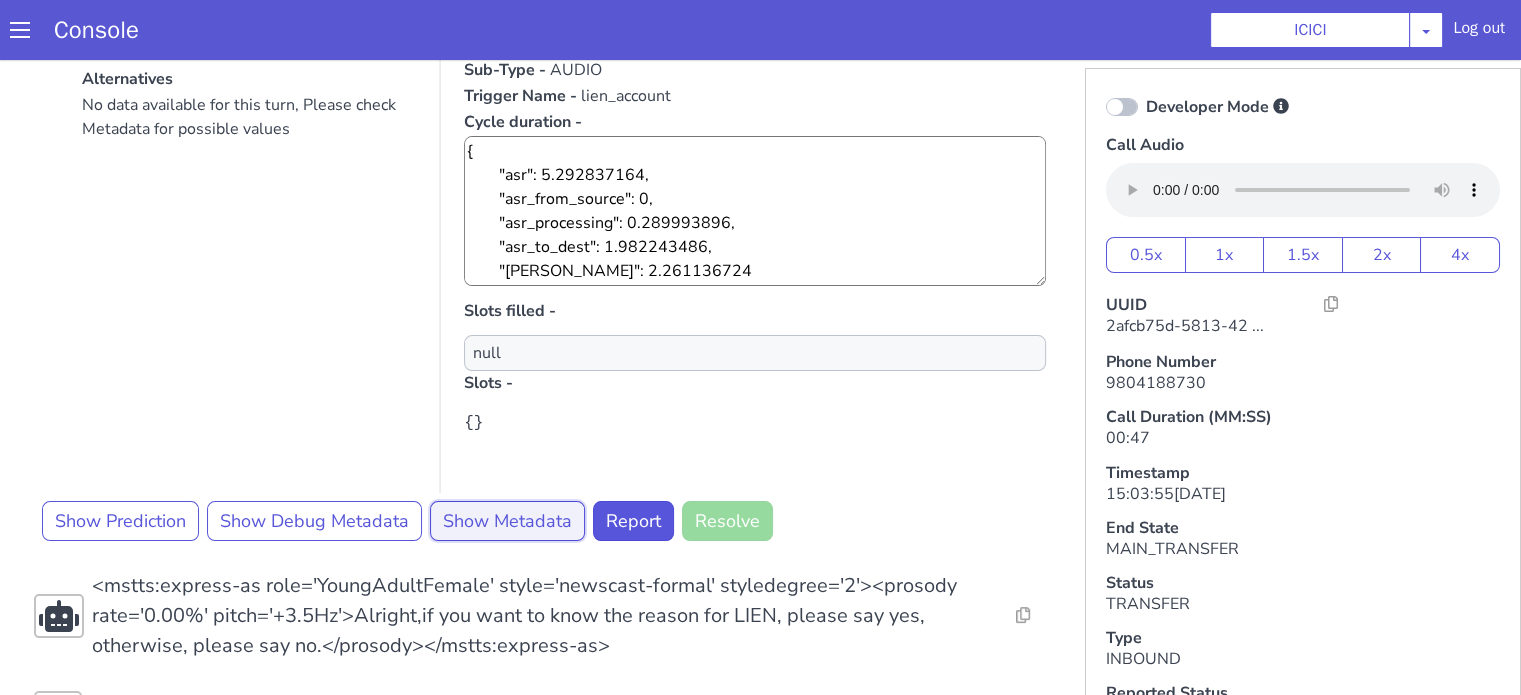 click on "Show Metadata" at bounding box center (1102, 13) 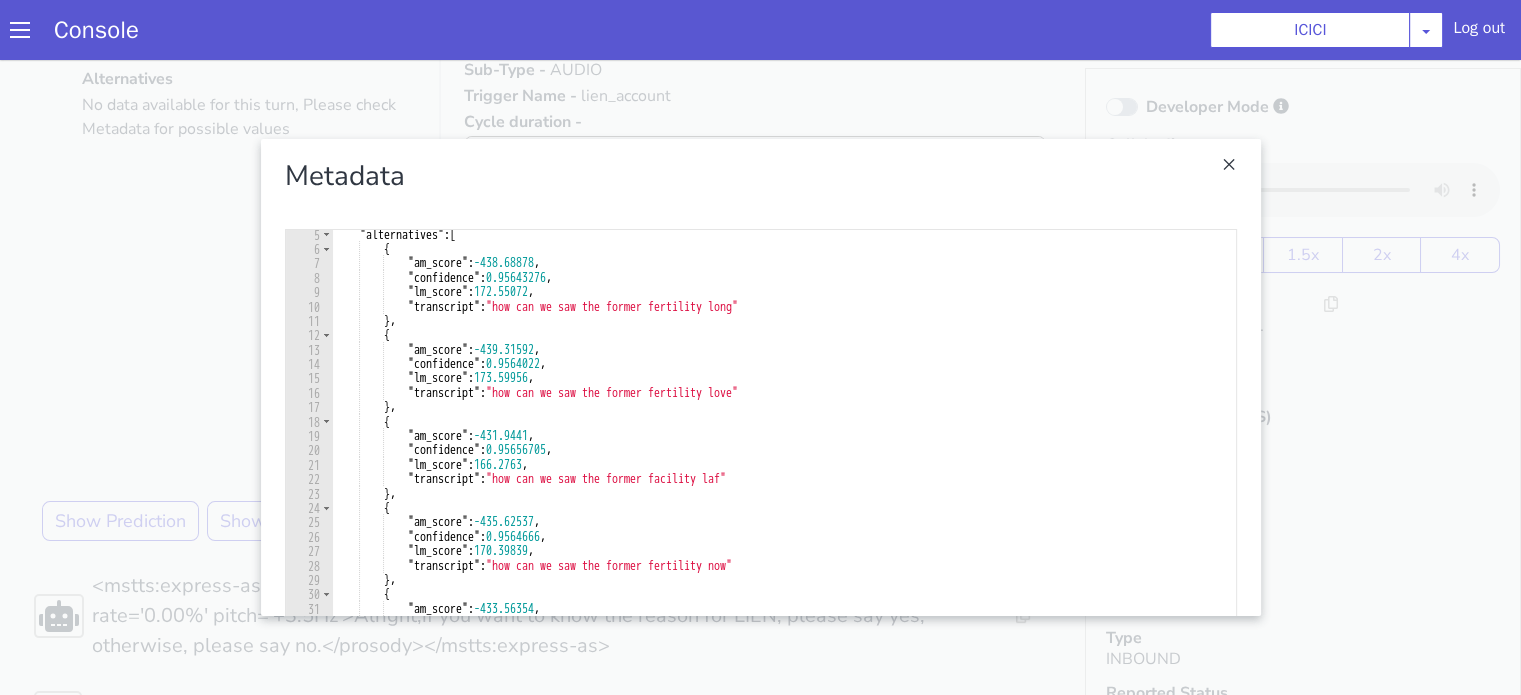 scroll, scrollTop: 0, scrollLeft: 0, axis: both 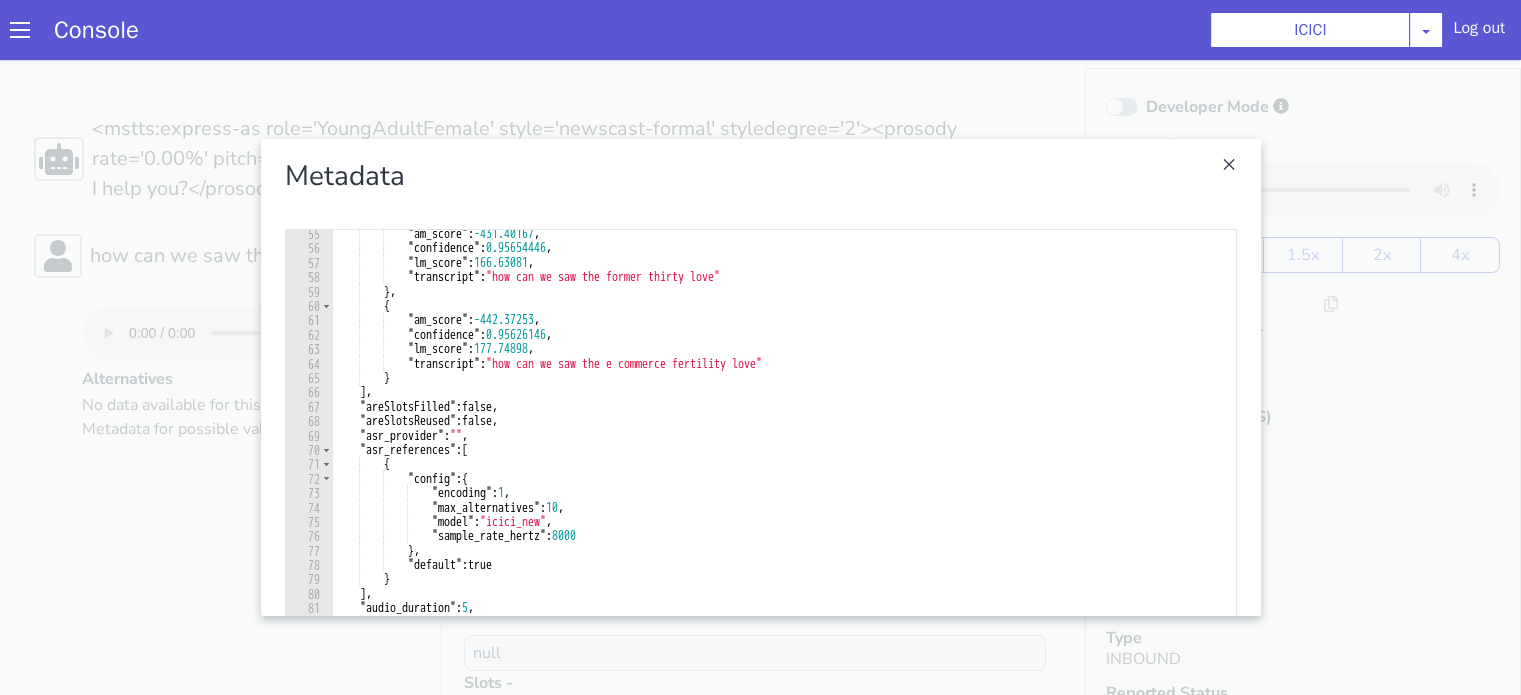 click at bounding box center [2142, 141] 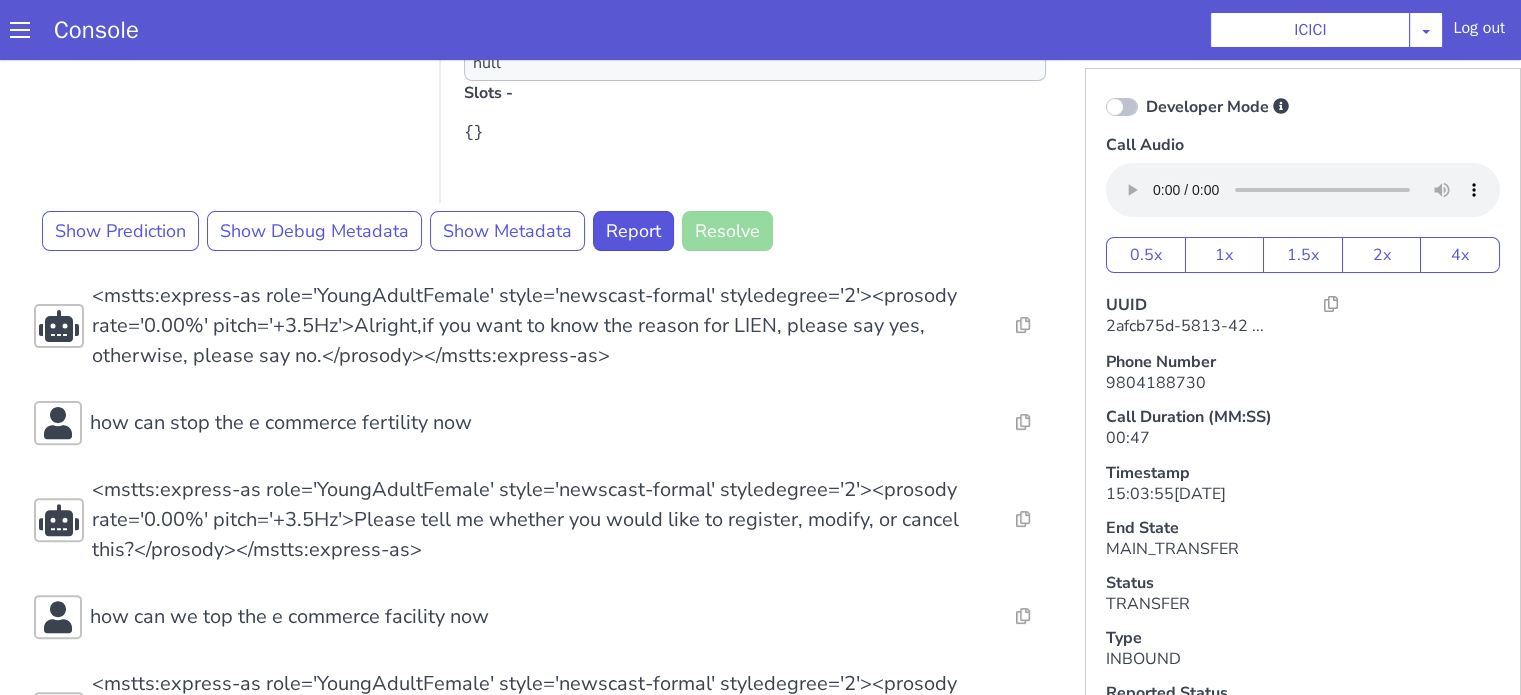 scroll, scrollTop: 700, scrollLeft: 0, axis: vertical 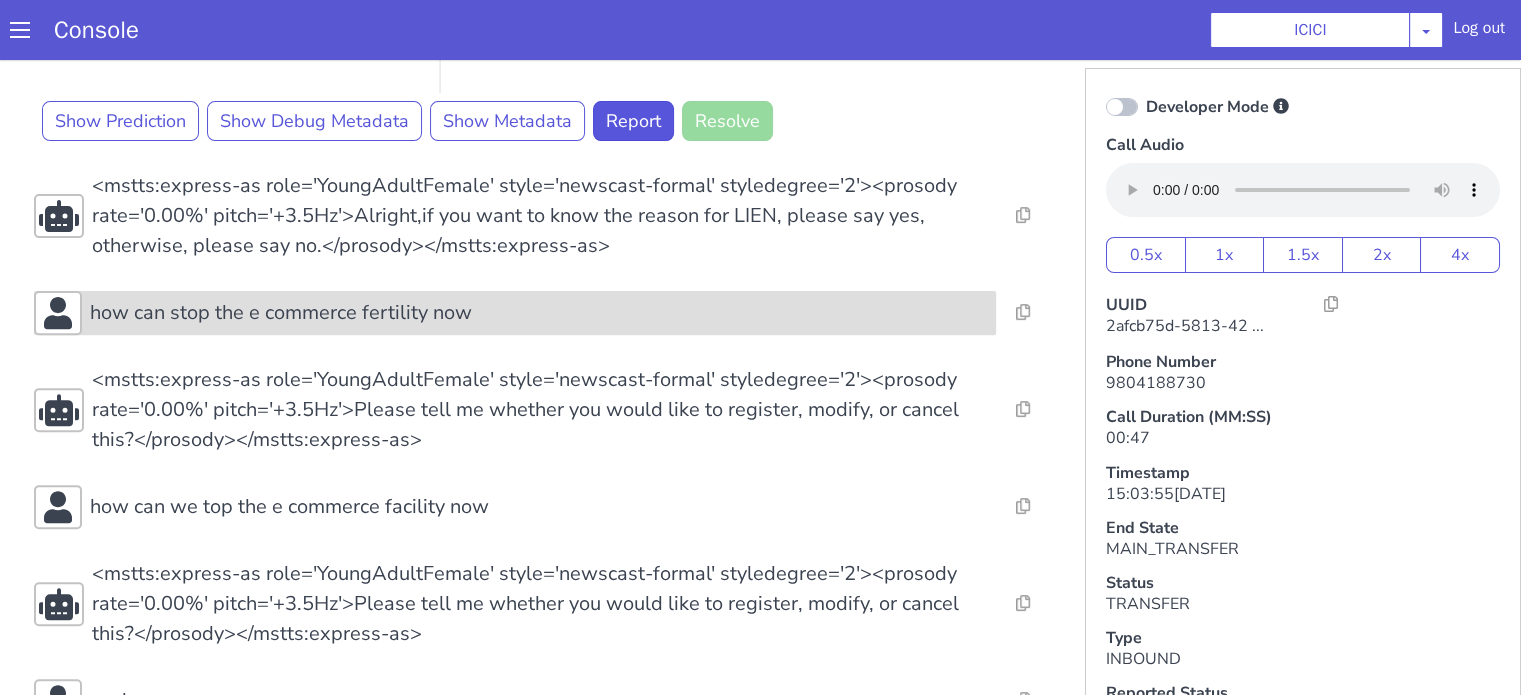 click on "how can stop the e commerce fertility now" at bounding box center (701, -137) 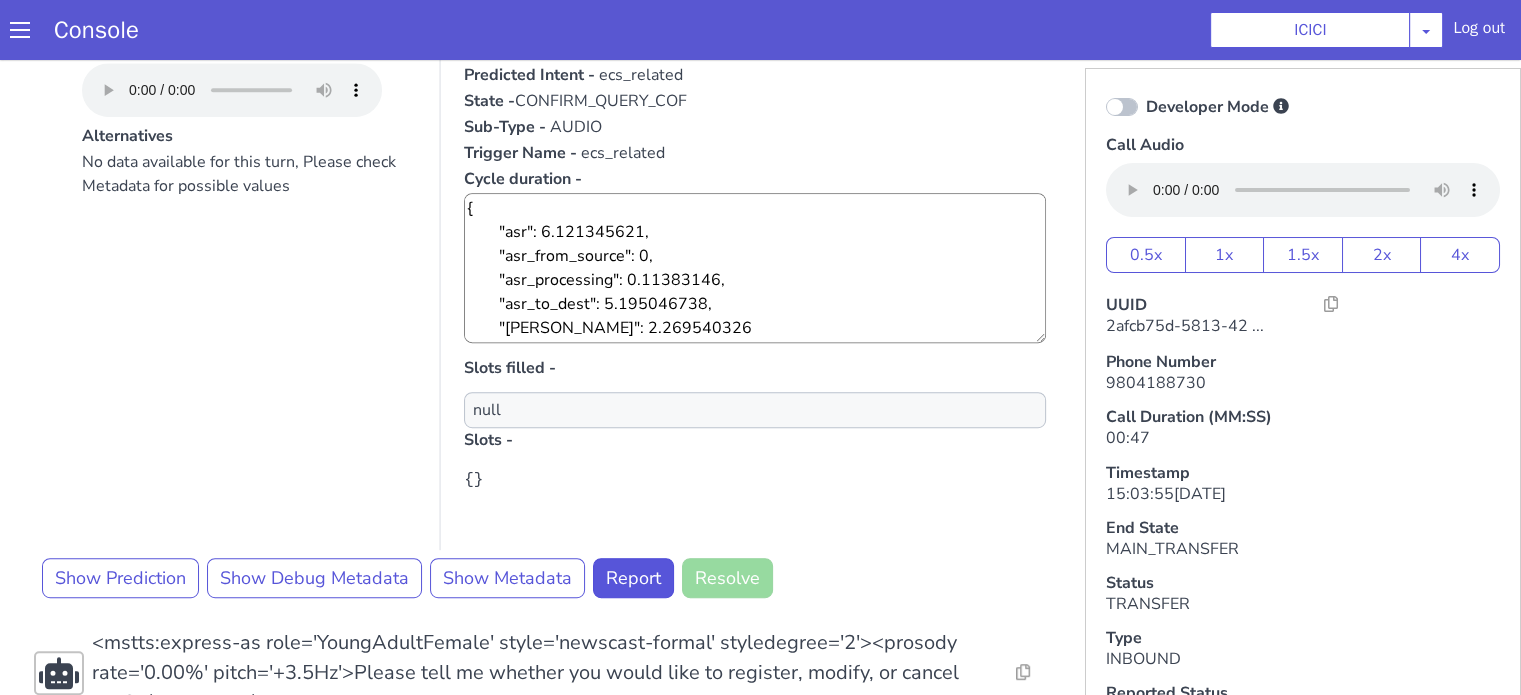 scroll, scrollTop: 1300, scrollLeft: 0, axis: vertical 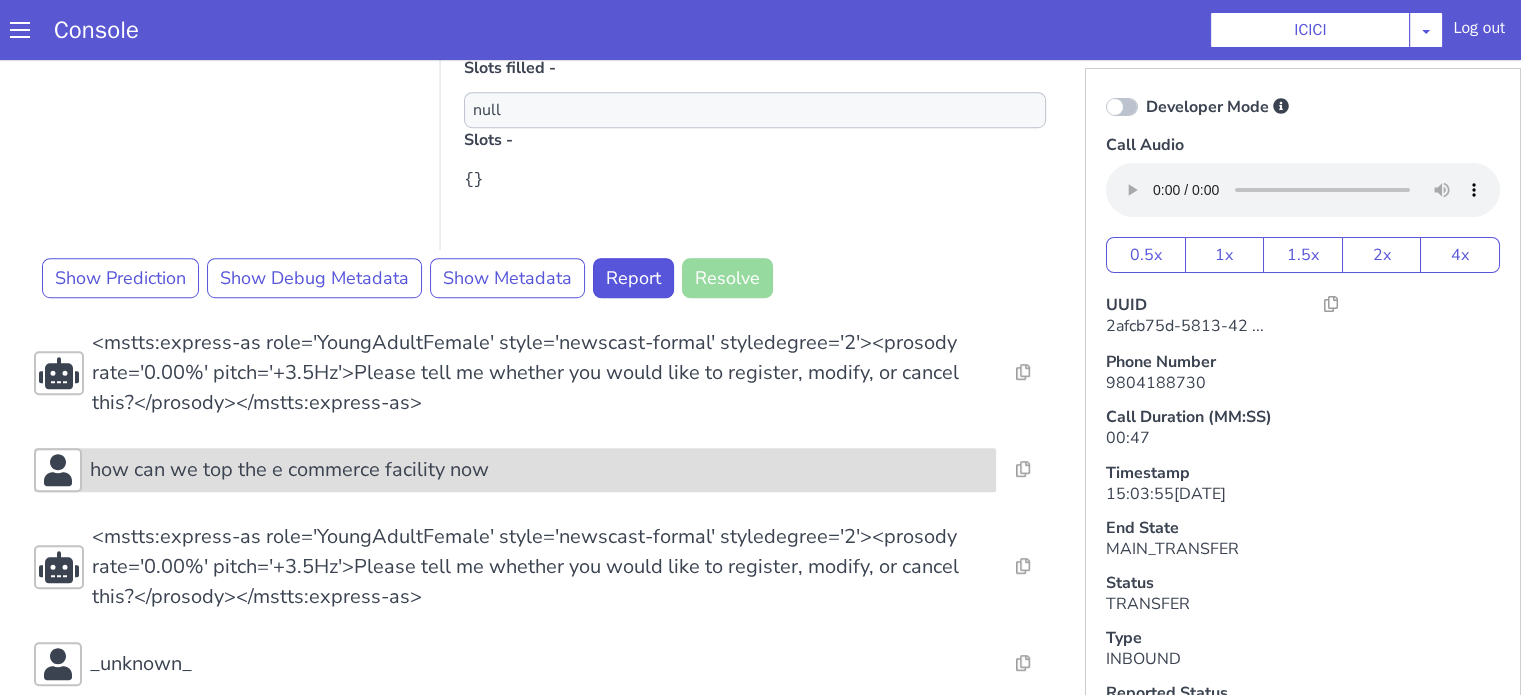 click on "how can we top the e commerce facility now" at bounding box center (884, -38) 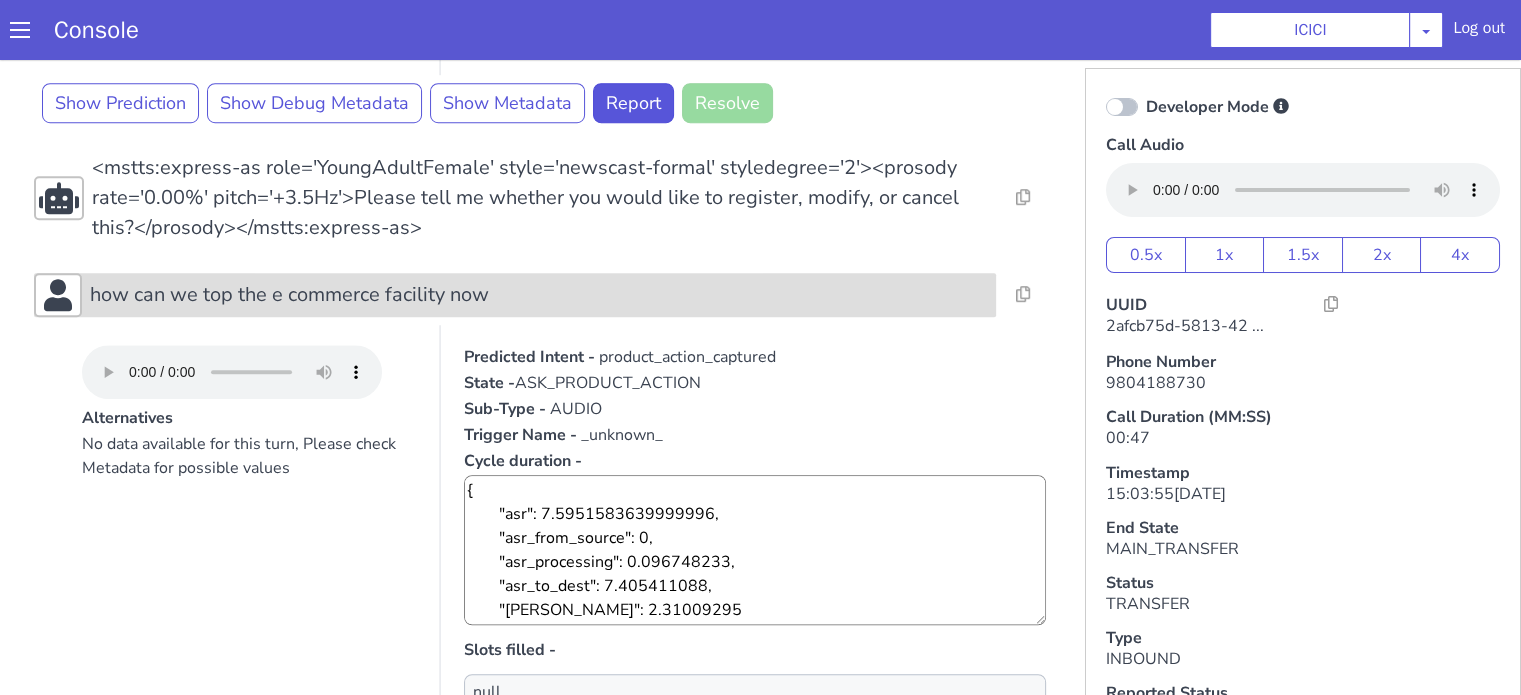 scroll, scrollTop: 1600, scrollLeft: 0, axis: vertical 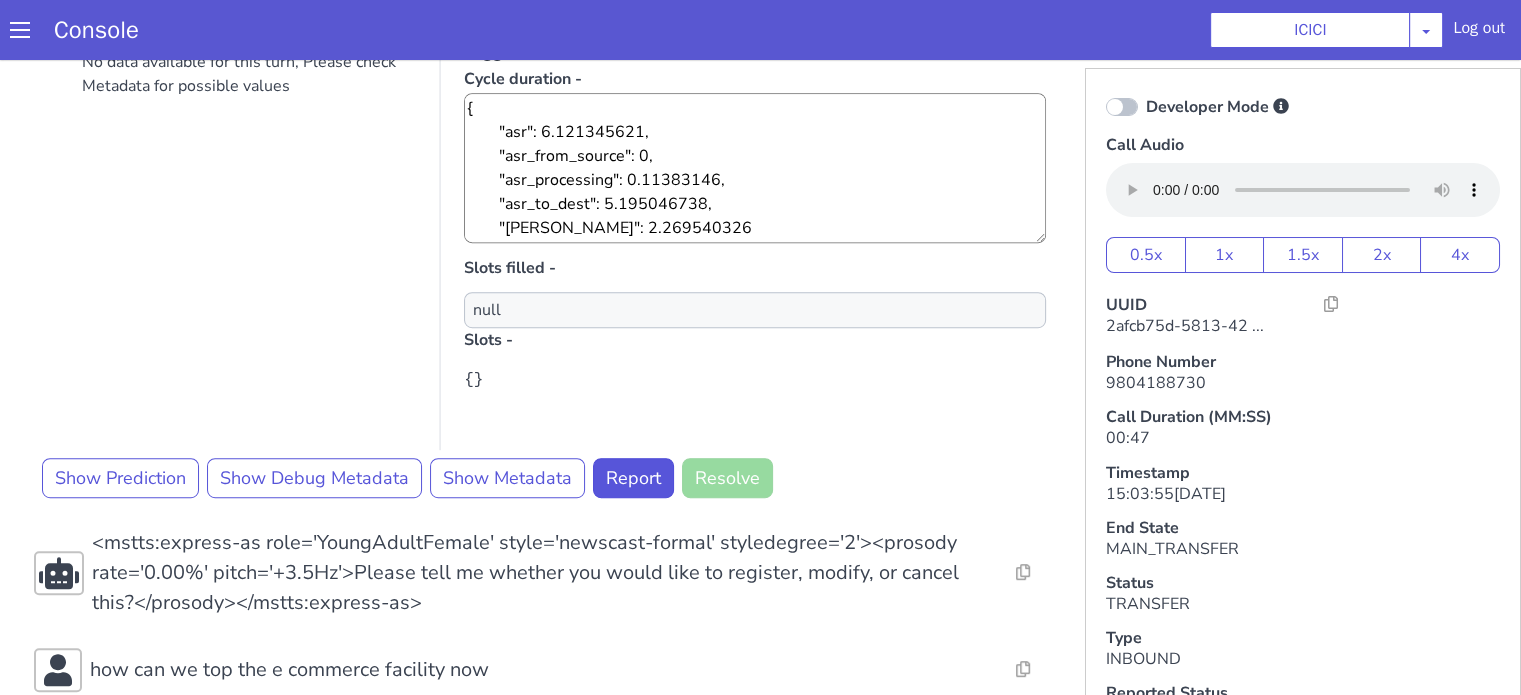 drag, startPoint x: 1055, startPoint y: -255, endPoint x: 1044, endPoint y: -263, distance: 13.601471 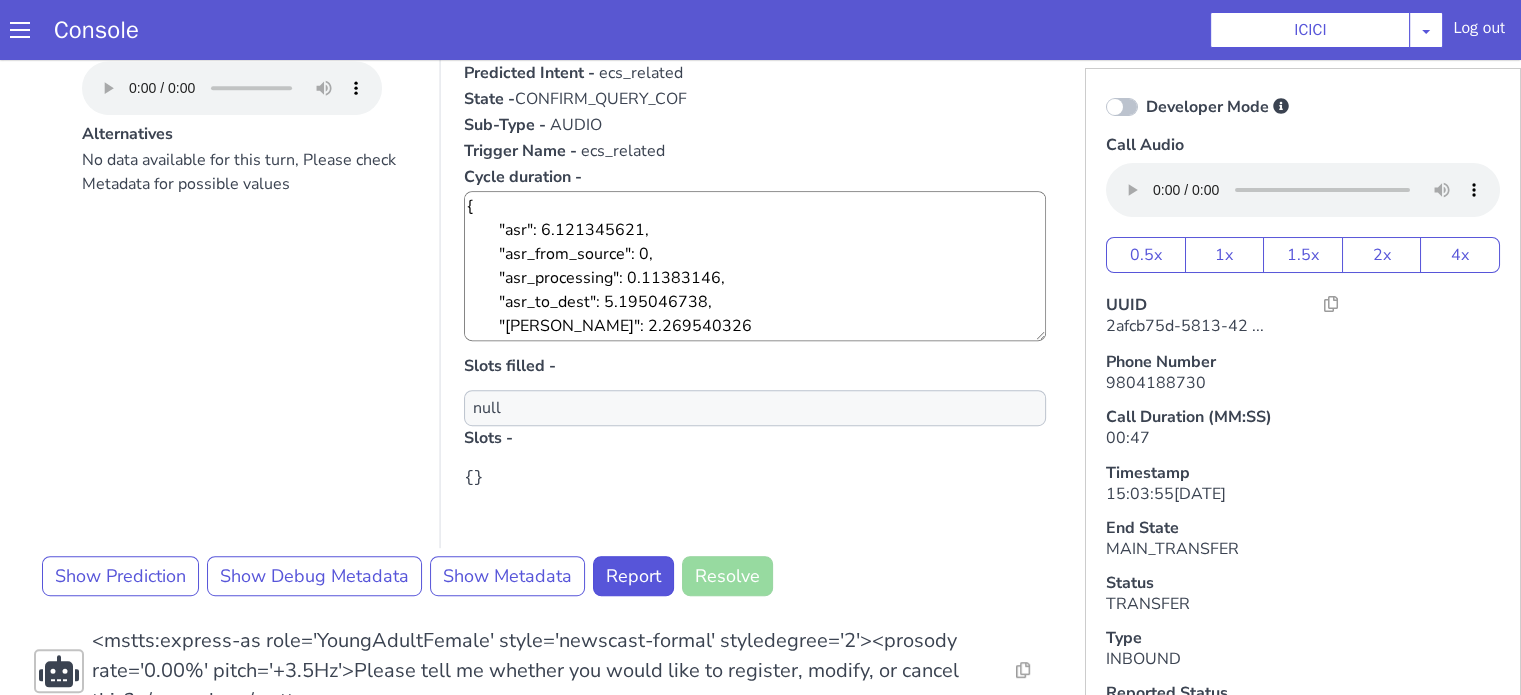 scroll, scrollTop: 700, scrollLeft: 0, axis: vertical 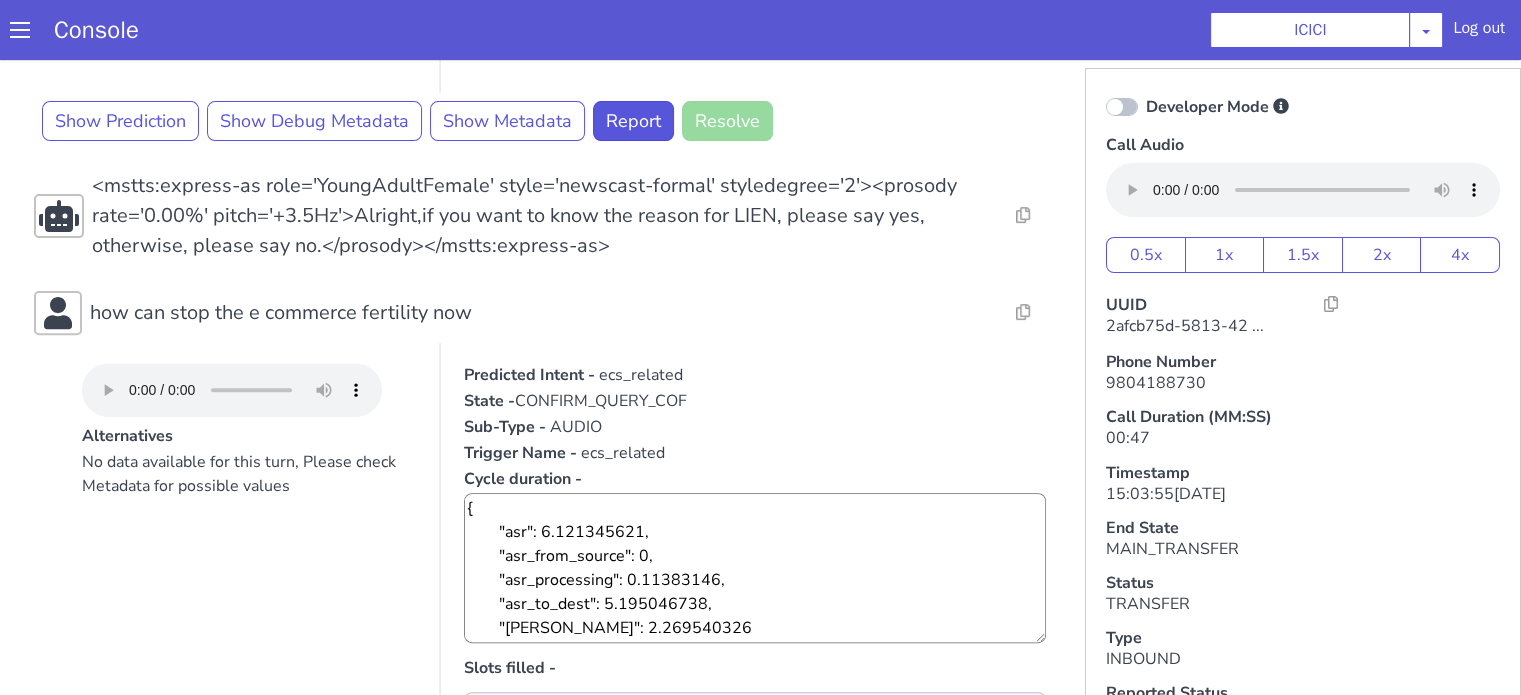 click on "ecs_related" at bounding box center (1335, -147) 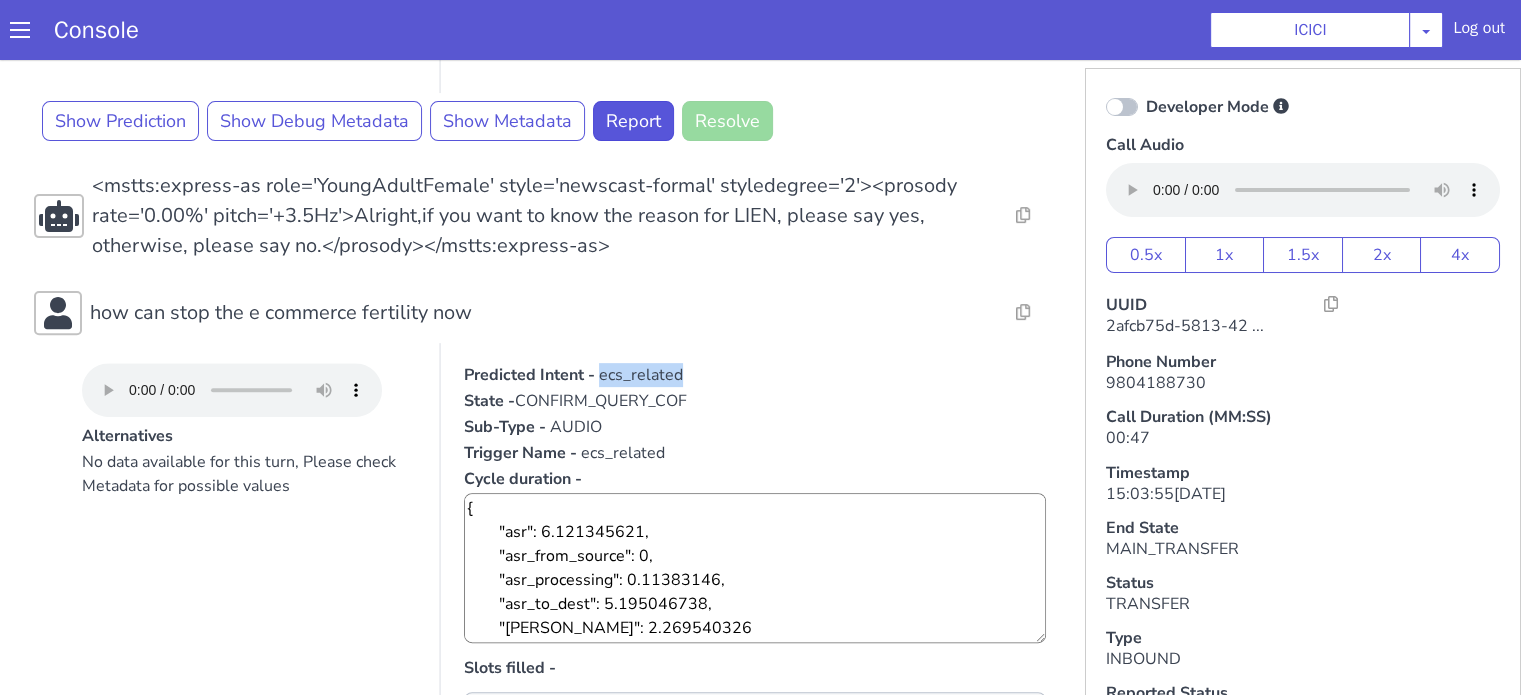 click on "ecs_related" at bounding box center [1061, -75] 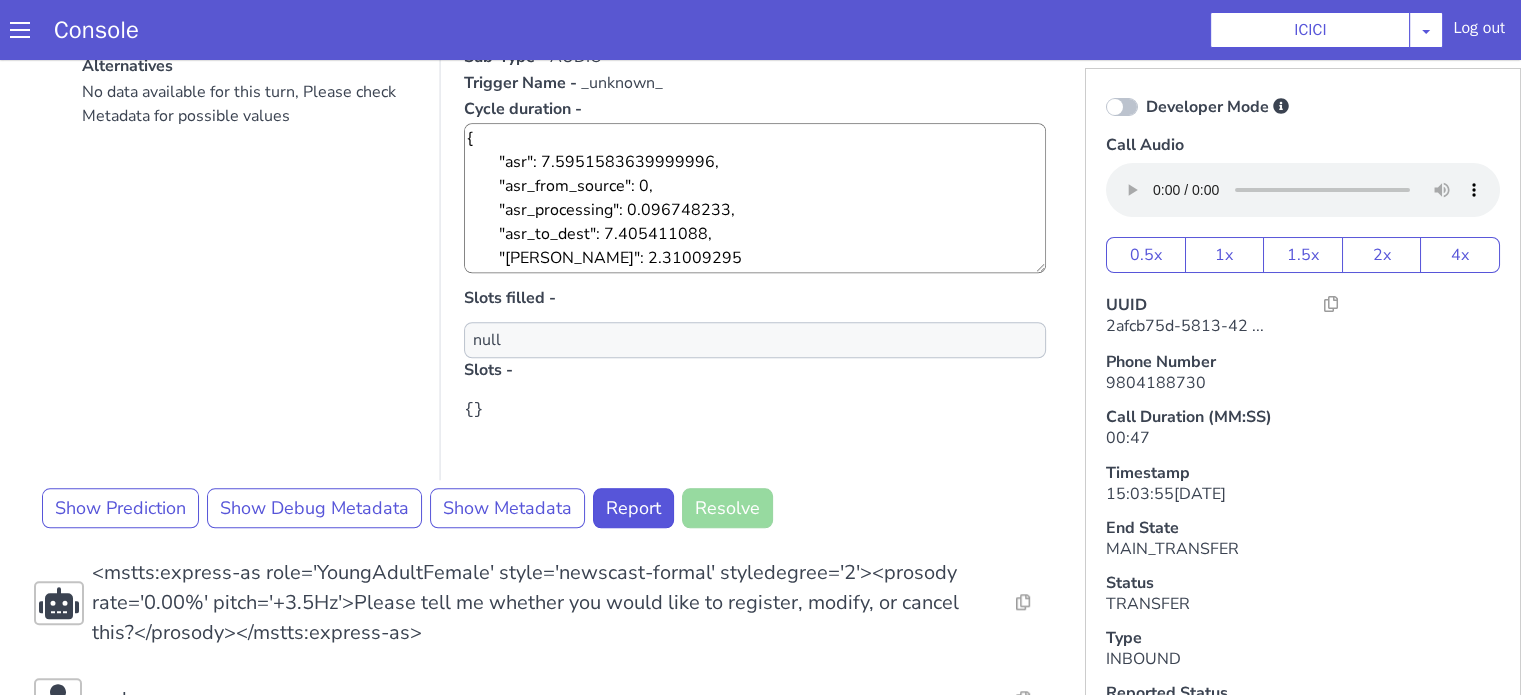 scroll, scrollTop: 1900, scrollLeft: 0, axis: vertical 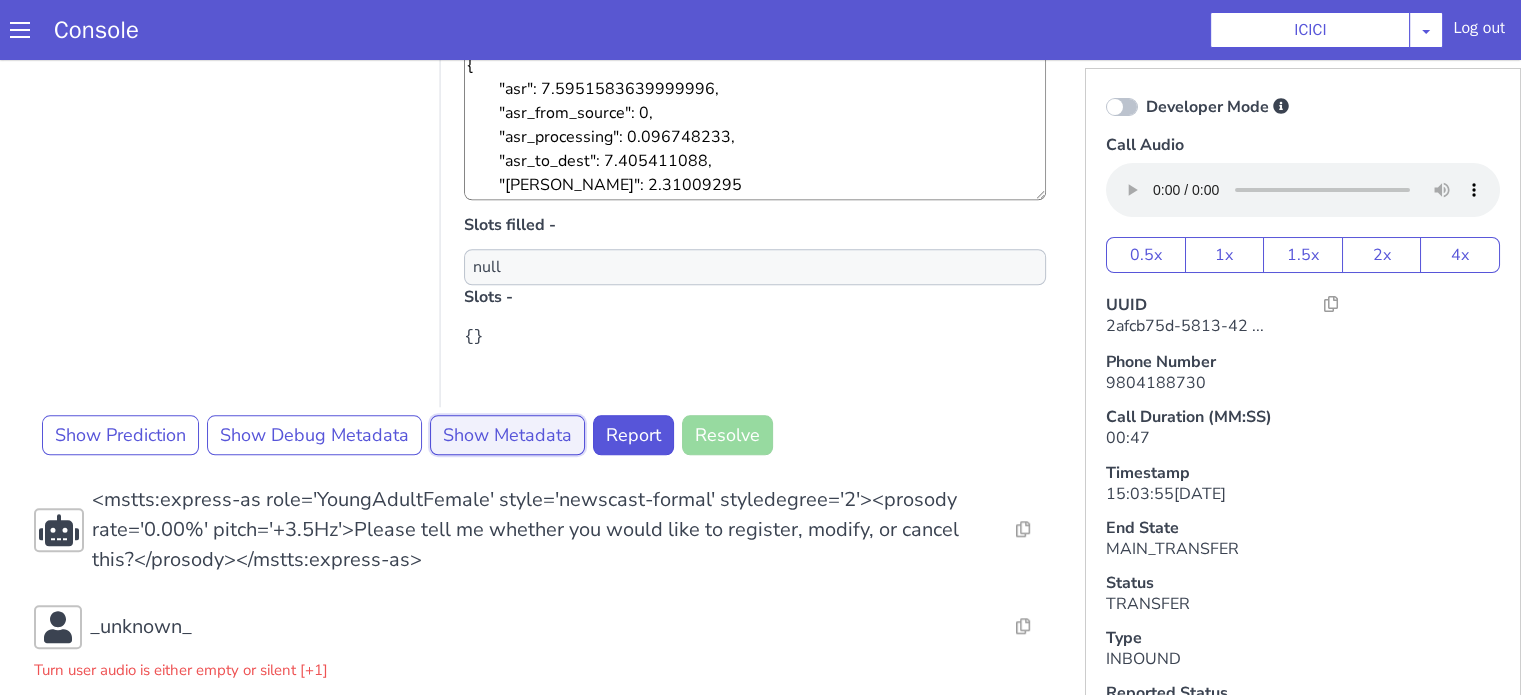 click on "Show Metadata" at bounding box center (927, -16) 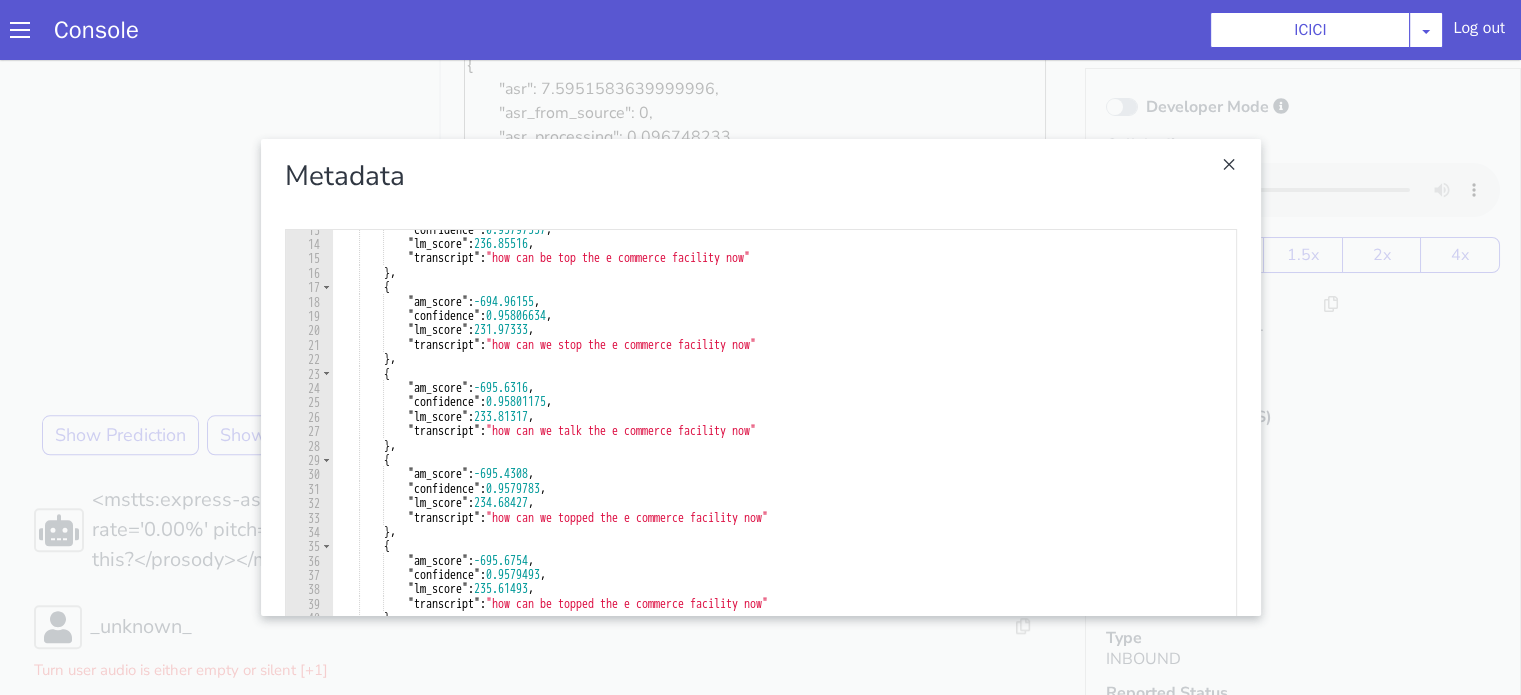 scroll, scrollTop: 180, scrollLeft: 0, axis: vertical 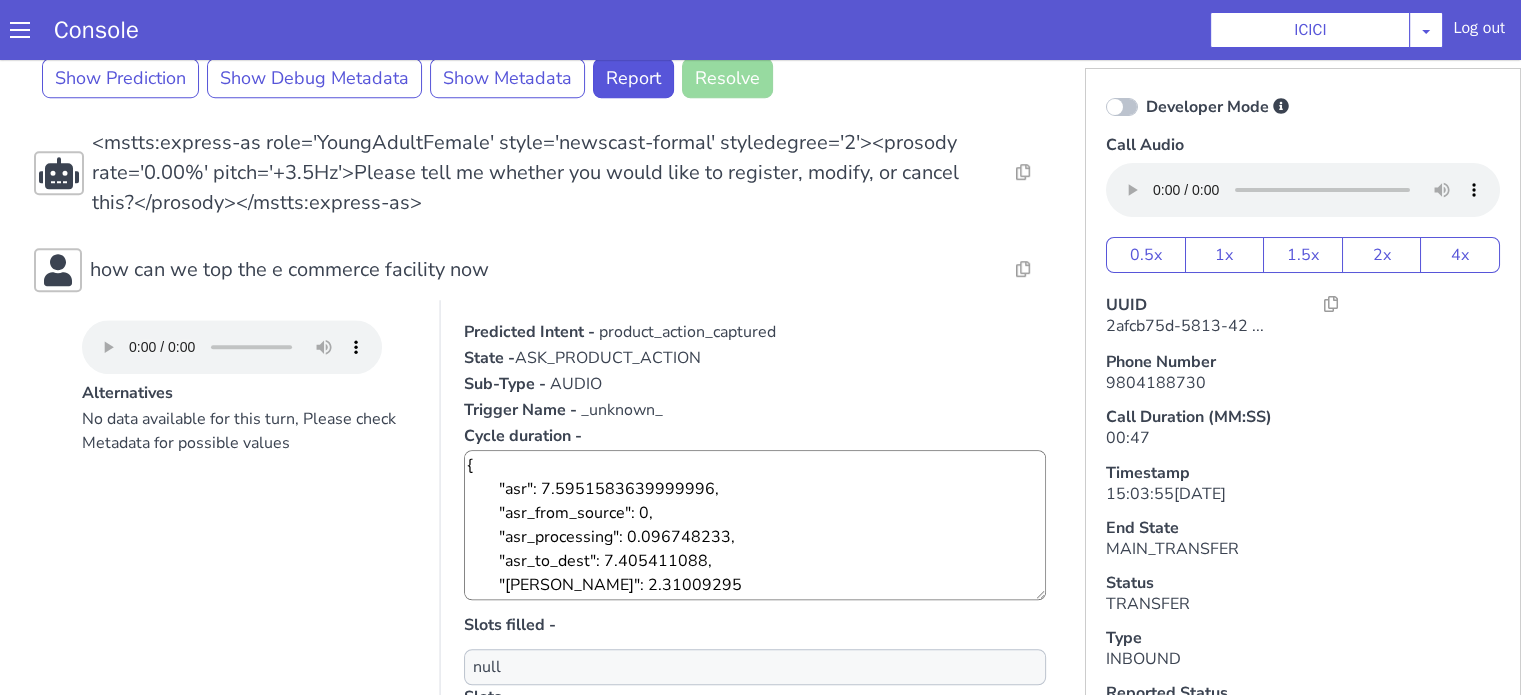 click on "product_action_captured" at bounding box center (1484, -192) 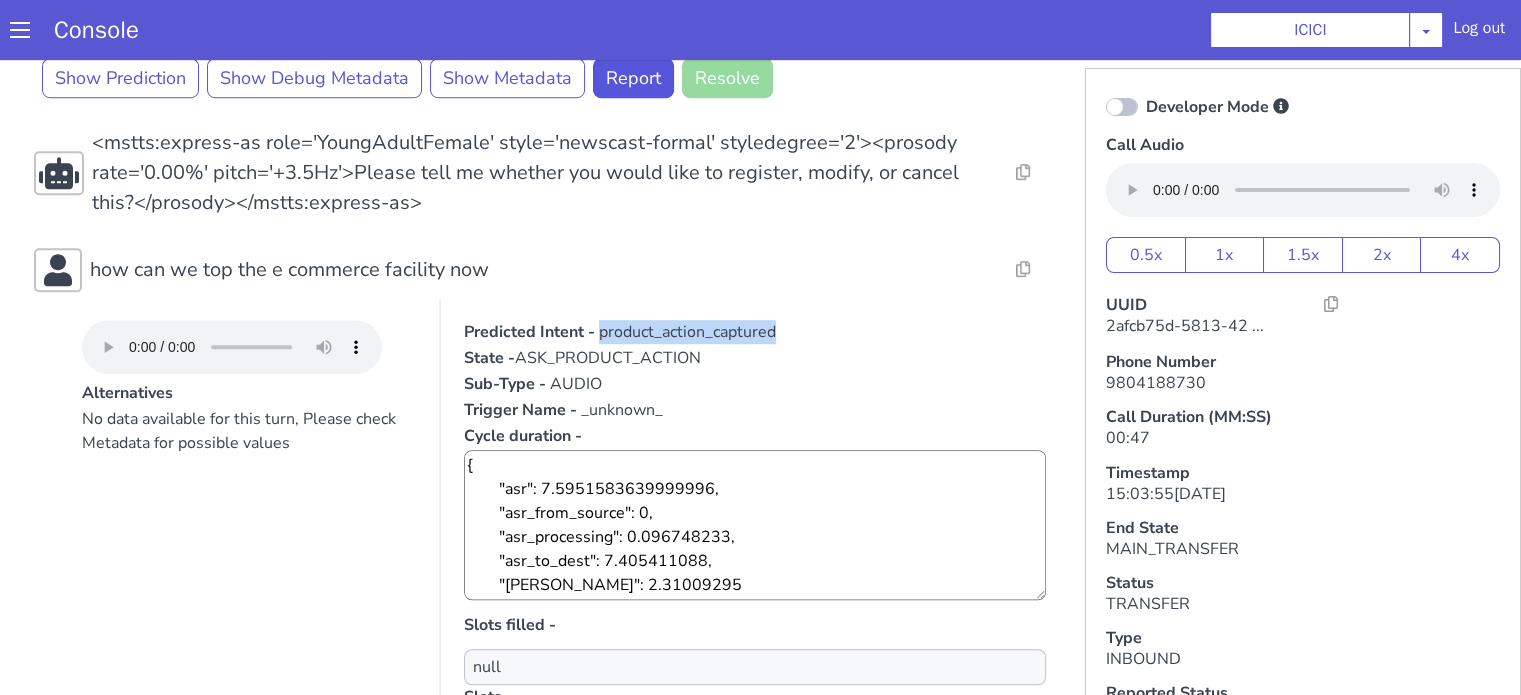 click on "product_action_captured" at bounding box center (1282, -176) 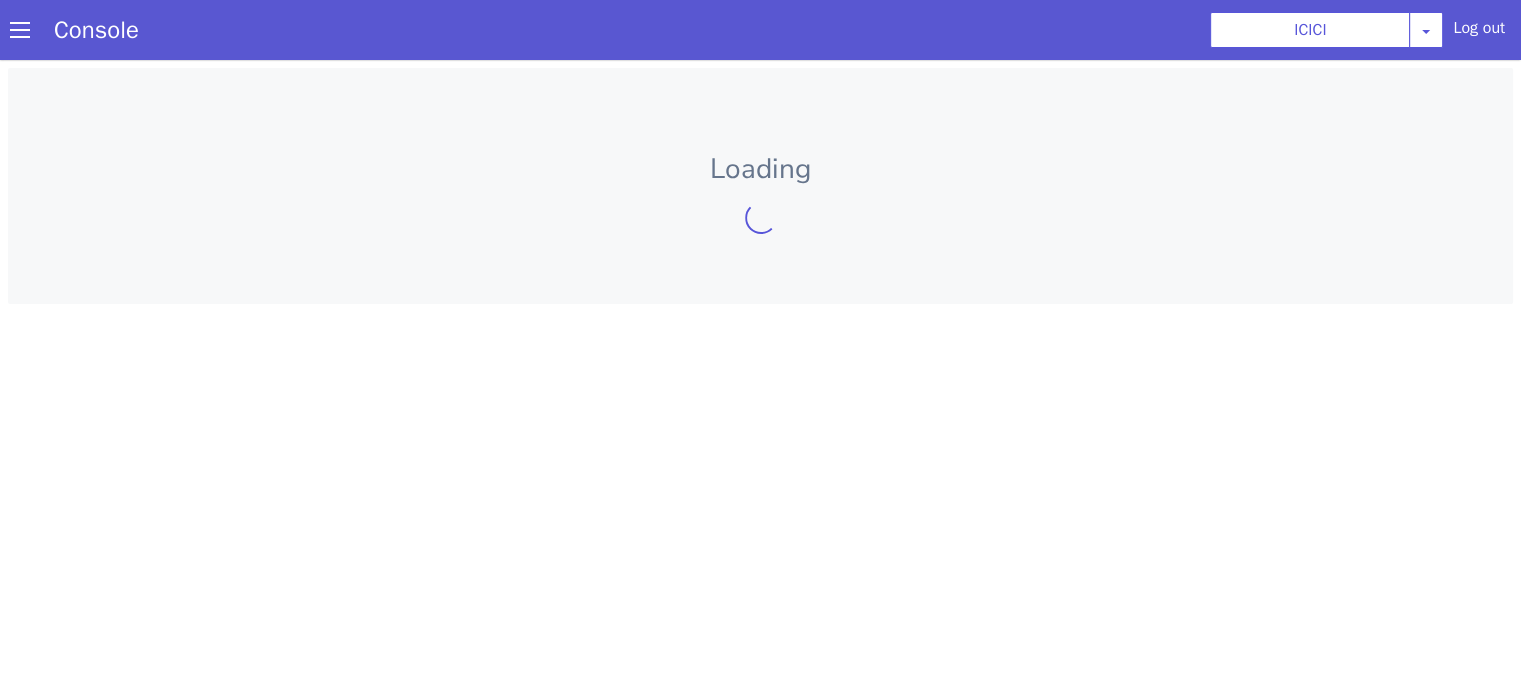 scroll, scrollTop: 0, scrollLeft: 0, axis: both 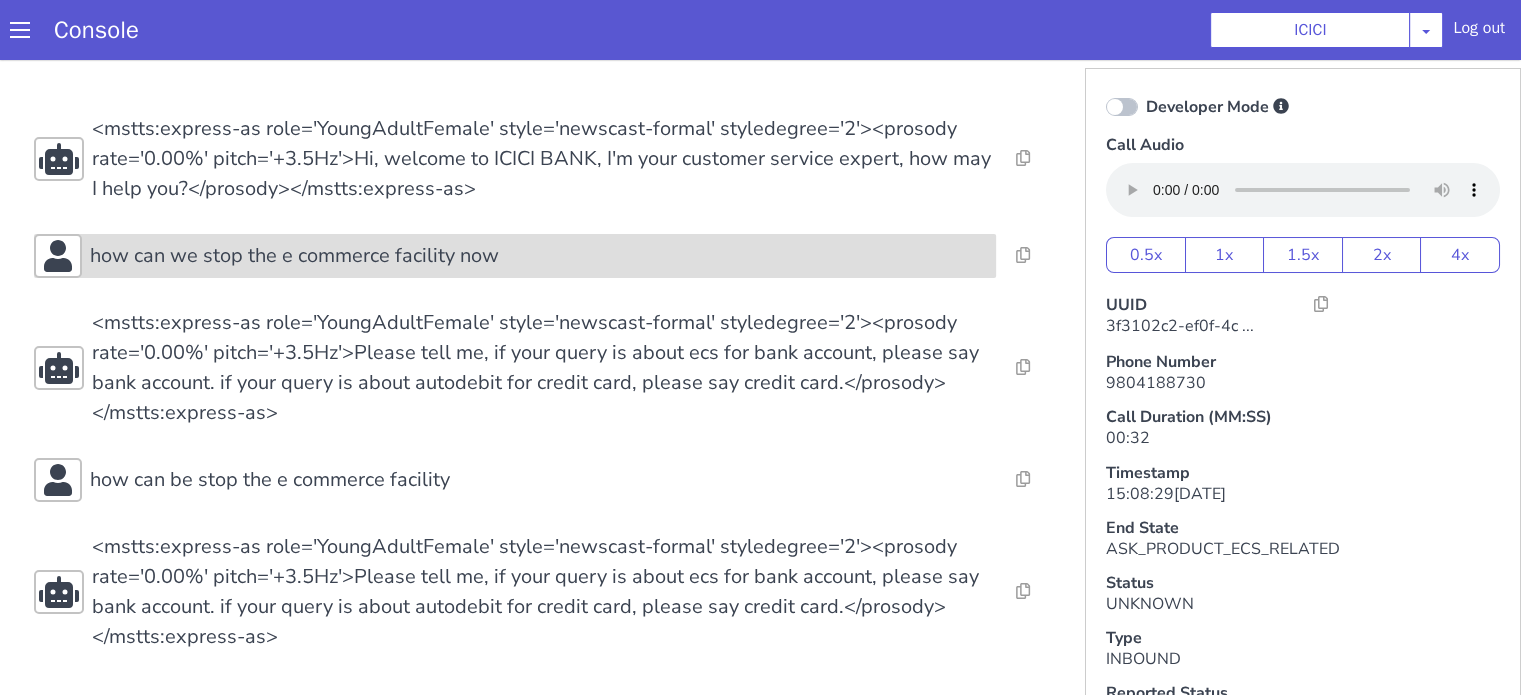 click on "how can we stop the e commerce facility now" at bounding box center (539, 256) 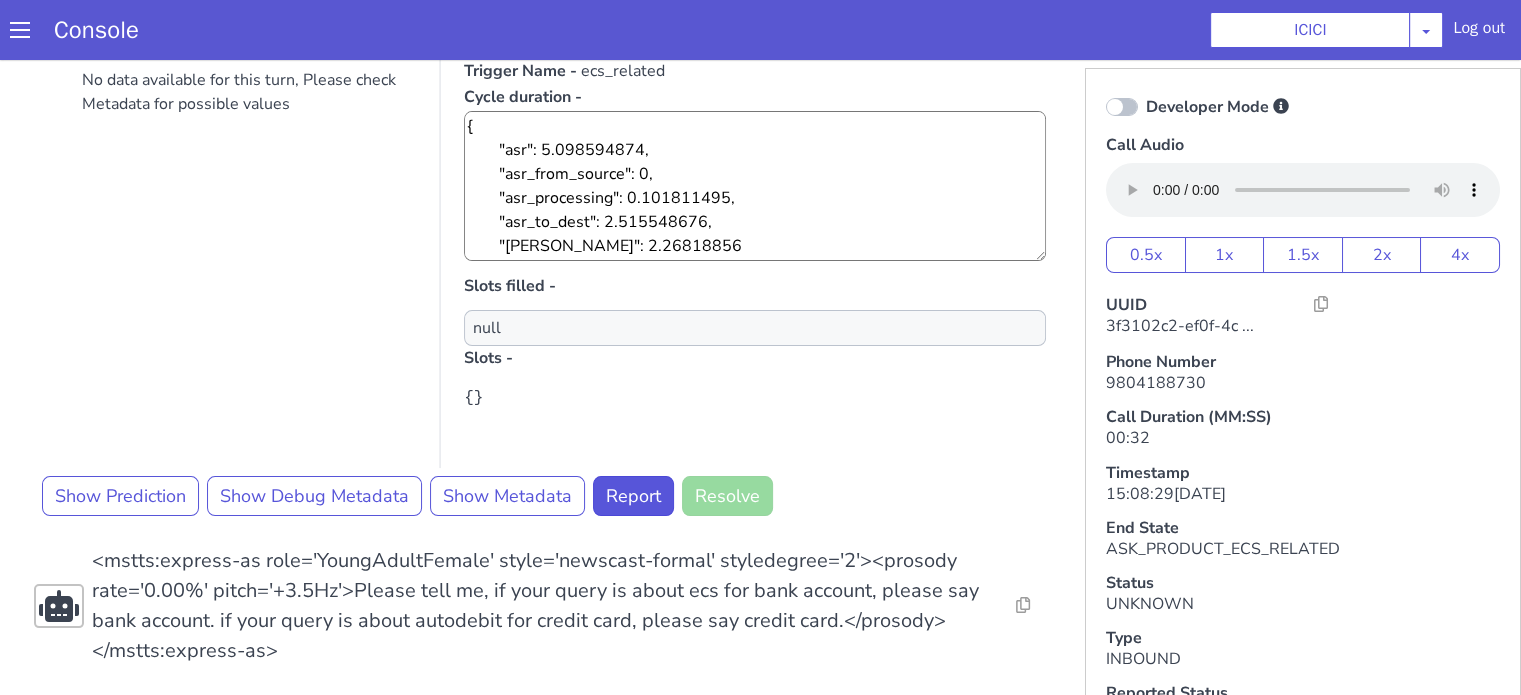 scroll, scrollTop: 400, scrollLeft: 0, axis: vertical 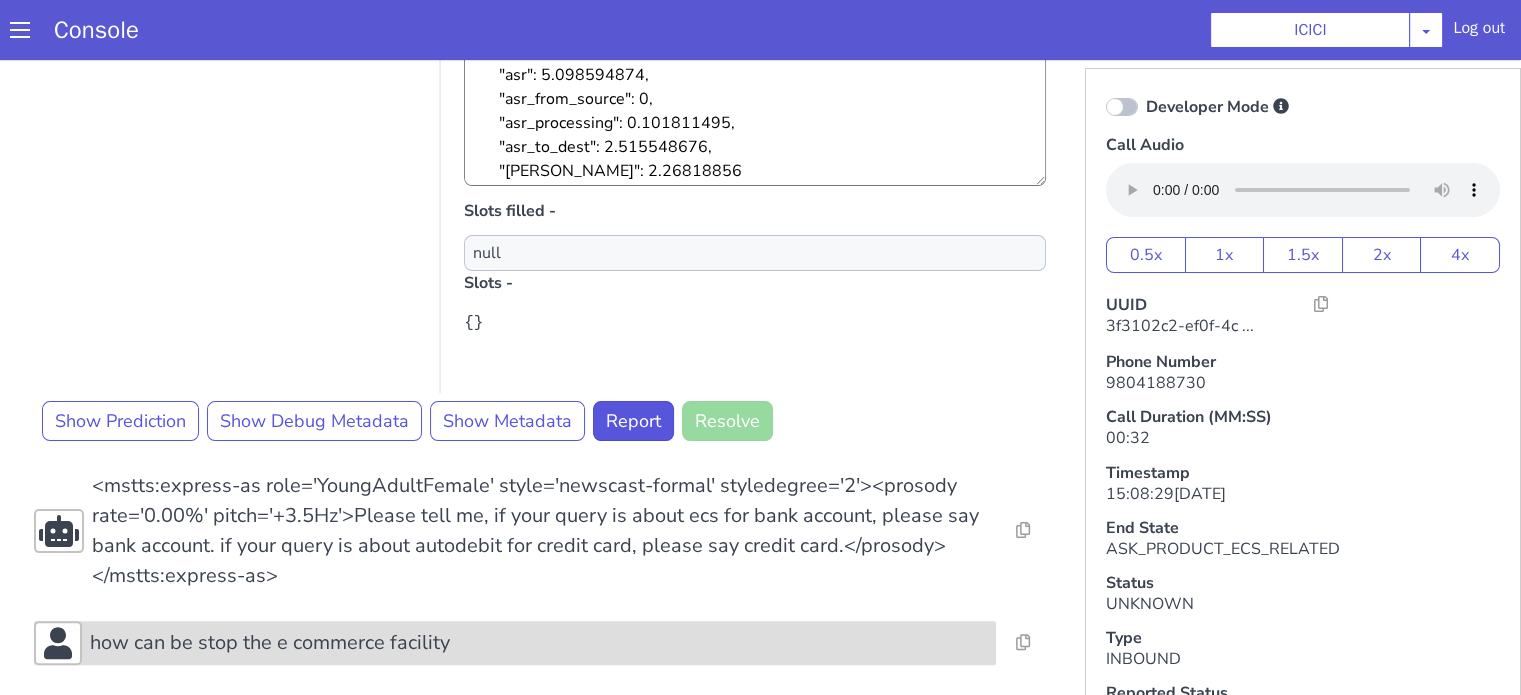 click on "how can be stop the e commerce facility" at bounding box center (270, 643) 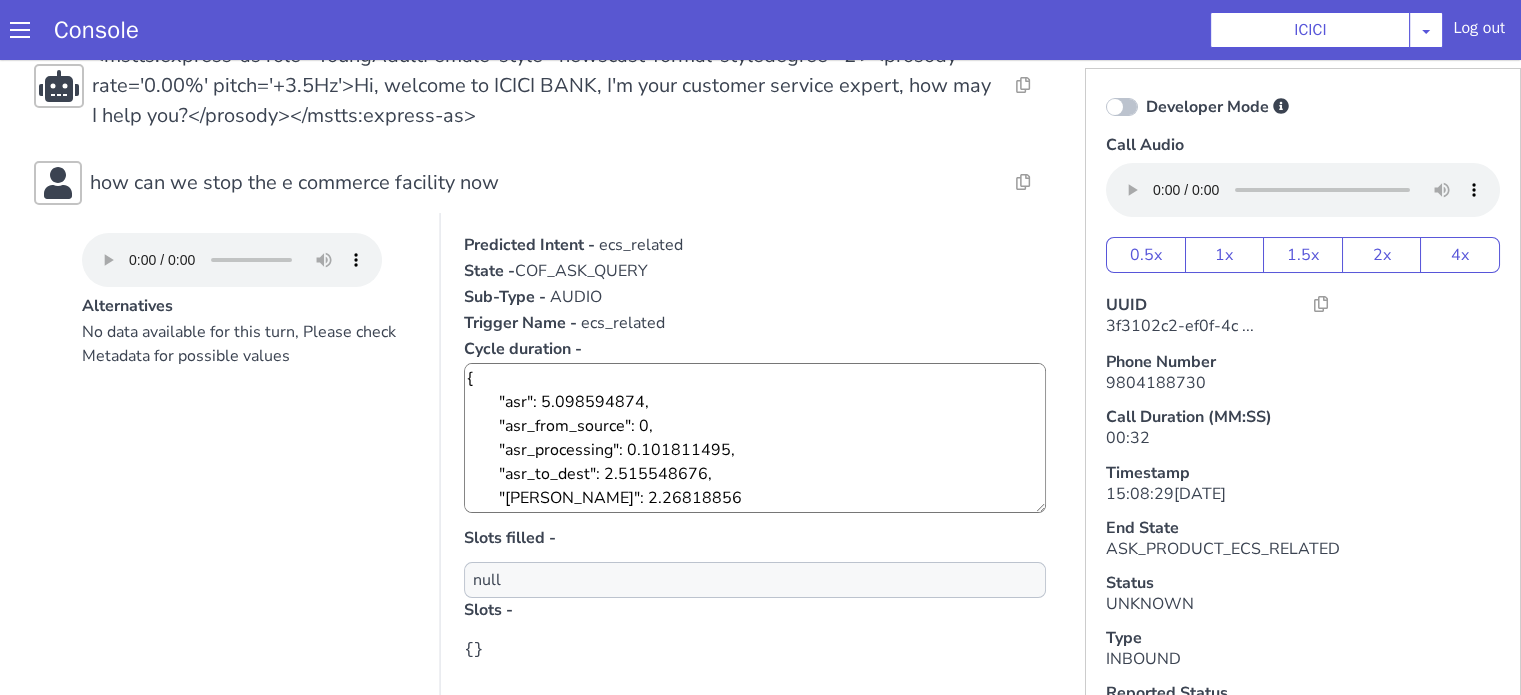 scroll, scrollTop: 0, scrollLeft: 0, axis: both 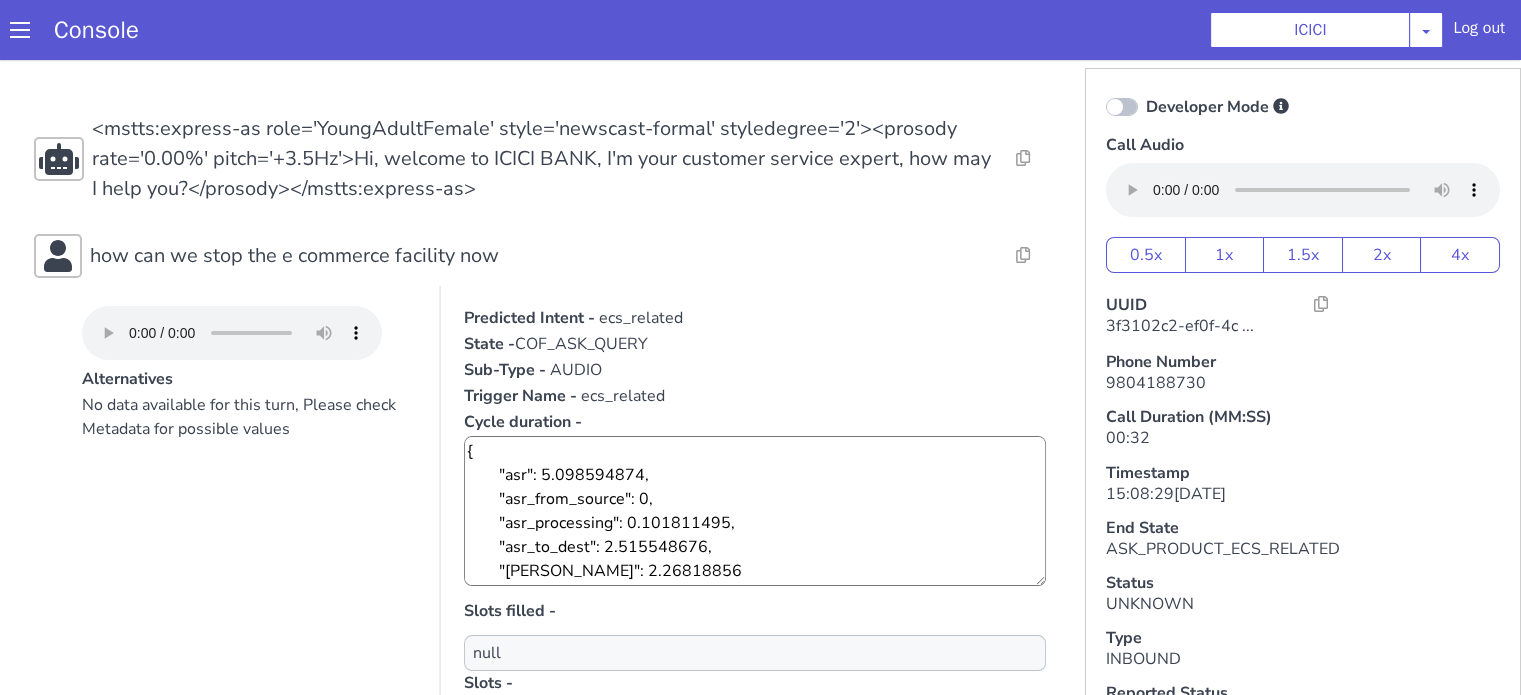 click on "ecs_related" at bounding box center (641, 318) 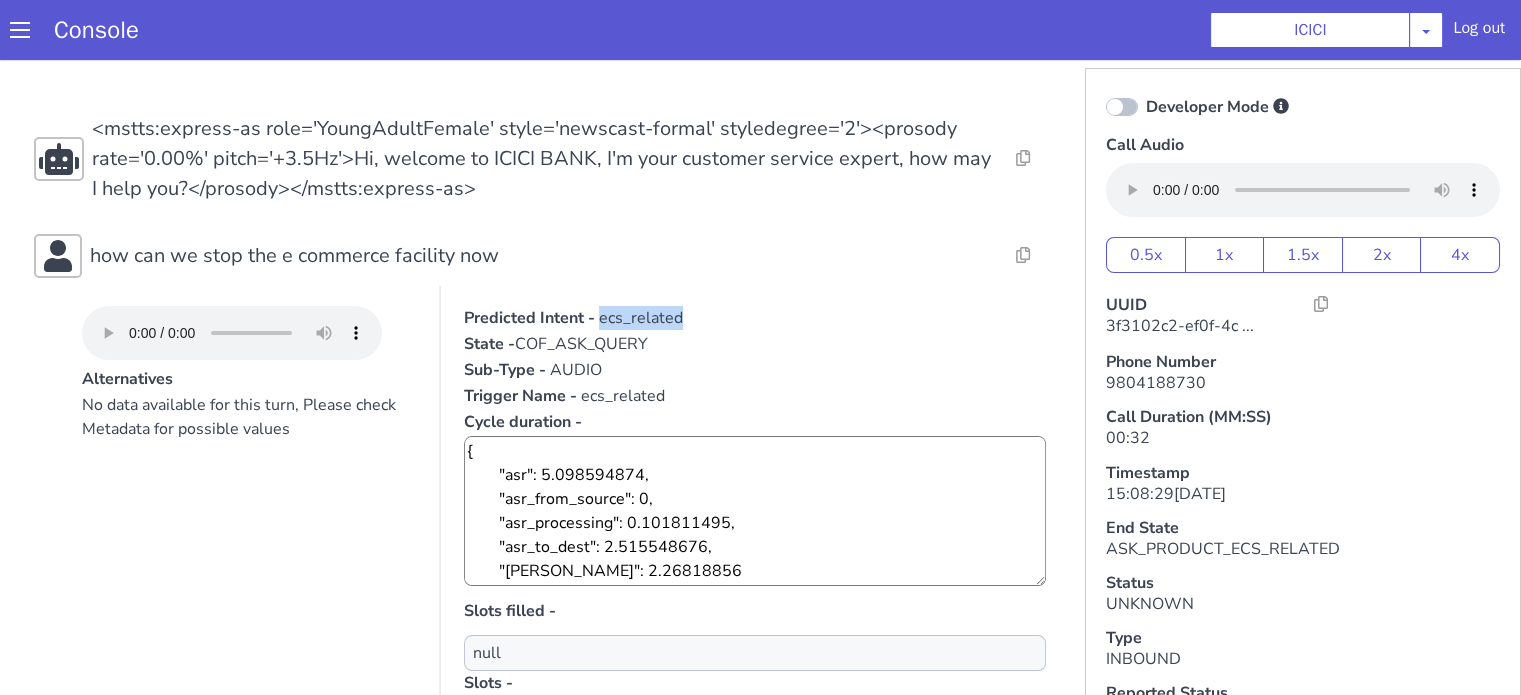 click on "ecs_related" at bounding box center [641, 318] 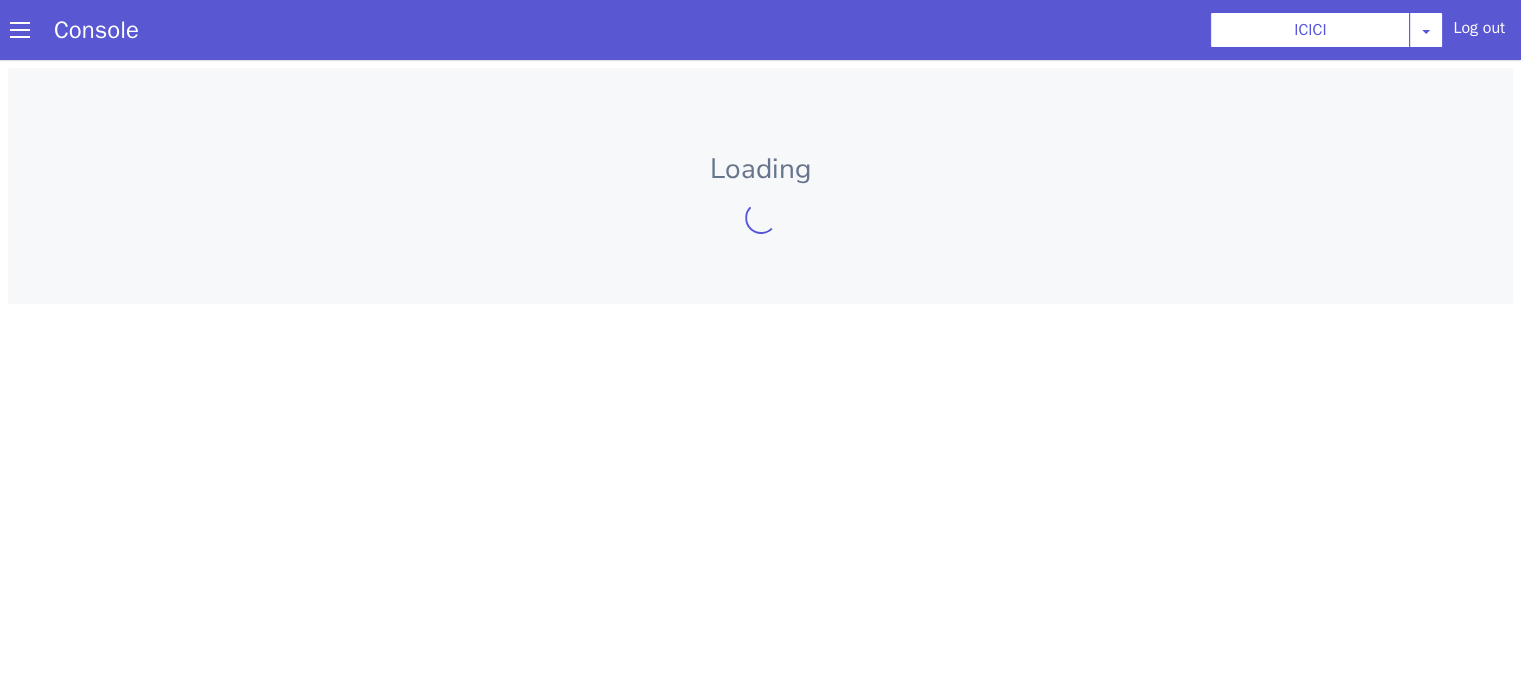 scroll, scrollTop: 0, scrollLeft: 0, axis: both 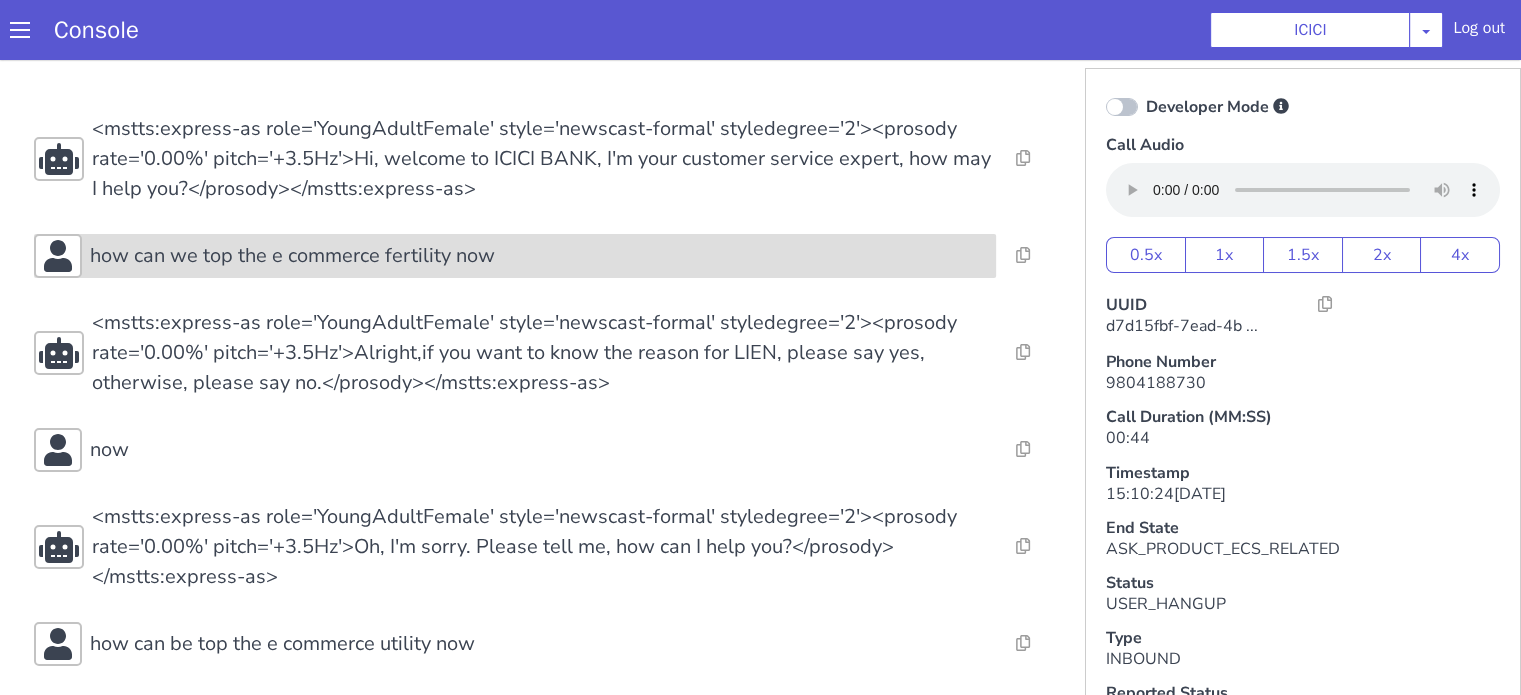 click on "how can we top the e commerce fertility now" at bounding box center (292, 256) 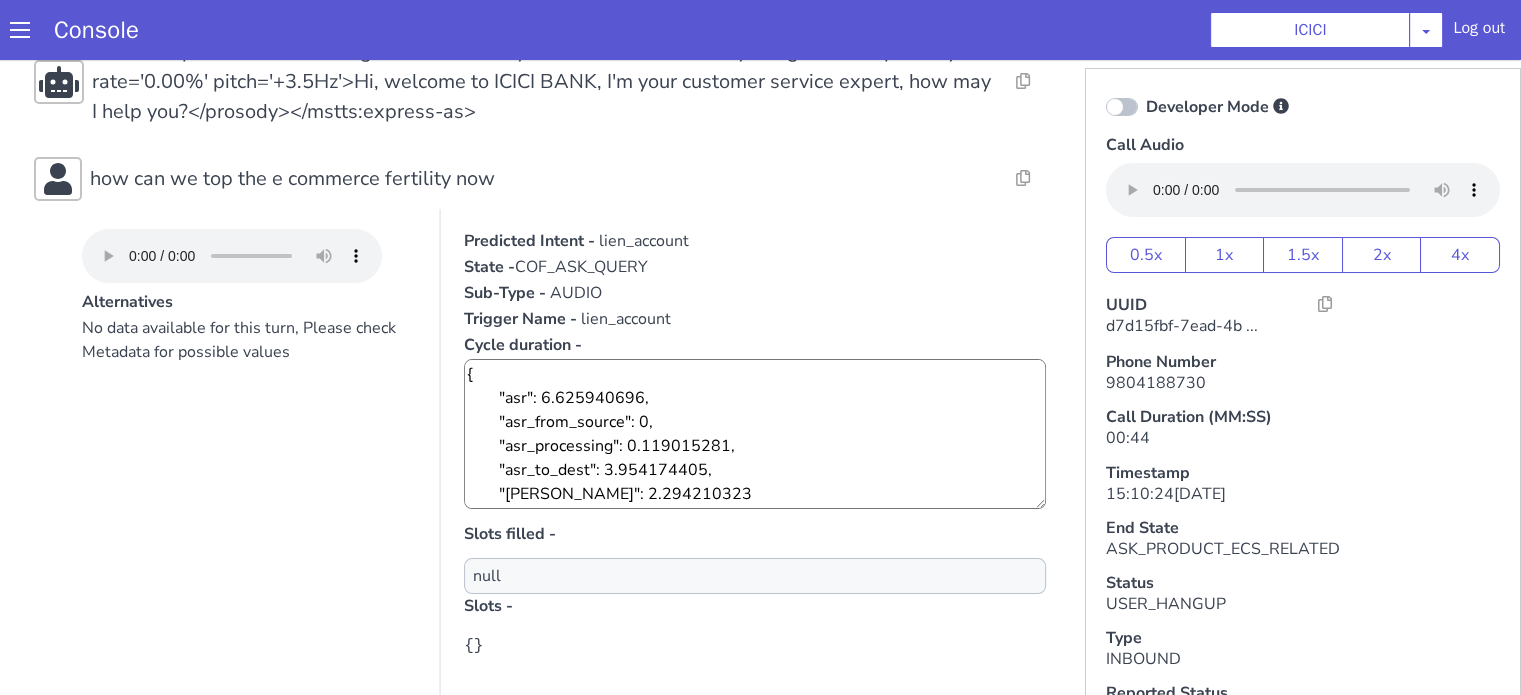 scroll, scrollTop: 200, scrollLeft: 0, axis: vertical 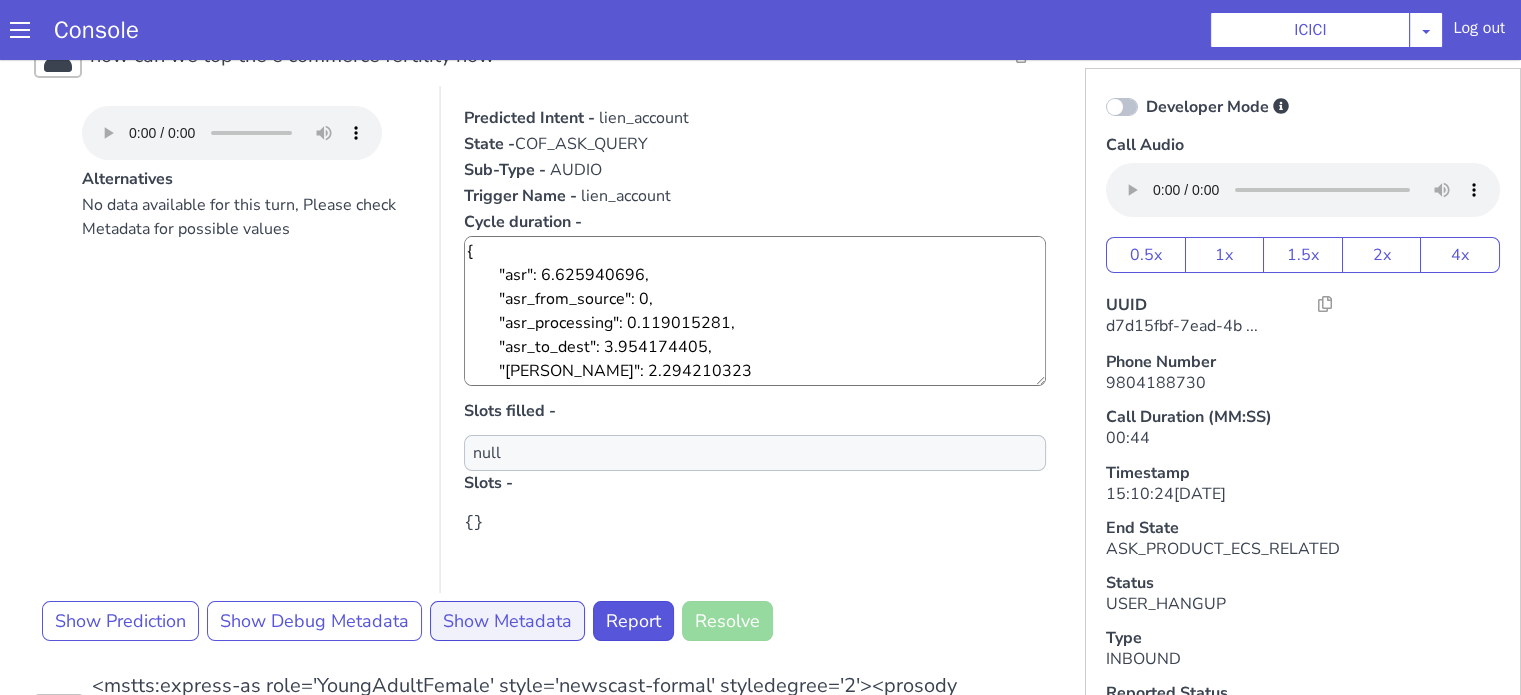 click on "Resolve  Intent Error  Entity Error  Transcription Error  Miscellaneous Submit Resolve  Intent Error  Entity Error  Transcription Error  Miscellaneous Submit Resolve  Intent Error  Entity Error  Transcription Error  Miscellaneous Submit <mstts:express-as role='YoungAdultFemale' style='newscast-formal' styledegree='2'><prosody rate='0.00%' pitch='+3.5Hz'>Hi, welcome to ICICI BANK, I'm your customer service expert, how may I help you?</prosody></mstts:express-as> Resolve  Intent Error  Entity Error  Transcription Error  Miscellaneous Submit how can we top the e commerce fertility now Alternatives No data available for this turn, Please check Metadata for possible values Predicted Intent -   lien_account State -  COF_ASK_QUERY Sub-Type -   AUDIO Trigger Name -   lien_account Cycle duration -  {
"asr": 6.625940696,
"asr_from_source": 0,
"asr_processing": 0.119015281,
"asr_to_dest": 3.954174405,
"[PERSON_NAME]": 2.294210323
} Slots filled - null Slots -   {} Show Prediction Show Debug Metadata Show Metadata Report" at bounding box center (544, 546) 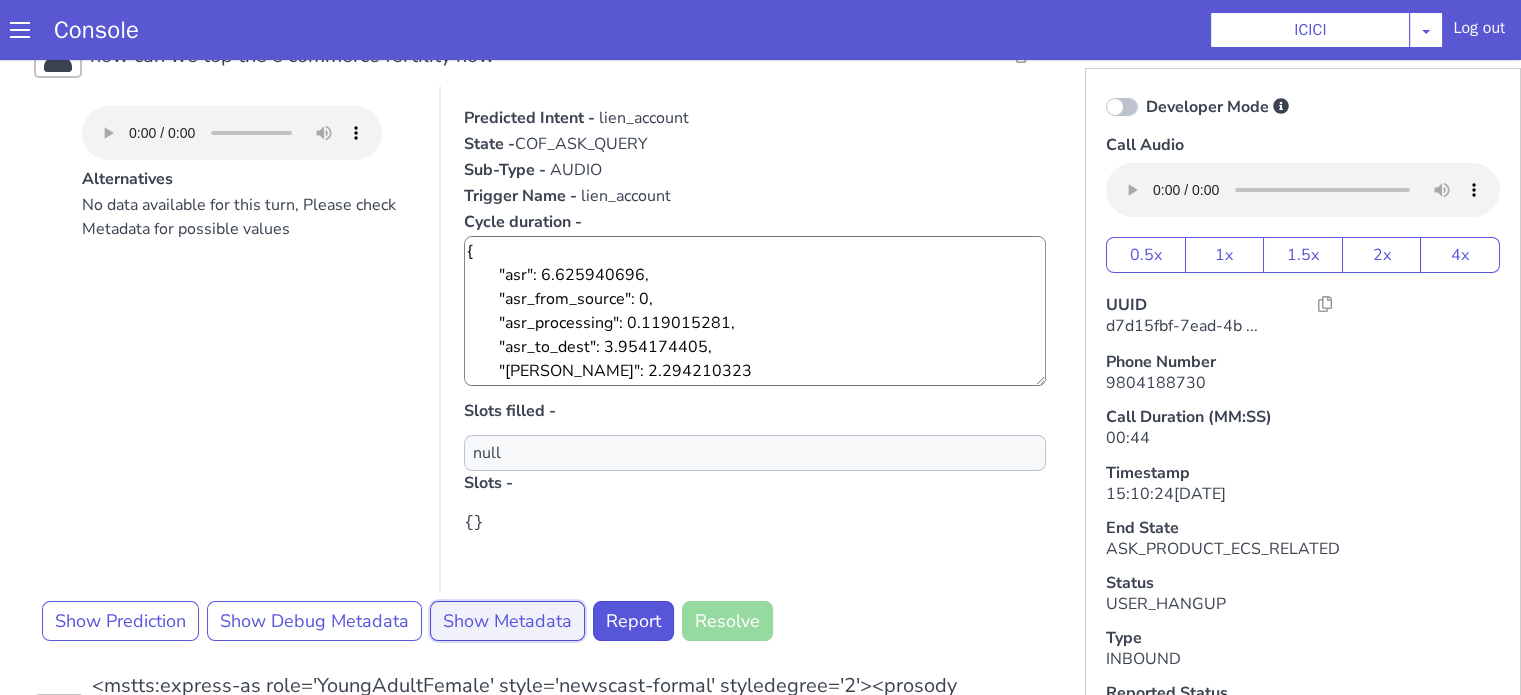 click on "Show Metadata" at bounding box center (507, 621) 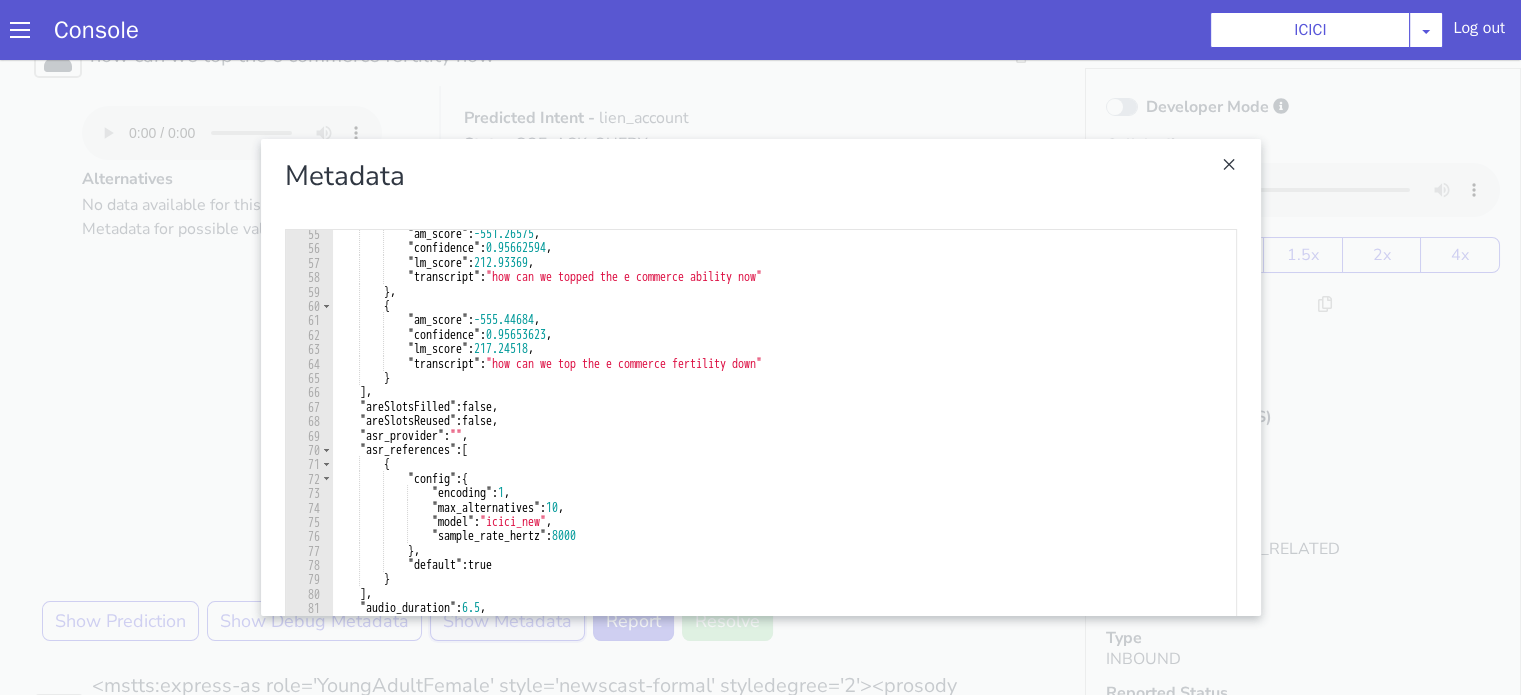 scroll, scrollTop: 780, scrollLeft: 0, axis: vertical 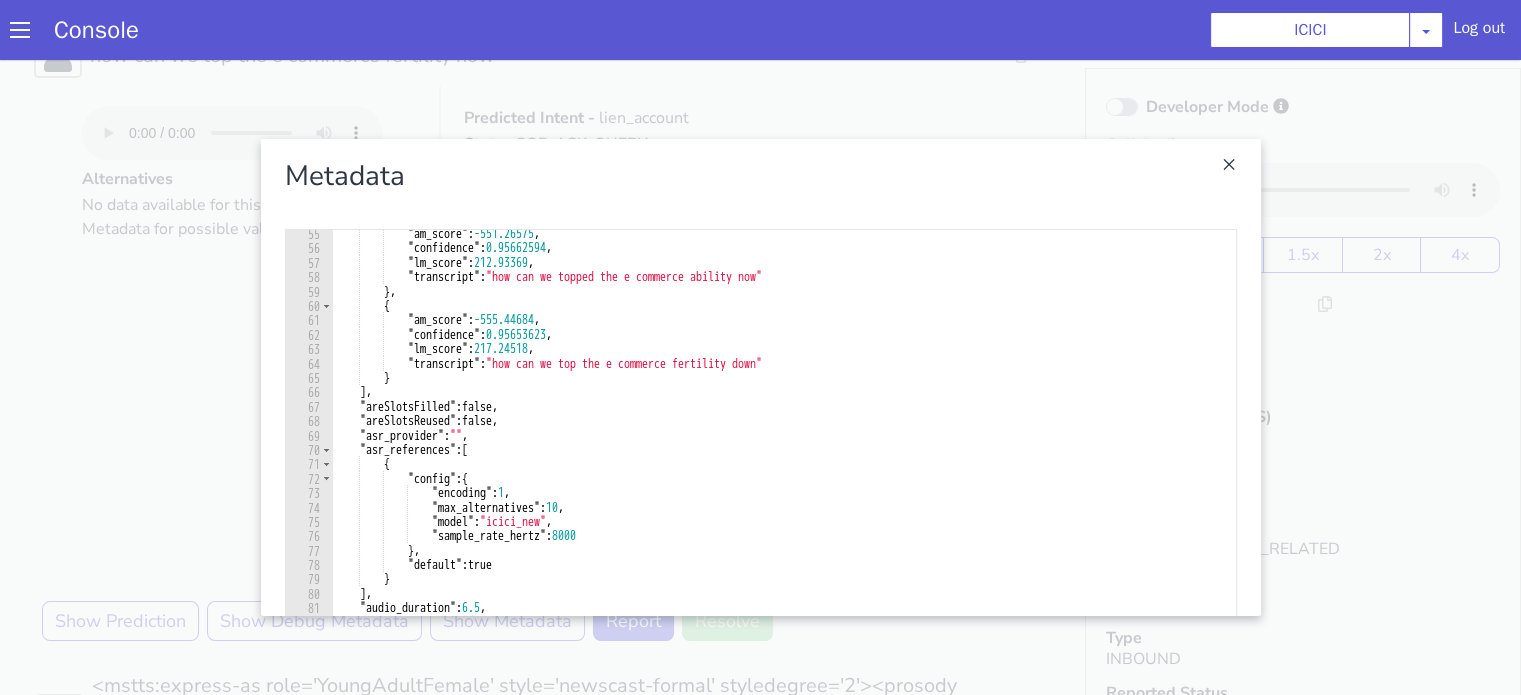 drag, startPoint x: 0, startPoint y: 384, endPoint x: 12, endPoint y: 376, distance: 14.422205 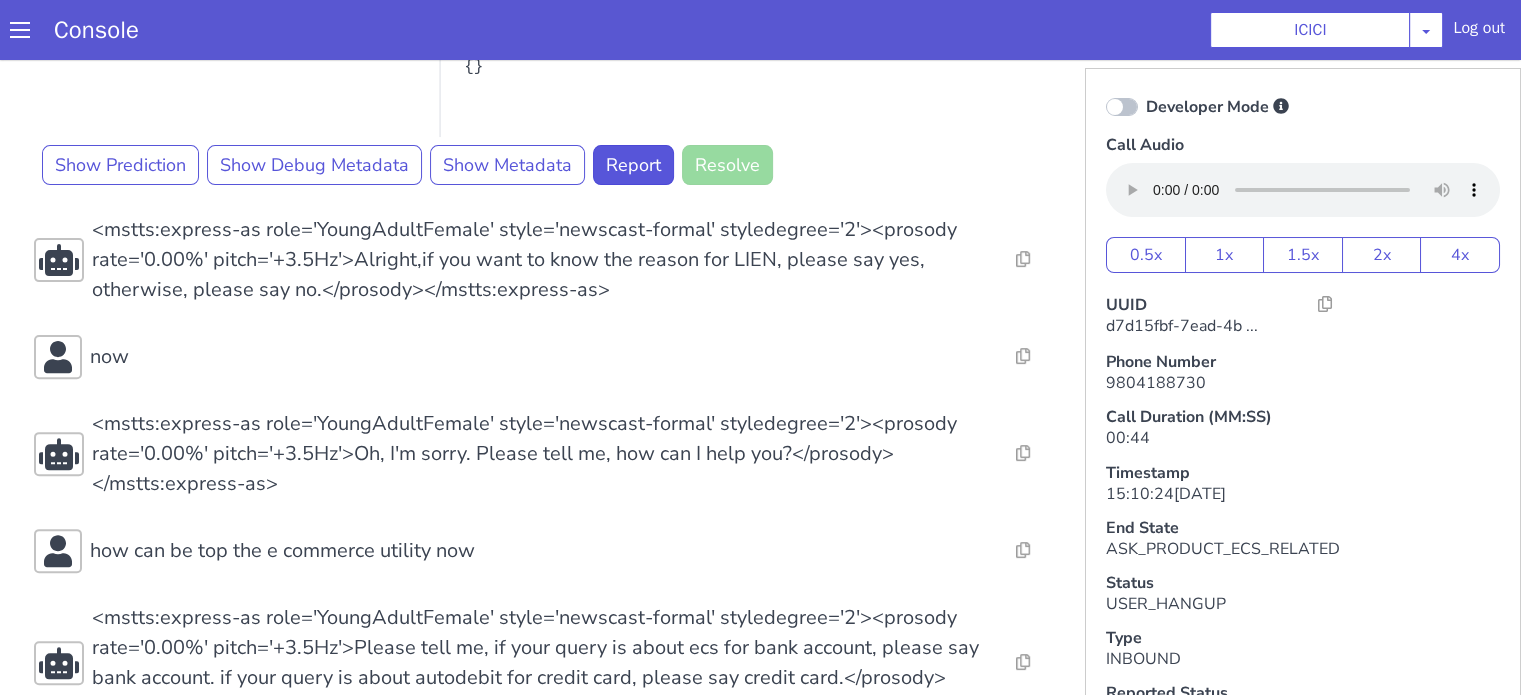 scroll, scrollTop: 700, scrollLeft: 0, axis: vertical 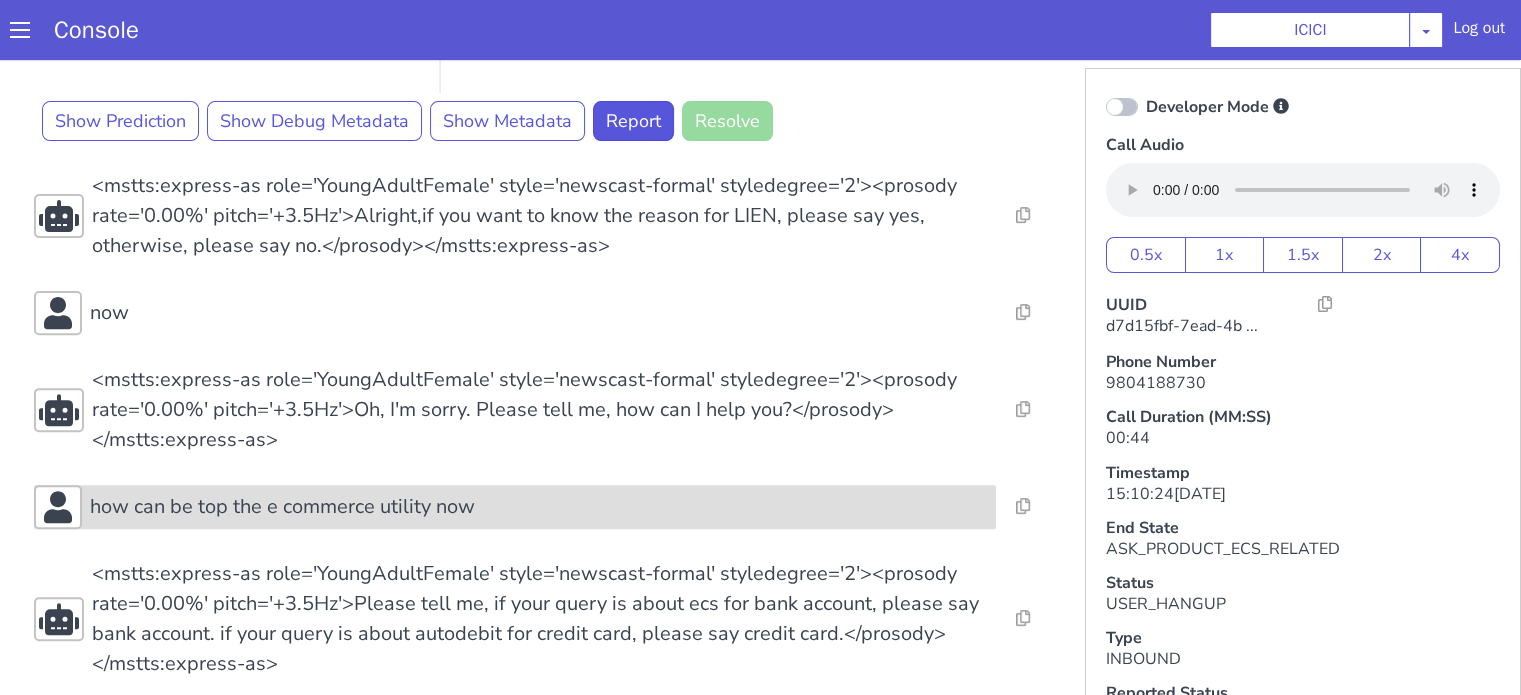 click on "how can be top the e commerce utility now" at bounding box center [282, 507] 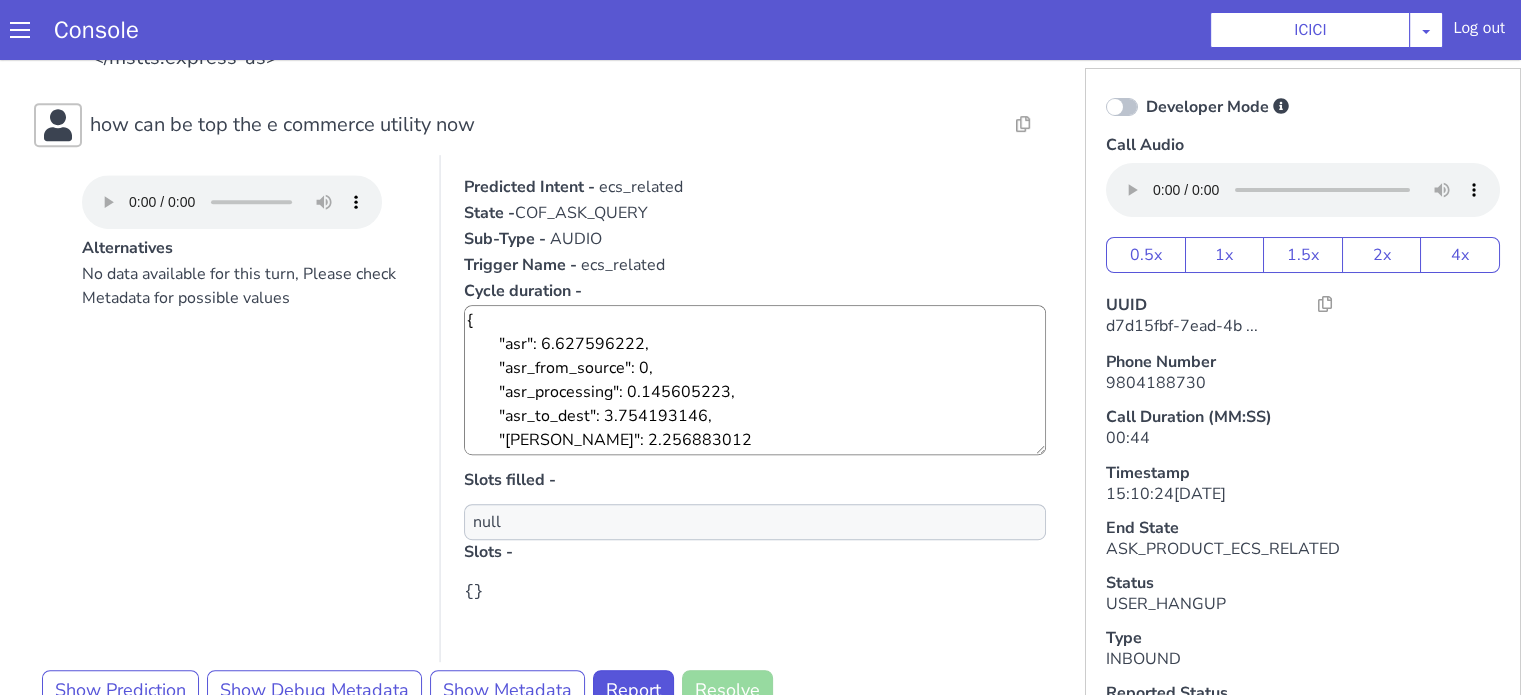 scroll, scrollTop: 1200, scrollLeft: 0, axis: vertical 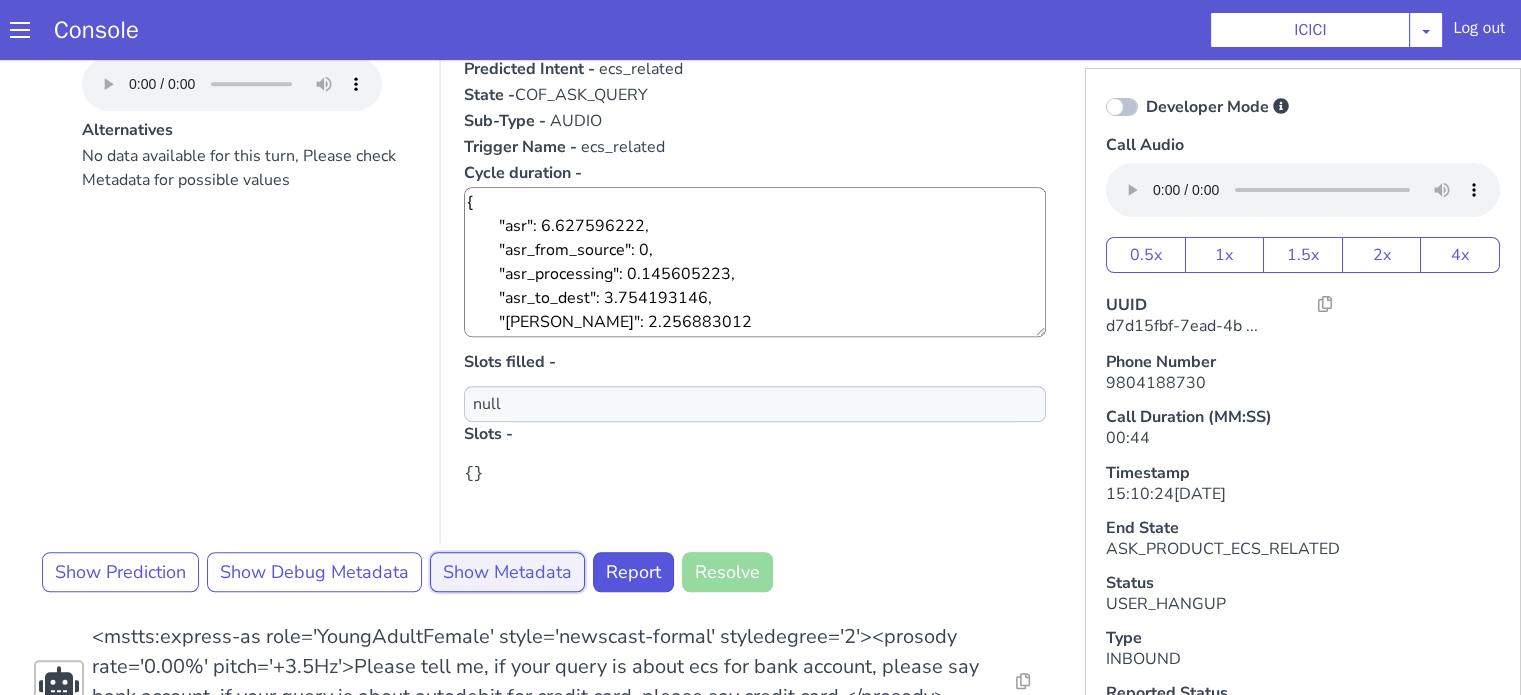 click on "Show Metadata" at bounding box center [507, 572] 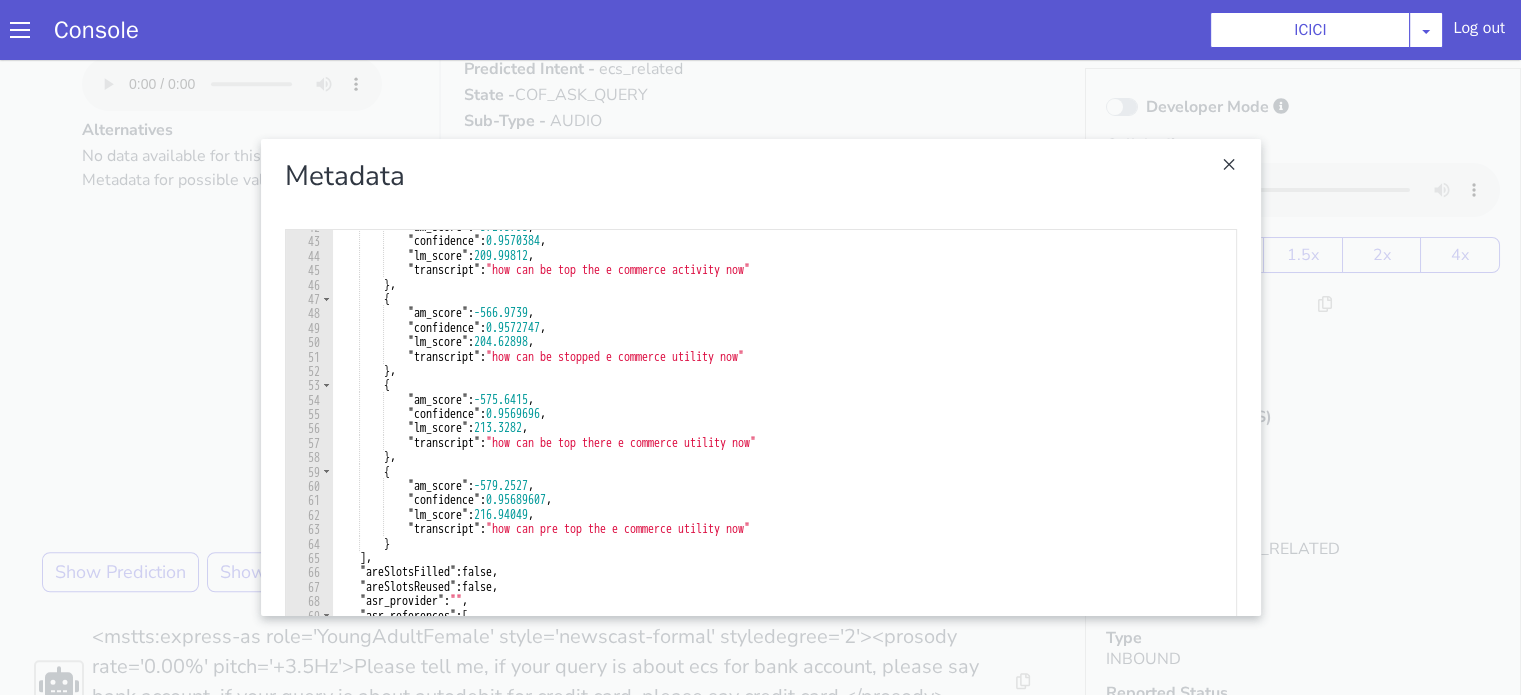 scroll, scrollTop: 420, scrollLeft: 0, axis: vertical 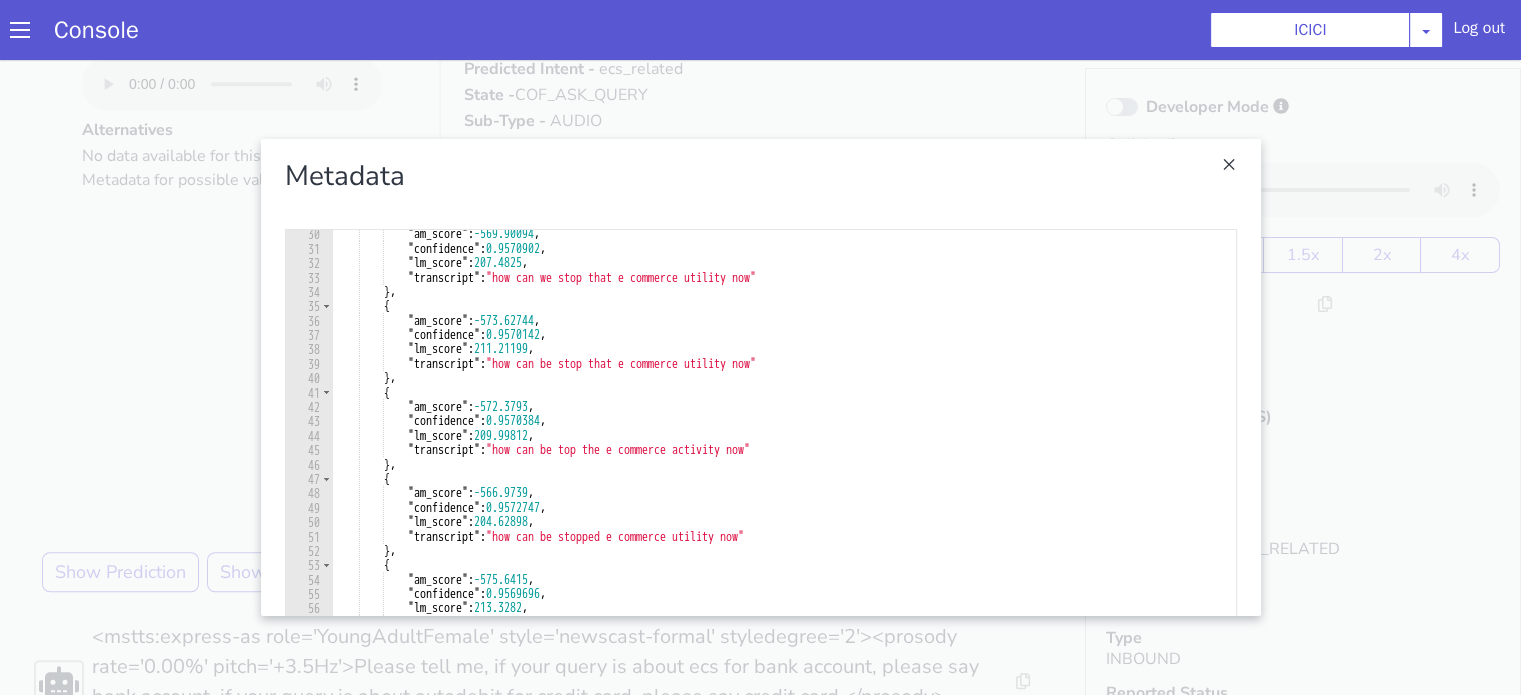 click at bounding box center [760, 377] 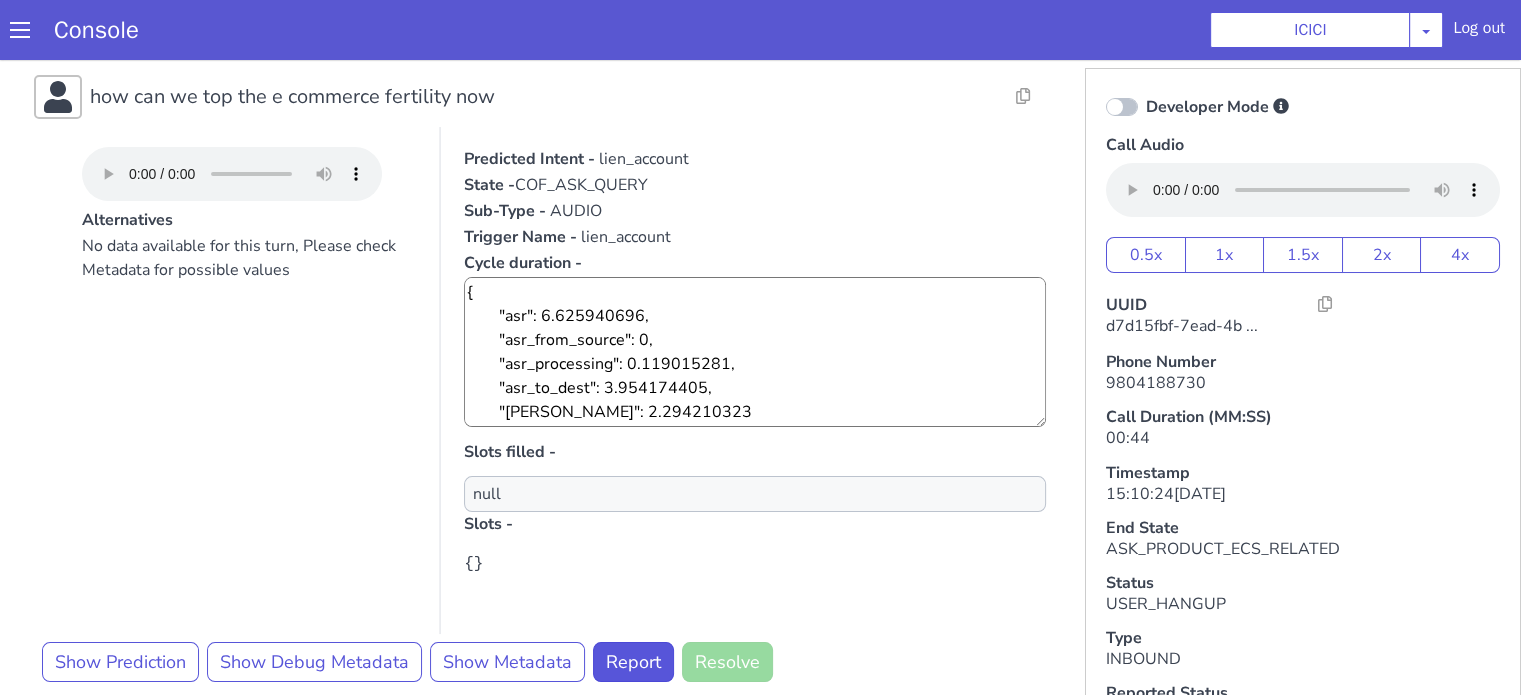 scroll, scrollTop: 0, scrollLeft: 0, axis: both 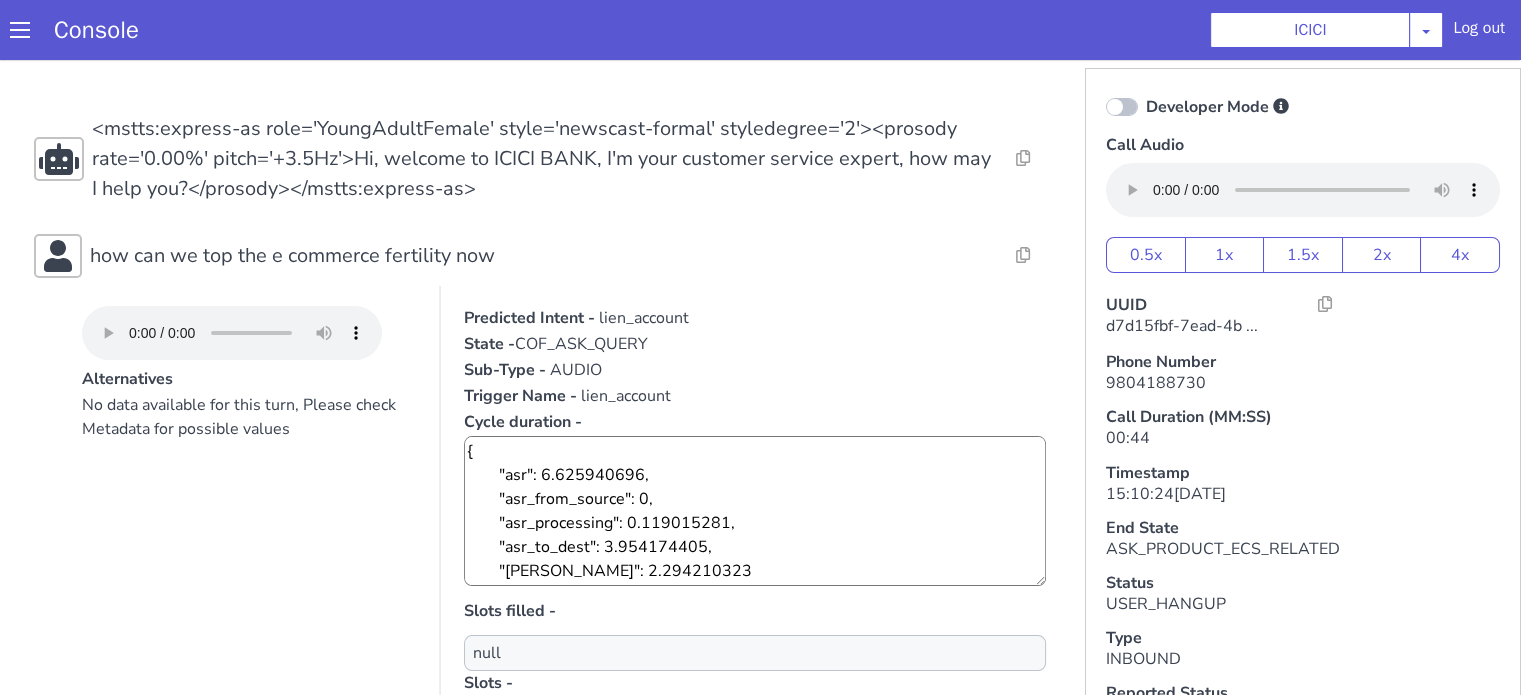 click on "lien_account" at bounding box center [644, 318] 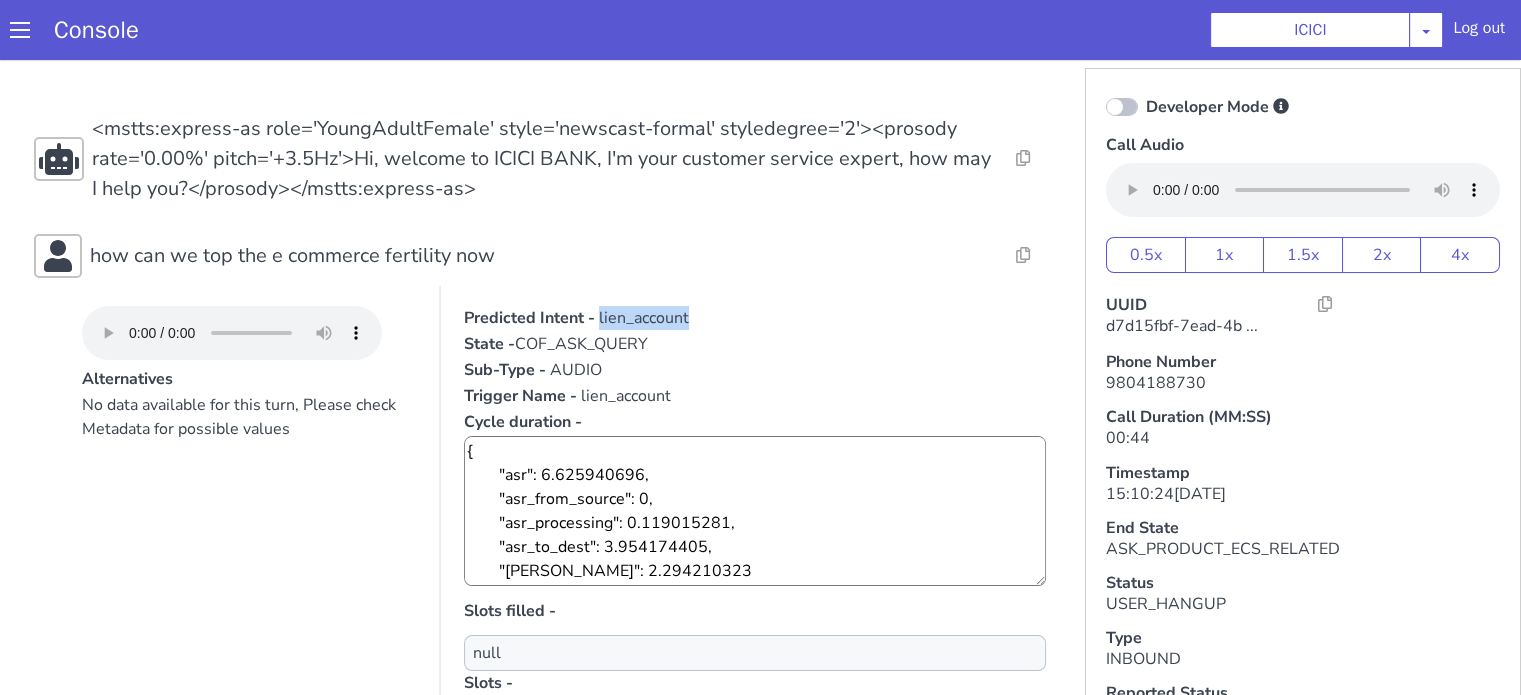 click on "lien_account" at bounding box center [644, 318] 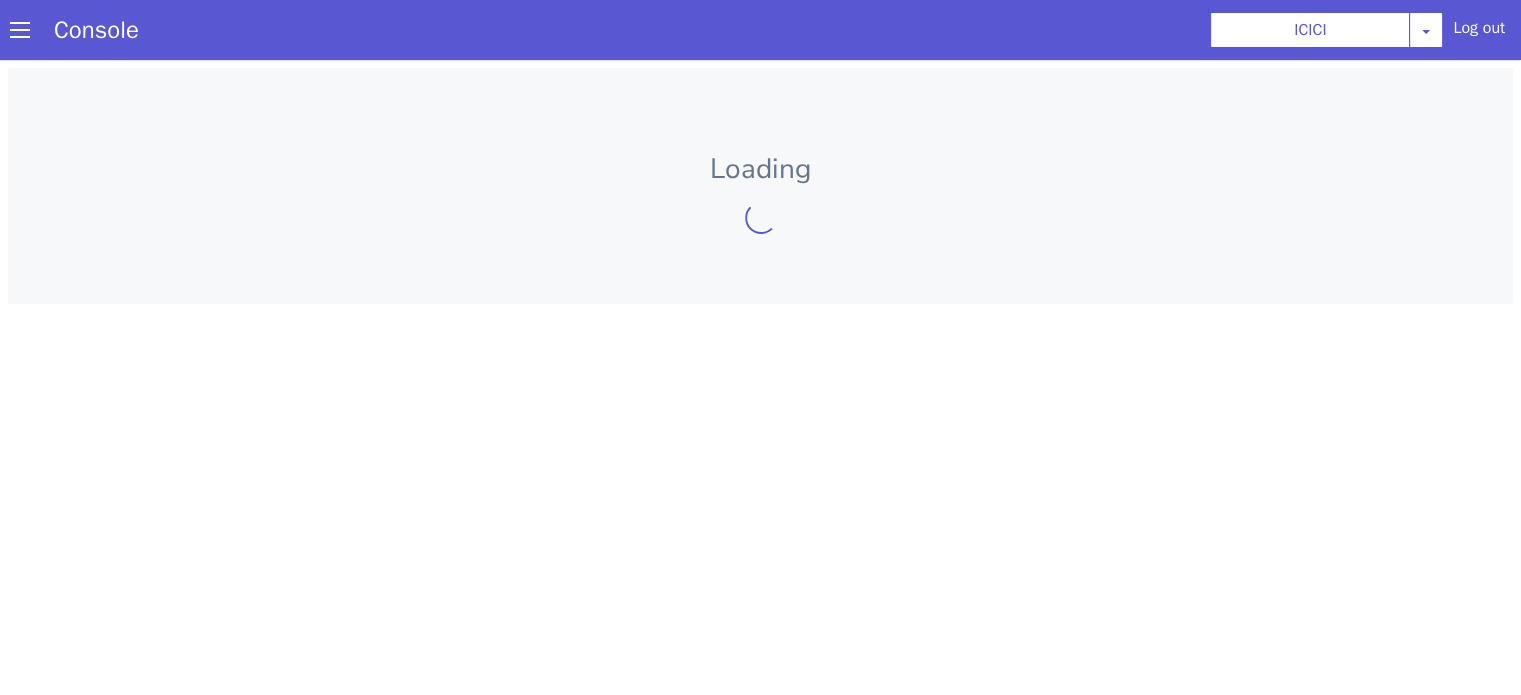 scroll, scrollTop: 0, scrollLeft: 0, axis: both 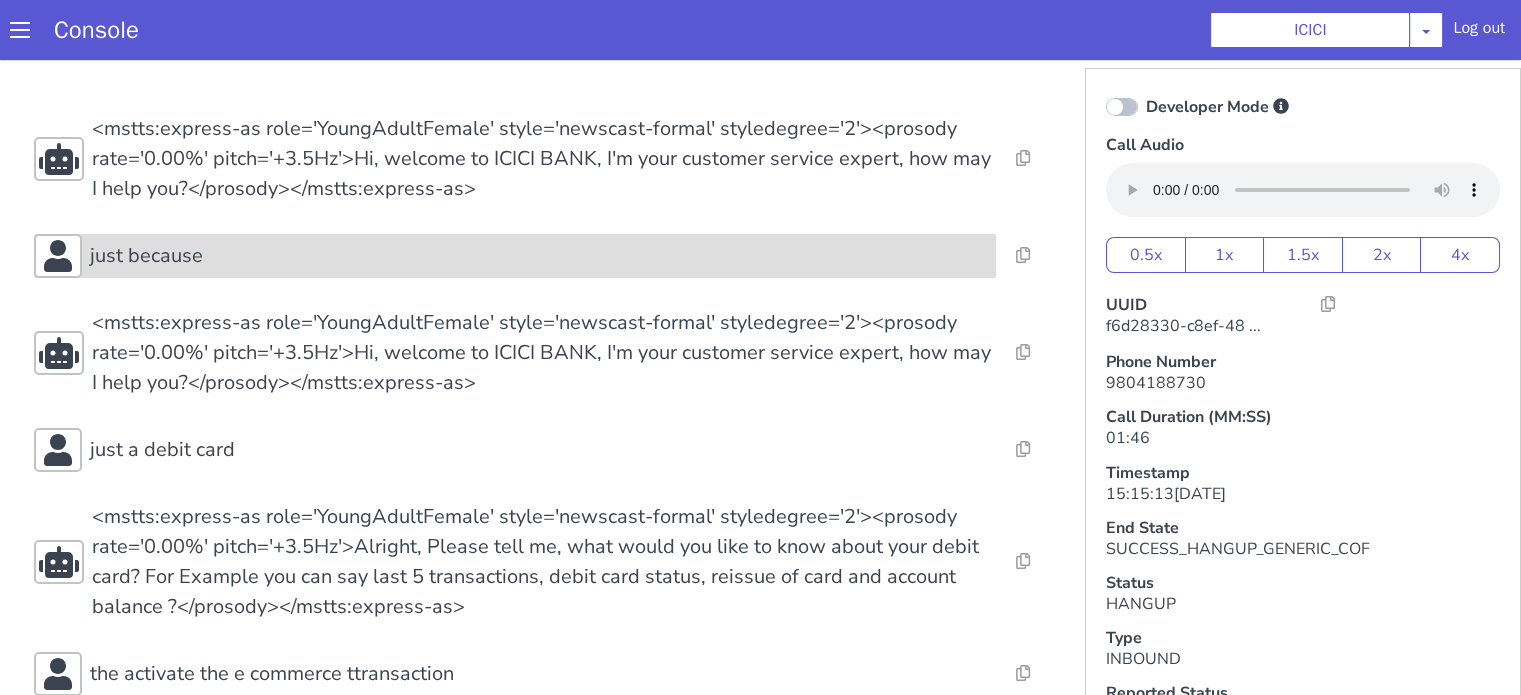 click on "just because" at bounding box center [1751, -132] 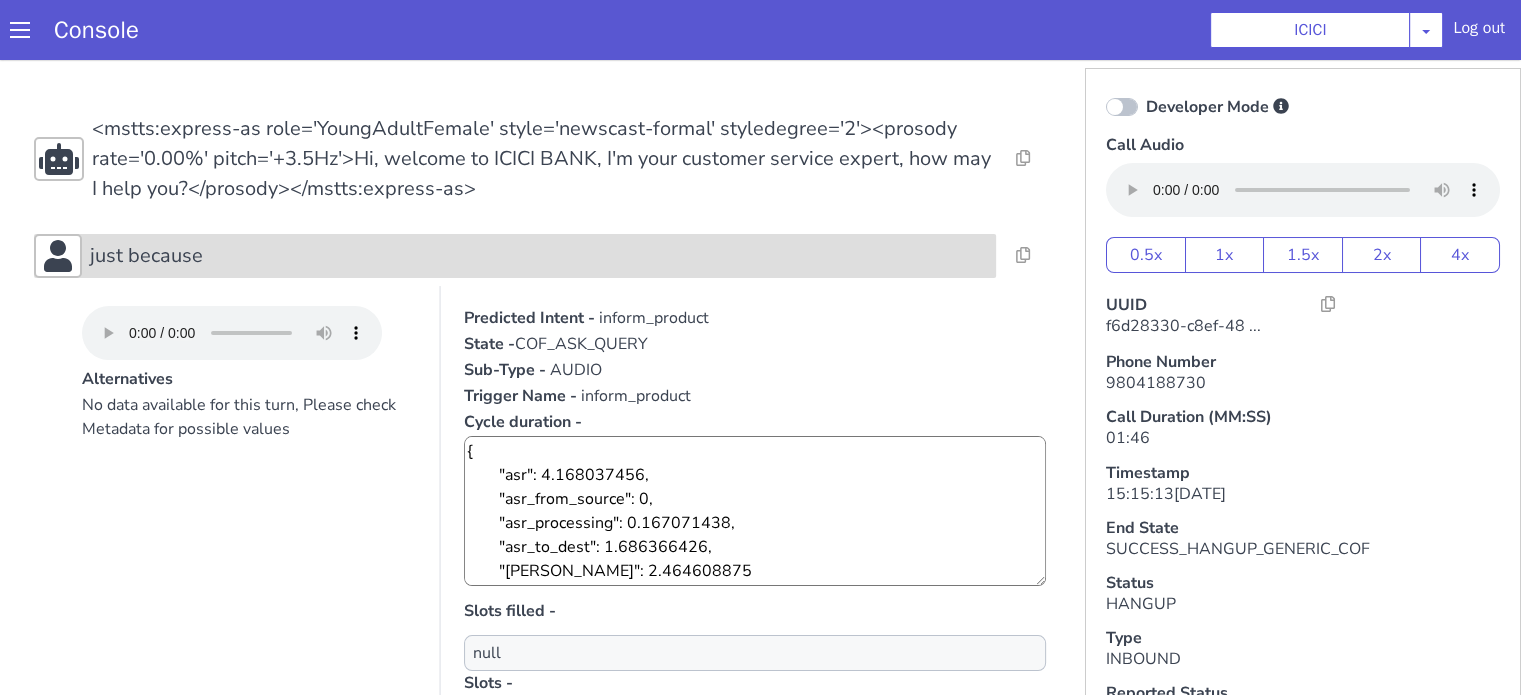 click on "just because" at bounding box center (762, -66) 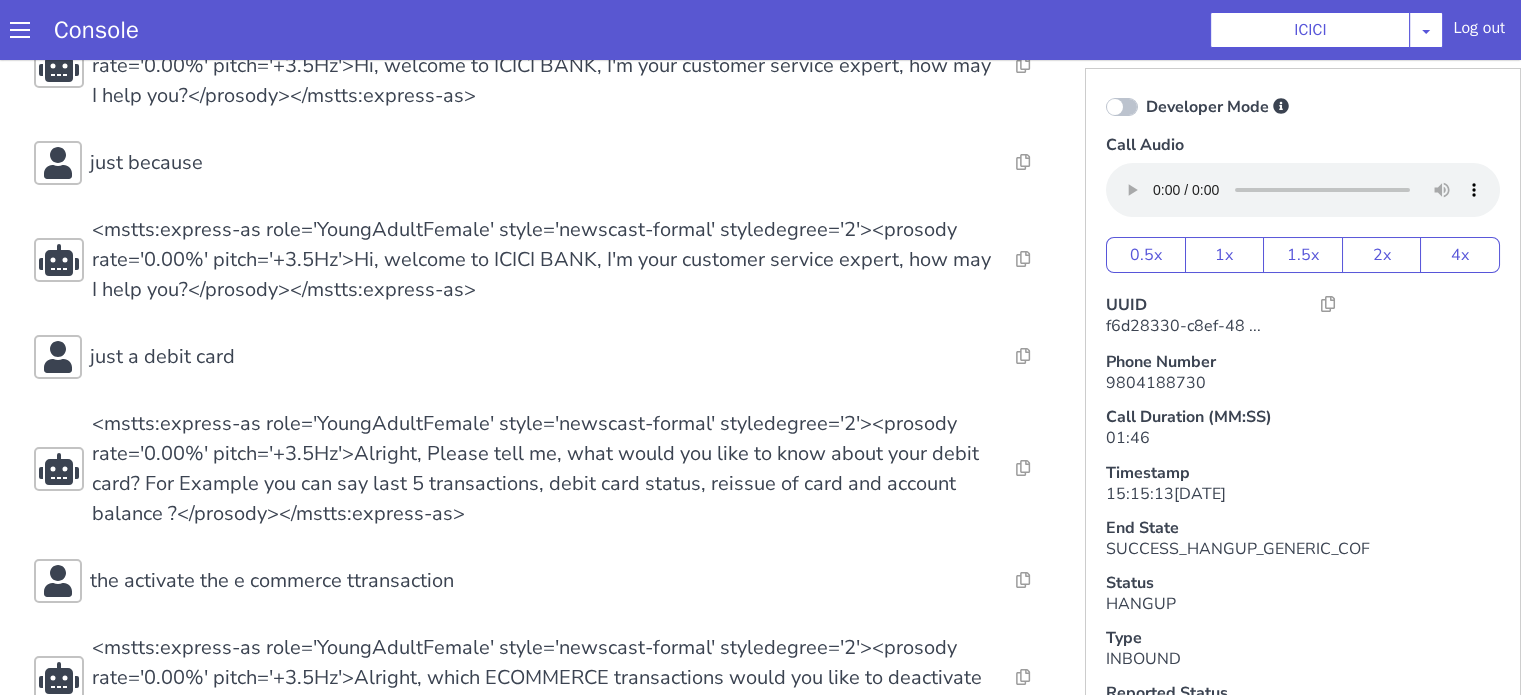 scroll, scrollTop: 200, scrollLeft: 0, axis: vertical 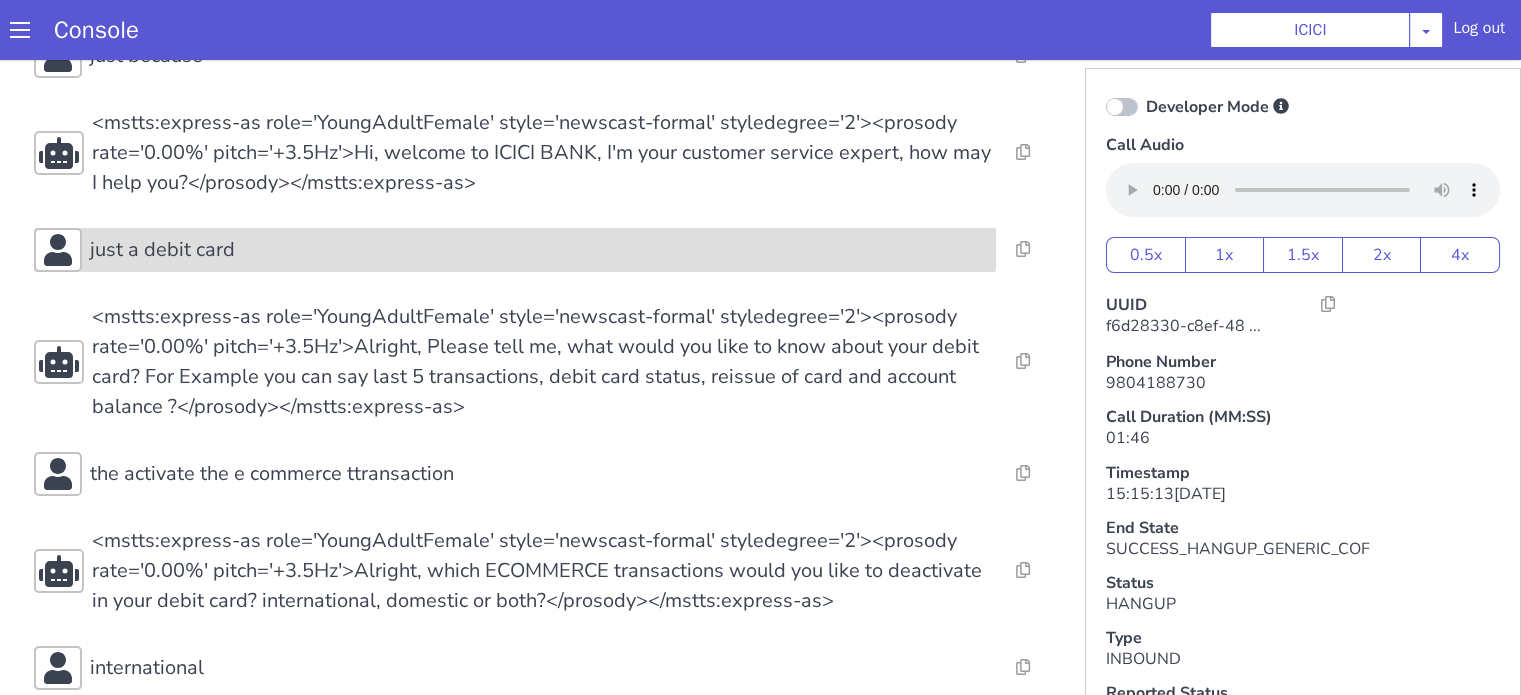 click on "just a debit card" at bounding box center (959, -201) 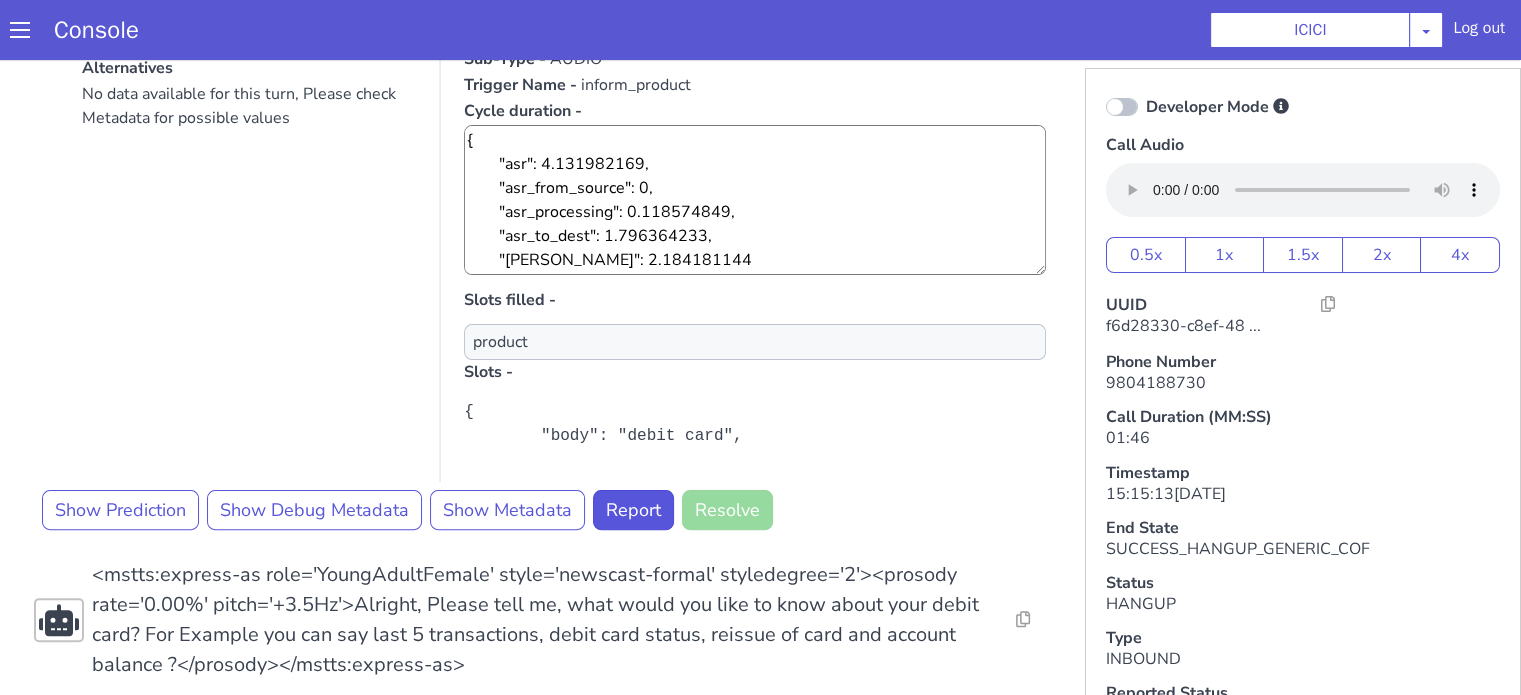 scroll, scrollTop: 700, scrollLeft: 0, axis: vertical 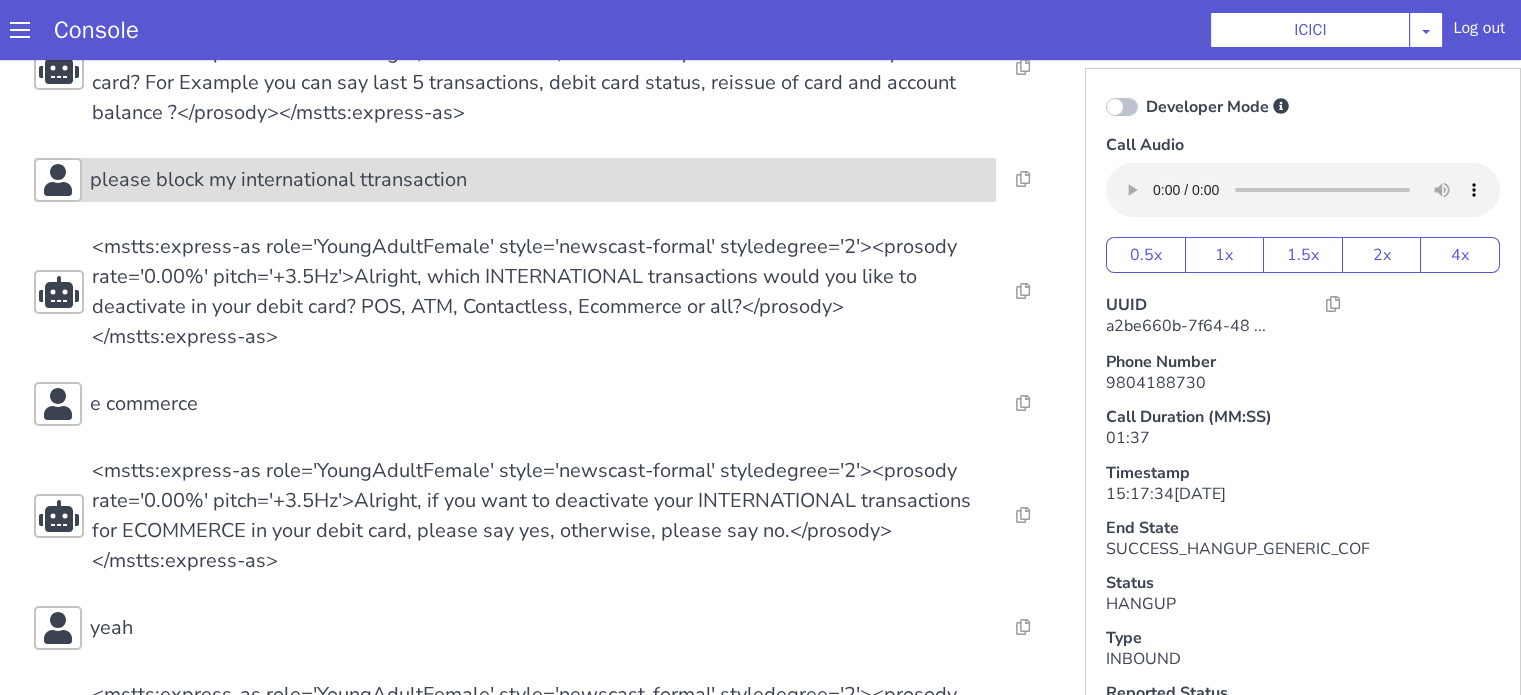 click on "please block my international ttransaction" at bounding box center (515, 180) 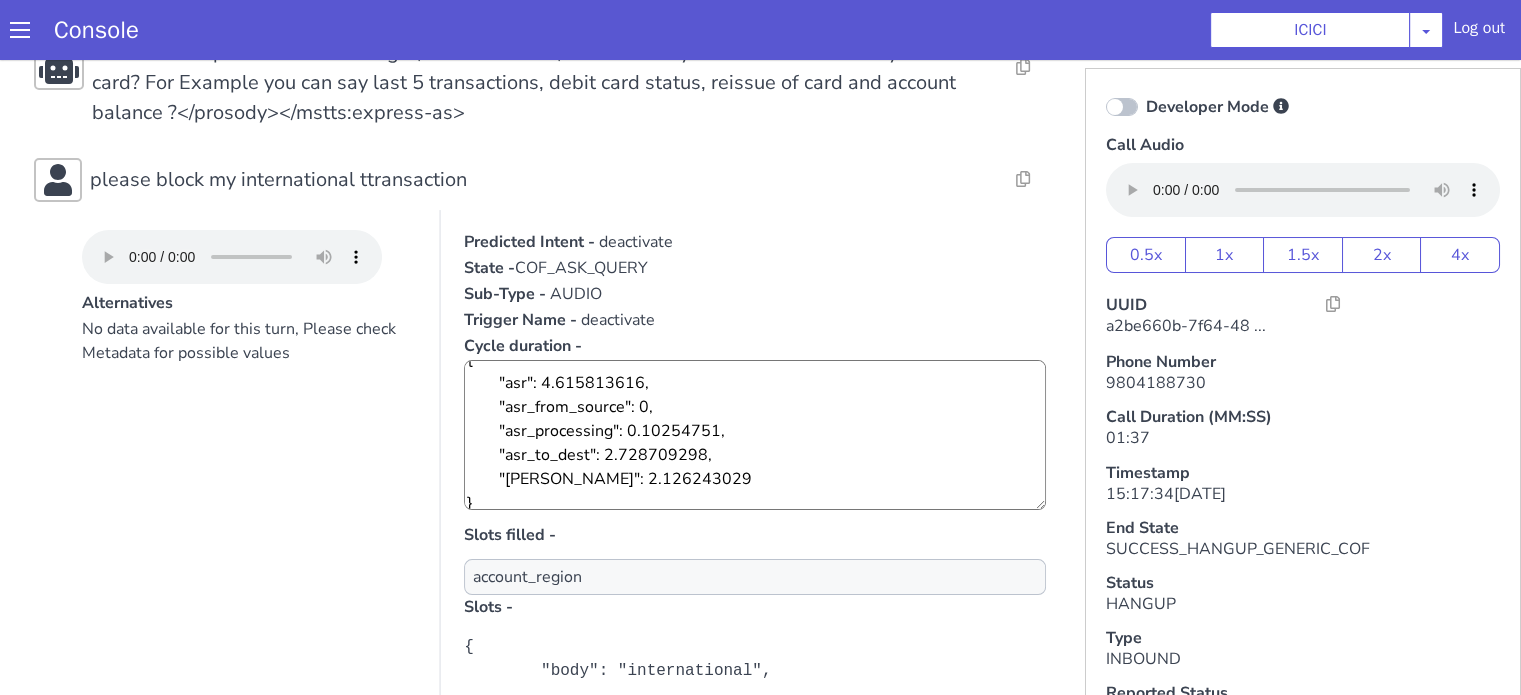 scroll, scrollTop: 24, scrollLeft: 0, axis: vertical 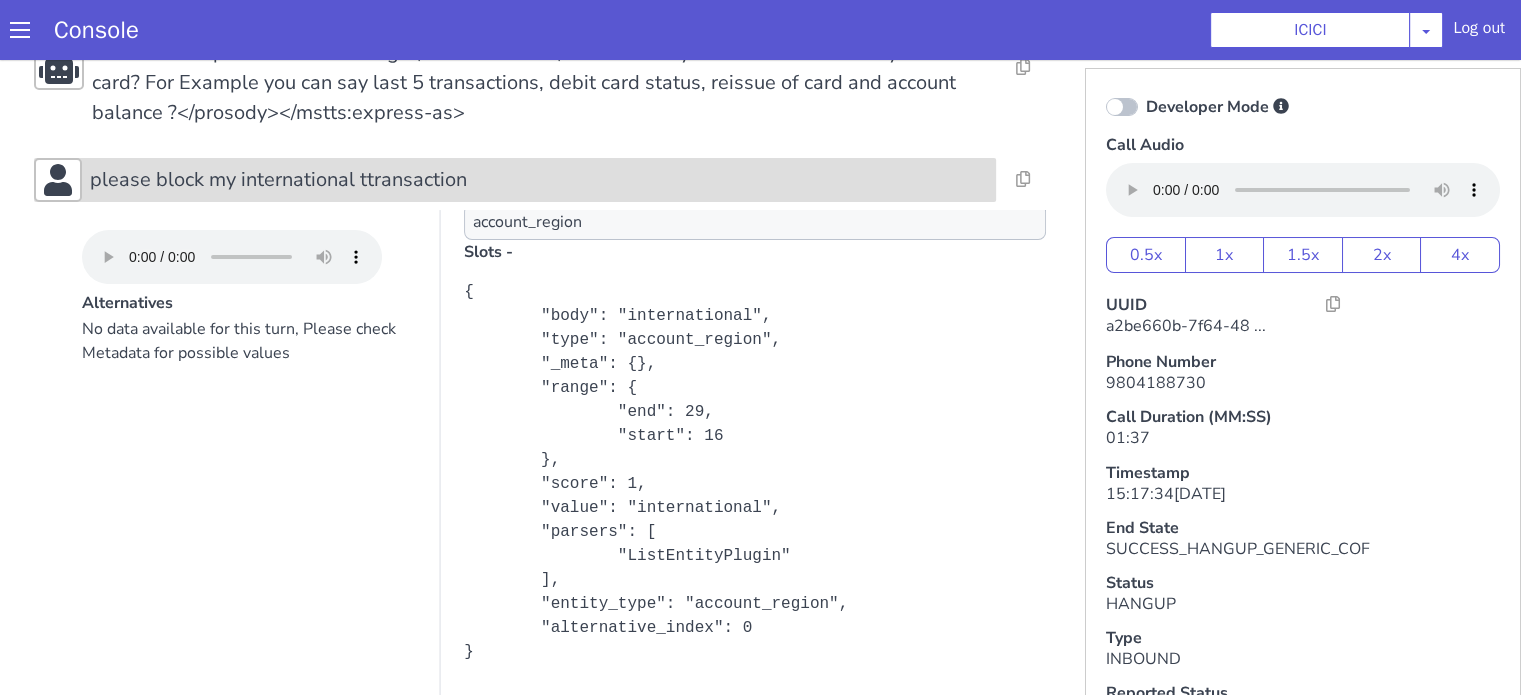 click on "please block my international ttransaction" at bounding box center (539, 180) 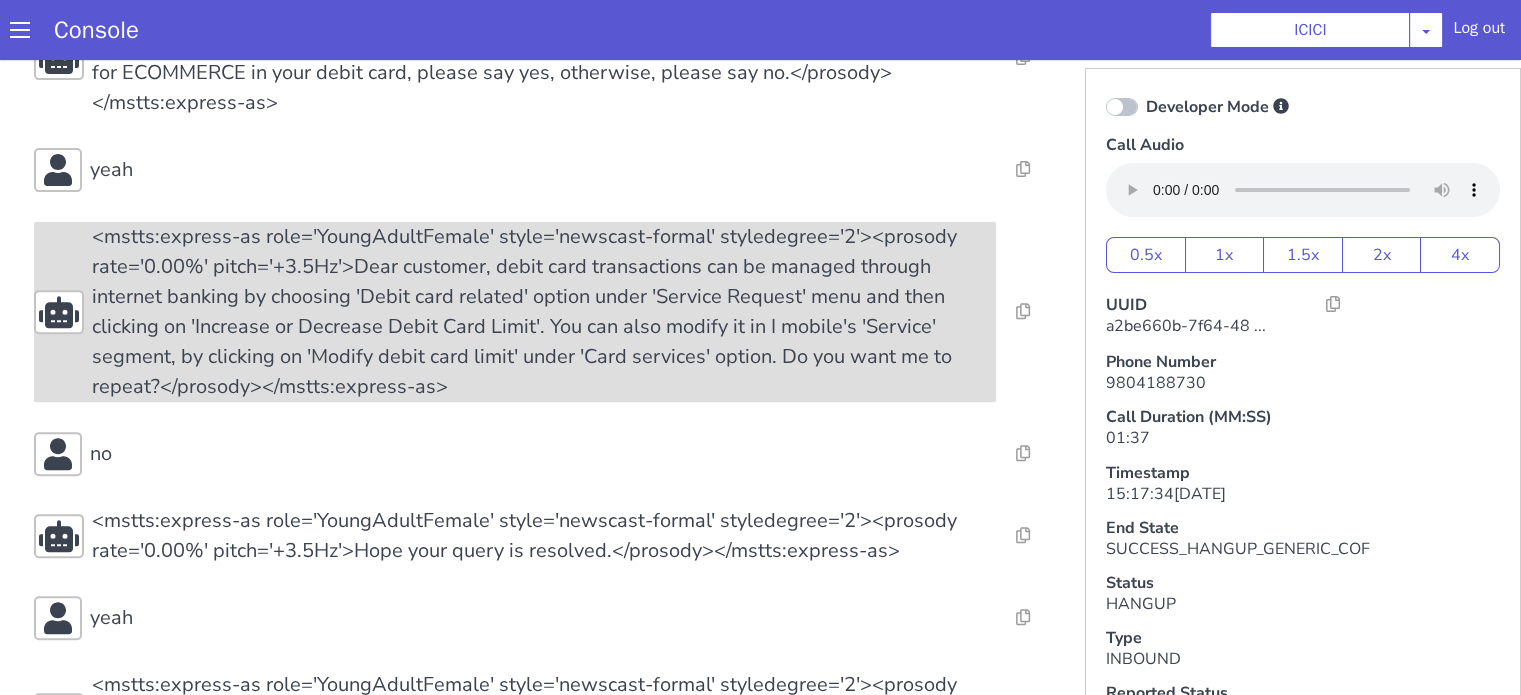 scroll, scrollTop: 856, scrollLeft: 0, axis: vertical 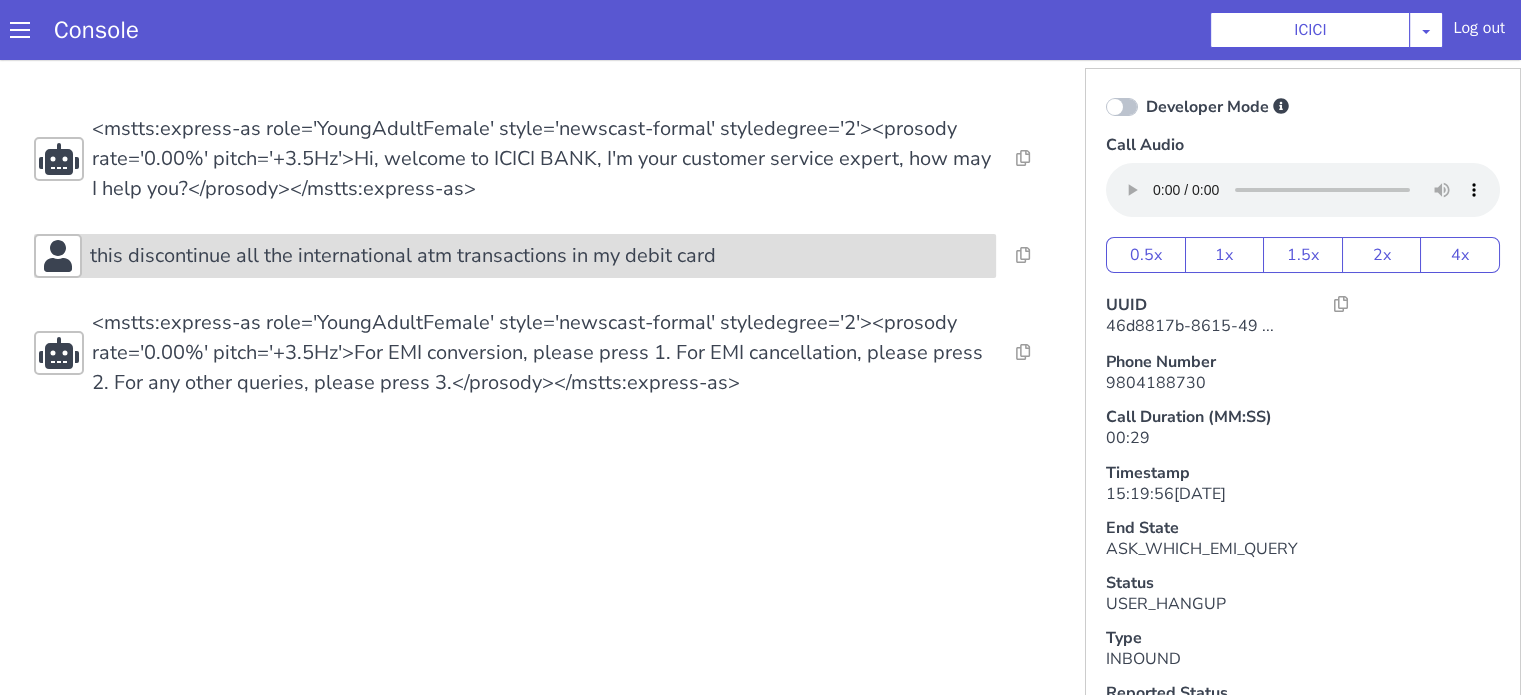 click on "this discontinue all the international atm transactions in my debit card" at bounding box center (403, 256) 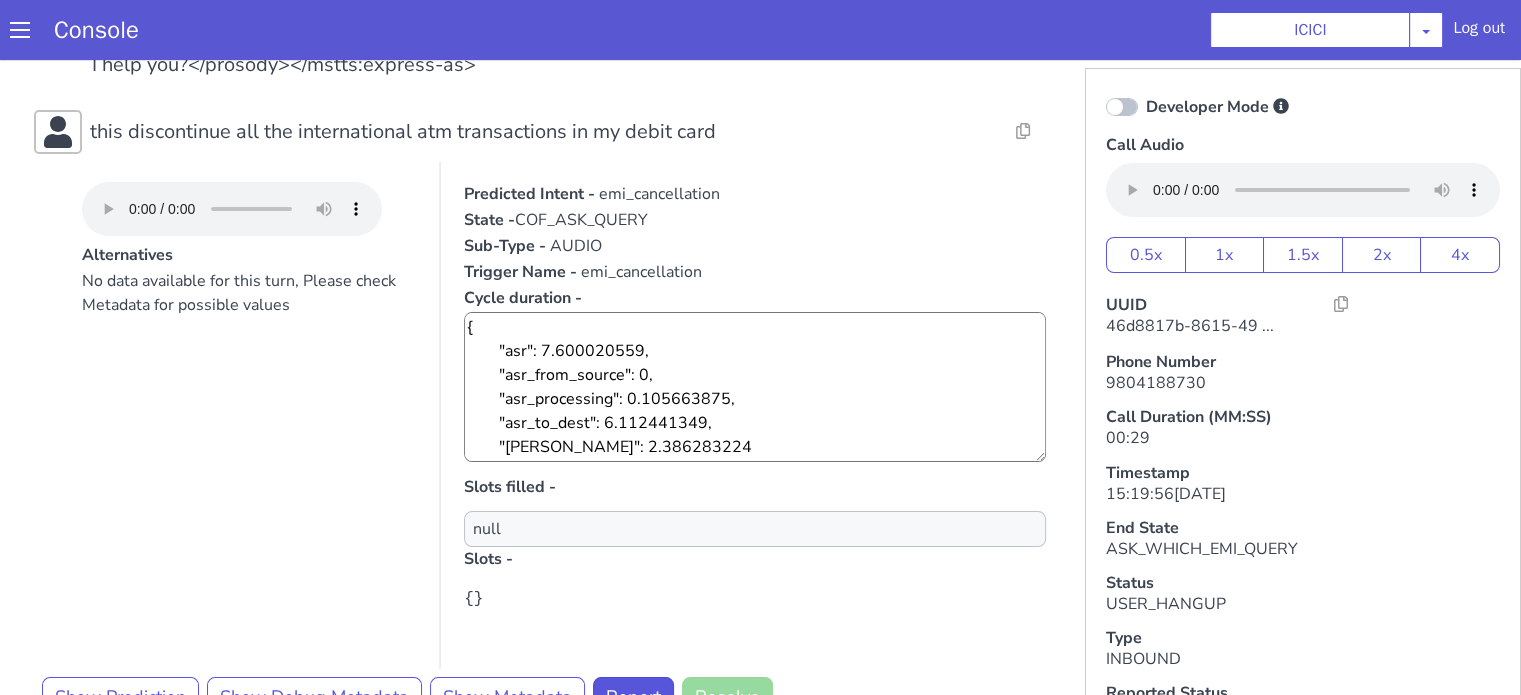 scroll, scrollTop: 3, scrollLeft: 0, axis: vertical 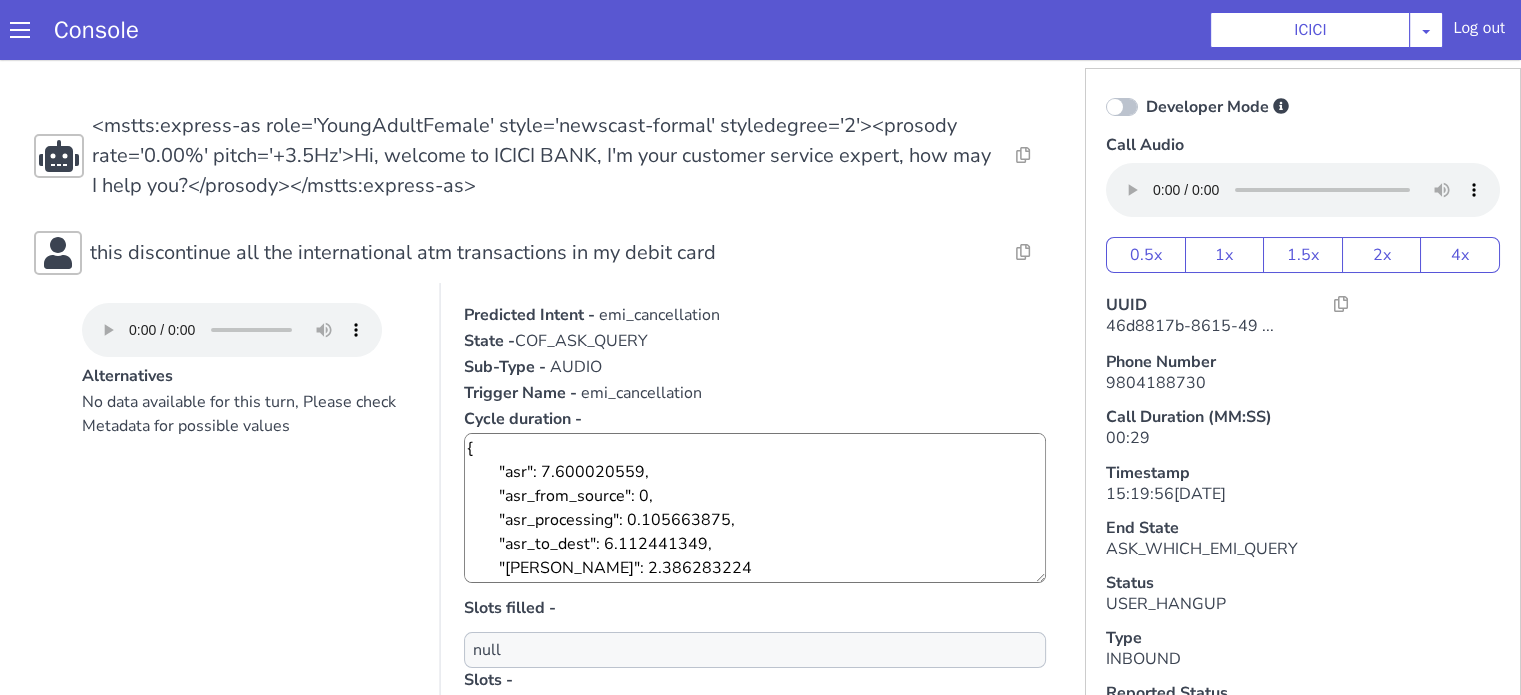 click on "Predicted Intent -   emi_cancellation State -  COF_ASK_QUERY Sub-Type -   AUDIO Trigger Name -   emi_cancellation Cycle duration -  {
"asr": 7.600020559,
"asr_from_source": 0,
"asr_processing": 0.105663875,
"asr_to_dest": 6.112441349,
"plute": 2.386283224
} Slots filled - null Slots -   {}" at bounding box center [755, 518] 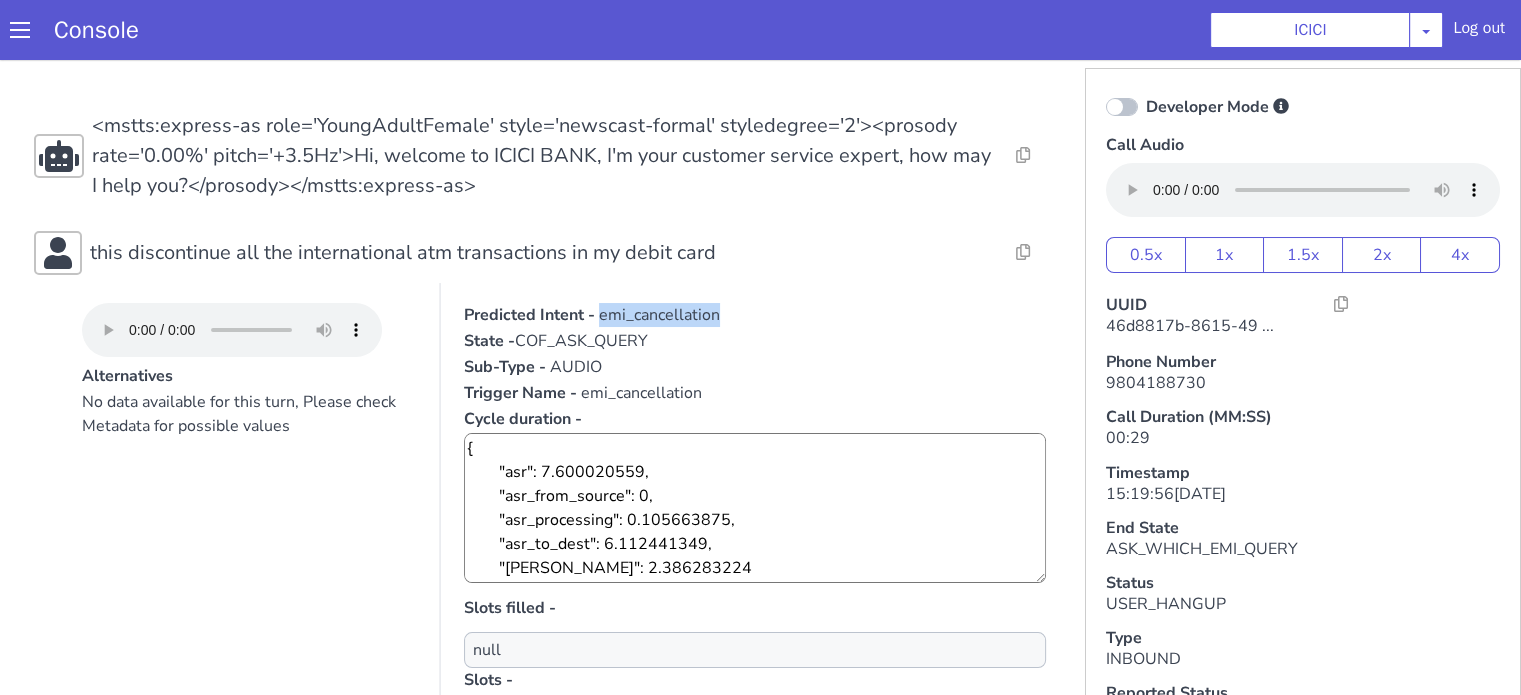 click on "Predicted Intent -   emi_cancellation State -  COF_ASK_QUERY Sub-Type -   AUDIO Trigger Name -   emi_cancellation Cycle duration -  {
"asr": 7.600020559,
"asr_from_source": 0,
"asr_processing": 0.105663875,
"asr_to_dest": 6.112441349,
"plute": 2.386283224
} Slots filled - null Slots -   {}" at bounding box center (755, 518) 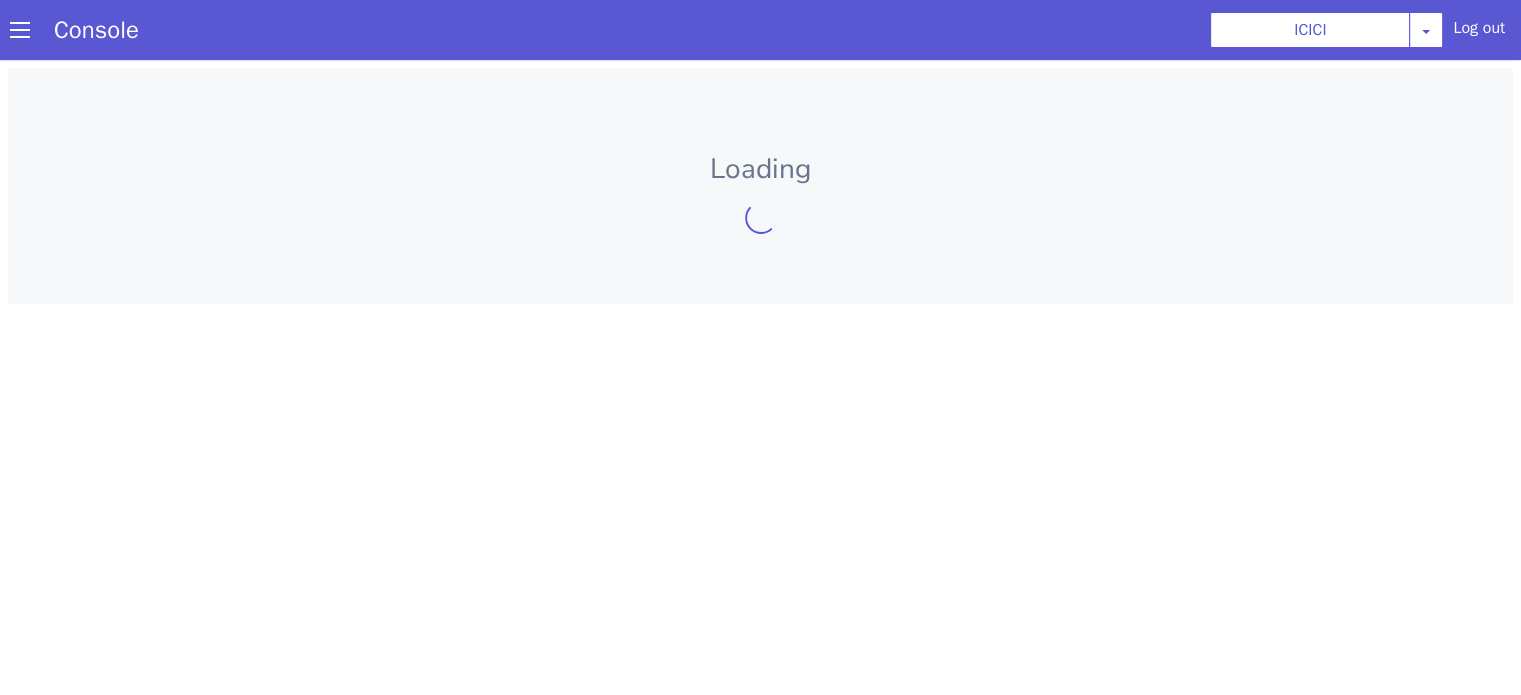 scroll, scrollTop: 0, scrollLeft: 0, axis: both 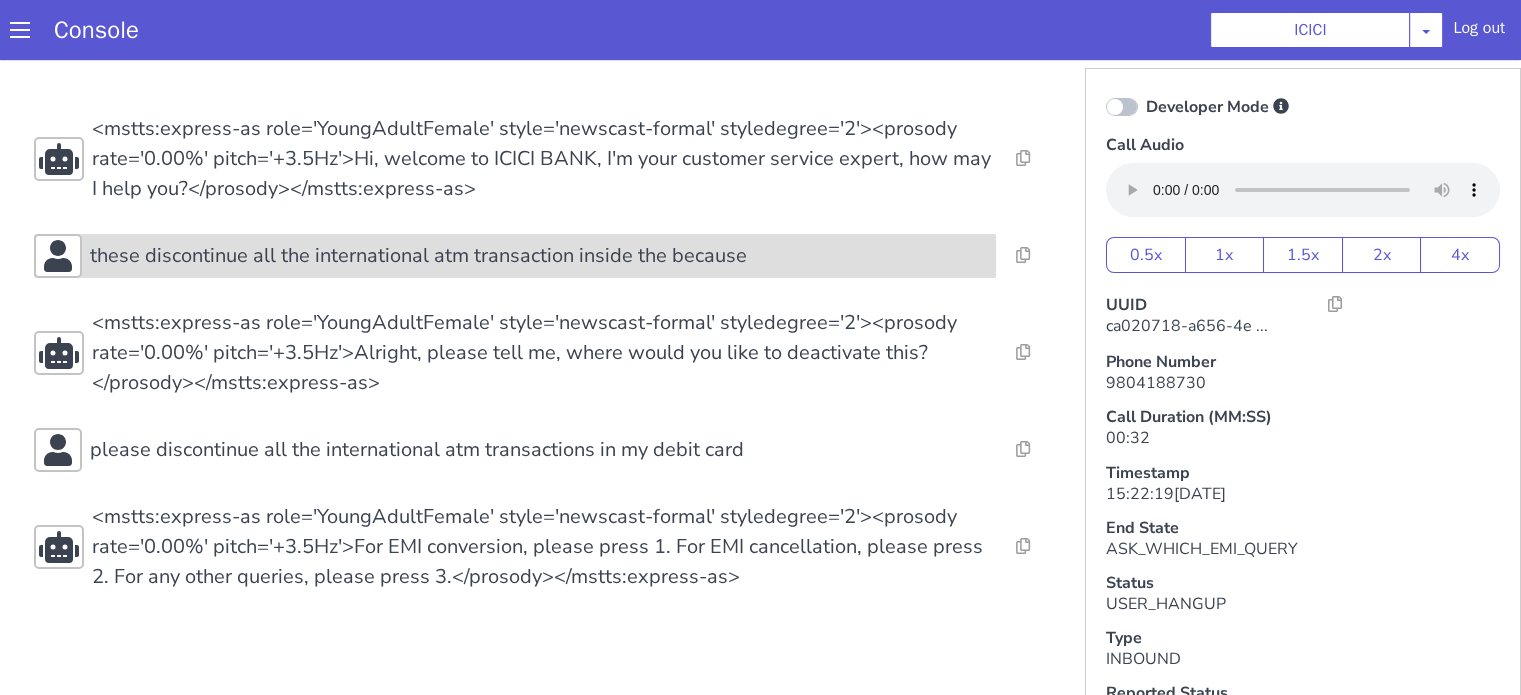 click on "these discontinue all the international atm transaction inside the because" at bounding box center (490, 110) 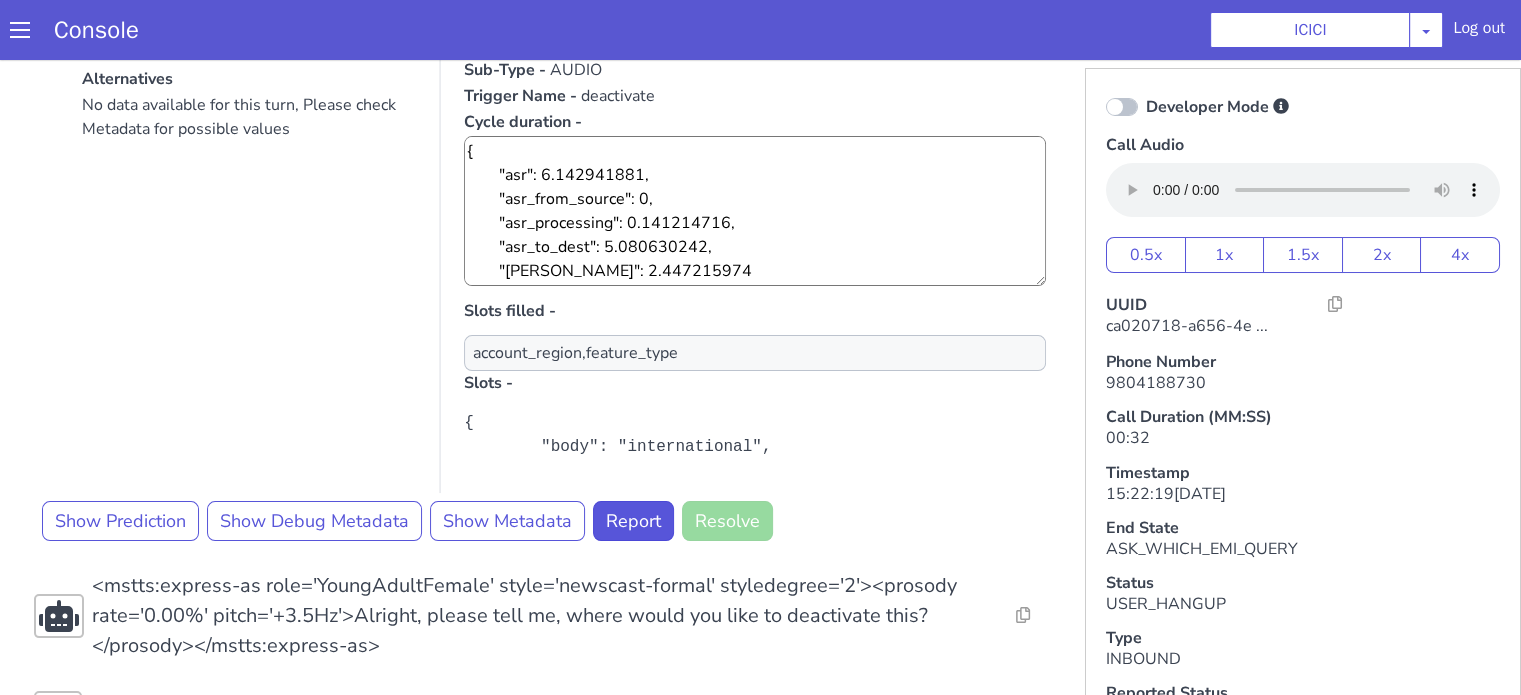 scroll, scrollTop: 400, scrollLeft: 0, axis: vertical 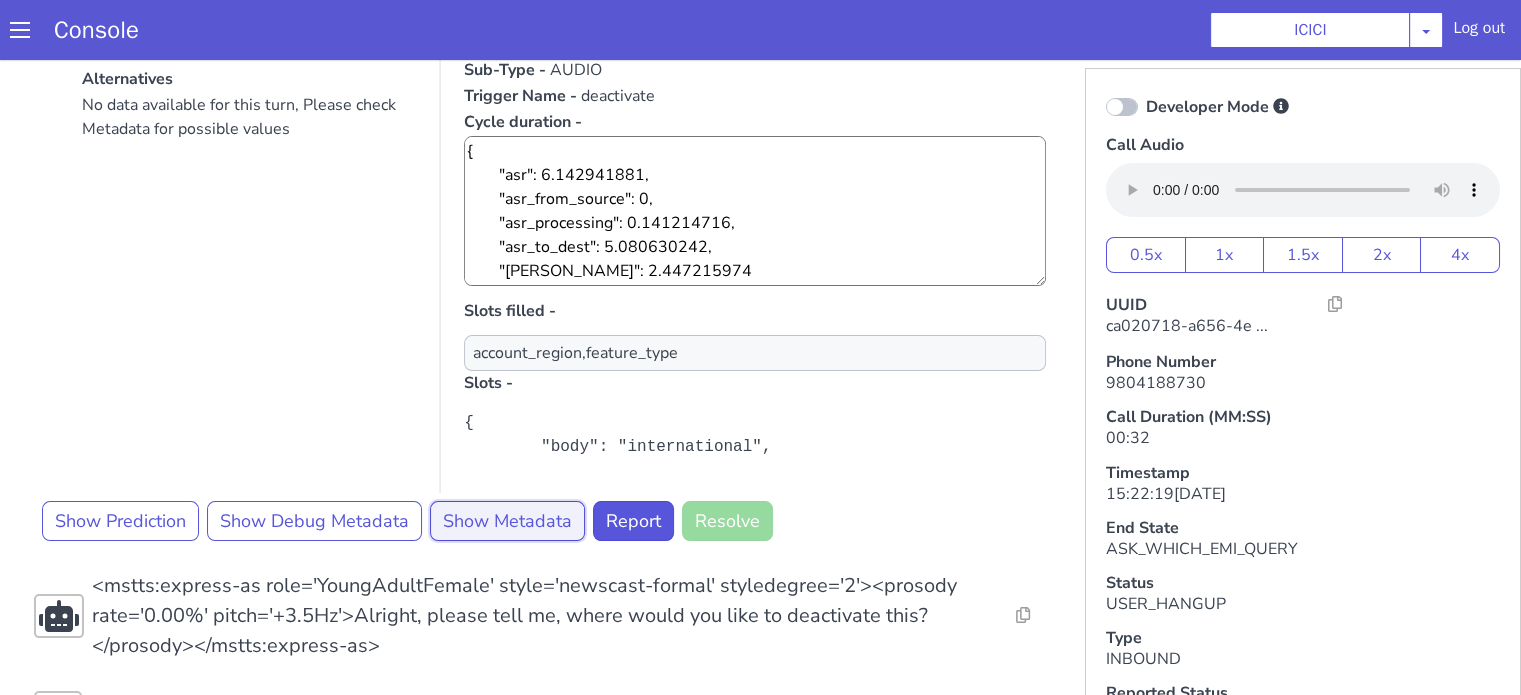 click on "Show Metadata" at bounding box center (579, 375) 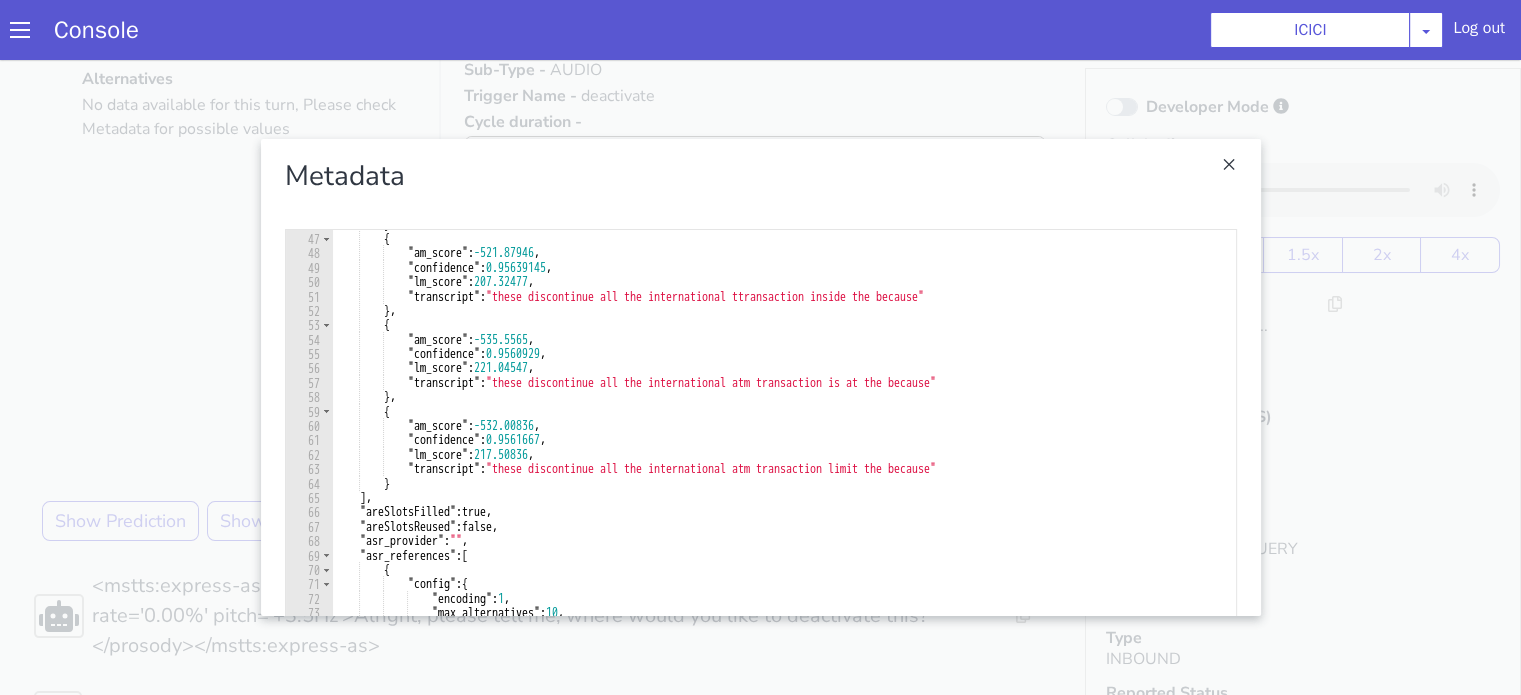 scroll, scrollTop: 720, scrollLeft: 0, axis: vertical 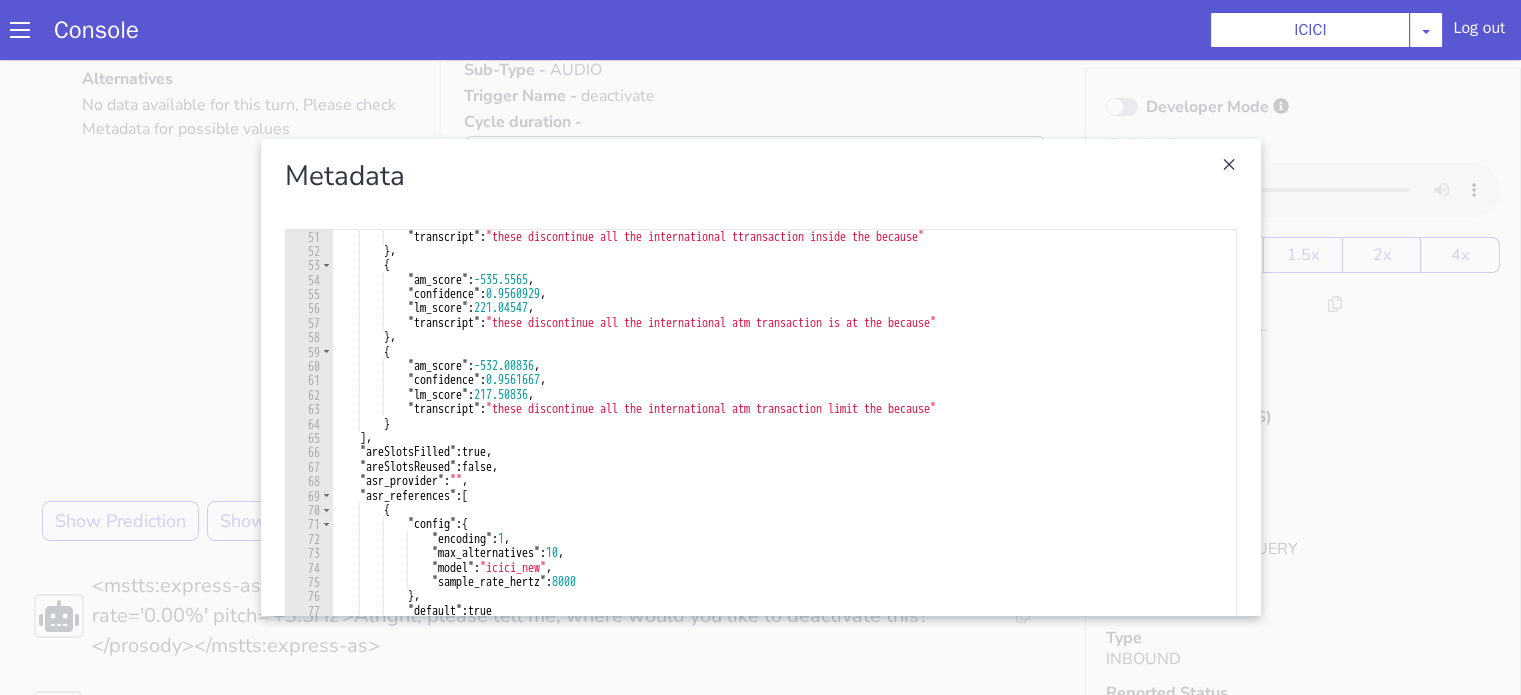 click at bounding box center (1264, -107) 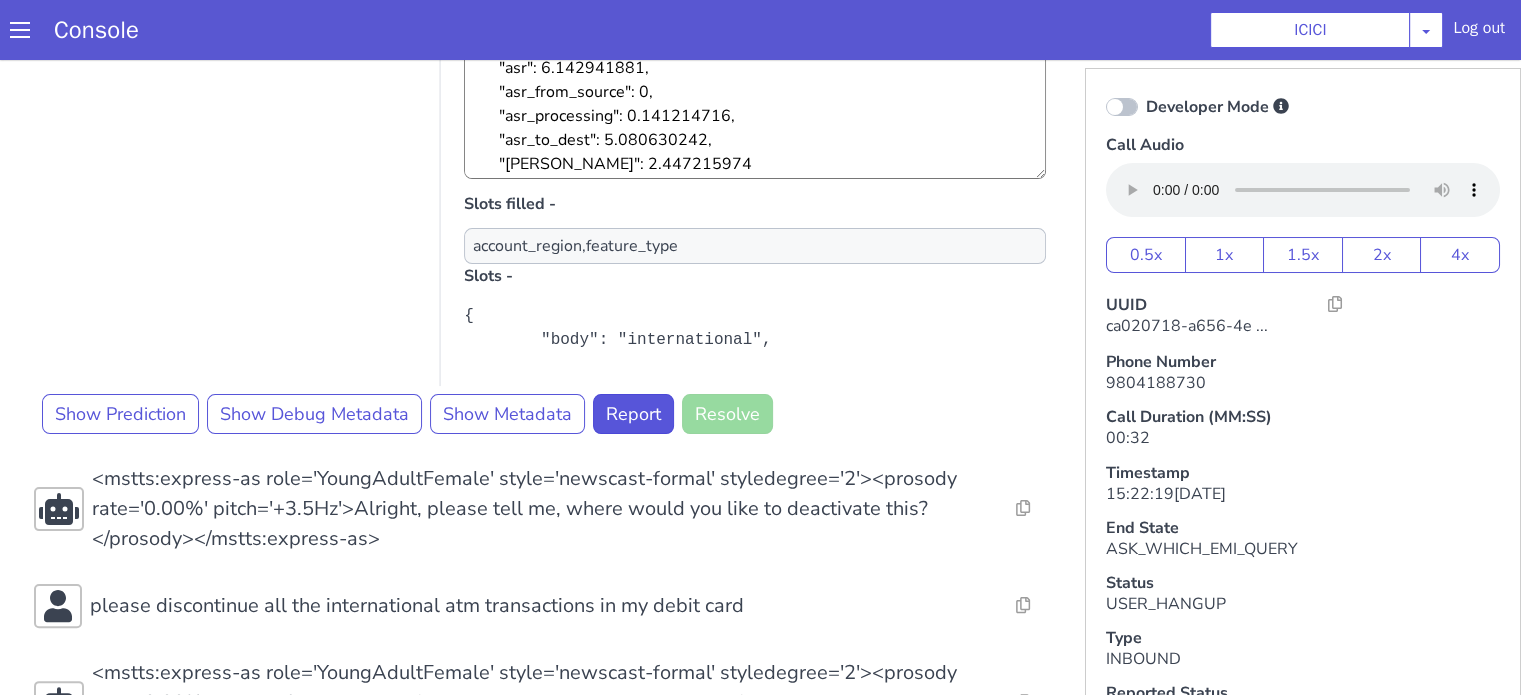 scroll, scrollTop: 496, scrollLeft: 0, axis: vertical 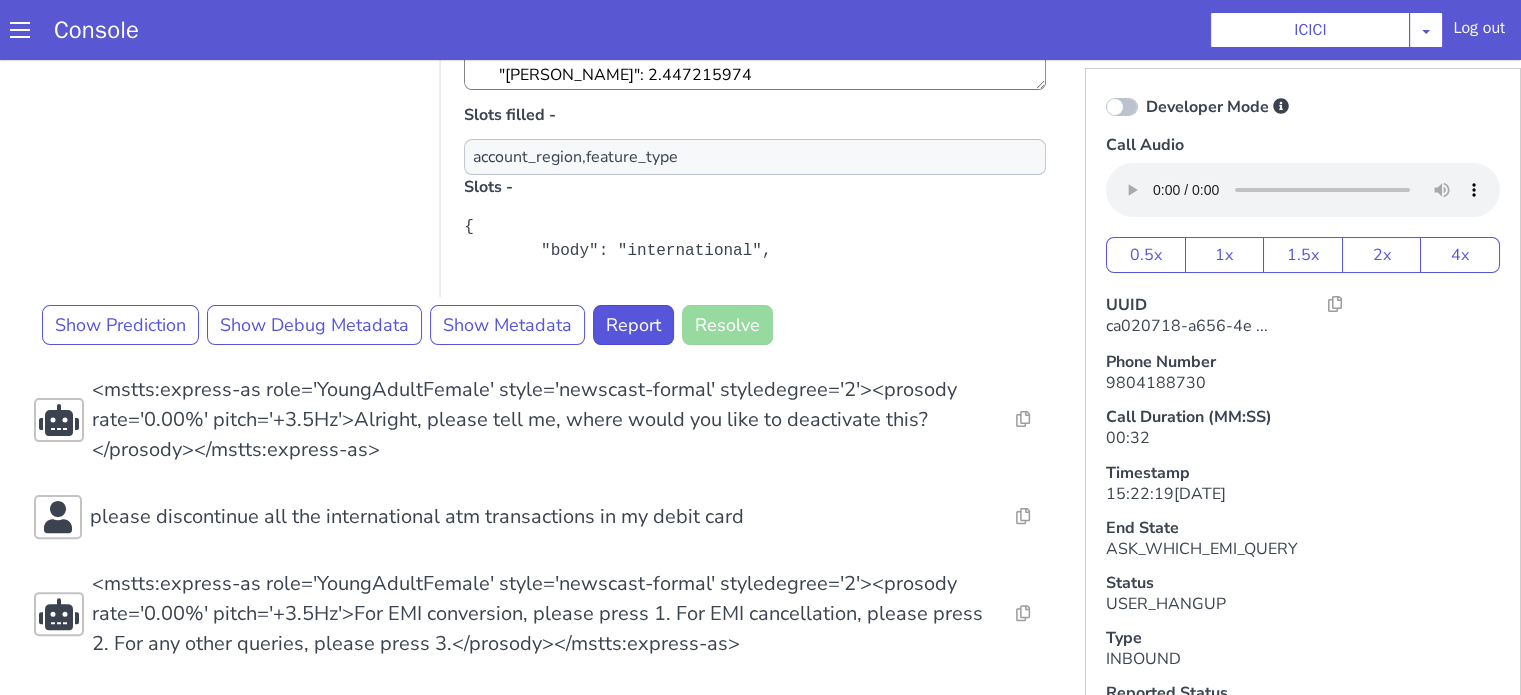 click on "No data available for this turn, Please check Metadata for possible values" at bounding box center [257, 76] 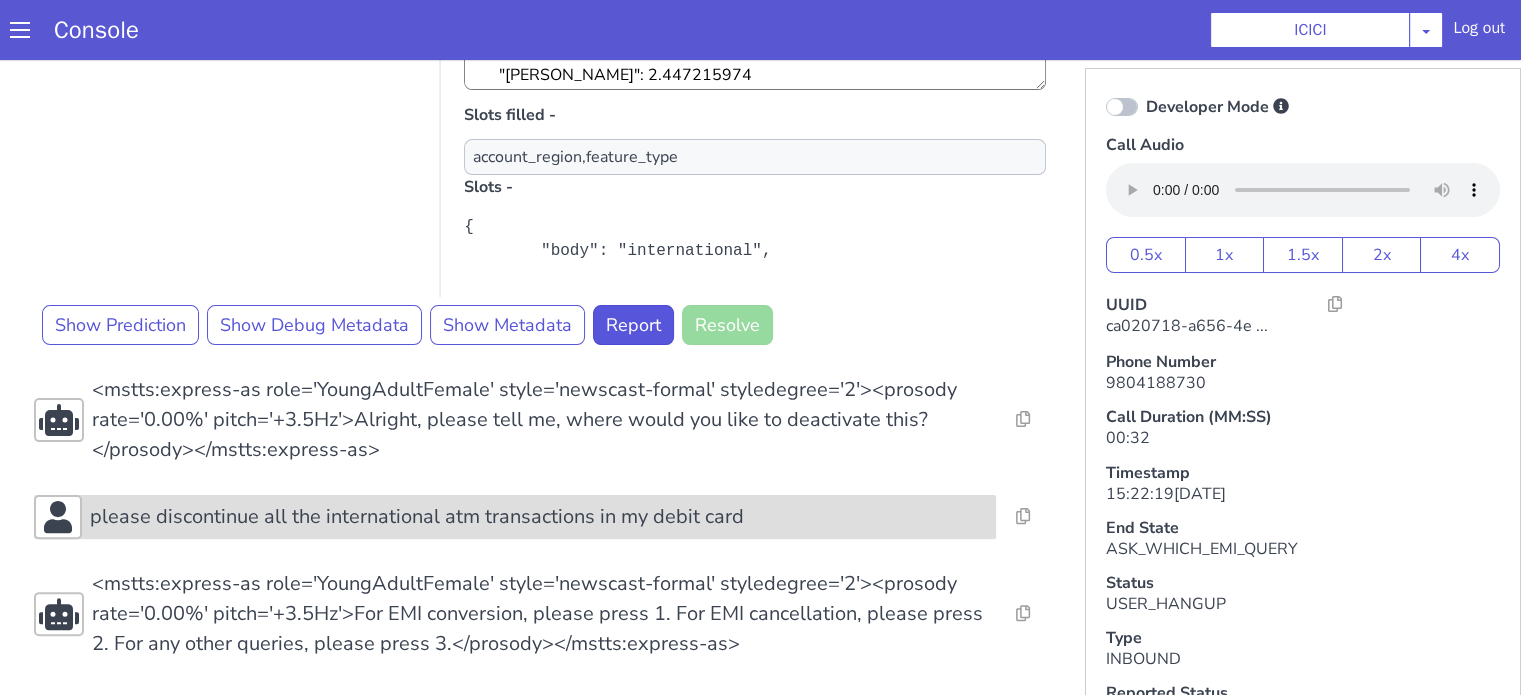 click on "please discontinue all the international atm transactions in my debit card" at bounding box center (489, 371) 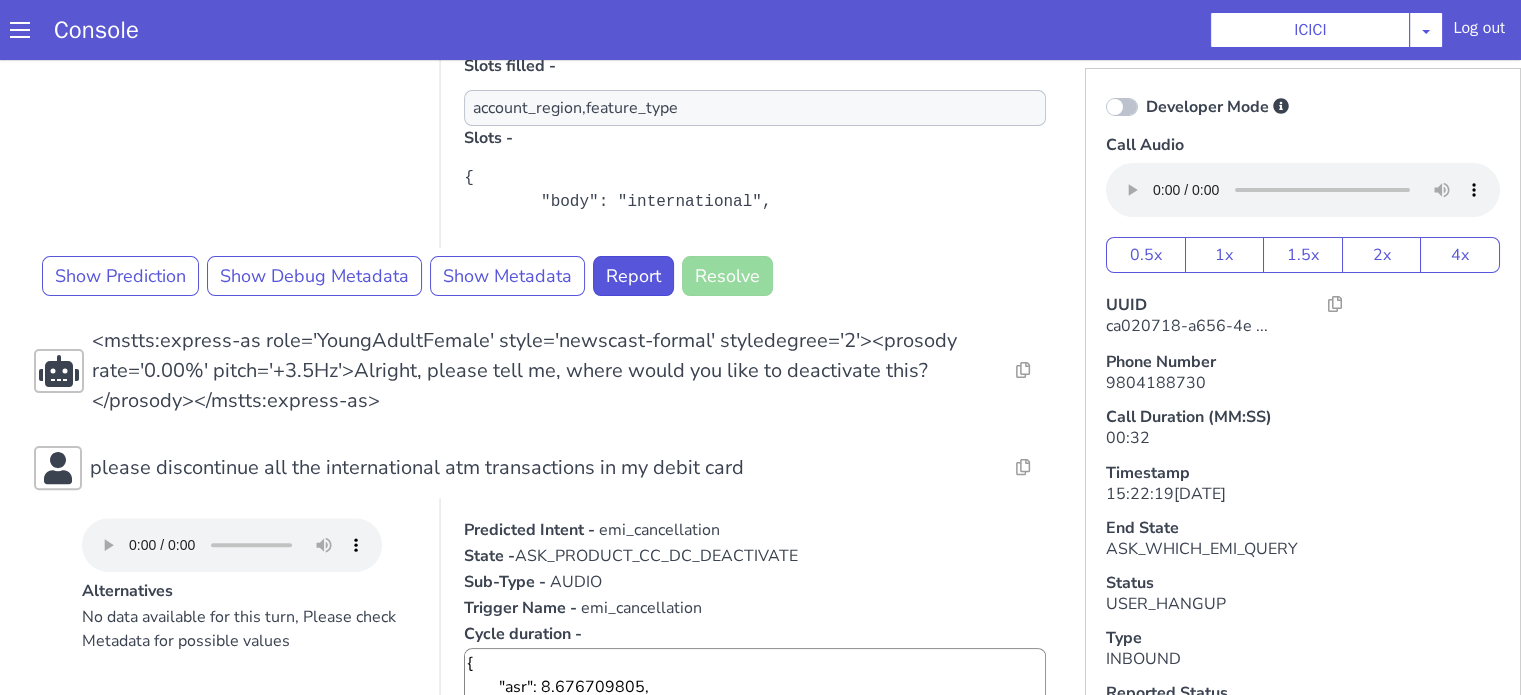 scroll, scrollTop: 600, scrollLeft: 0, axis: vertical 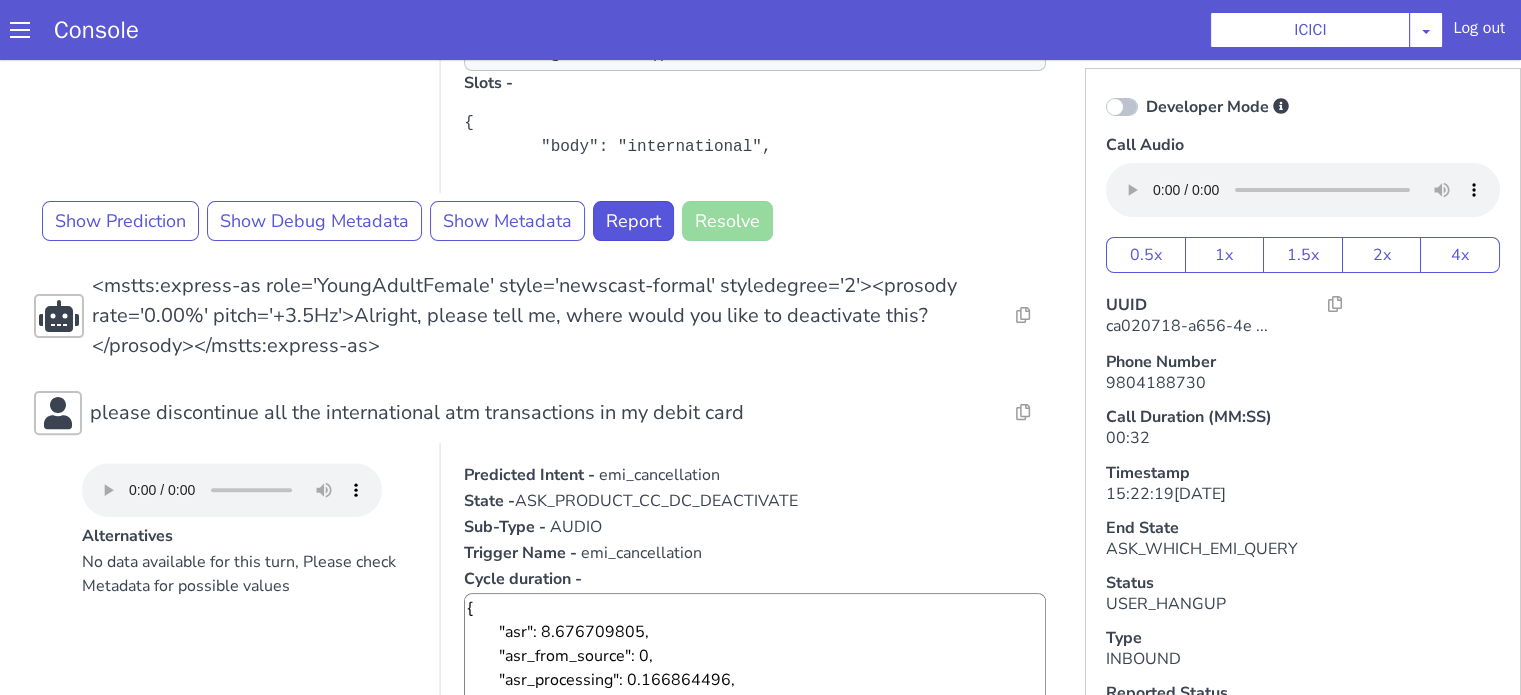click on "Developer Mode" at bounding box center (1437, -123) 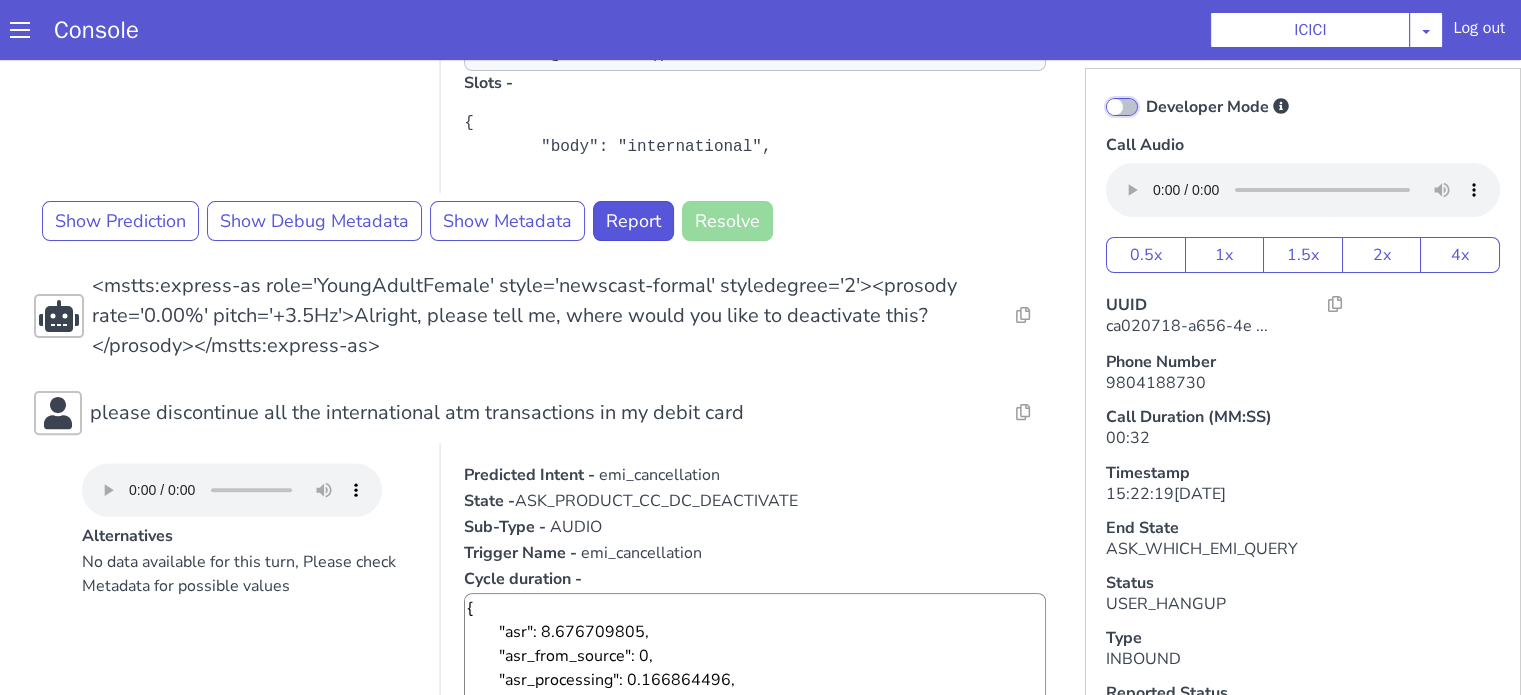click on "Developer Mode" at bounding box center [1153, 73] 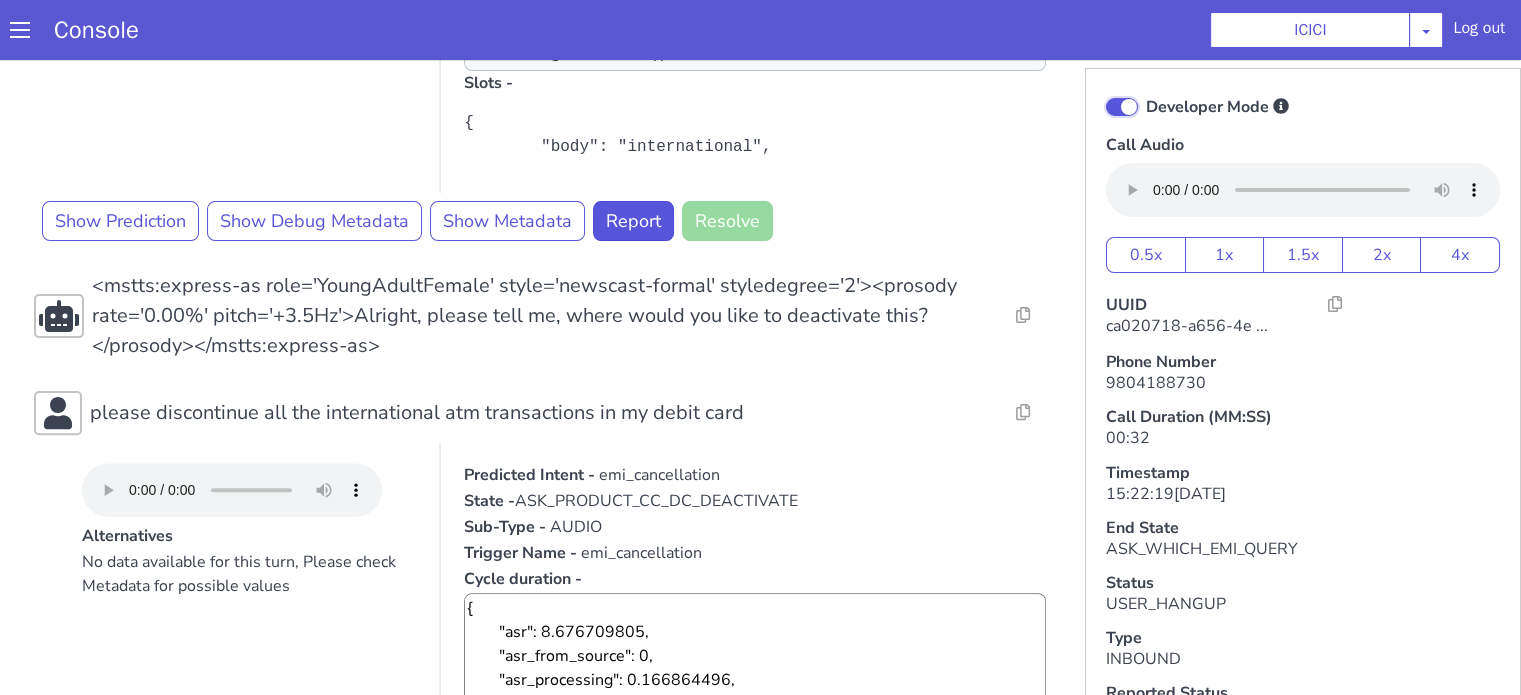 checkbox on "true" 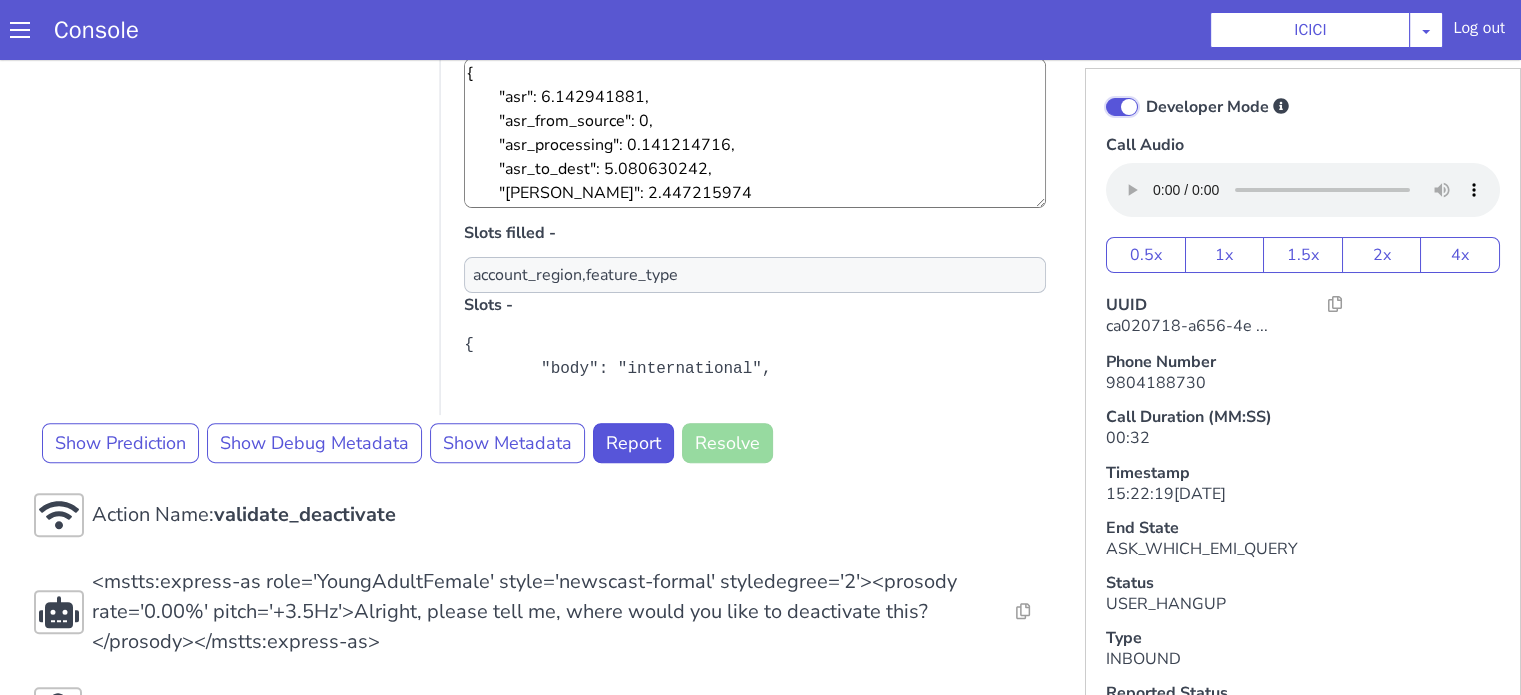 scroll, scrollTop: 819, scrollLeft: 0, axis: vertical 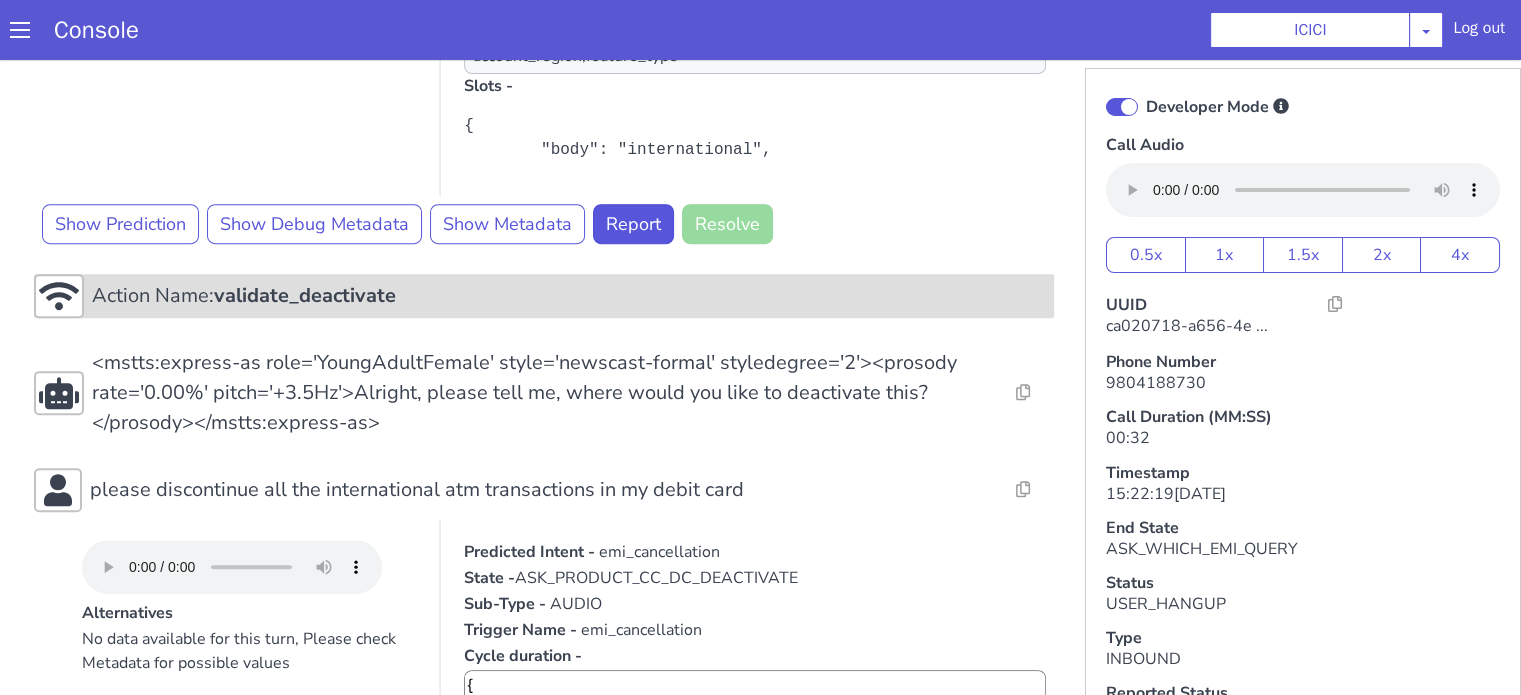 click on "Action Name:  validate_deactivate" at bounding box center (791, -26) 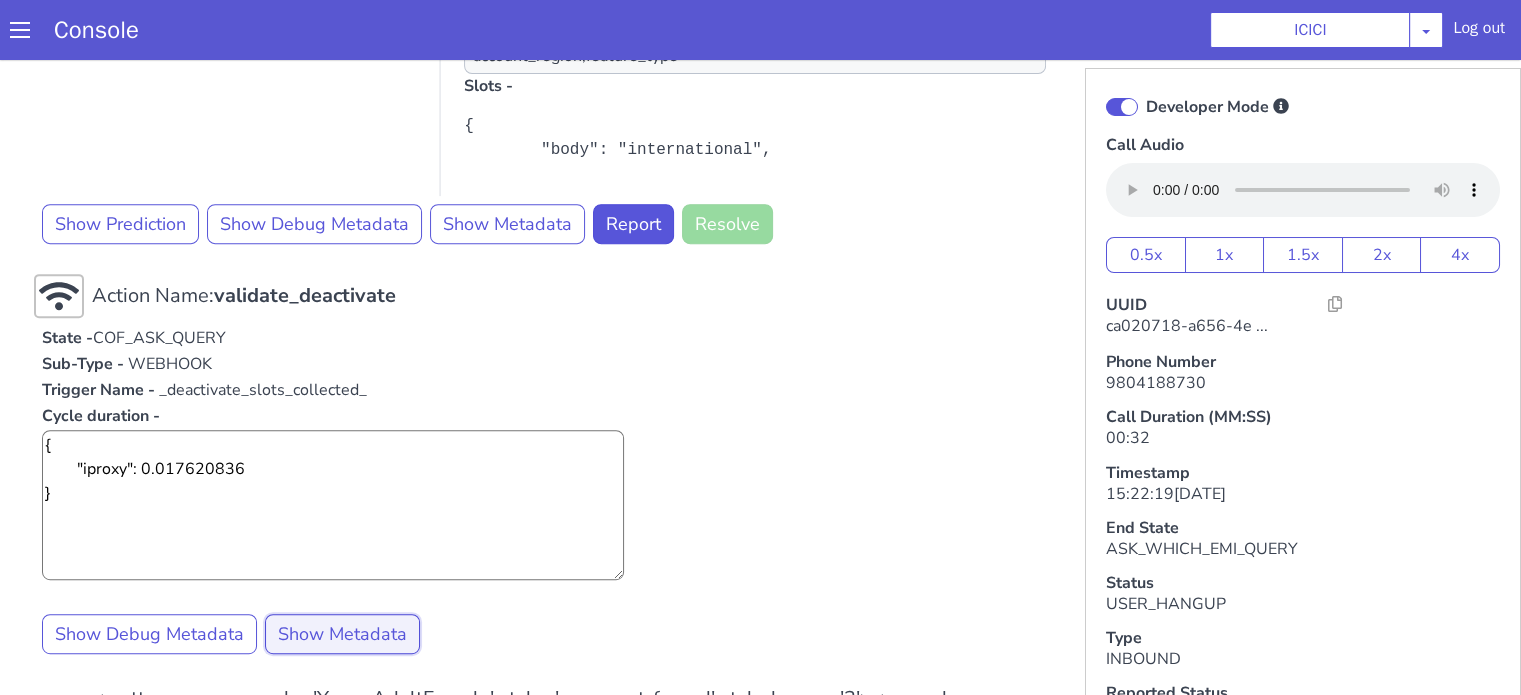 click on "Show Metadata" at bounding box center (476, 404) 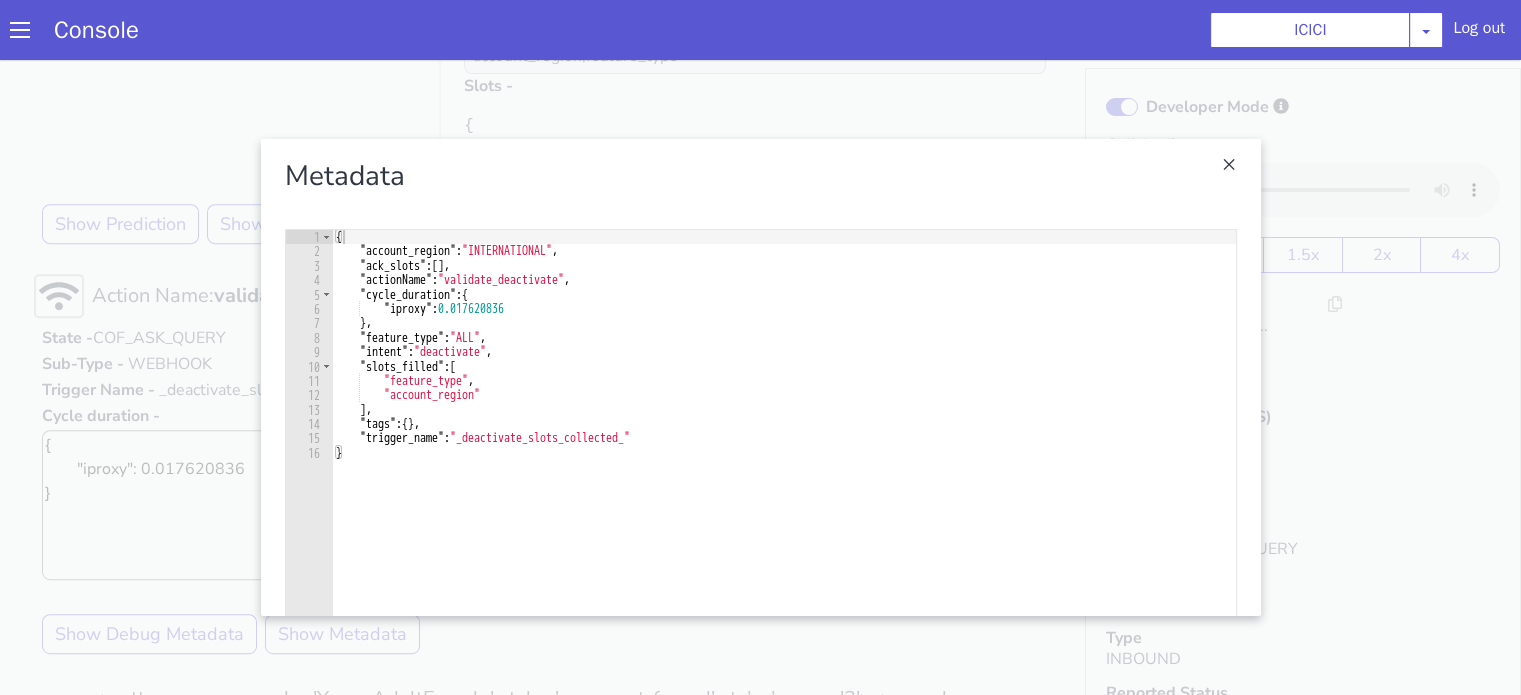 click at bounding box center (934, 101) 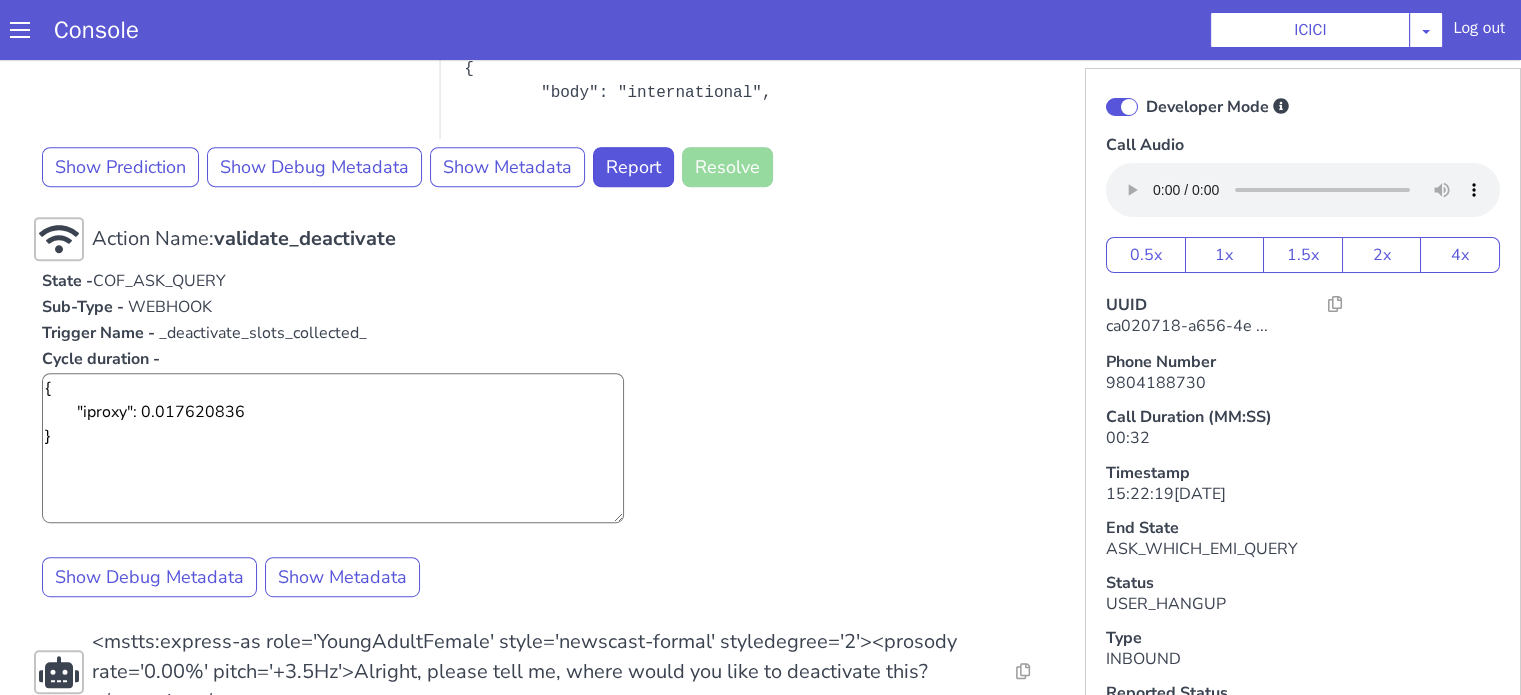 scroll, scrollTop: 919, scrollLeft: 0, axis: vertical 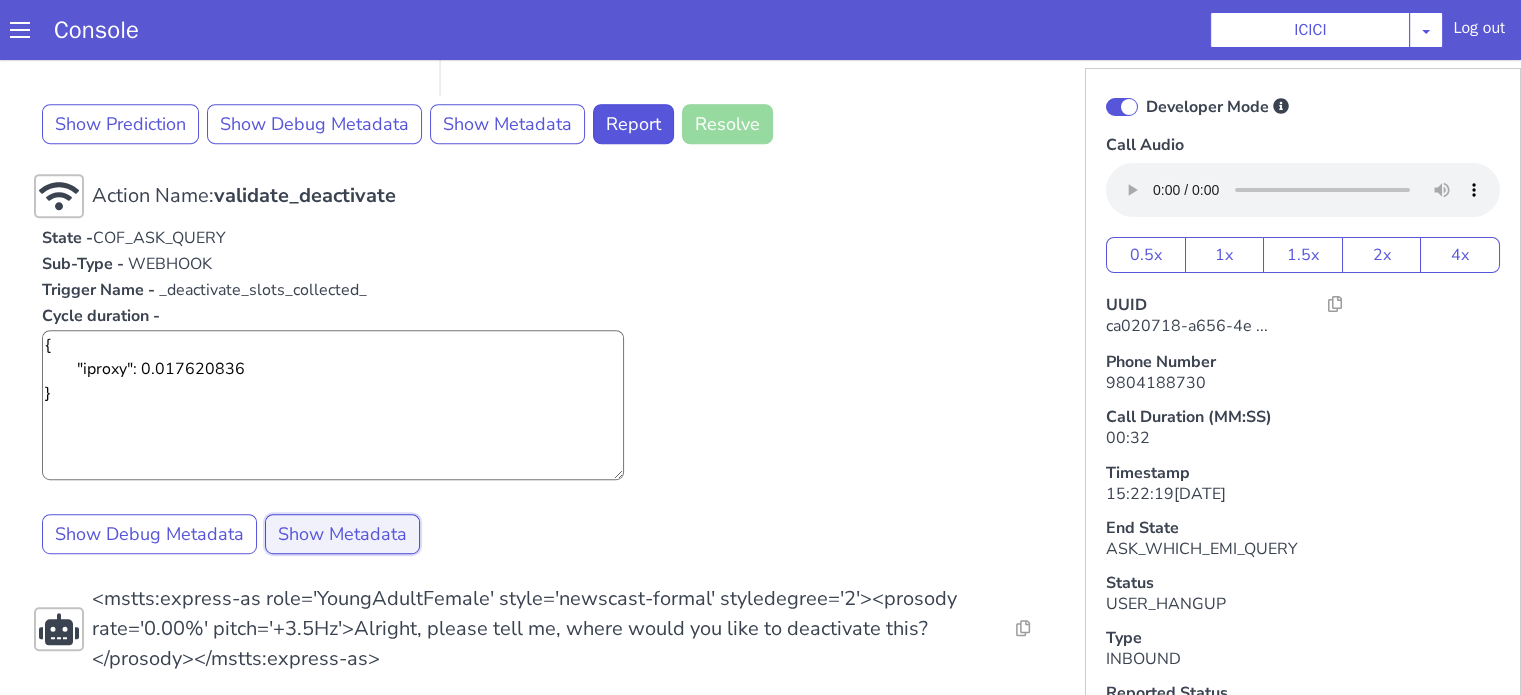 click on "Show Metadata" at bounding box center (342, 534) 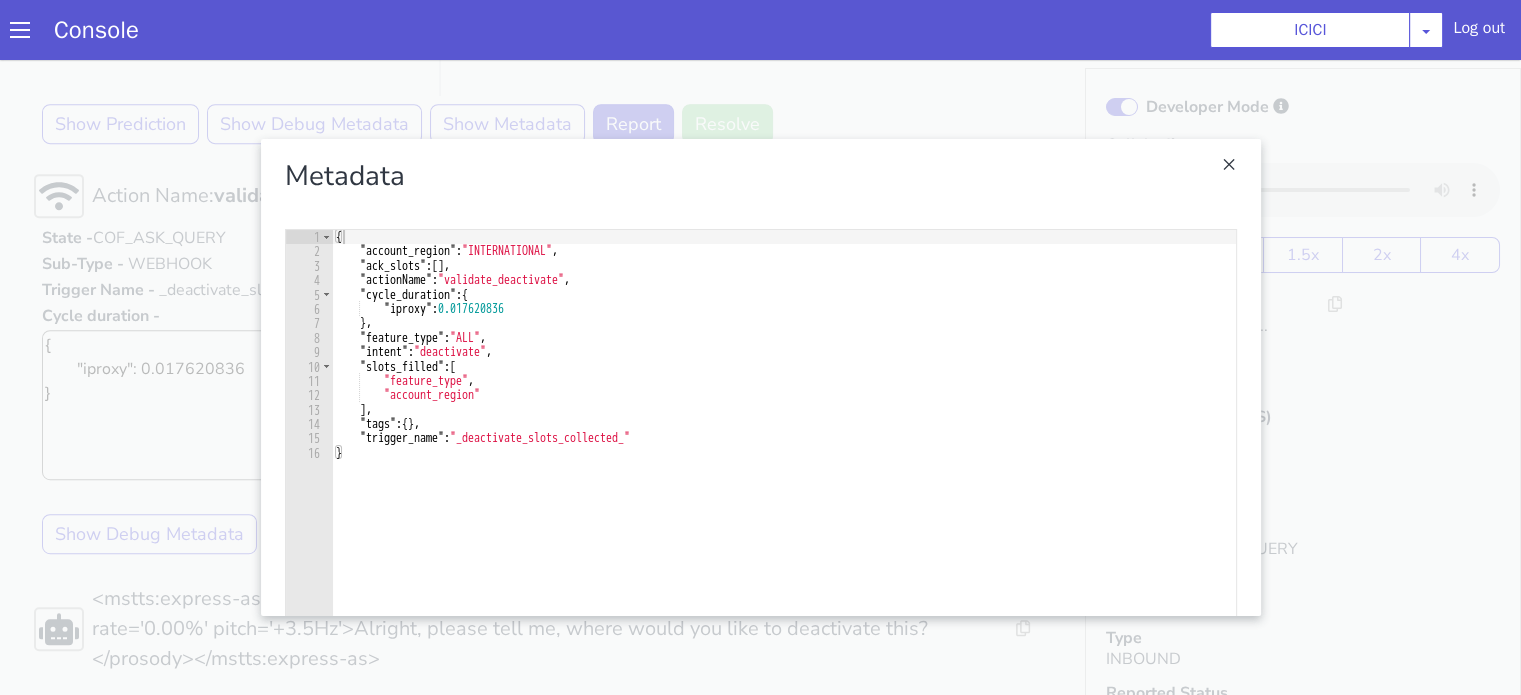click at bounding box center [982, 55] 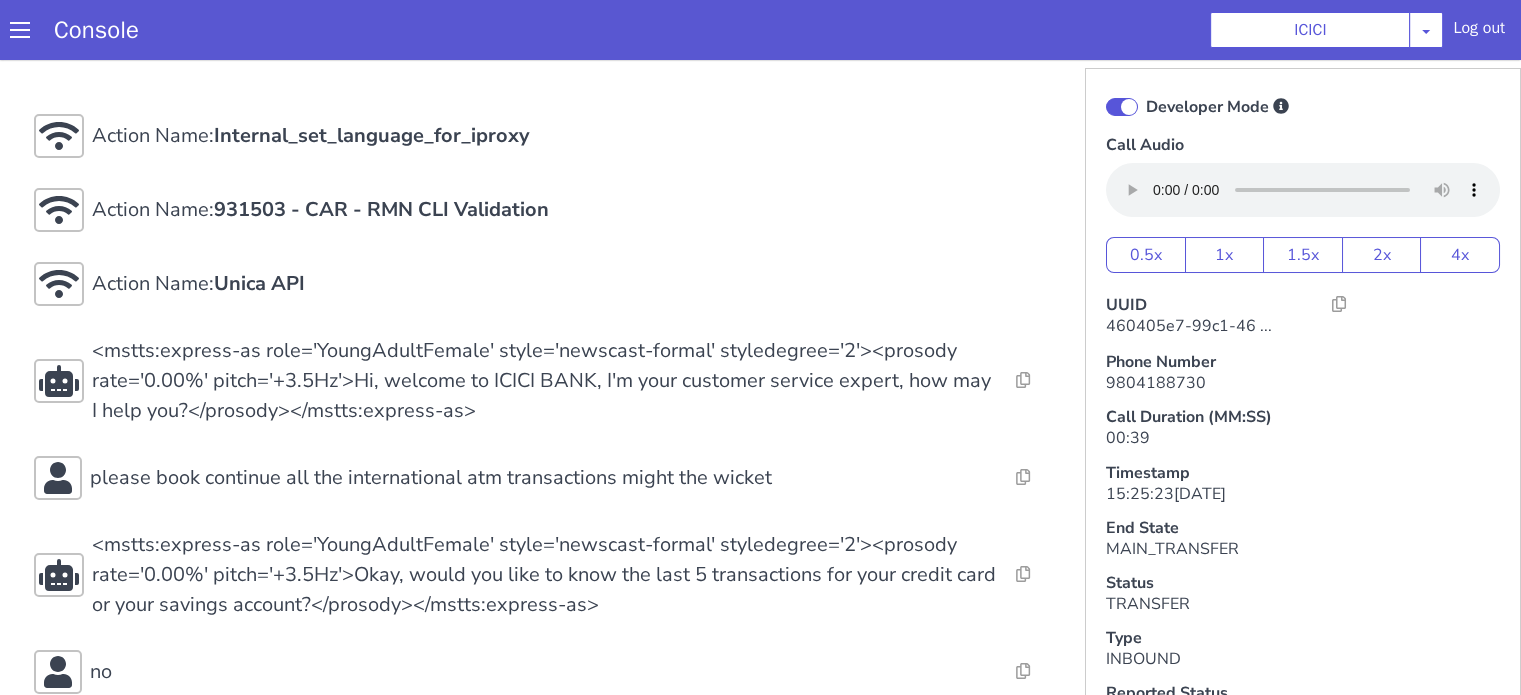 scroll, scrollTop: 0, scrollLeft: 0, axis: both 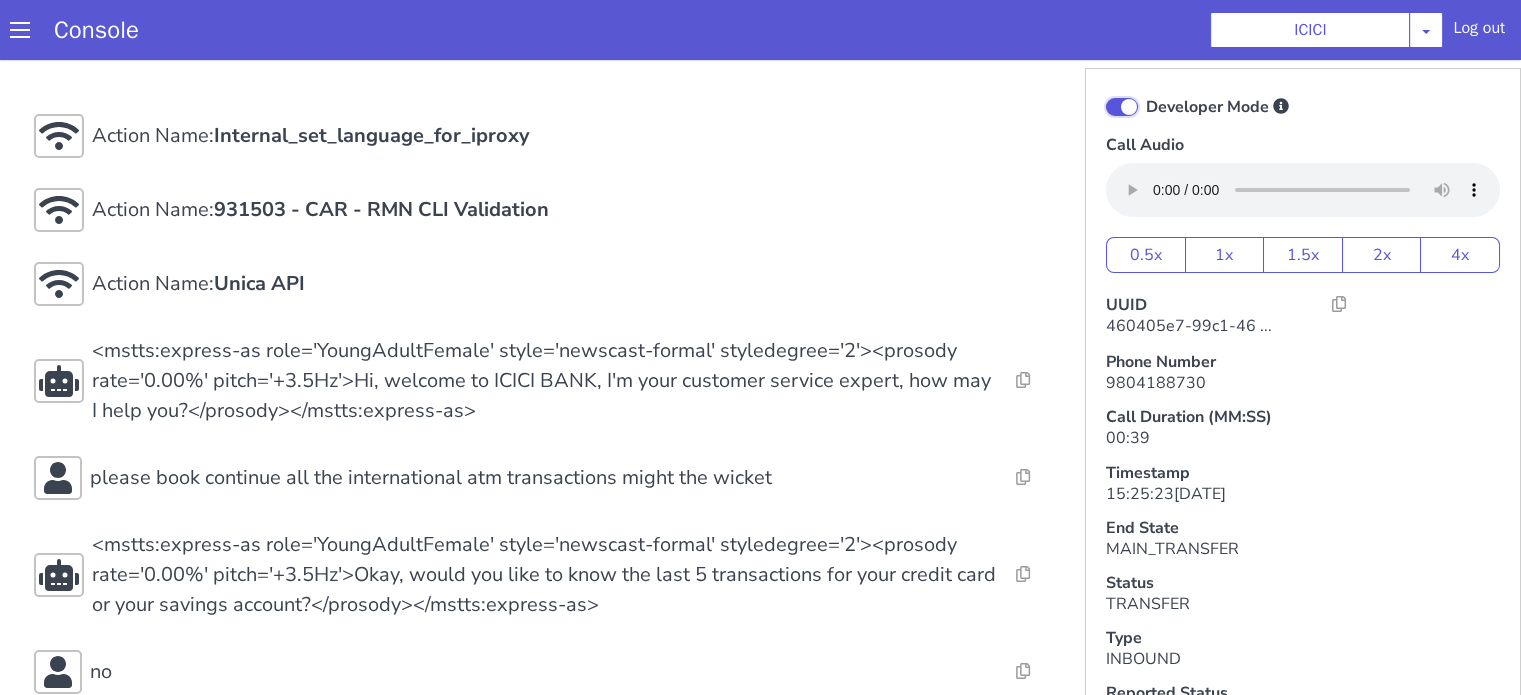 click on "Developer Mode" at bounding box center [1145, 94] 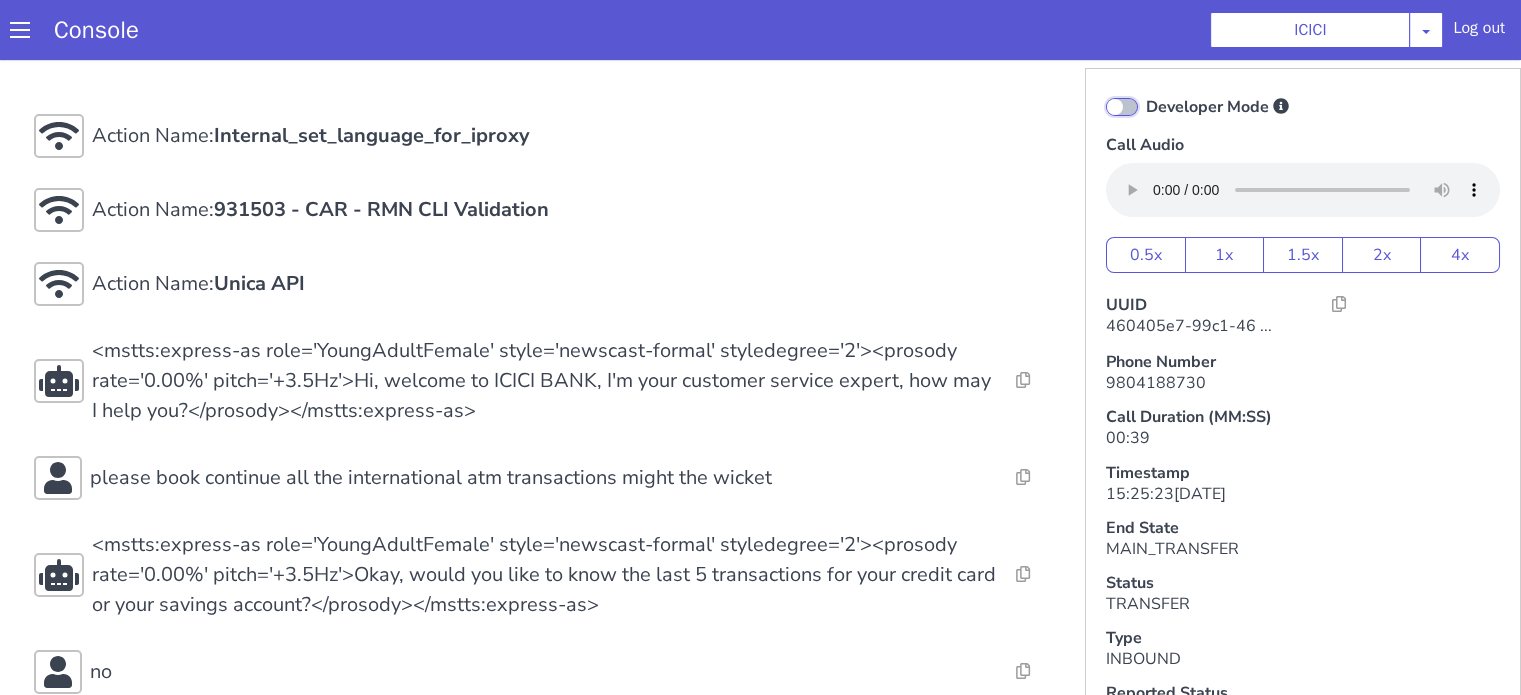 checkbox on "false" 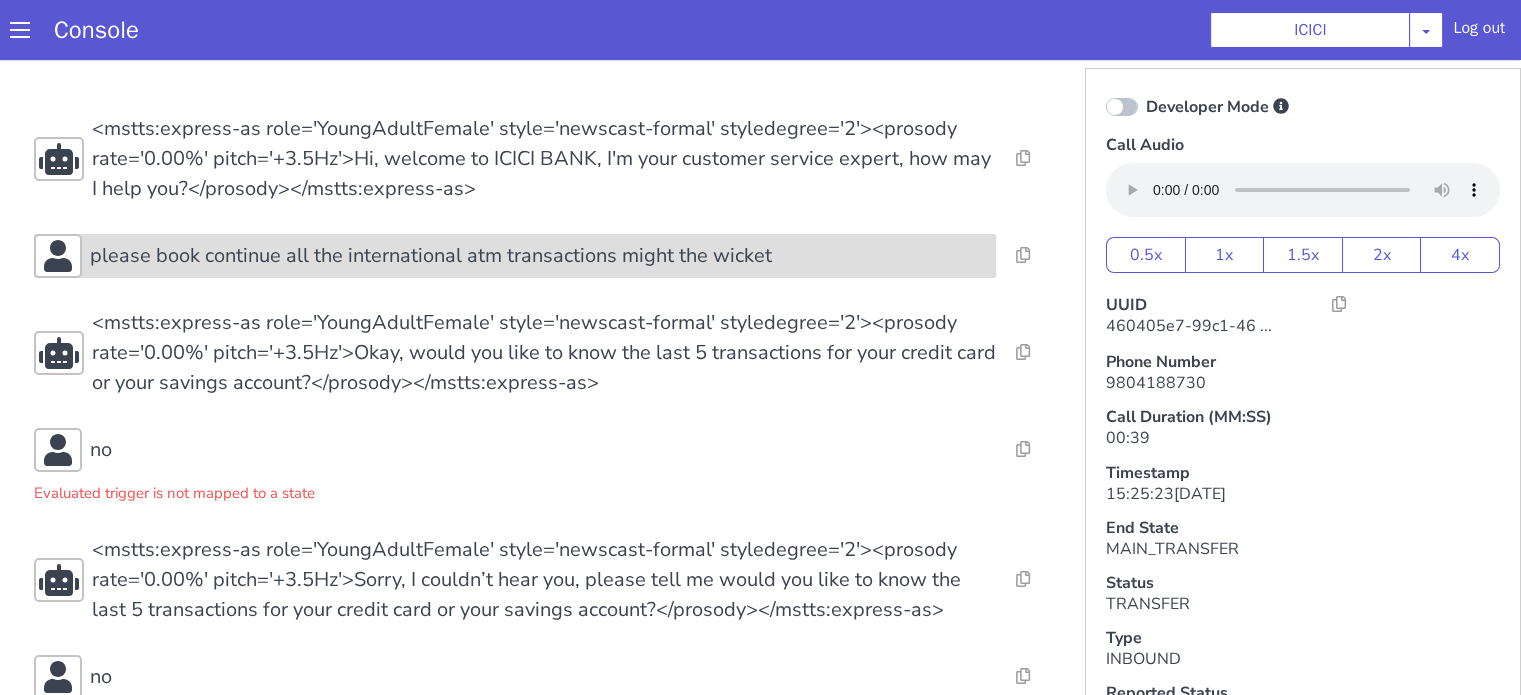 drag, startPoint x: 439, startPoint y: 265, endPoint x: 381, endPoint y: 268, distance: 58.077534 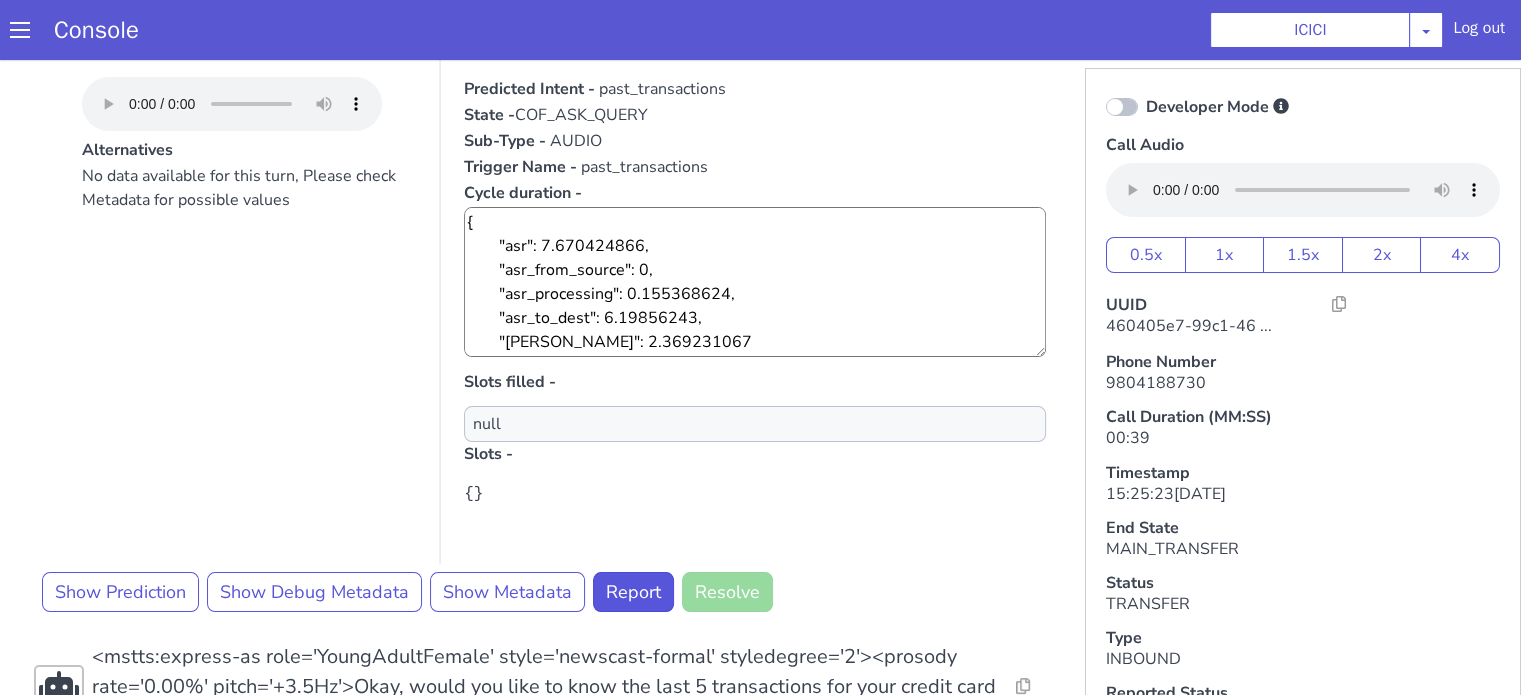 scroll, scrollTop: 200, scrollLeft: 0, axis: vertical 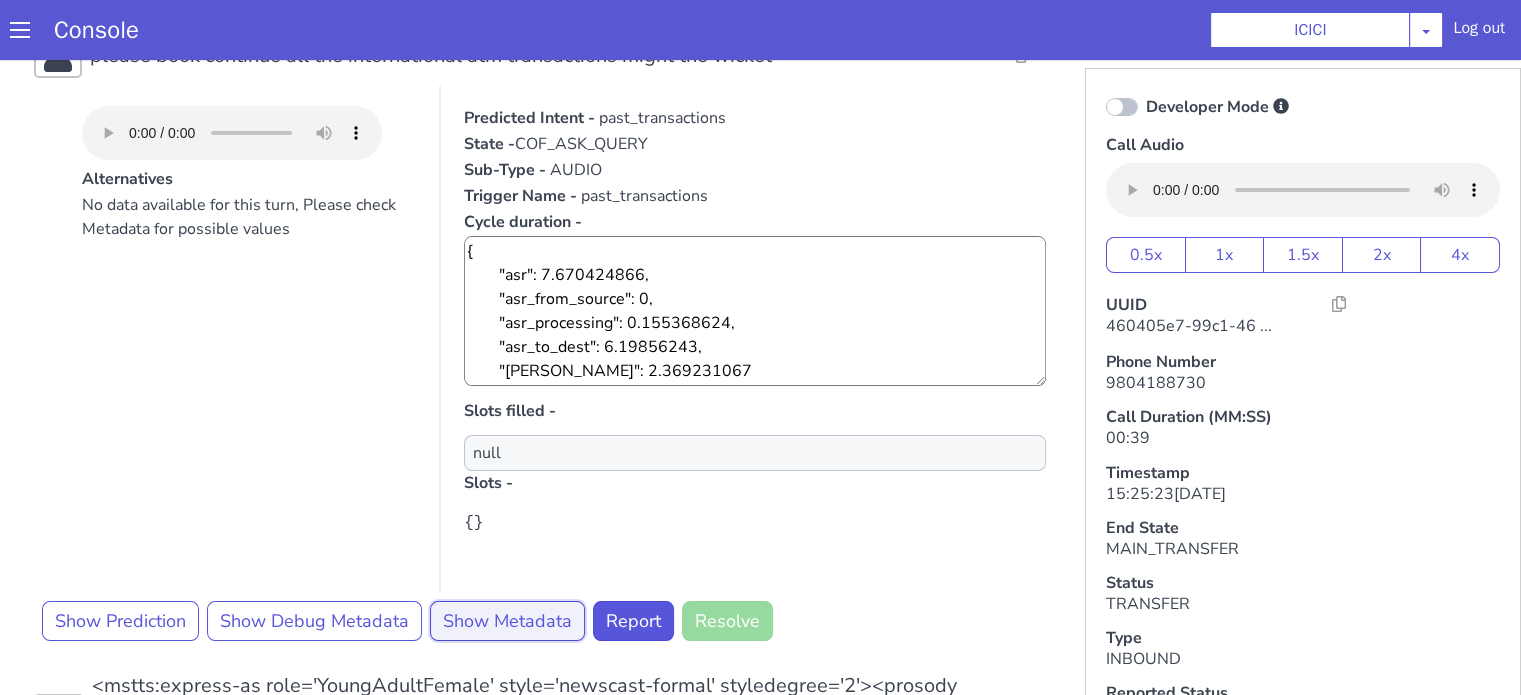 click on "Show Metadata" at bounding box center [507, 621] 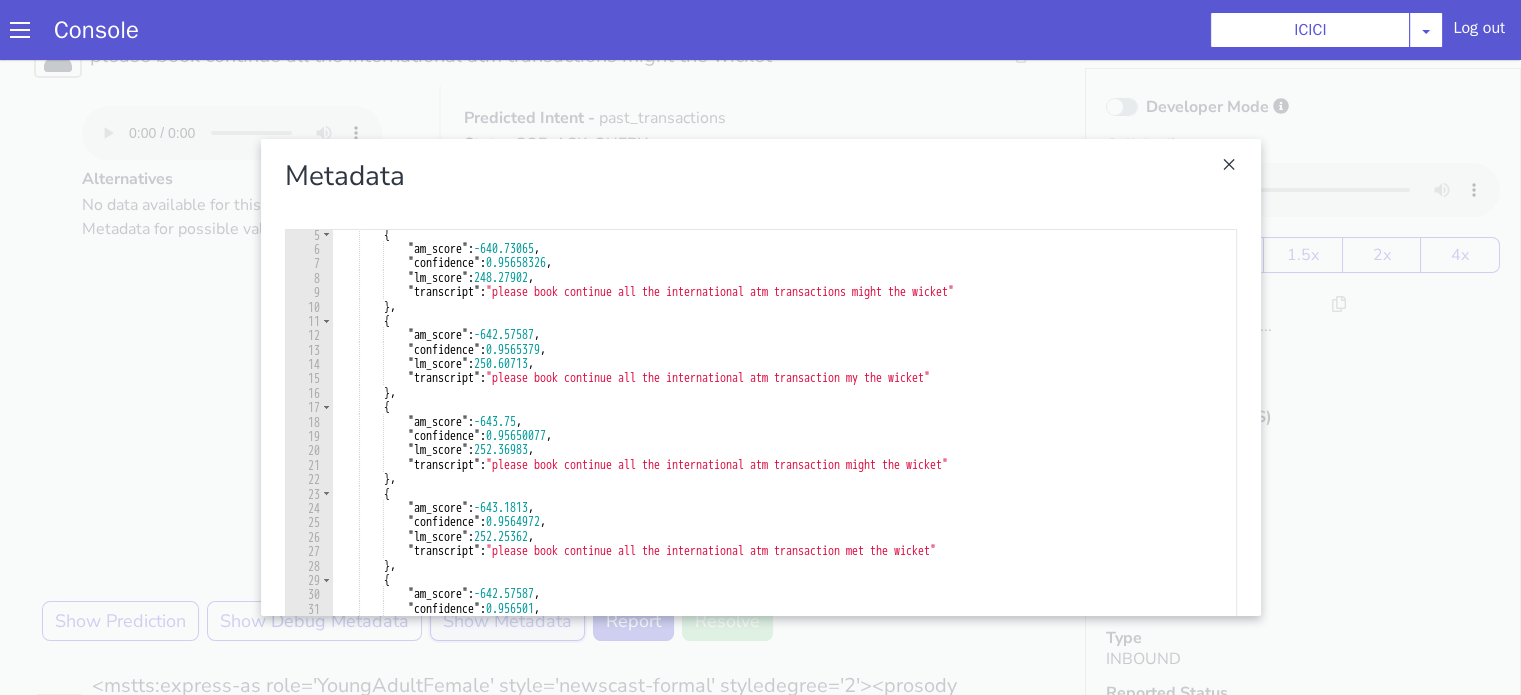 scroll, scrollTop: 60, scrollLeft: 0, axis: vertical 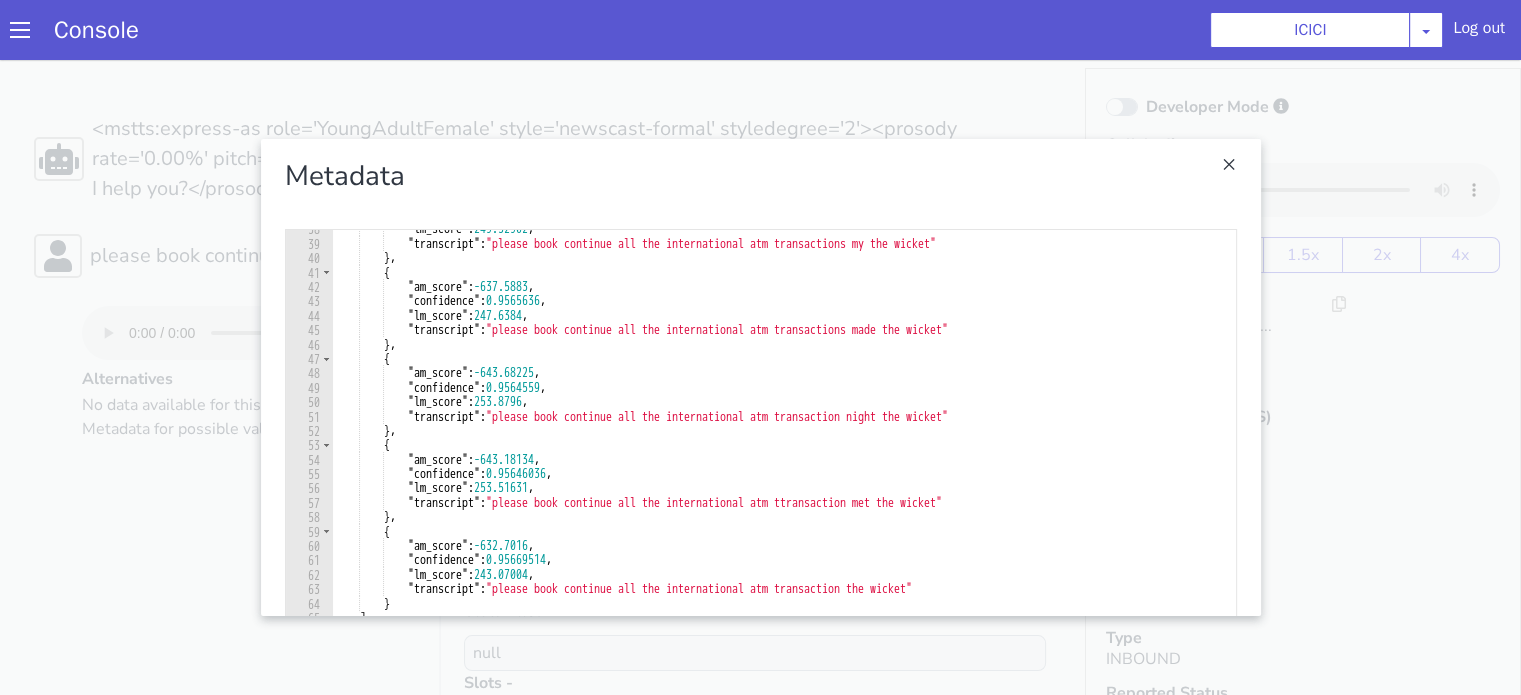 click at bounding box center (760, 377) 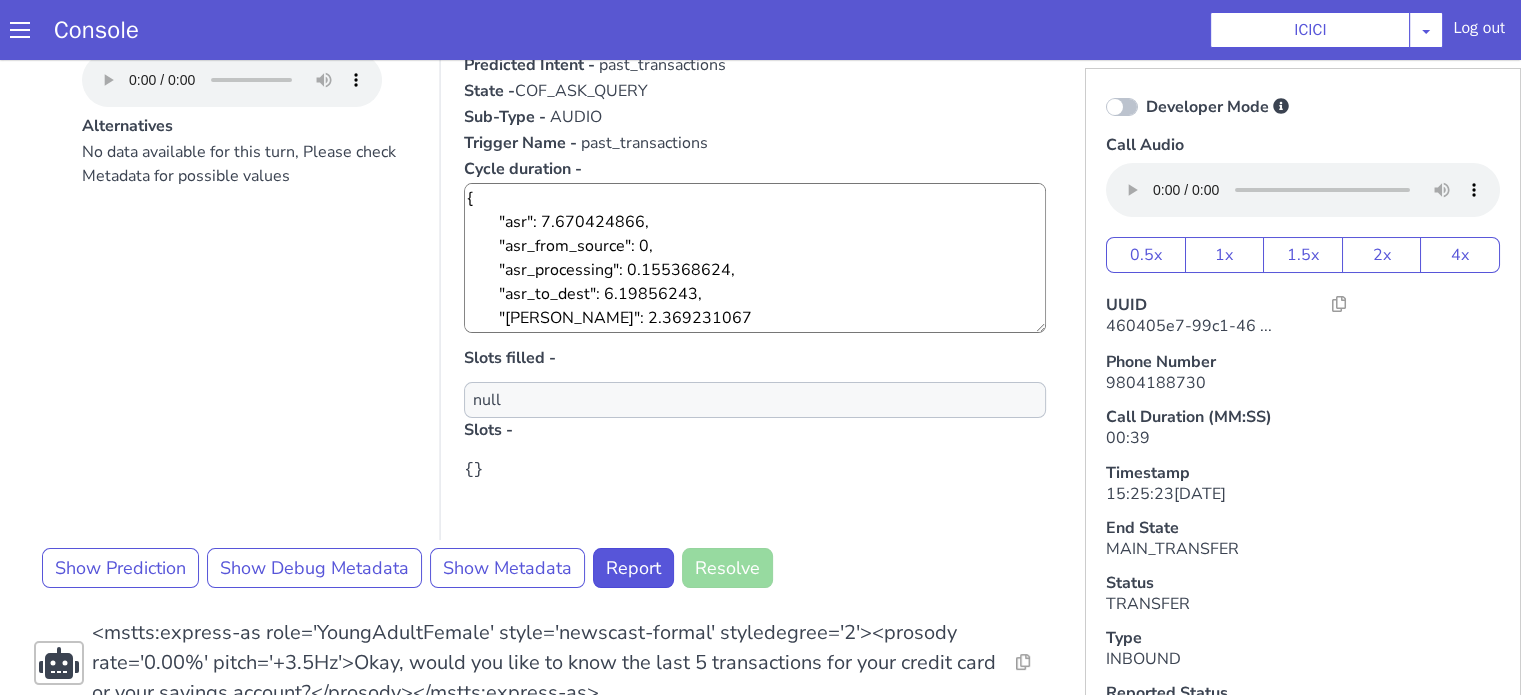 scroll, scrollTop: 600, scrollLeft: 0, axis: vertical 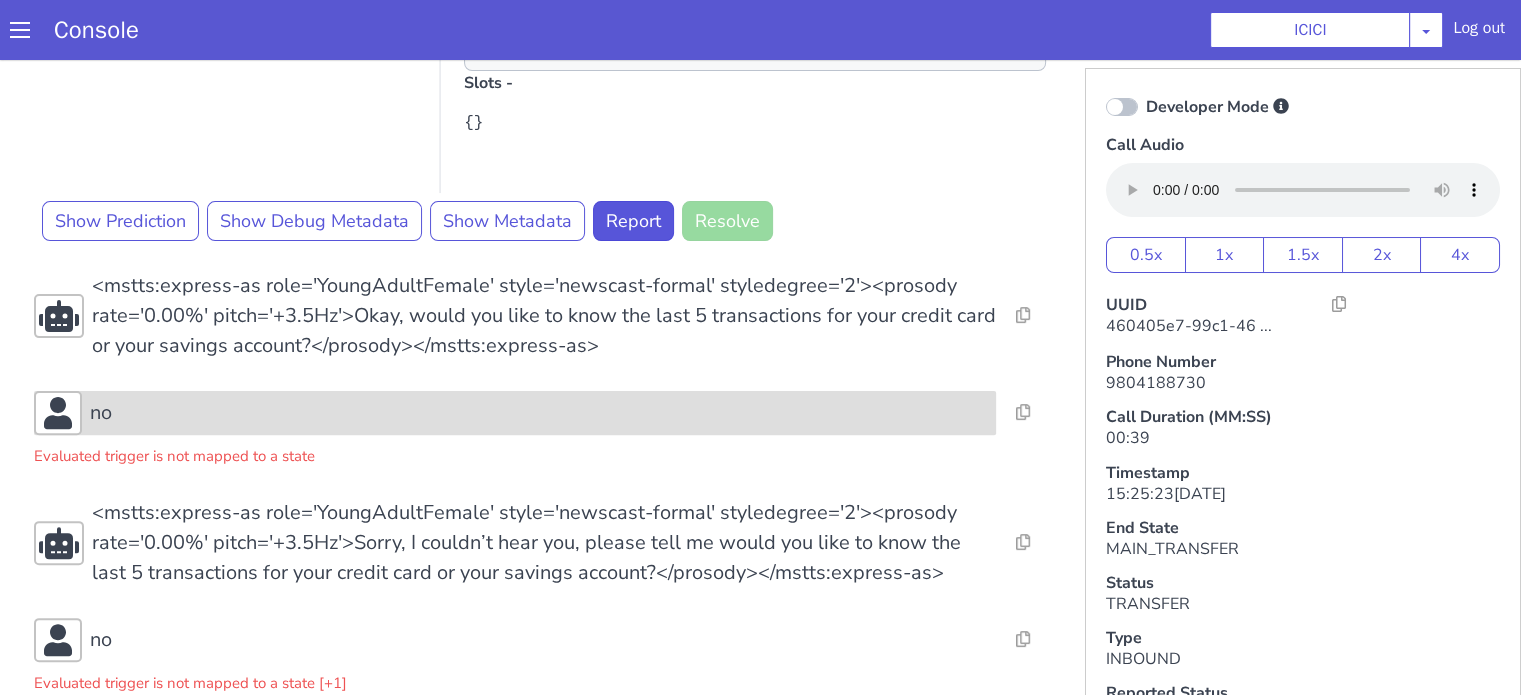 click on "no" at bounding box center (539, 413) 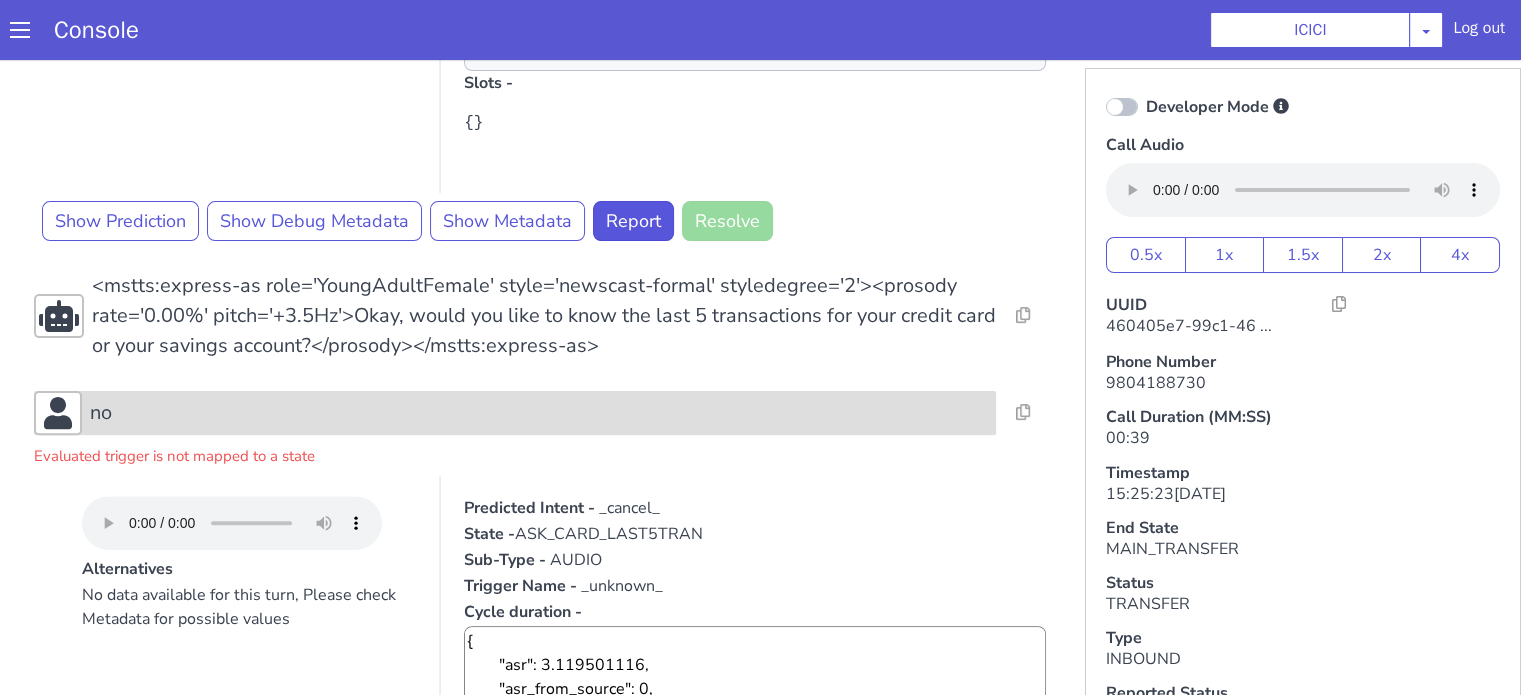 click on "no" at bounding box center (539, 413) 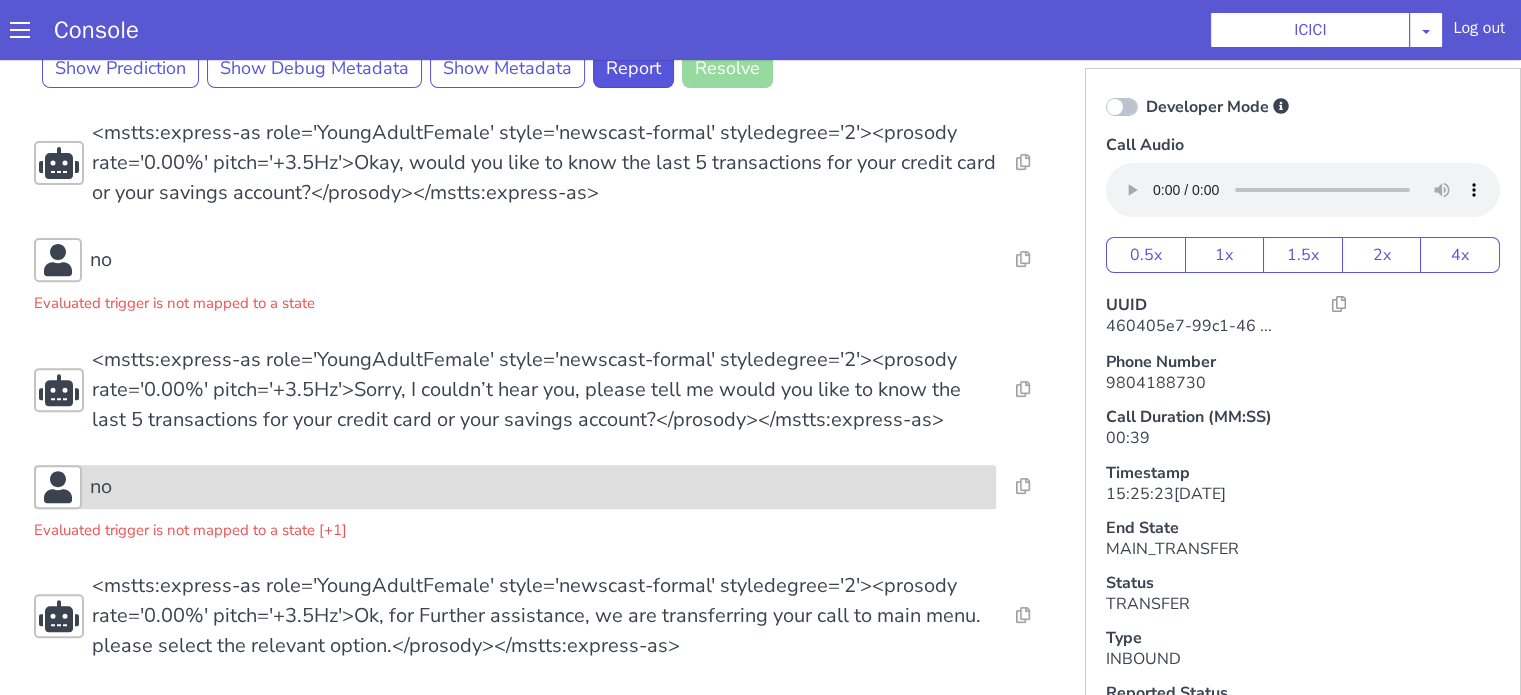 scroll, scrollTop: 754, scrollLeft: 0, axis: vertical 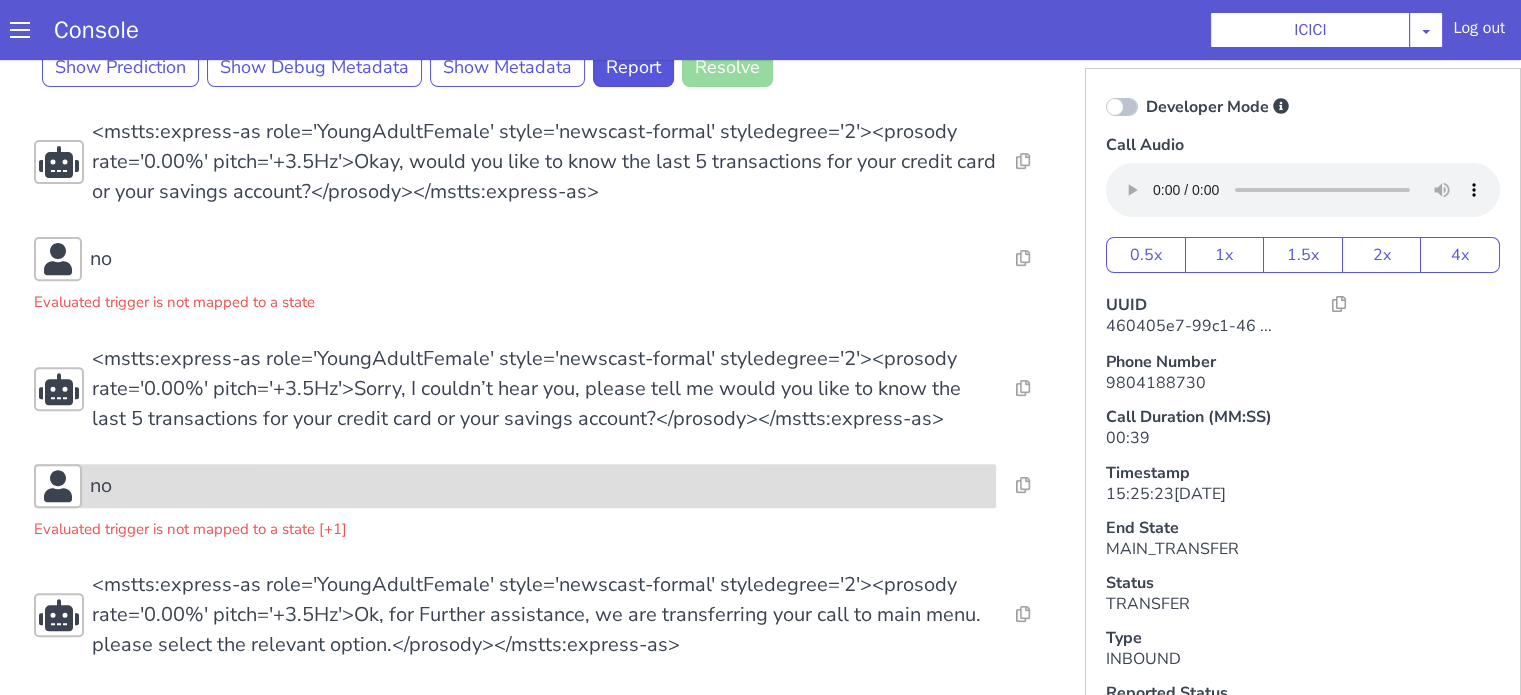click on "no" at bounding box center [539, 486] 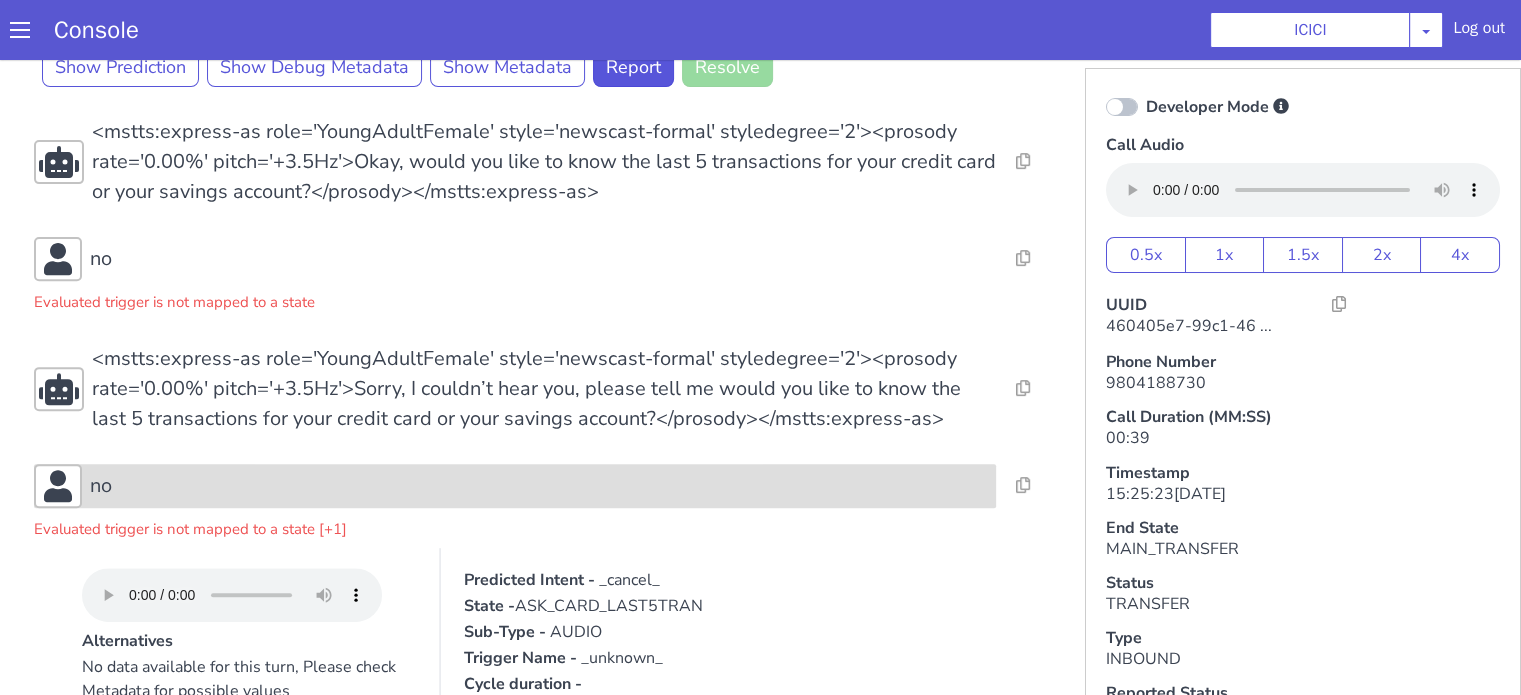 click on "no" at bounding box center [539, 486] 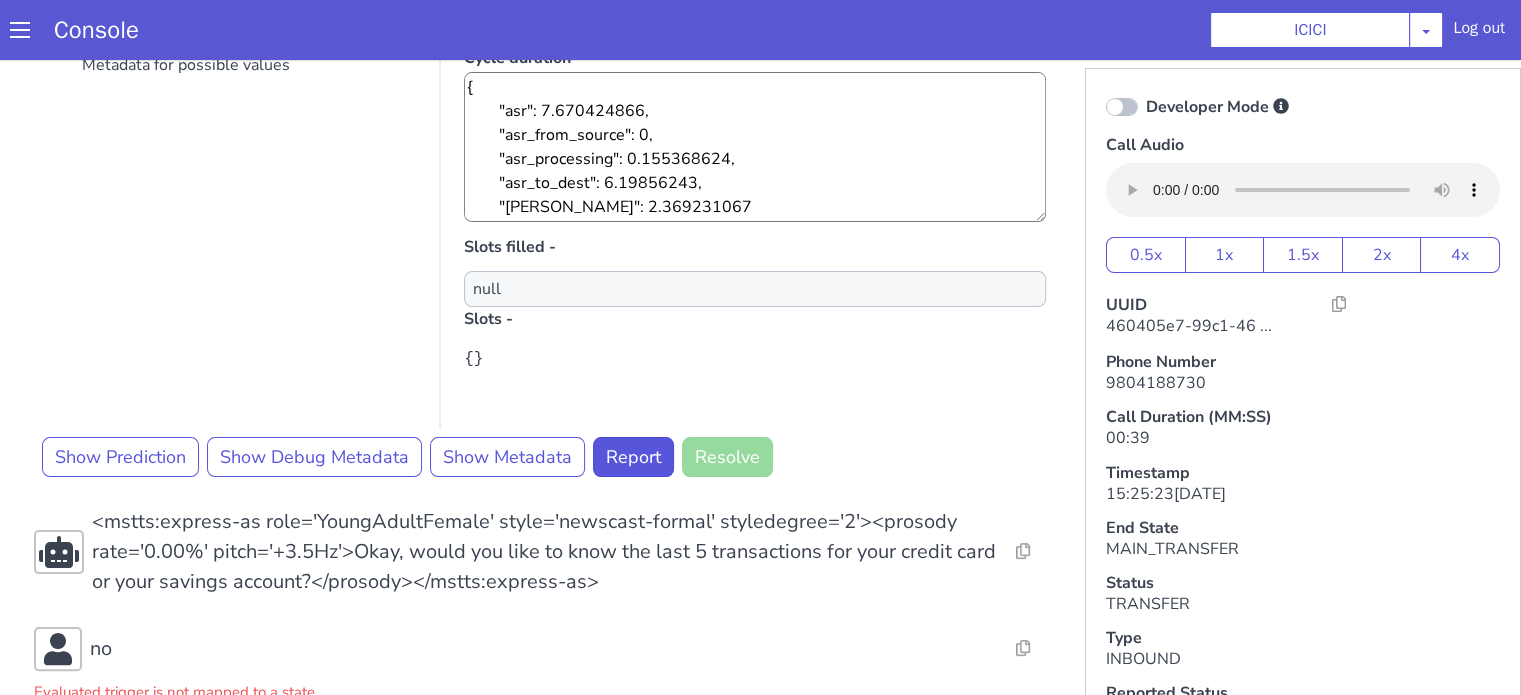 scroll, scrollTop: 400, scrollLeft: 0, axis: vertical 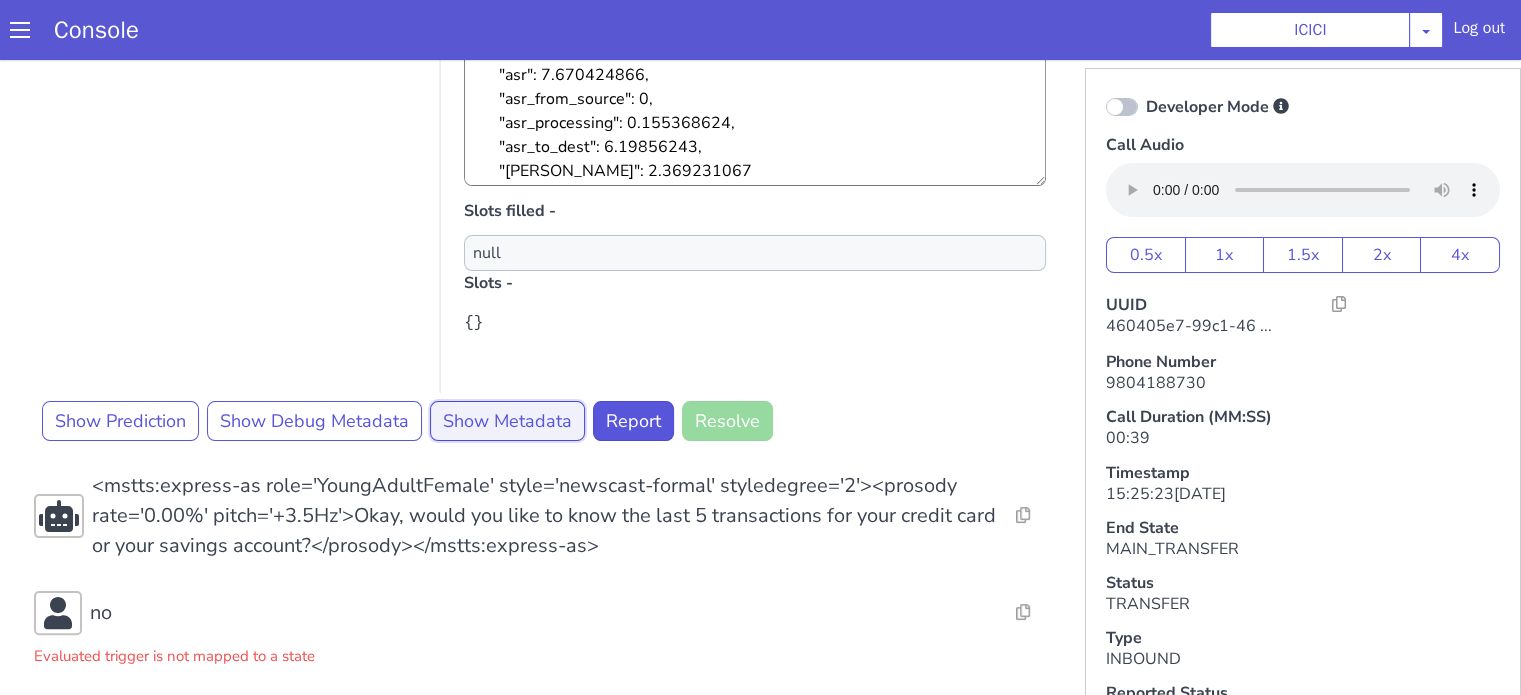 click on "Show Metadata" at bounding box center (507, 421) 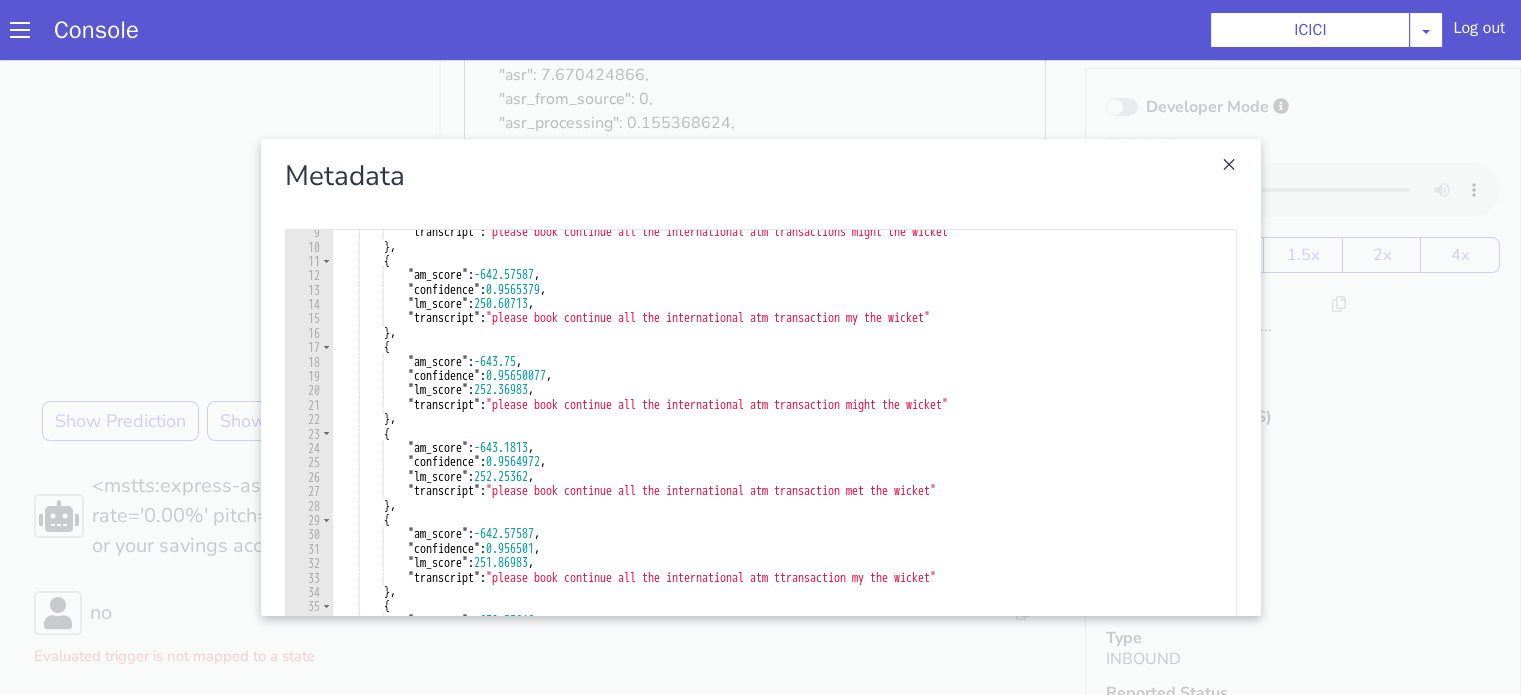 scroll, scrollTop: 0, scrollLeft: 0, axis: both 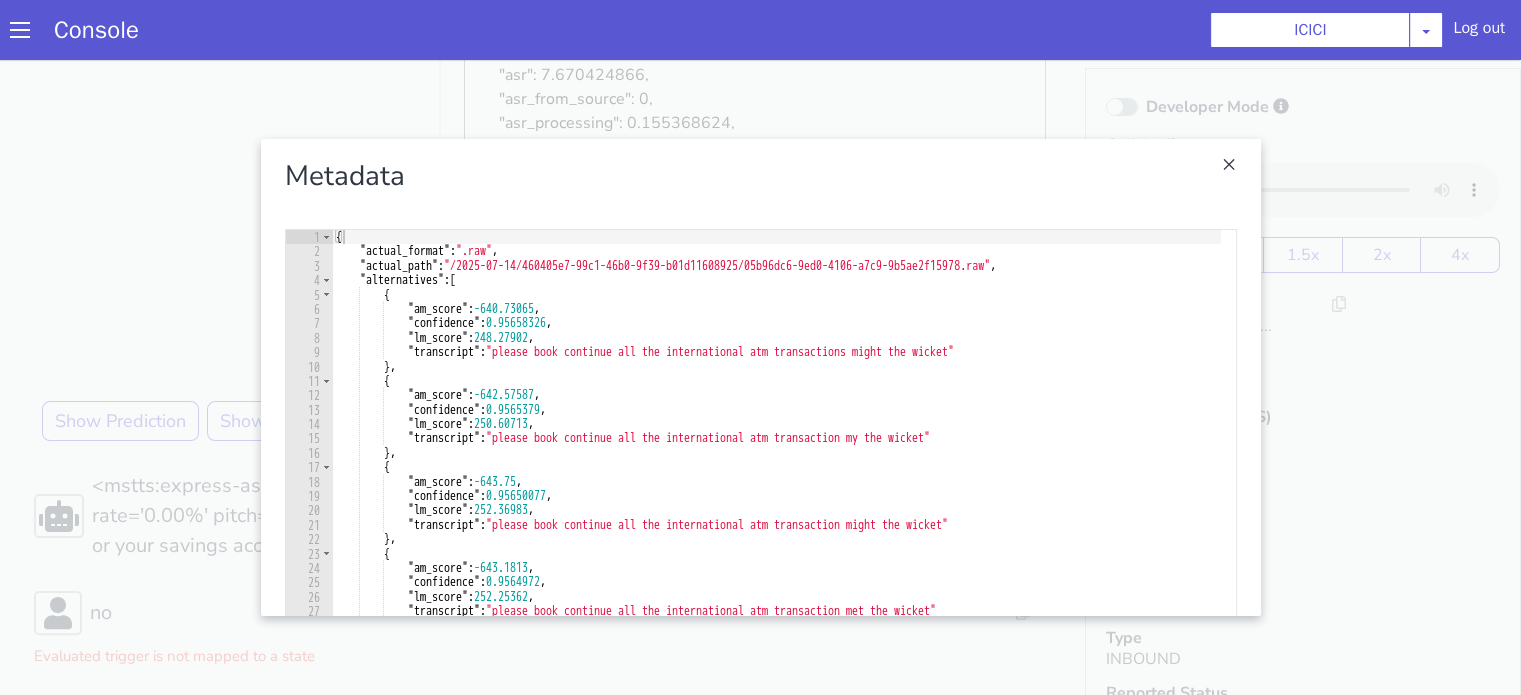 click at bounding box center [760, 377] 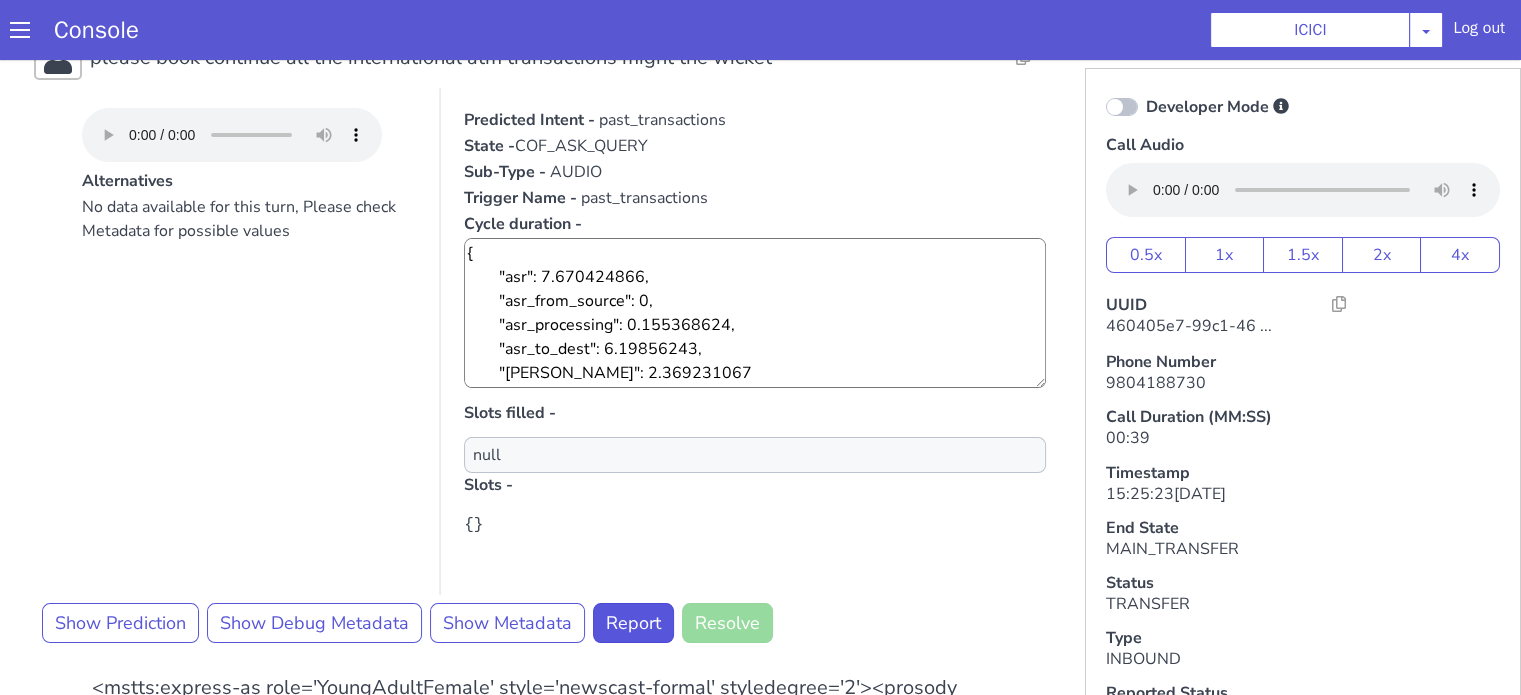 scroll, scrollTop: 100, scrollLeft: 0, axis: vertical 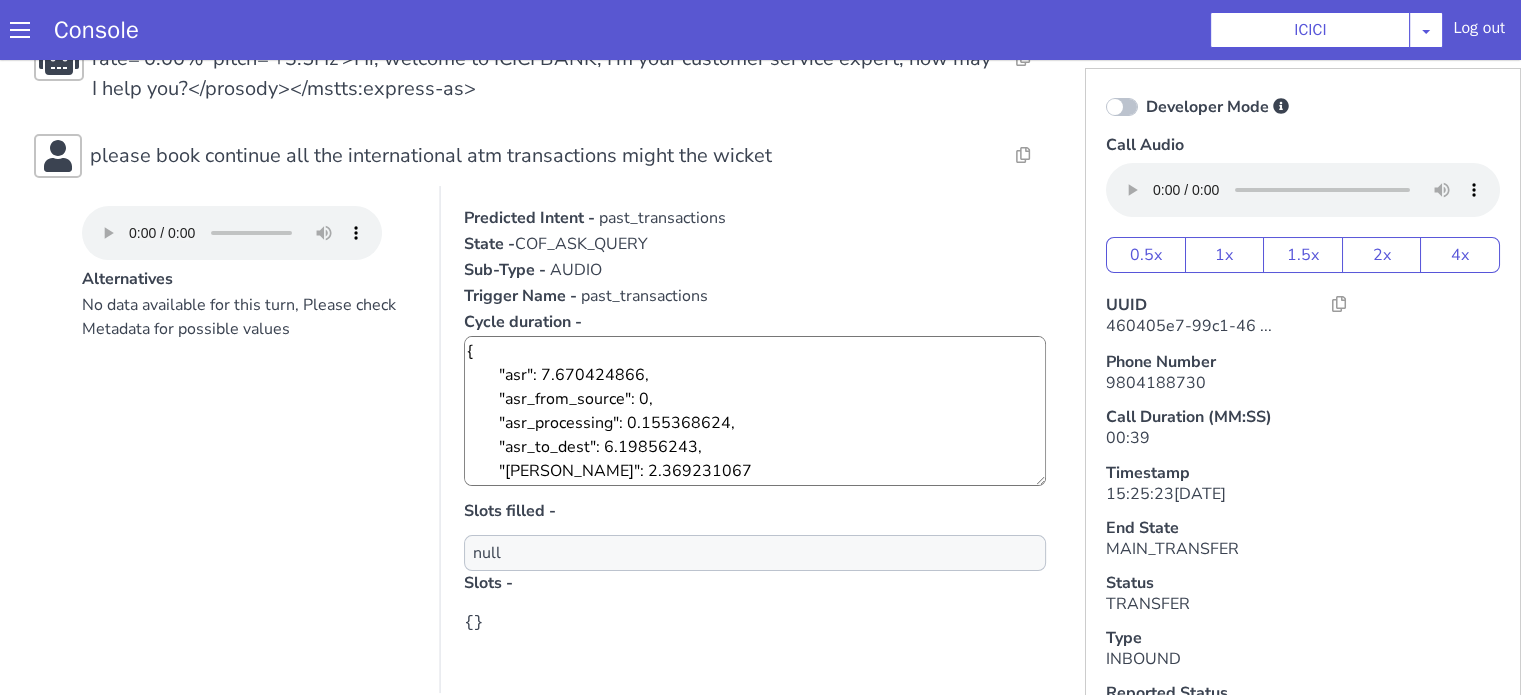 click on "past_transactions" at bounding box center [662, 218] 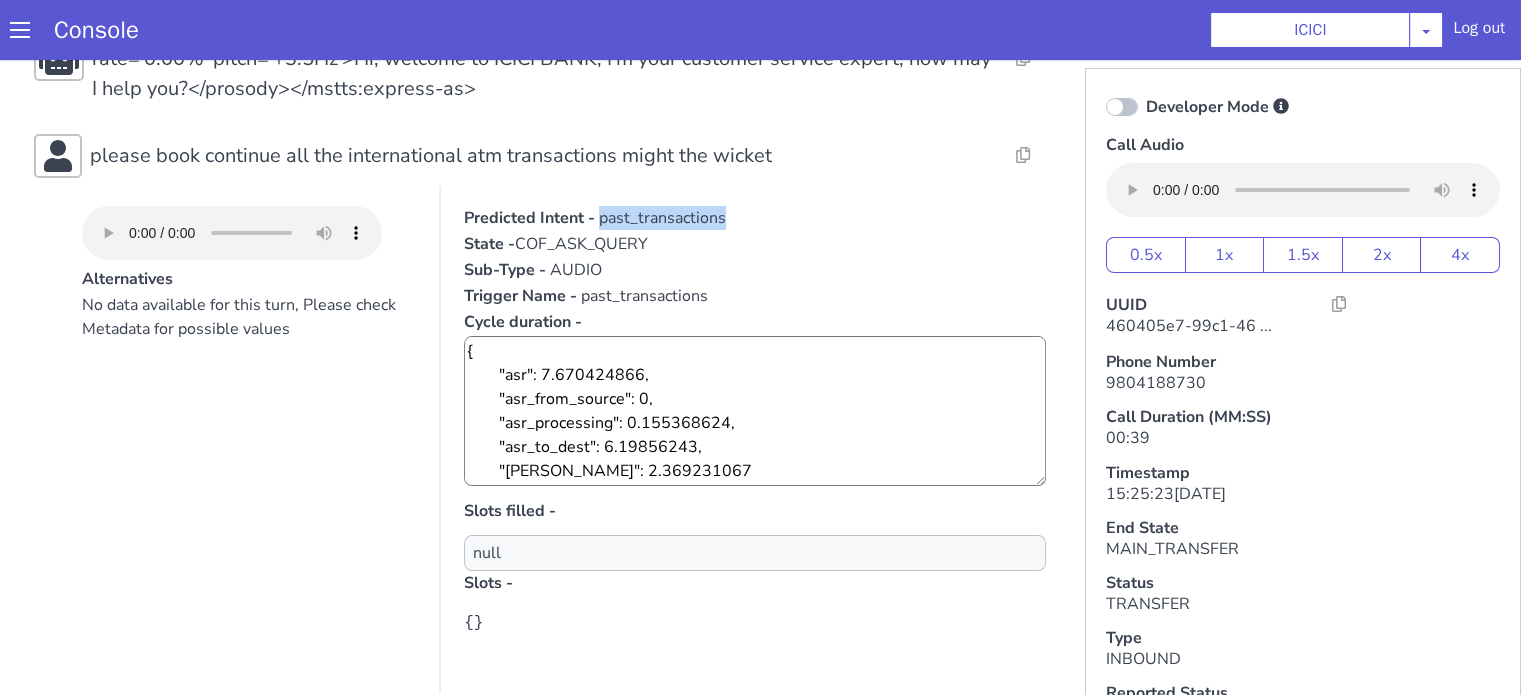click on "past_transactions" at bounding box center [662, 218] 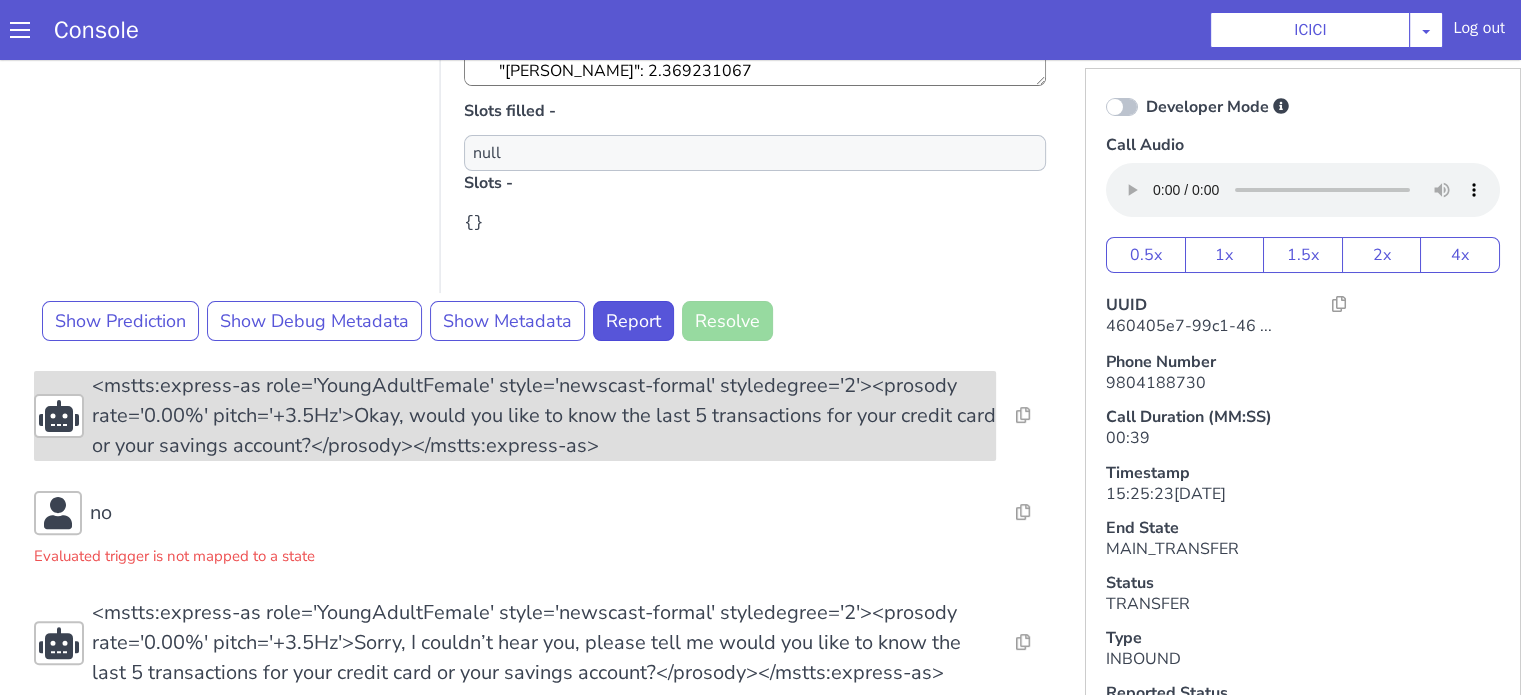scroll, scrollTop: 754, scrollLeft: 0, axis: vertical 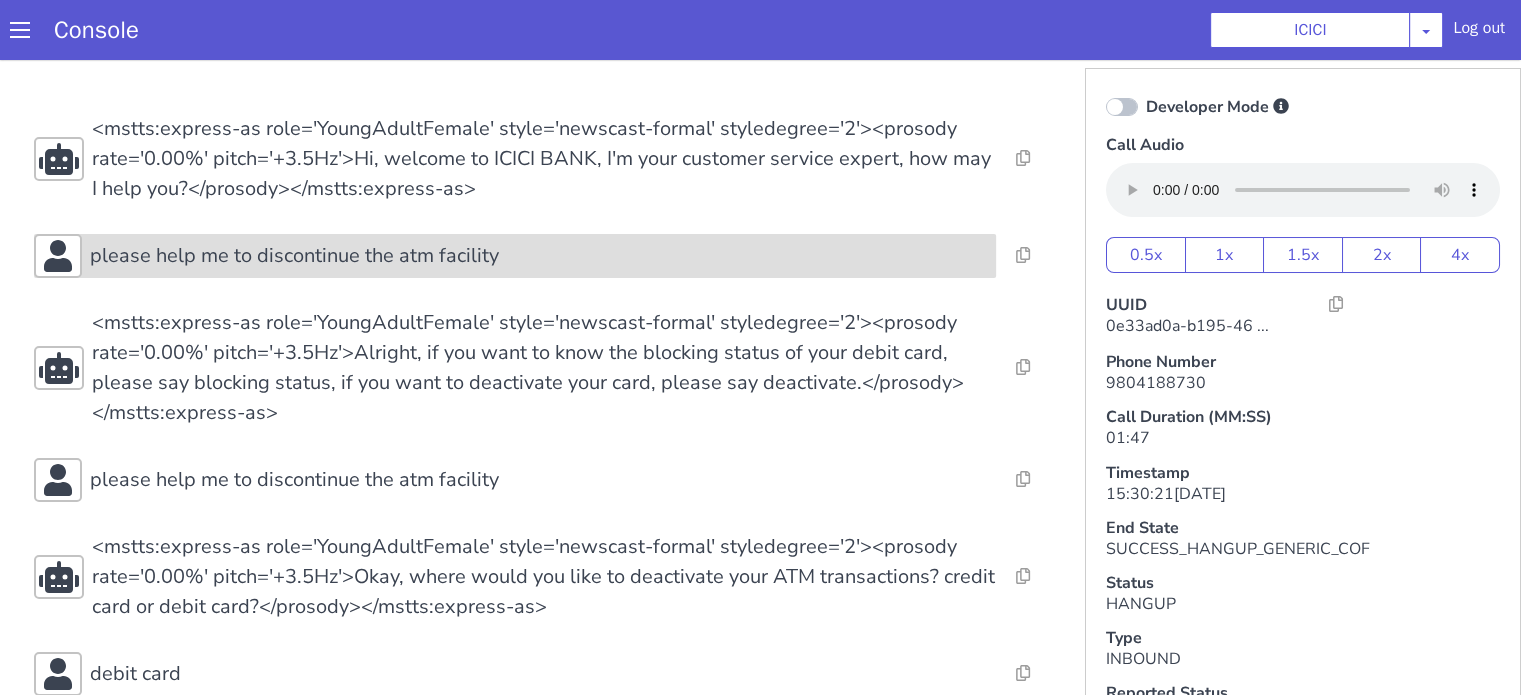 click on "please help me to discontinue the atm facility" at bounding box center (294, 256) 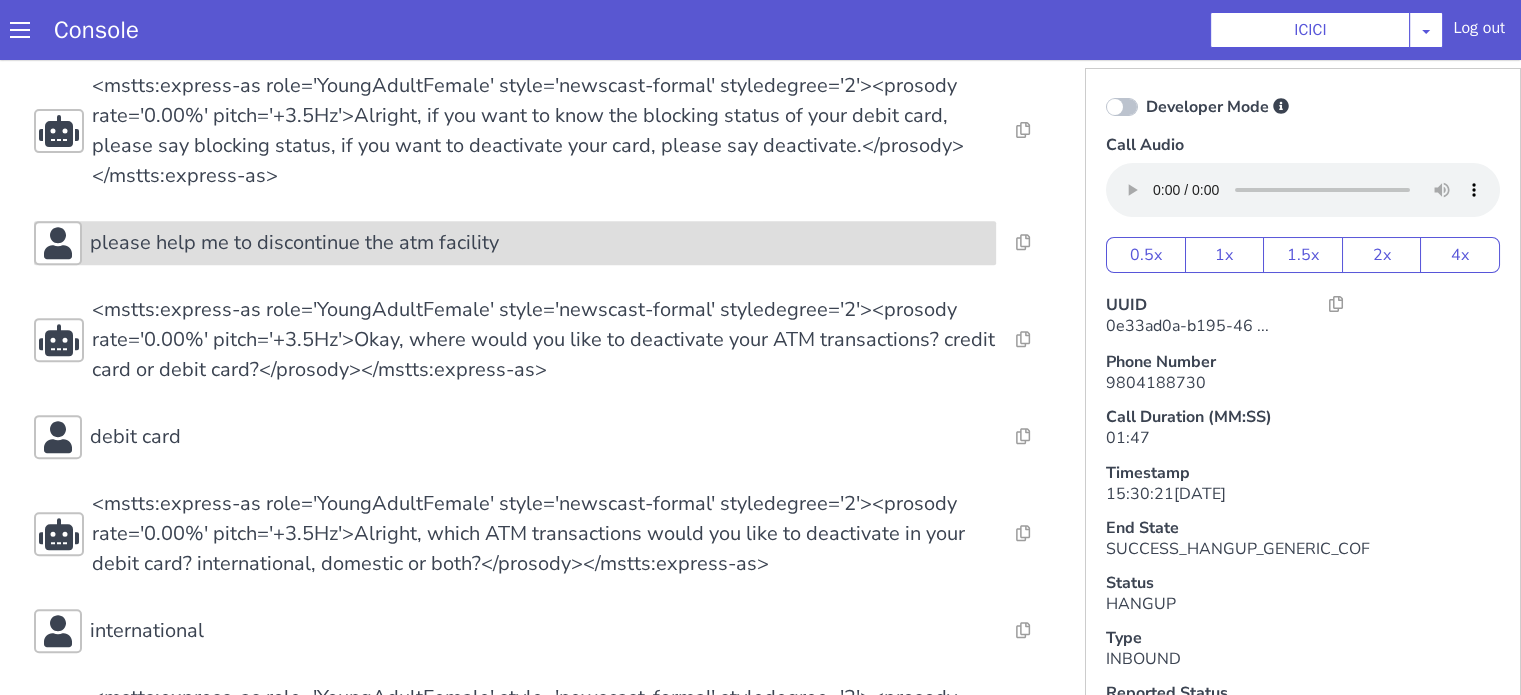 click on "please help me to discontinue the atm facility" at bounding box center [294, 243] 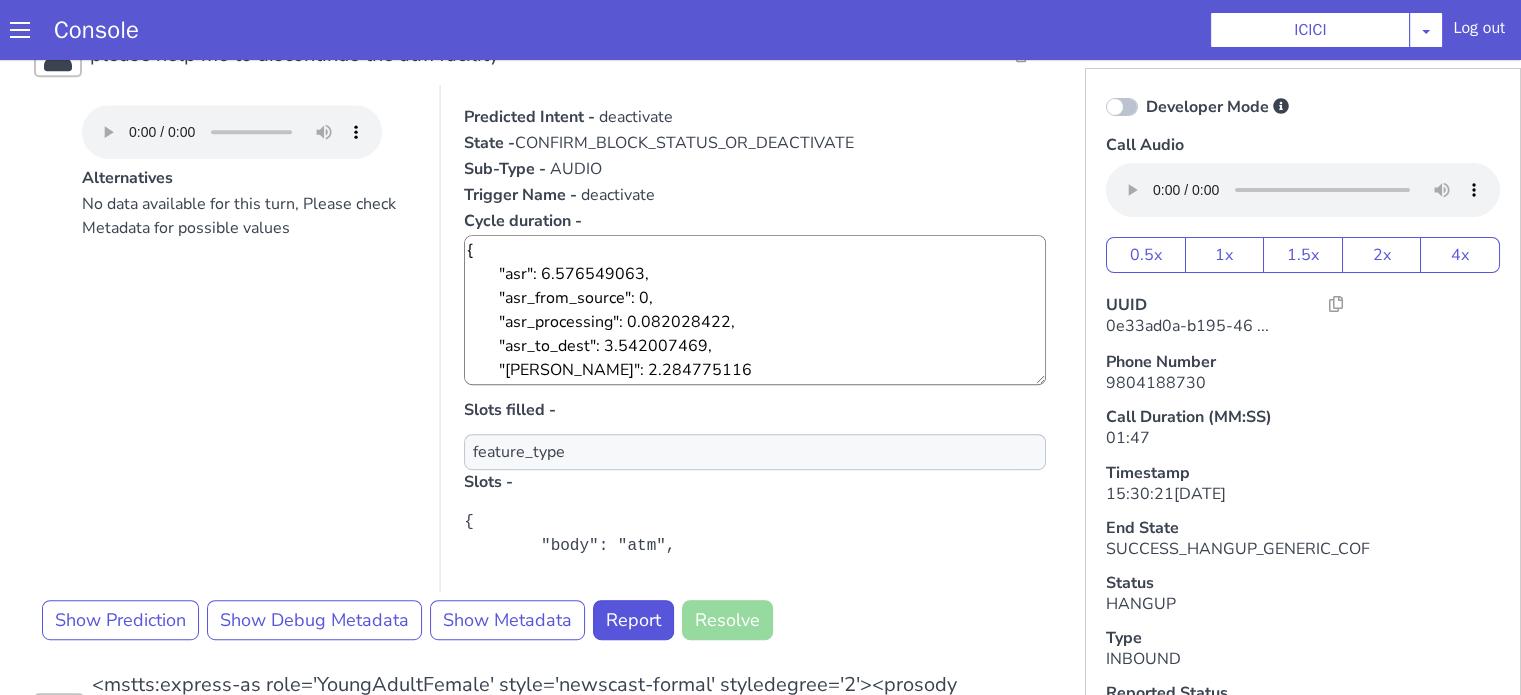 scroll, scrollTop: 1100, scrollLeft: 0, axis: vertical 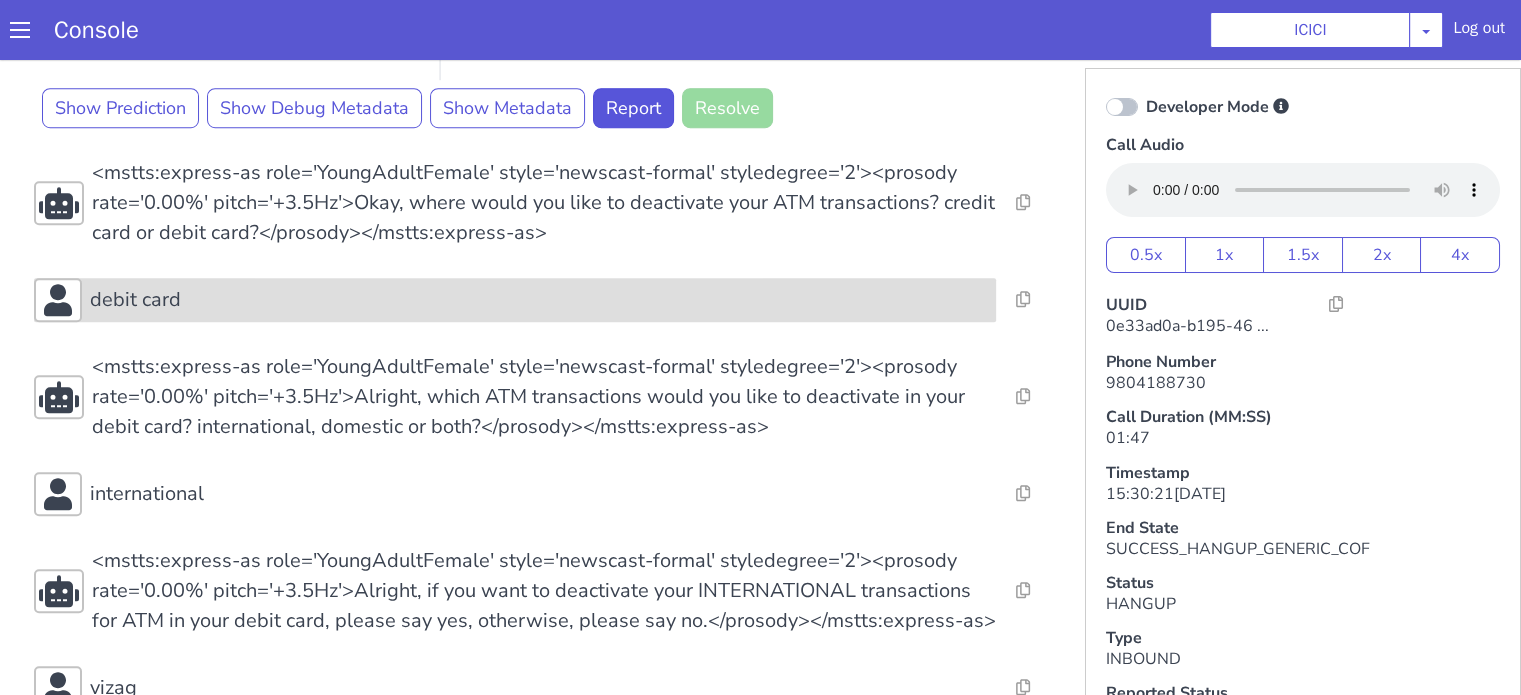 click on "debit card" at bounding box center (539, 300) 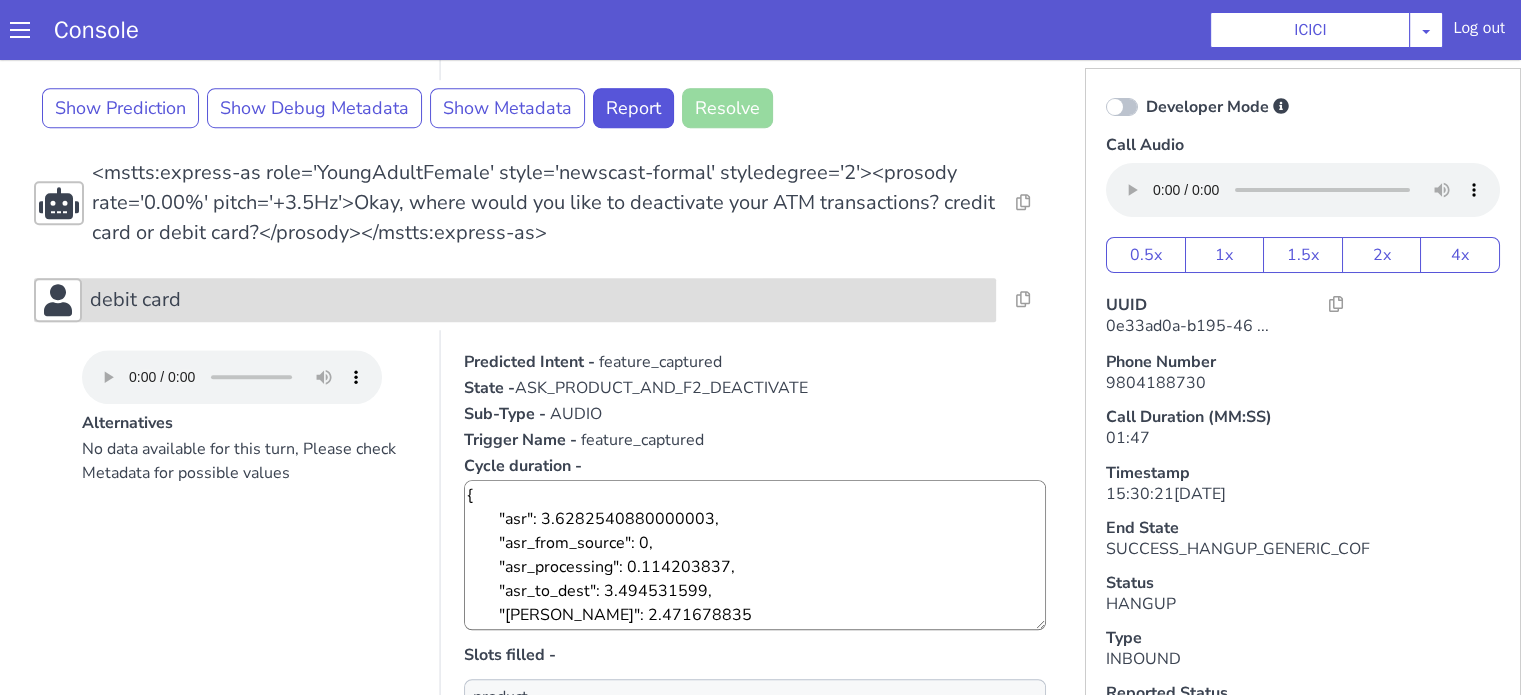 click on "debit card" at bounding box center [539, 300] 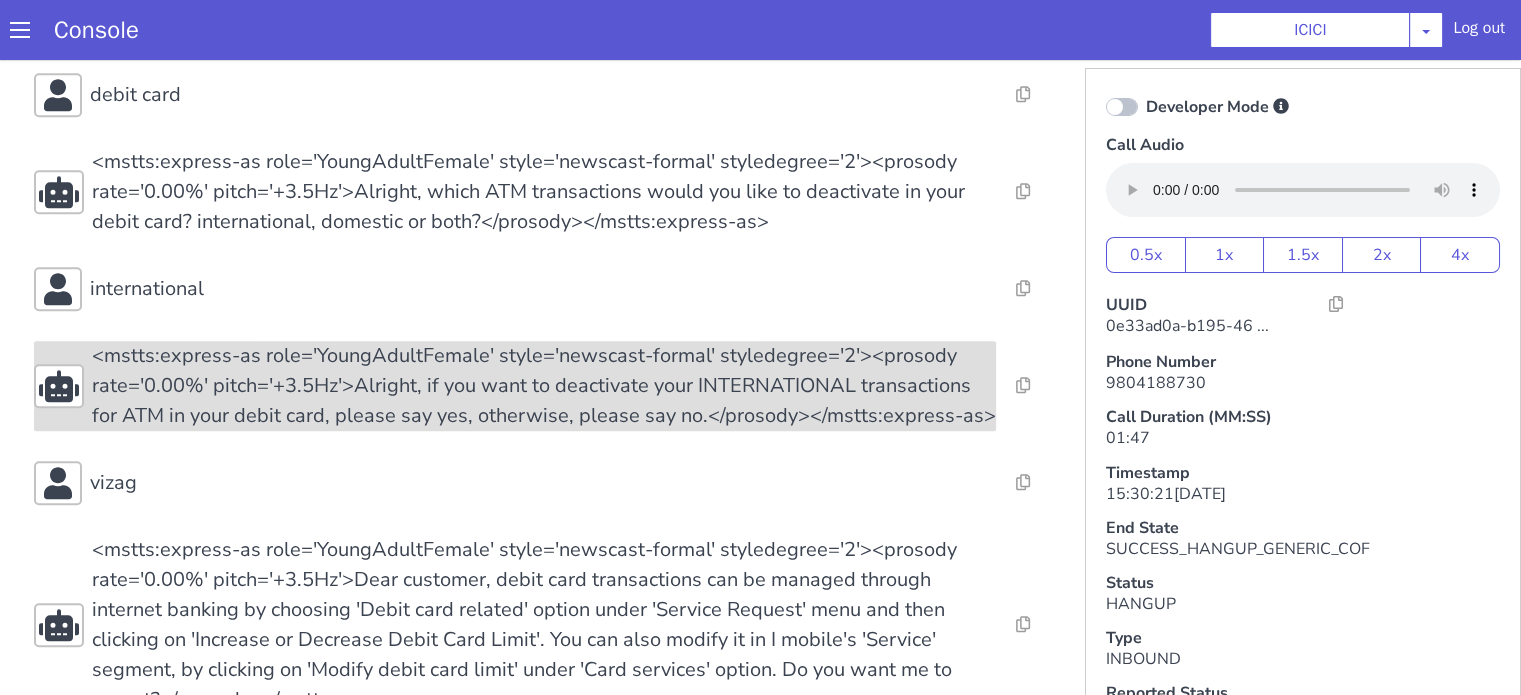 scroll, scrollTop: 1800, scrollLeft: 0, axis: vertical 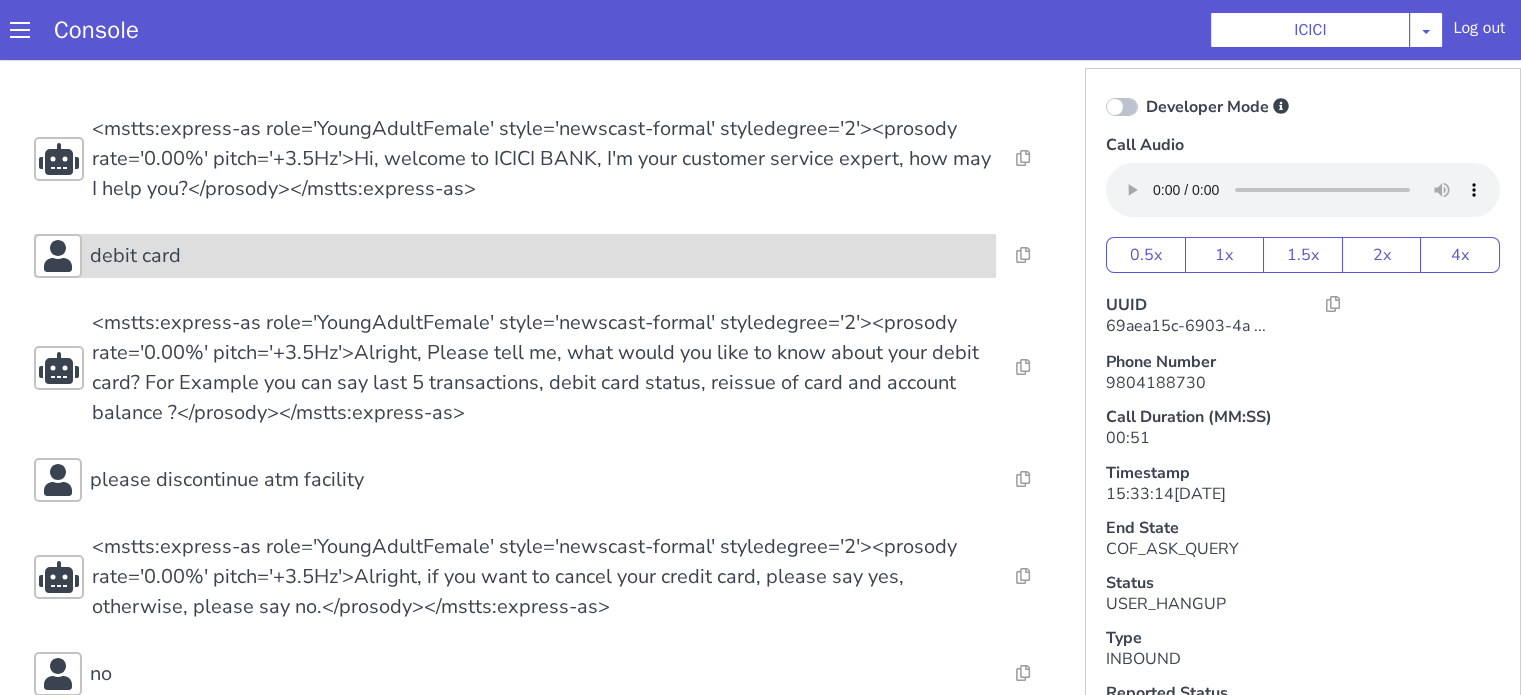 click on "debit card" at bounding box center (539, 256) 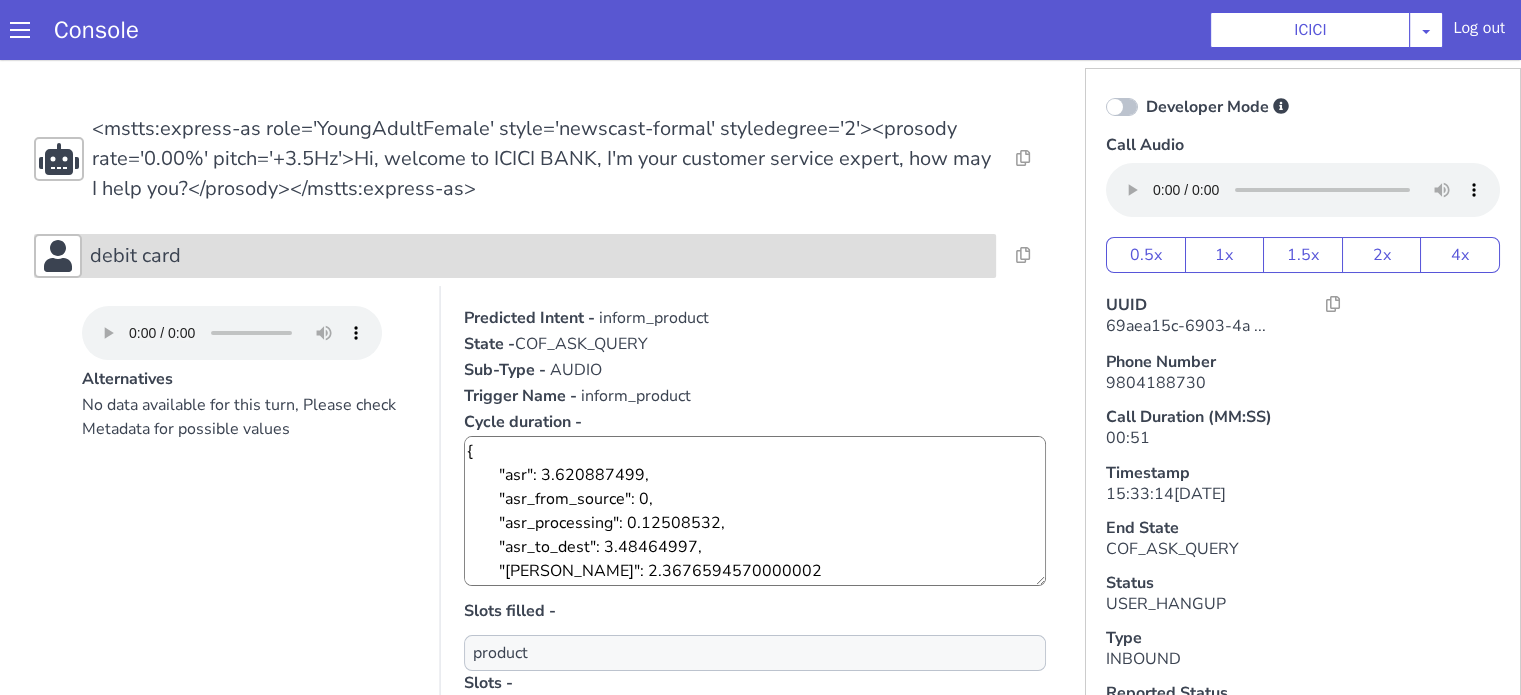 click on "debit card" at bounding box center (539, 256) 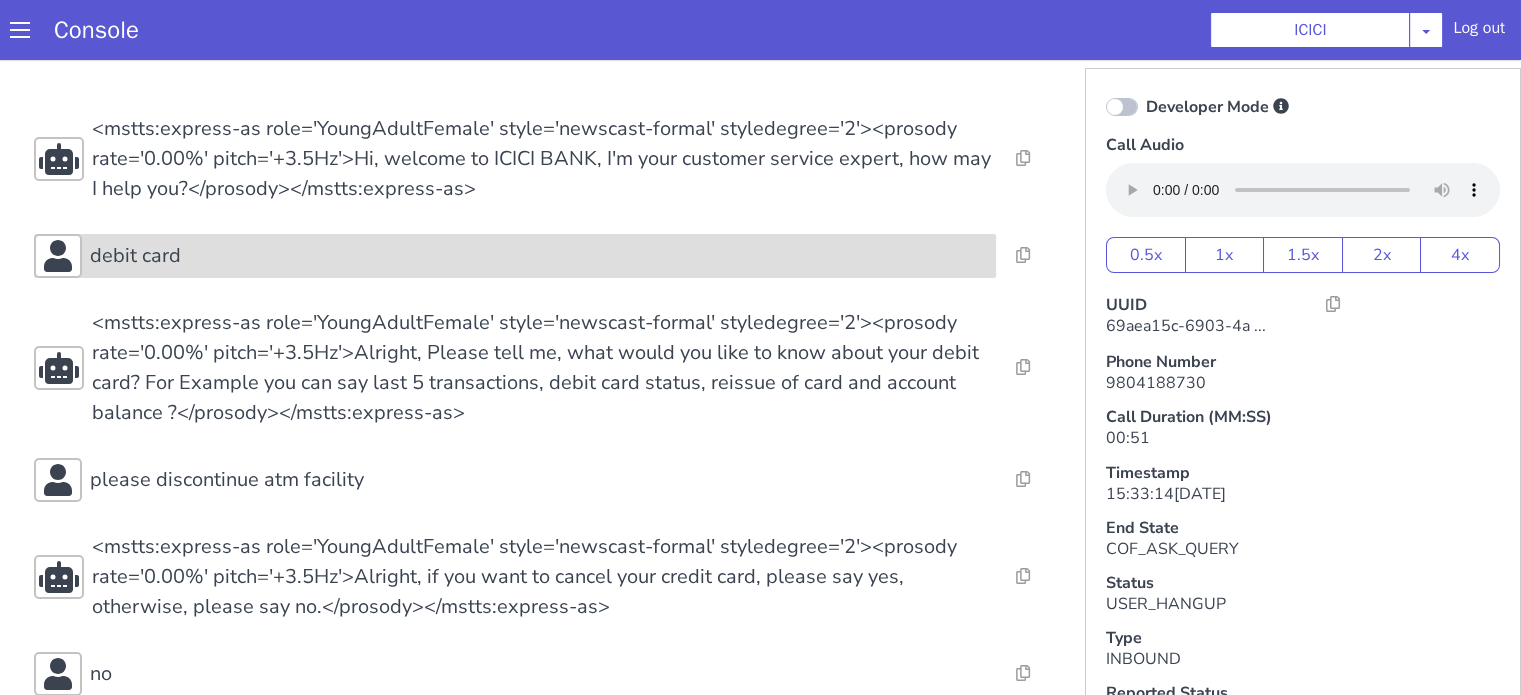 click on "debit card" at bounding box center (539, 256) 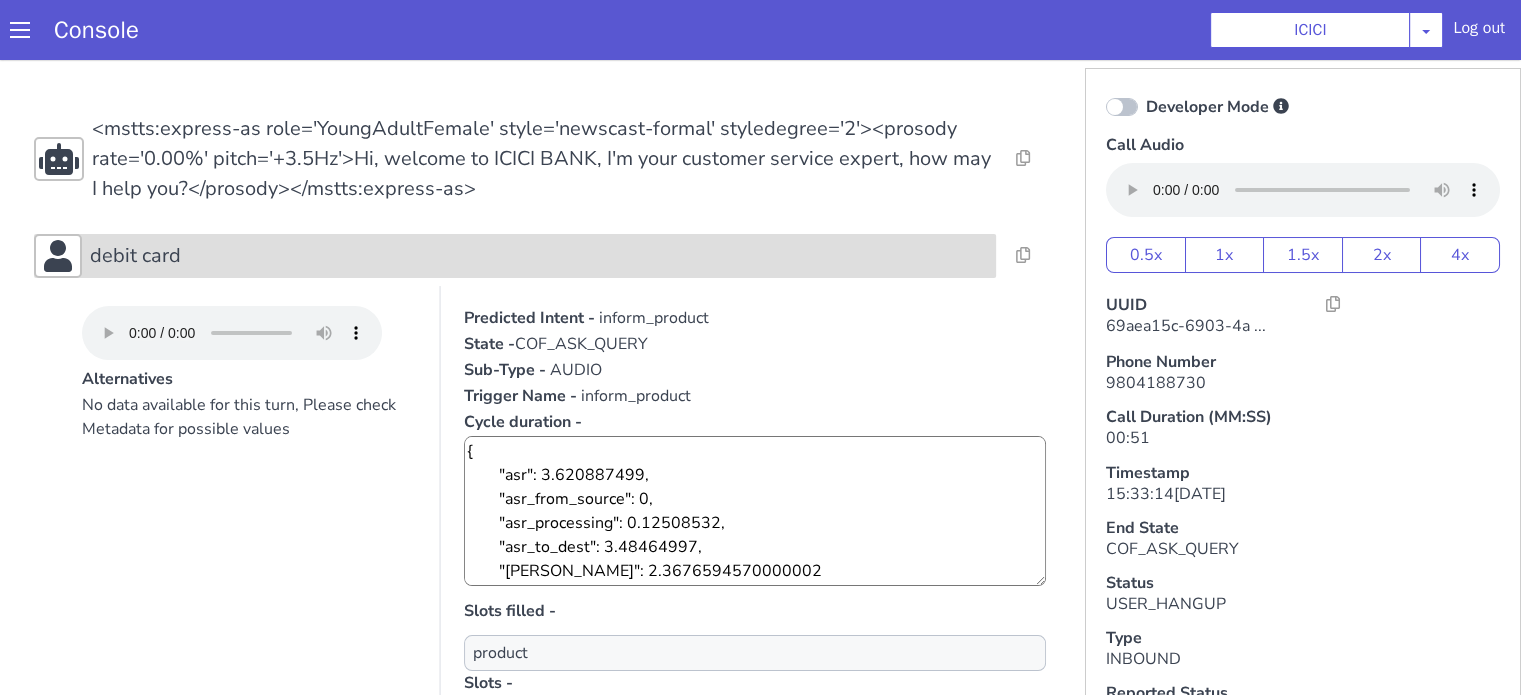 click on "debit card" at bounding box center [539, 256] 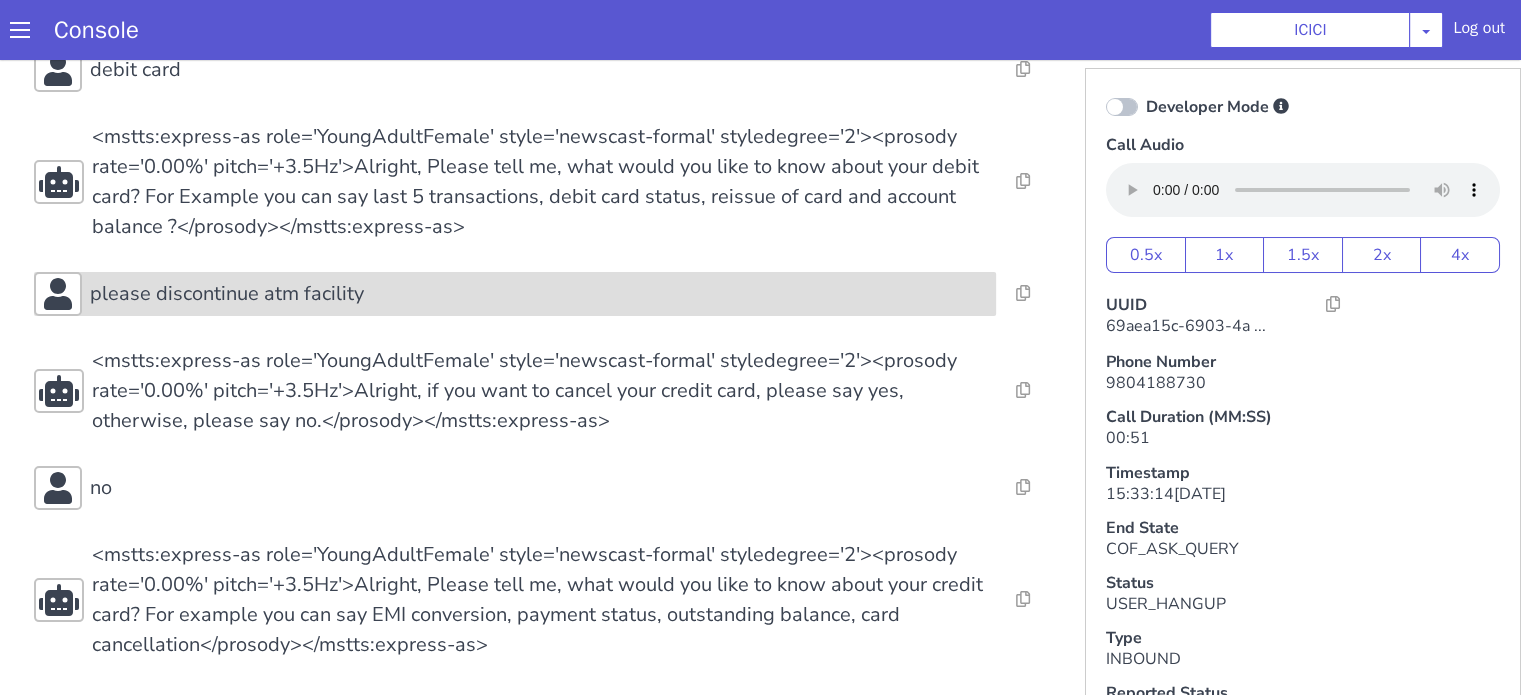 click on "please discontinue atm facility" at bounding box center [515, 294] 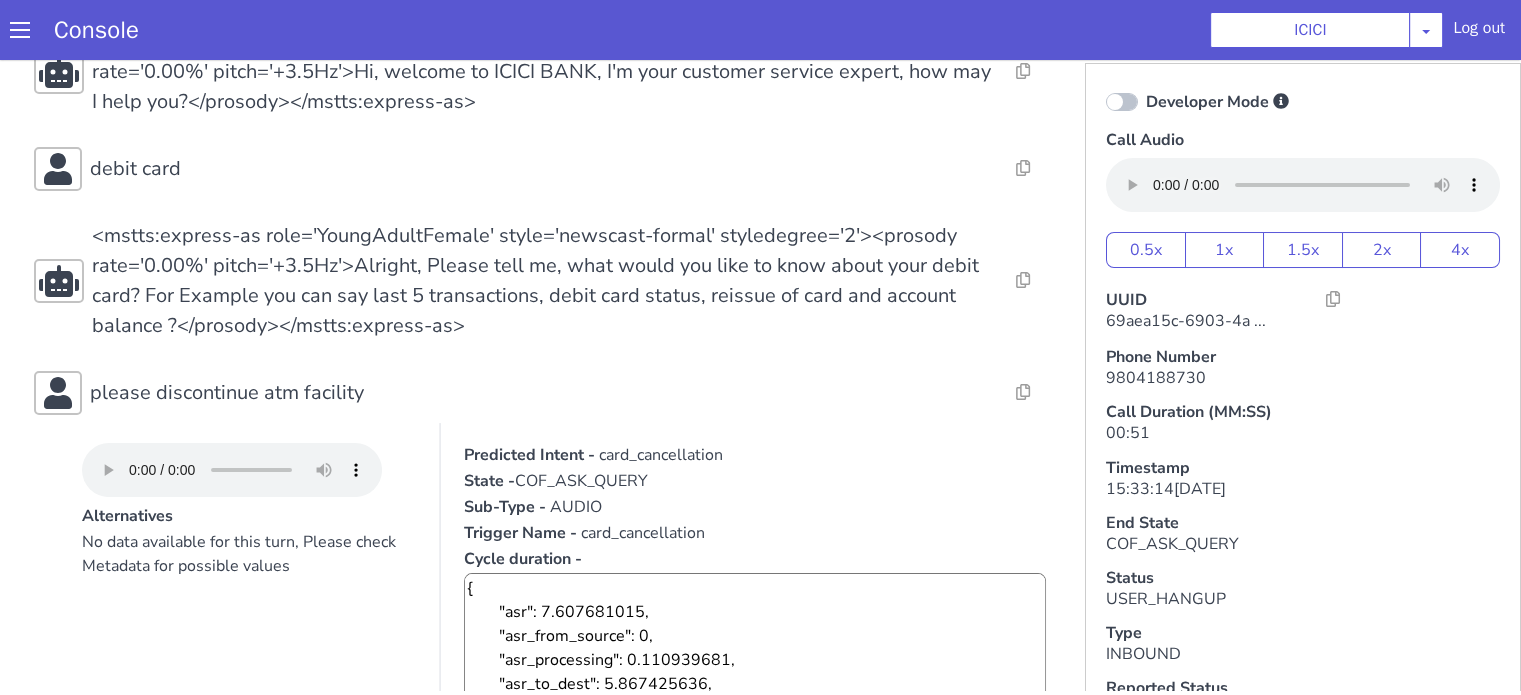 scroll, scrollTop: 0, scrollLeft: 0, axis: both 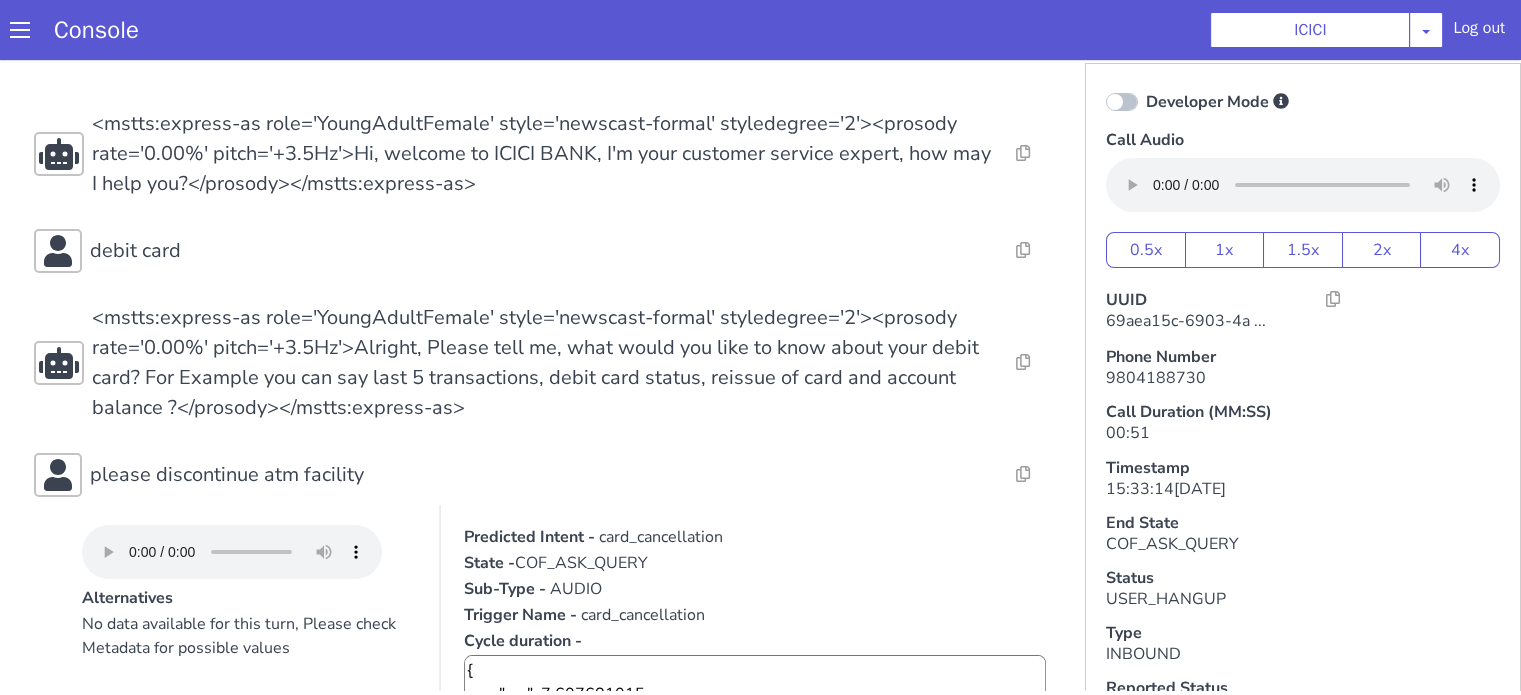 click on "card_cancellation" at bounding box center [661, 537] 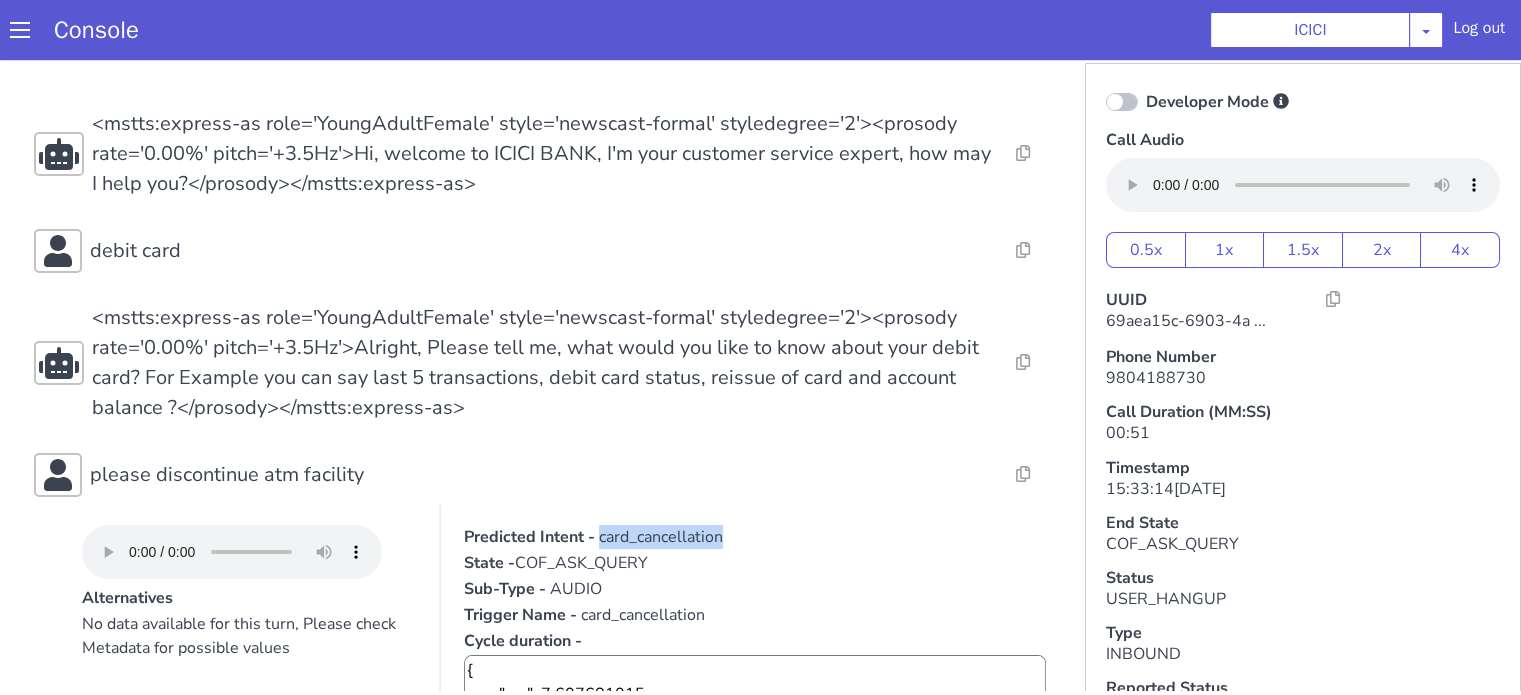 click on "card_cancellation" at bounding box center (661, 537) 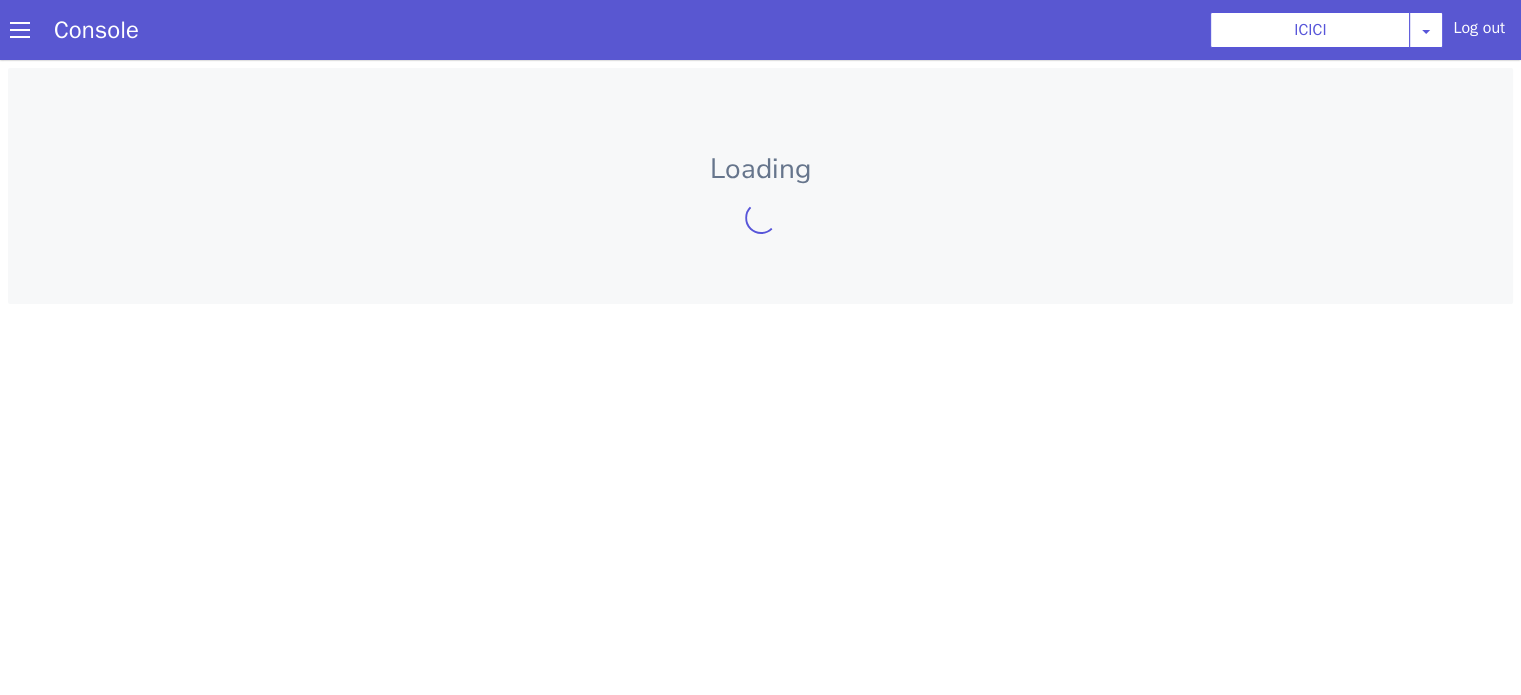 scroll, scrollTop: 0, scrollLeft: 0, axis: both 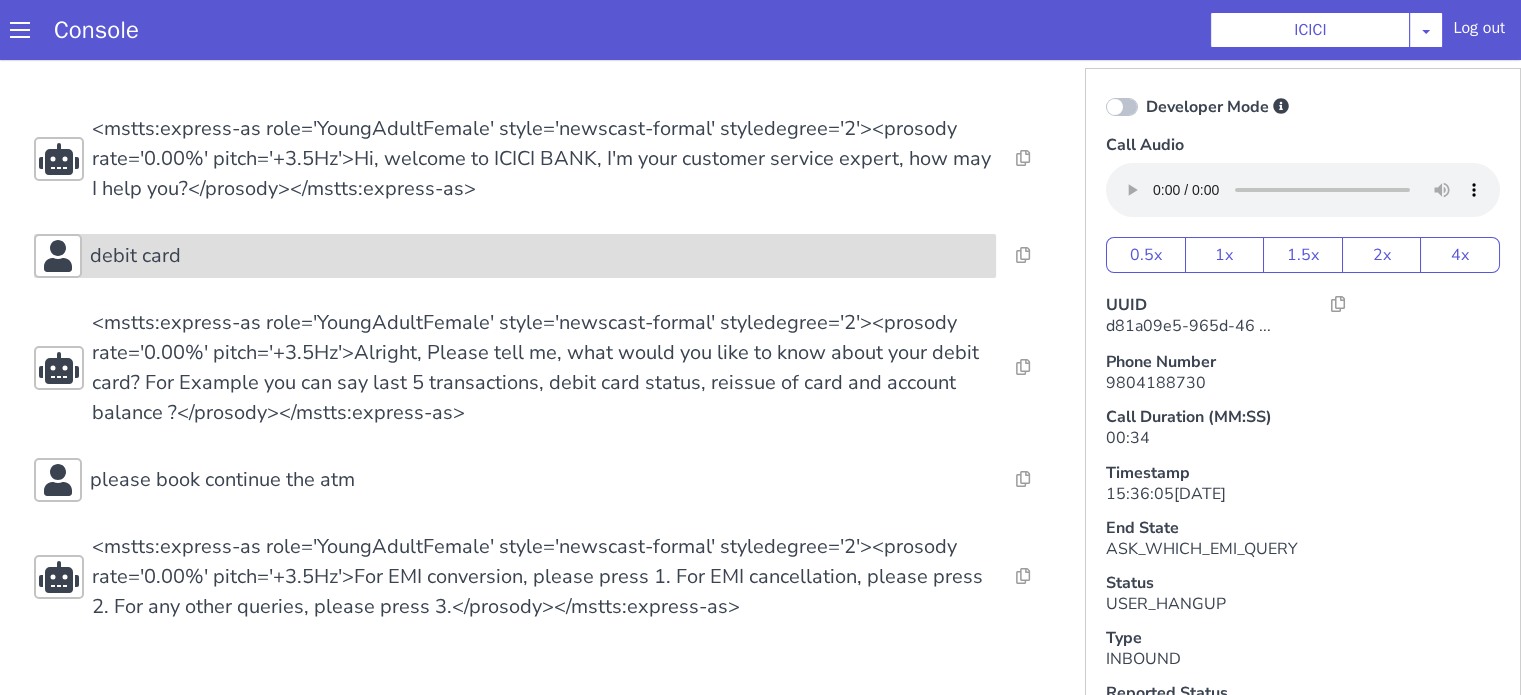 click on "debit card" at bounding box center (539, 256) 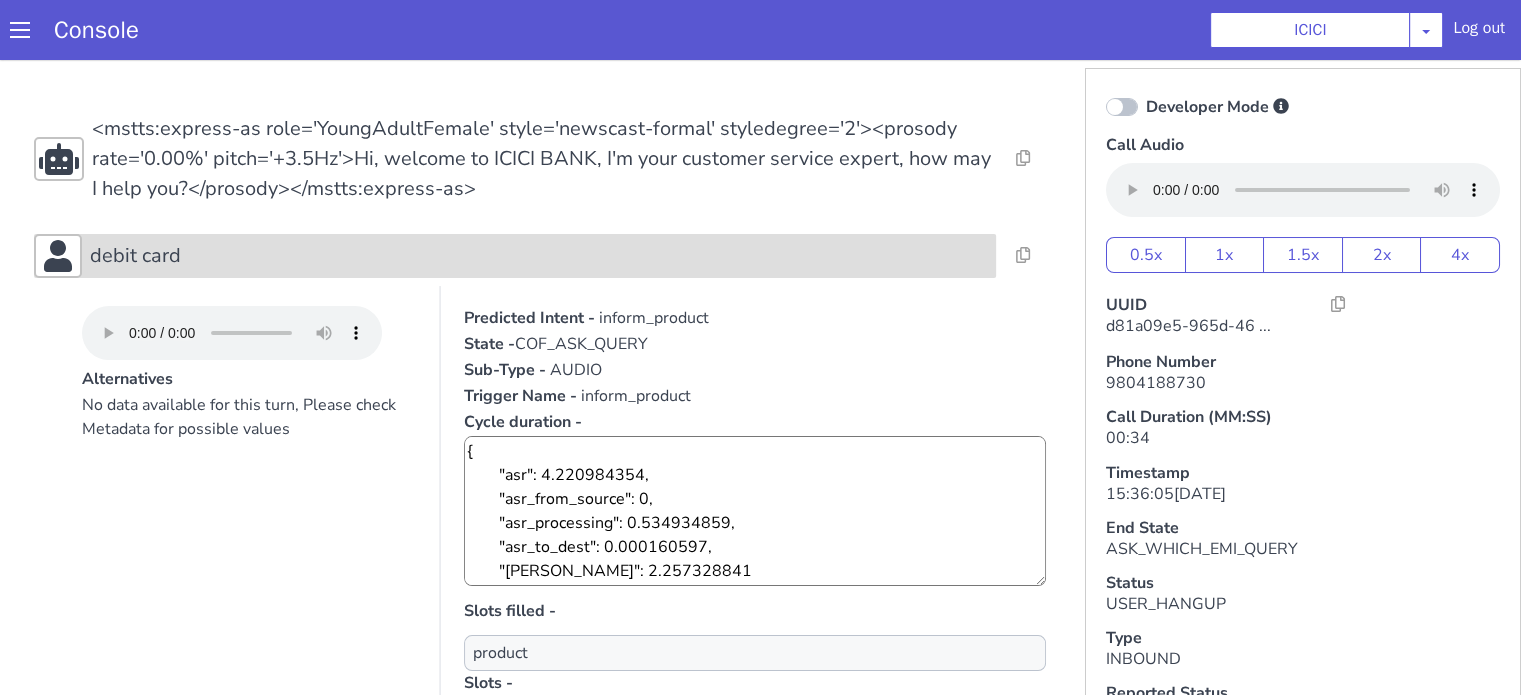 click on "debit card" at bounding box center (539, 256) 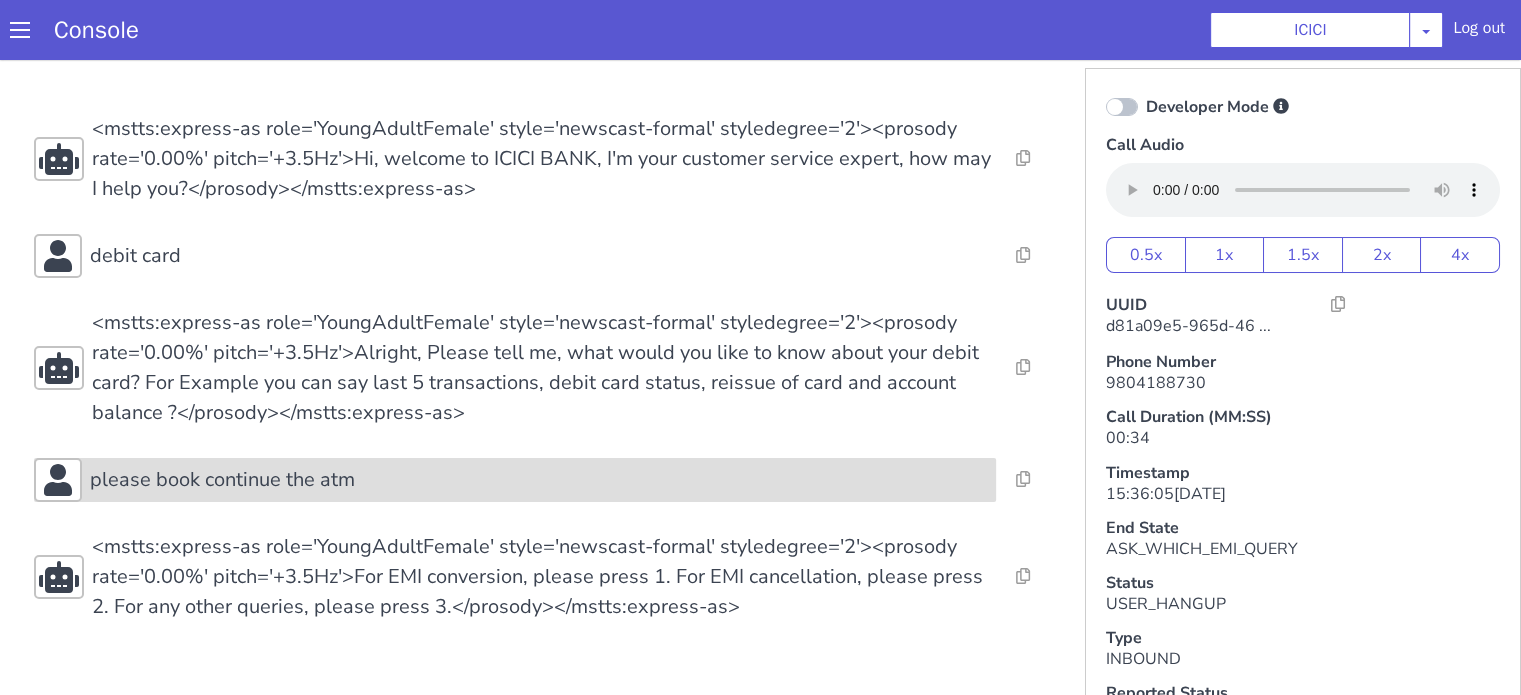click on "Resolve  Intent Error  Entity Error  Transcription Error  Miscellaneous Submit Resolve  Intent Error  Entity Error  Transcription Error  Miscellaneous Submit Resolve  Intent Error  Entity Error  Transcription Error  Miscellaneous Submit <mstts:express-as role='YoungAdultFemale' style='newscast-formal' styledegree='2'><prosody rate='0.00%' pitch='+3.5Hz'>Hi, welcome to ICICI BANK, I'm your customer service expert, how may I help you?</prosody></mstts:express-as> Resolve  Intent Error  Entity Error  Transcription Error  Miscellaneous Submit debit card Resolve  Intent Error  Entity Error  Transcription Error  Miscellaneous Submit Resolve  Intent Error  Entity Error  Transcription Error  Miscellaneous Submit Resolve  Intent Error  Entity Error  Transcription Error  Miscellaneous Submit please book continue the atm Resolve  Intent Error  Entity Error  Transcription Error  Miscellaneous Submit Resolve  Intent Error  Entity Error  Transcription Error  Miscellaneous Submit" at bounding box center (544, 368) 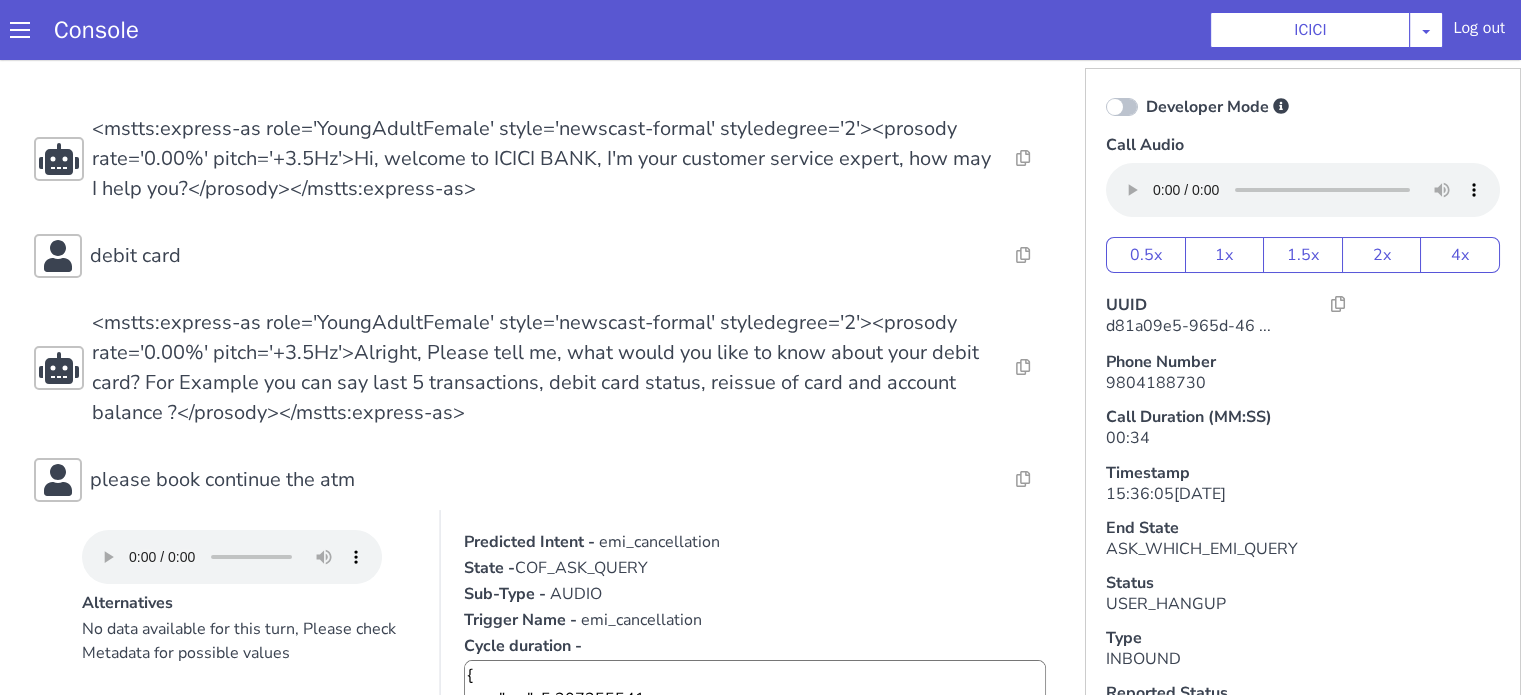 scroll, scrollTop: 200, scrollLeft: 0, axis: vertical 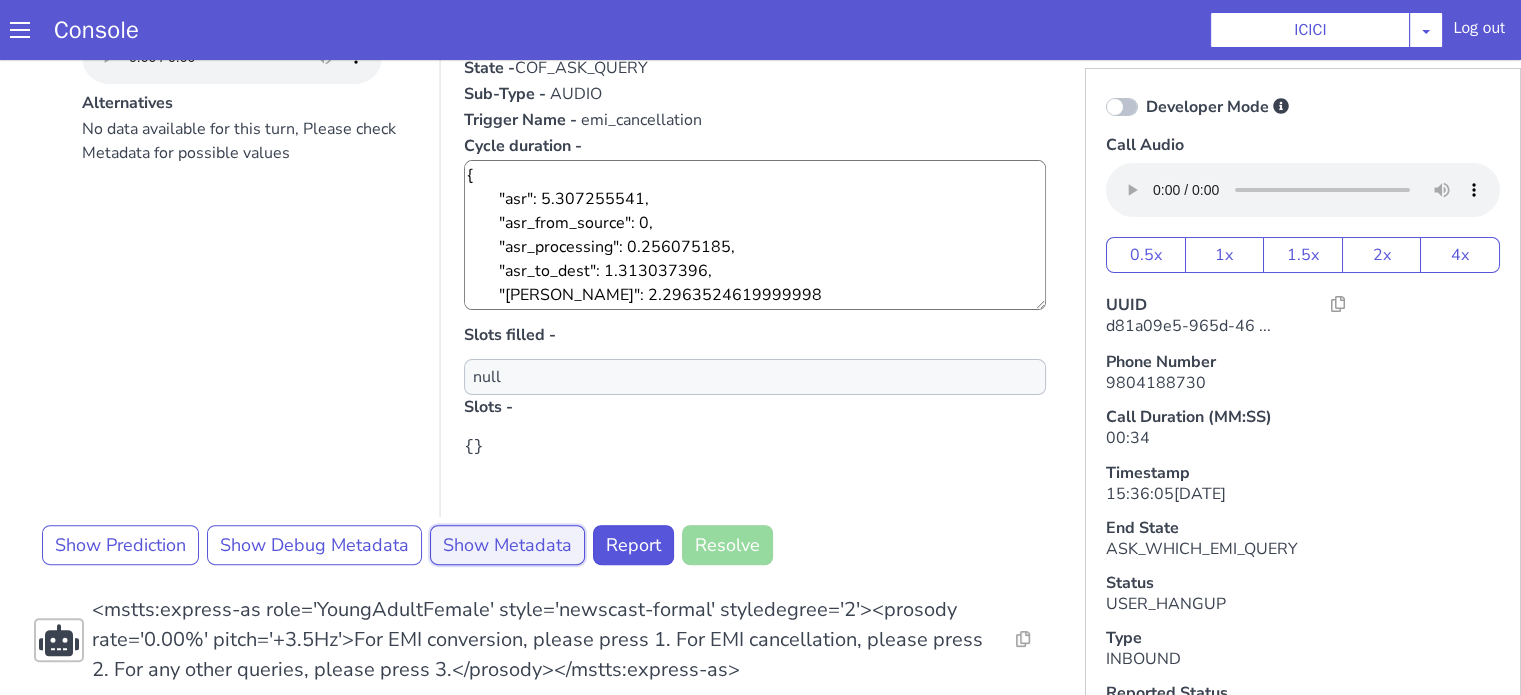 click on "Show Metadata" at bounding box center (507, 545) 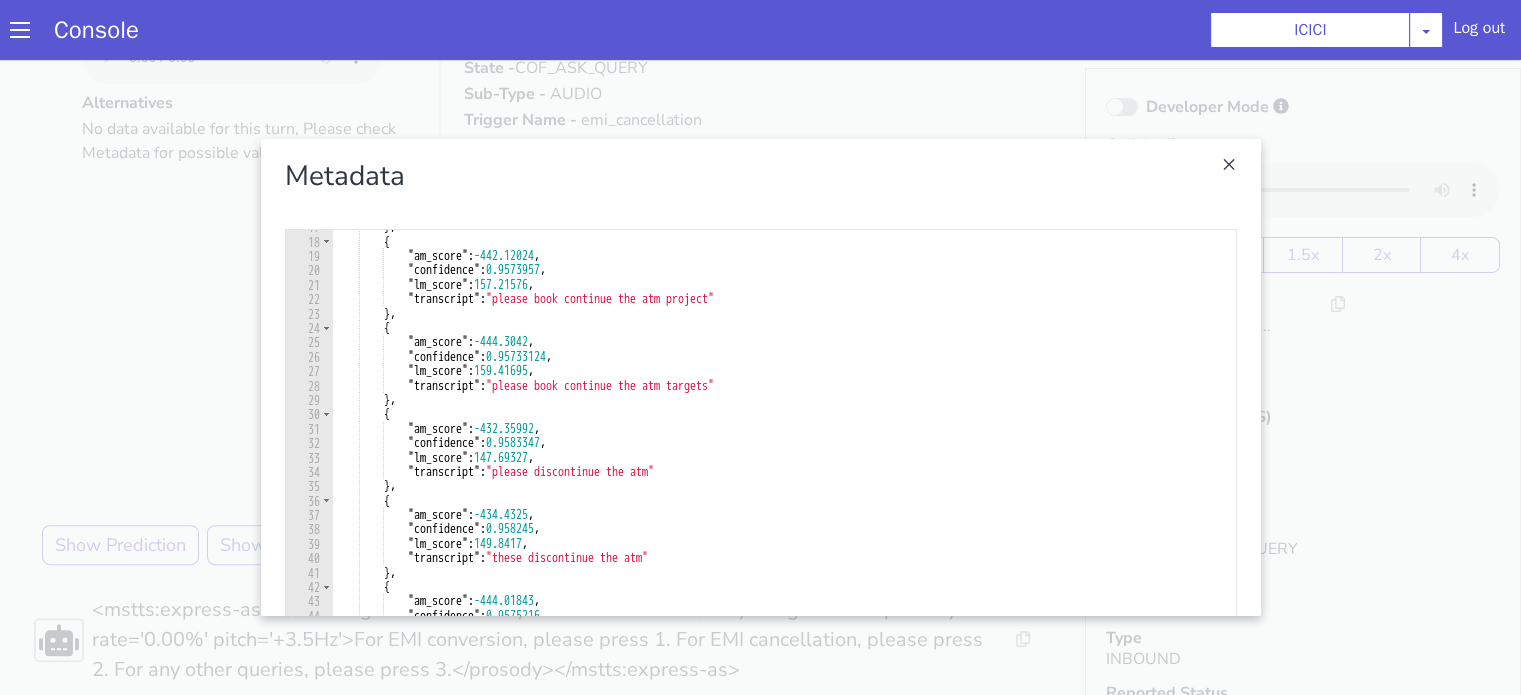 scroll, scrollTop: 300, scrollLeft: 0, axis: vertical 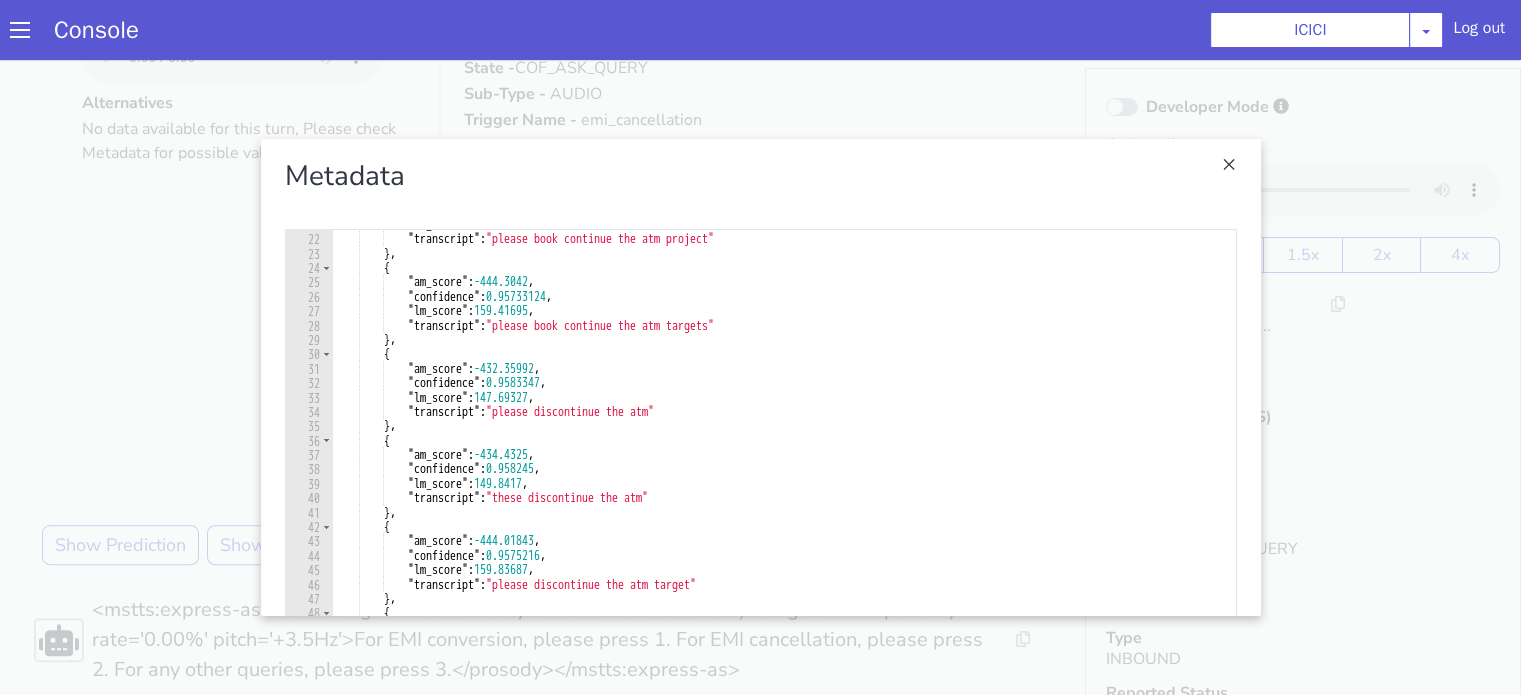 click at bounding box center [760, 377] 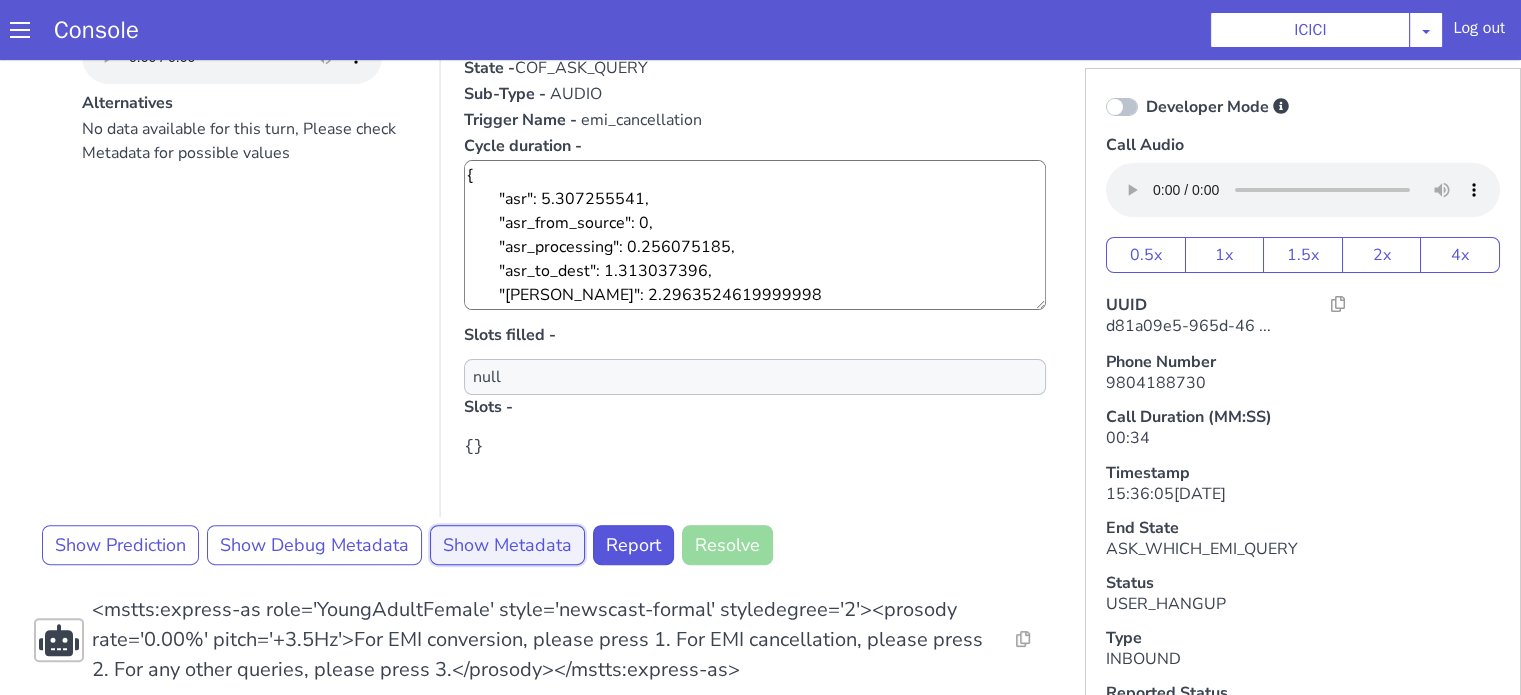 click on "Show Metadata" at bounding box center [507, 545] 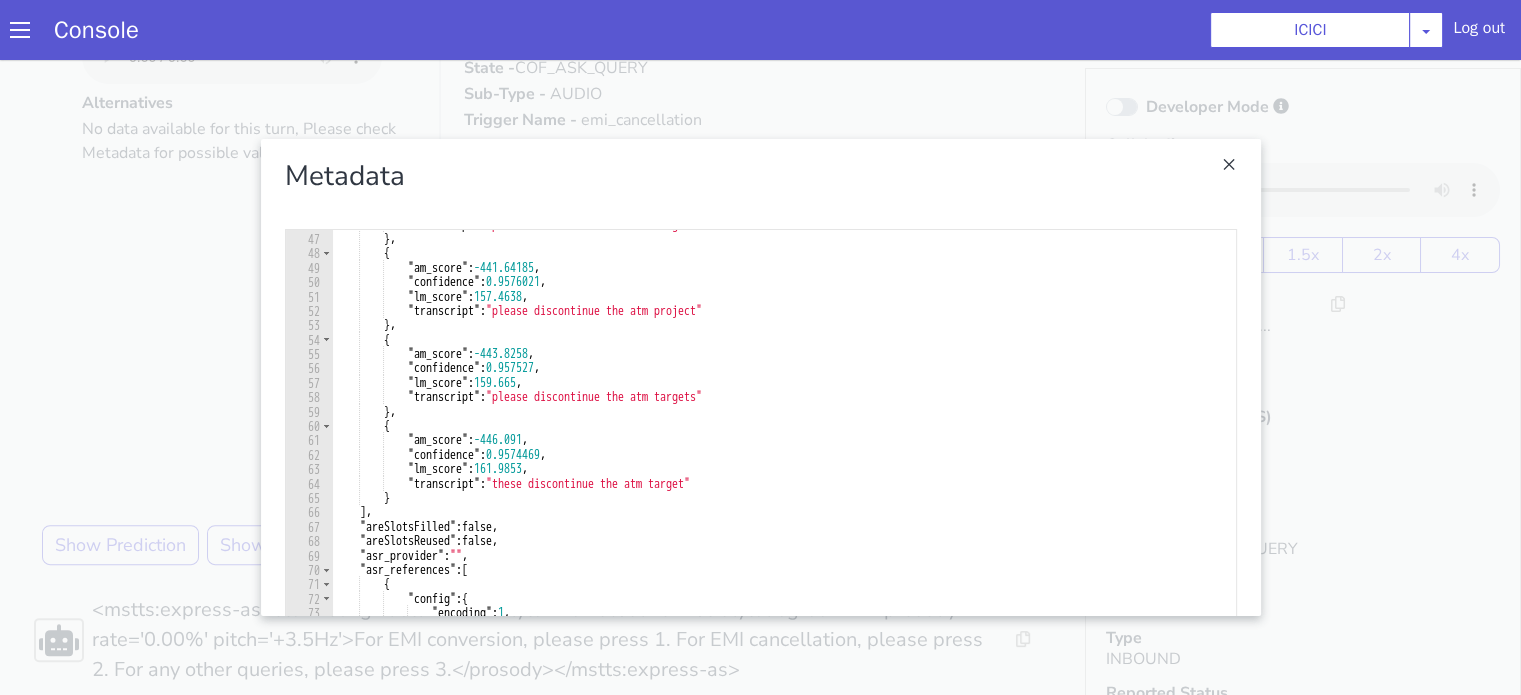 scroll, scrollTop: 780, scrollLeft: 0, axis: vertical 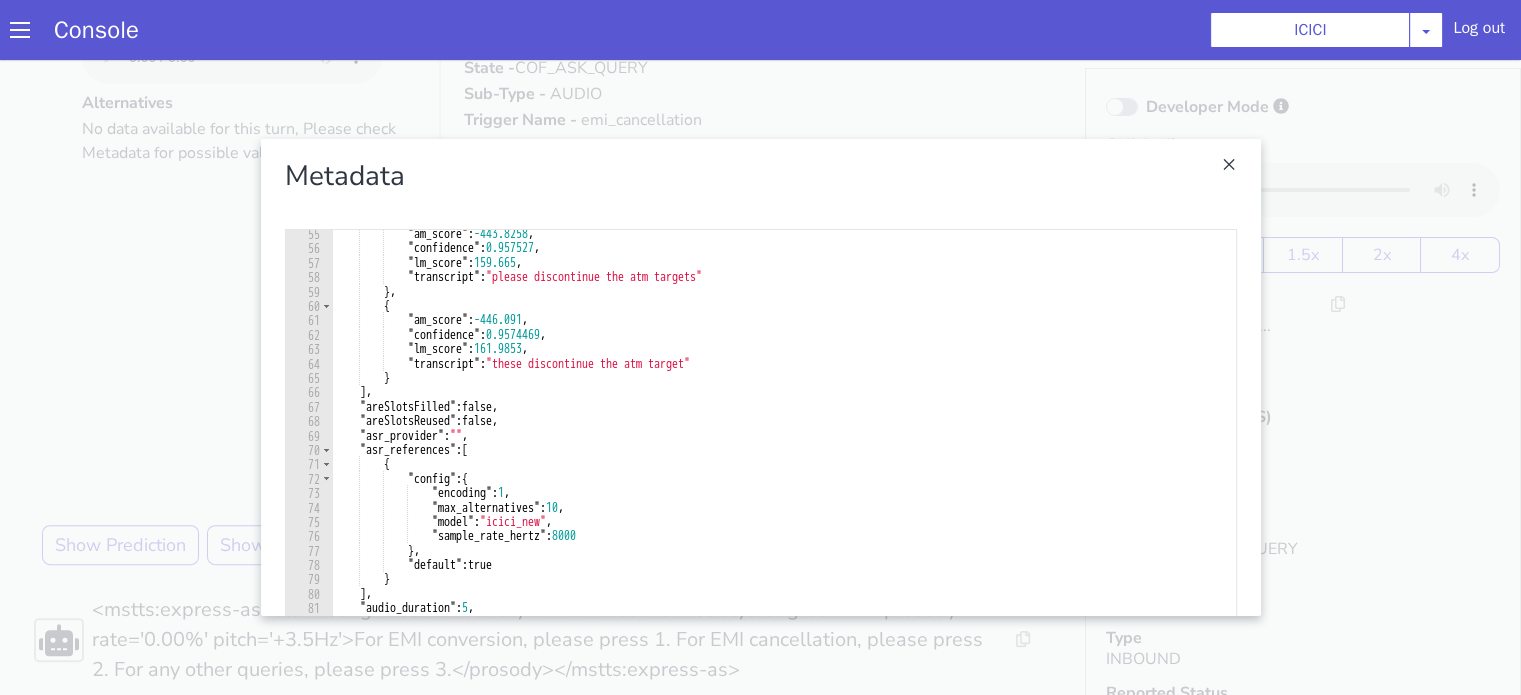 click at bounding box center (760, 377) 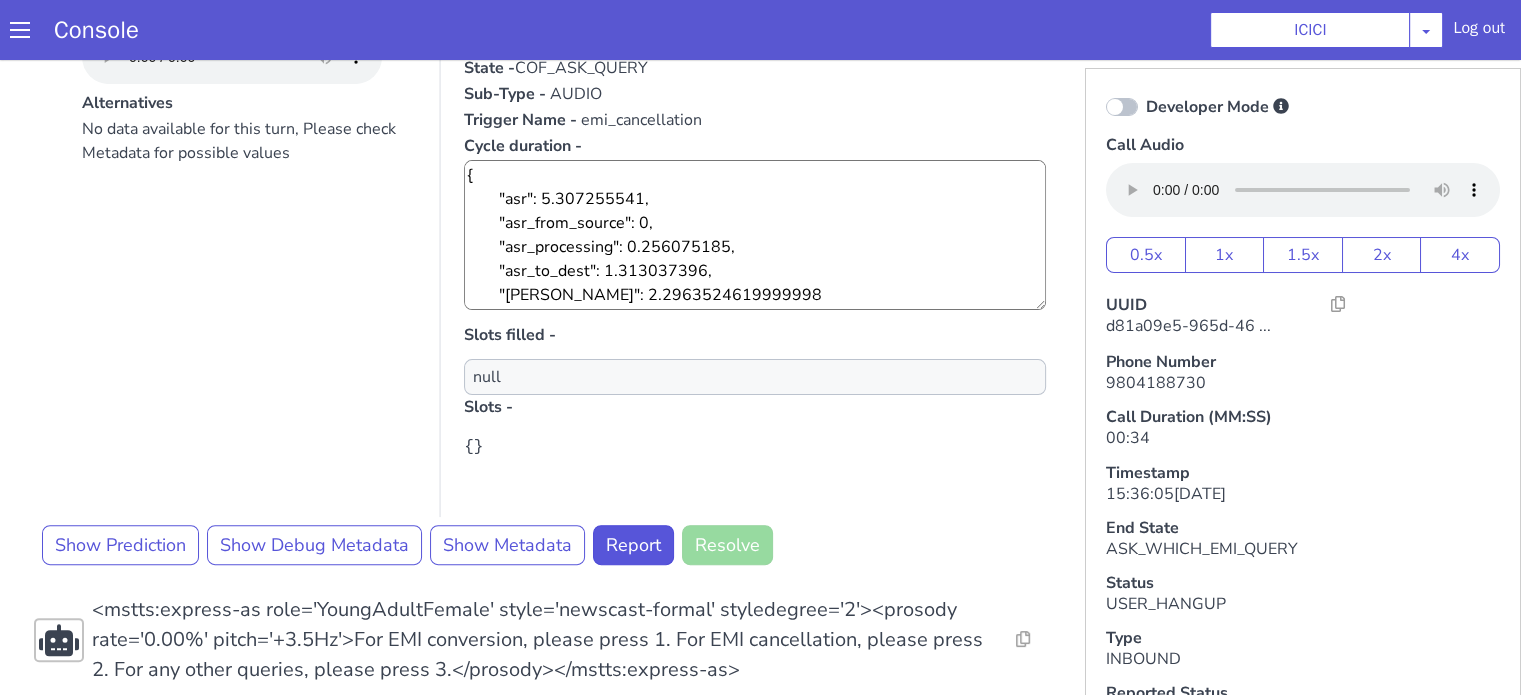 scroll, scrollTop: 100, scrollLeft: 0, axis: vertical 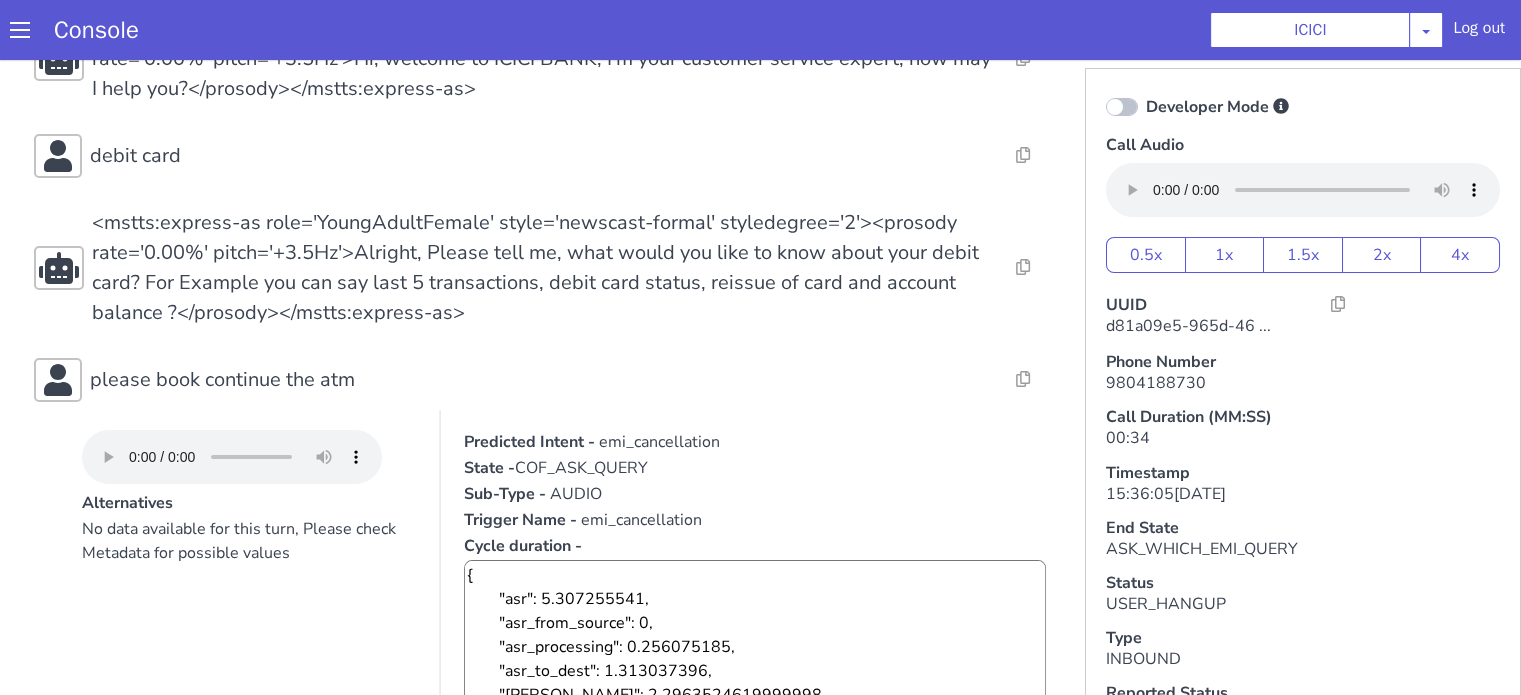 click on "emi_cancellation" at bounding box center [659, 442] 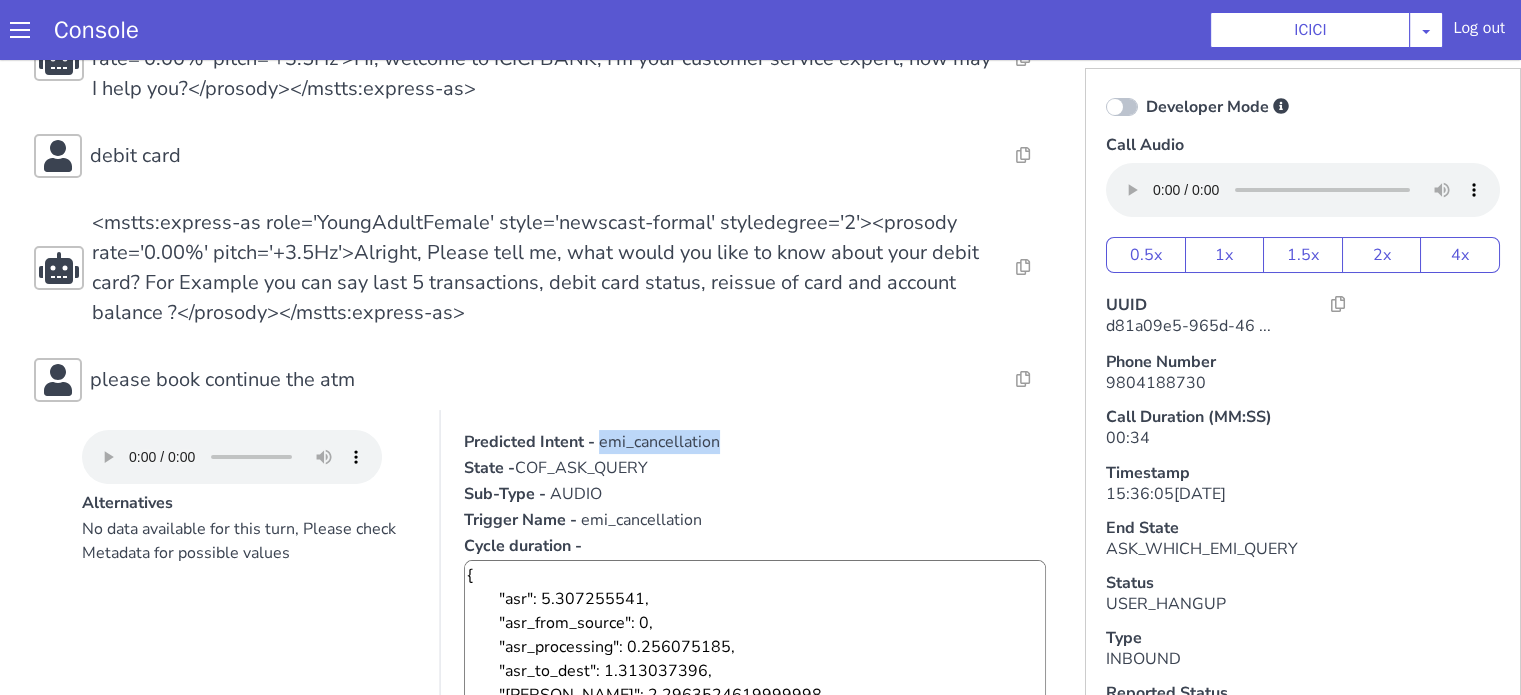 click on "emi_cancellation" at bounding box center [659, 442] 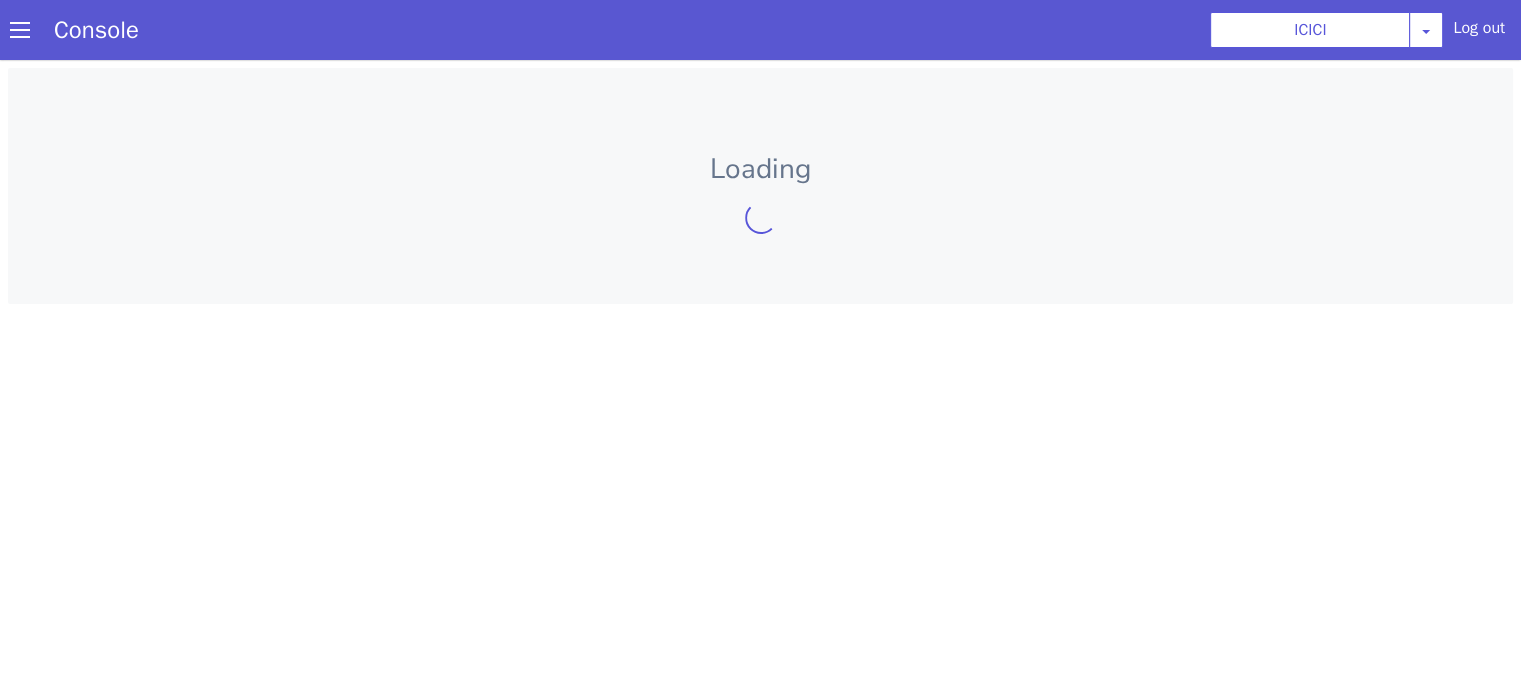 scroll, scrollTop: 0, scrollLeft: 0, axis: both 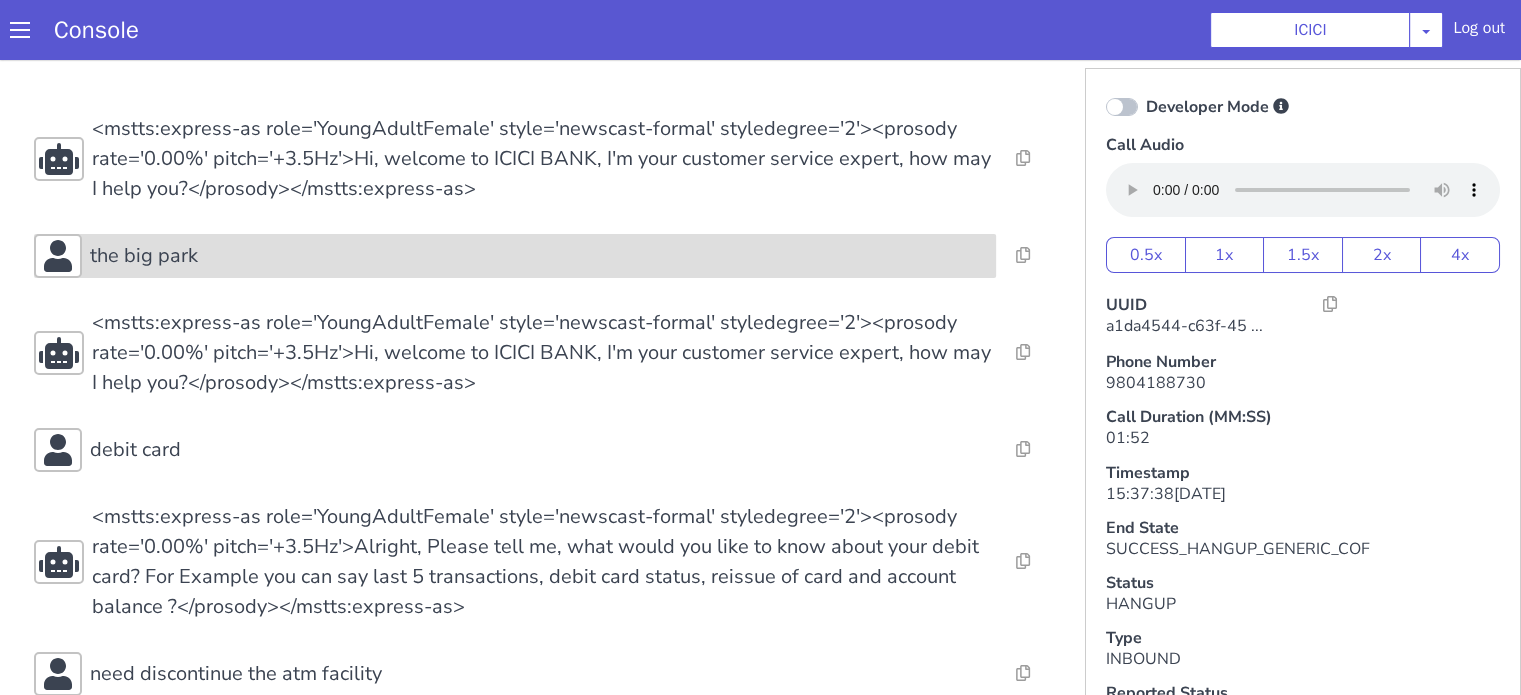 click on "the big park" at bounding box center (146, 836) 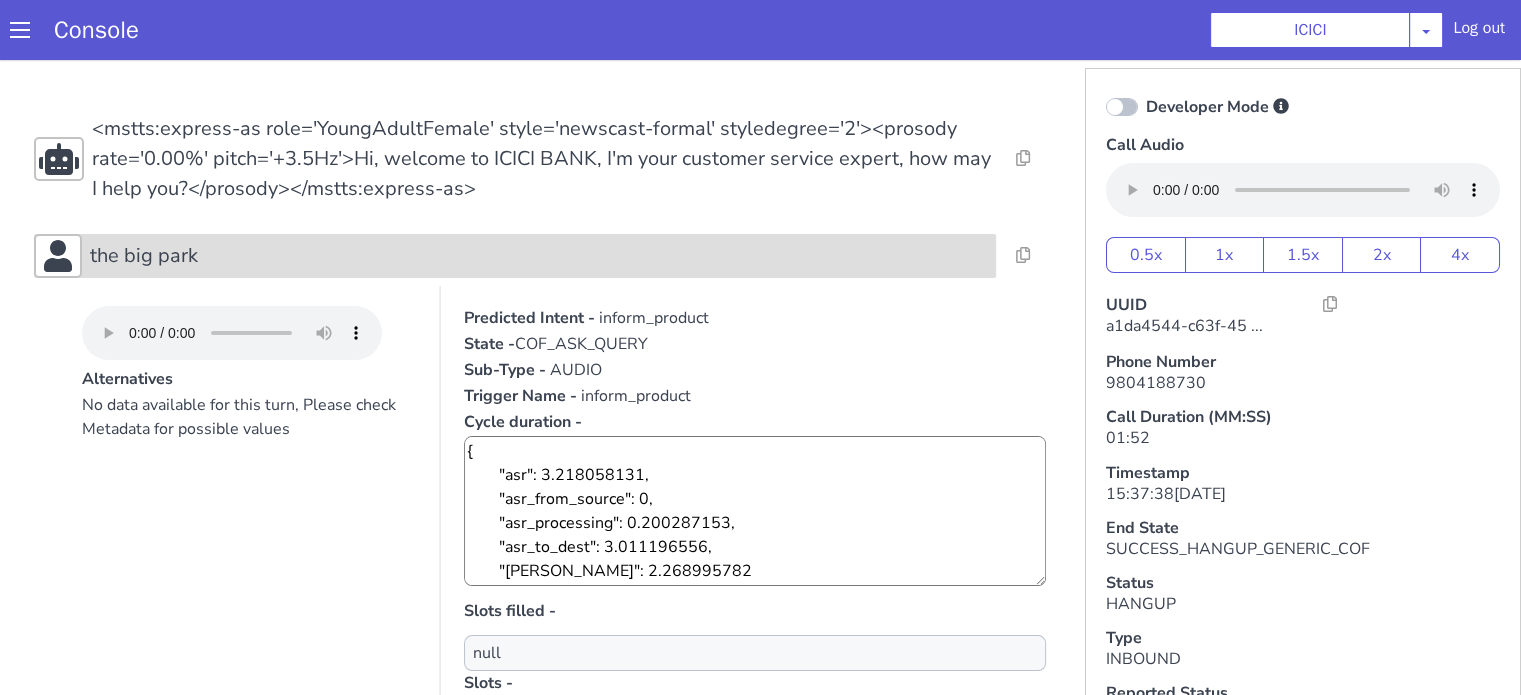 click on "the big park" at bounding box center [1135, 1339] 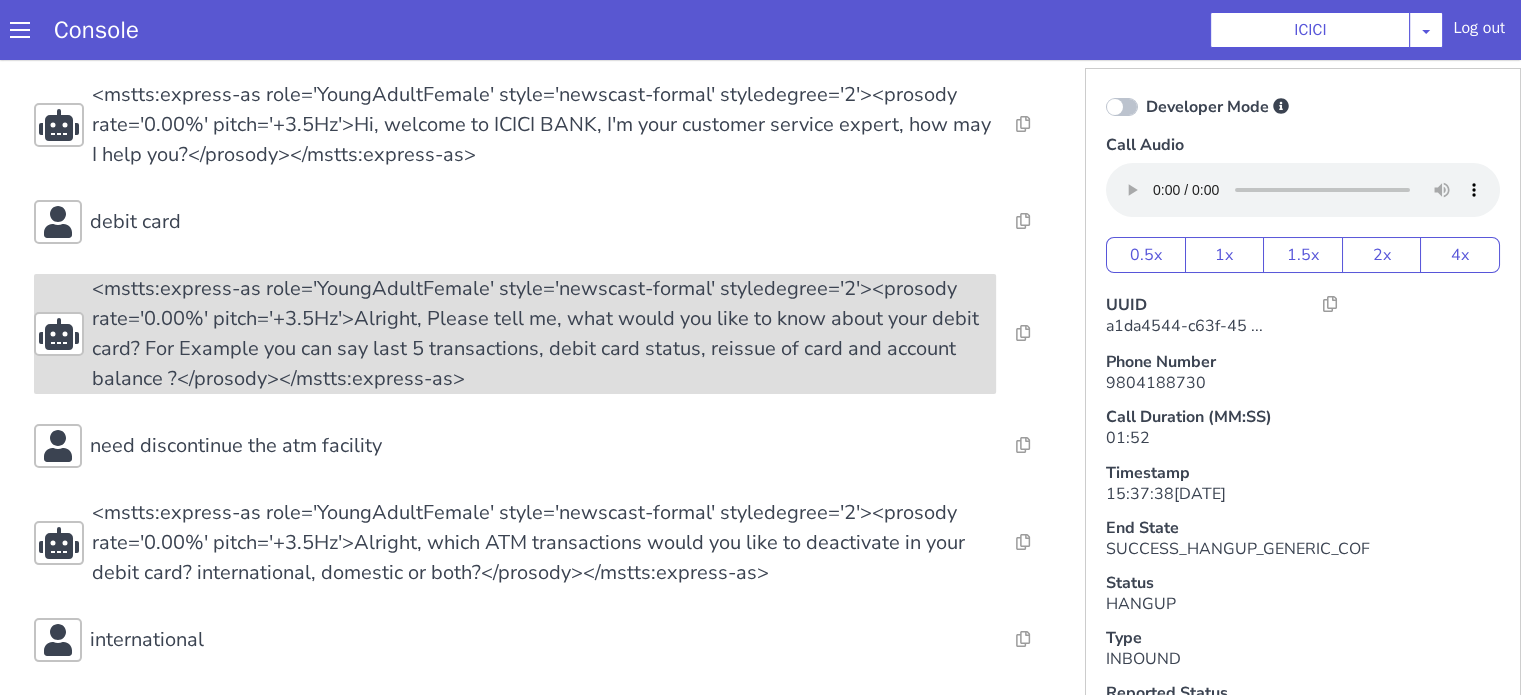 scroll, scrollTop: 300, scrollLeft: 0, axis: vertical 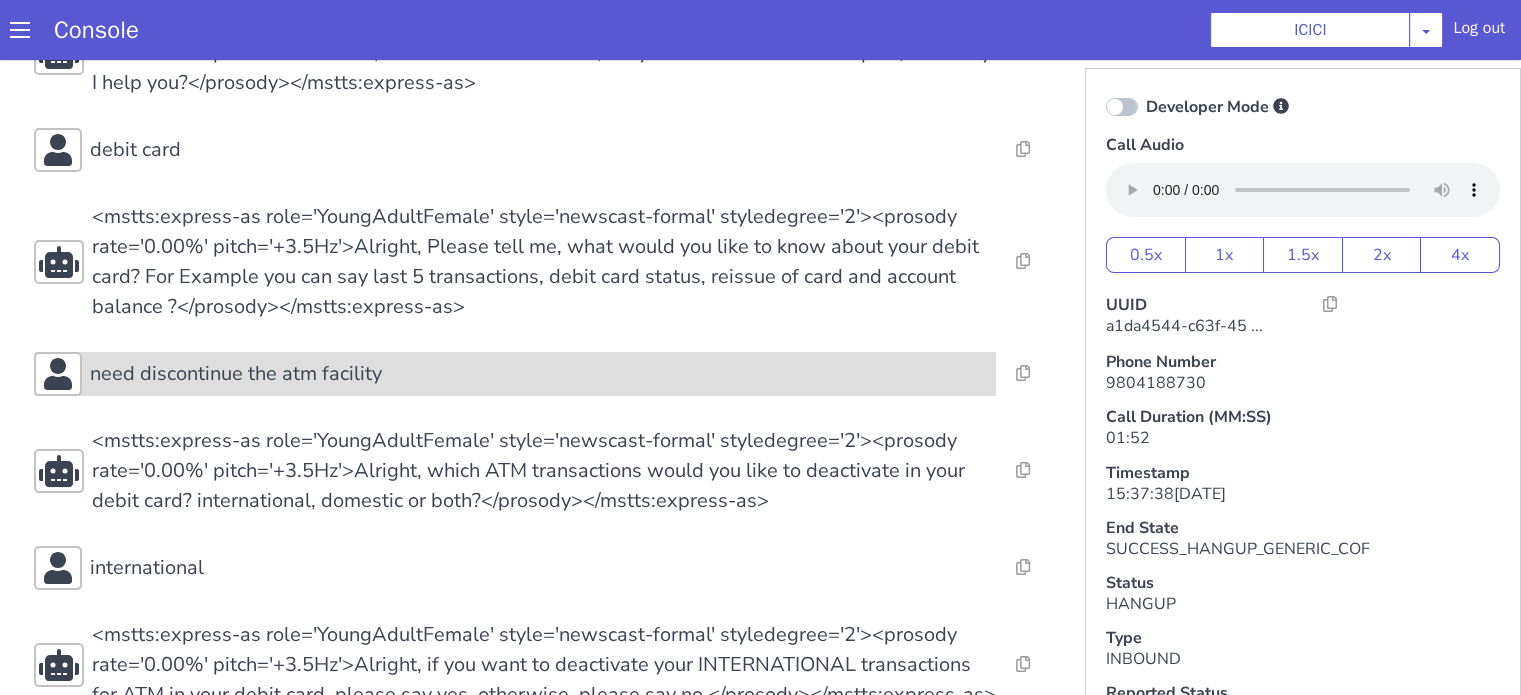 click on "need discontinue the atm facility" at bounding box center [237, 954] 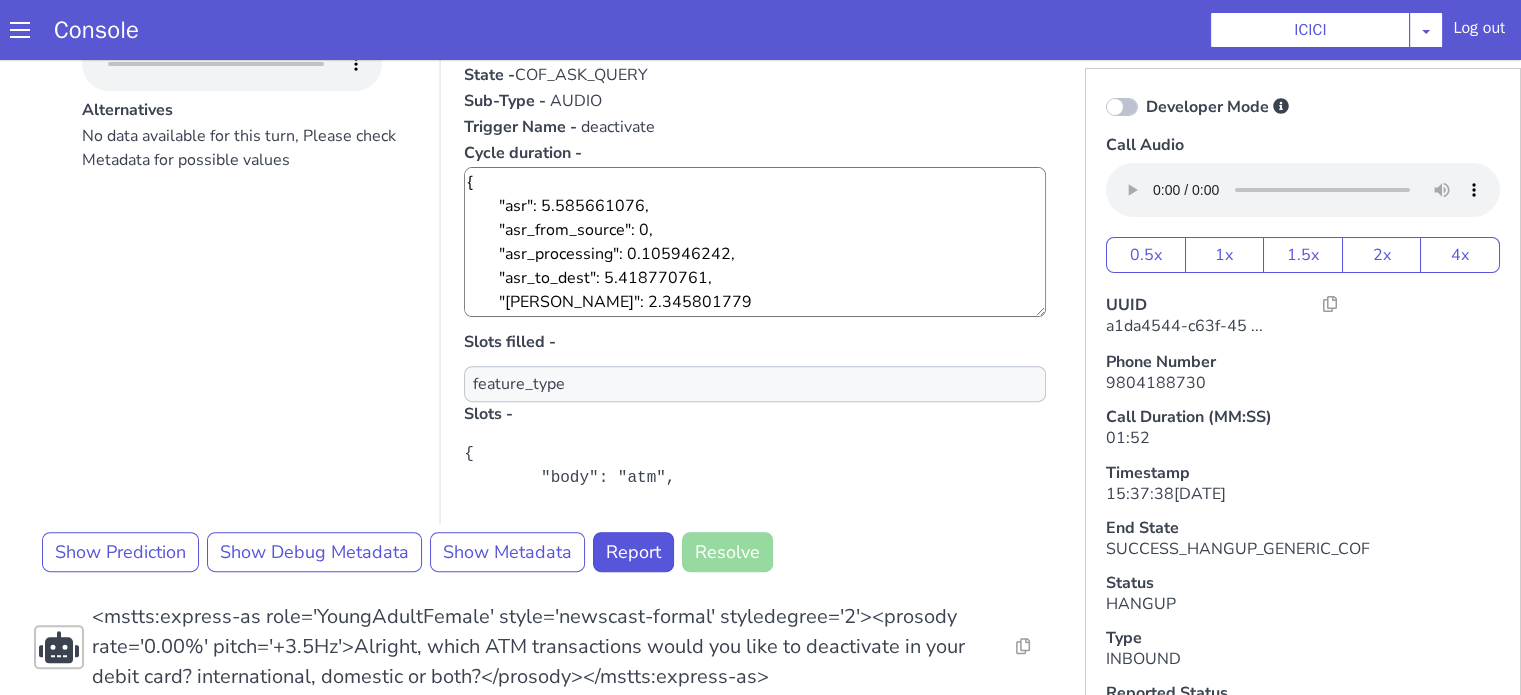 scroll, scrollTop: 700, scrollLeft: 0, axis: vertical 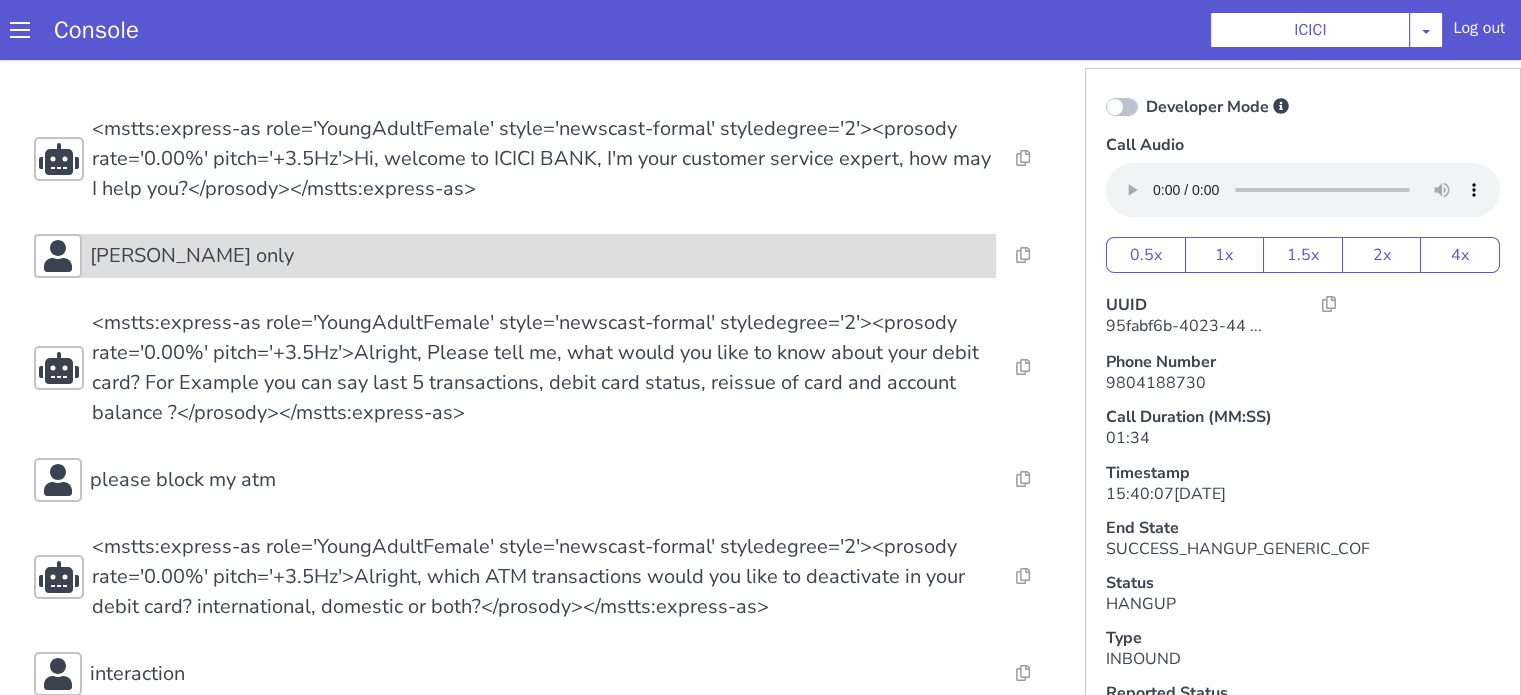 click on "[PERSON_NAME] only" at bounding box center [539, 256] 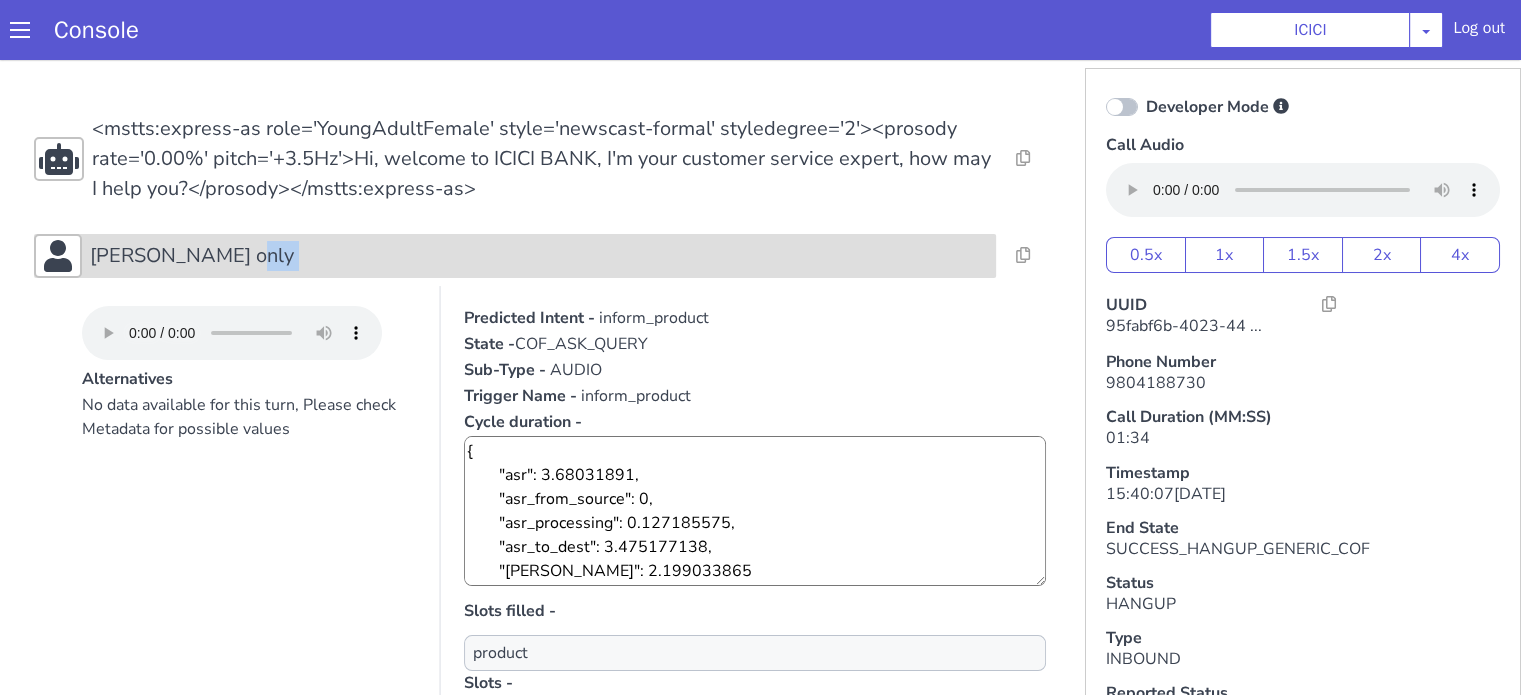 click on "[PERSON_NAME] only" at bounding box center (539, 256) 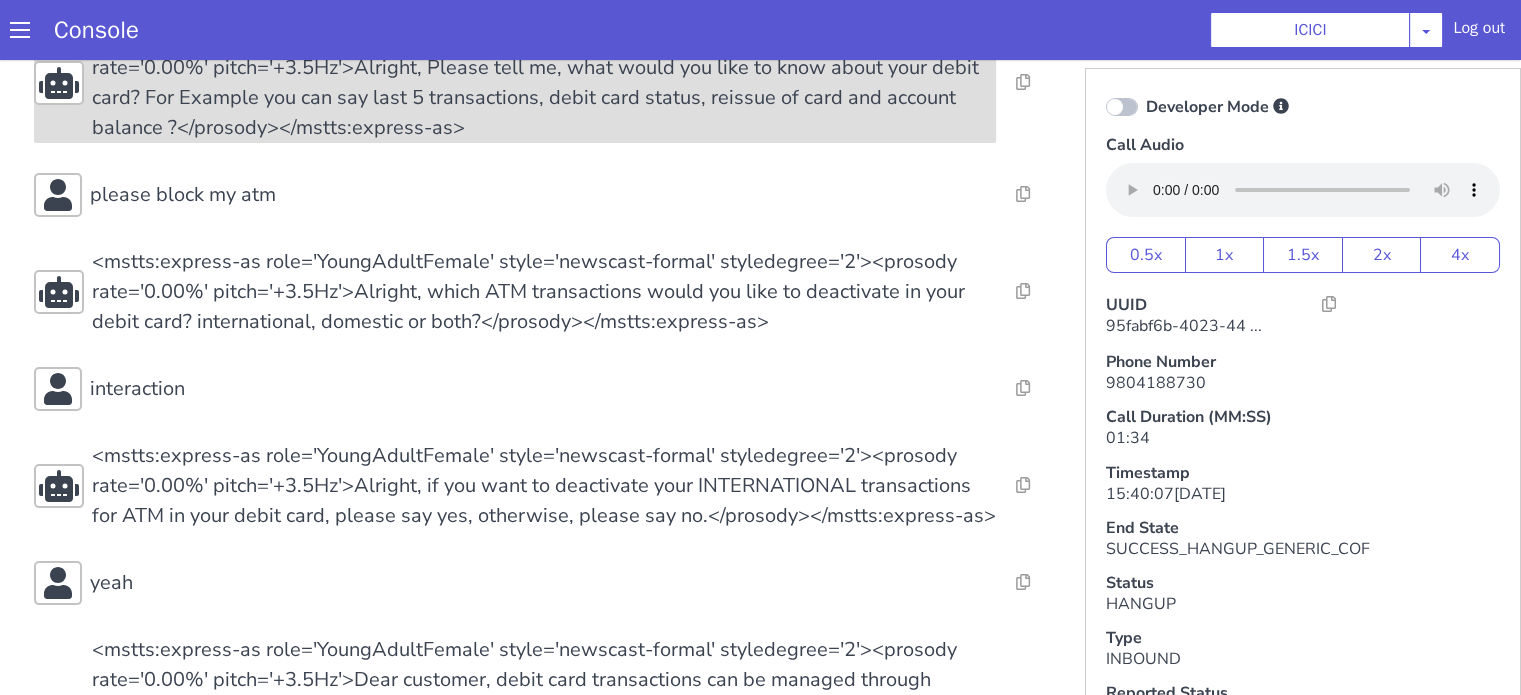 scroll, scrollTop: 400, scrollLeft: 0, axis: vertical 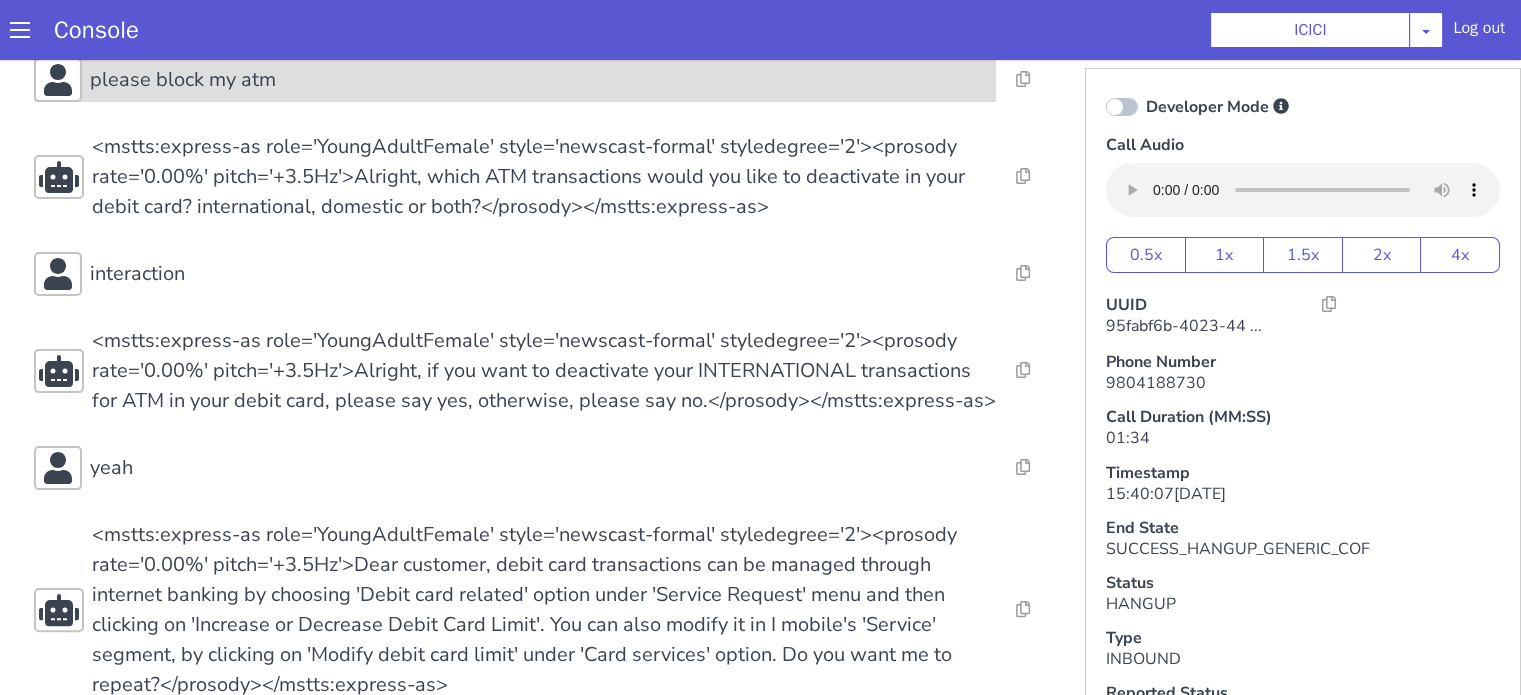 click on "please block my atm" at bounding box center (515, 80) 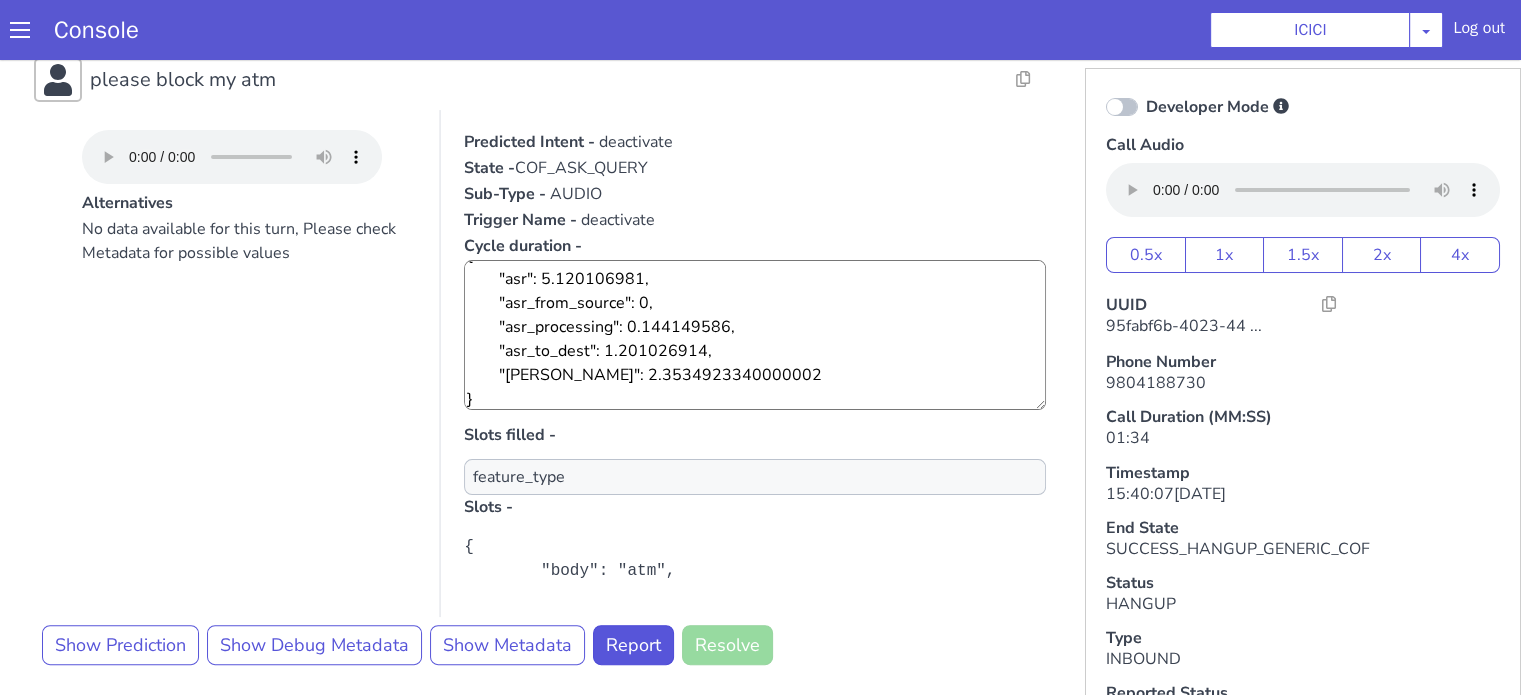 scroll, scrollTop: 24, scrollLeft: 0, axis: vertical 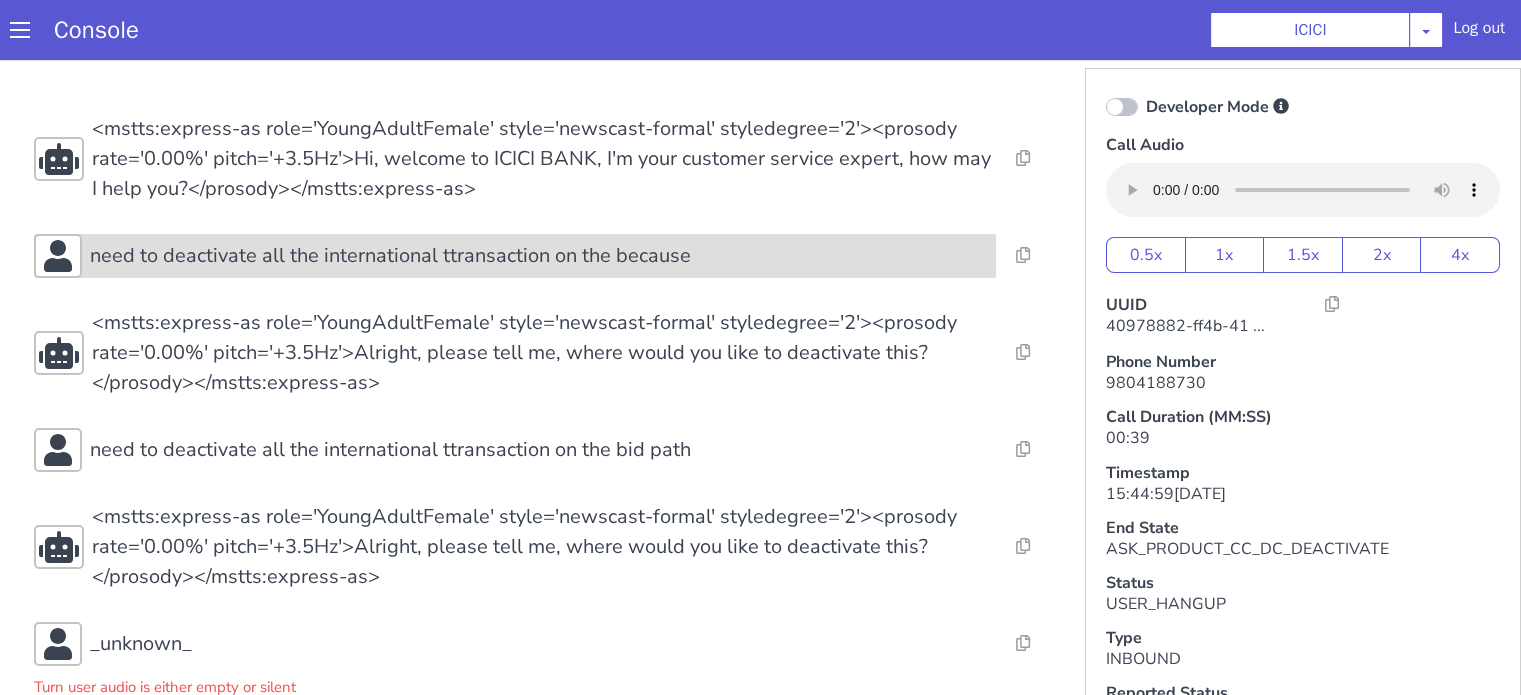 drag, startPoint x: 839, startPoint y: -116, endPoint x: 807, endPoint y: -99, distance: 36.23534 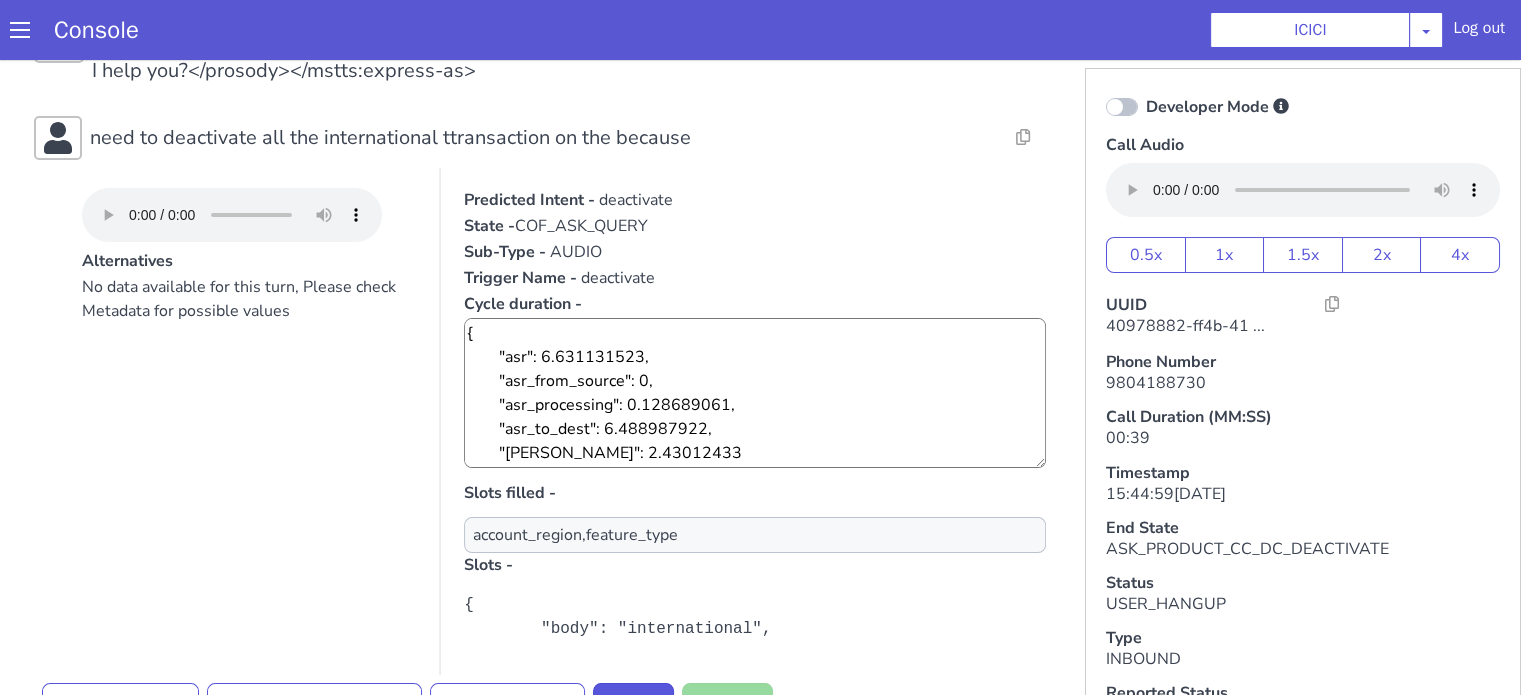 scroll, scrollTop: 200, scrollLeft: 0, axis: vertical 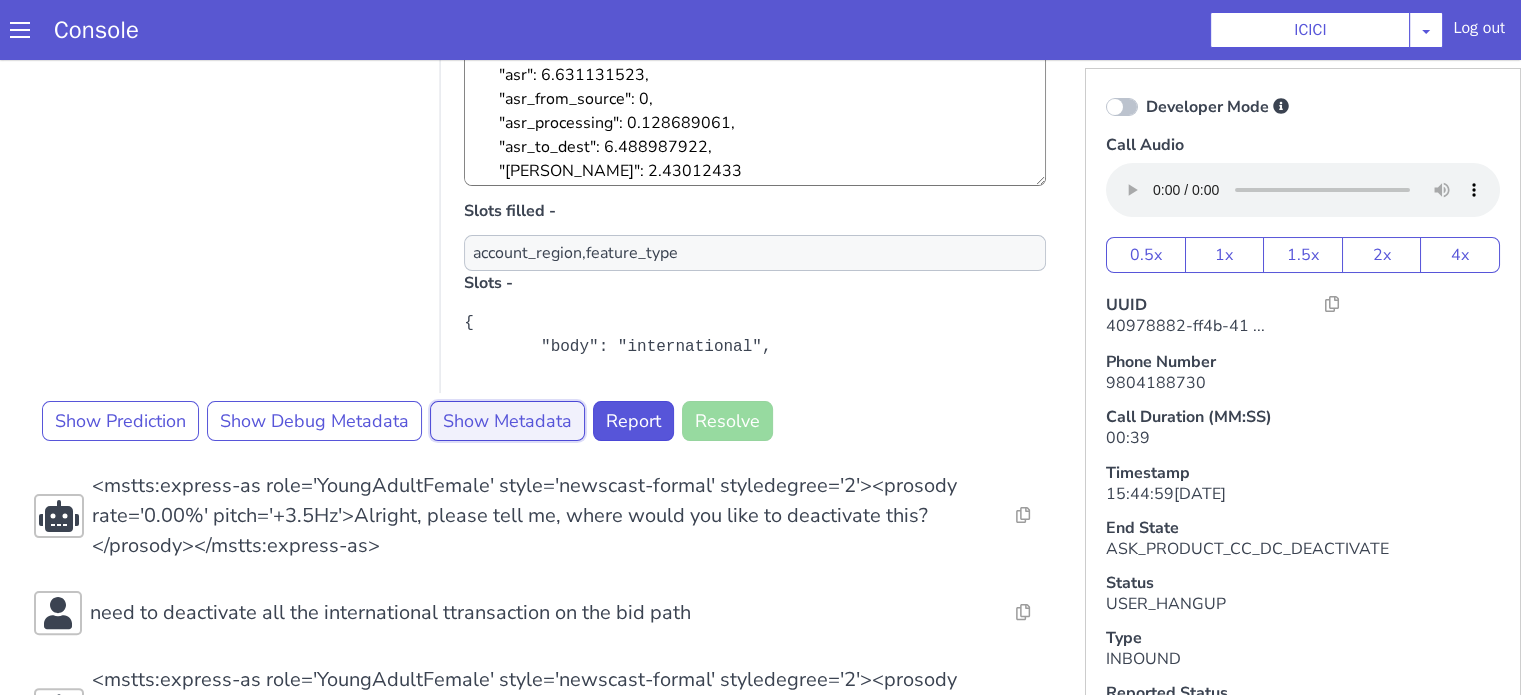 click on "Show Metadata" at bounding box center [729, 99] 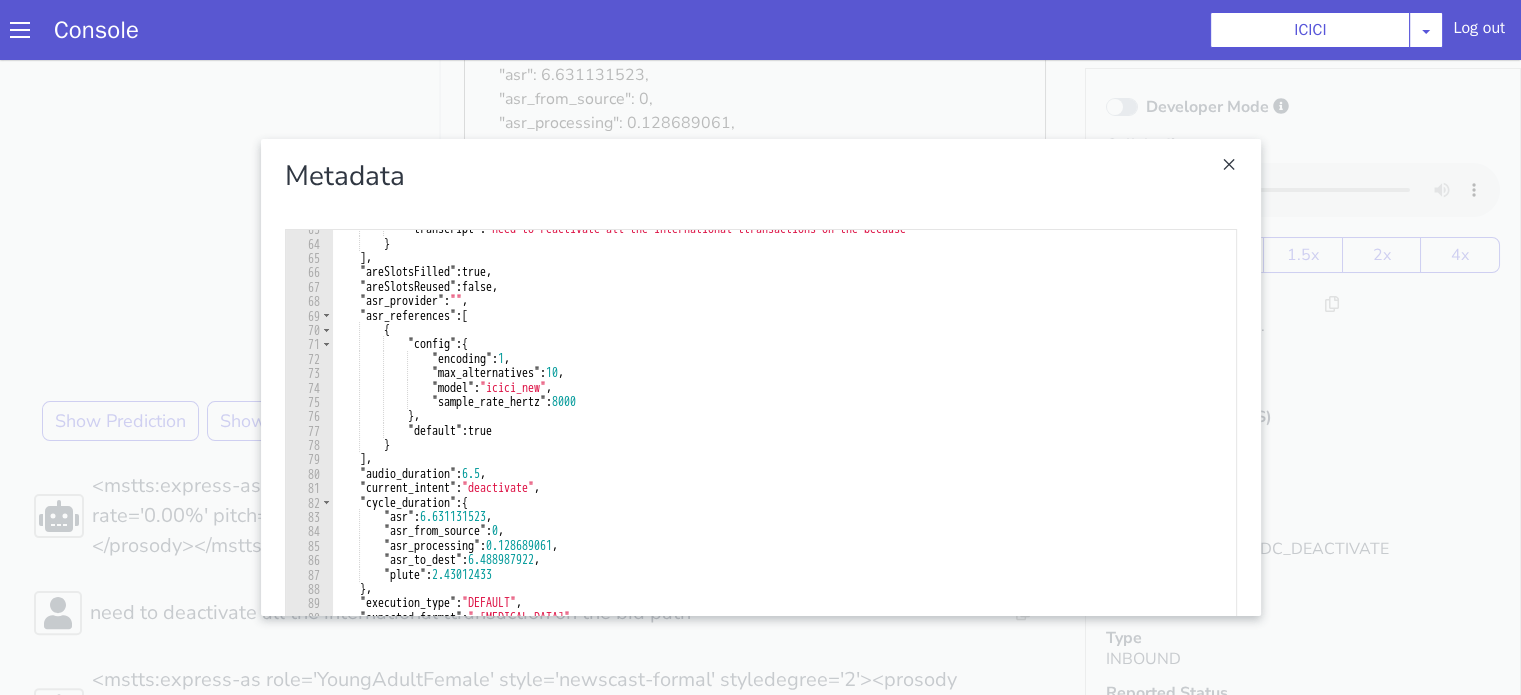scroll, scrollTop: 900, scrollLeft: 0, axis: vertical 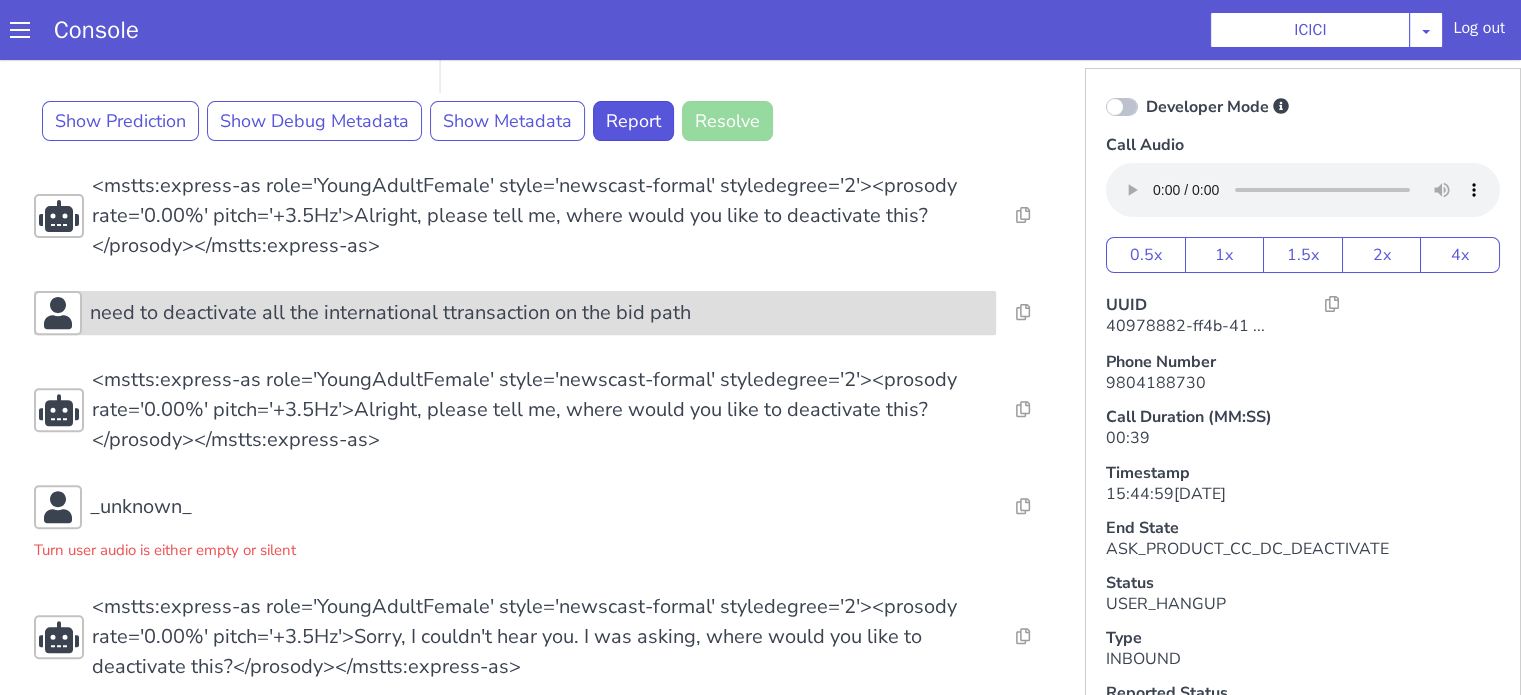 click on "need to deactivate all the international ttransaction on the bid path" at bounding box center (737, -9) 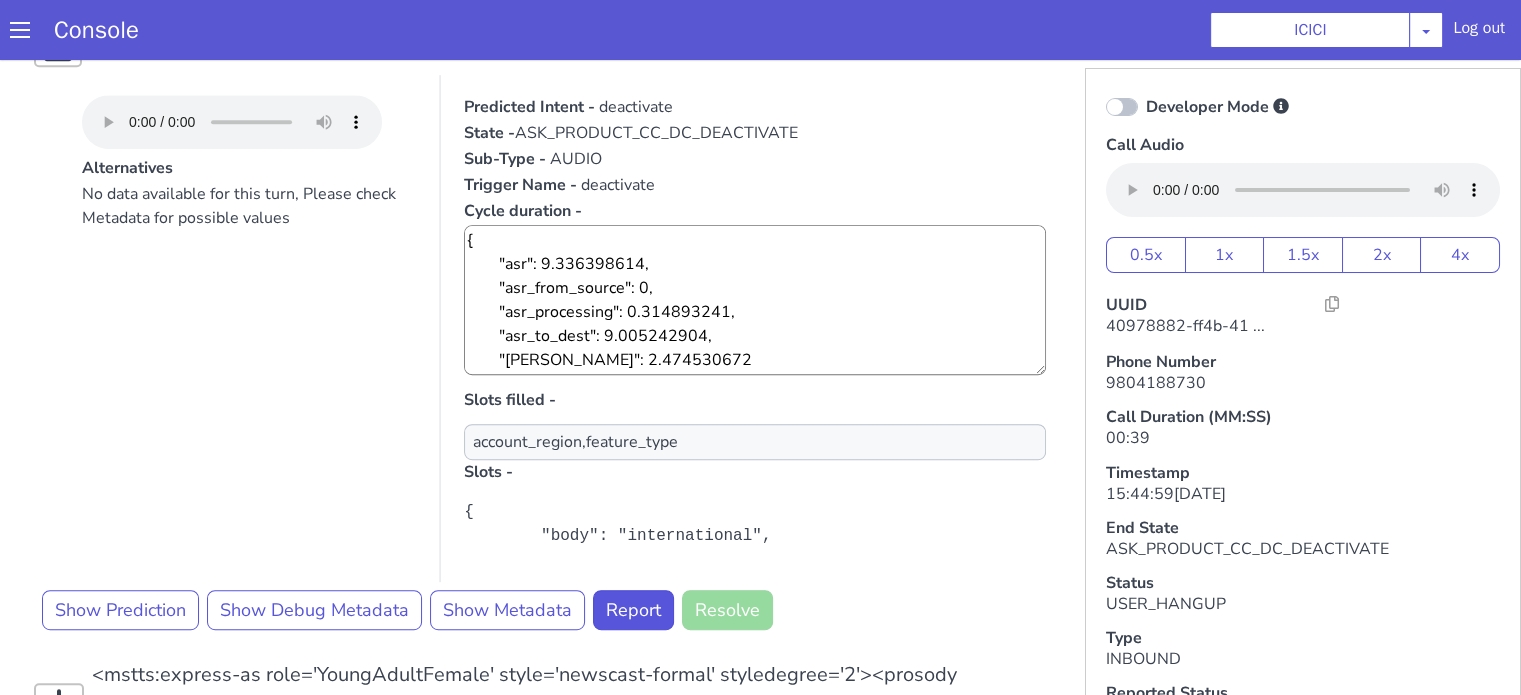 scroll, scrollTop: 1000, scrollLeft: 0, axis: vertical 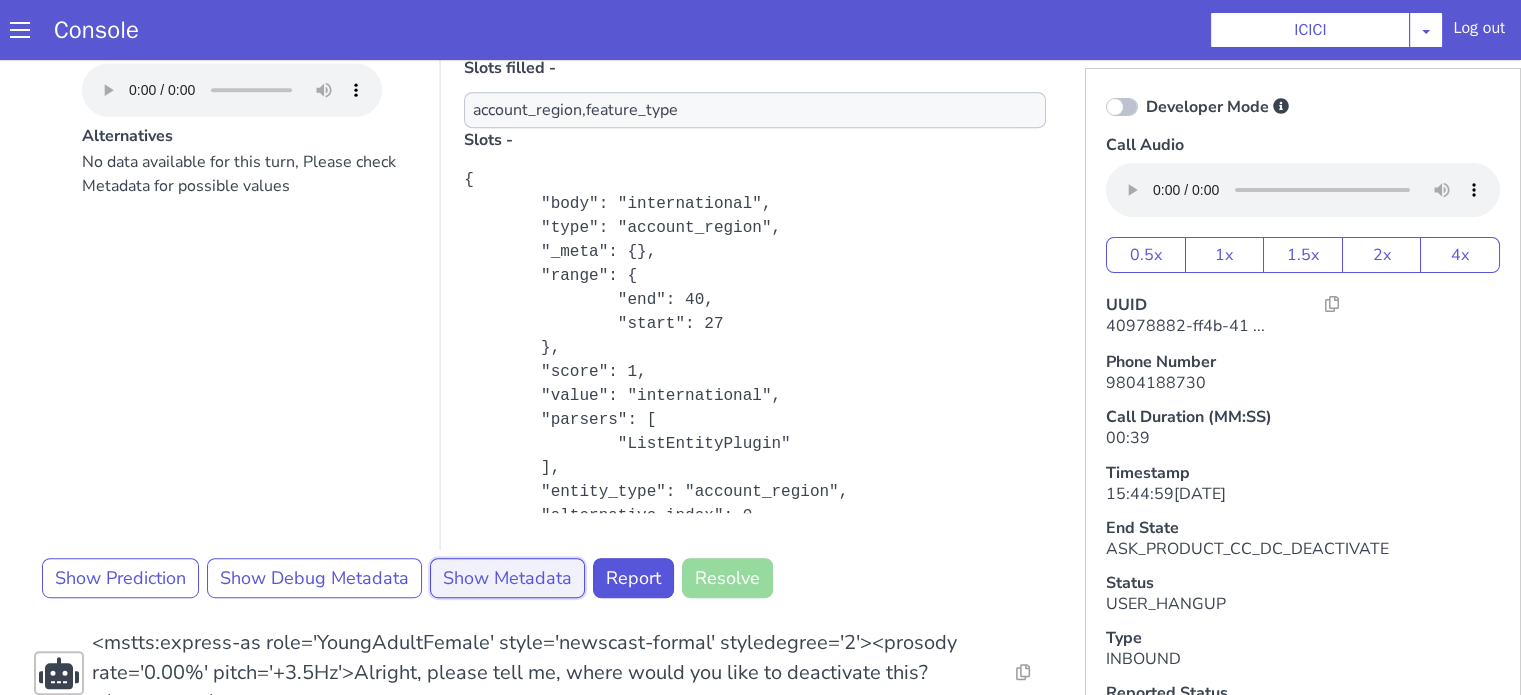 click on "Show Metadata" at bounding box center (1011, 94) 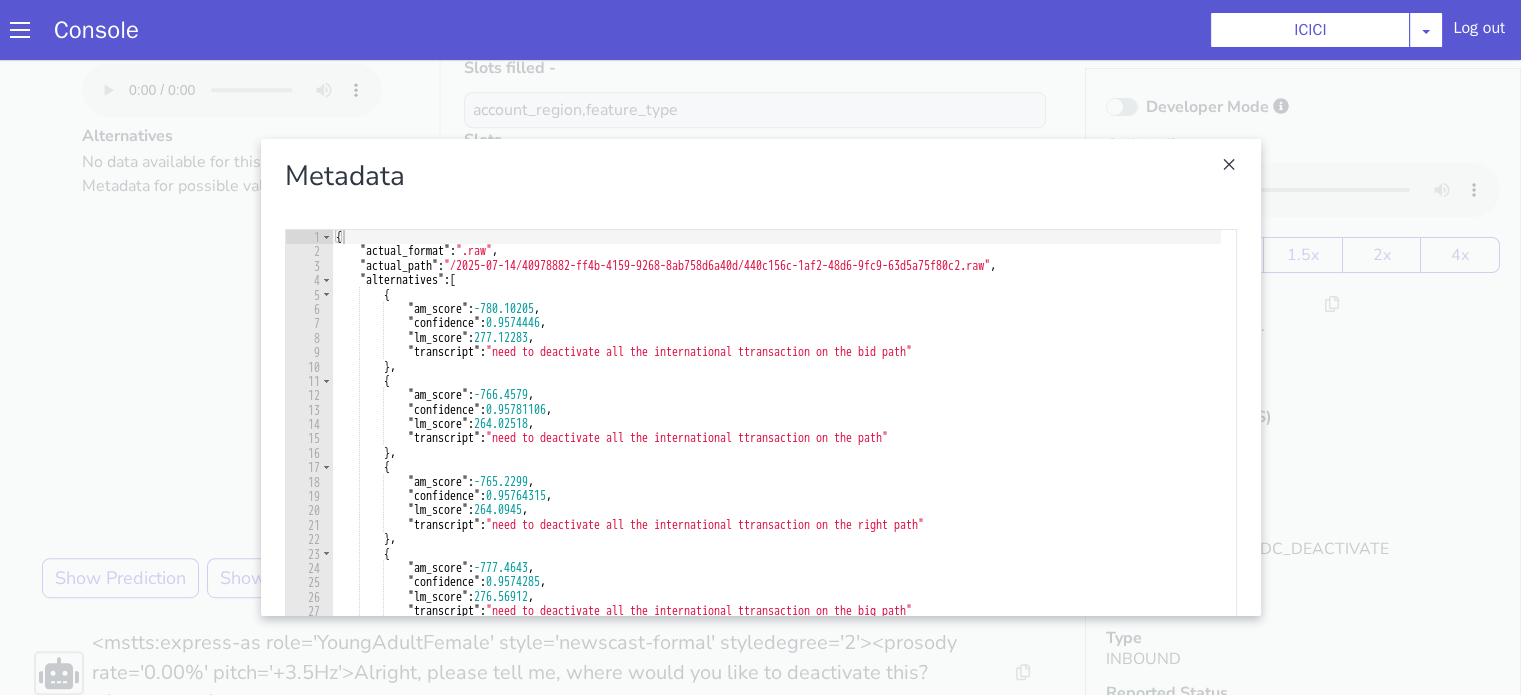 scroll, scrollTop: 0, scrollLeft: 0, axis: both 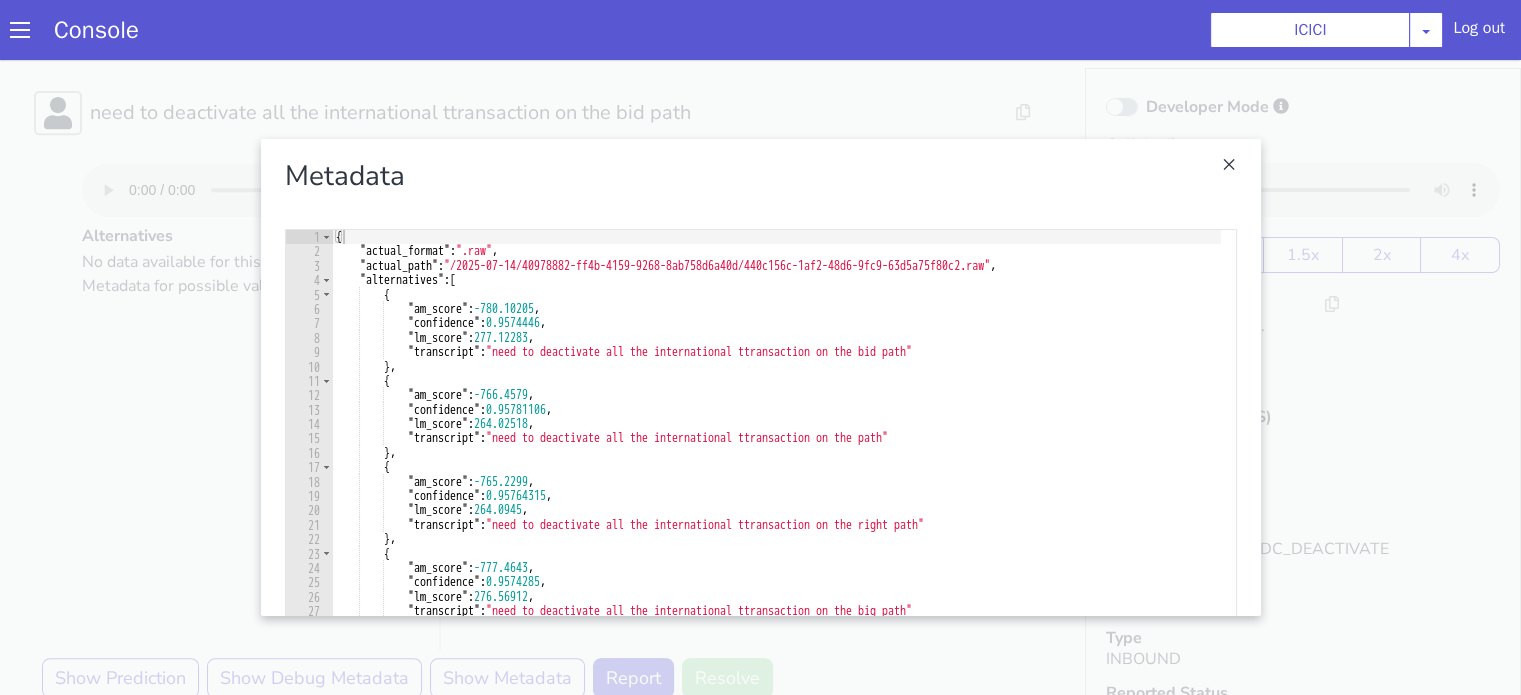 click at bounding box center [2142, 142] 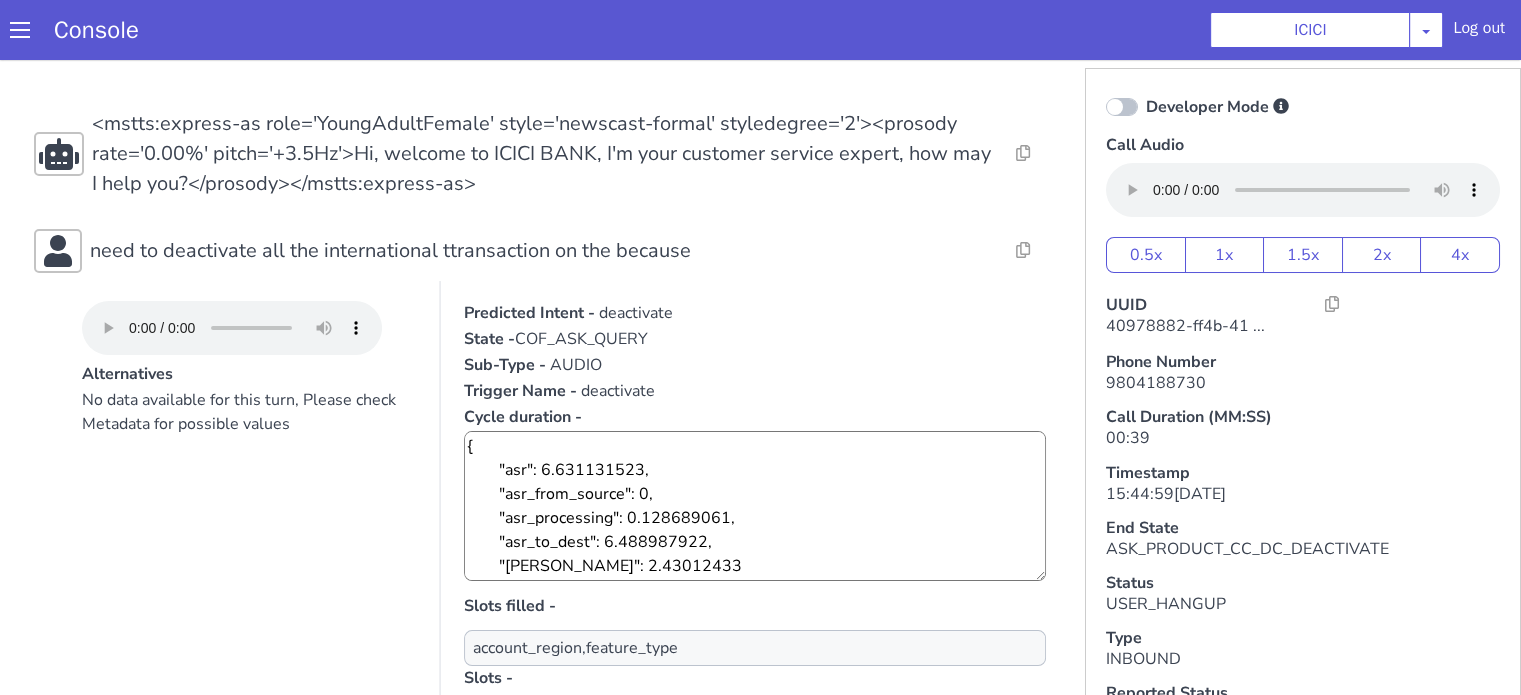 scroll, scrollTop: 0, scrollLeft: 0, axis: both 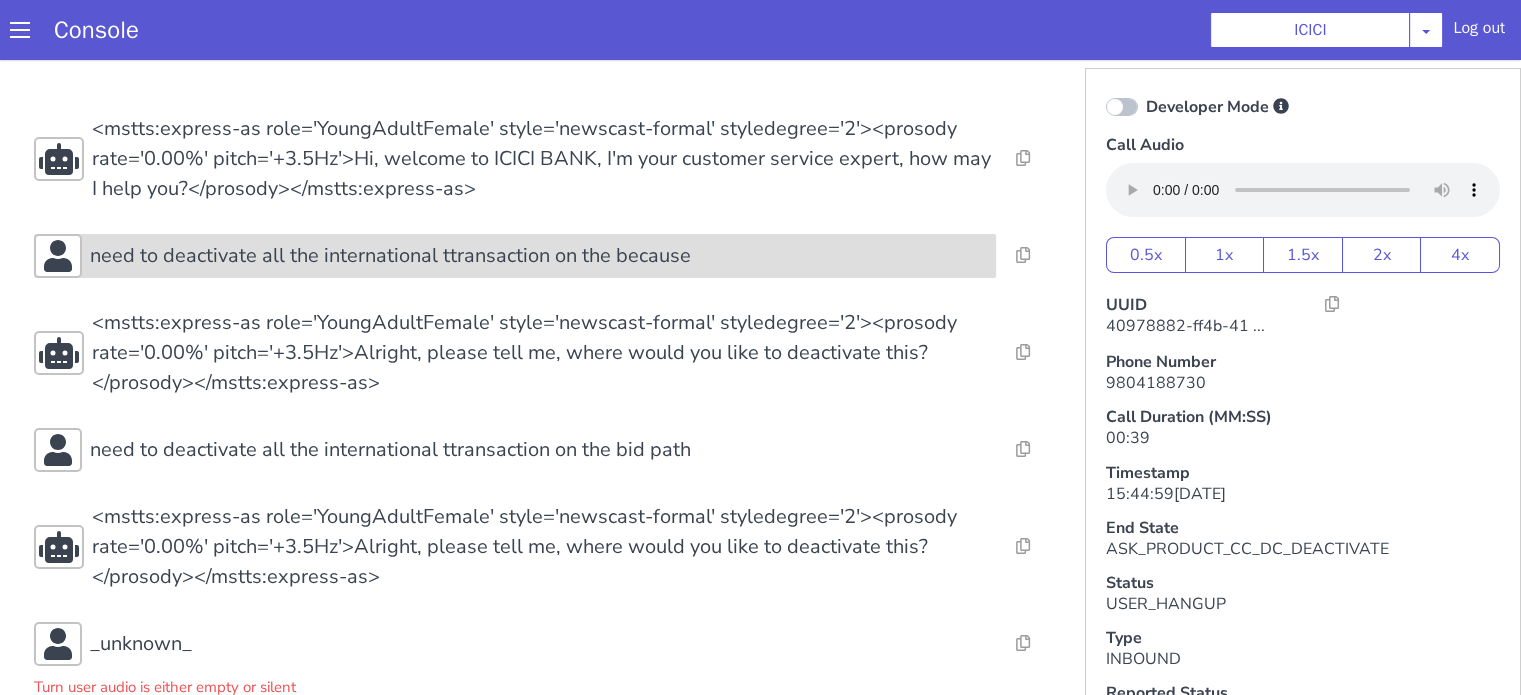 click on "need to deactivate all the international ttransaction on the because" at bounding box center (1504, -188) 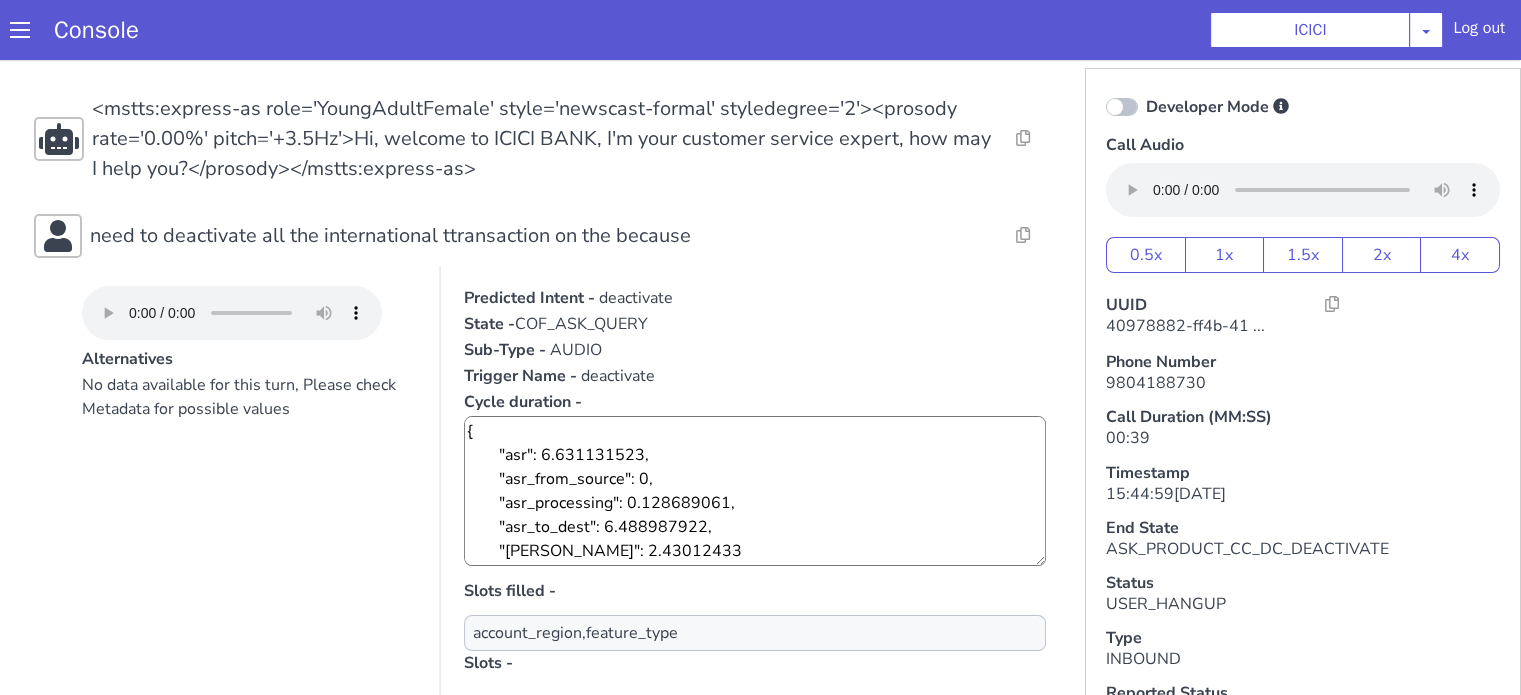 scroll, scrollTop: 200, scrollLeft: 0, axis: vertical 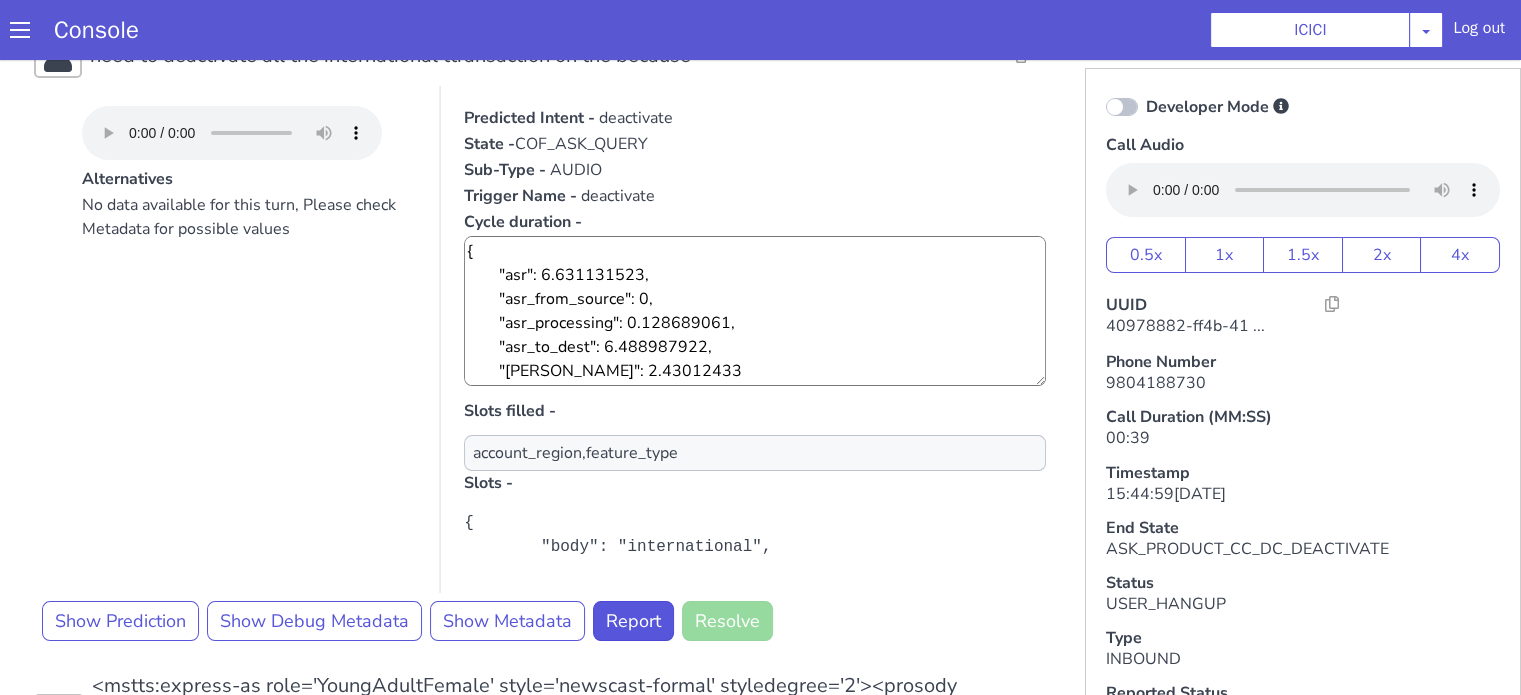 click at bounding box center [2548, 861] 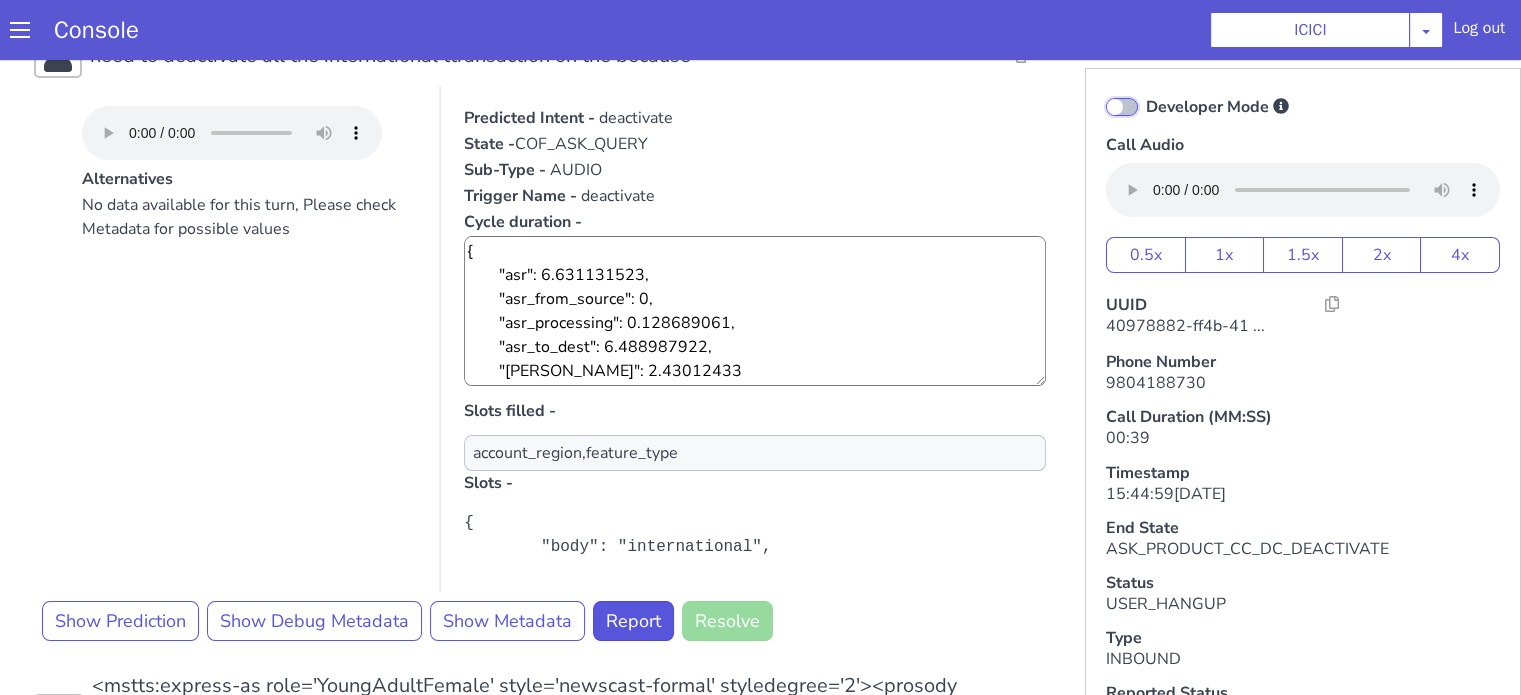 click on "Developer Mode" at bounding box center [1872, 1194] 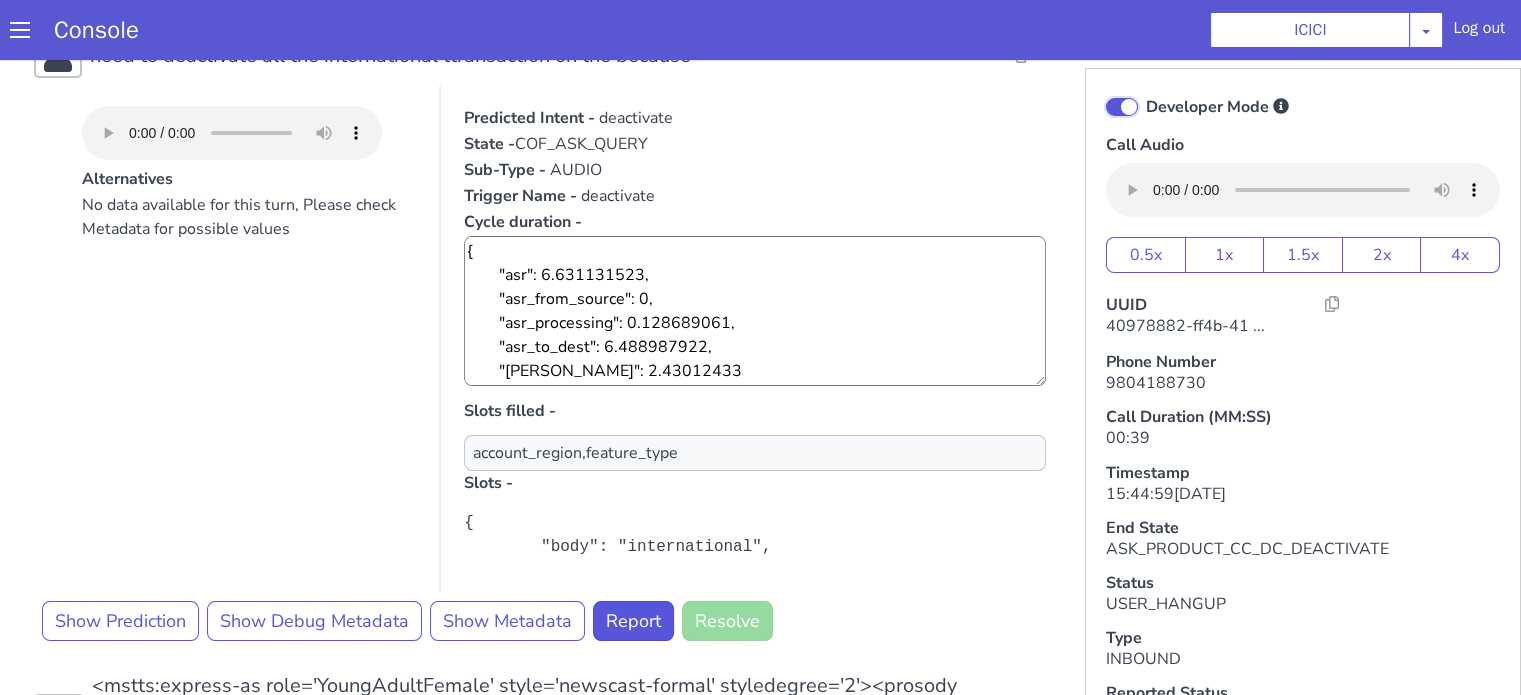 checkbox on "true" 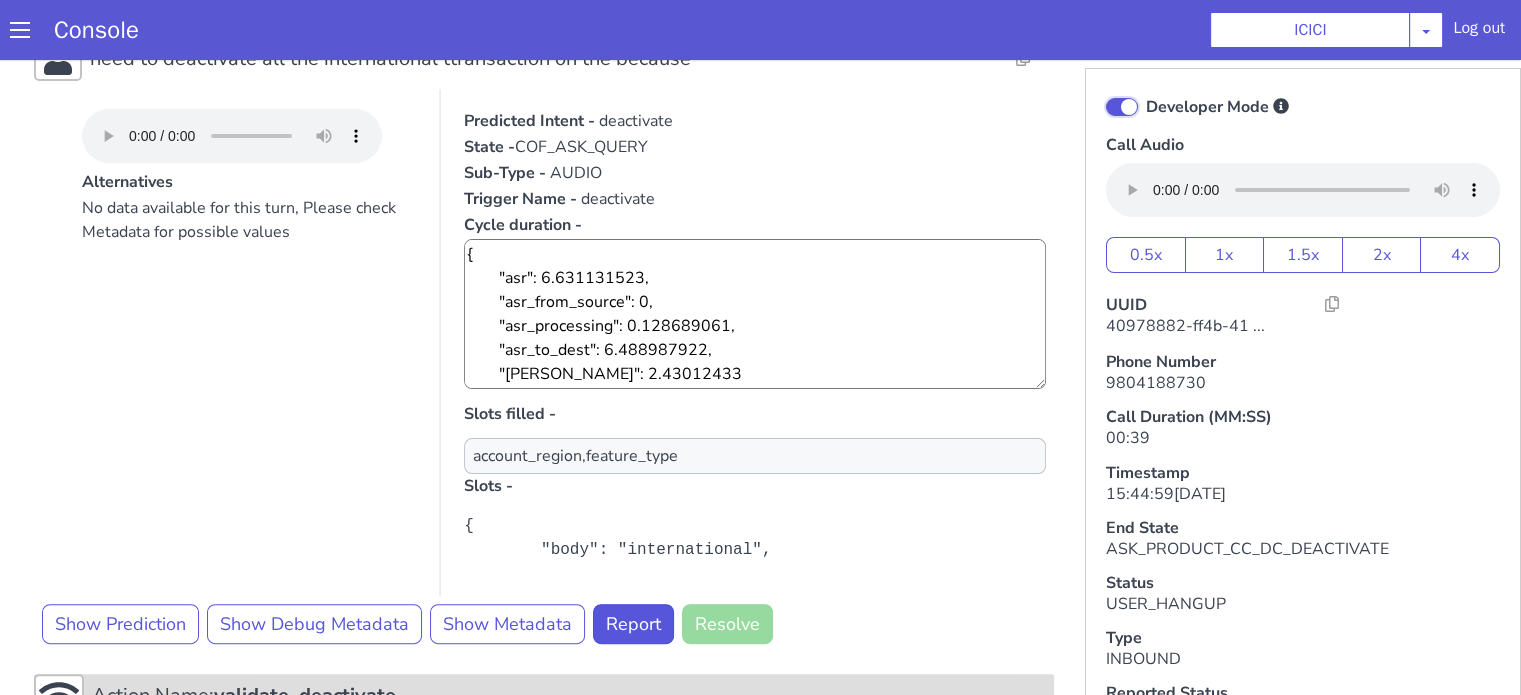 scroll, scrollTop: 819, scrollLeft: 0, axis: vertical 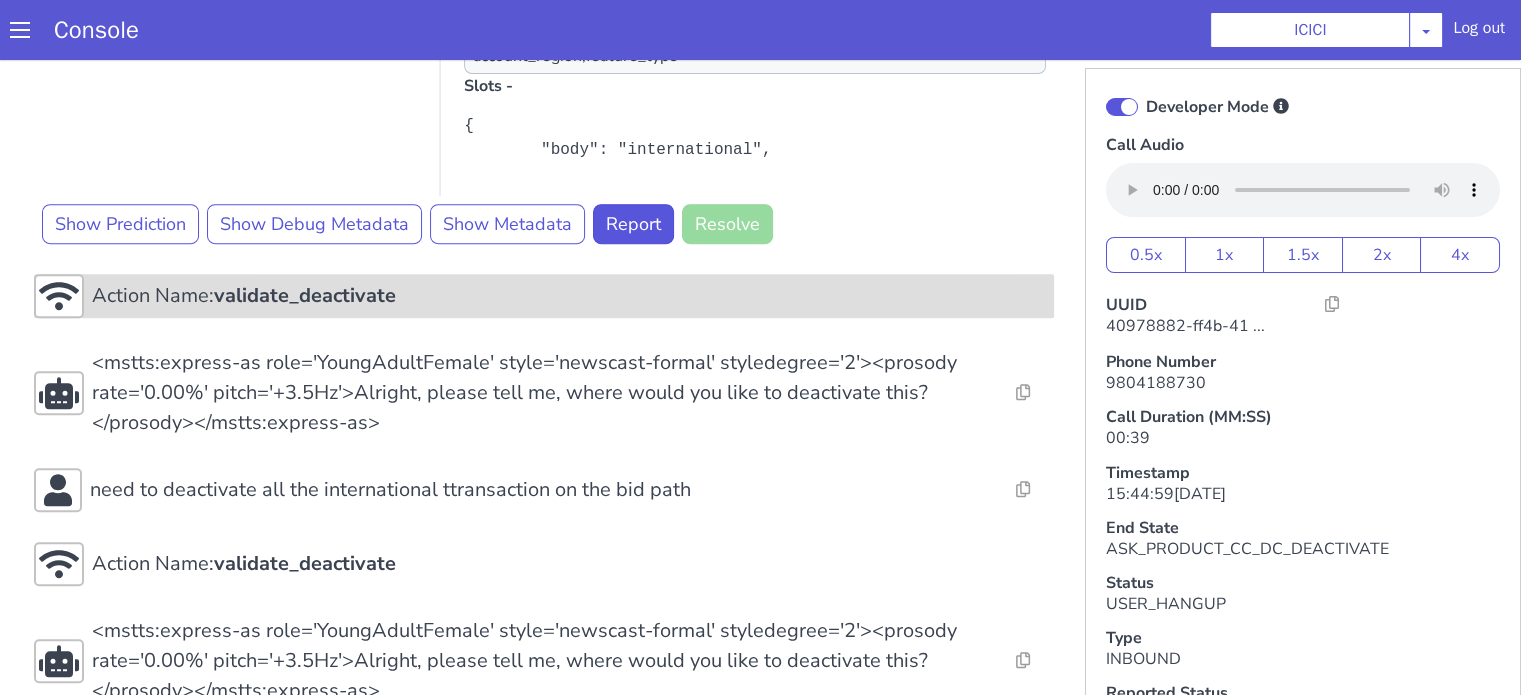 click on "Action Name:  validate_deactivate" at bounding box center [569, 296] 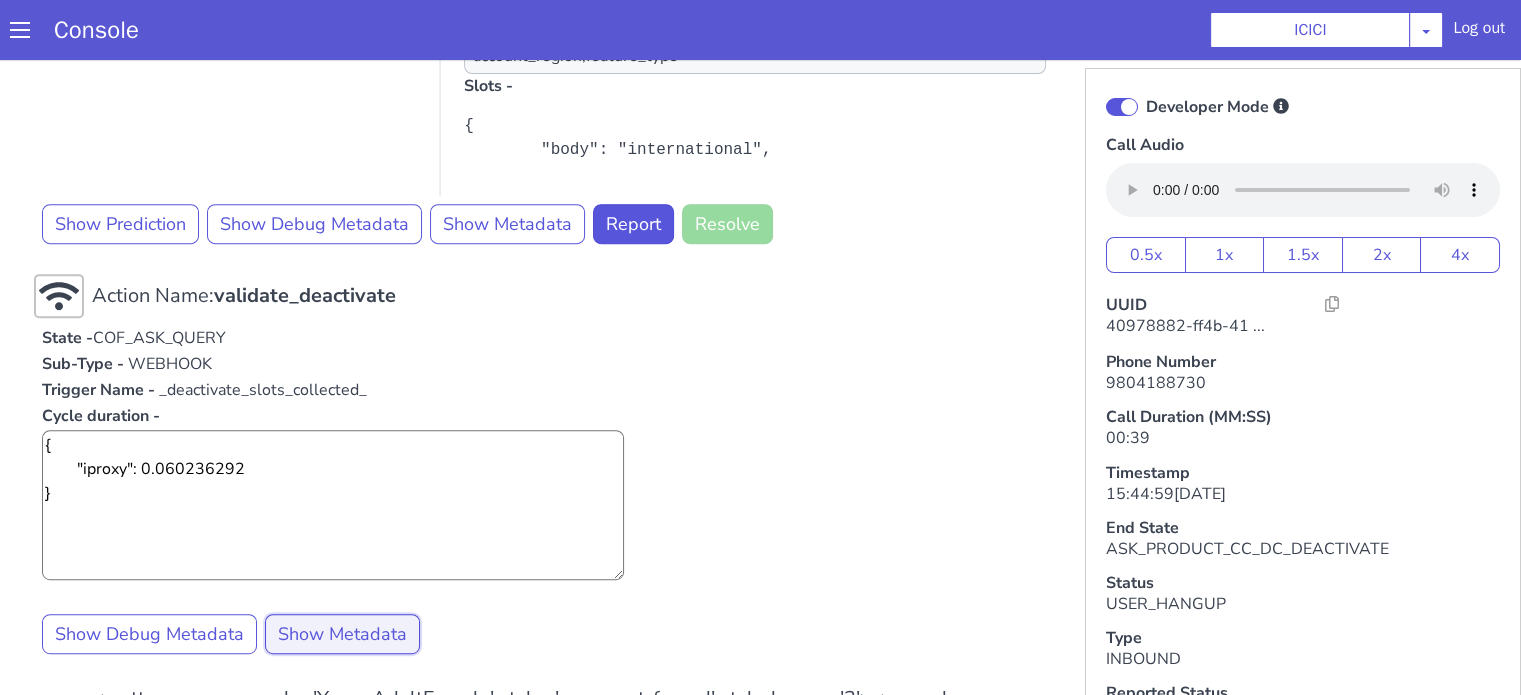 click on "Show Metadata" at bounding box center [317, 714] 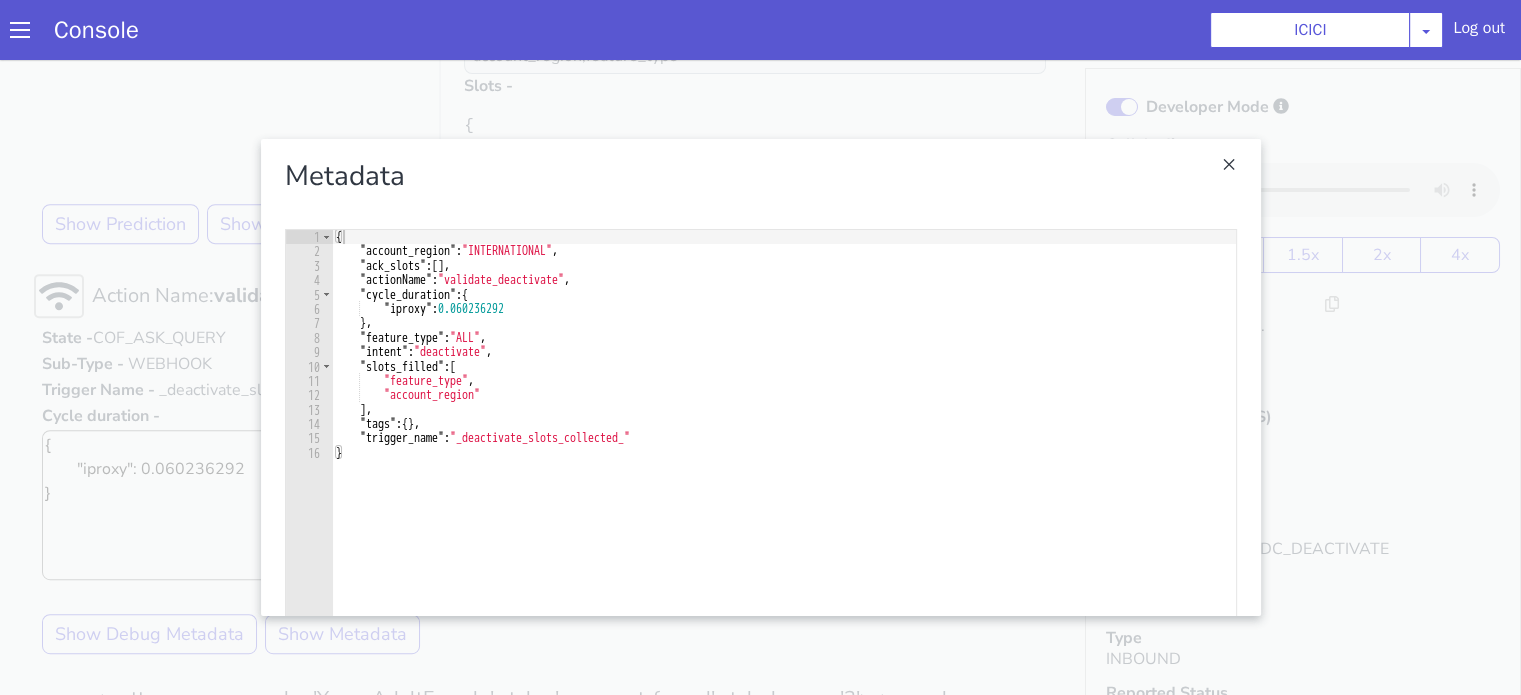 click at bounding box center (733, 864) 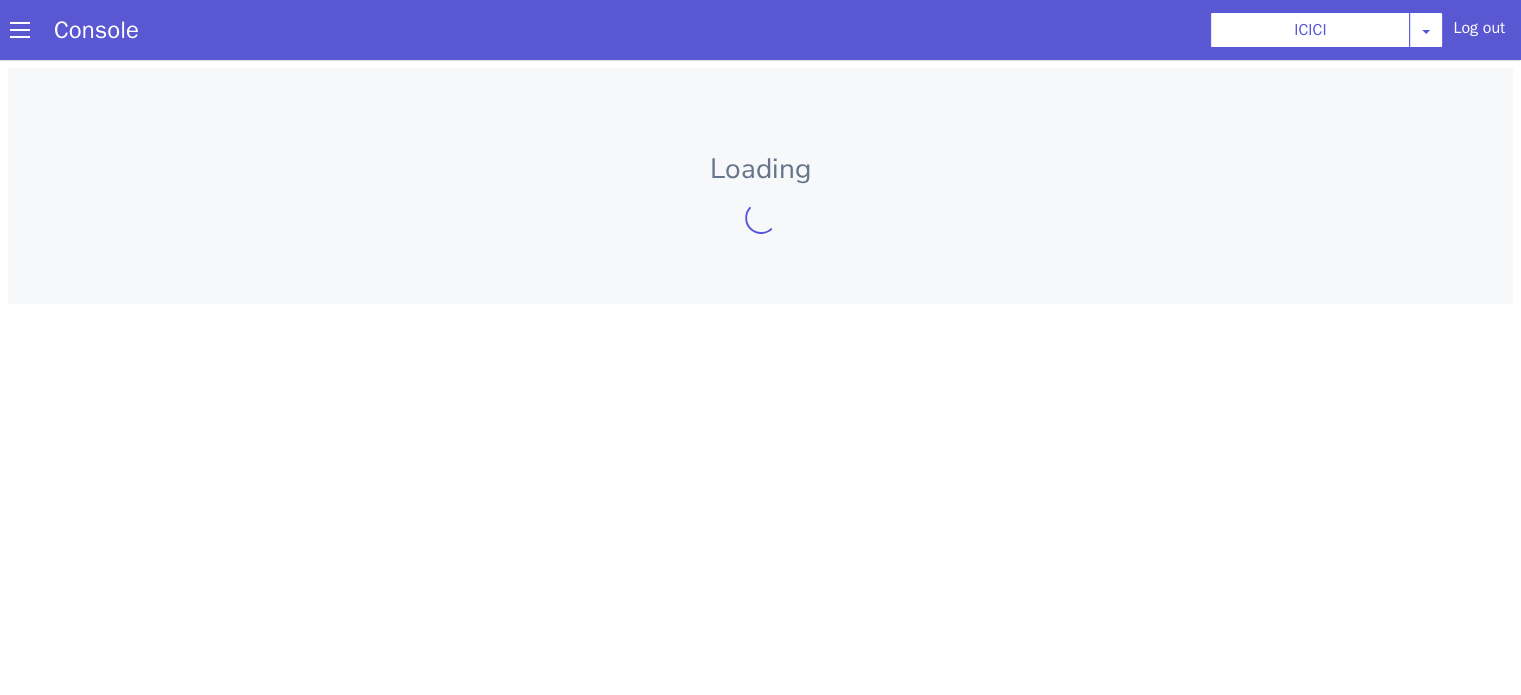 scroll, scrollTop: 0, scrollLeft: 0, axis: both 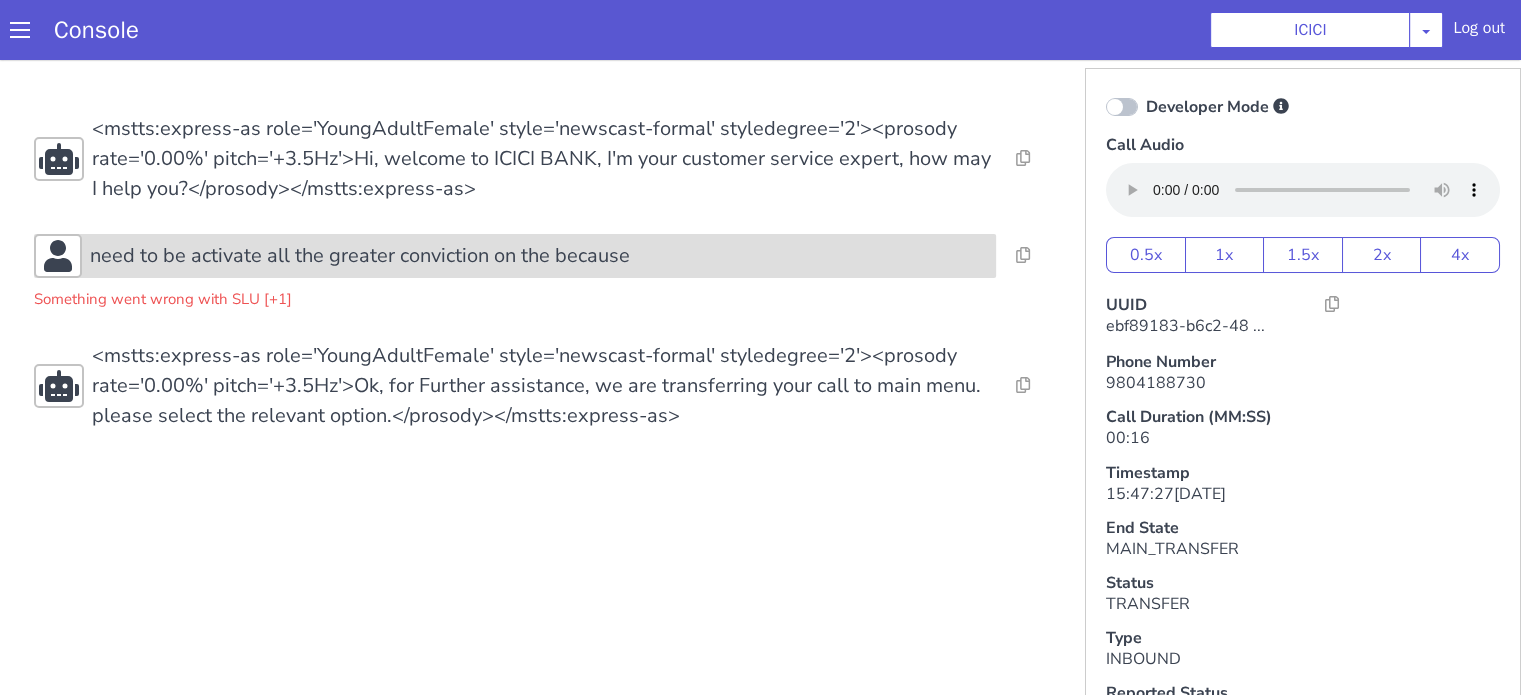 click on "need to be activate all the greater conviction on the because" at bounding box center [360, 256] 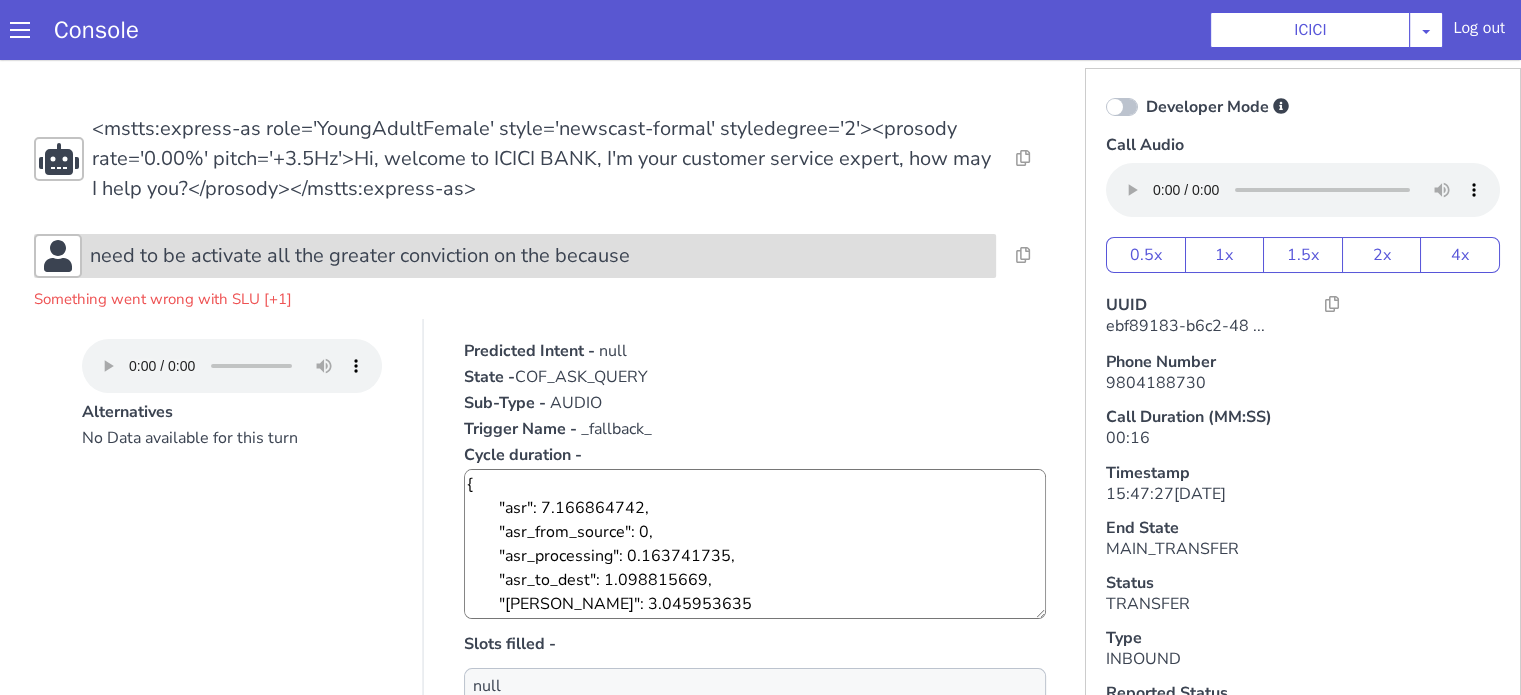 click on "need to be activate all the greater conviction on the because" at bounding box center (360, 256) 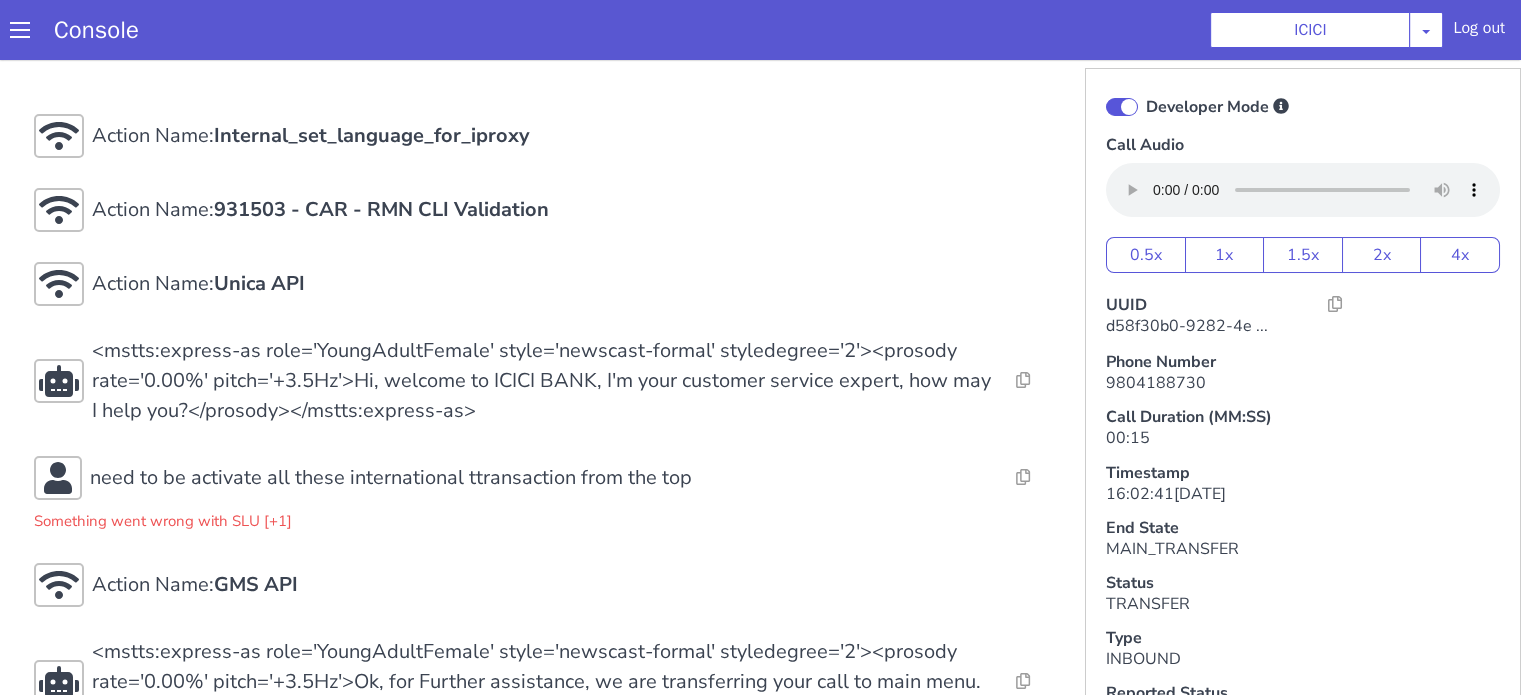 scroll, scrollTop: 0, scrollLeft: 0, axis: both 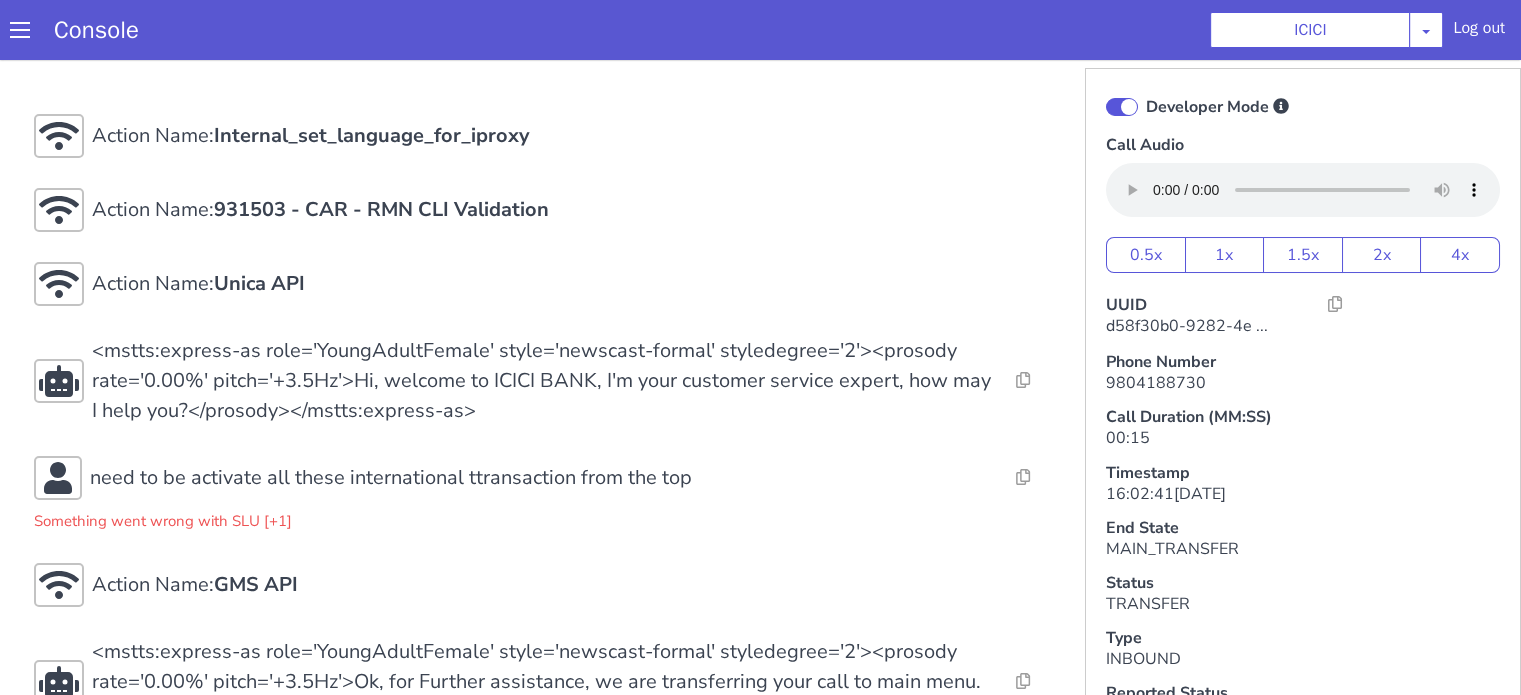 click at bounding box center [1122, 107] 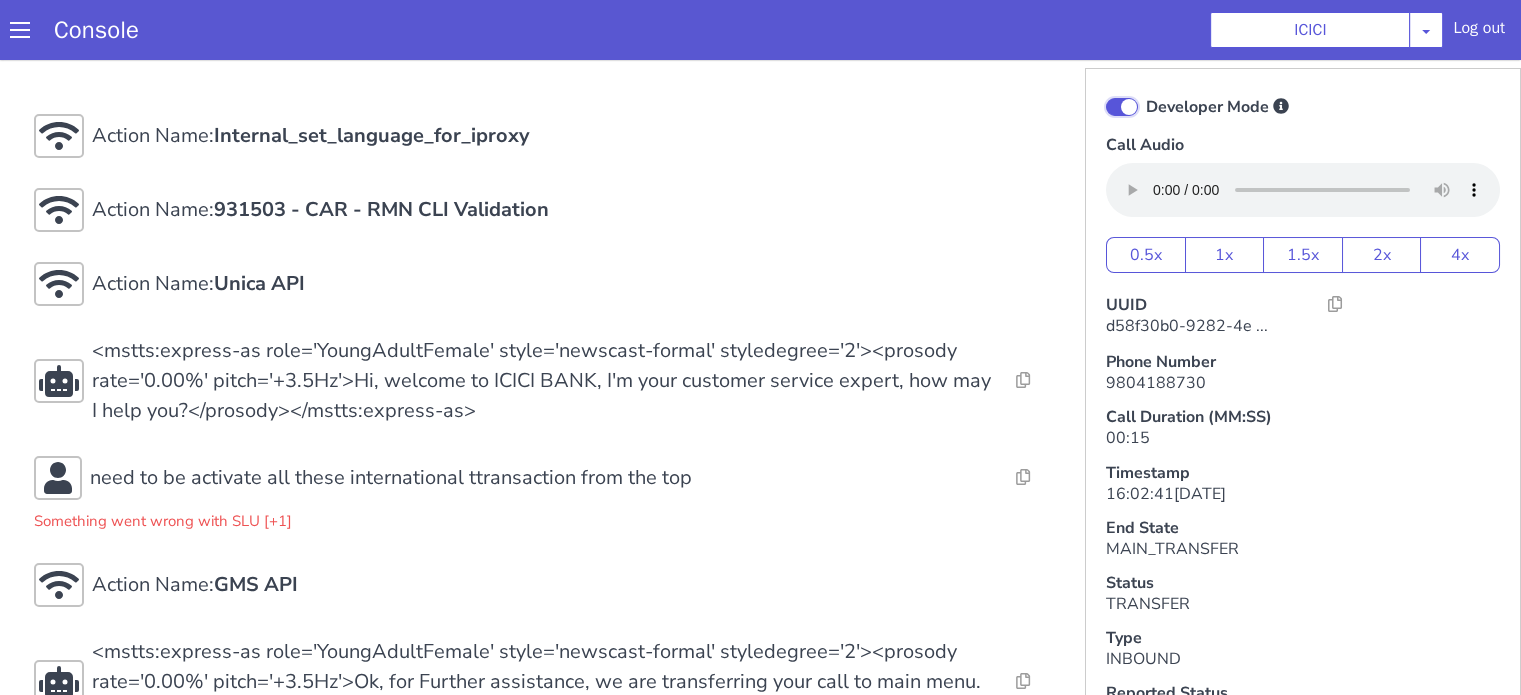 click on "Developer Mode" at bounding box center [1145, 94] 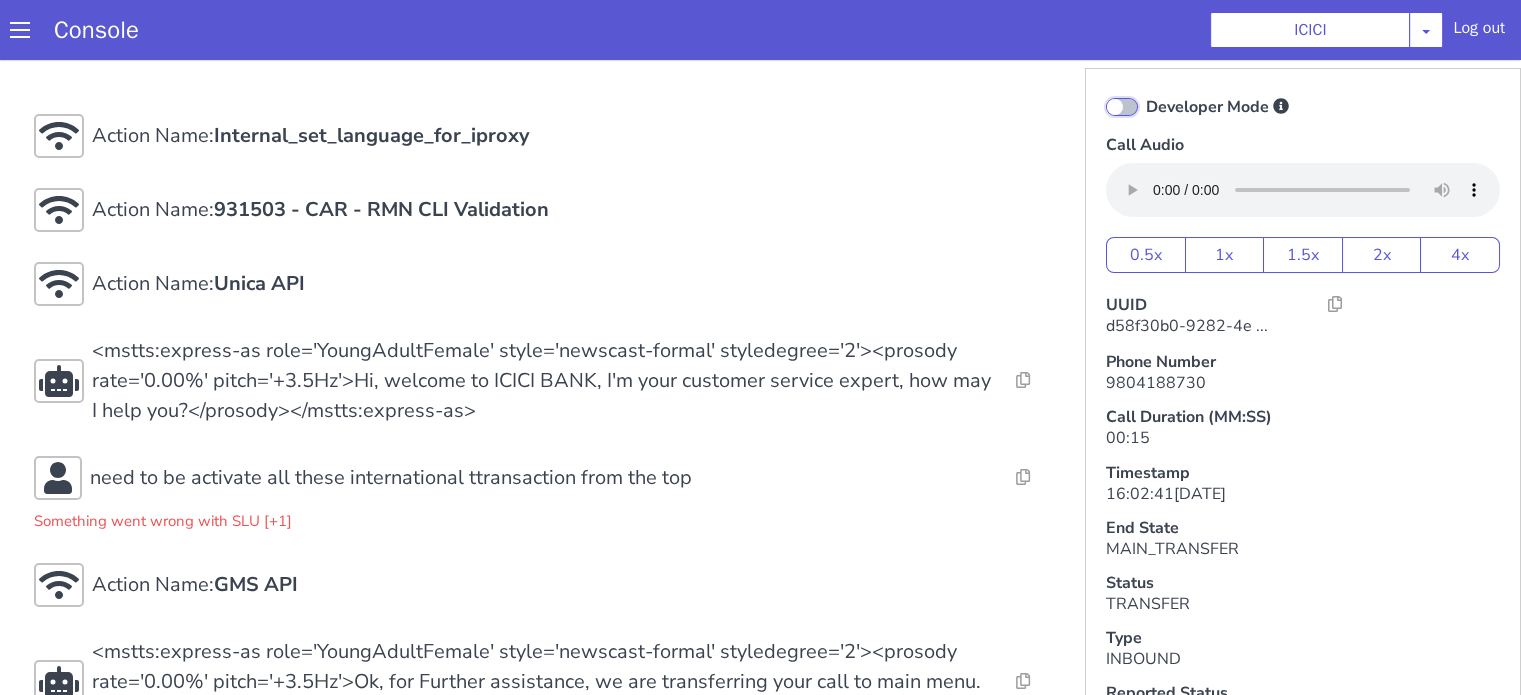 checkbox on "false" 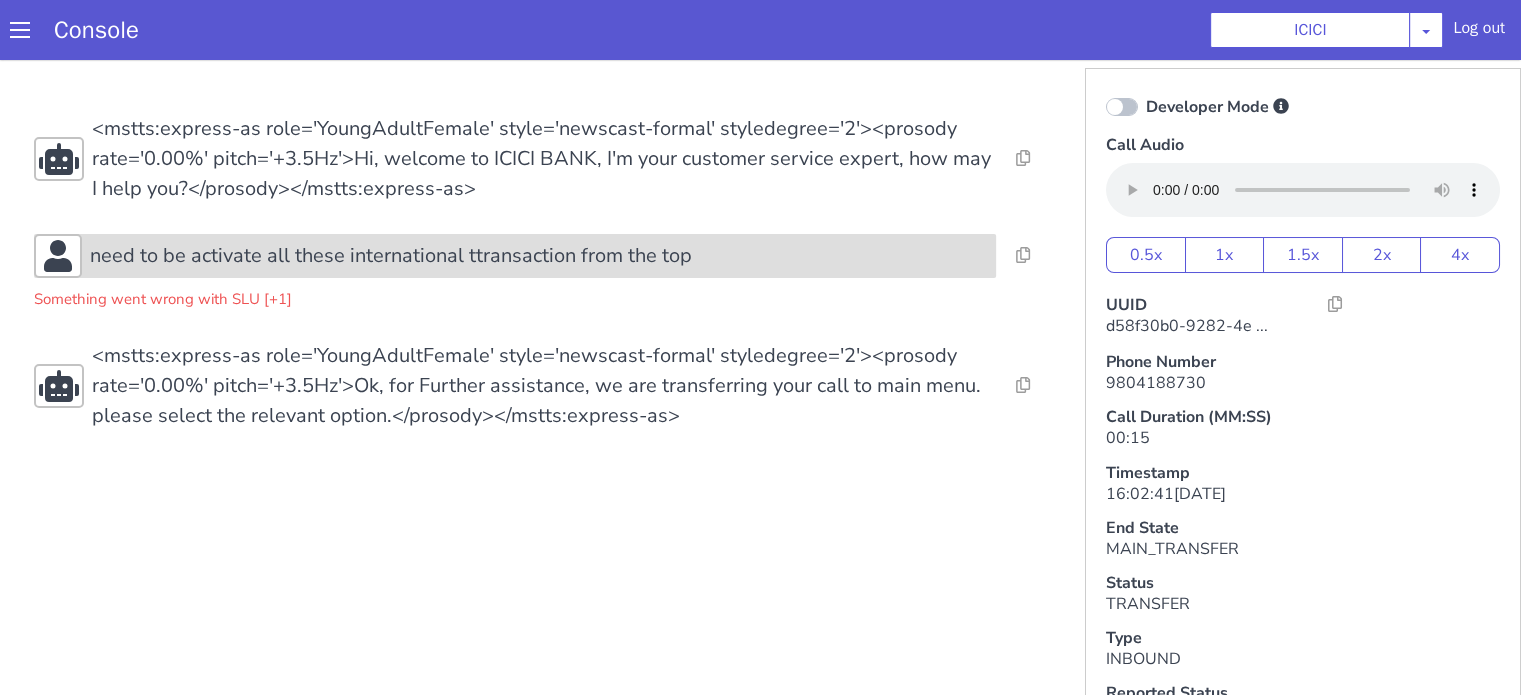 click on "need to be activate all these international ttransaction from the top" at bounding box center [391, 256] 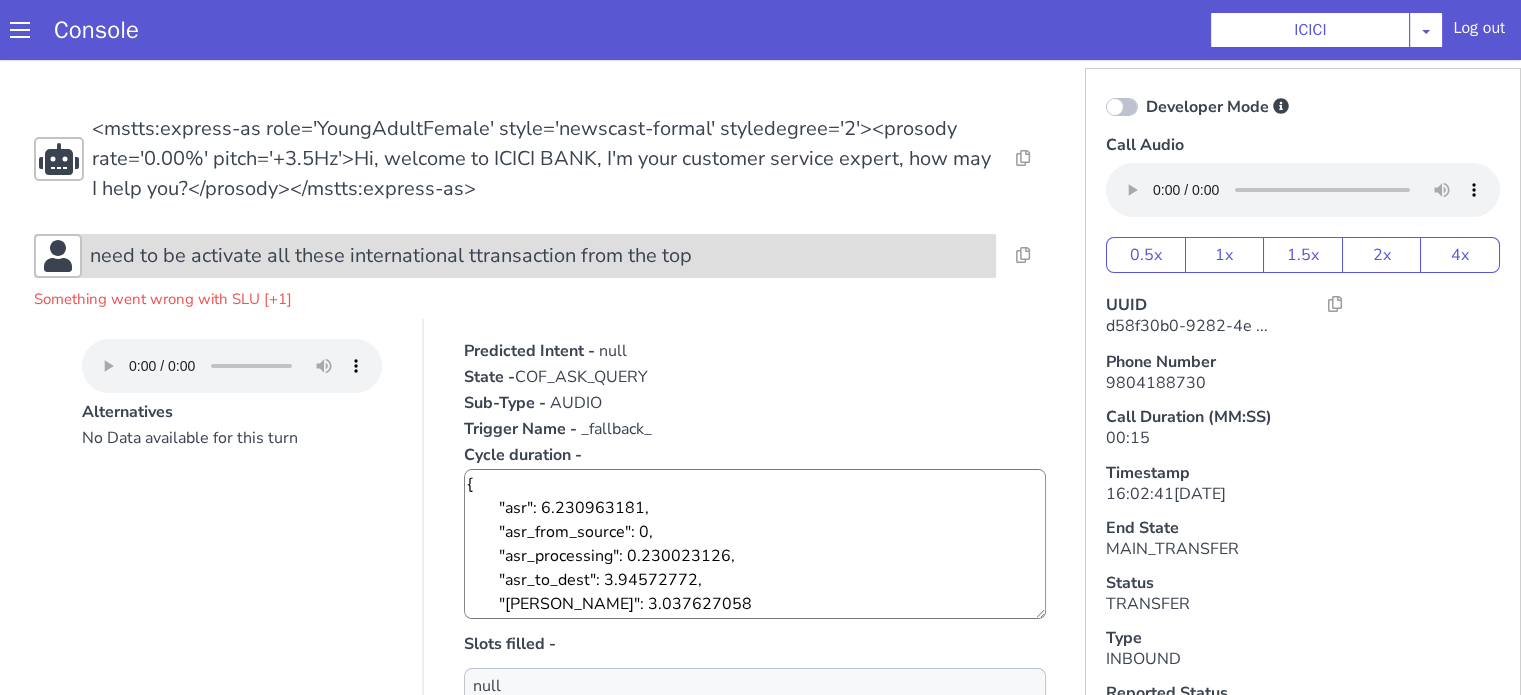 click on "need to be activate all these international ttransaction from the top" at bounding box center (391, 256) 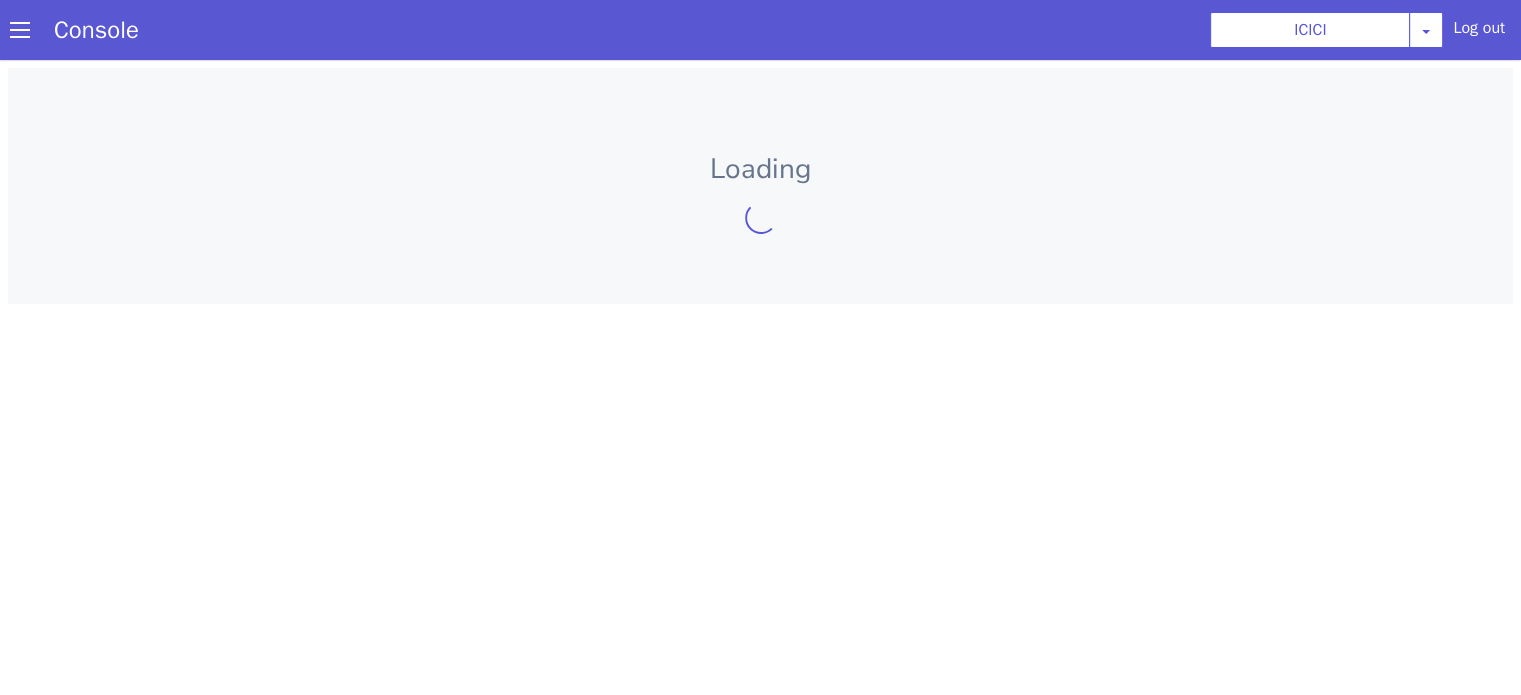 scroll, scrollTop: 0, scrollLeft: 0, axis: both 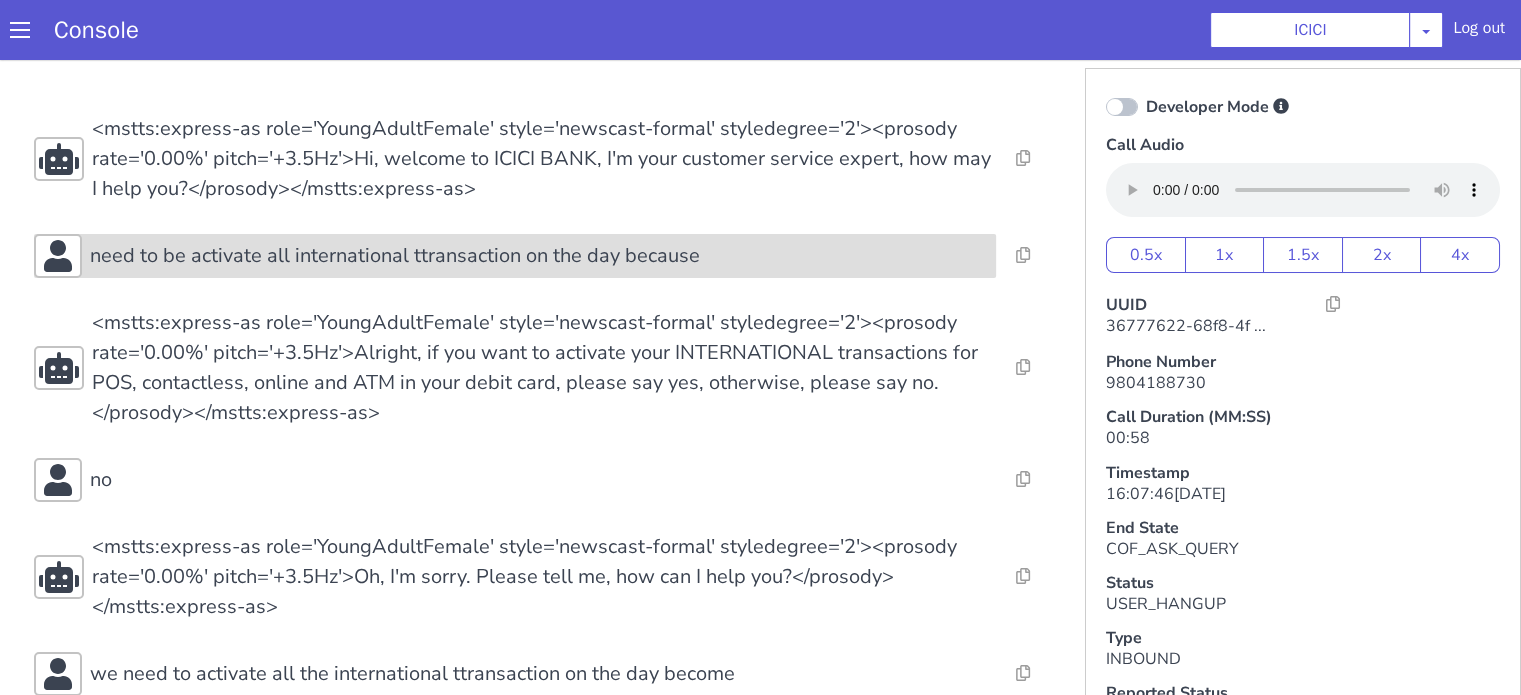 click on "need to be activate all international ttransaction on the day because" at bounding box center (395, 256) 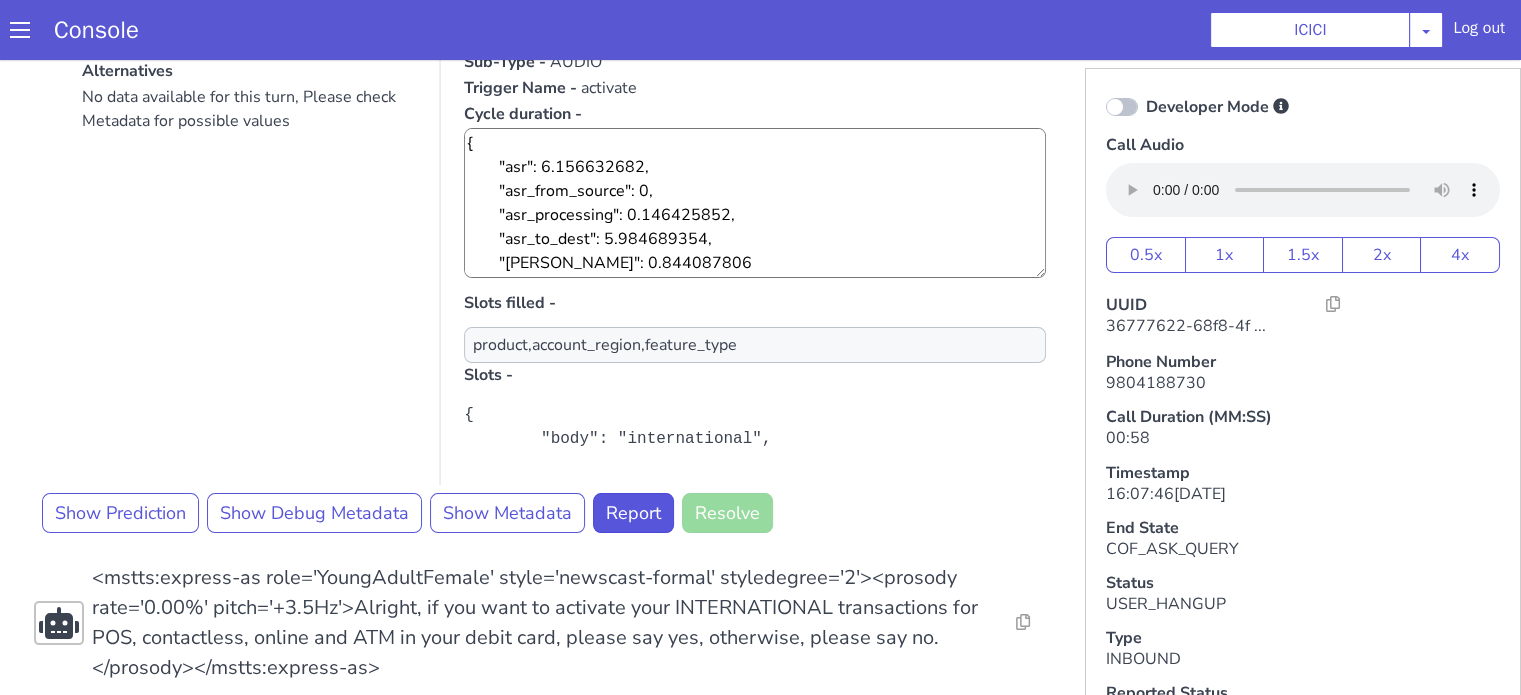 scroll, scrollTop: 400, scrollLeft: 0, axis: vertical 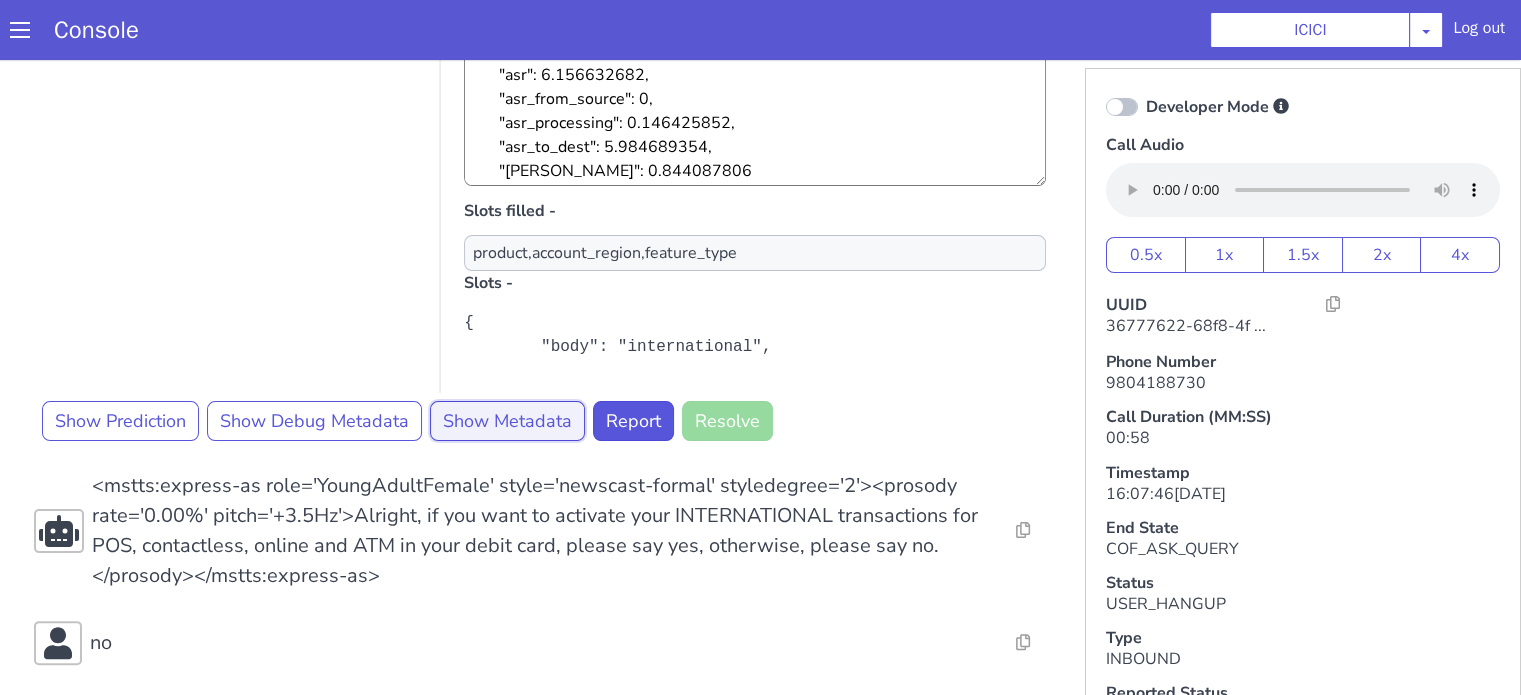 click on "Show Metadata" at bounding box center (507, 421) 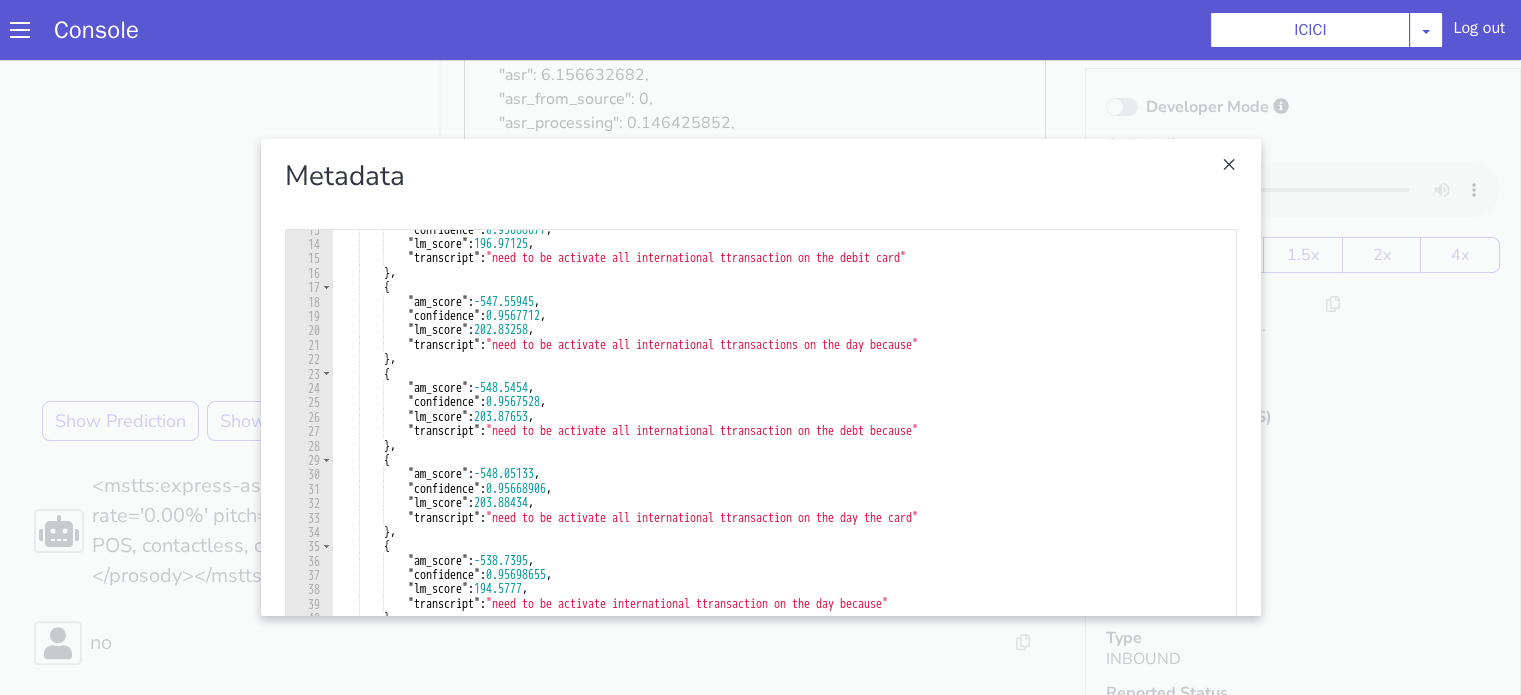 scroll, scrollTop: 240, scrollLeft: 0, axis: vertical 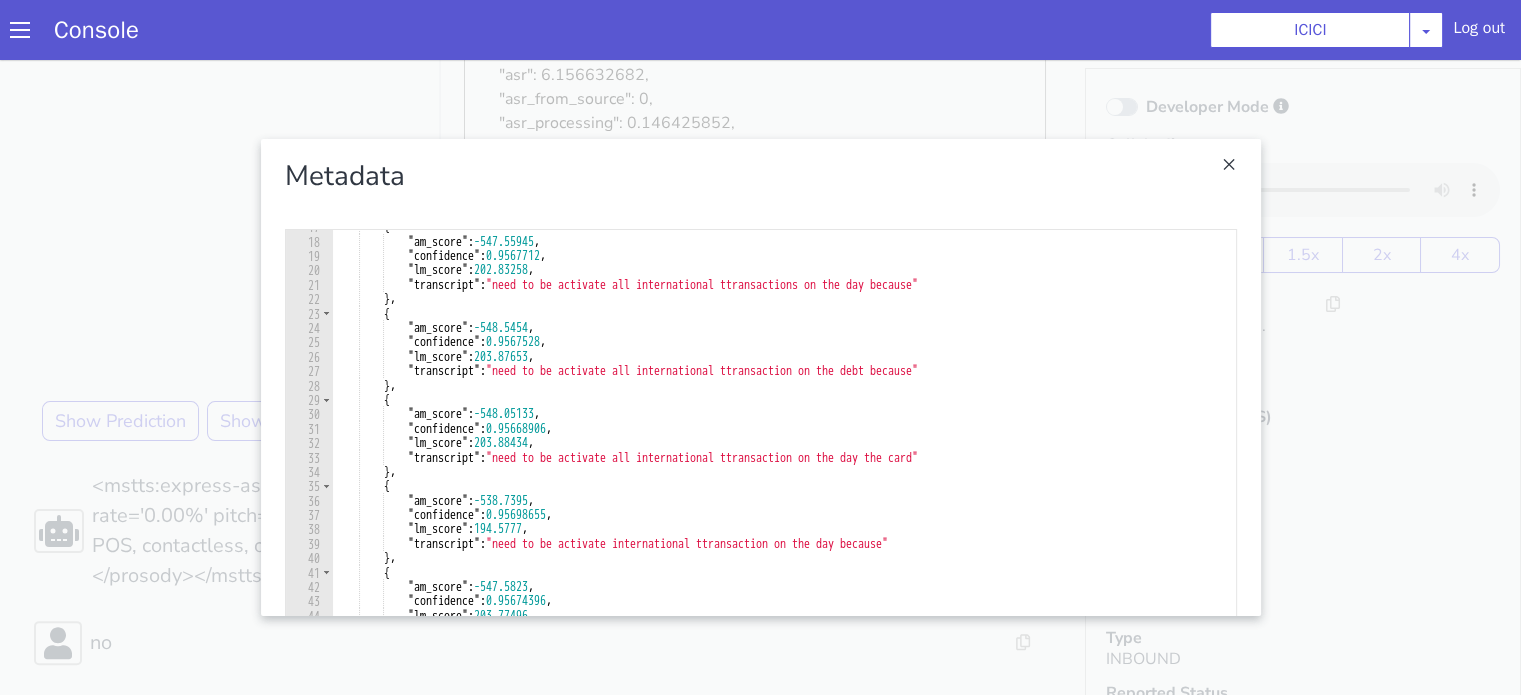 click at bounding box center [760, 377] 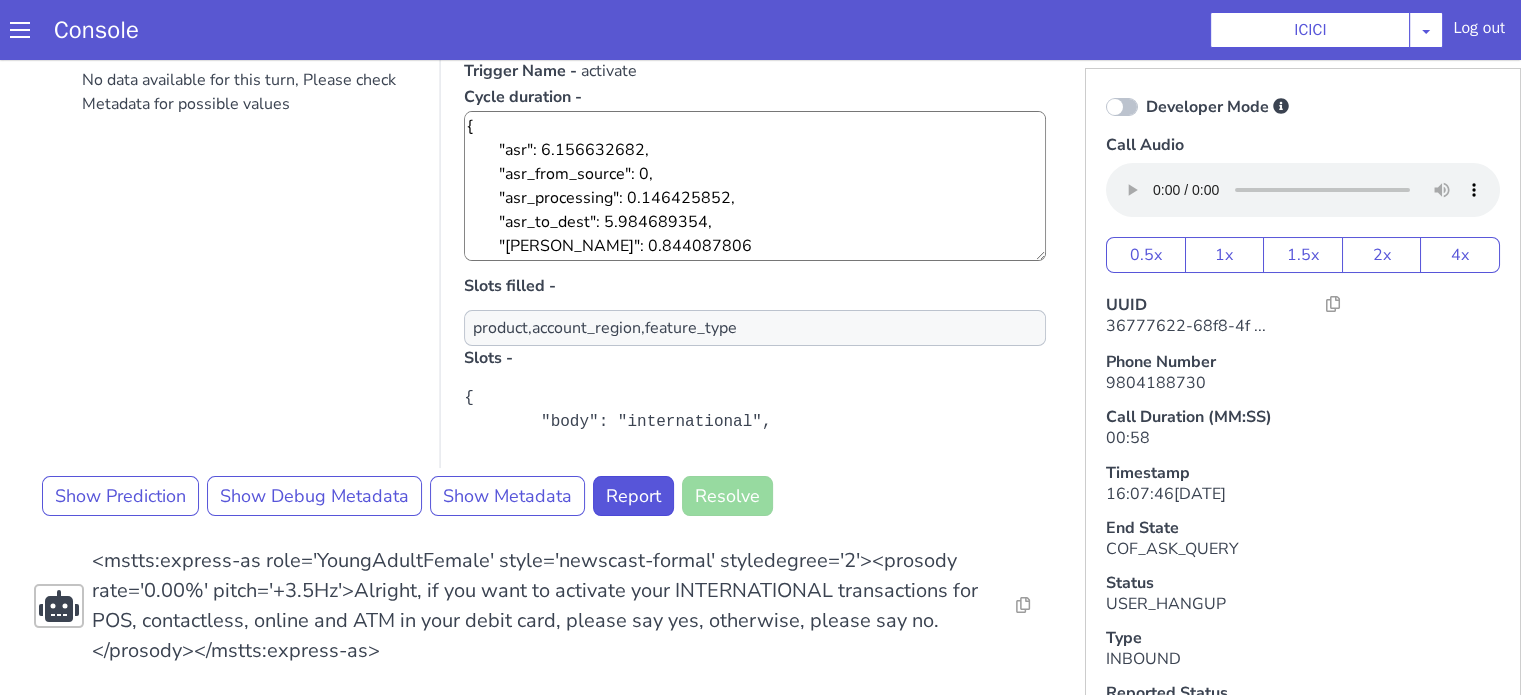 scroll, scrollTop: 200, scrollLeft: 0, axis: vertical 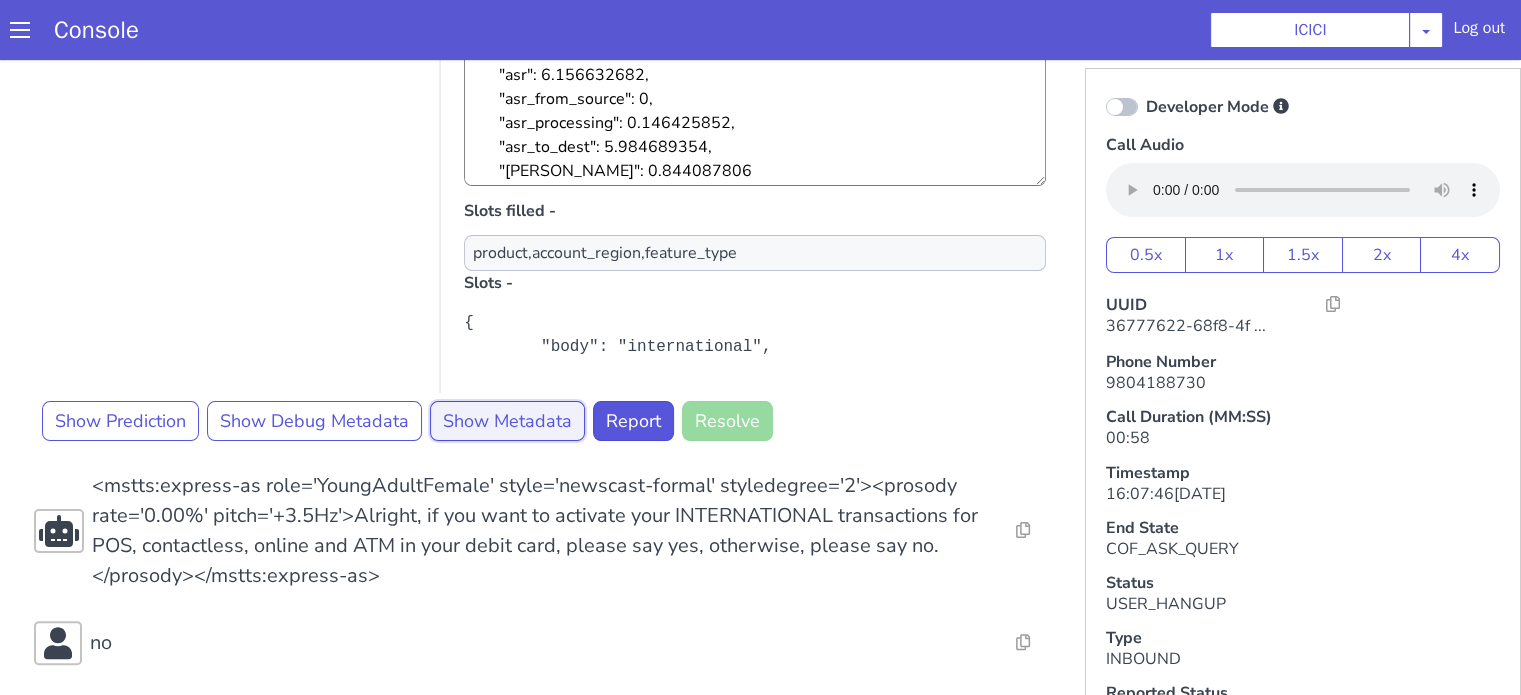 click on "Show Metadata" at bounding box center (507, 421) 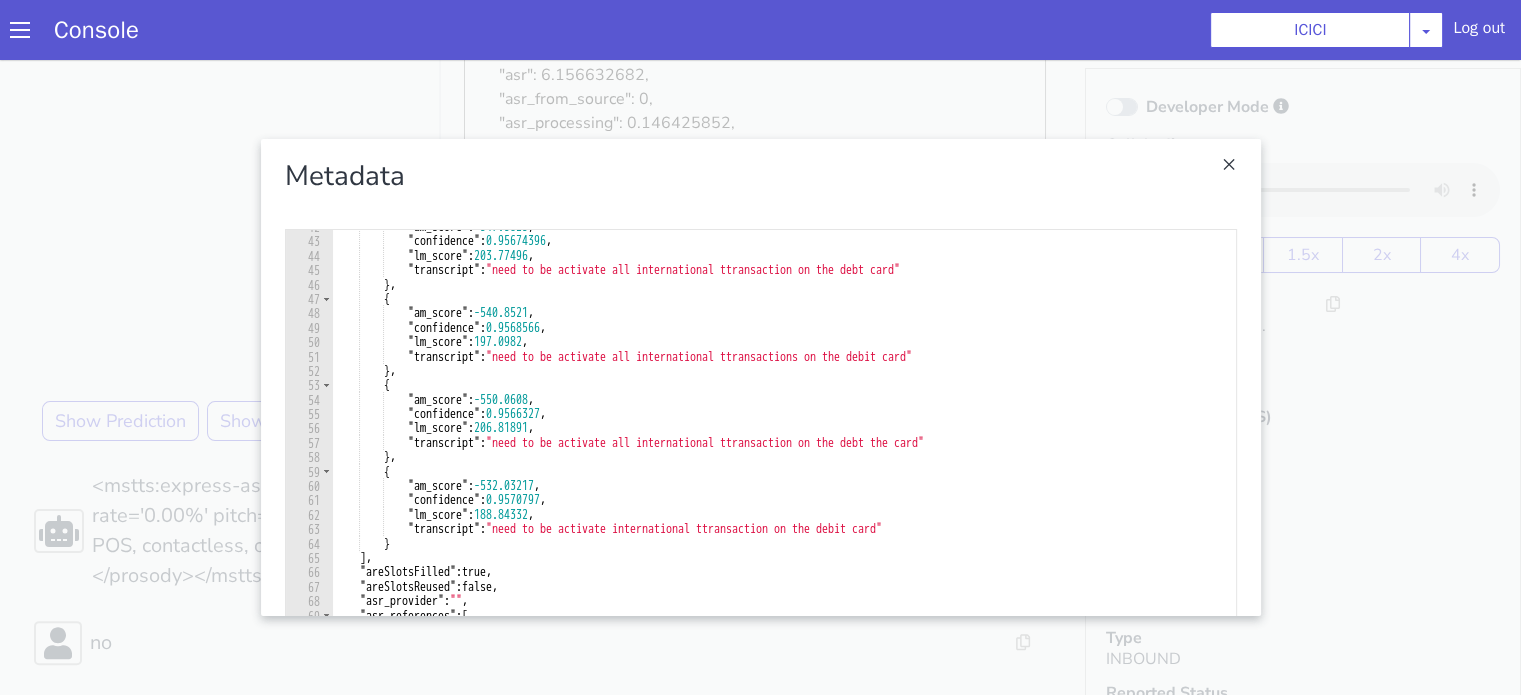 scroll, scrollTop: 720, scrollLeft: 0, axis: vertical 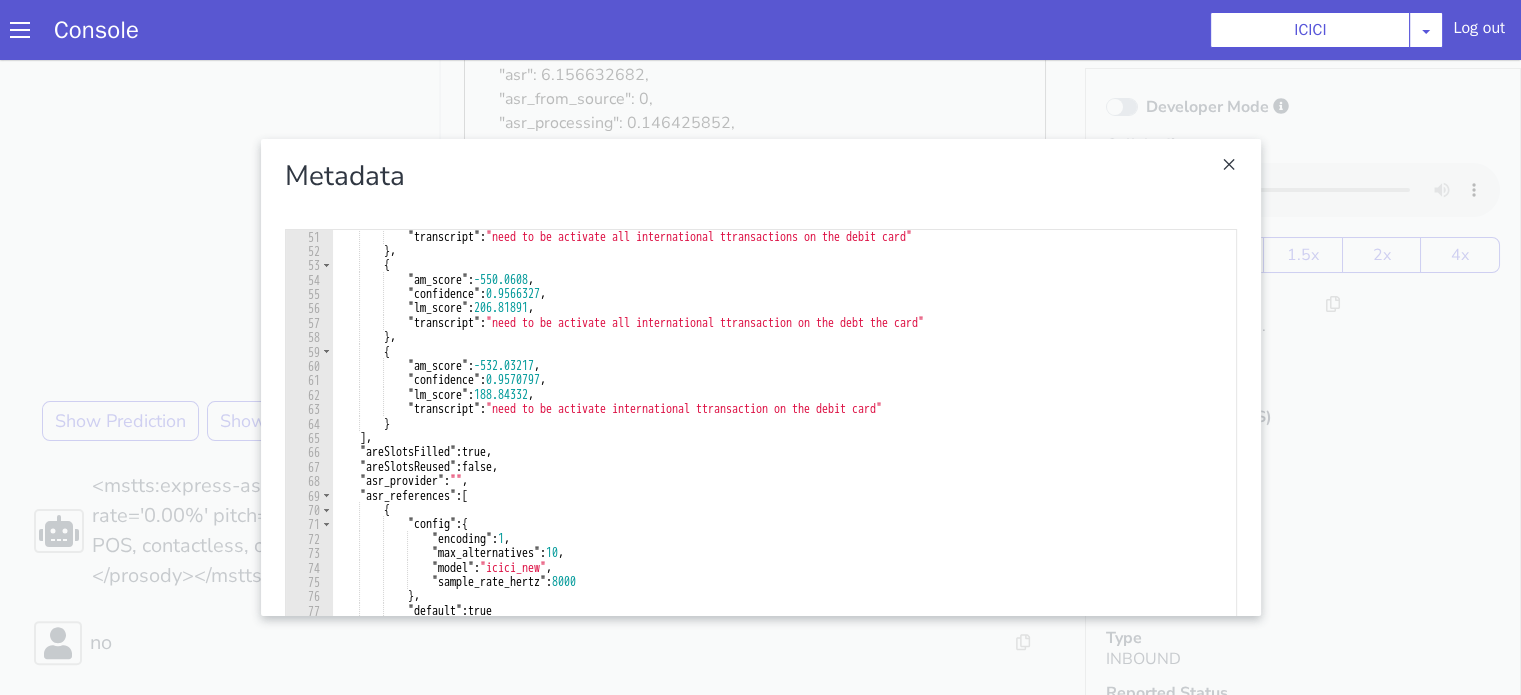 click at bounding box center (760, 377) 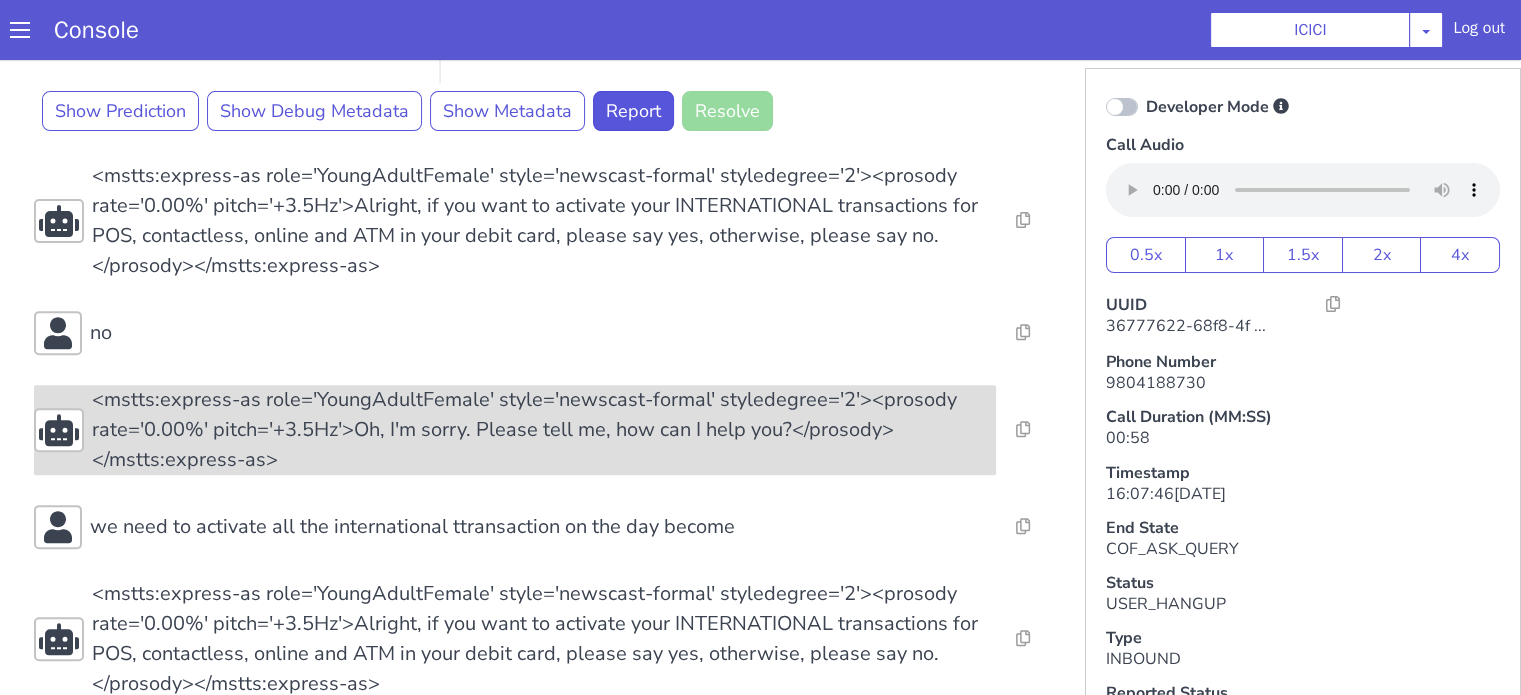 scroll, scrollTop: 800, scrollLeft: 0, axis: vertical 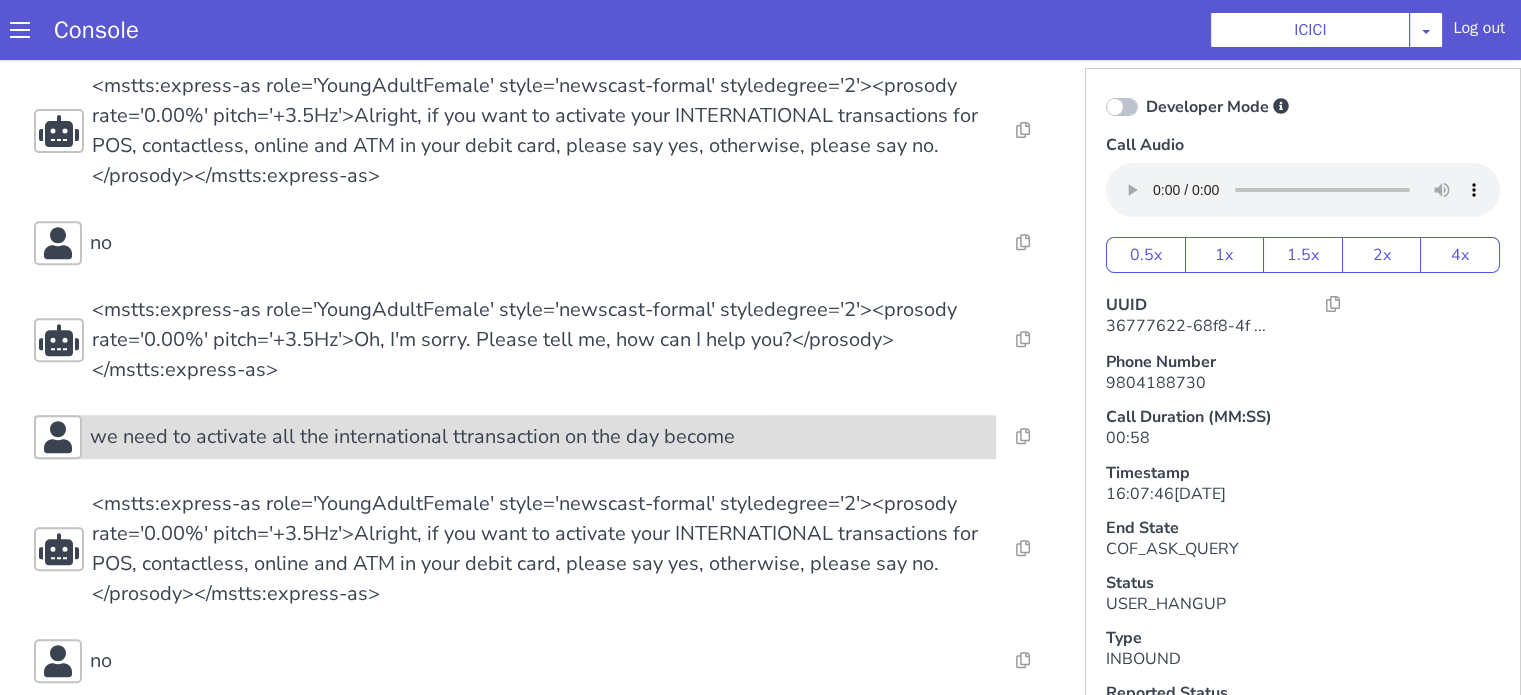 click on "we need to activate all the international ttransaction on the day become" at bounding box center (515, 437) 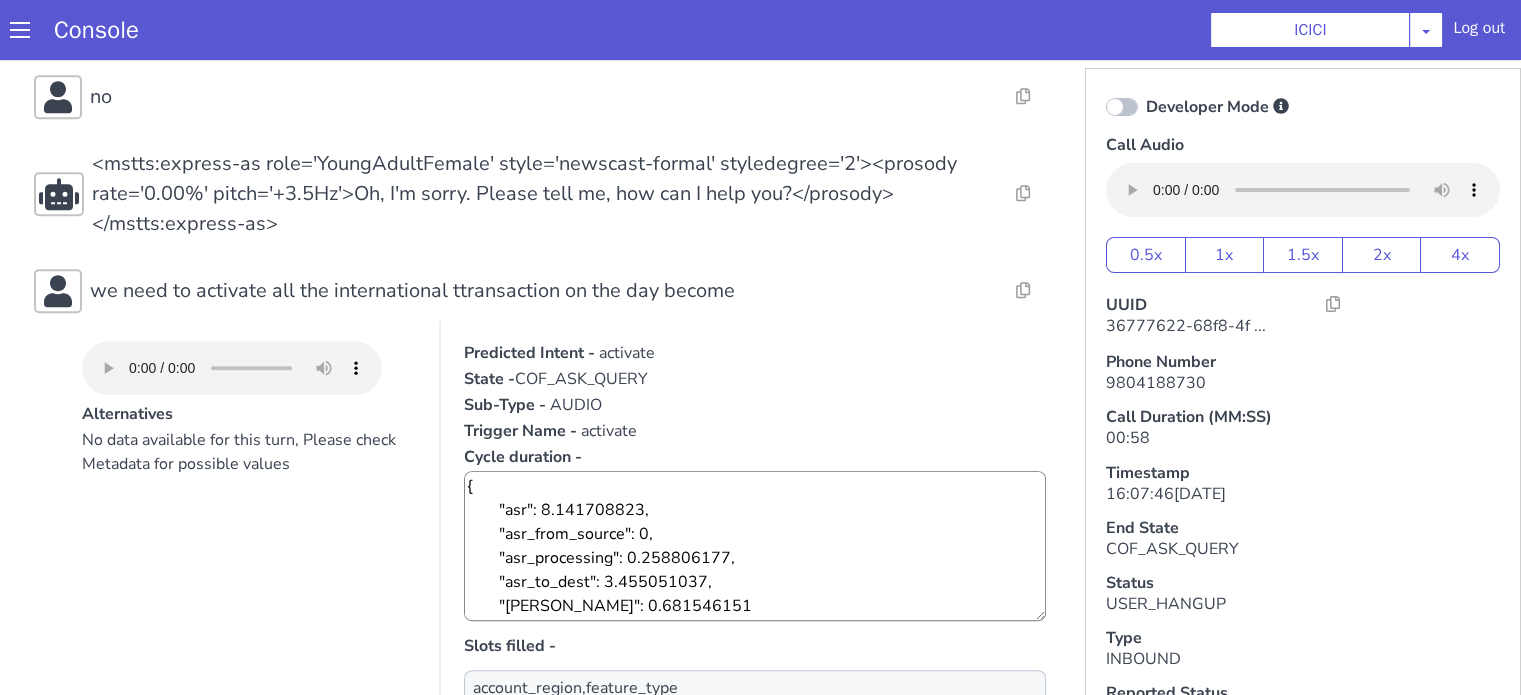 scroll, scrollTop: 1100, scrollLeft: 0, axis: vertical 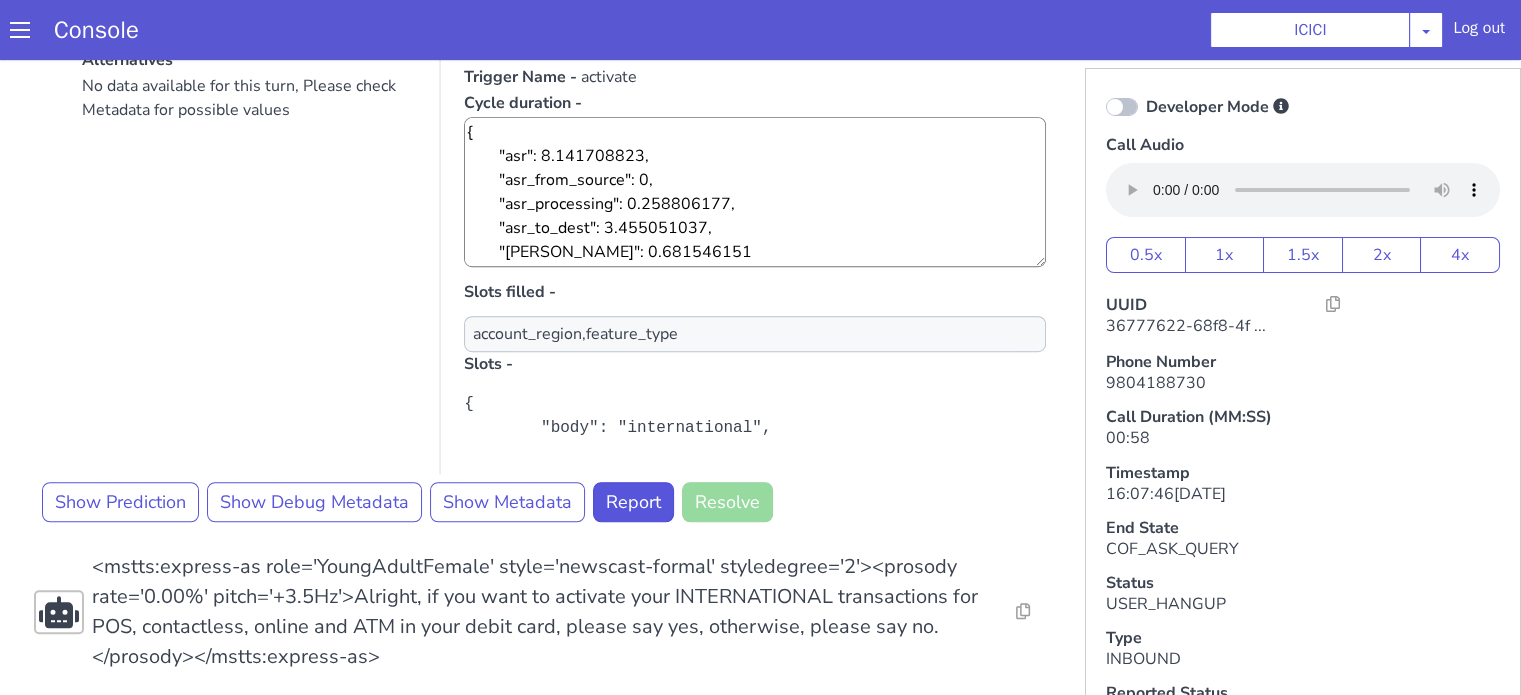 click on "Alternatives No data available for this turn, Please check Metadata for possible values Predicted Intent -   activate State -  COF_ASK_QUERY Sub-Type -   AUDIO Trigger Name -   activate Cycle duration -  {
"asr": 8.141708823,
"asr_from_source": 0,
"asr_processing": 0.258806177,
"asr_to_dest": 3.455051037,
"plute": 0.681546151
} Slots filled - account_region,feature_type Slots -   {
"body": "international",
"type": "account_region",
"_meta": {},
"range": {
"end": 41,
"start": 28
},
"score": 0.7,
"value": "international",
"parsers": [
"ListEntityPlugin"
],
"entity_type": "account_region",
"alternative_index": 0
}" at bounding box center (544, 220) 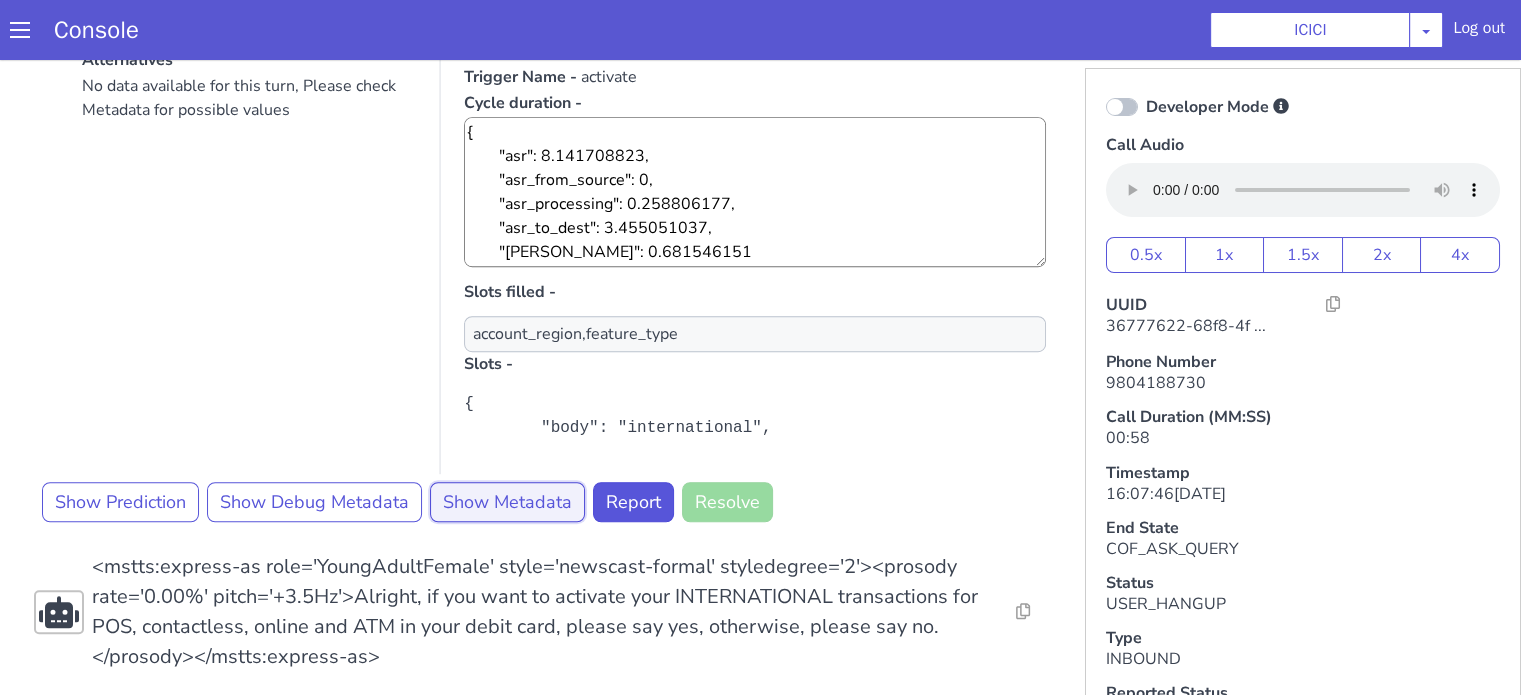 click on "Show Metadata" at bounding box center (507, 502) 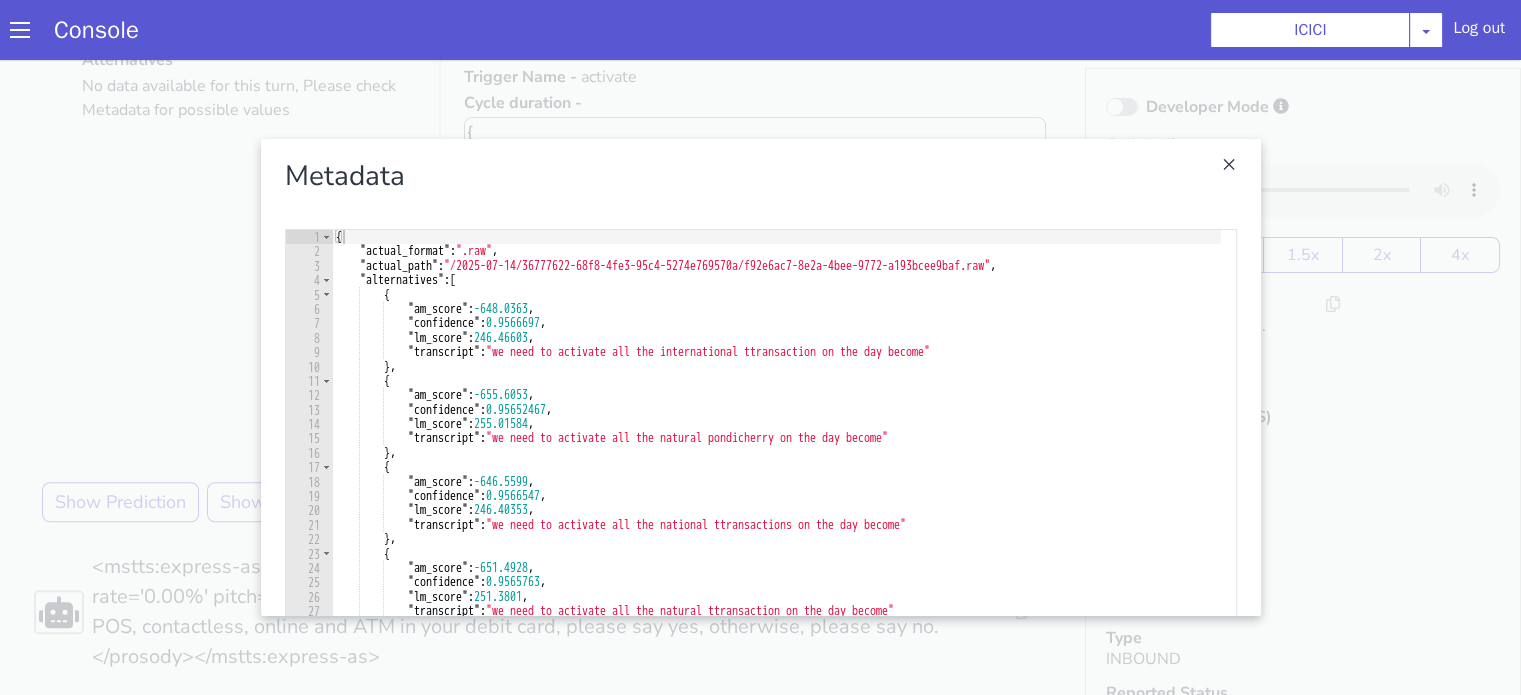 scroll, scrollTop: 0, scrollLeft: 0, axis: both 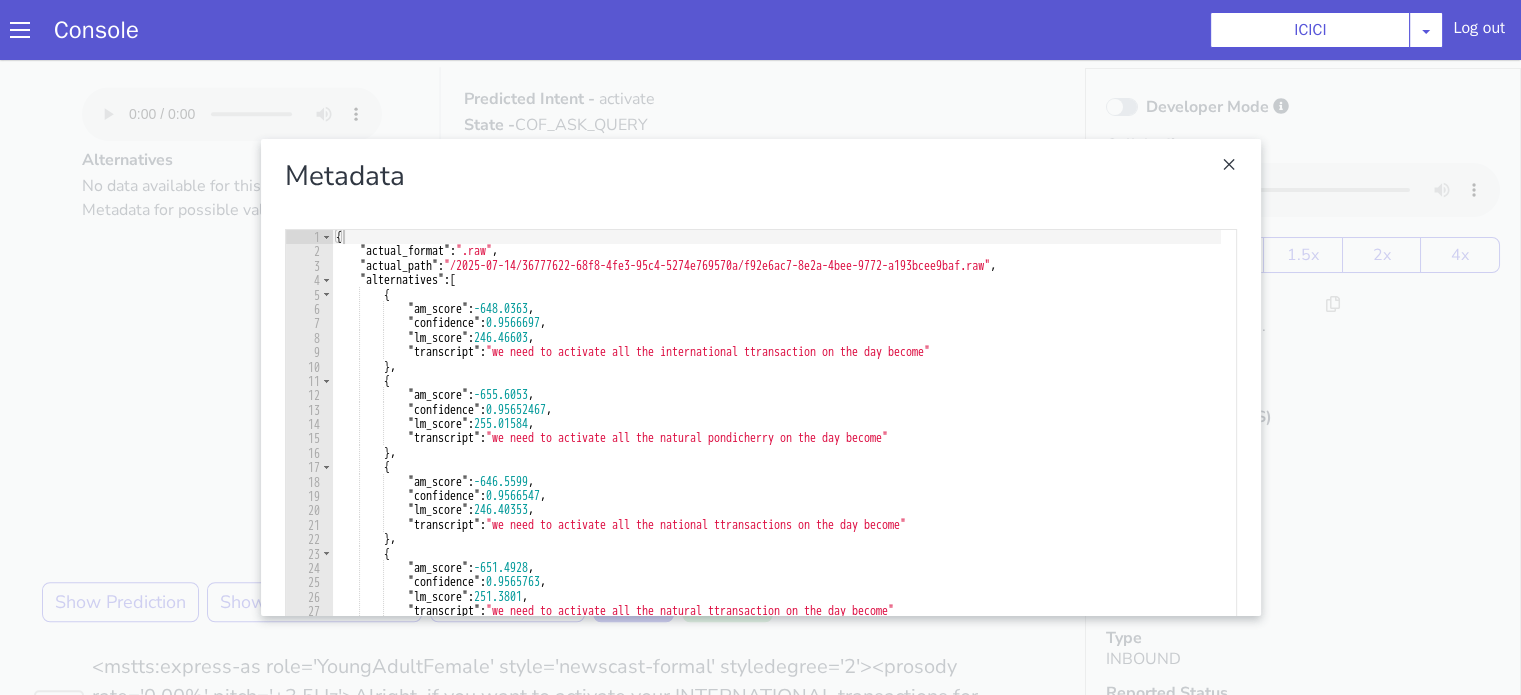 click at bounding box center [760, 377] 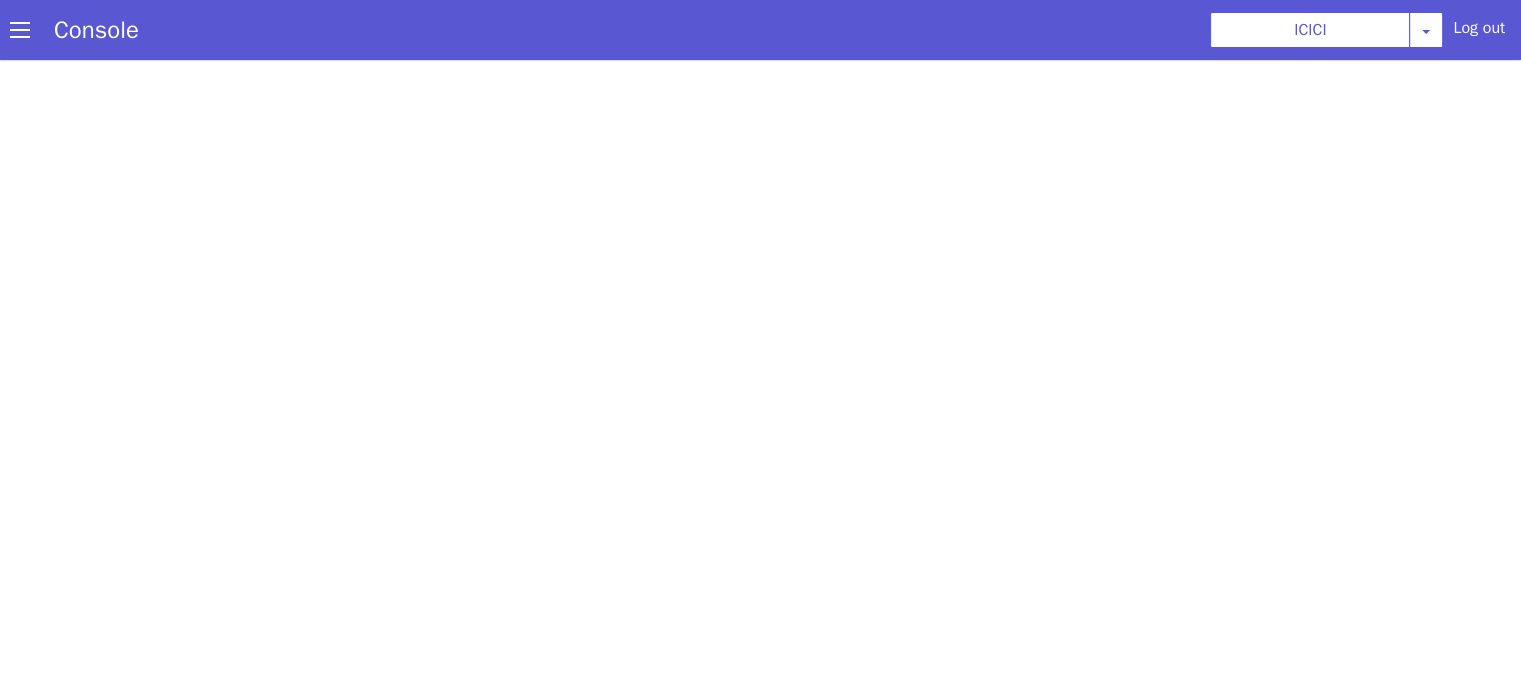 scroll, scrollTop: 0, scrollLeft: 0, axis: both 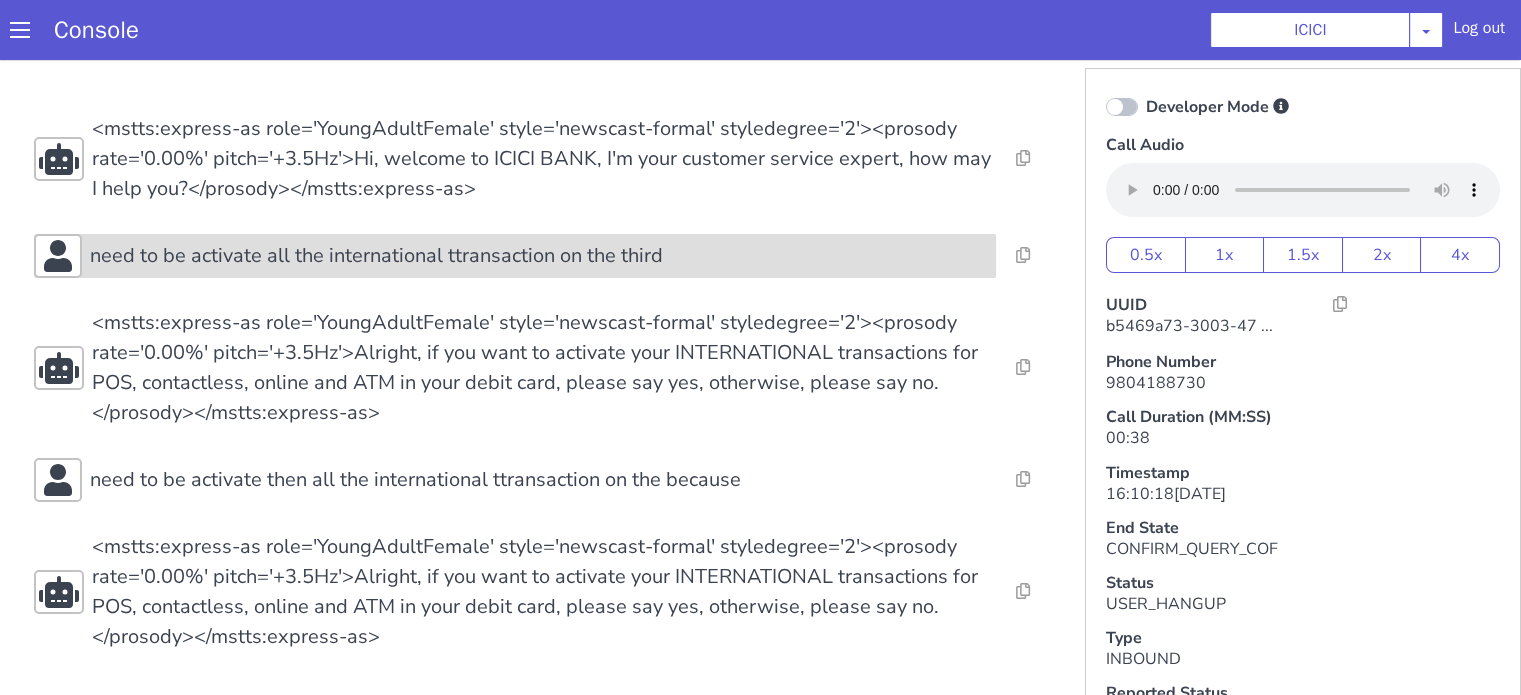 click on "need to be activate all the international ttransaction on the third" at bounding box center (376, 256) 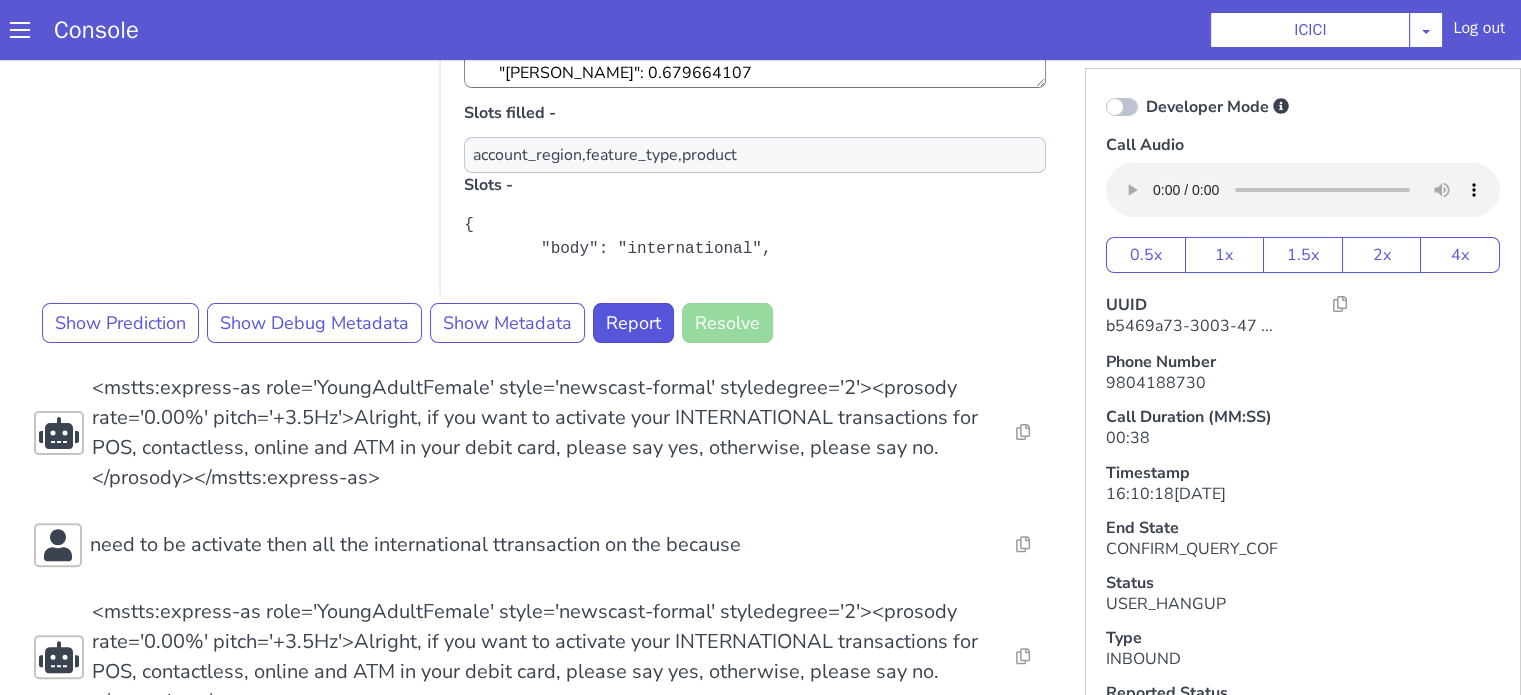 scroll, scrollTop: 556, scrollLeft: 0, axis: vertical 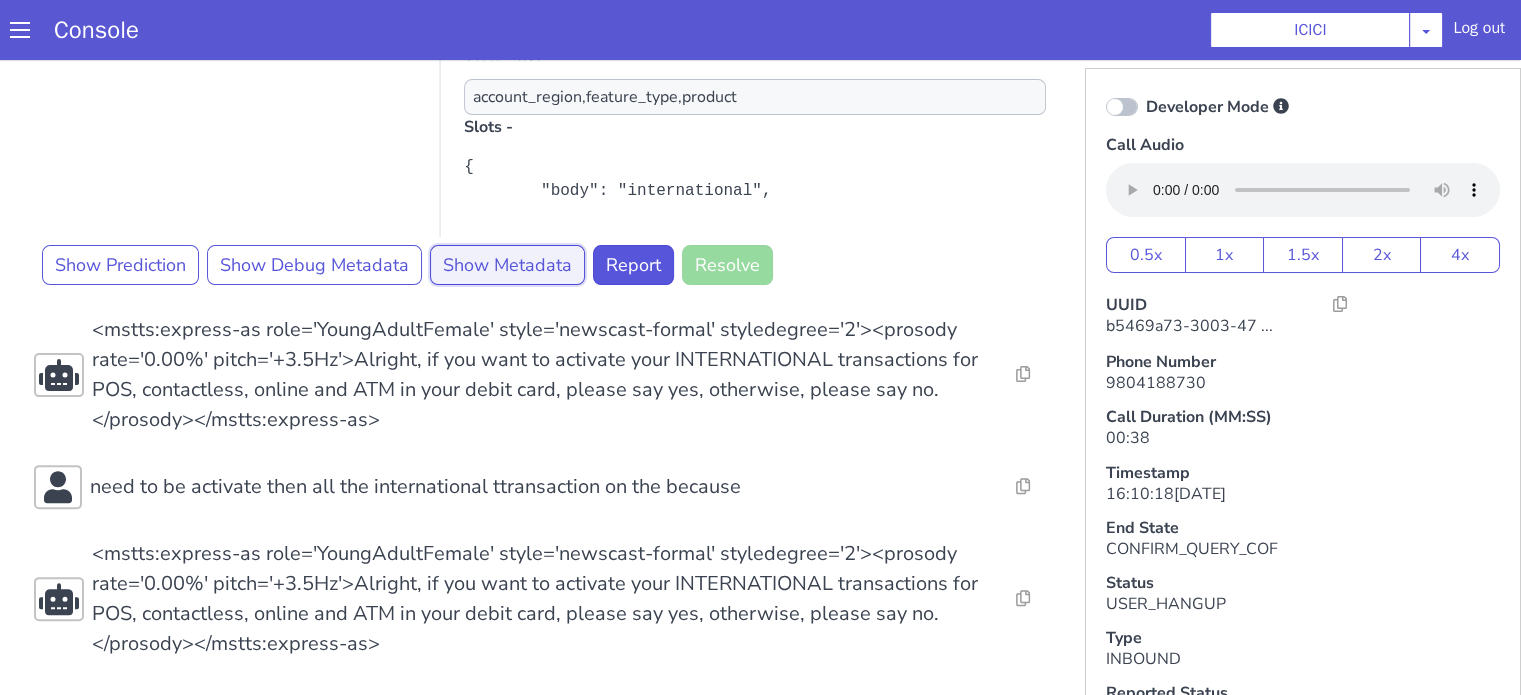 click on "Show Metadata" at bounding box center (507, 265) 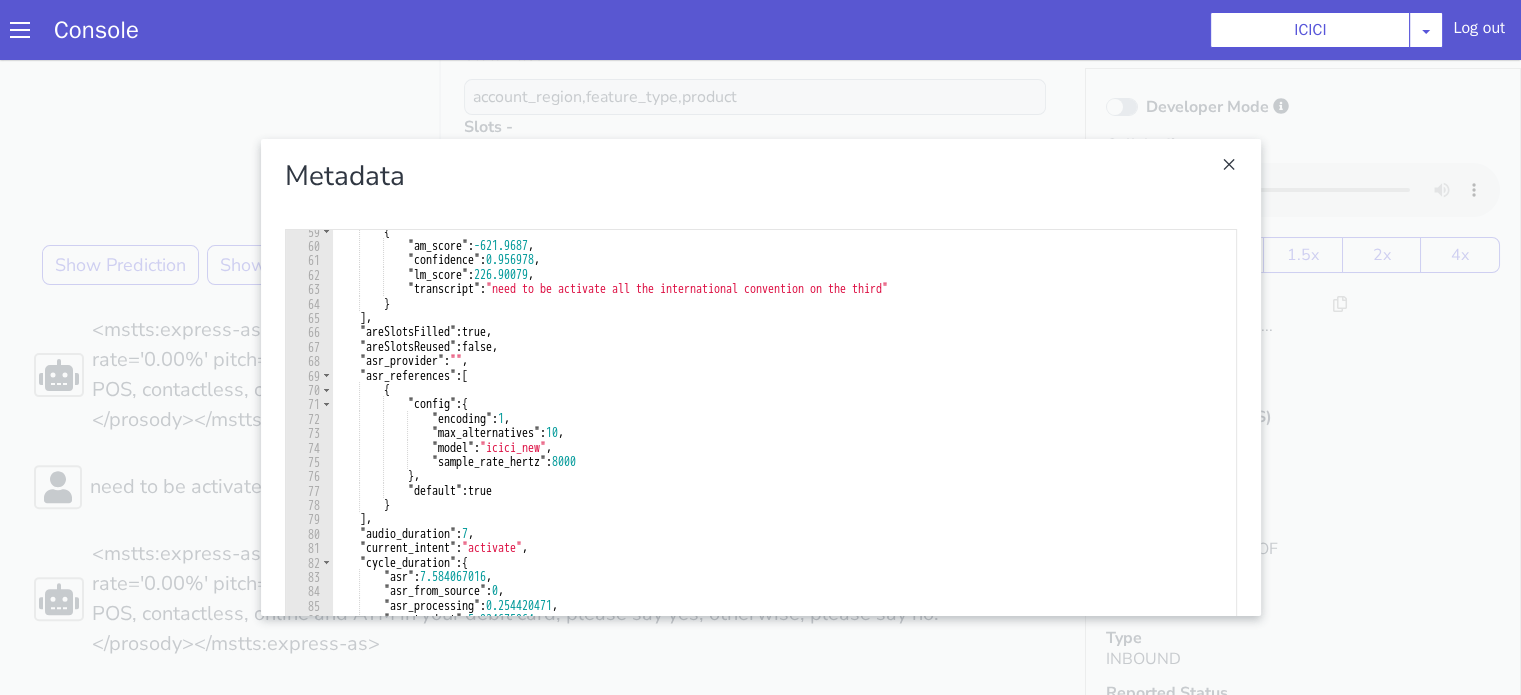 scroll, scrollTop: 840, scrollLeft: 0, axis: vertical 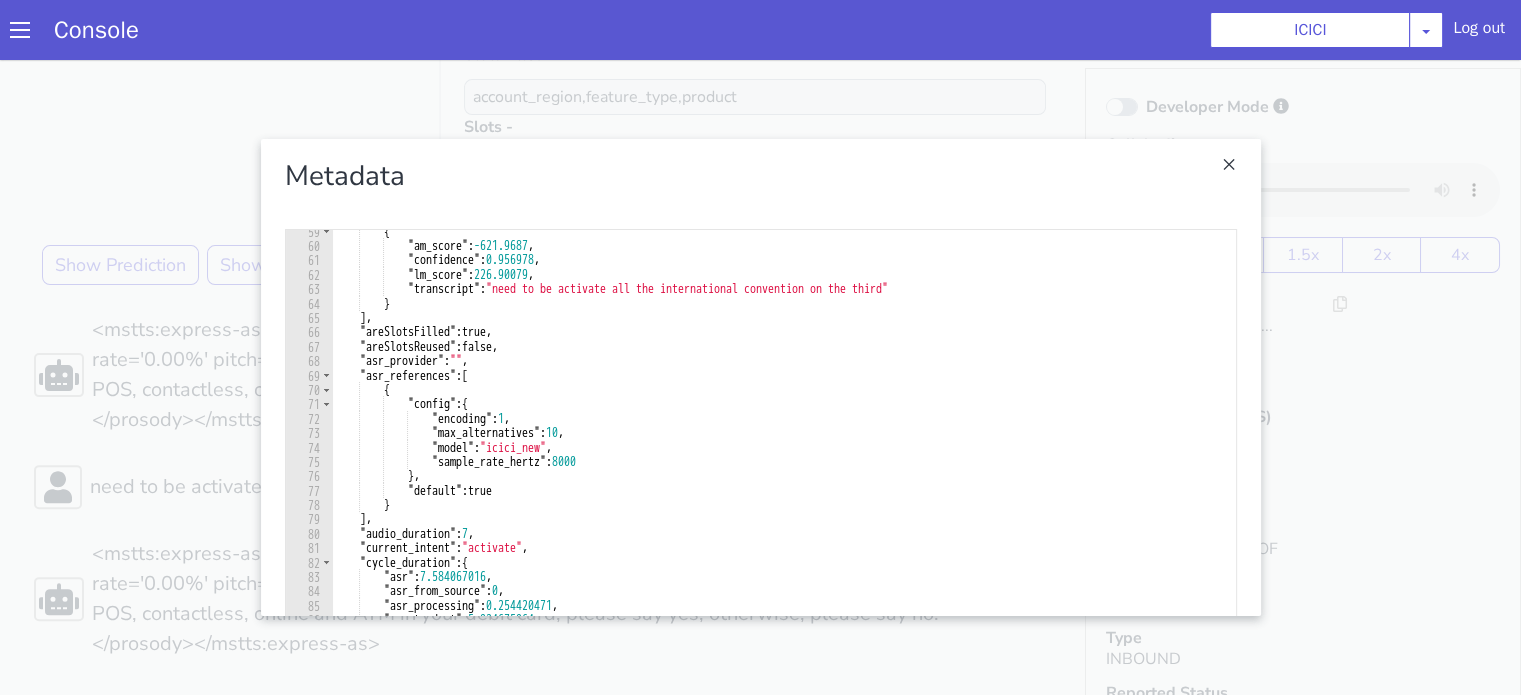 drag, startPoint x: 88, startPoint y: 172, endPoint x: 114, endPoint y: 187, distance: 30.016663 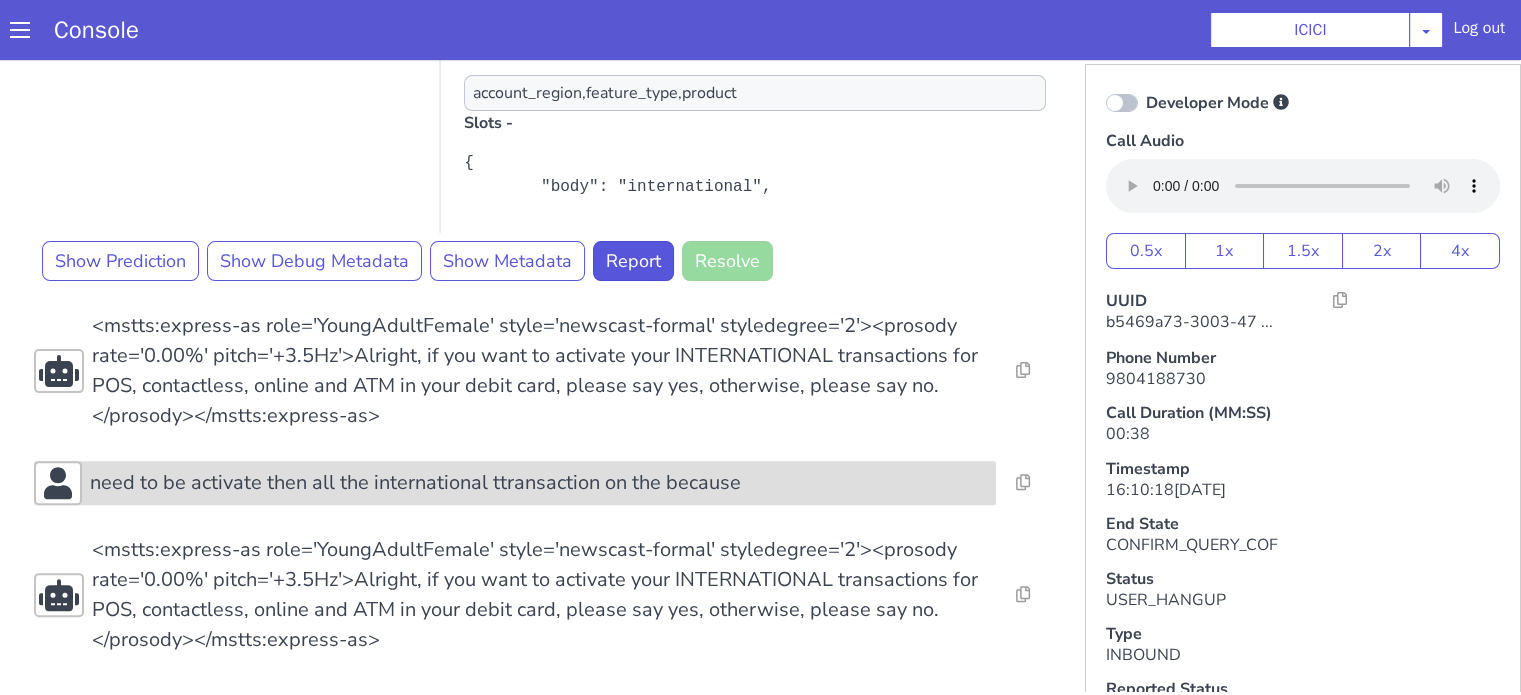 scroll, scrollTop: 5, scrollLeft: 0, axis: vertical 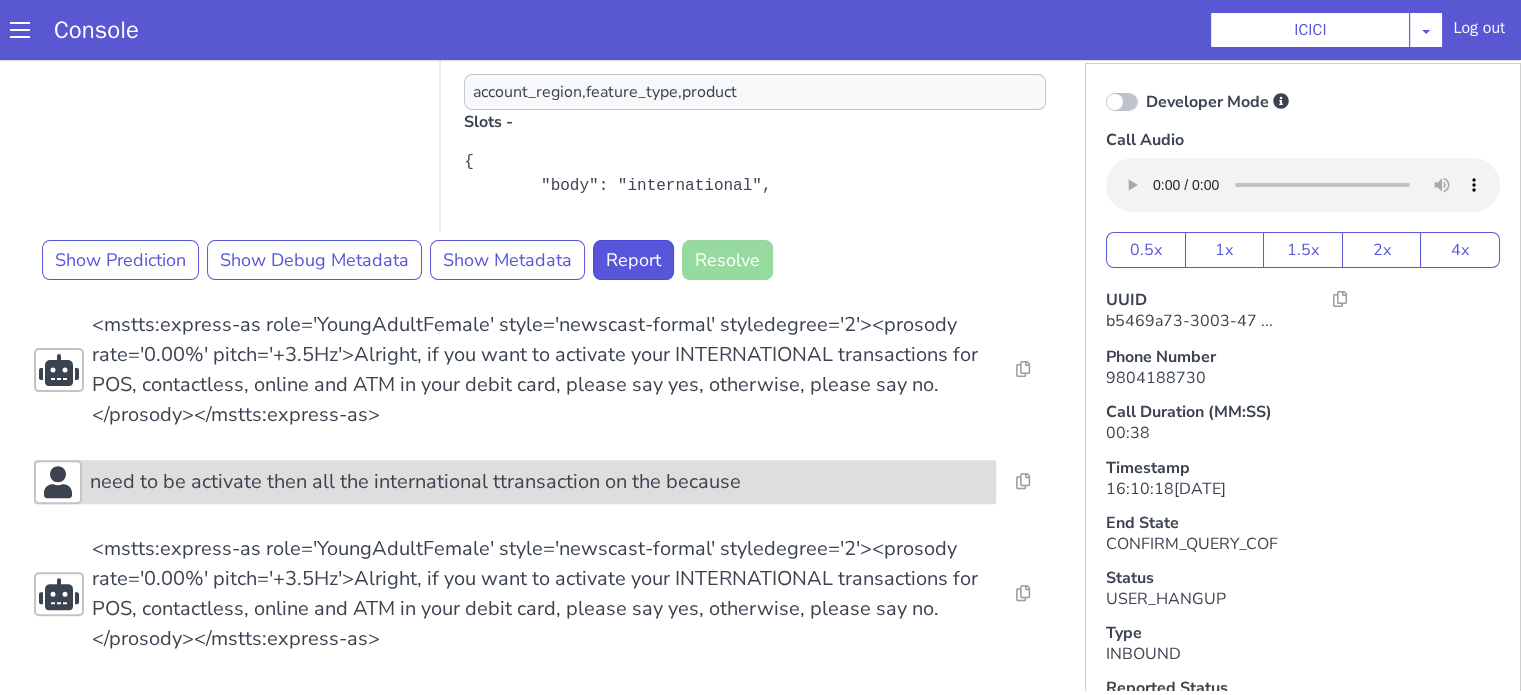 click on "need to be activate then all the international ttransaction on the because" at bounding box center [415, 482] 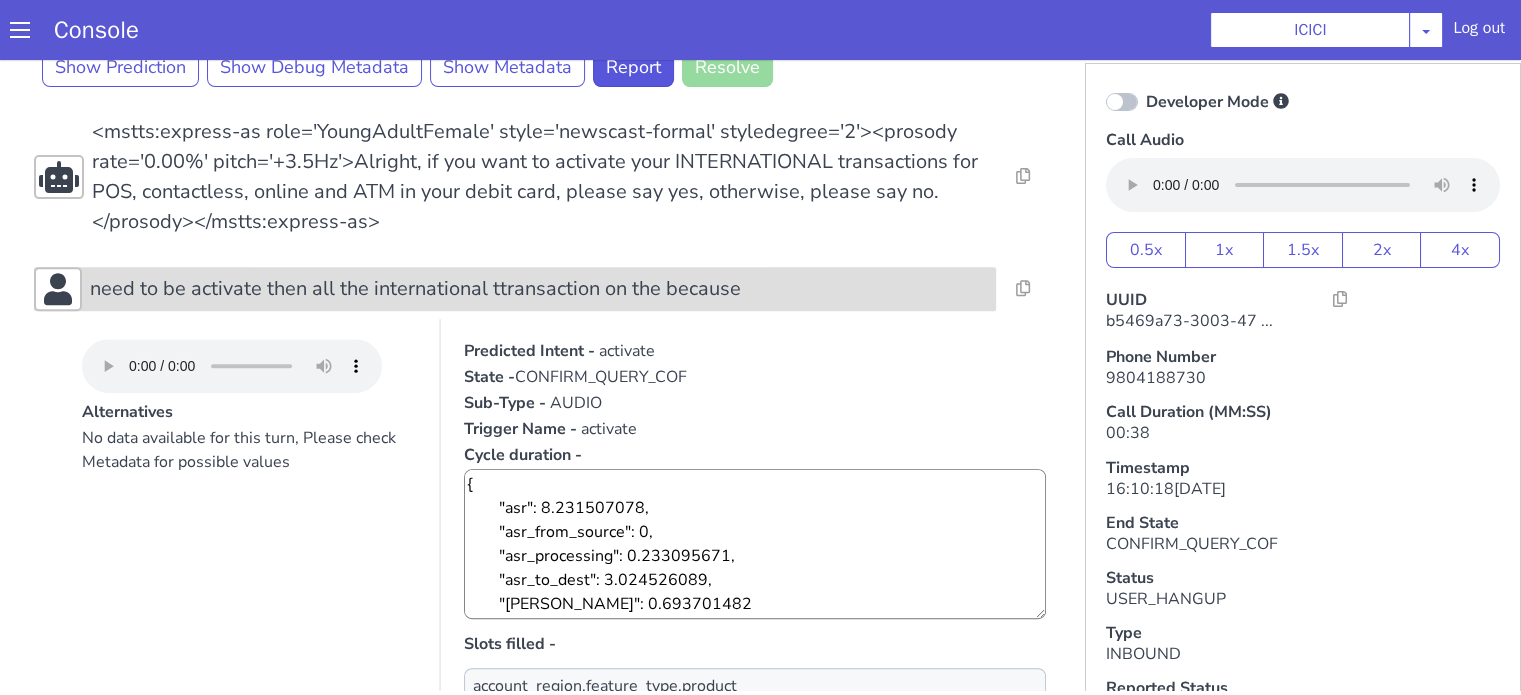 scroll, scrollTop: 856, scrollLeft: 0, axis: vertical 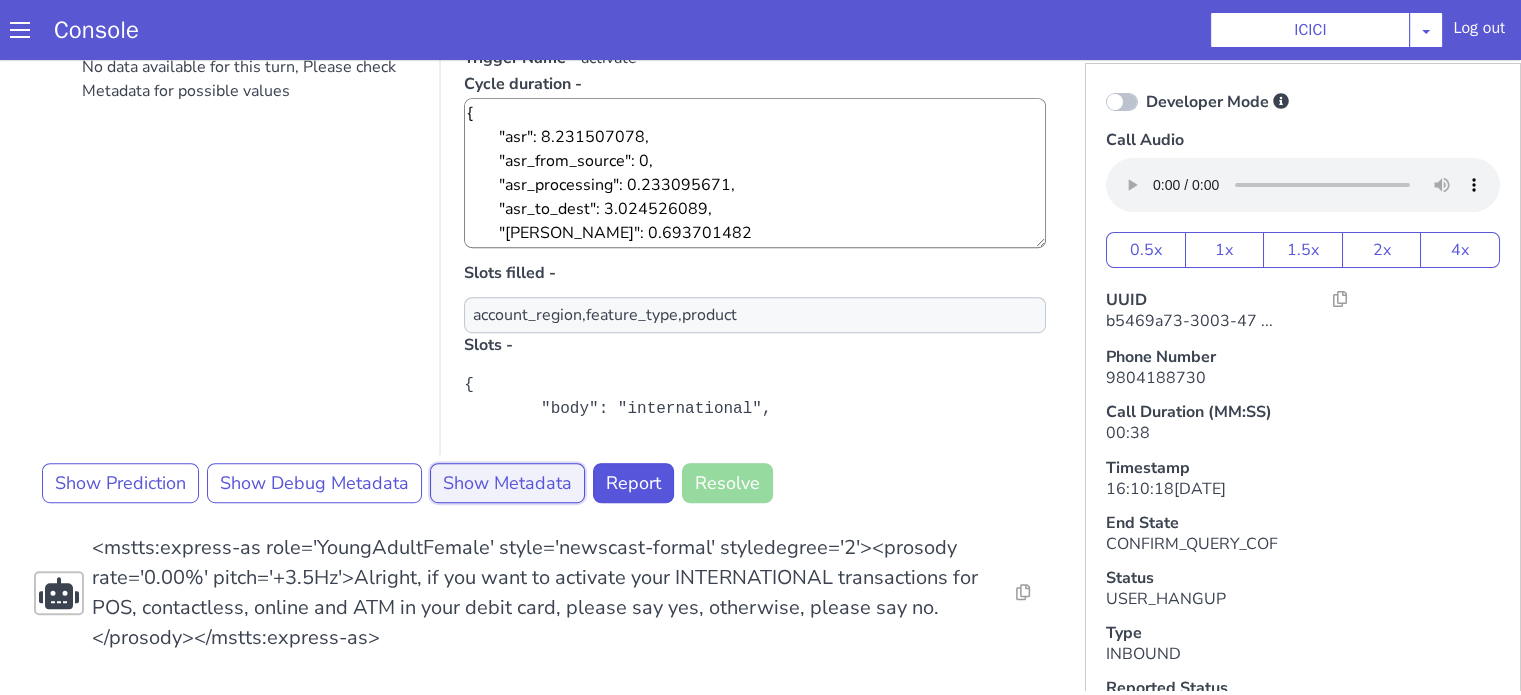 click on "Show Metadata" at bounding box center (507, 483) 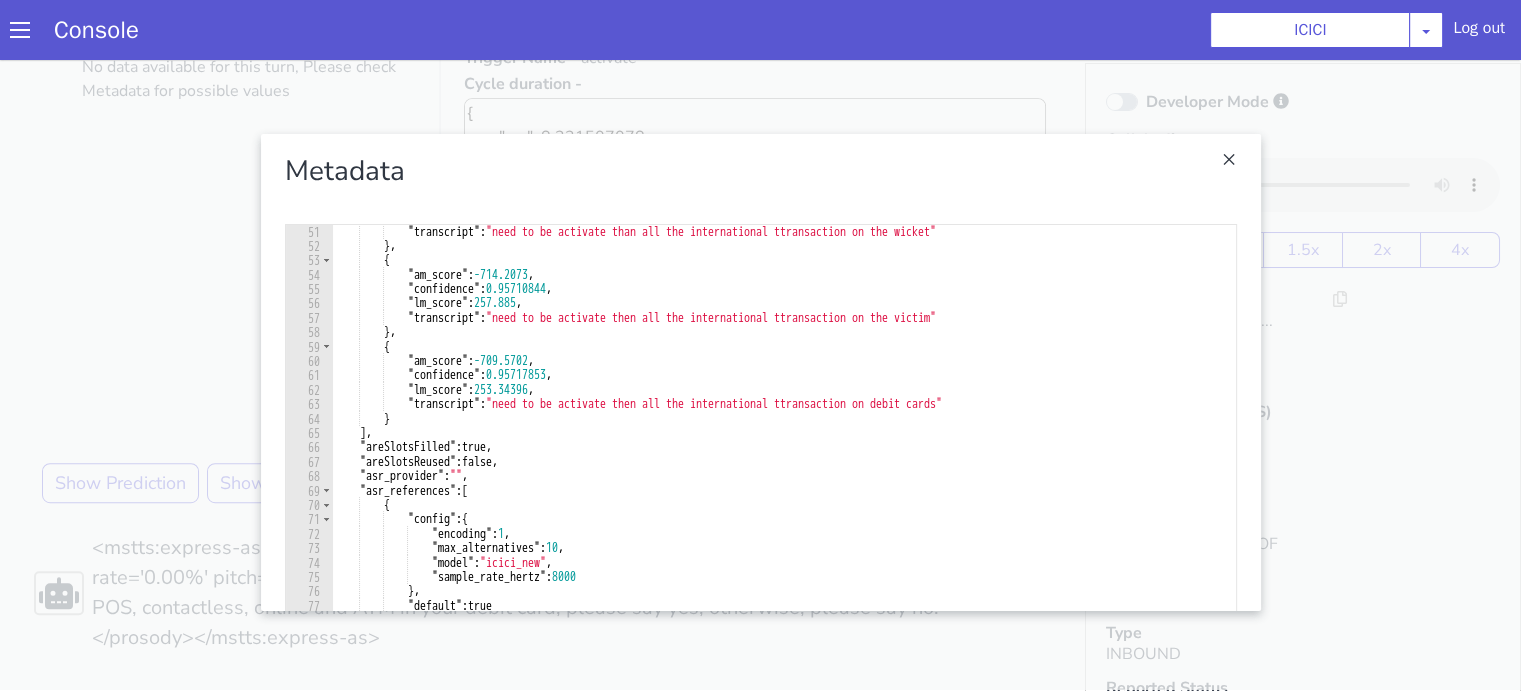 scroll, scrollTop: 840, scrollLeft: 0, axis: vertical 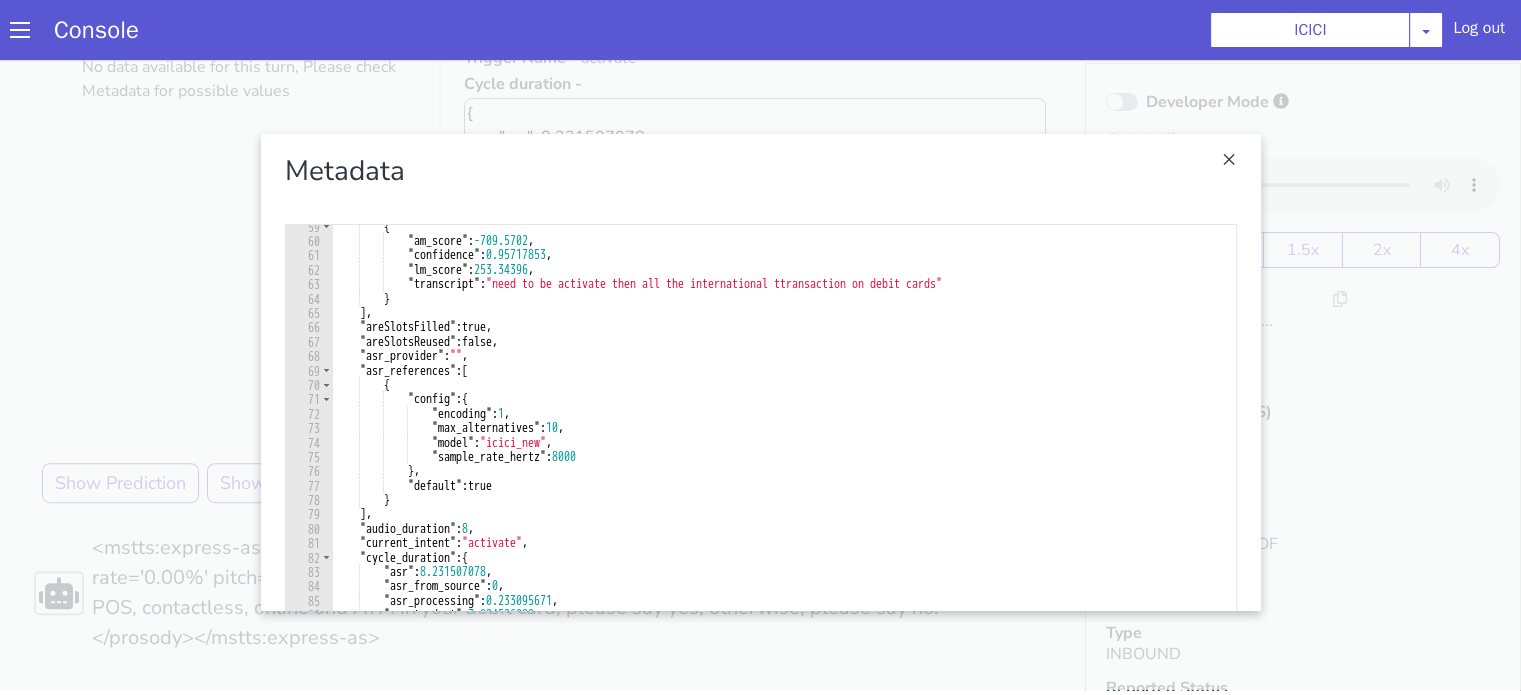 click at bounding box center [760, 372] 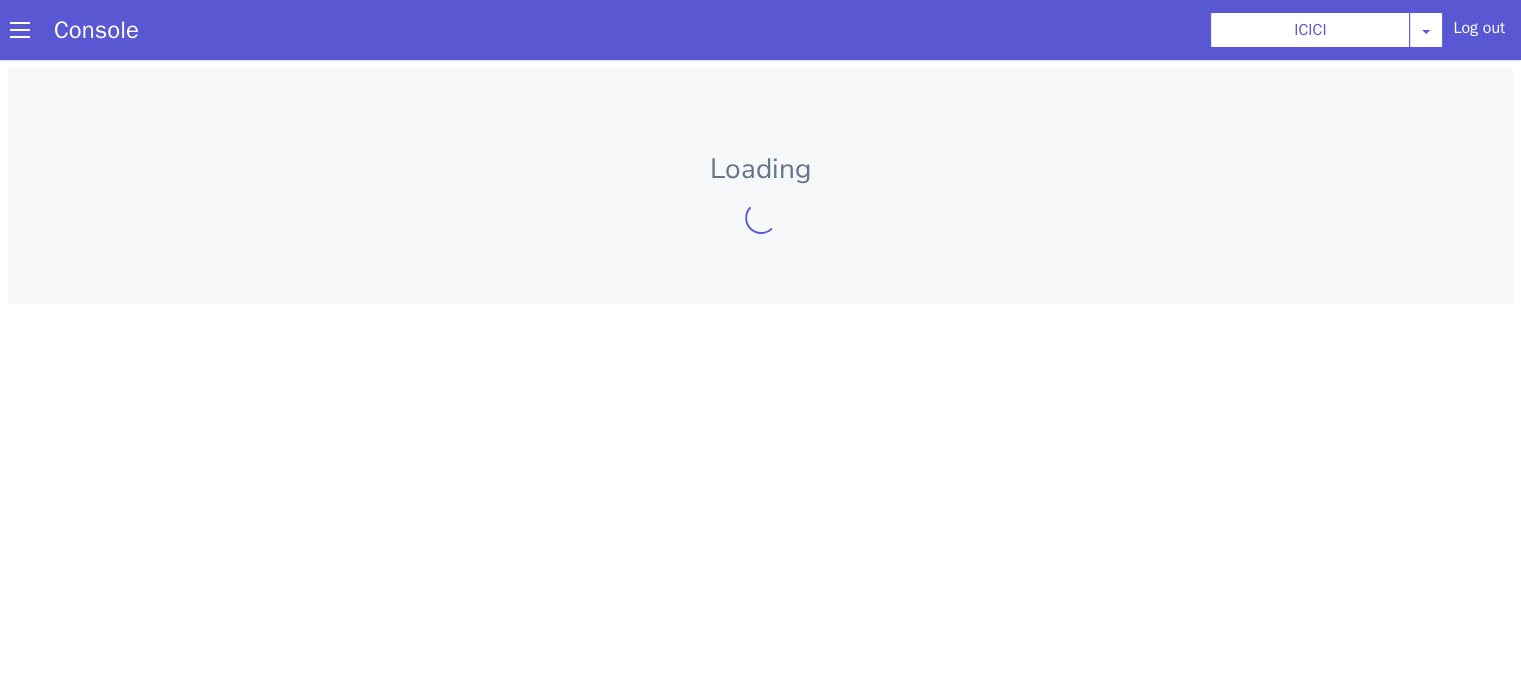 scroll, scrollTop: 0, scrollLeft: 0, axis: both 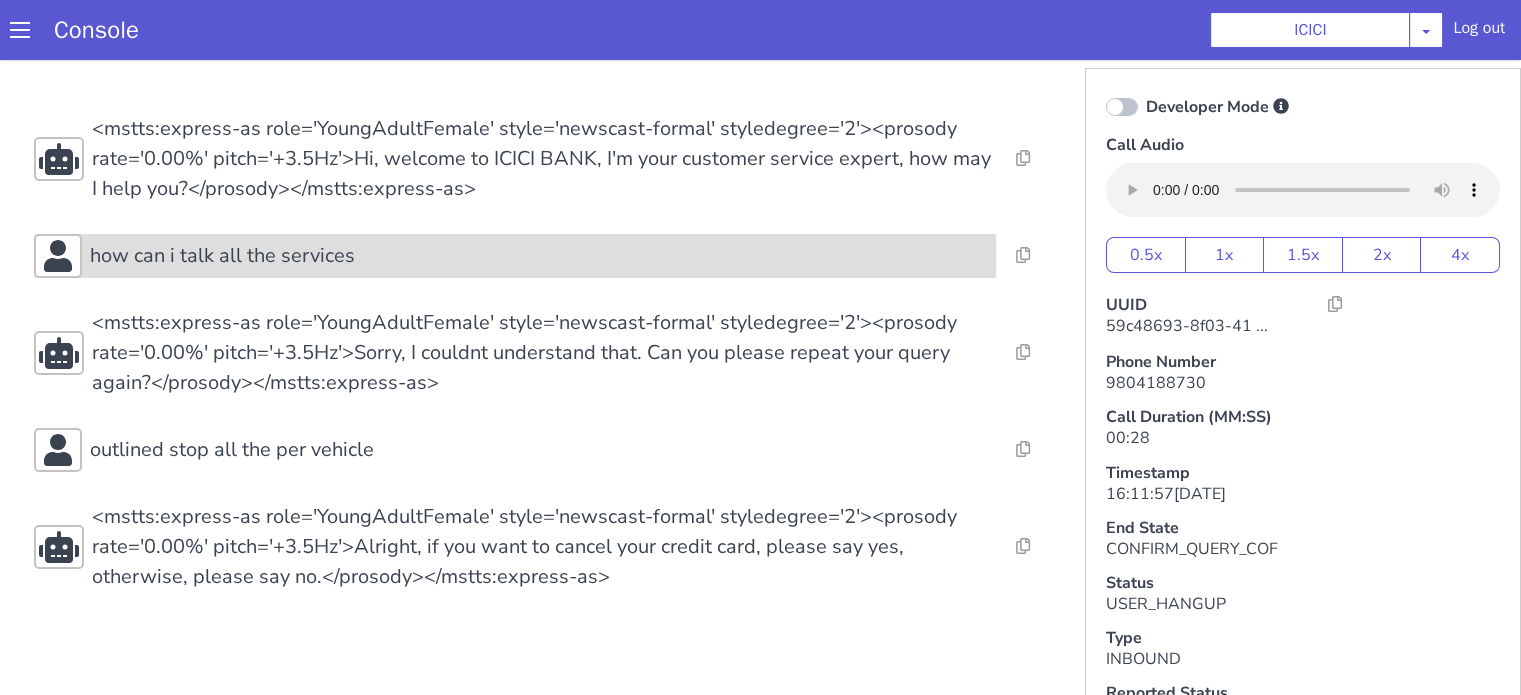 click on "how can i talk all the services" at bounding box center (781, 1170) 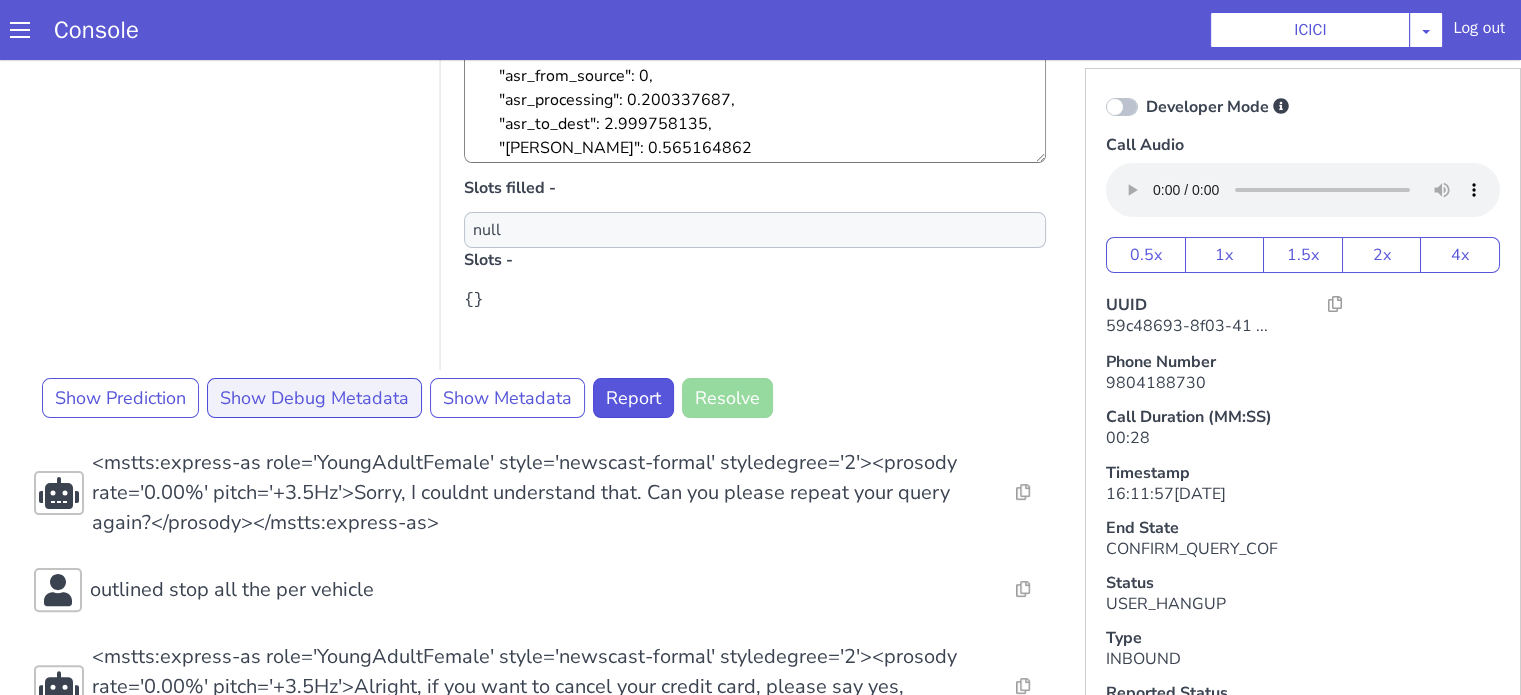 scroll, scrollTop: 496, scrollLeft: 0, axis: vertical 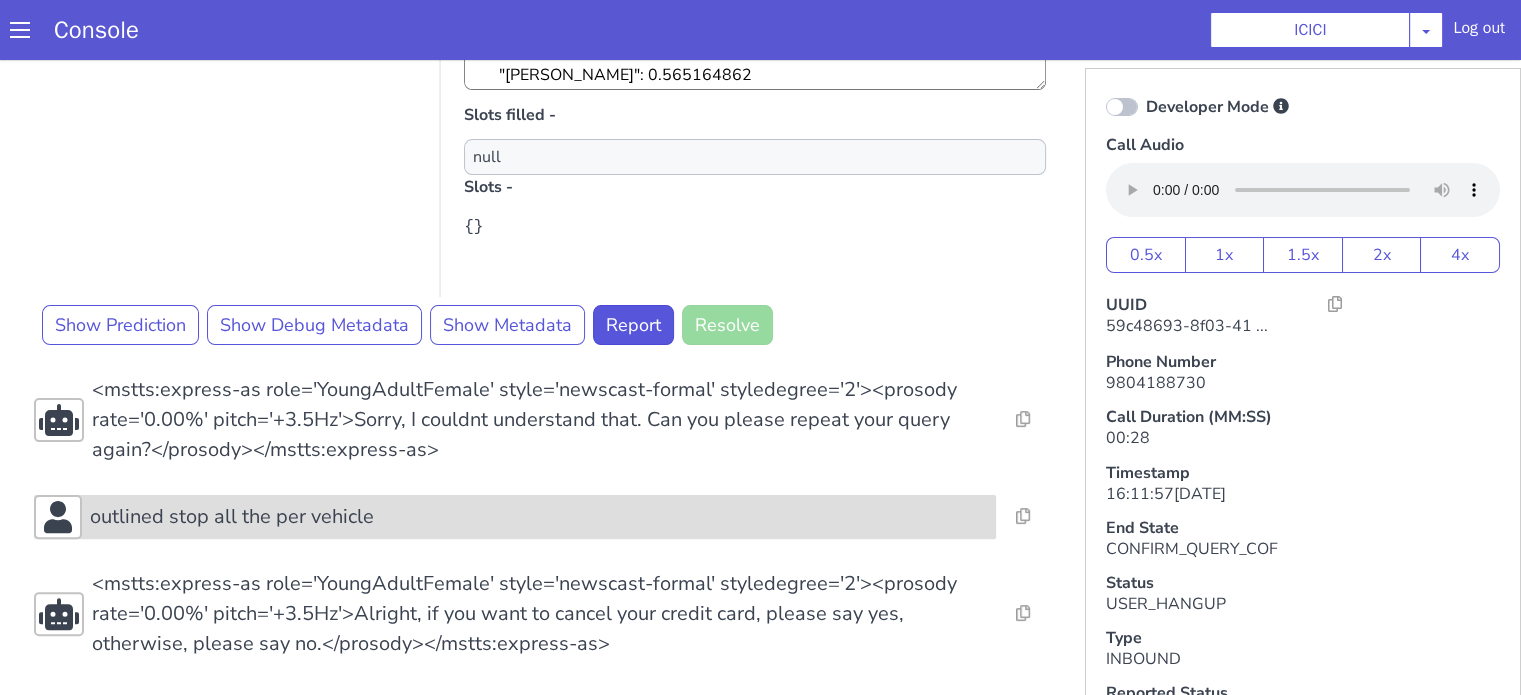 click on "outlined stop all the per vehicle" at bounding box center [652, 66] 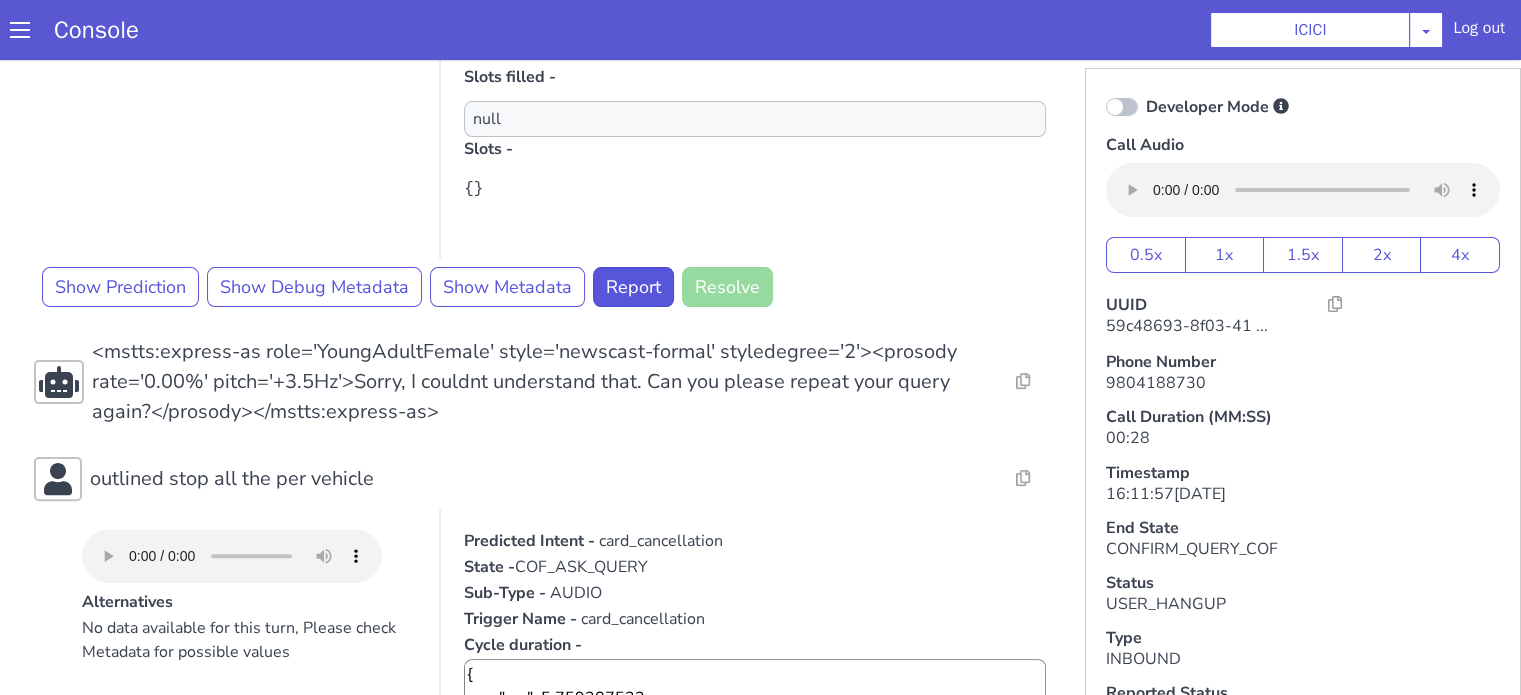 scroll, scrollTop: 796, scrollLeft: 0, axis: vertical 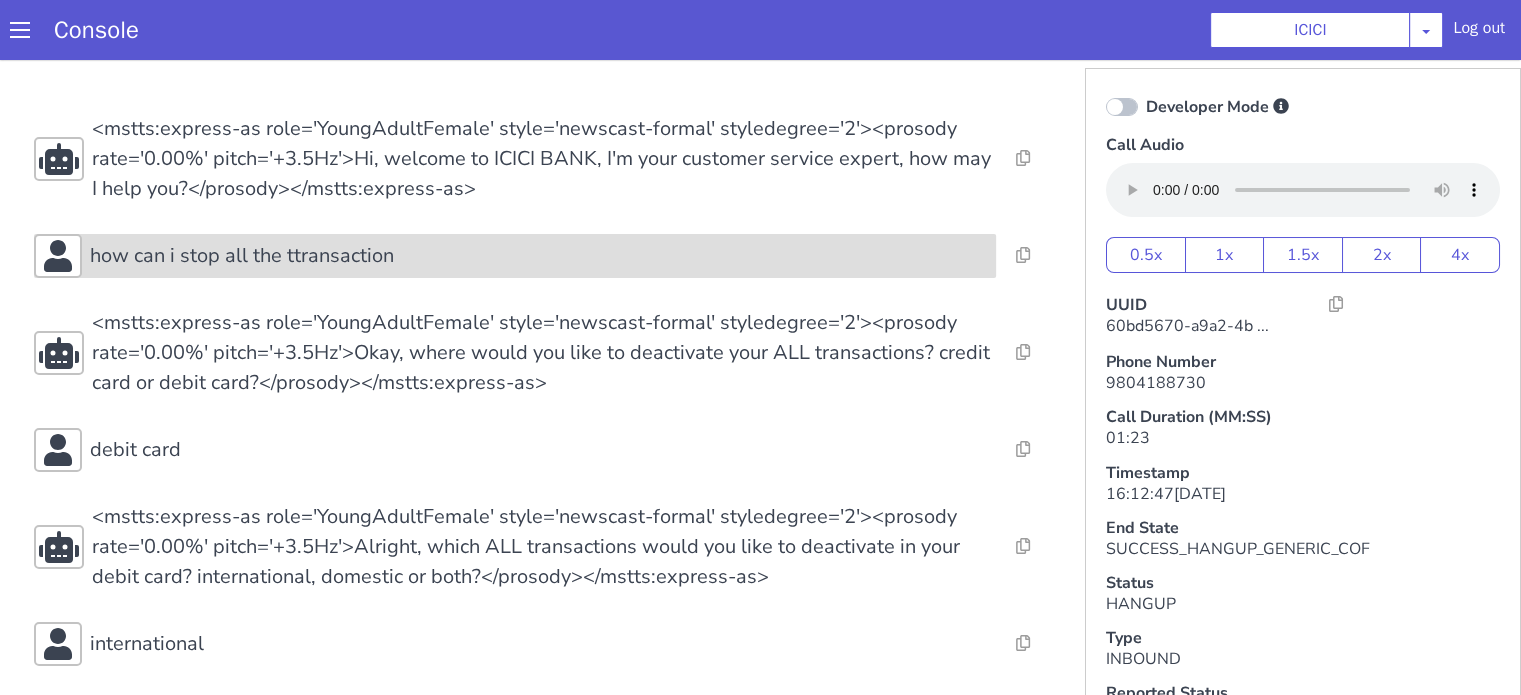 click on "how can i stop all the ttransaction" at bounding box center (1042, -228) 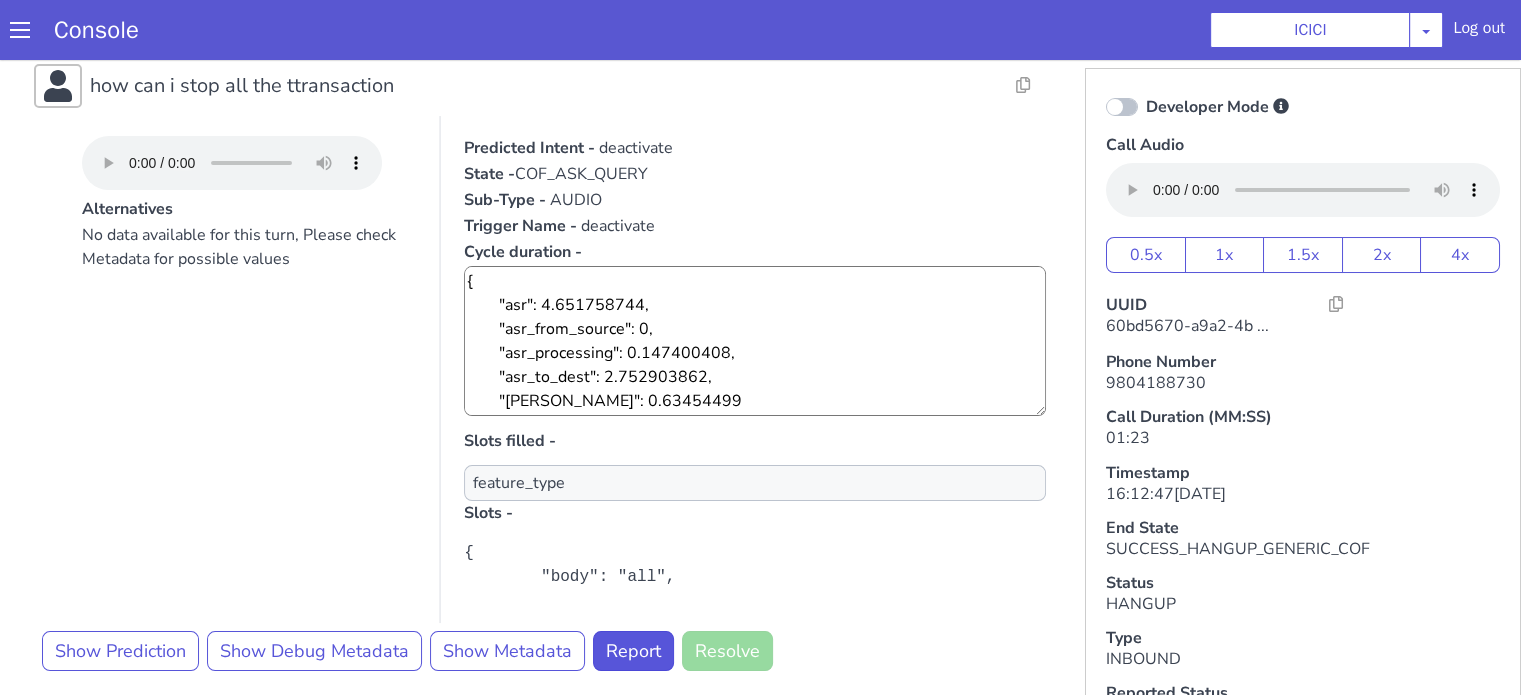 scroll, scrollTop: 300, scrollLeft: 0, axis: vertical 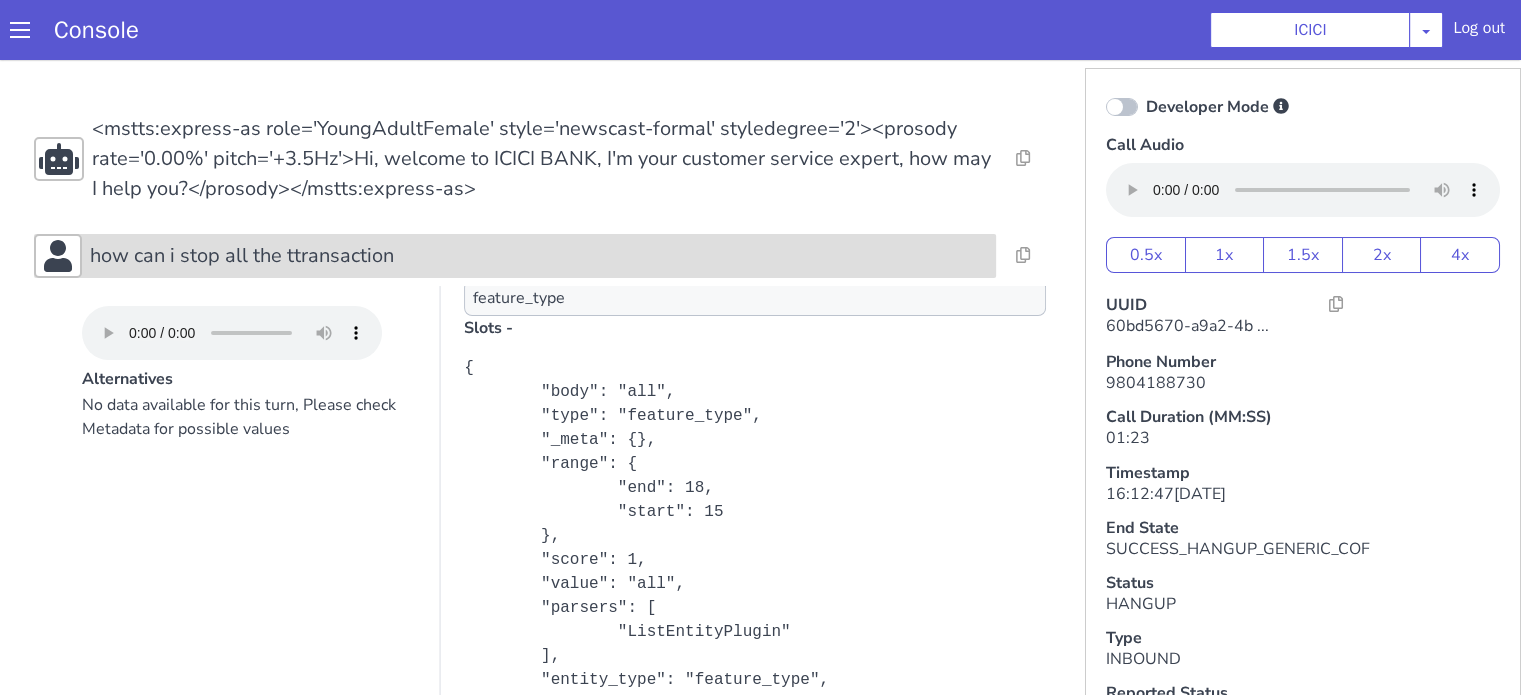 click on "how can i stop all the ttransaction" at bounding box center (662, -195) 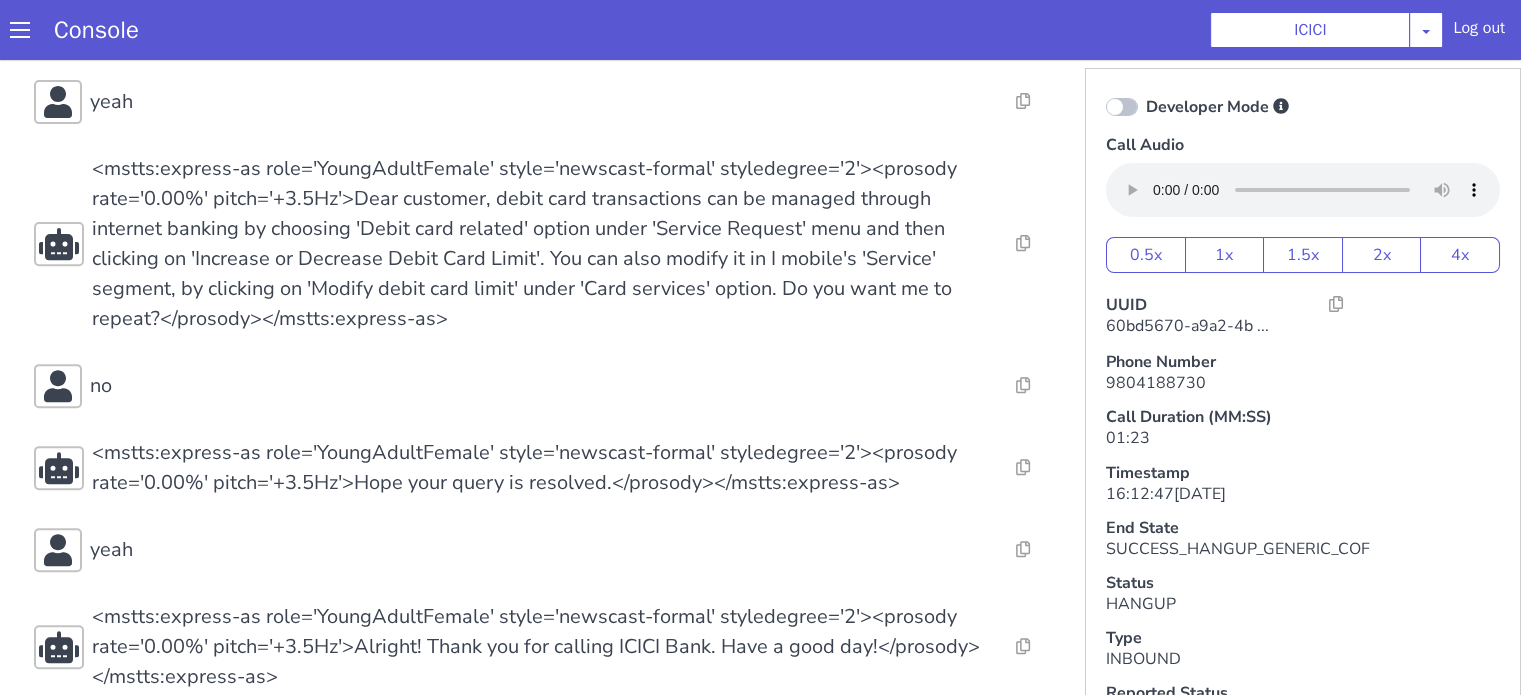 scroll, scrollTop: 796, scrollLeft: 0, axis: vertical 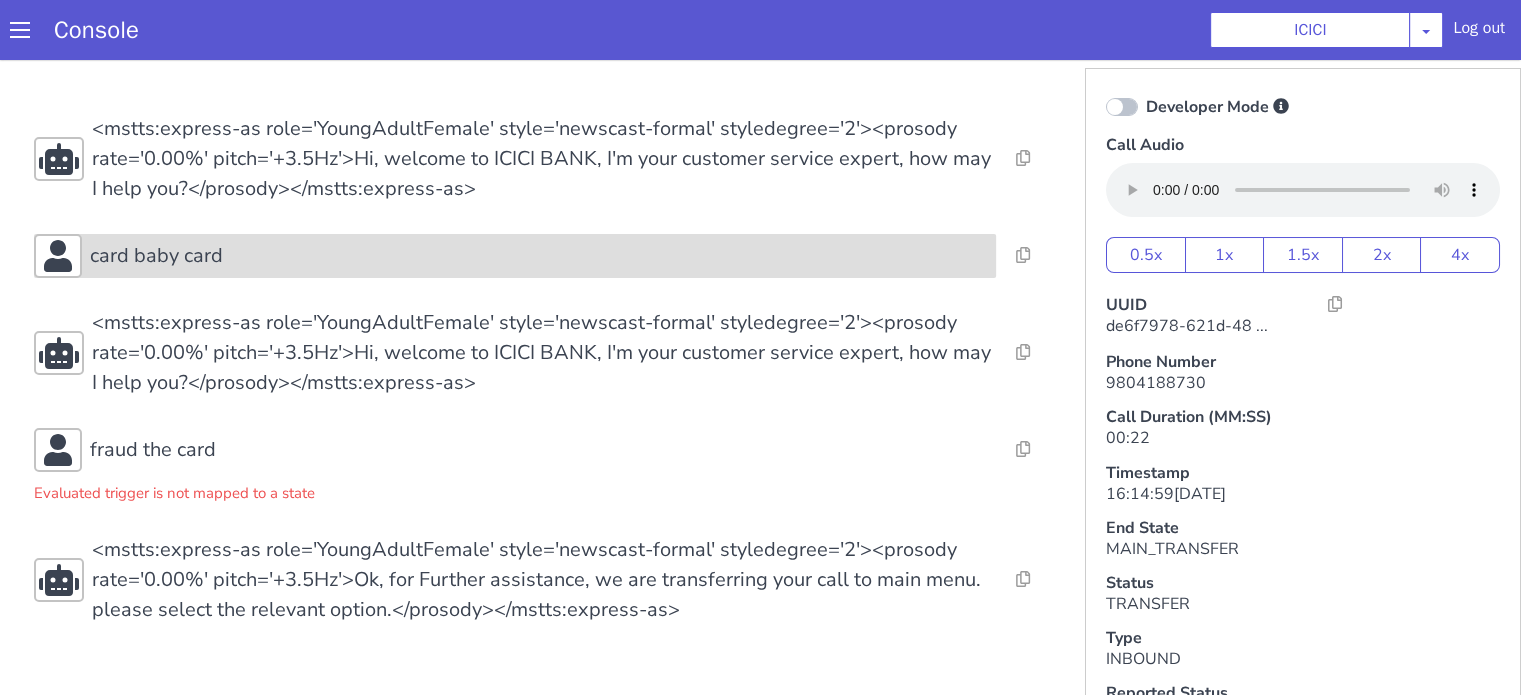 click on "card baby card" at bounding box center [539, 256] 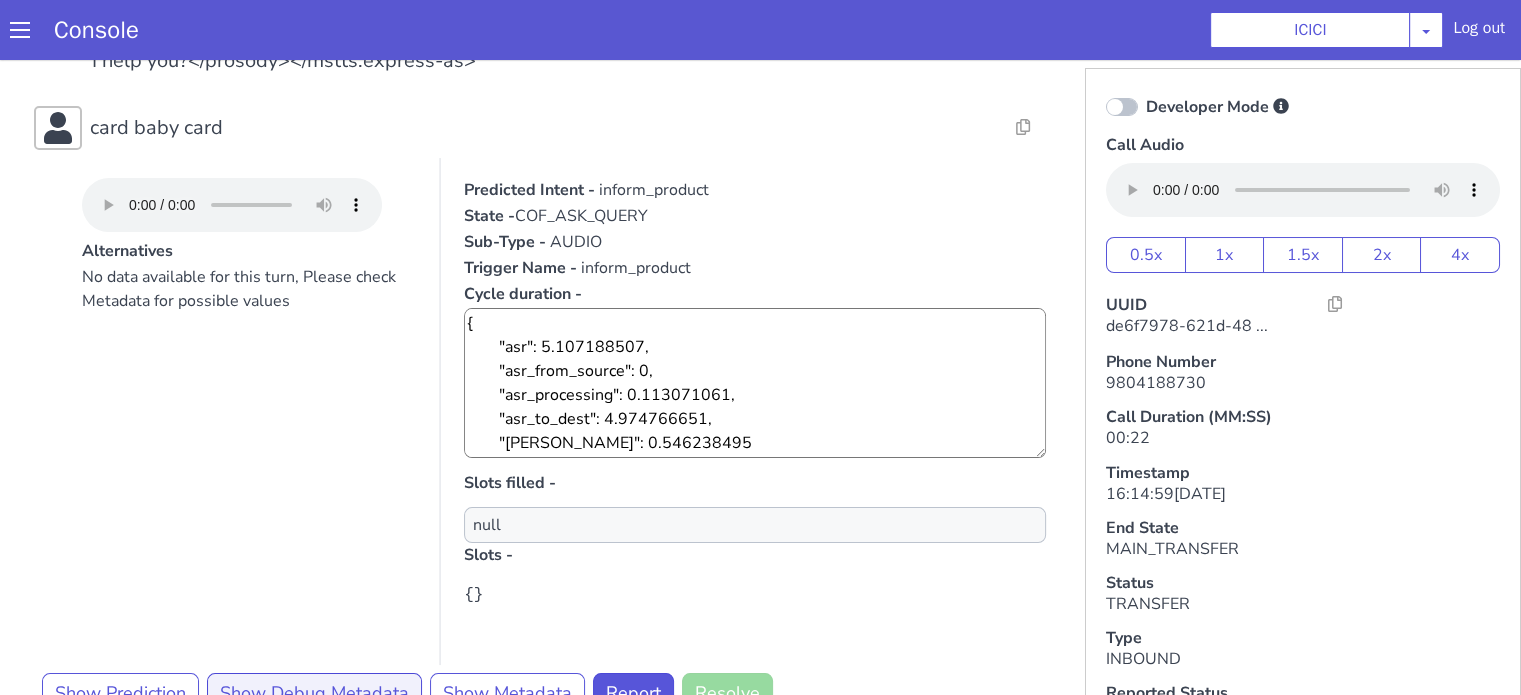 scroll, scrollTop: 300, scrollLeft: 0, axis: vertical 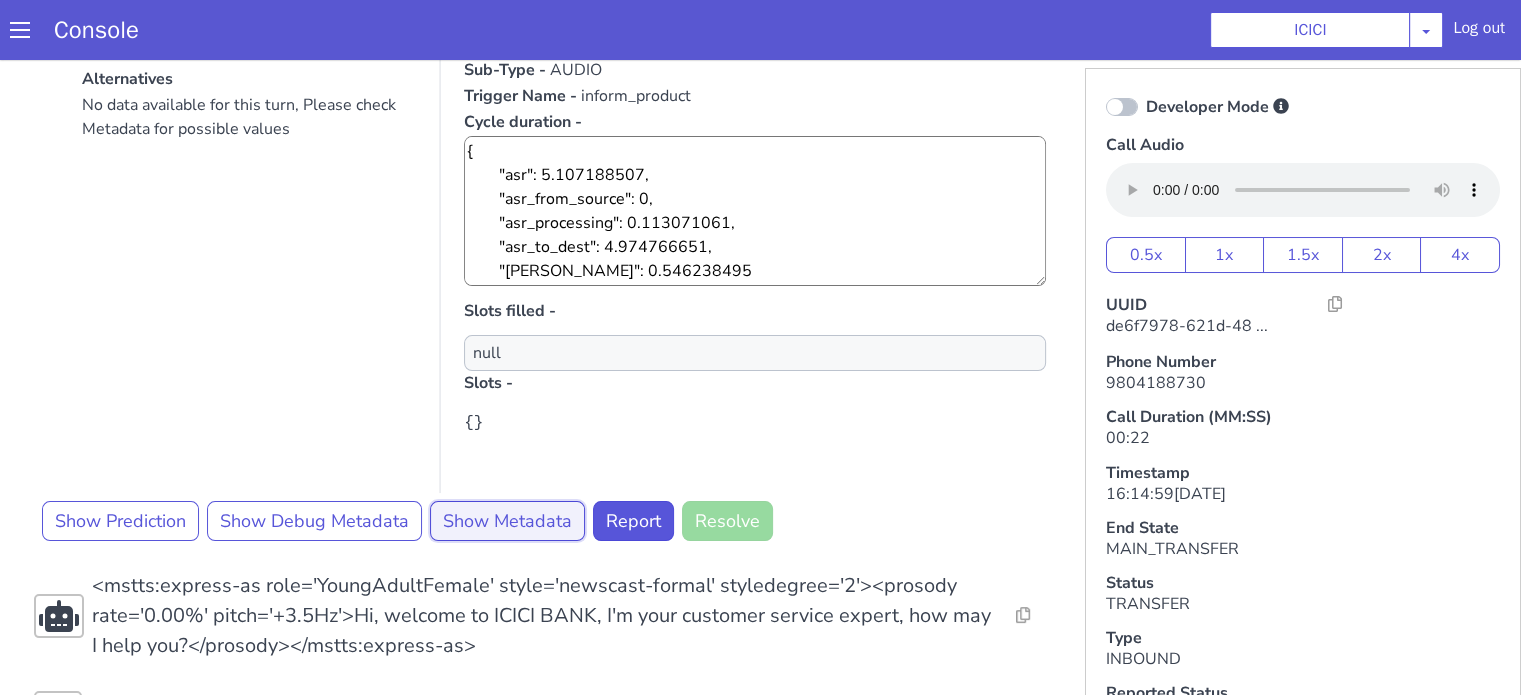 click on "Show Metadata" at bounding box center [507, 521] 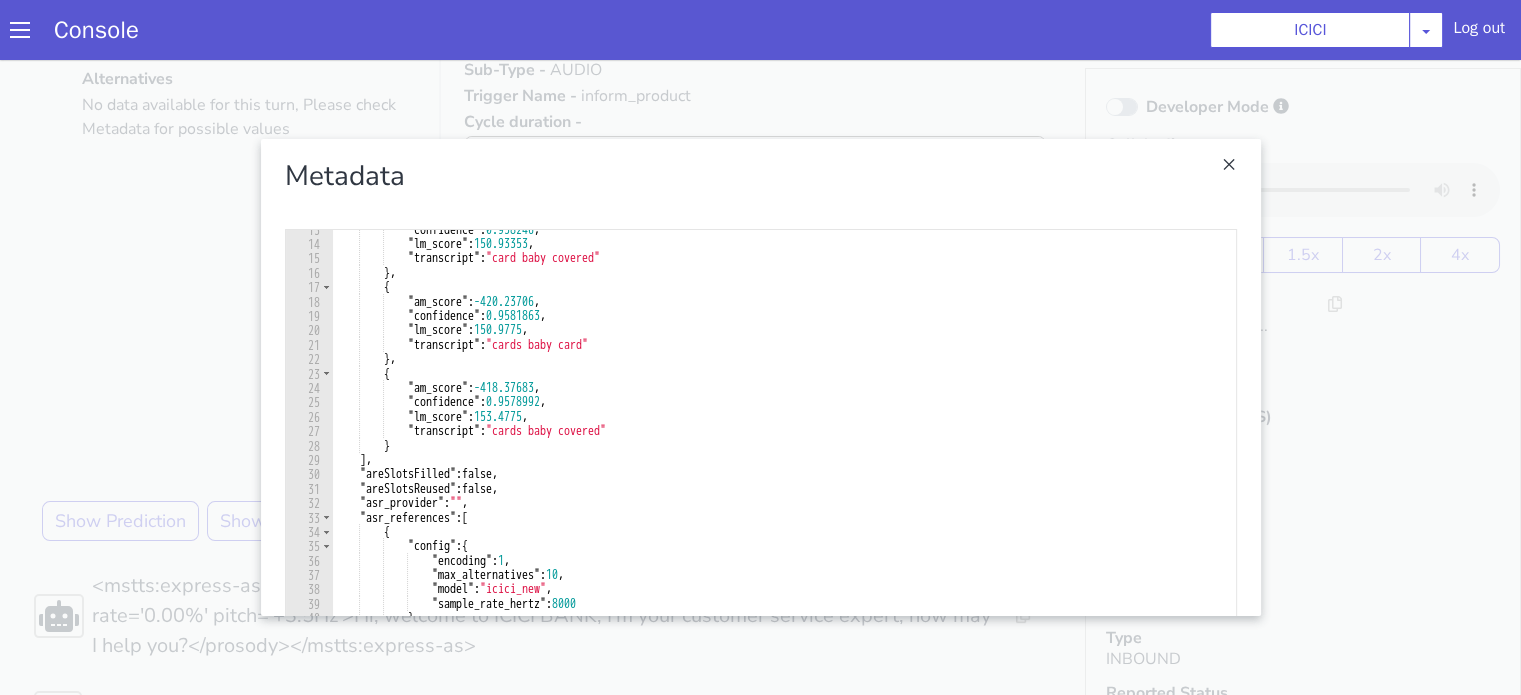 scroll, scrollTop: 240, scrollLeft: 0, axis: vertical 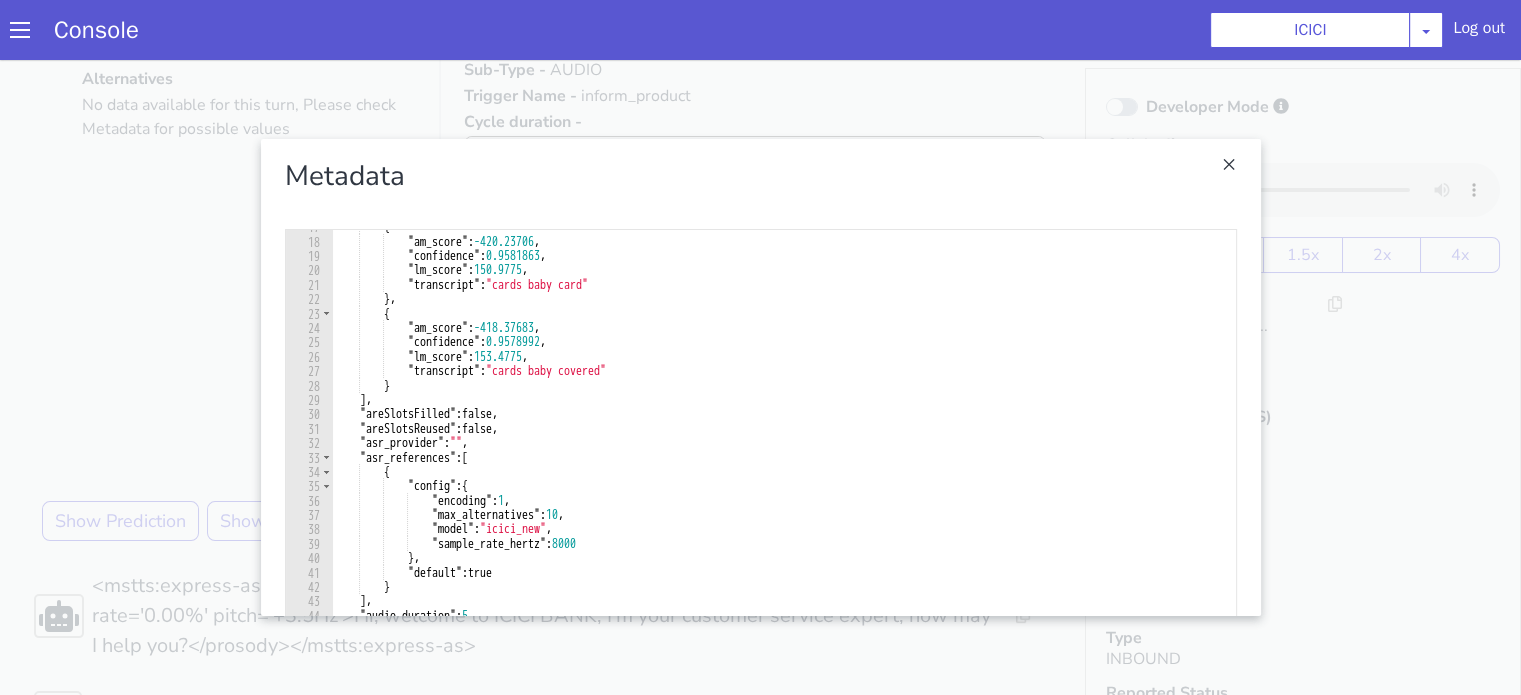 click at bounding box center (760, 377) 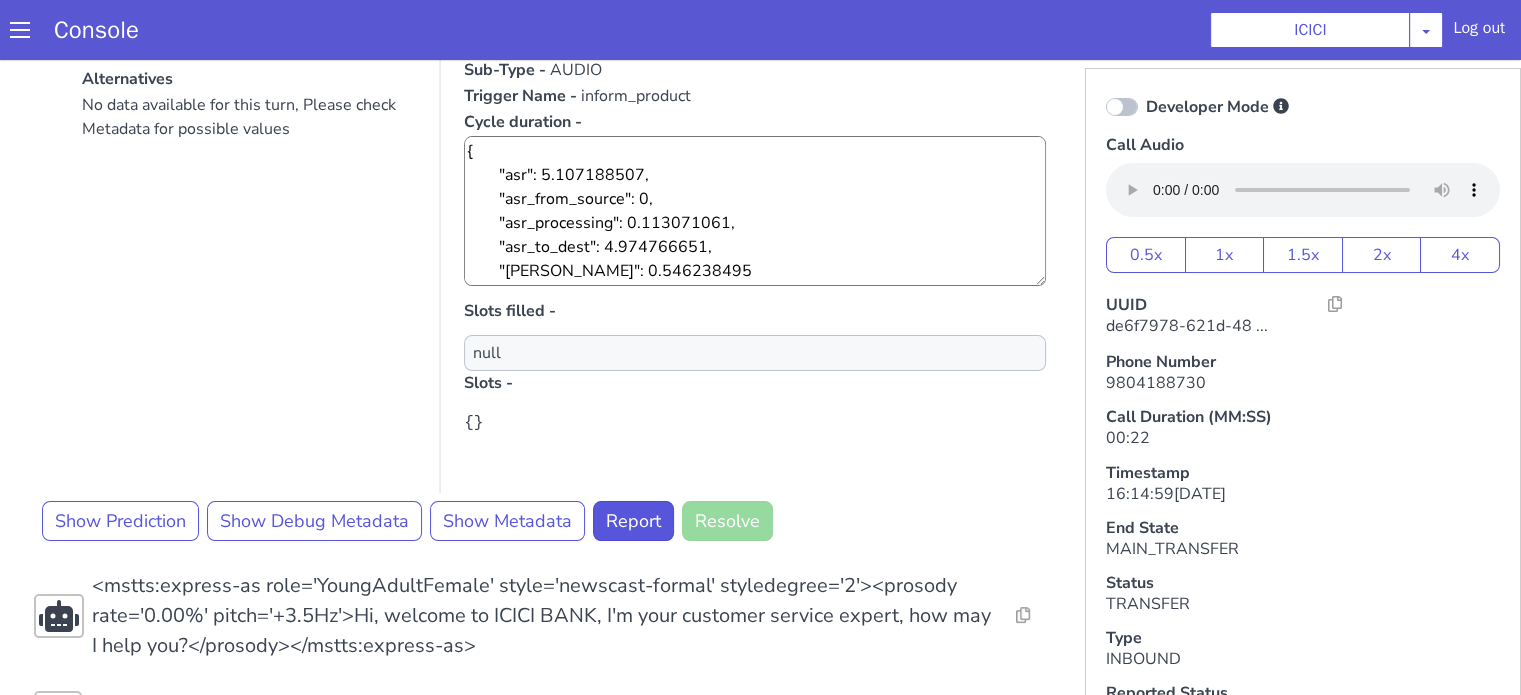 scroll, scrollTop: 0, scrollLeft: 0, axis: both 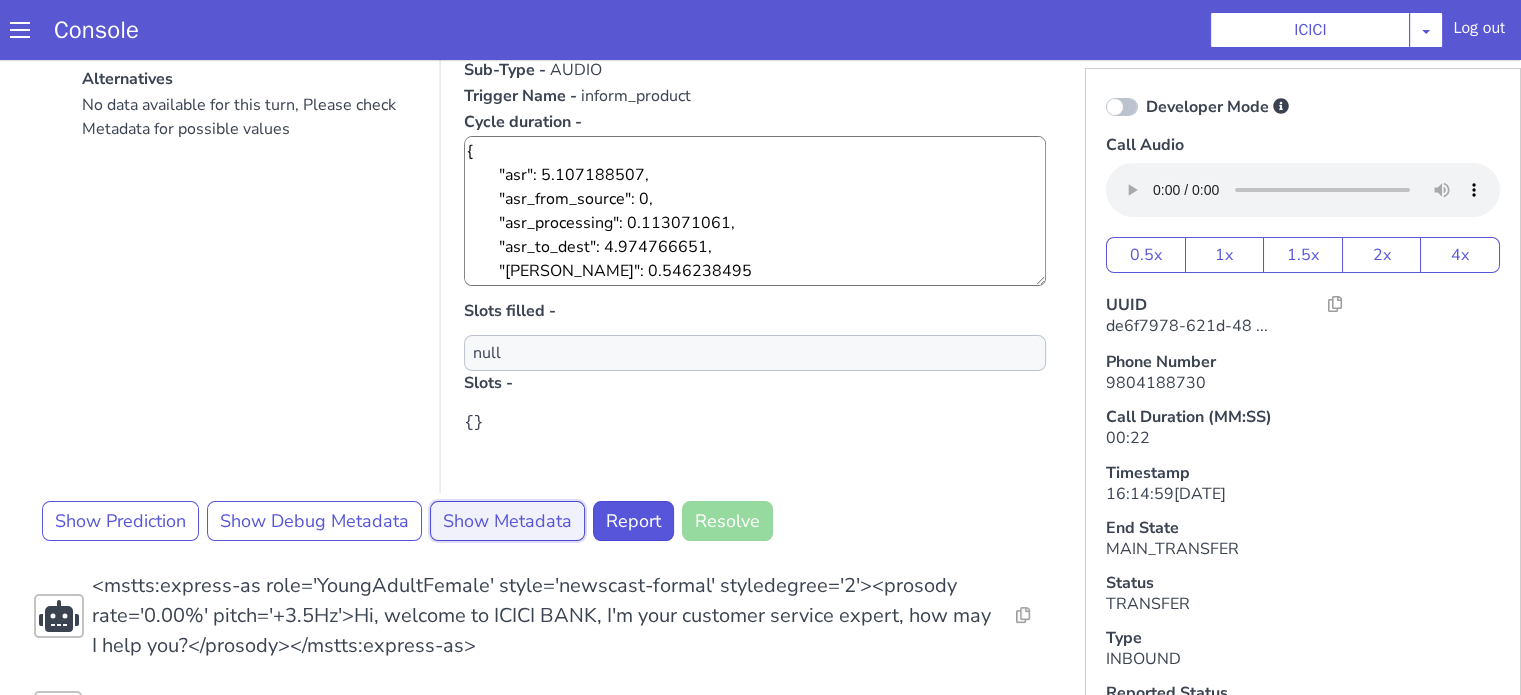 click on "Show Metadata" at bounding box center [507, 521] 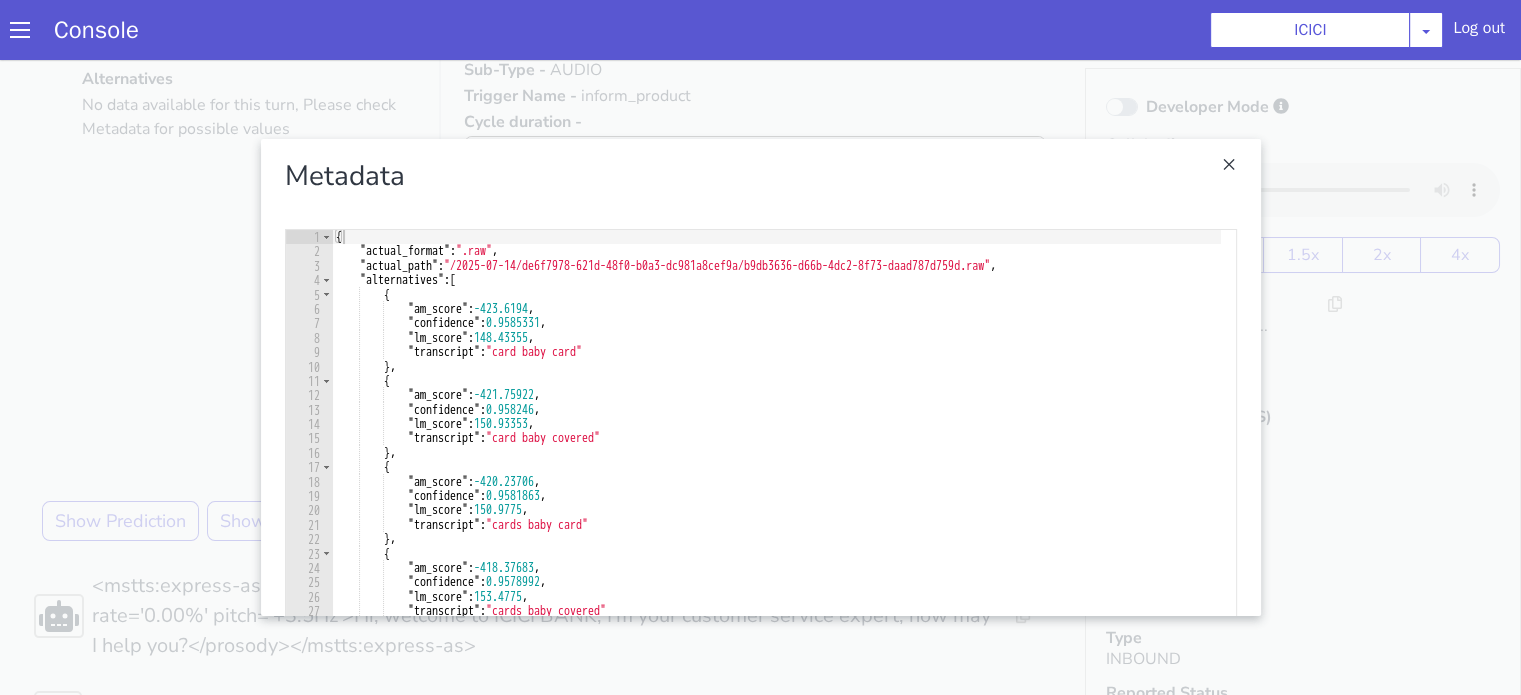 scroll, scrollTop: 0, scrollLeft: 0, axis: both 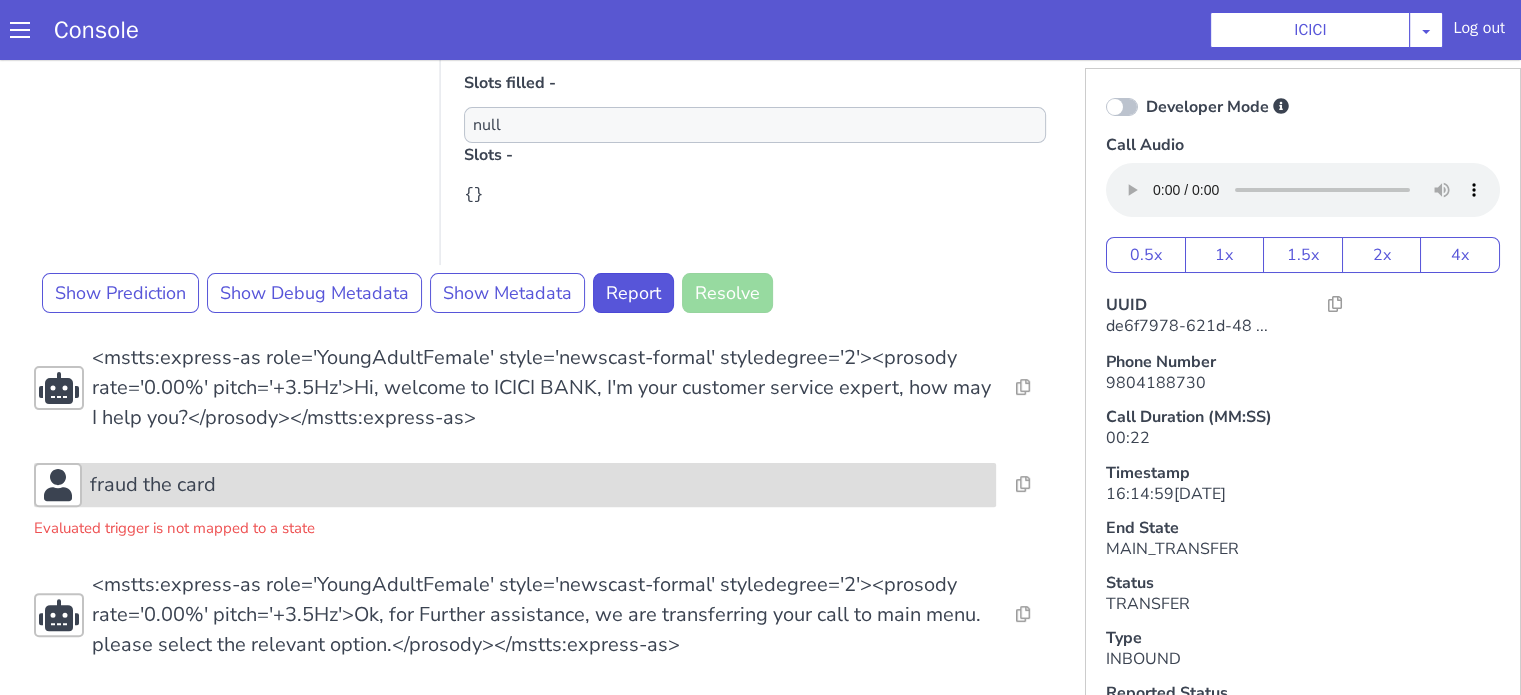 click on "fraud the card" at bounding box center [153, 485] 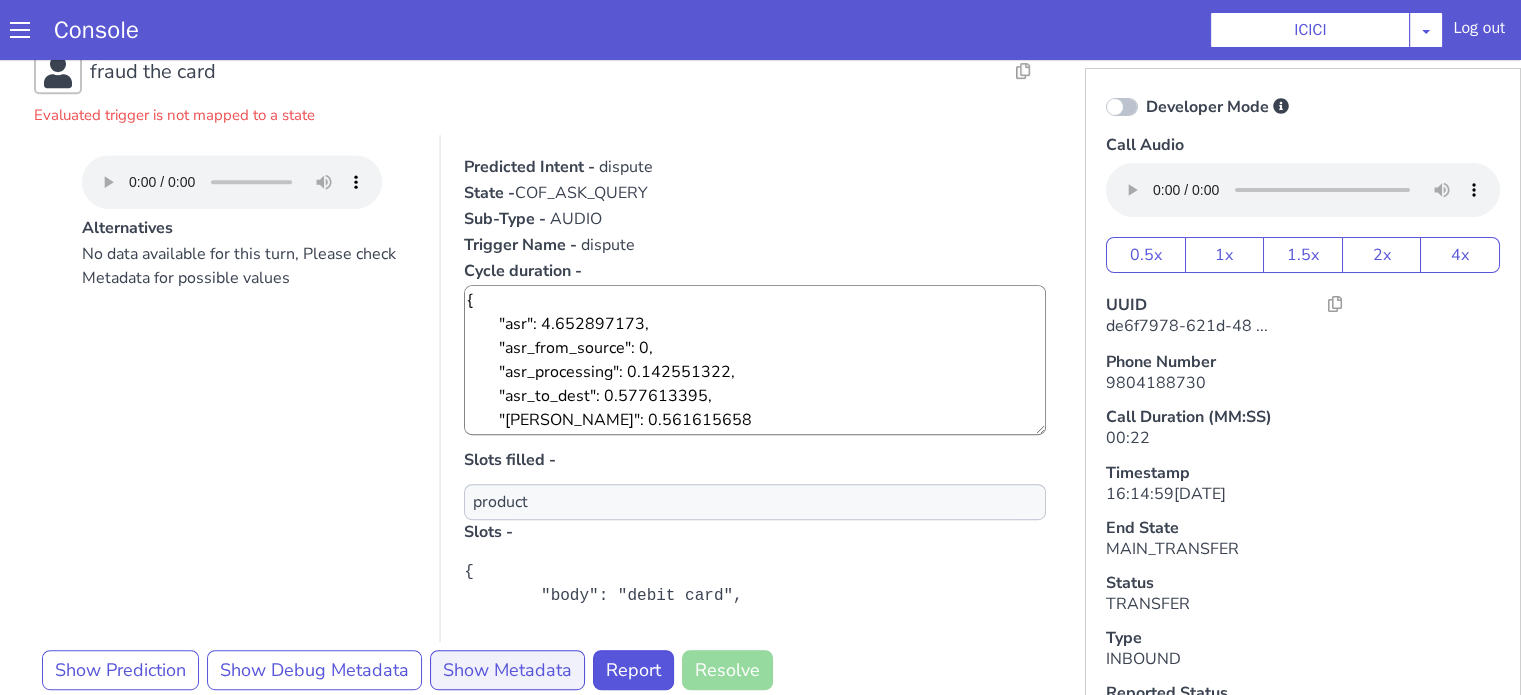 scroll, scrollTop: 1092, scrollLeft: 0, axis: vertical 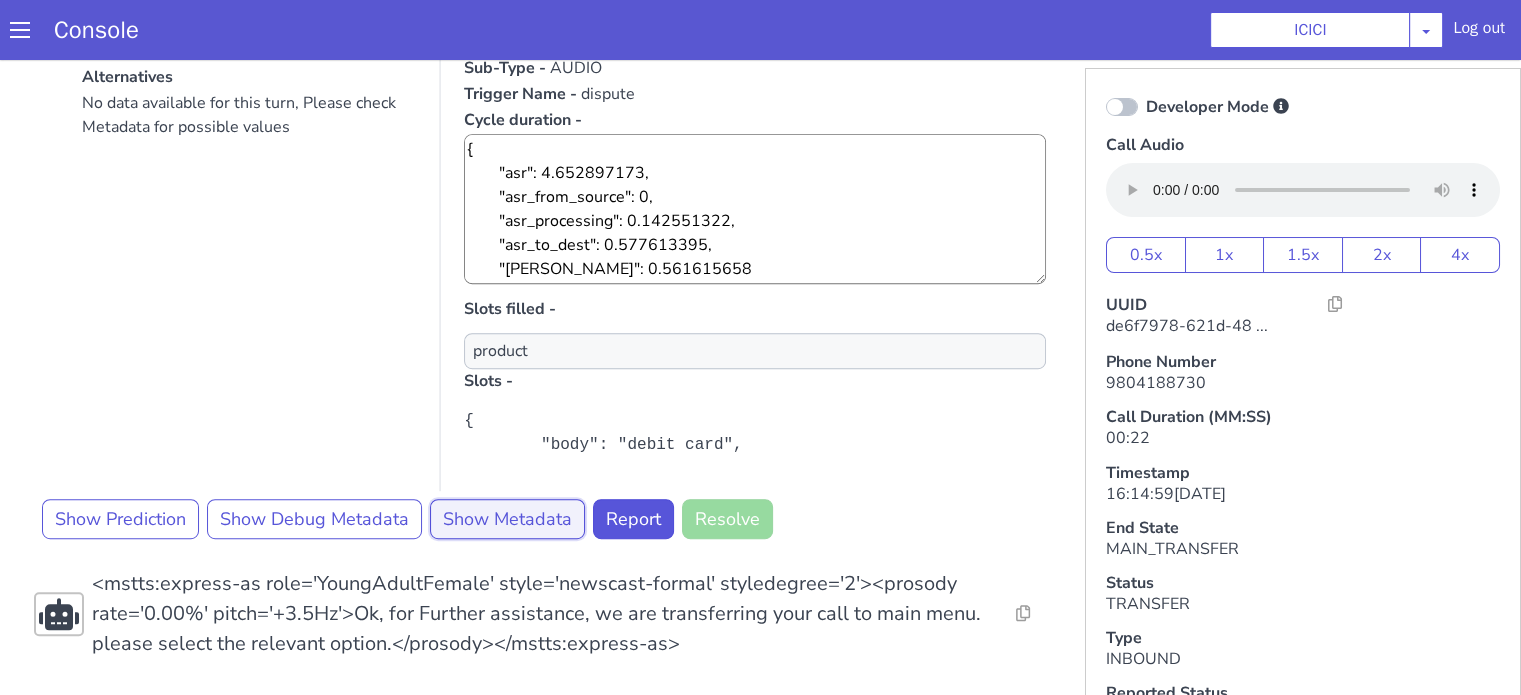 click on "Show Metadata" at bounding box center (507, 519) 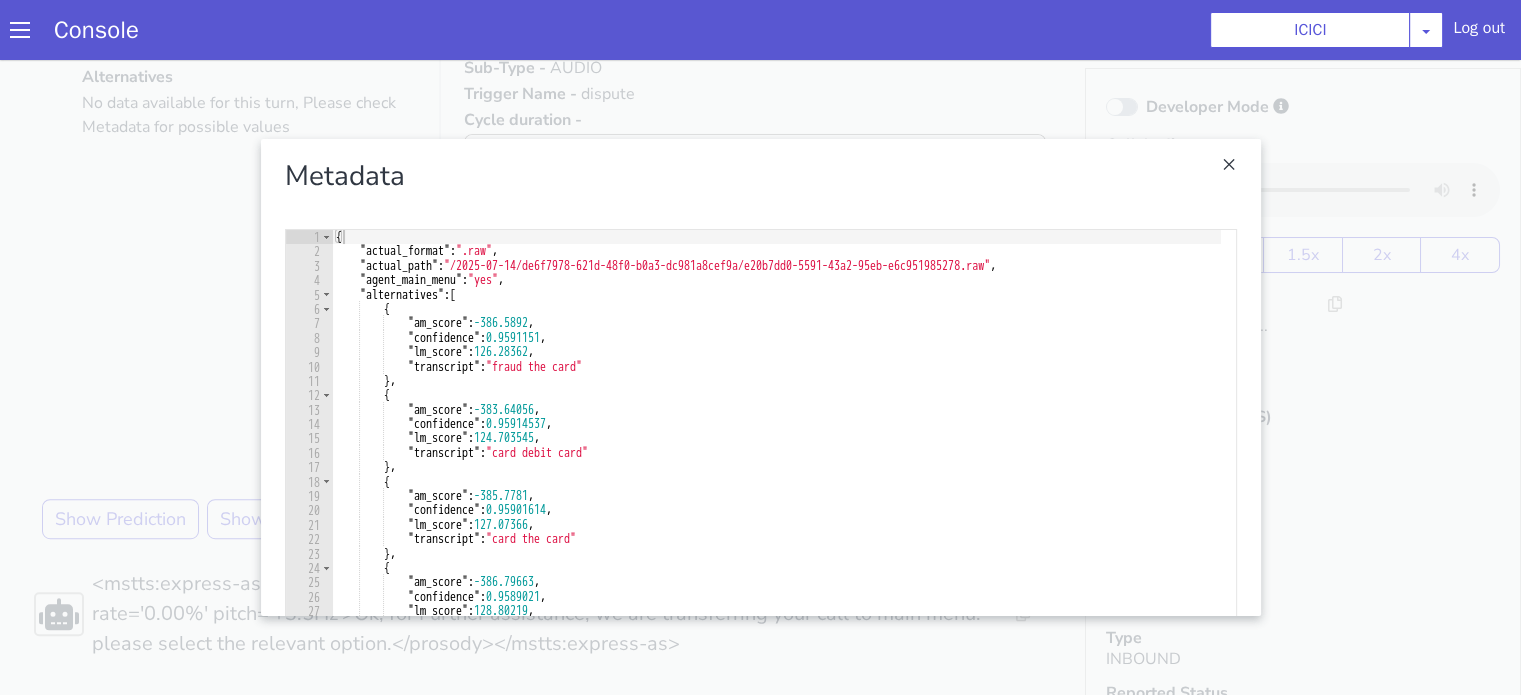 type on ""transcript": "card debit card"" 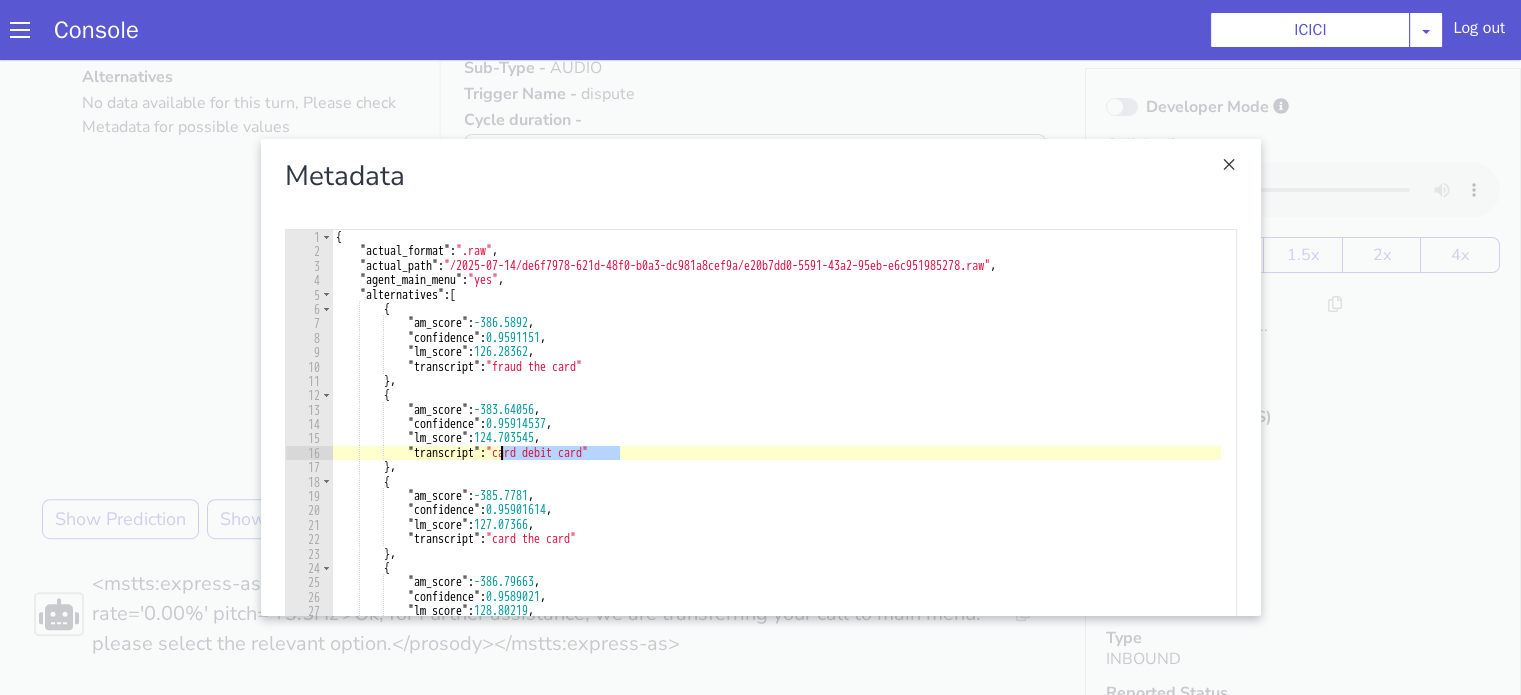 drag, startPoint x: 646, startPoint y: 452, endPoint x: 494, endPoint y: 451, distance: 152.0033 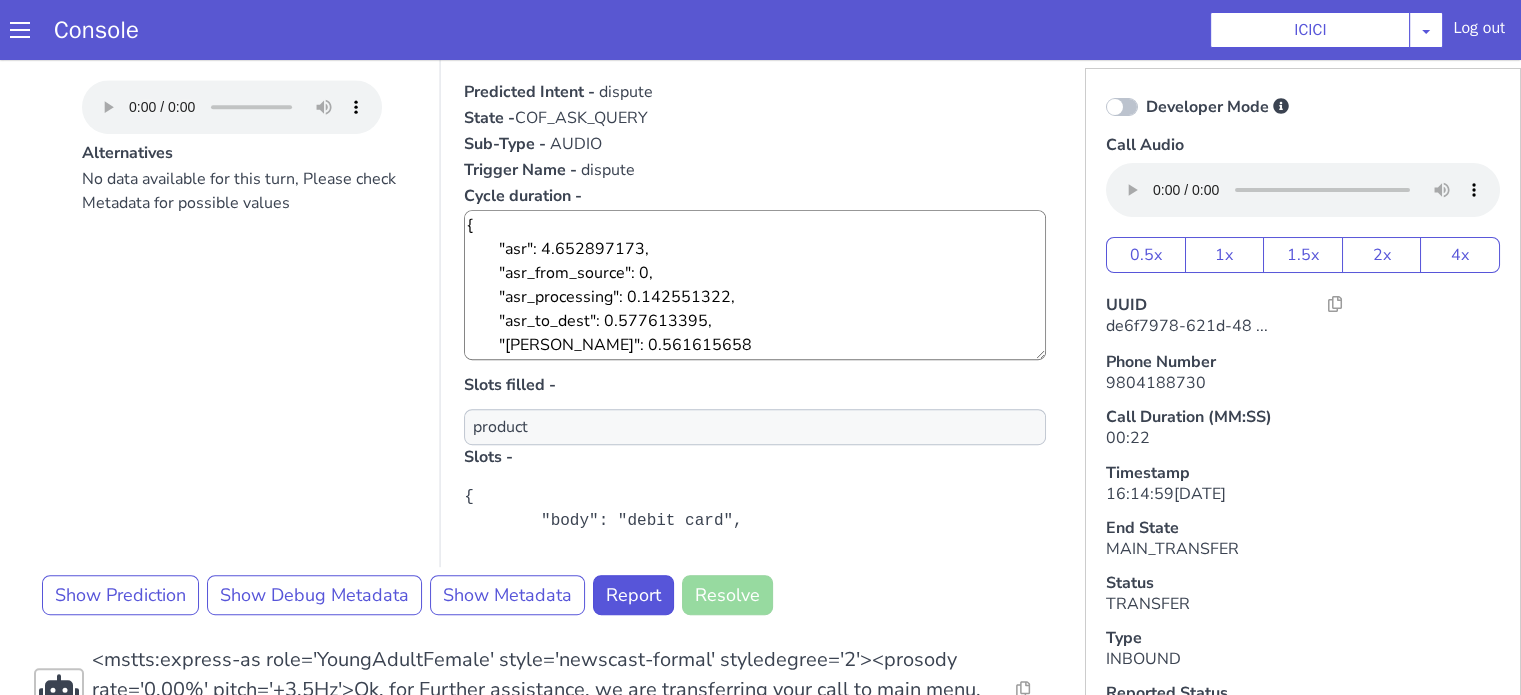scroll, scrollTop: 892, scrollLeft: 0, axis: vertical 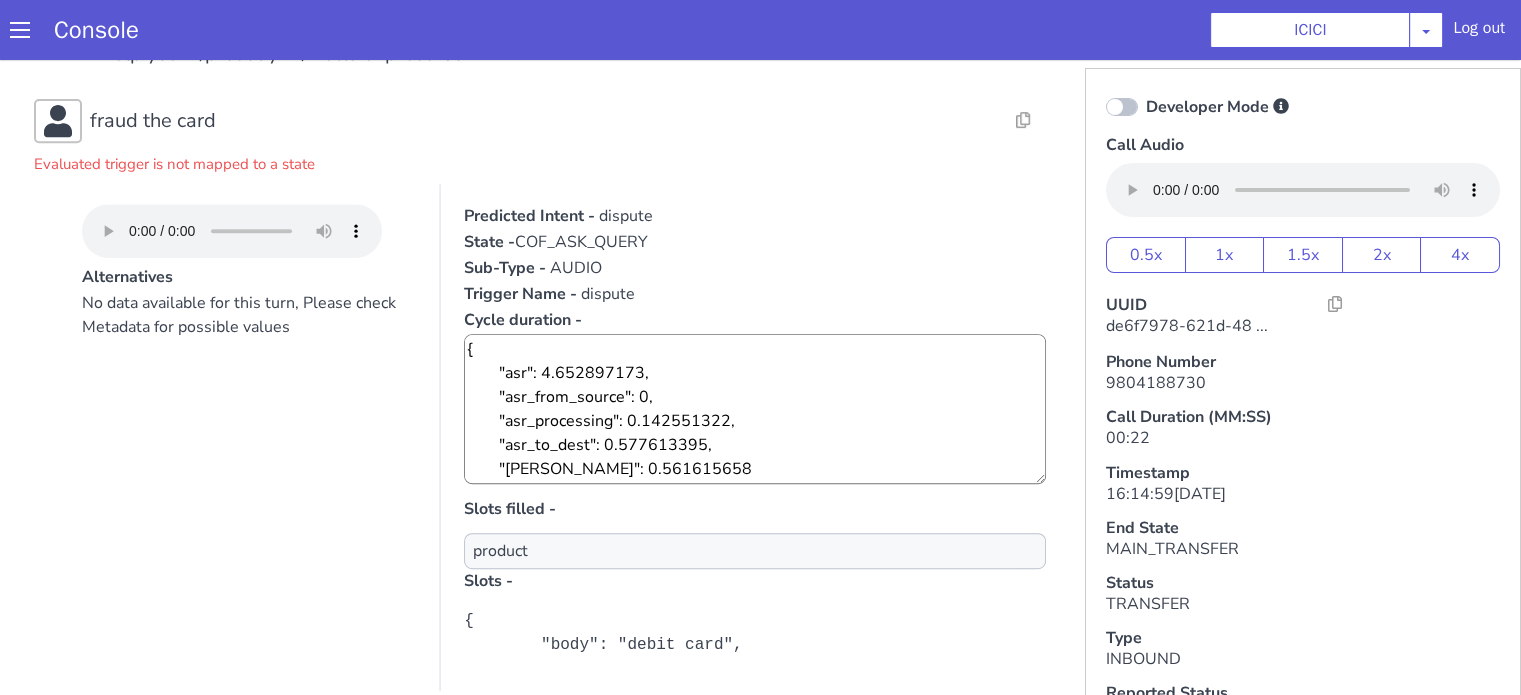 click on "No data available for this turn, Please check Metadata for possible values" at bounding box center (249, 491) 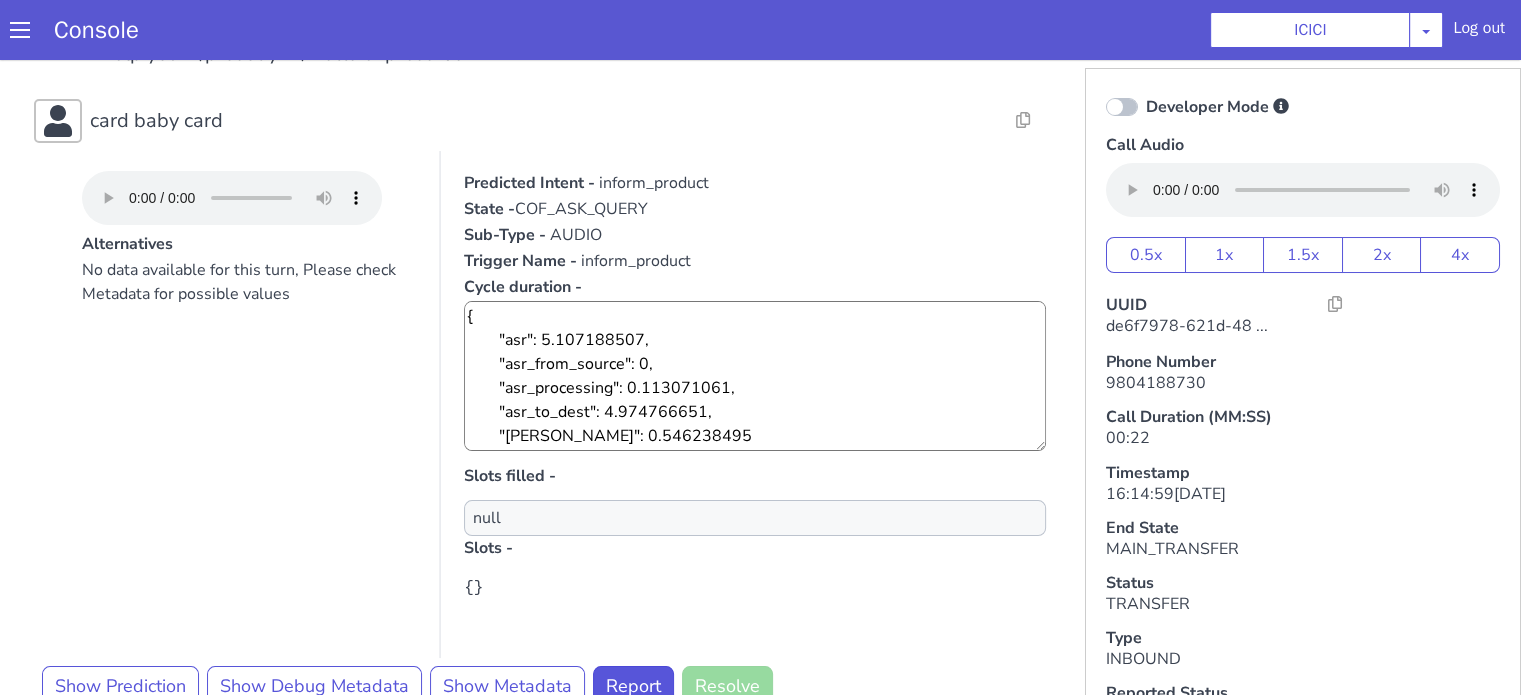 scroll, scrollTop: 0, scrollLeft: 0, axis: both 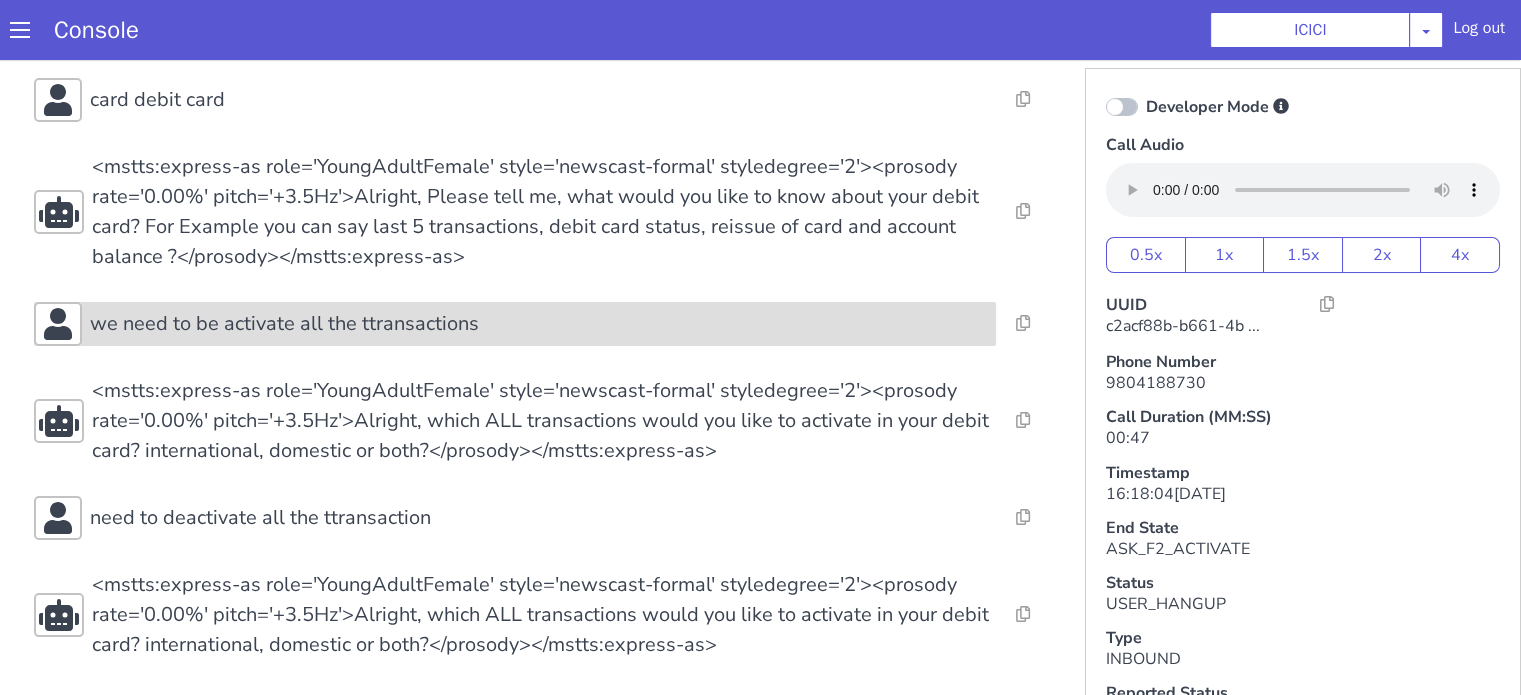 click on "we need to be activate all the ttransactions" at bounding box center (569, 969) 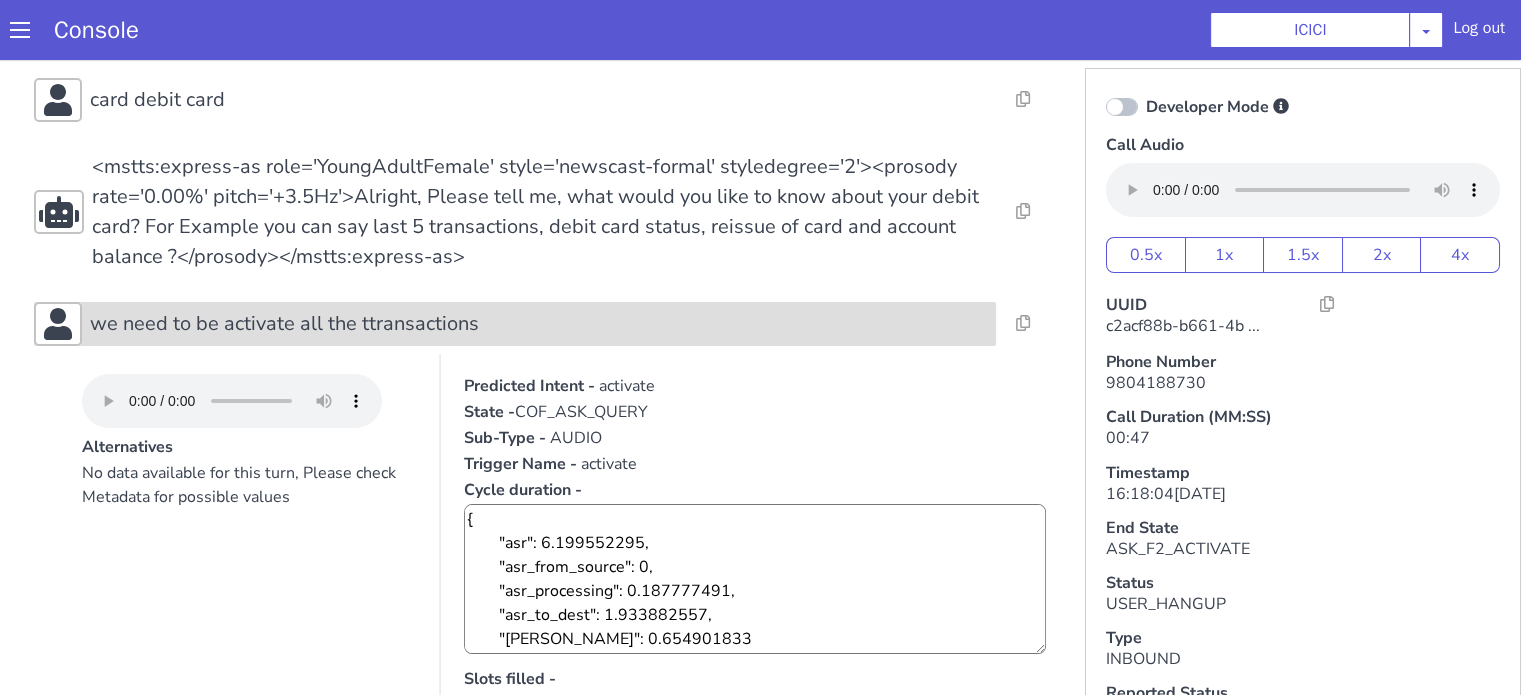 scroll, scrollTop: 5, scrollLeft: 0, axis: vertical 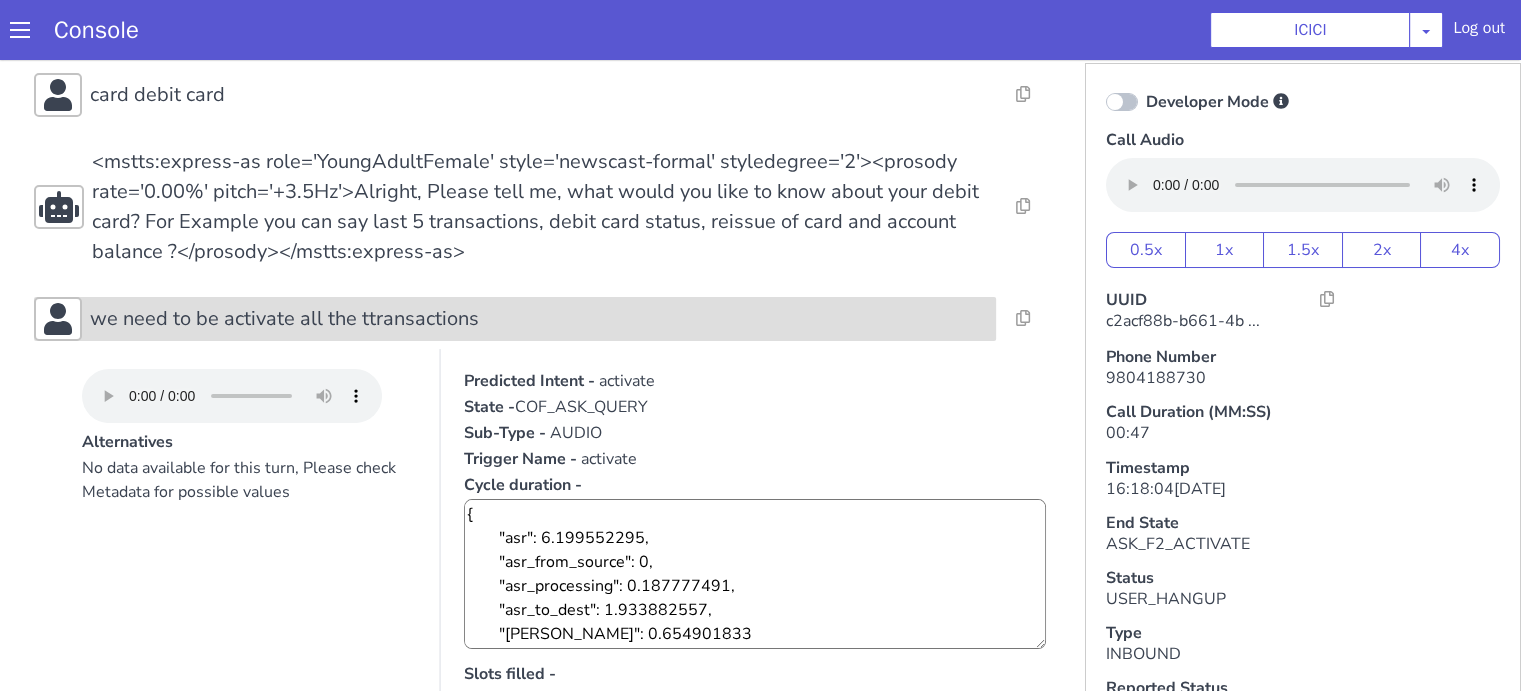 click on "we need to be activate all the ttransactions" at bounding box center [539, 320] 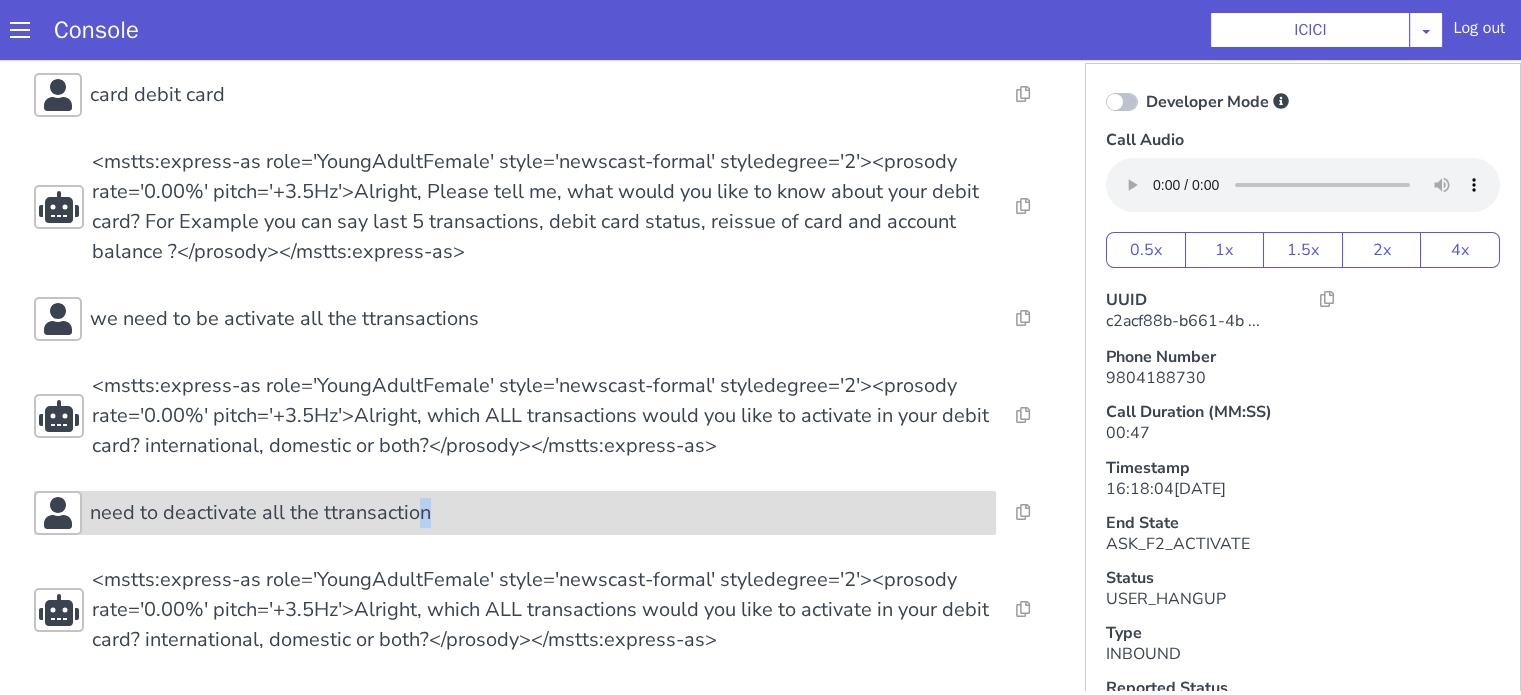 click on "need to deactivate all the ttransaction" at bounding box center (208, 818) 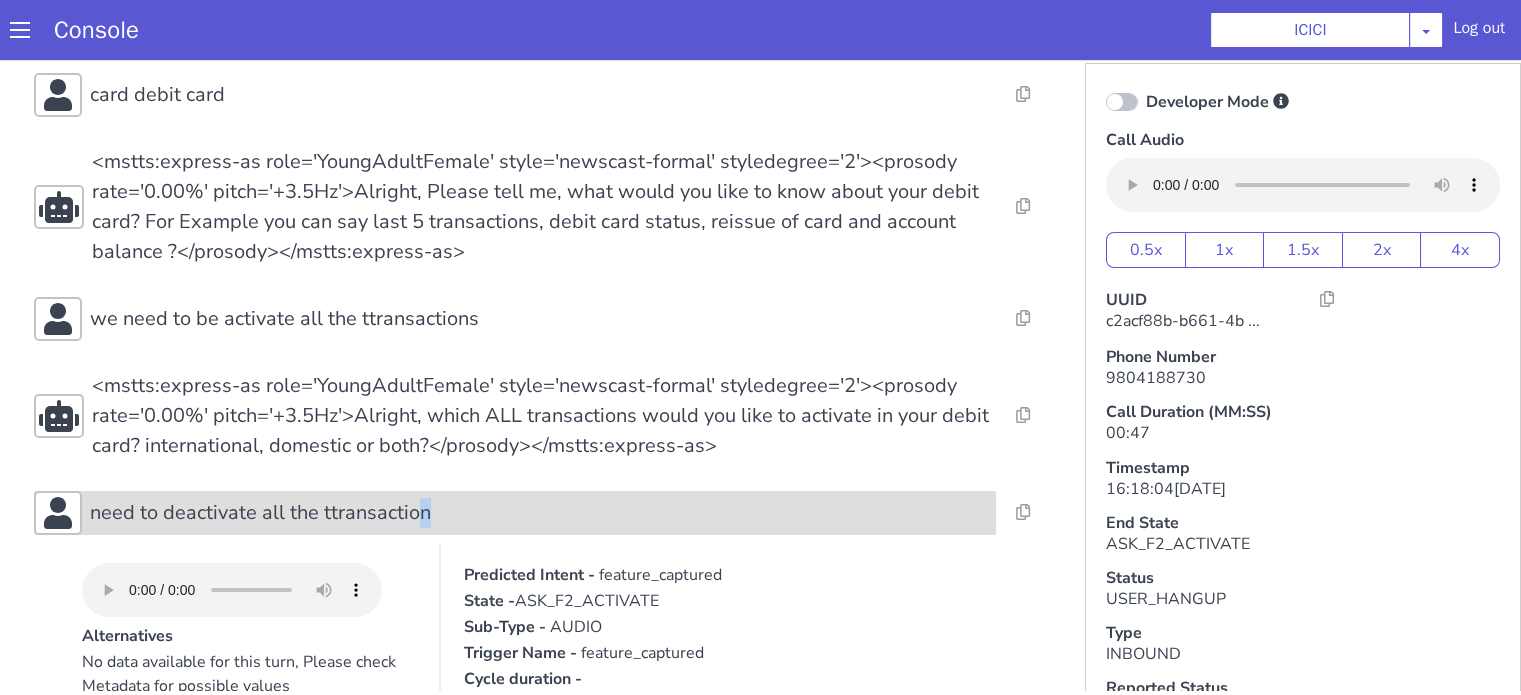 click on "need to deactivate all the ttransaction" at bounding box center [511, 603] 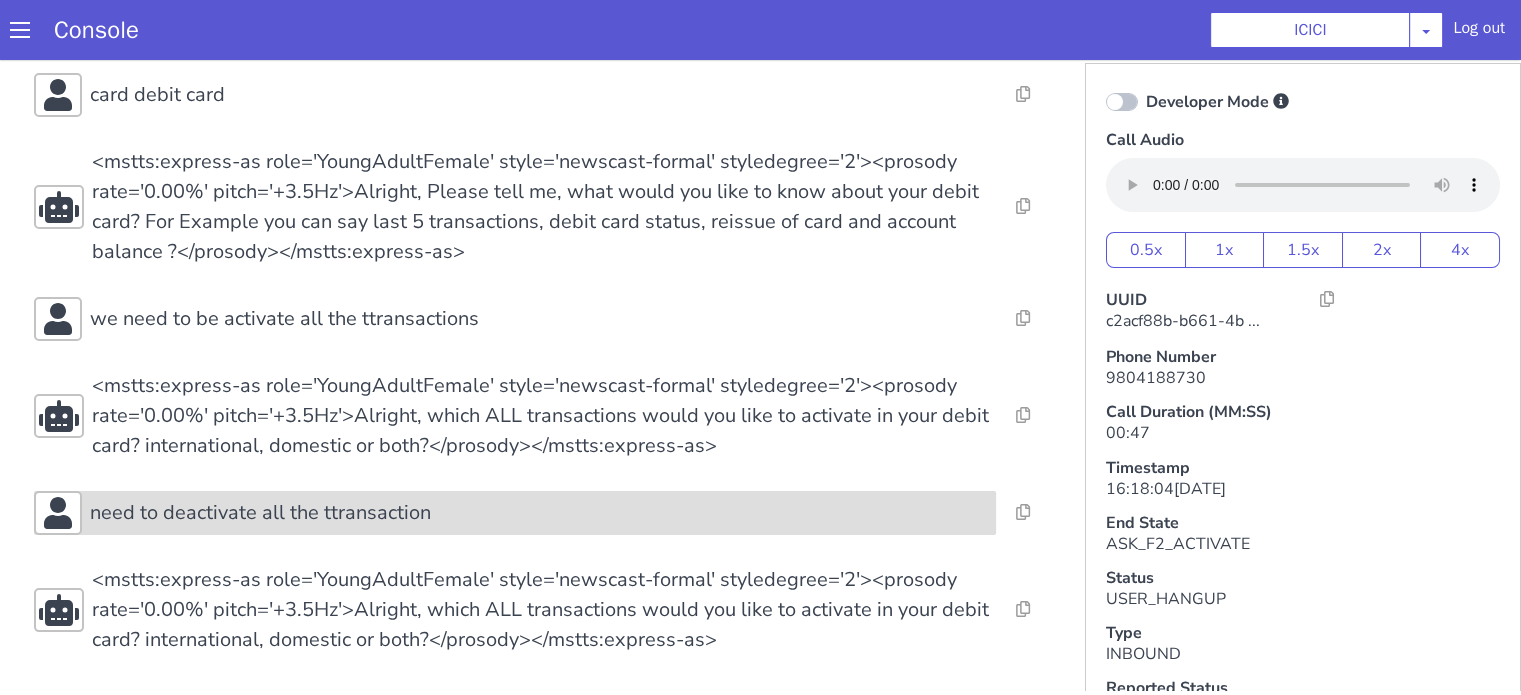 click on "need to deactivate all the ttransaction" at bounding box center [471, 684] 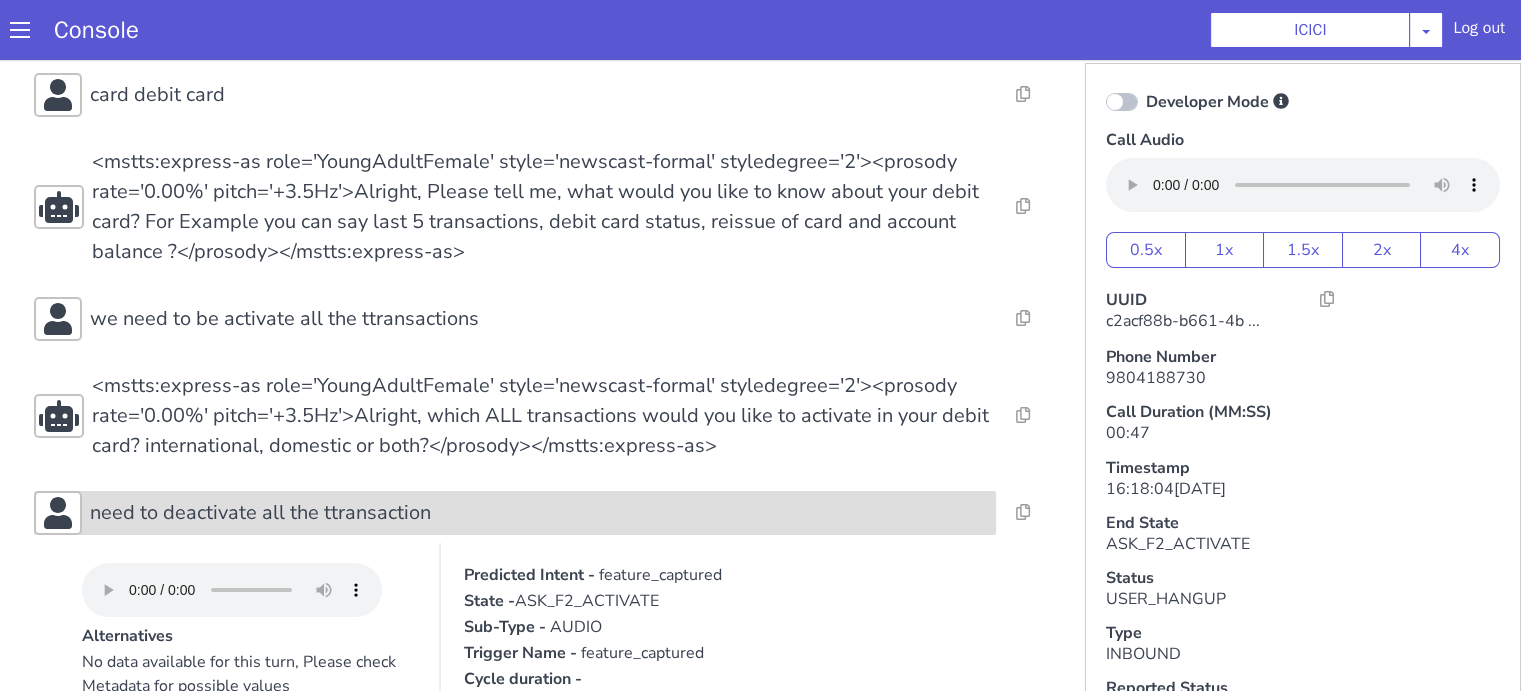 click on "need to deactivate all the ttransaction" at bounding box center (221, 943) 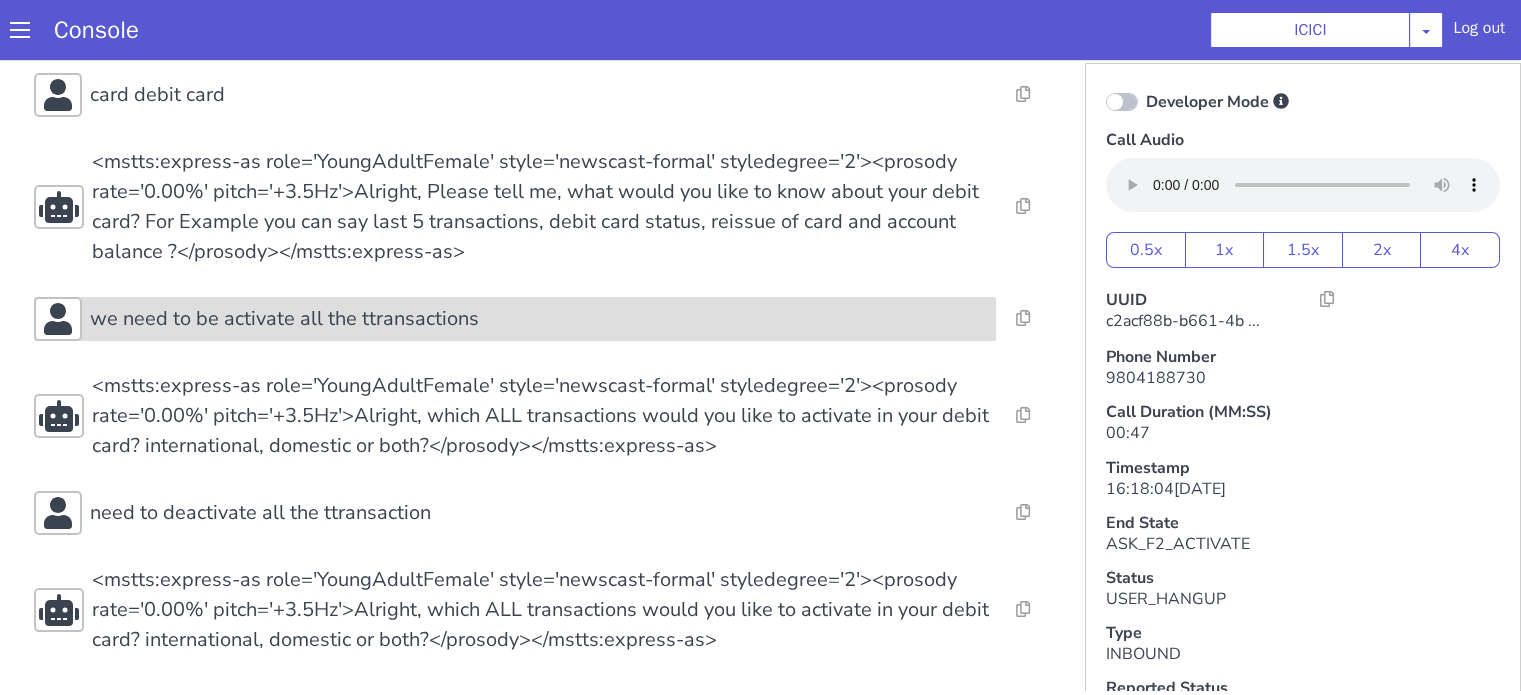 scroll, scrollTop: 0, scrollLeft: 0, axis: both 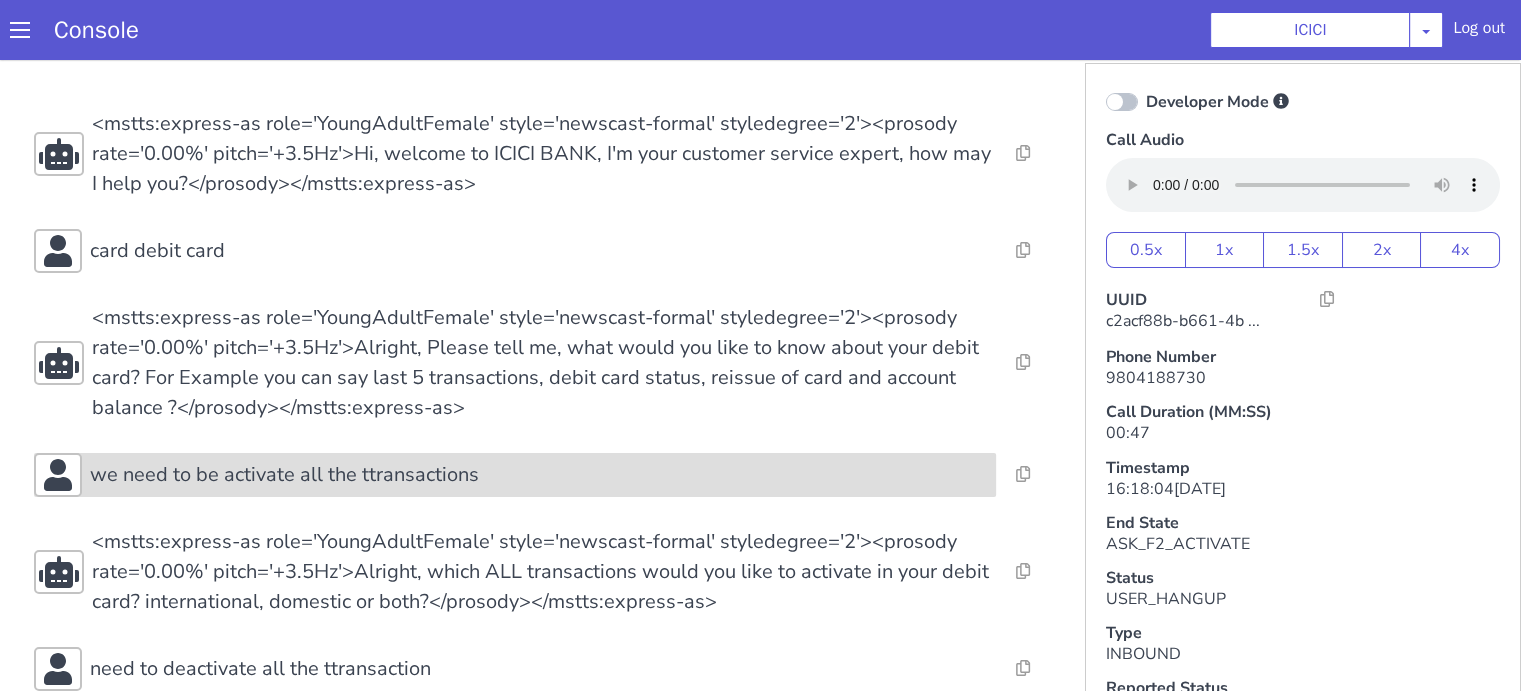 click on "we need to be activate all the ttransactions" at bounding box center [334, 367] 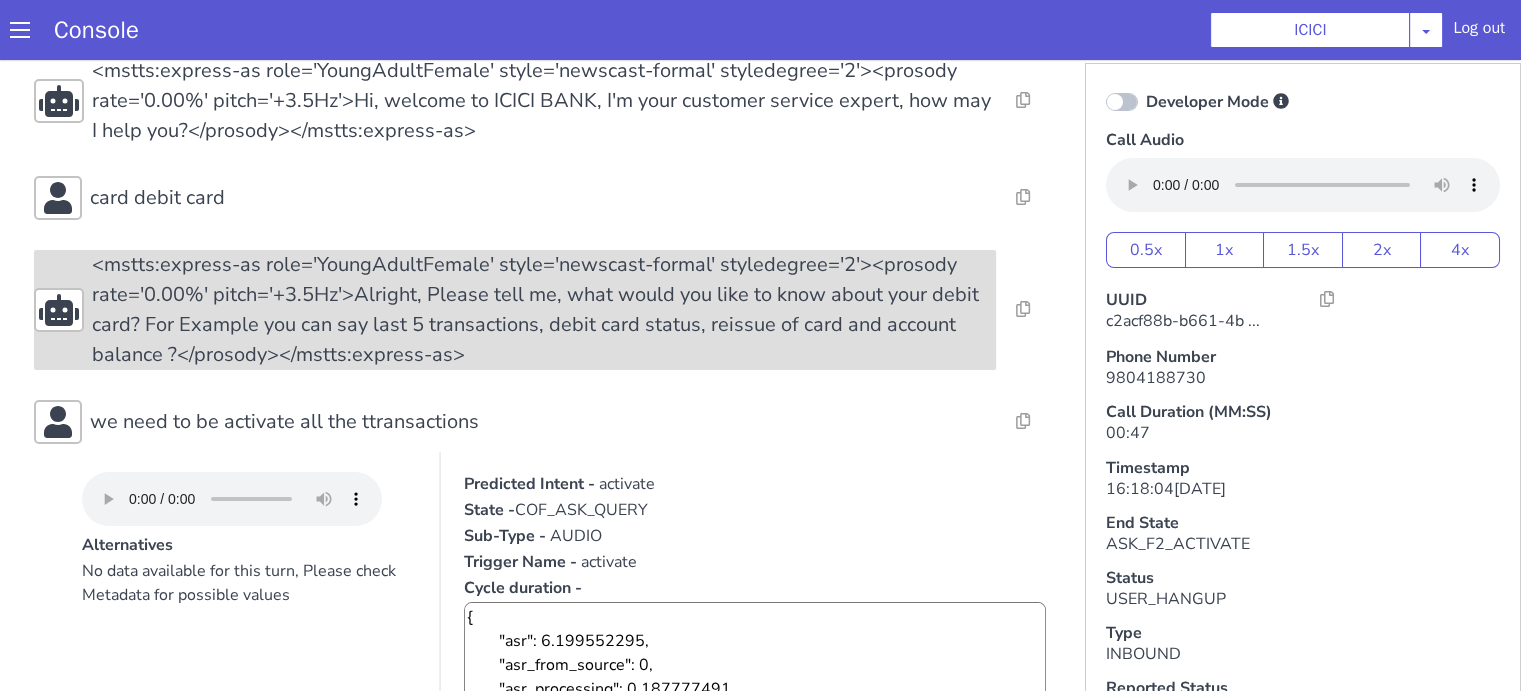 scroll, scrollTop: 100, scrollLeft: 0, axis: vertical 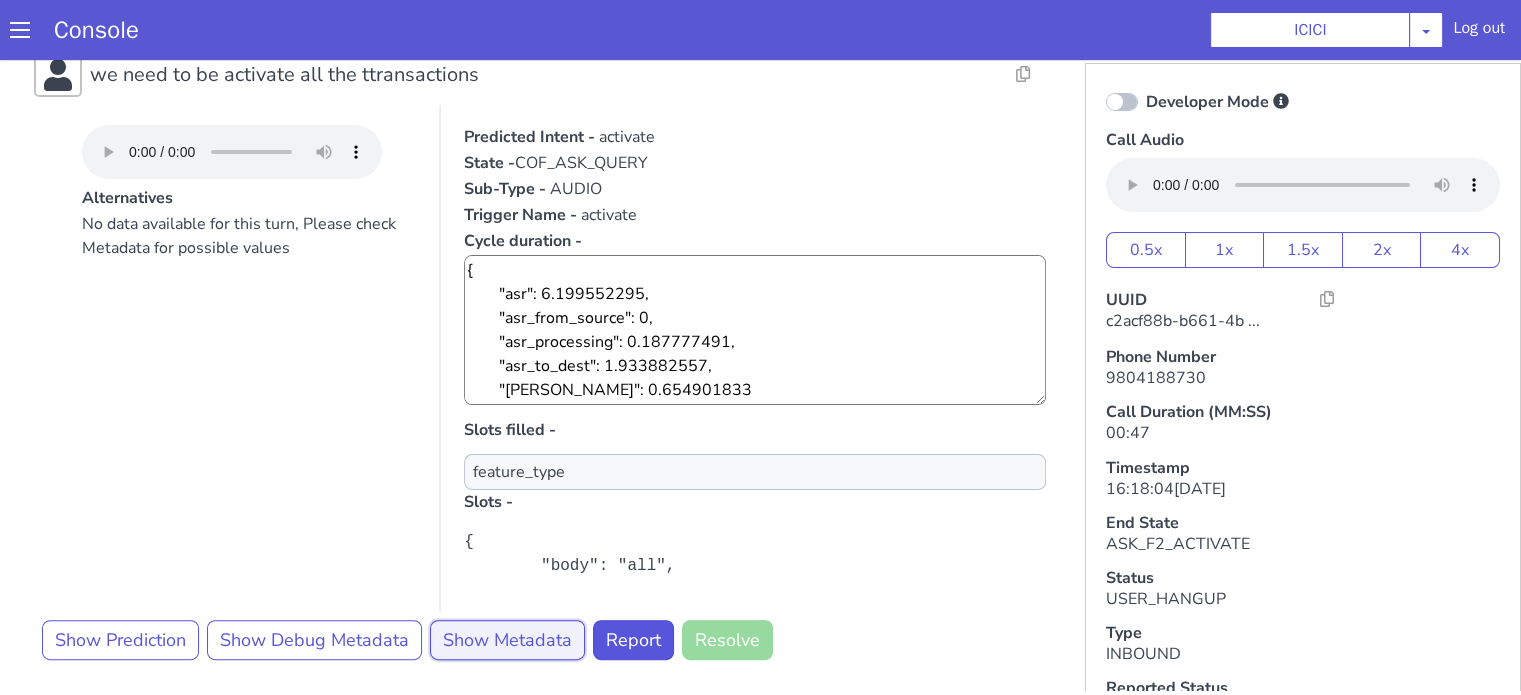 click on "Show Metadata" at bounding box center [1811, 1531] 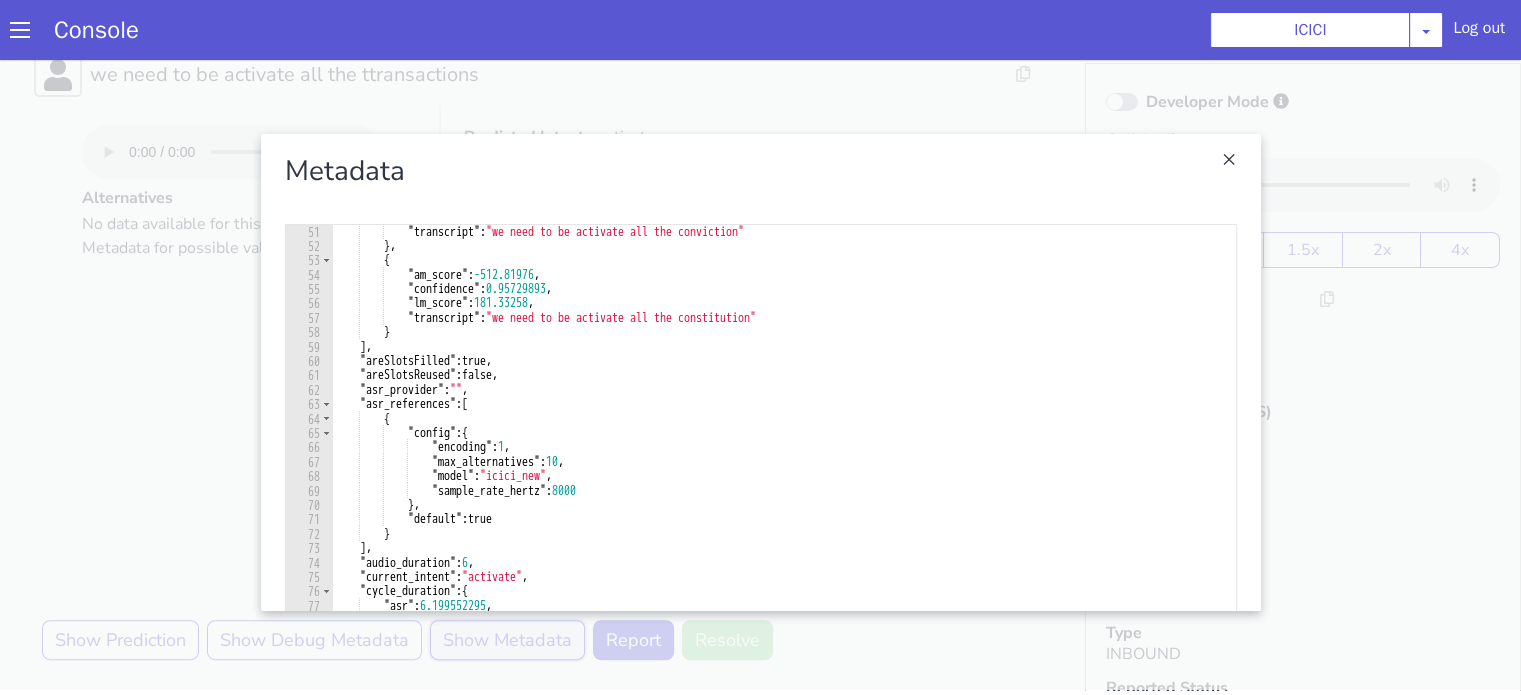 scroll, scrollTop: 720, scrollLeft: 0, axis: vertical 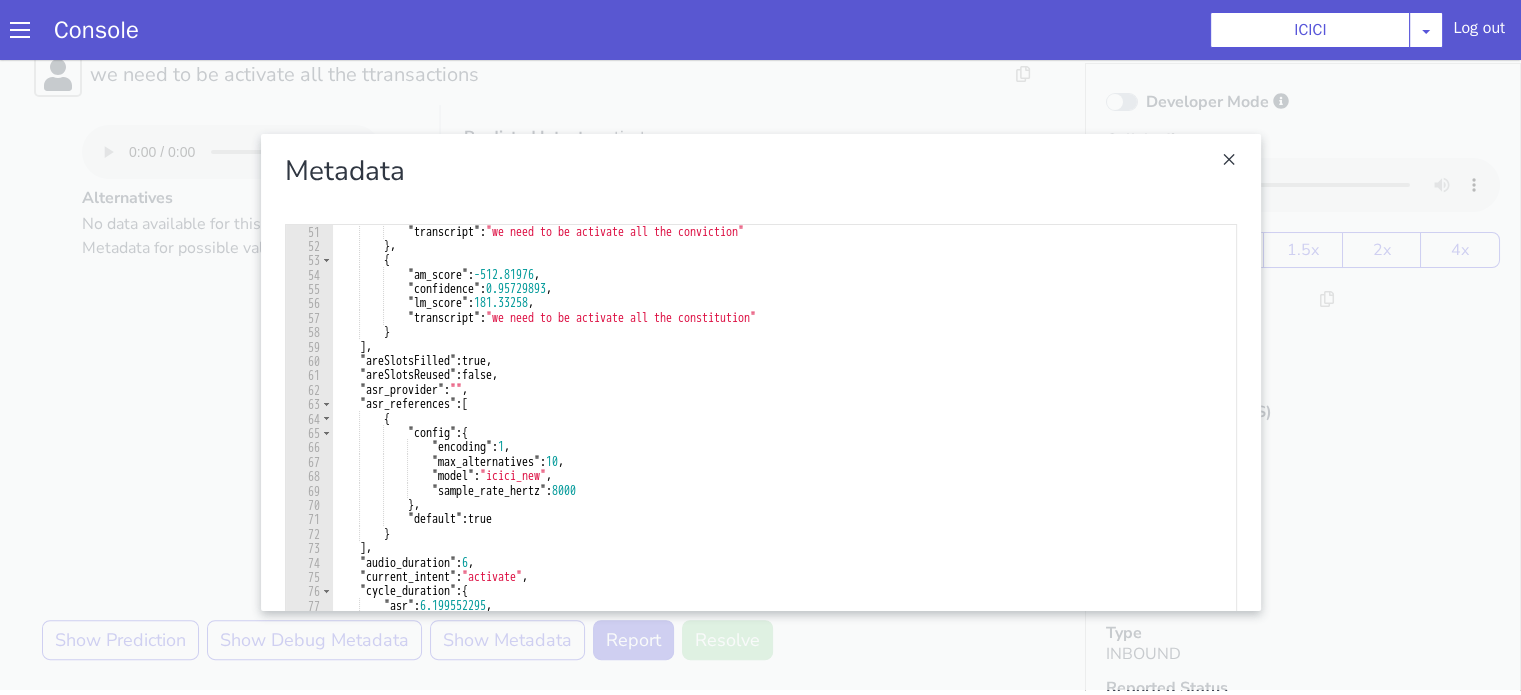 click at bounding box center [966, 1254] 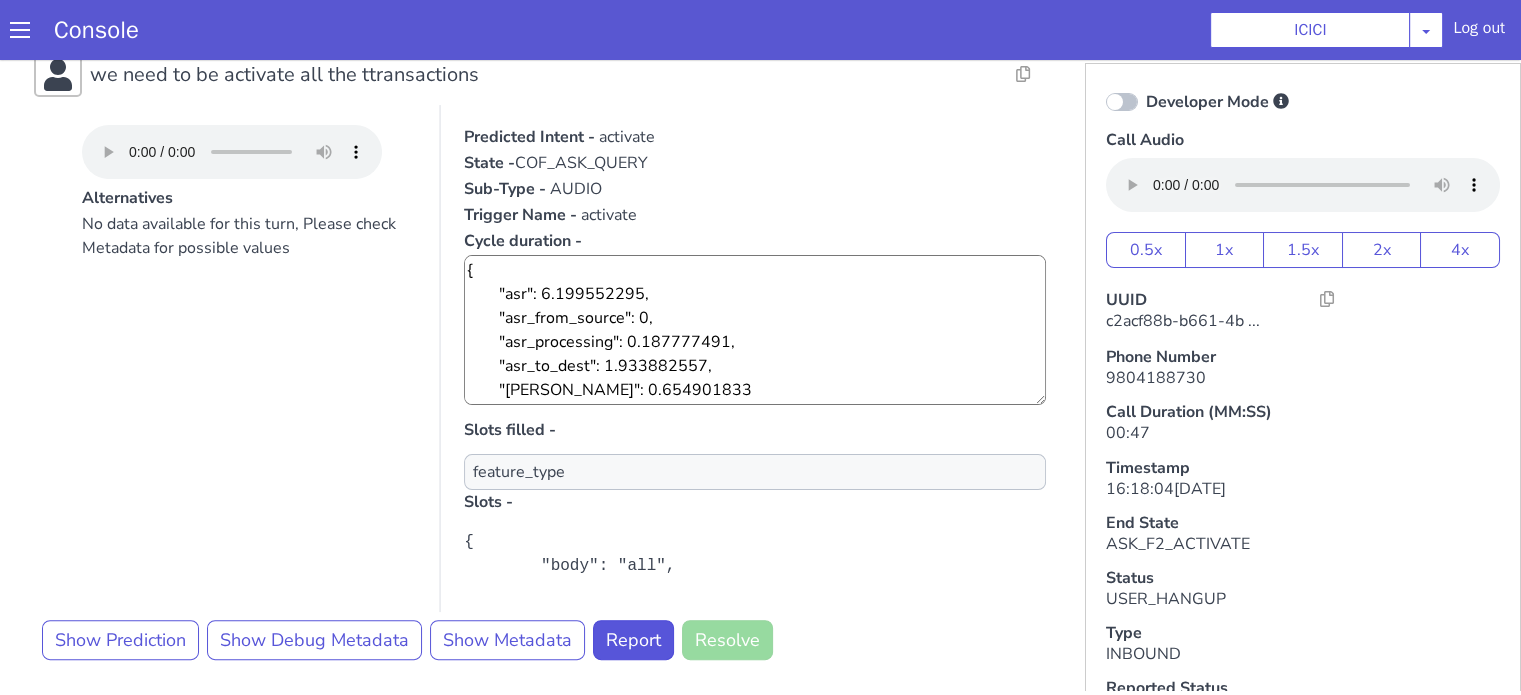 scroll, scrollTop: 720, scrollLeft: 0, axis: vertical 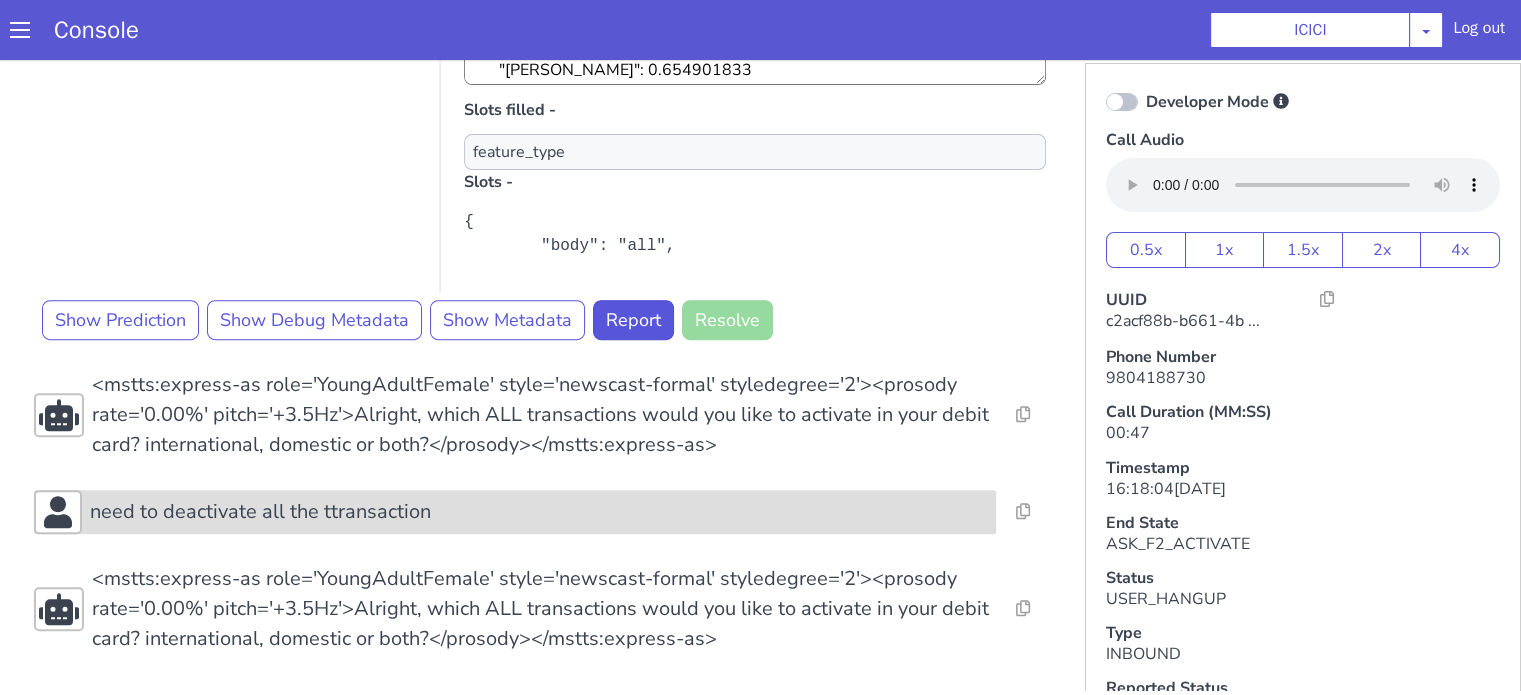 click on "need to deactivate all the ttransaction" at bounding box center [1709, 369] 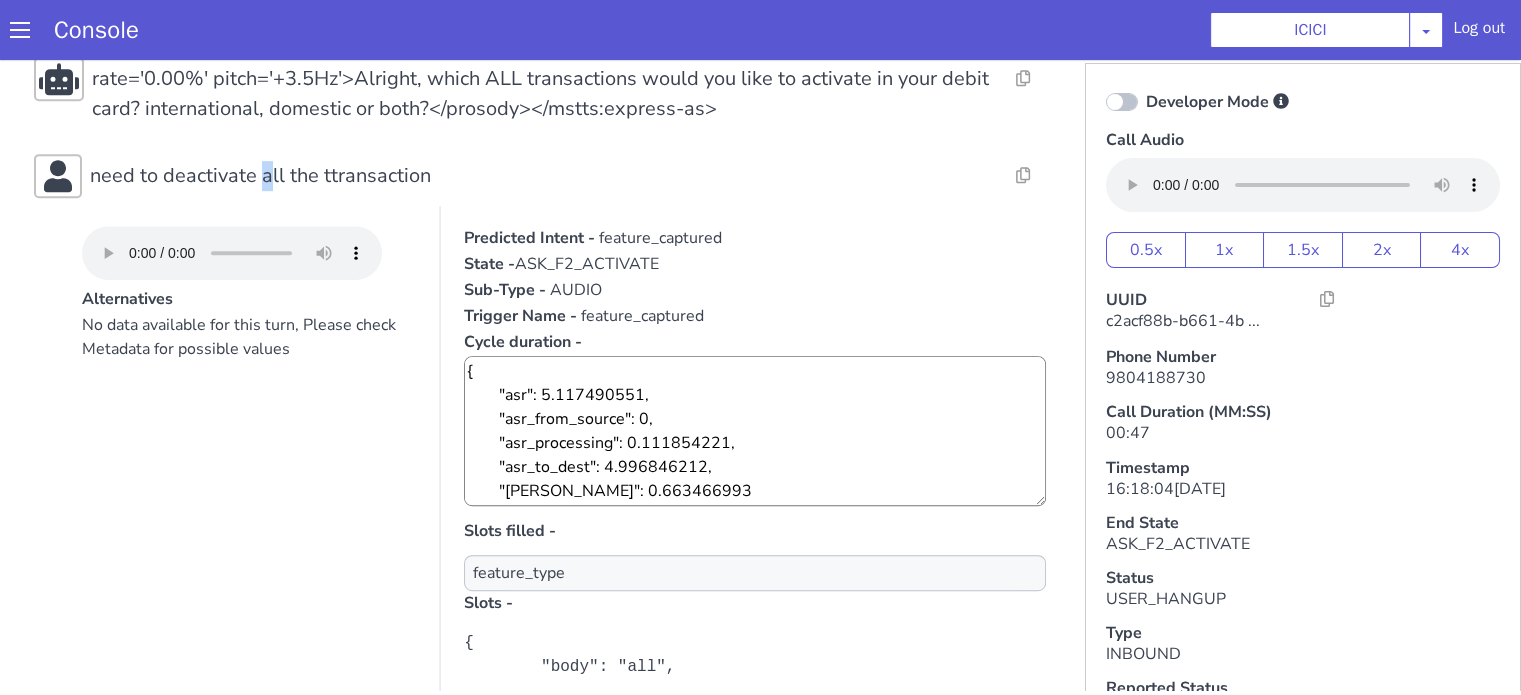scroll, scrollTop: 1220, scrollLeft: 0, axis: vertical 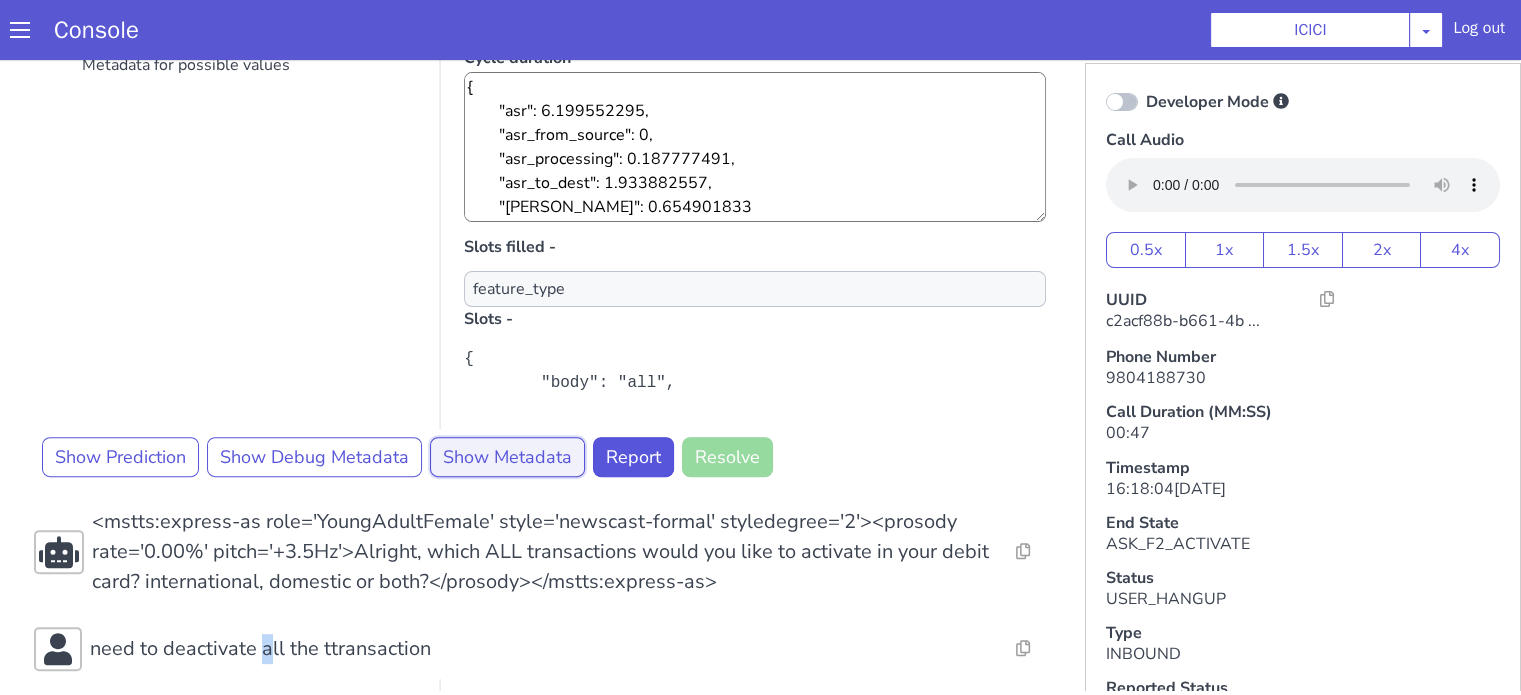 click on "Show Metadata" at bounding box center (1889, 221) 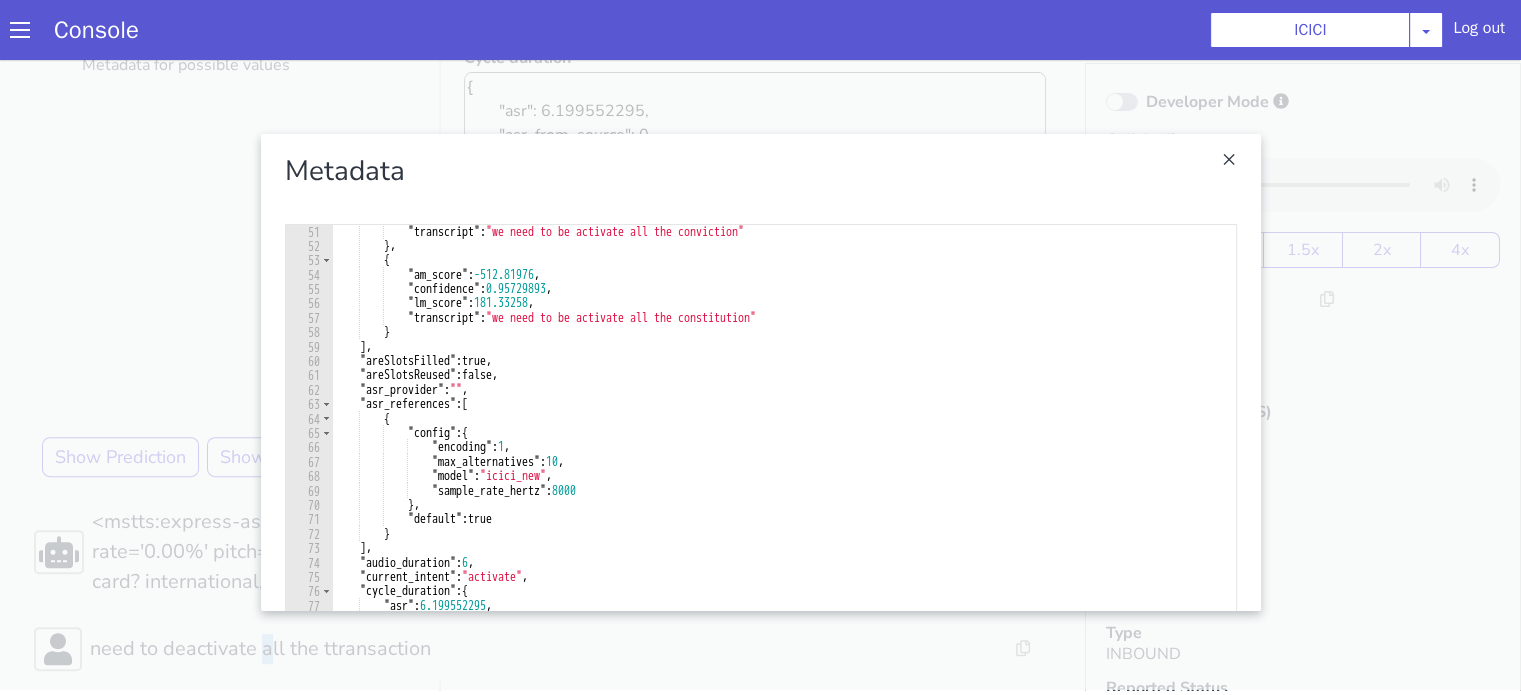 scroll, scrollTop: 720, scrollLeft: 0, axis: vertical 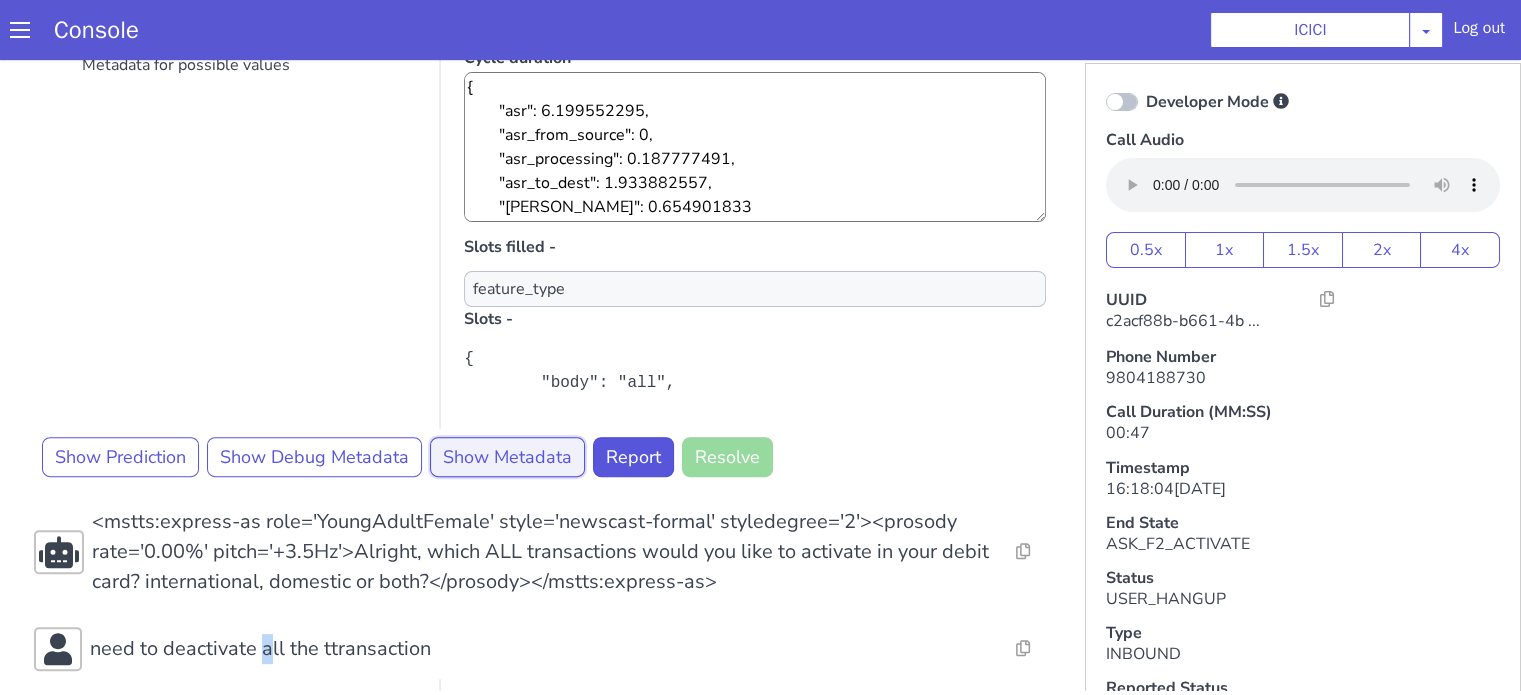 click on "Show Metadata" at bounding box center (985, 1507) 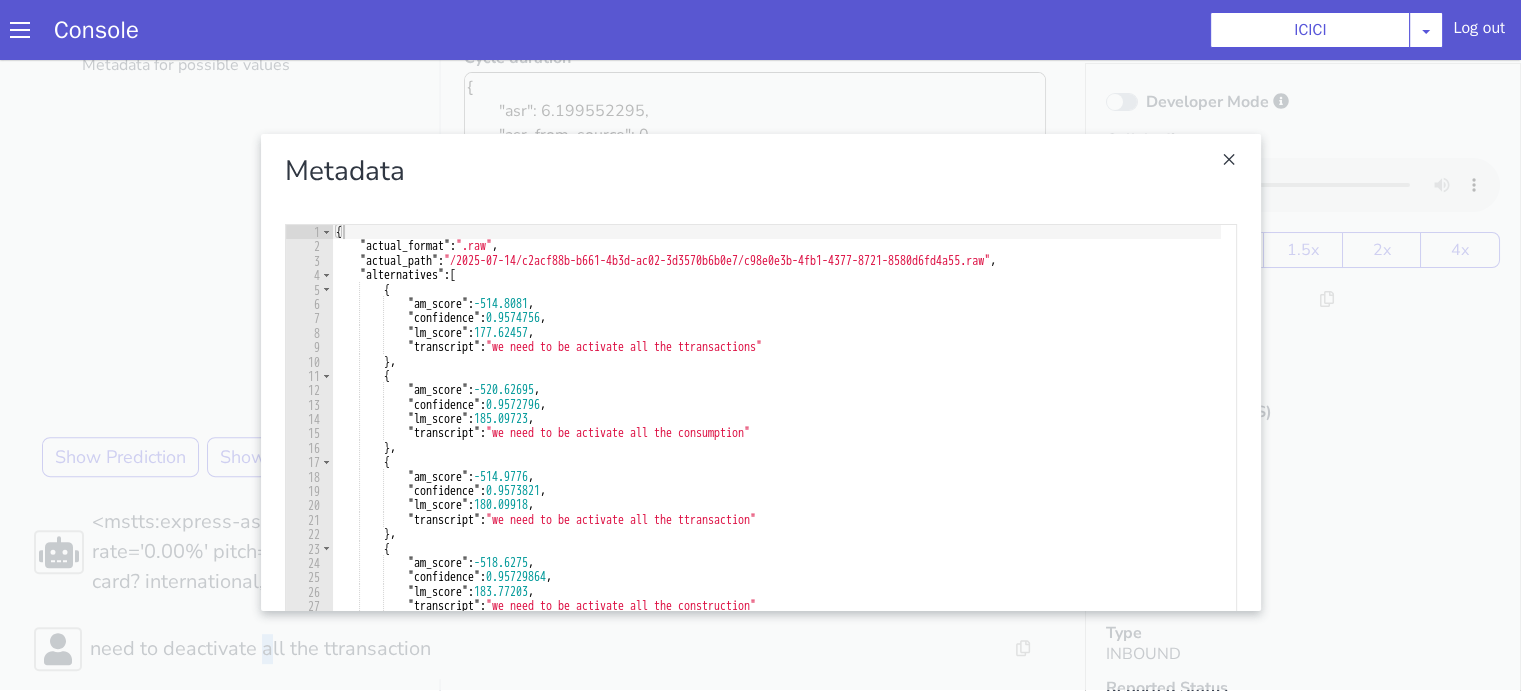 scroll, scrollTop: 0, scrollLeft: 0, axis: both 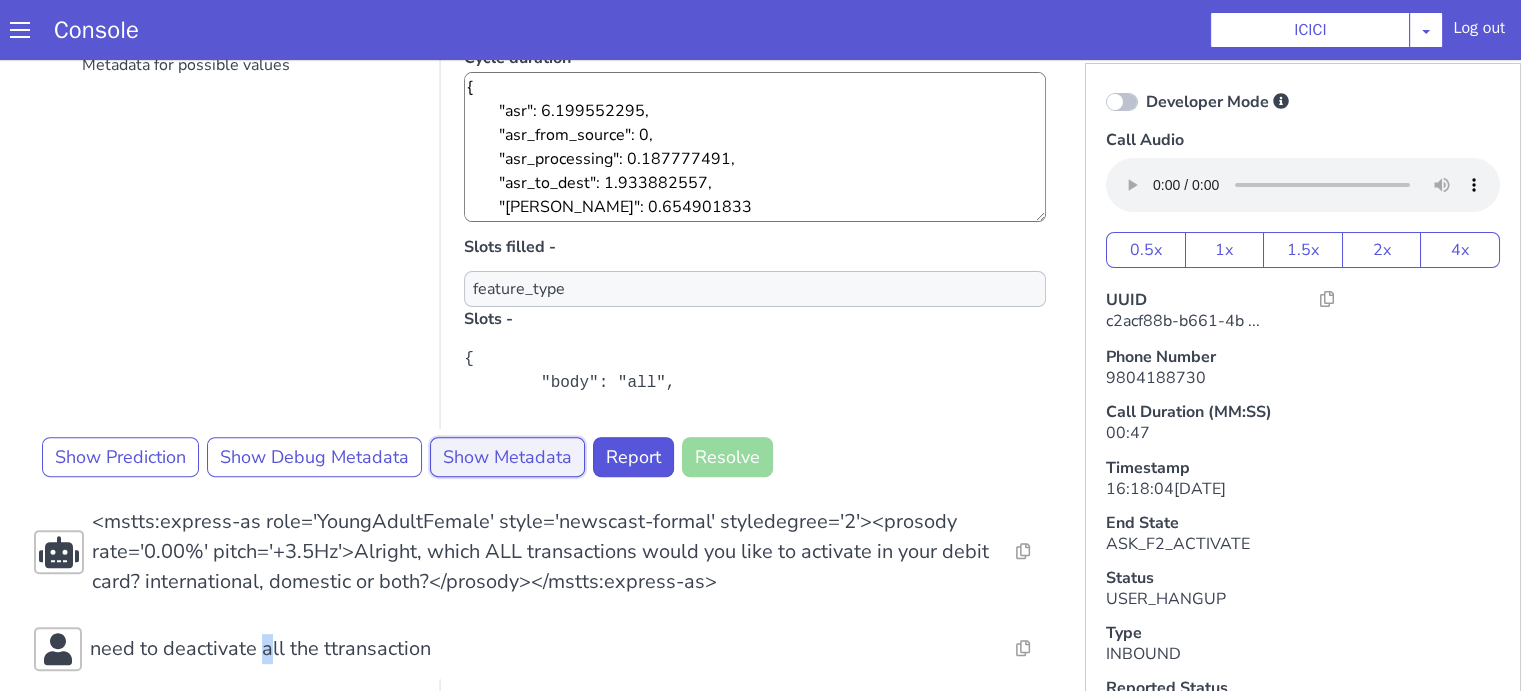 click on "Show Metadata" at bounding box center (2056, 942) 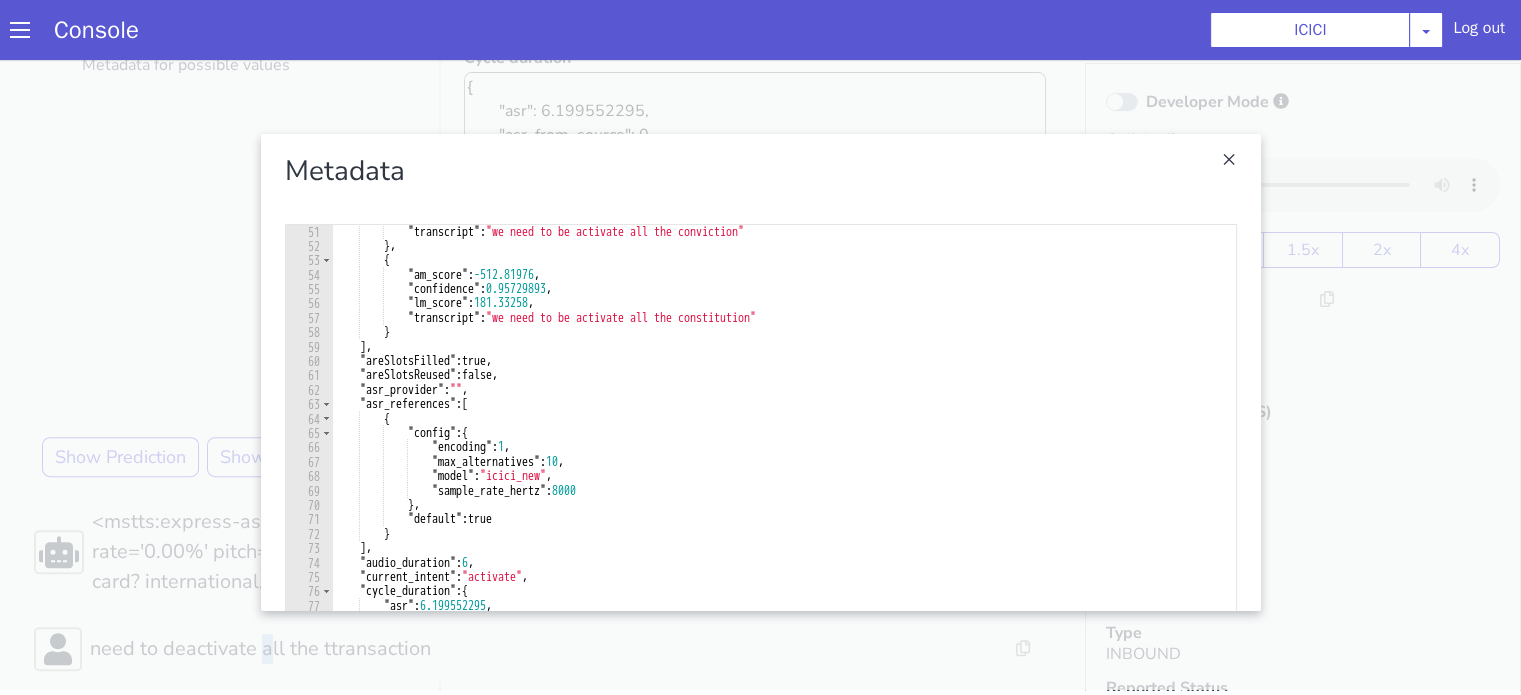 scroll, scrollTop: 600, scrollLeft: 0, axis: vertical 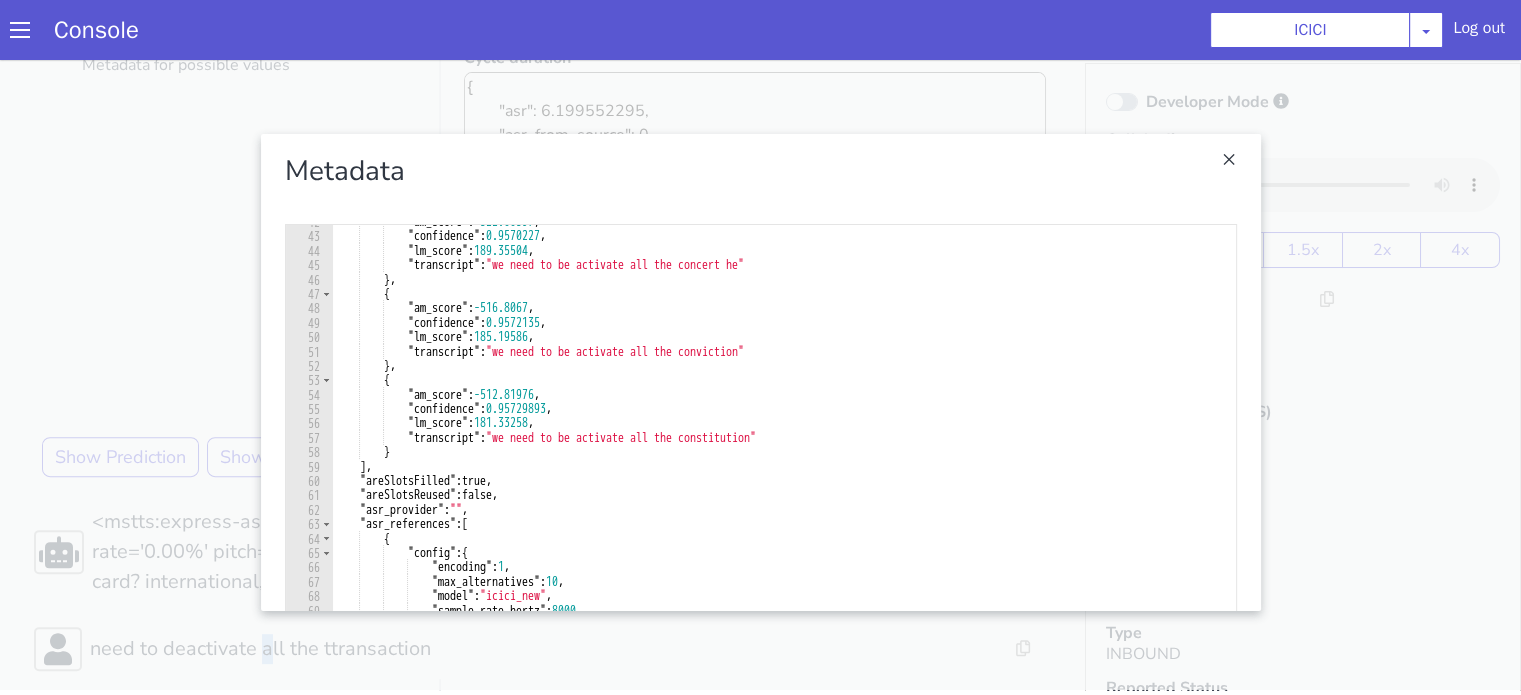 click at bounding box center [761, 952] 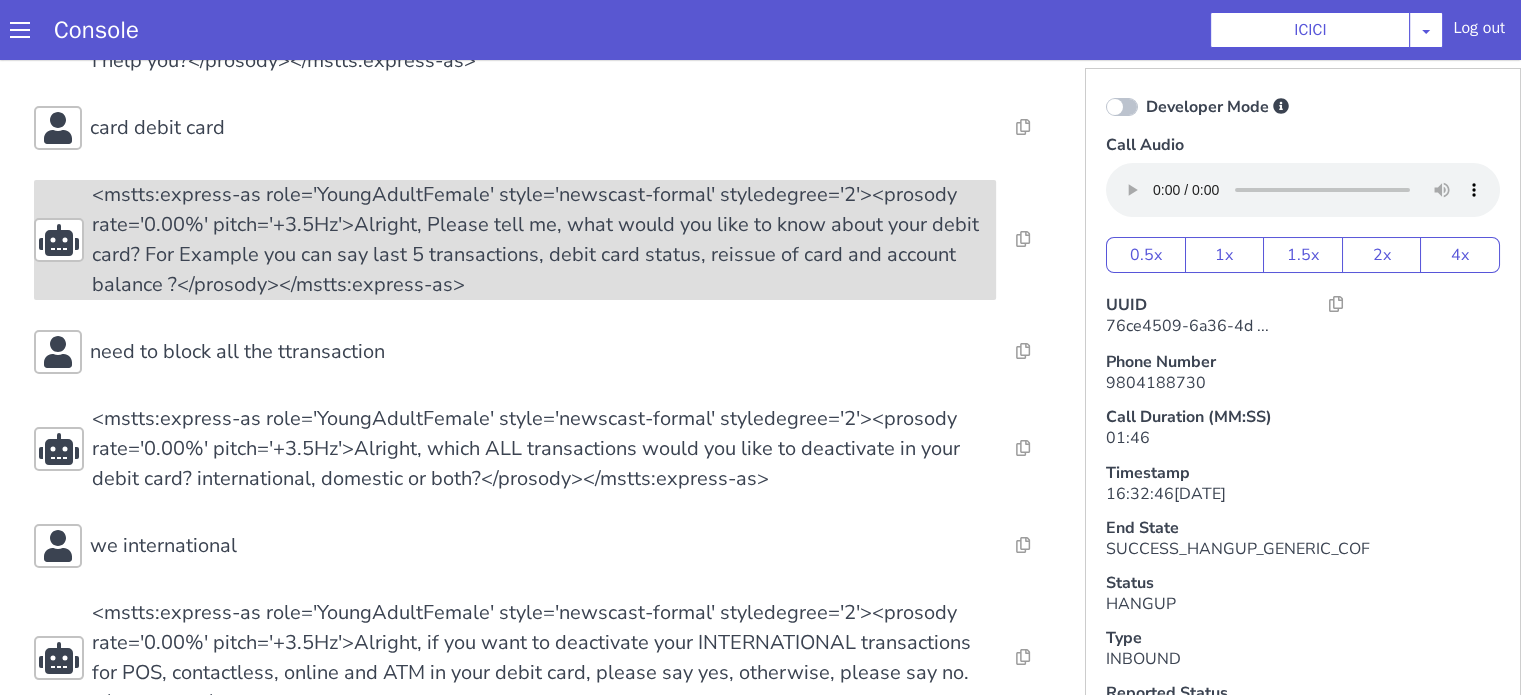 scroll, scrollTop: 300, scrollLeft: 0, axis: vertical 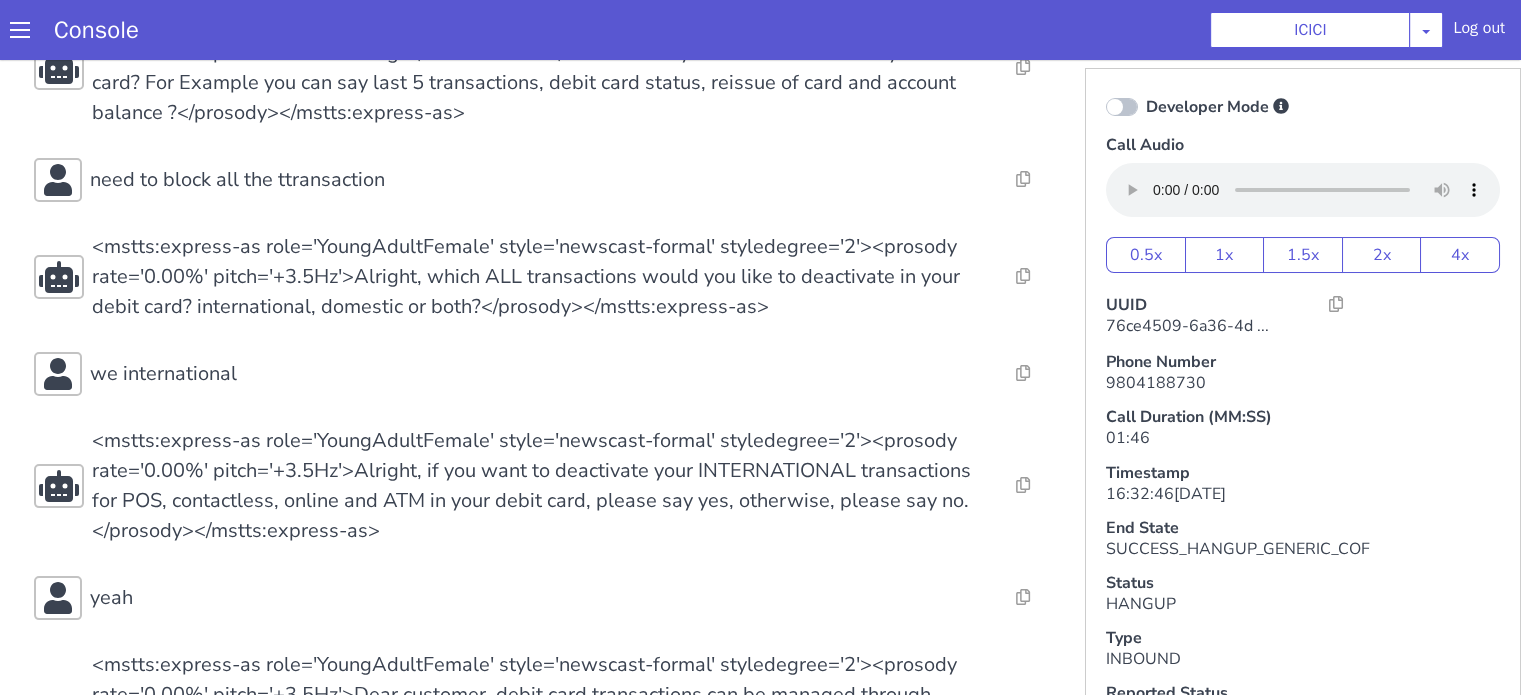 click on "Resolve  Intent Error  Entity Error  Transcription Error  Miscellaneous Submit Resolve  Intent Error  Entity Error  Transcription Error  Miscellaneous Submit Resolve  Intent Error  Entity Error  Transcription Error  Miscellaneous Submit <mstts:express-as role='YoungAdultFemale' style='newscast-formal' styledegree='2'><prosody rate='0.00%' pitch='+3.5Hz'>Hi, welcome to ICICI BANK, I'm your customer service expert, how may I help you?</prosody></mstts:express-as> Resolve  Intent Error  Entity Error  Transcription Error  Miscellaneous Submit card debit card Resolve  Intent Error  Entity Error  Transcription Error  Miscellaneous Submit Resolve  Intent Error  Entity Error  Transcription Error  Miscellaneous Submit Resolve  Intent Error  Entity Error  Transcription Error  Miscellaneous Submit need to block all the ttransaction Resolve  Intent Error  Entity Error  Transcription Error  Miscellaneous Submit Resolve  Intent Error  Entity Error  Transcription Error  Miscellaneous Submit Resolve  Intent Error Submit yeah" at bounding box center (544, 501) 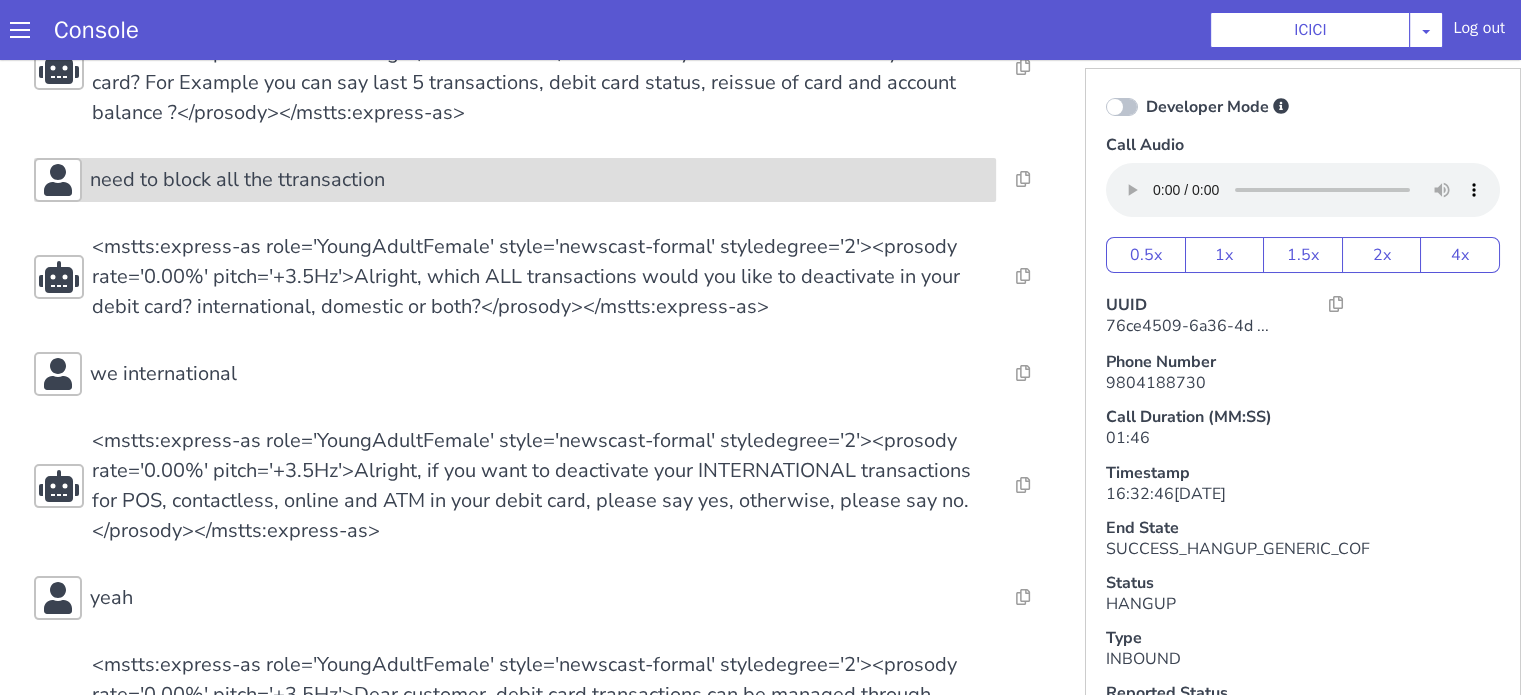 click on "need to block all the ttransaction" at bounding box center (515, 180) 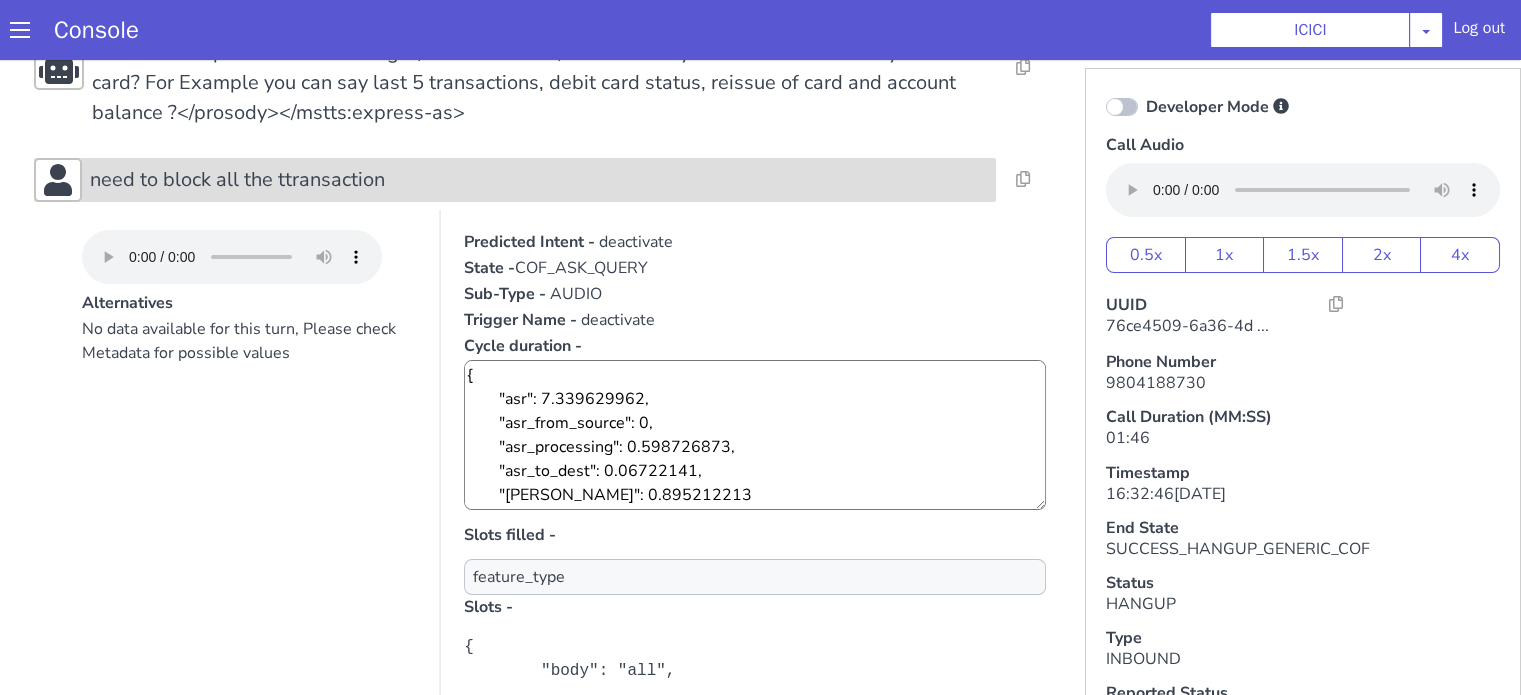 click on "need to block all the ttransaction" at bounding box center (539, 180) 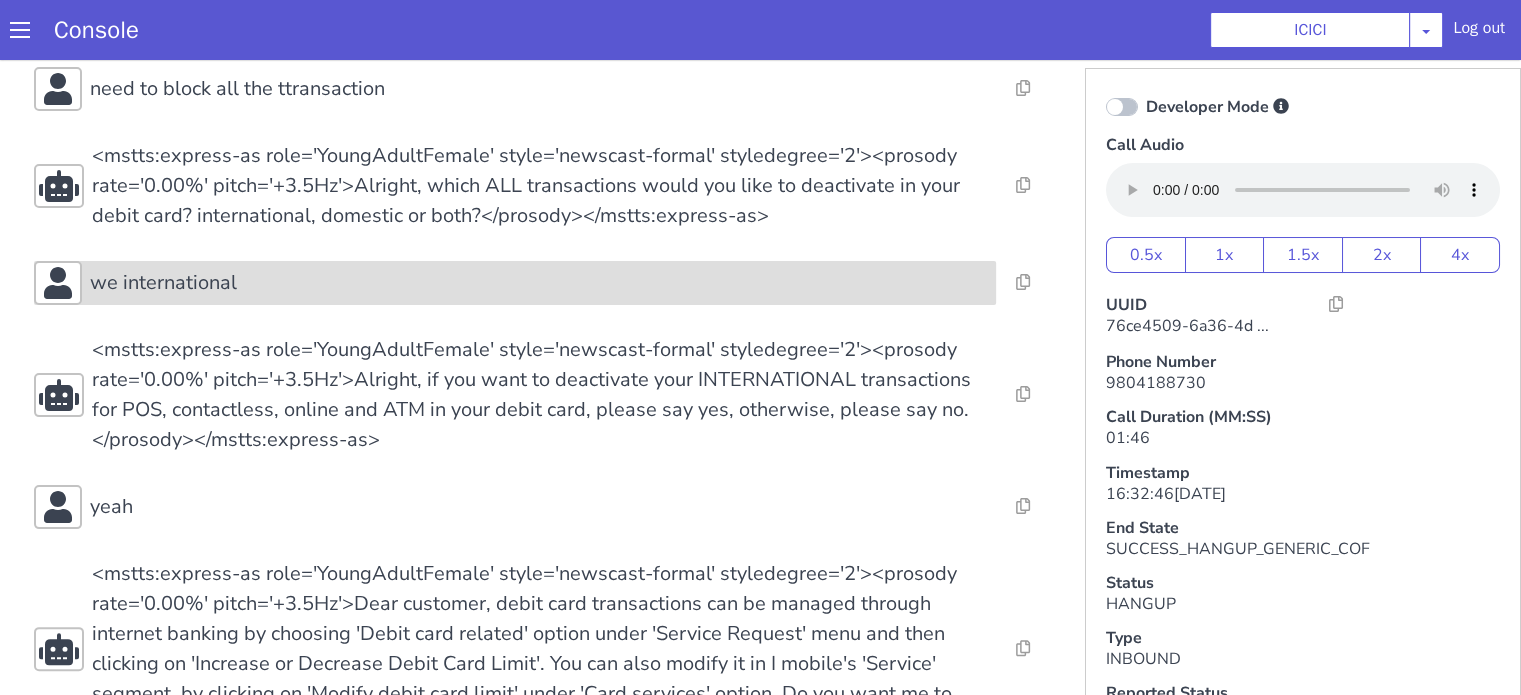 scroll, scrollTop: 500, scrollLeft: 0, axis: vertical 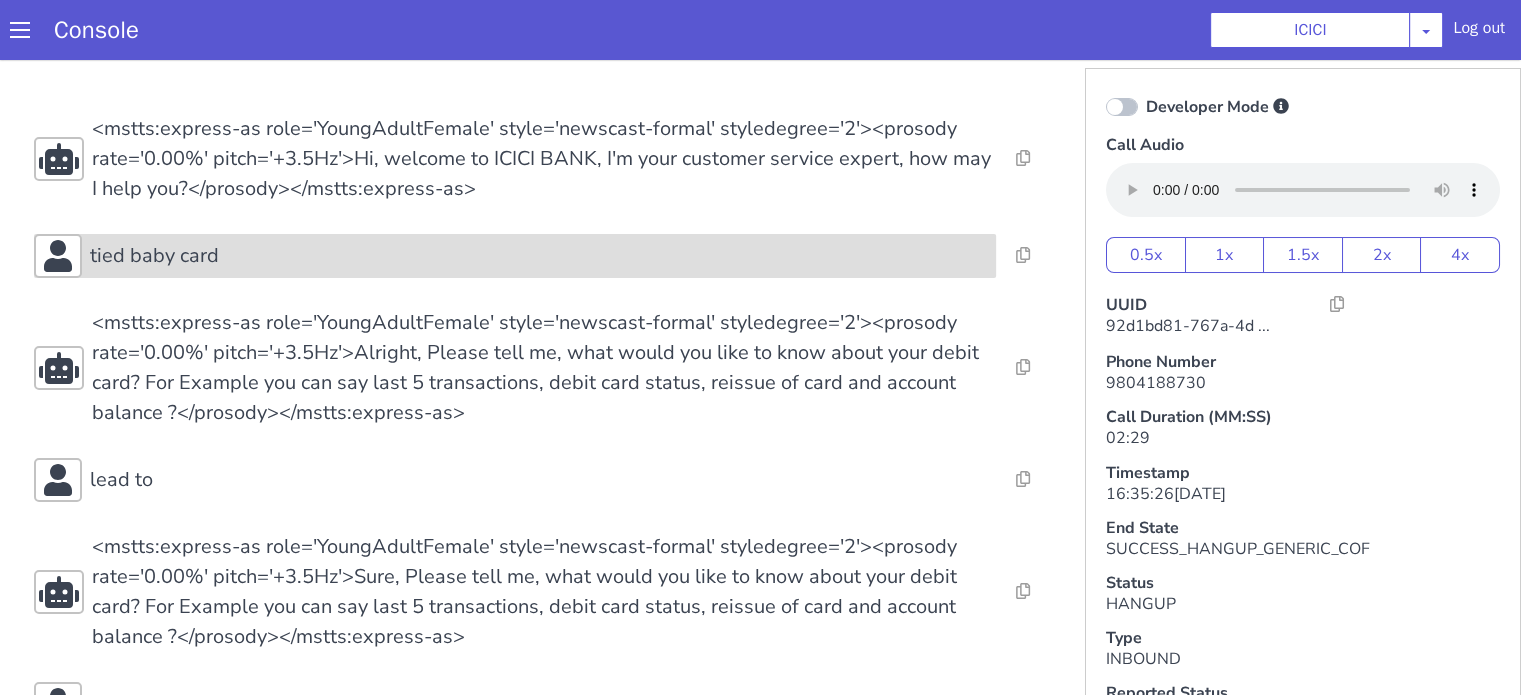 click on "tied baby card" at bounding box center [2042, 211] 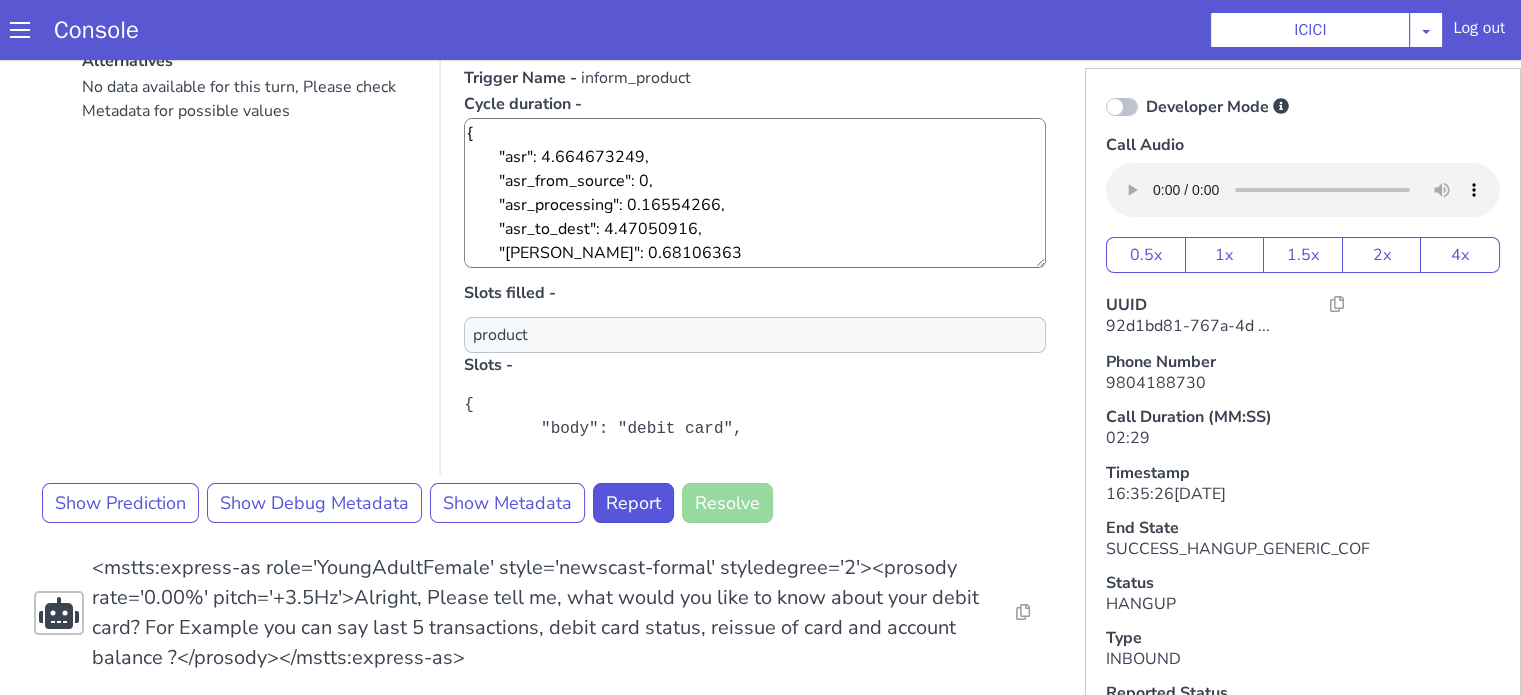 scroll, scrollTop: 400, scrollLeft: 0, axis: vertical 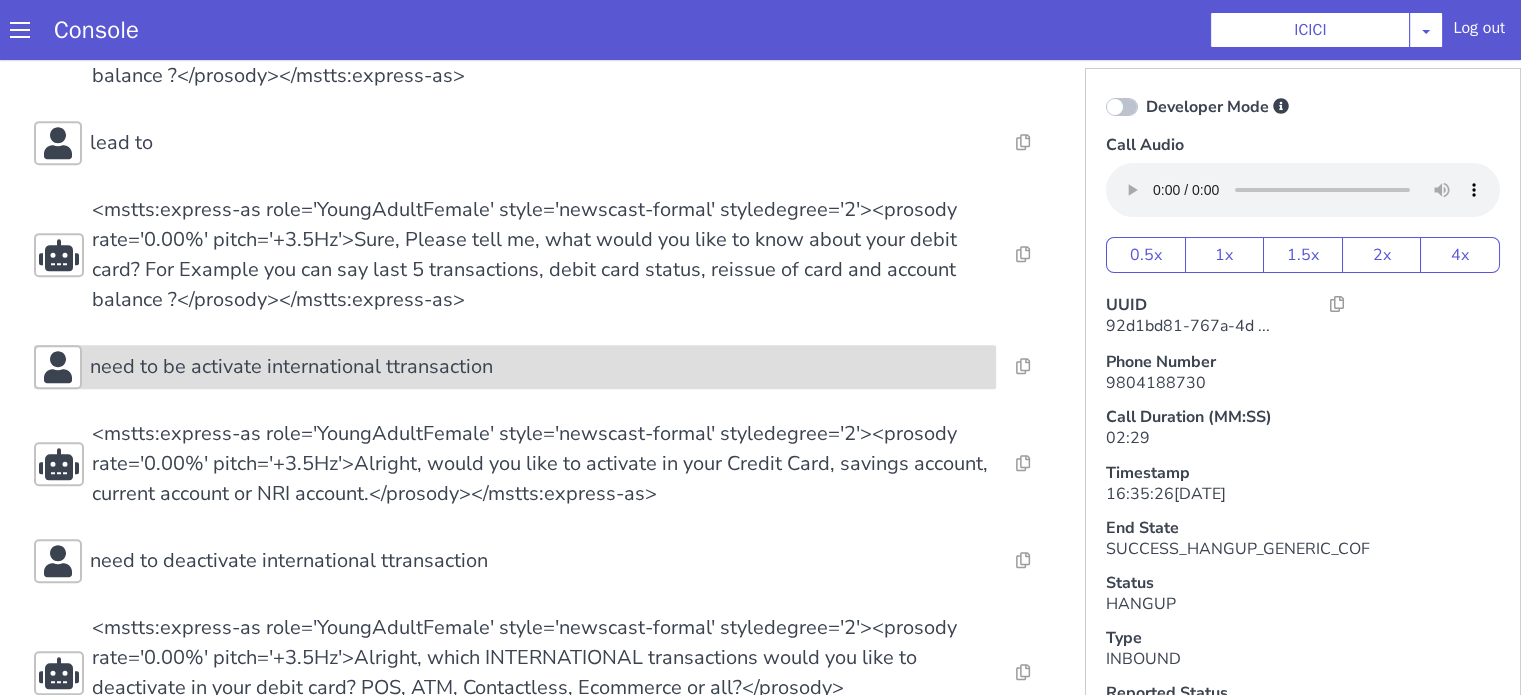 click on "need to be activate international ttransaction" at bounding box center [1740, 223] 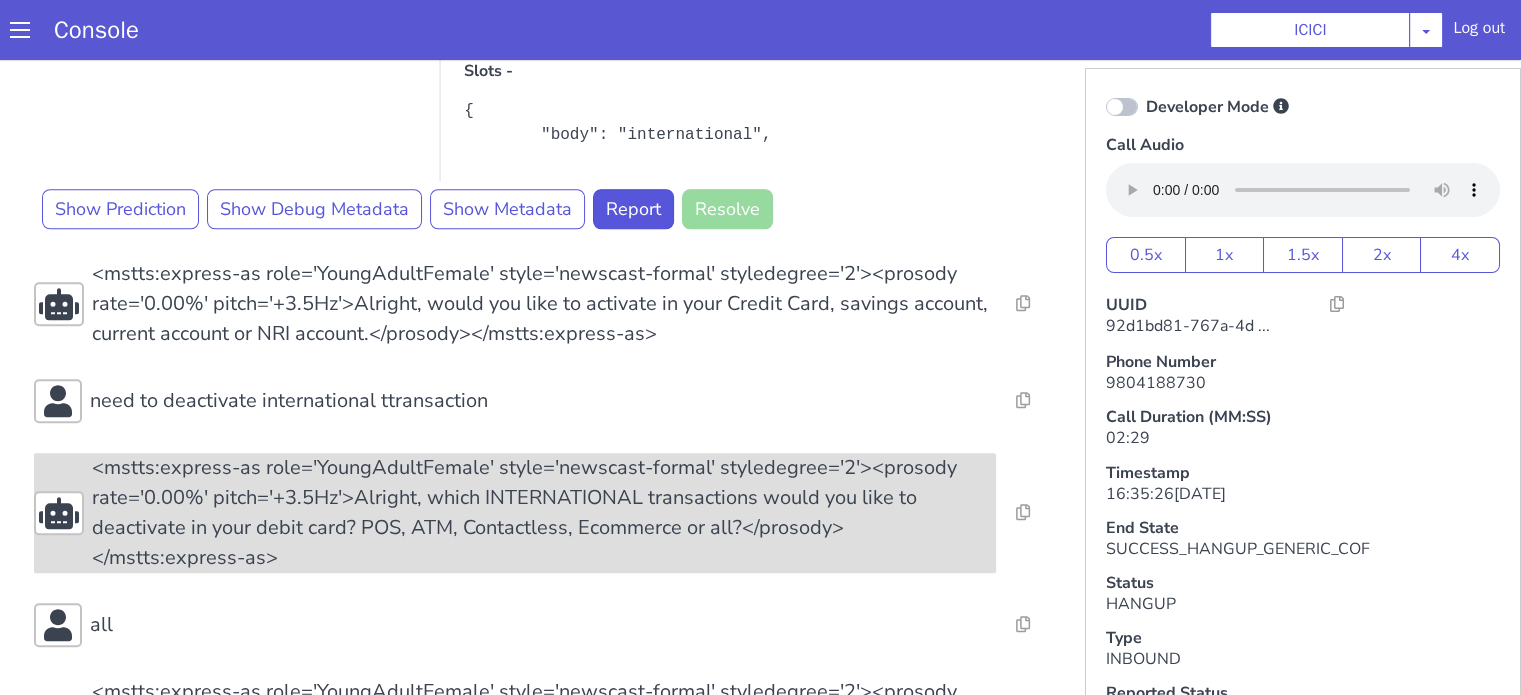 scroll, scrollTop: 1800, scrollLeft: 0, axis: vertical 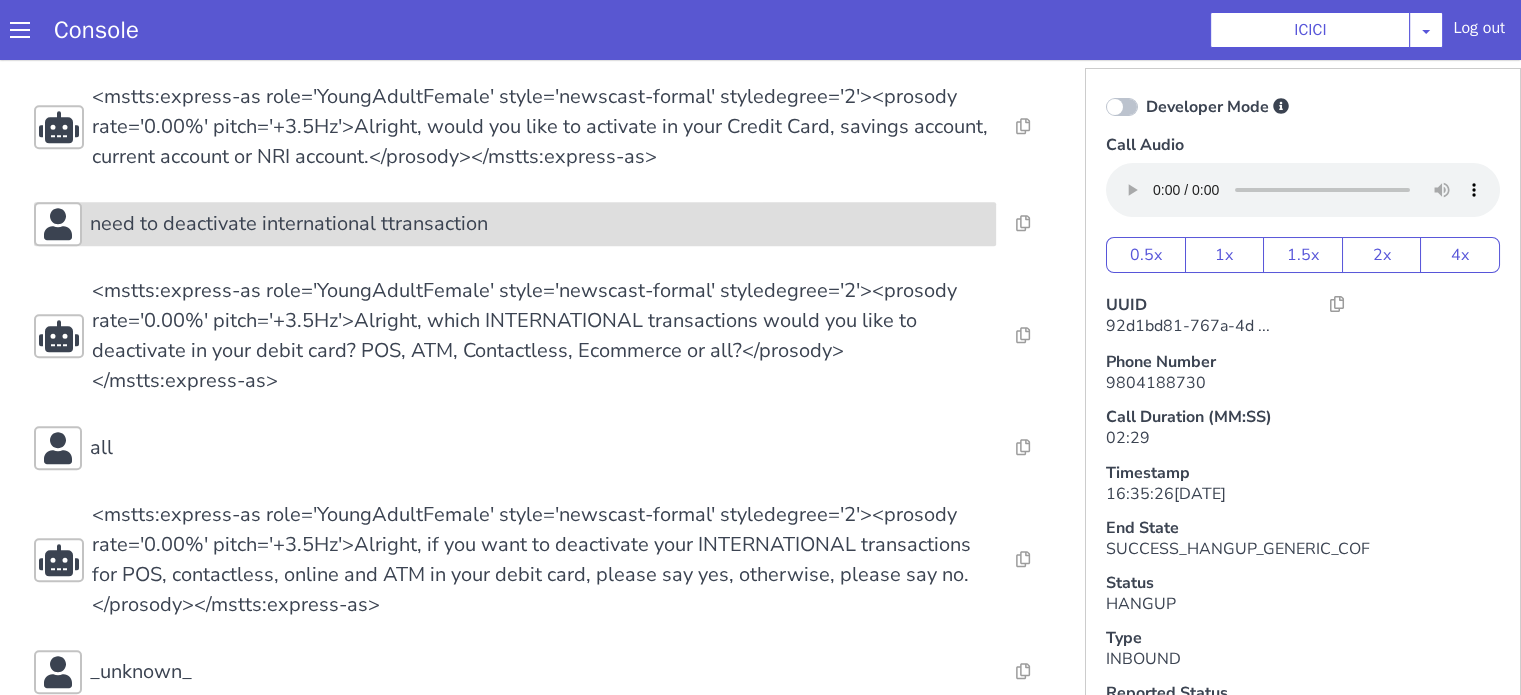 click on "need to deactivate international ttransaction" at bounding box center [1792, 180] 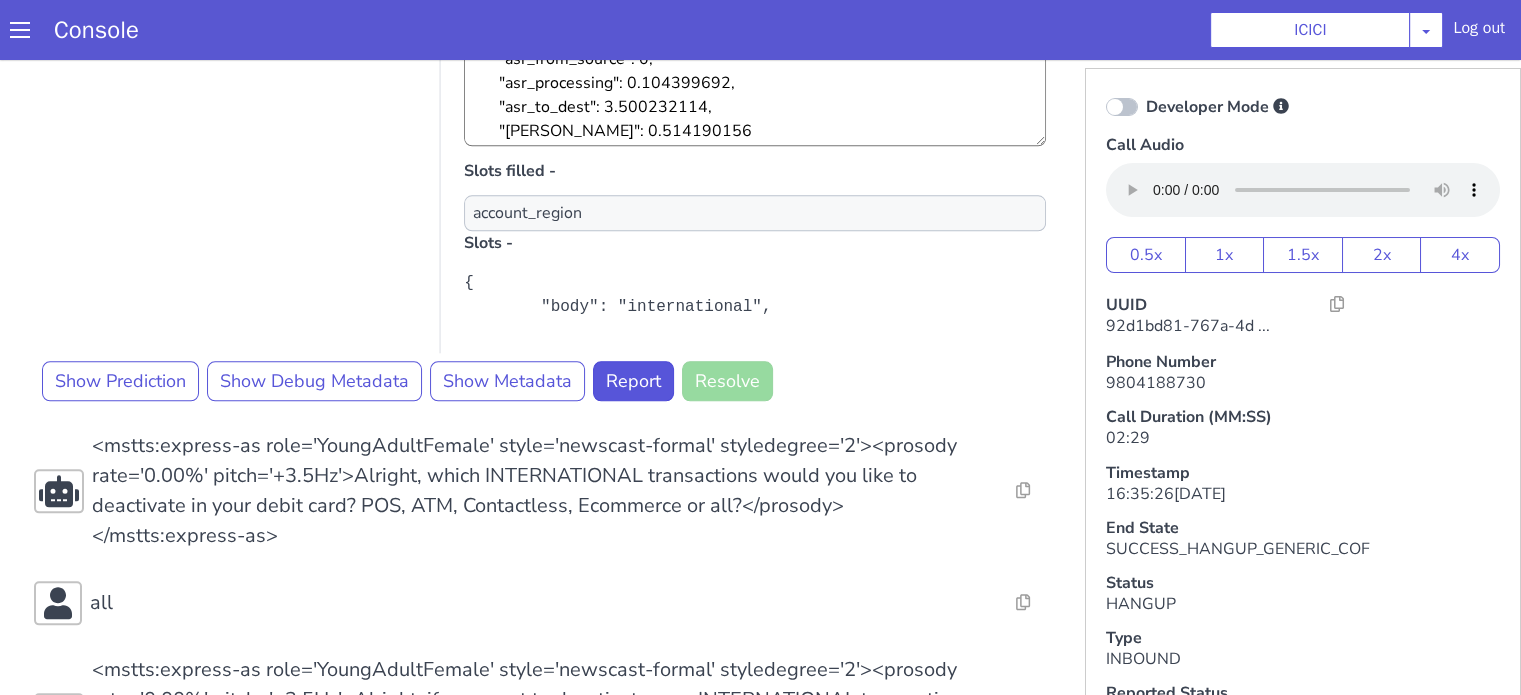scroll, scrollTop: 2300, scrollLeft: 0, axis: vertical 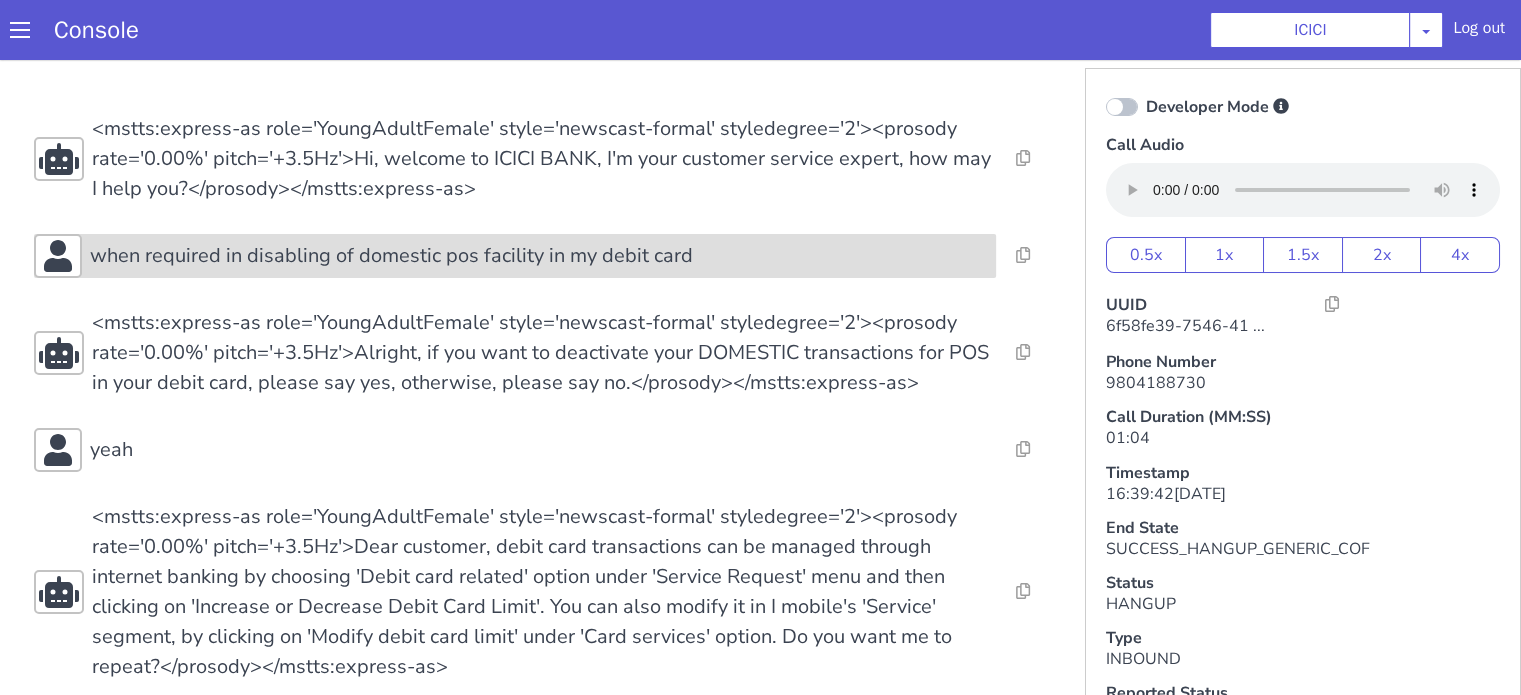 click on "when required in disabling of domestic pos facility in my debit card" at bounding box center [515, 256] 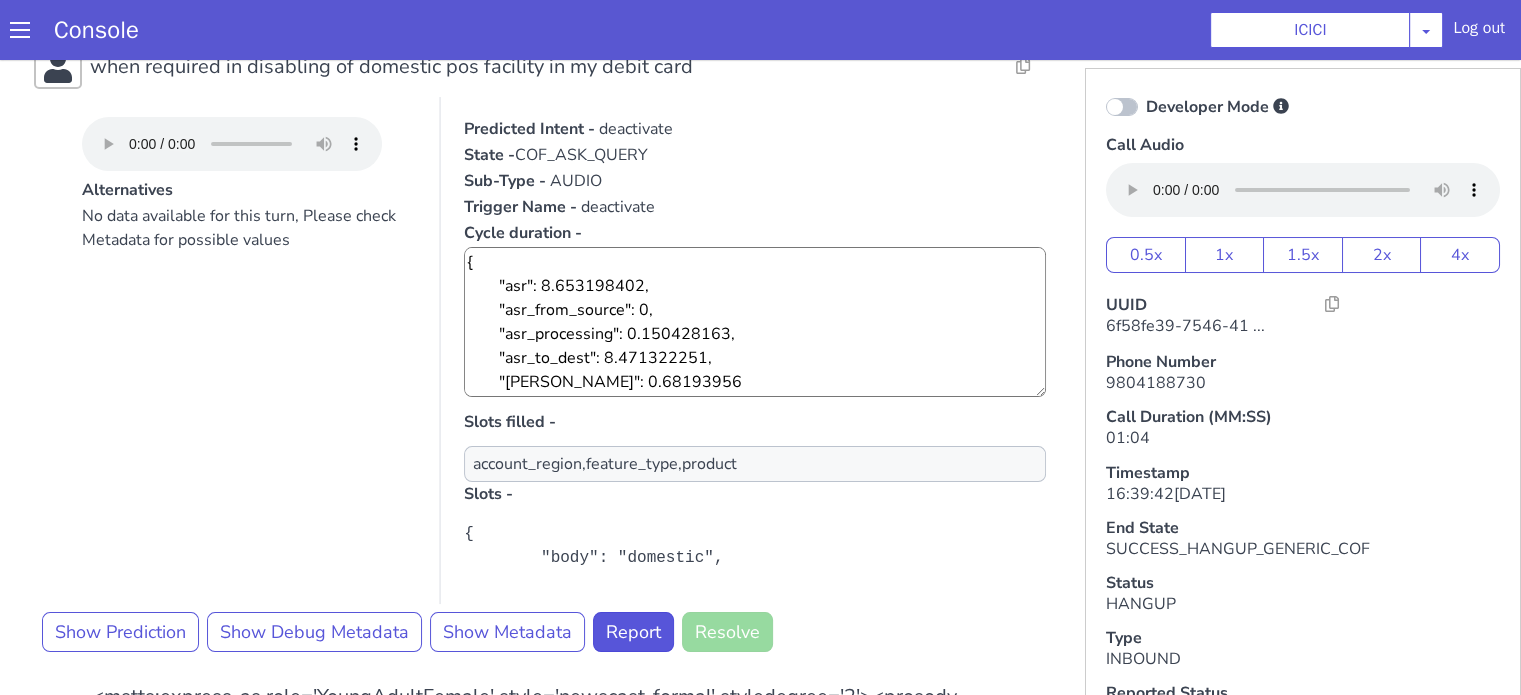scroll, scrollTop: 300, scrollLeft: 0, axis: vertical 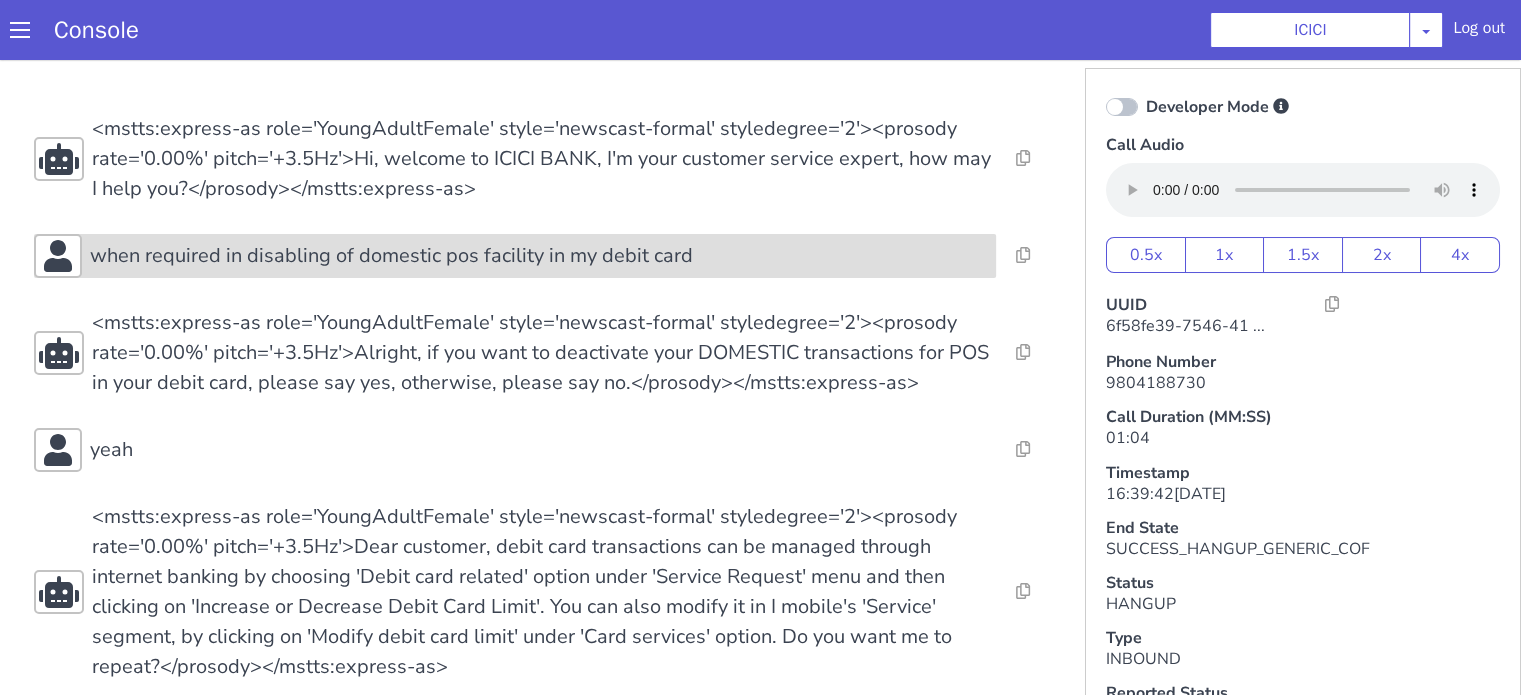 click on "when required in disabling of domestic pos facility in my debit card" at bounding box center [764, 1258] 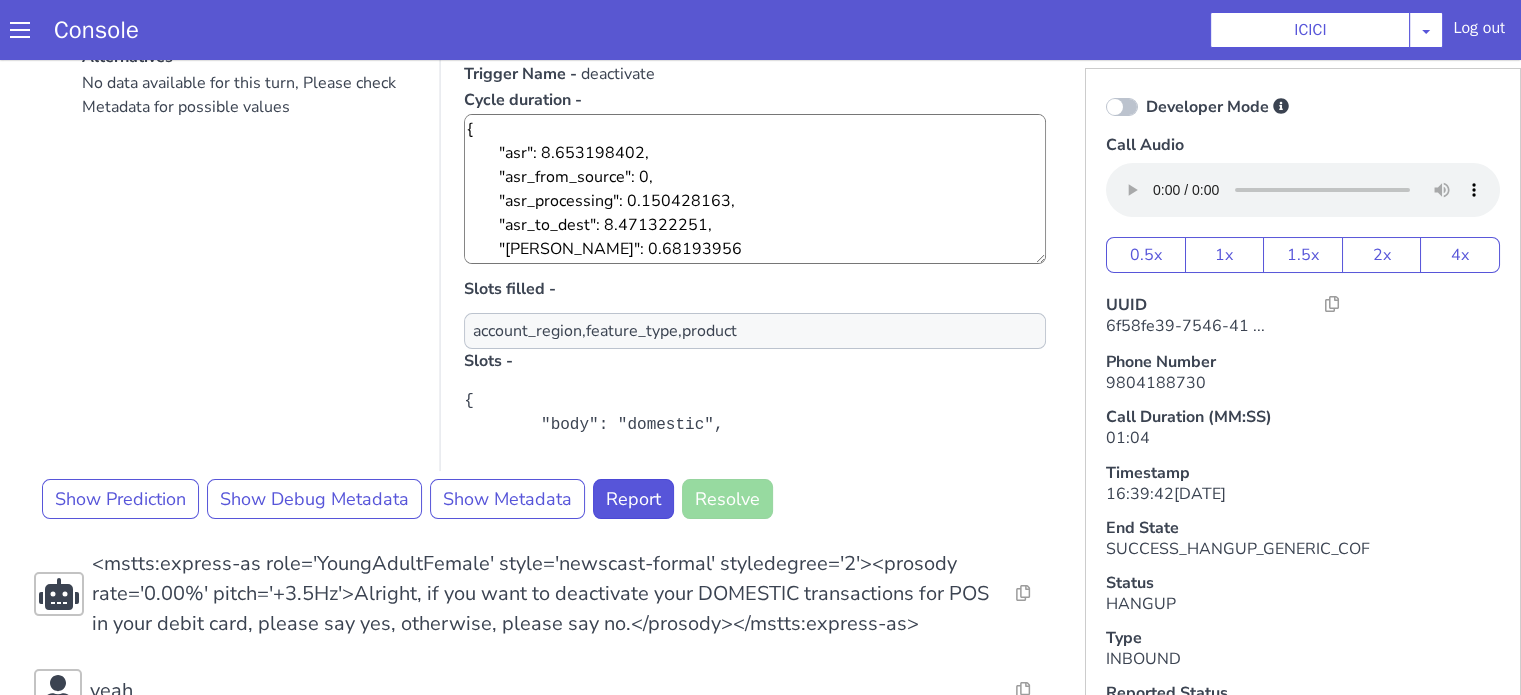 scroll, scrollTop: 600, scrollLeft: 0, axis: vertical 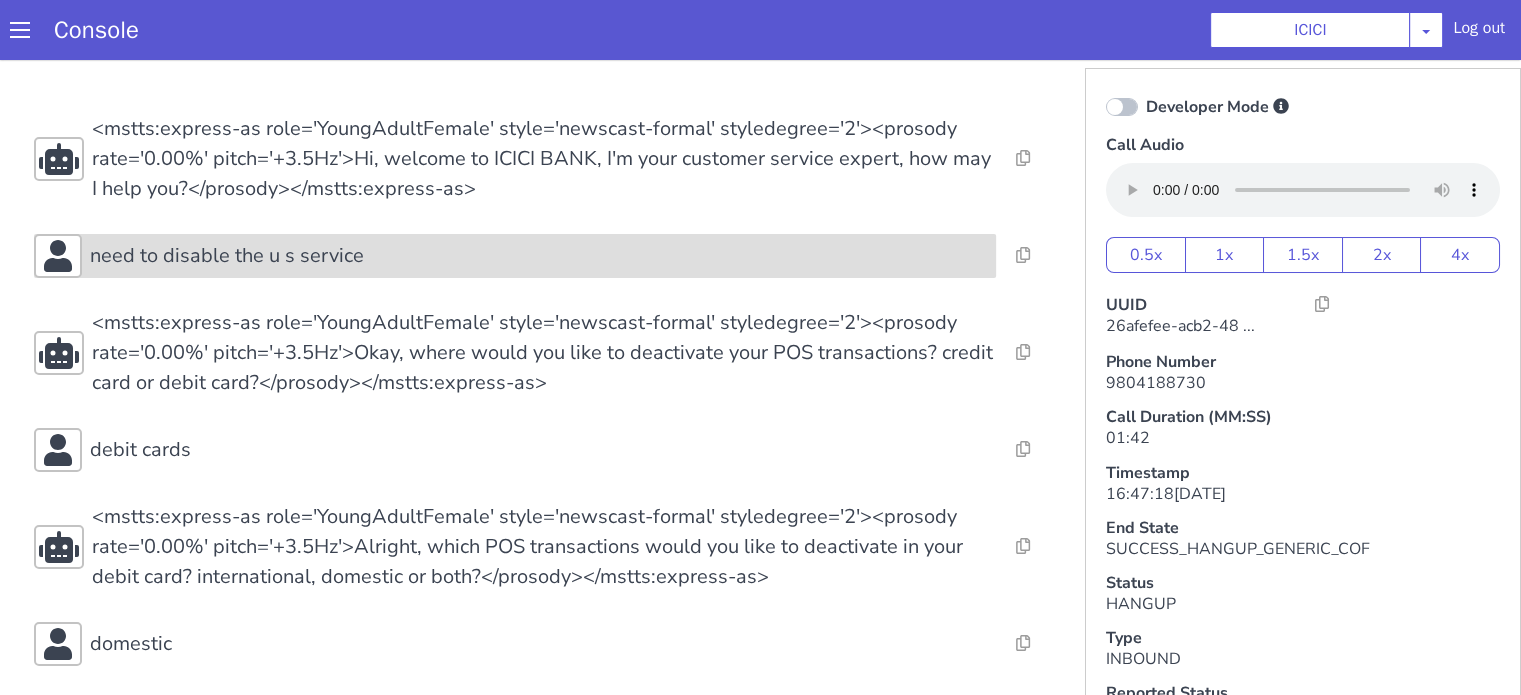 click on "need to disable the u s service" at bounding box center [401, -20] 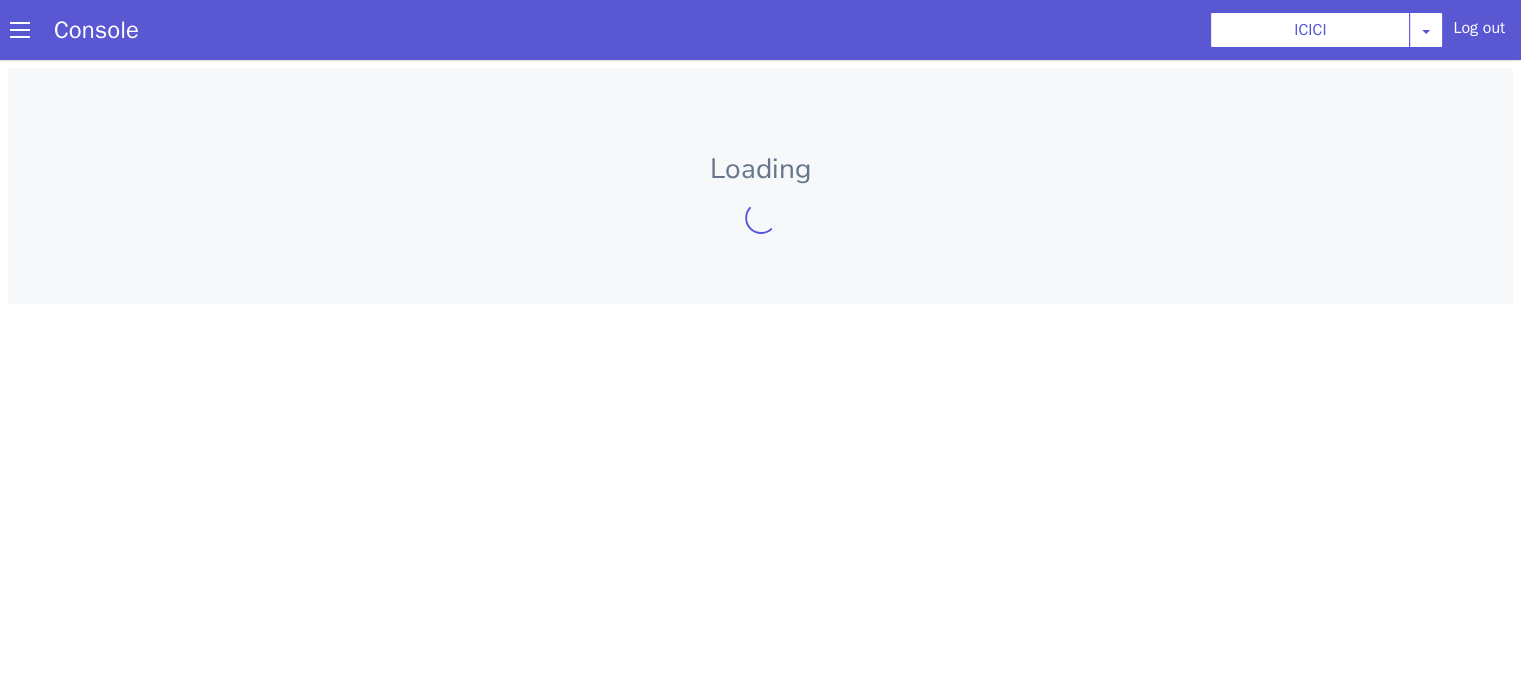 scroll, scrollTop: 0, scrollLeft: 0, axis: both 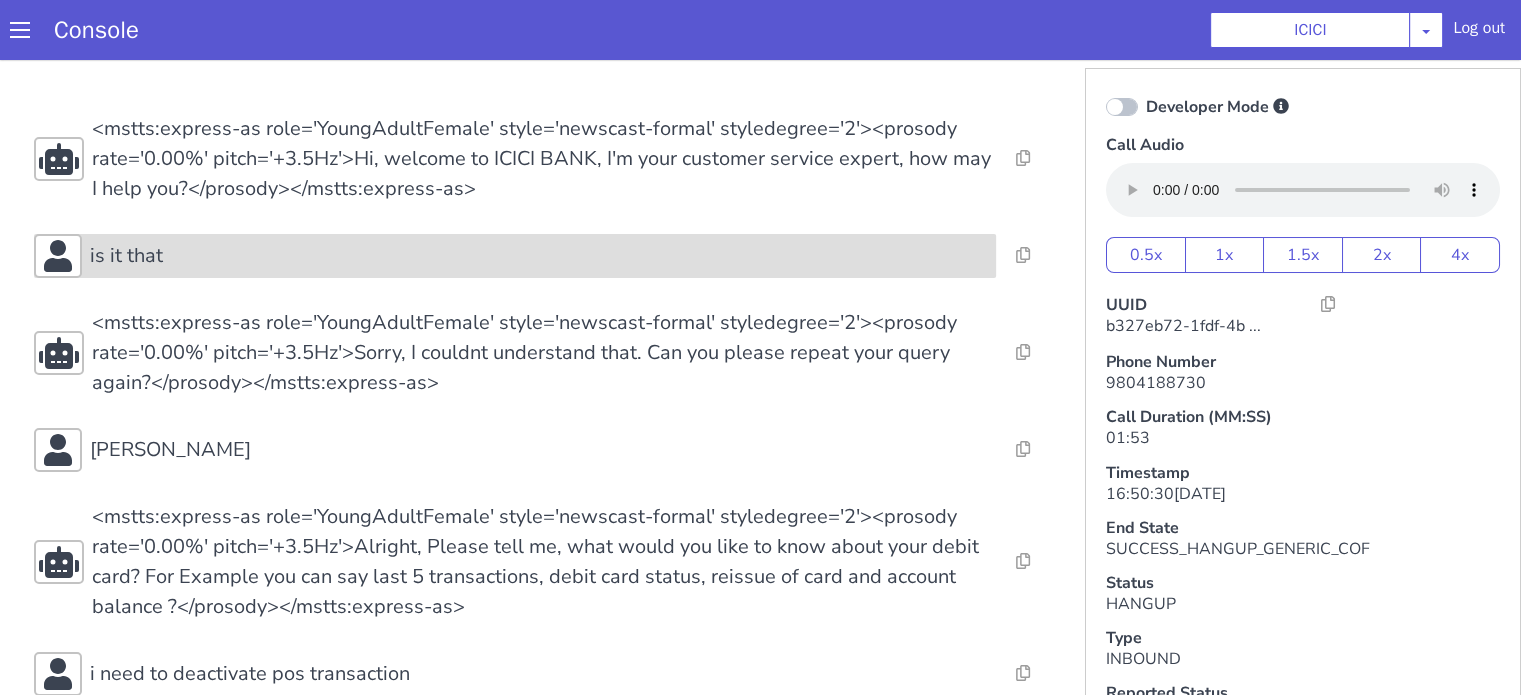 click on "is it that" at bounding box center [2057, 838] 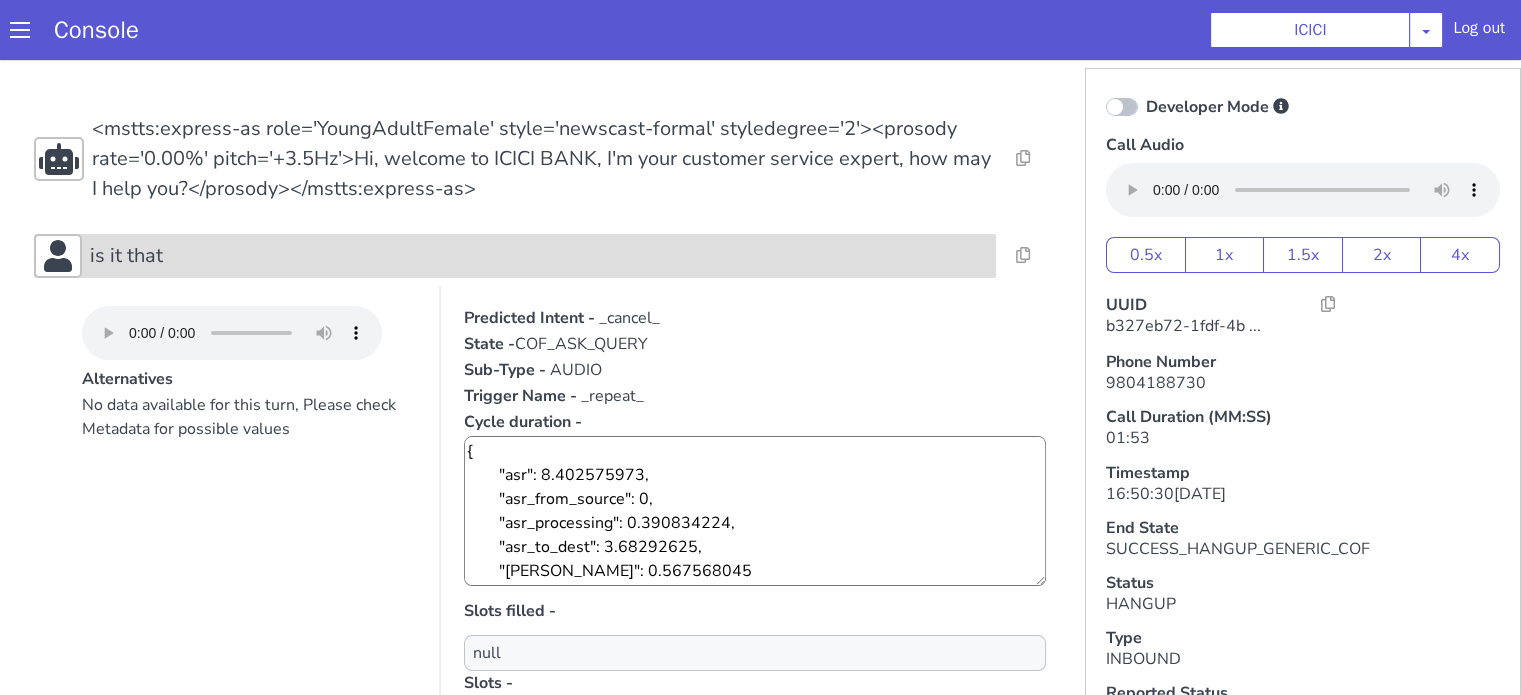 click on "is it that" 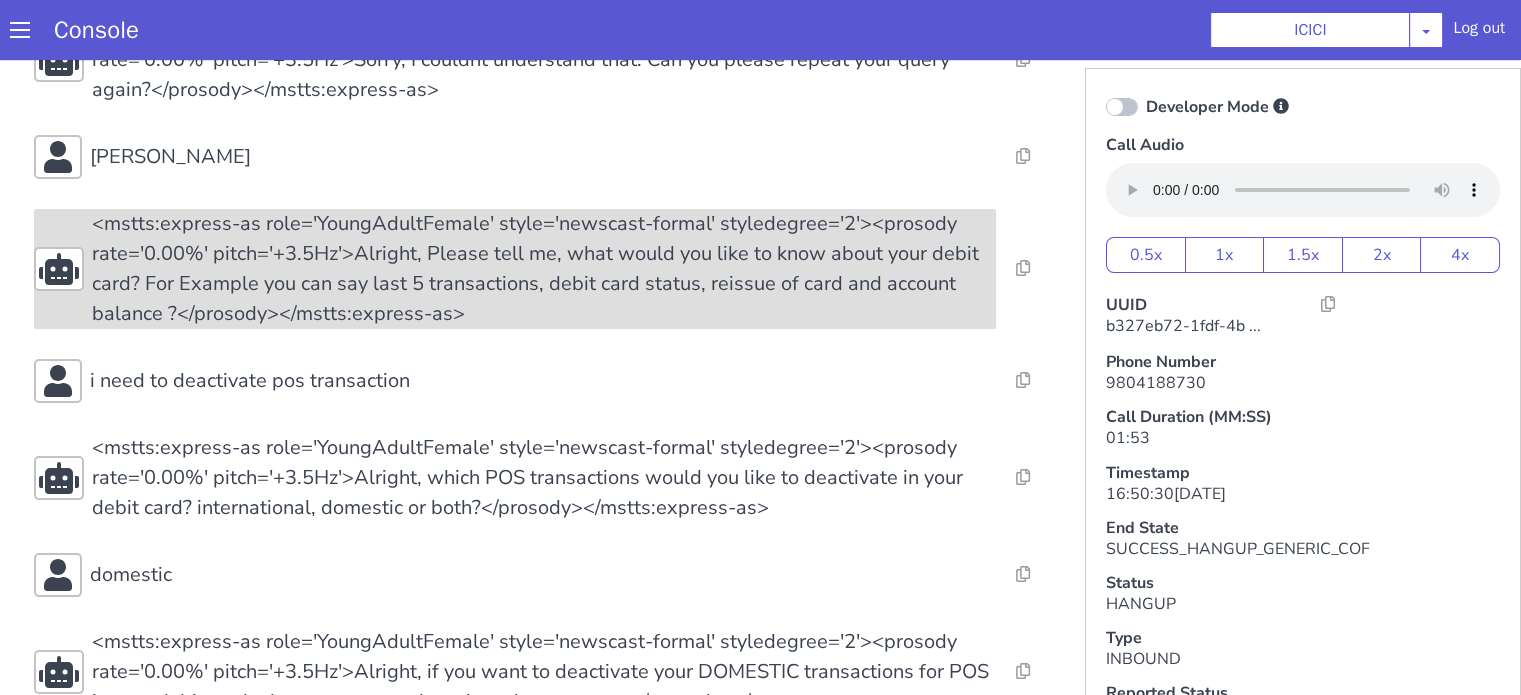 scroll, scrollTop: 300, scrollLeft: 0, axis: vertical 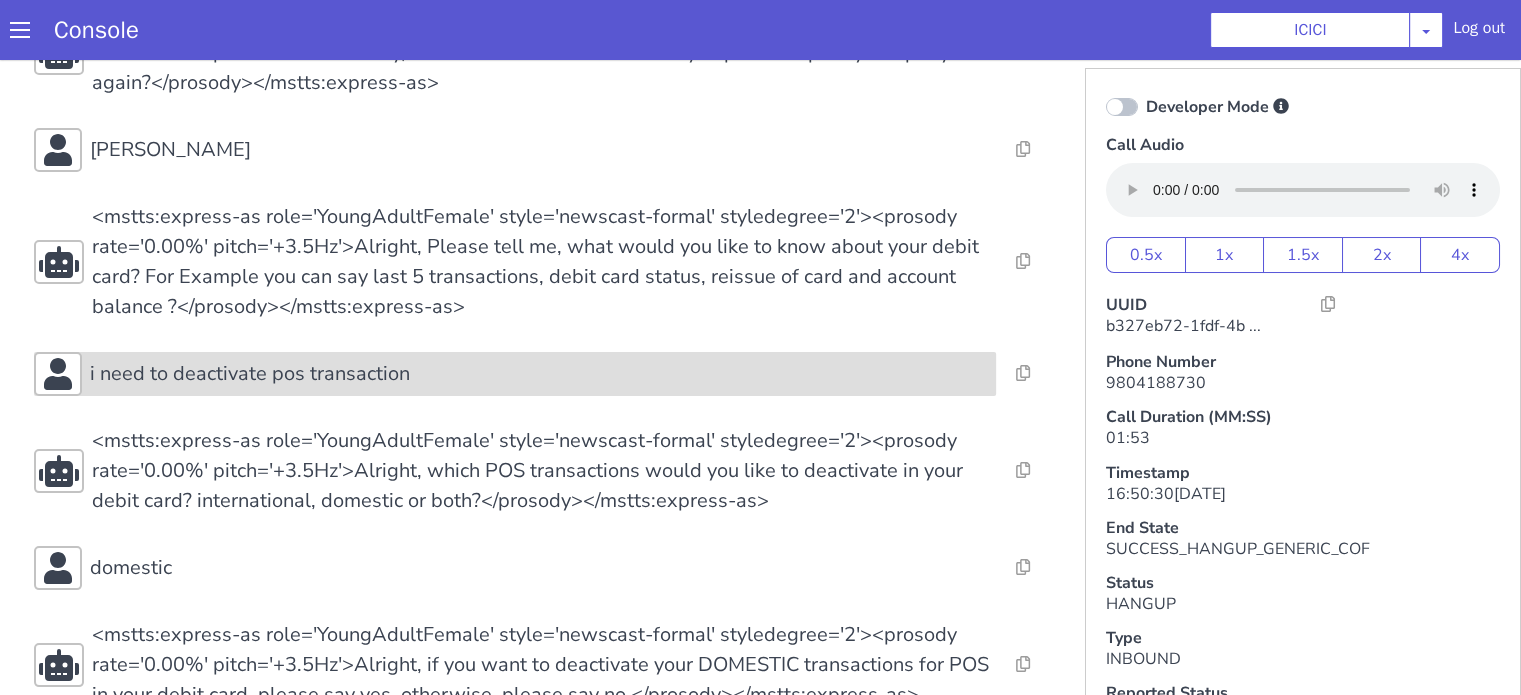 click on "i need to deactivate pos transaction" 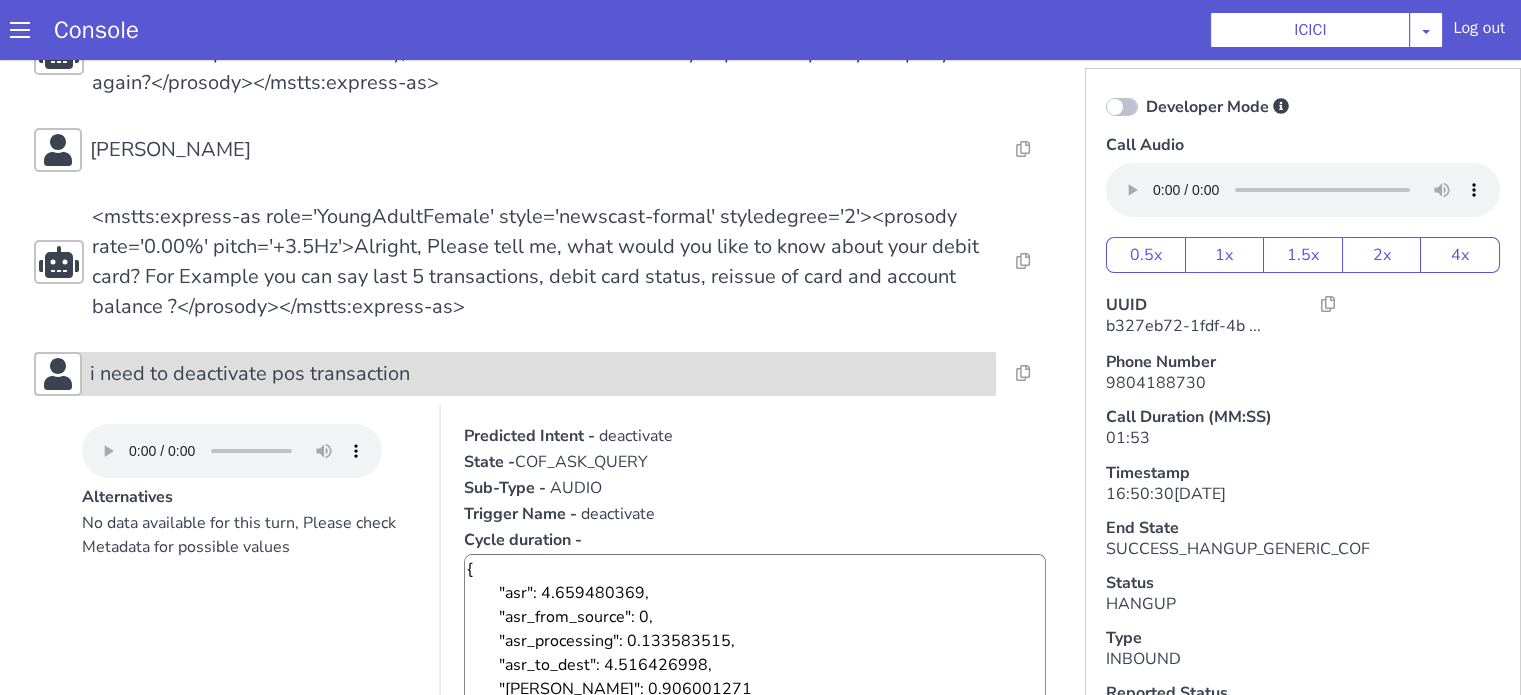 click on "i need to deactivate pos transaction" 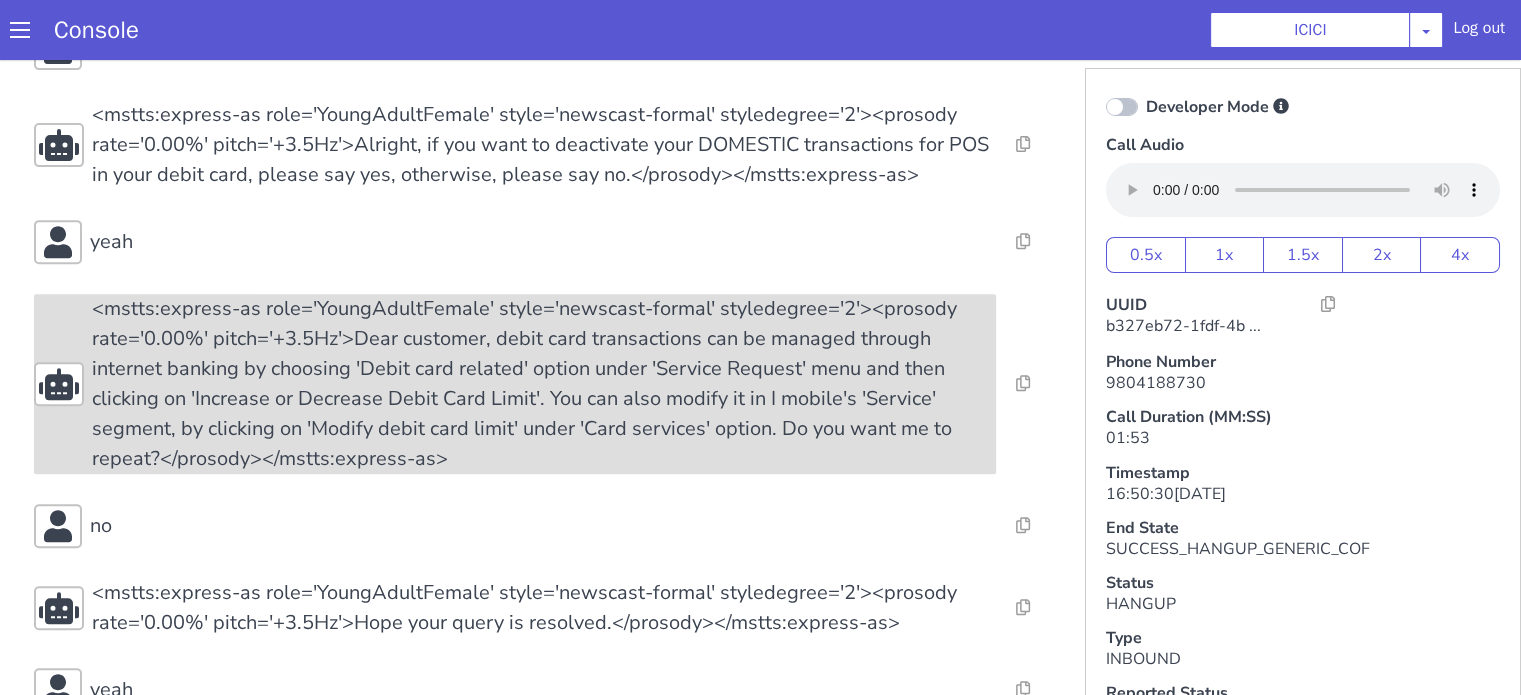 scroll, scrollTop: 989, scrollLeft: 0, axis: vertical 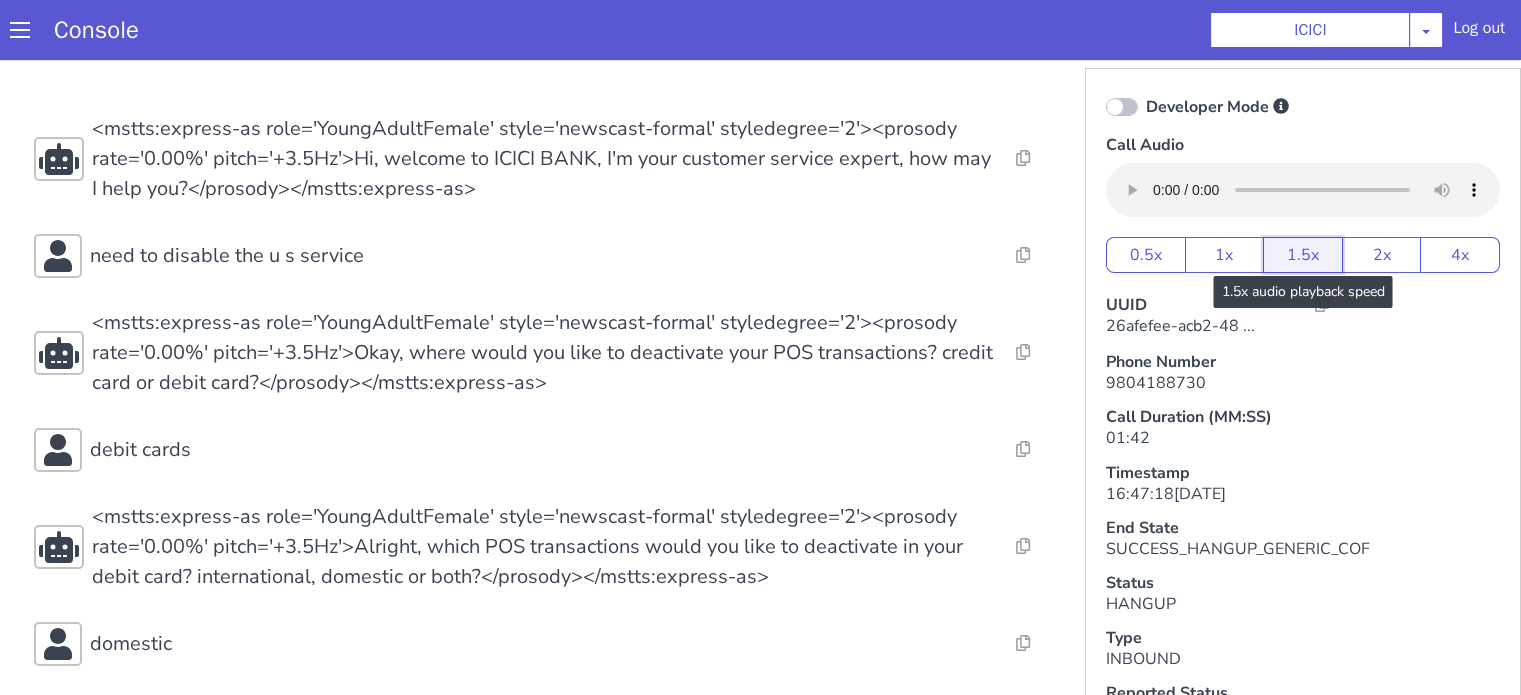 click on "1.5x" at bounding box center (1294, 803) 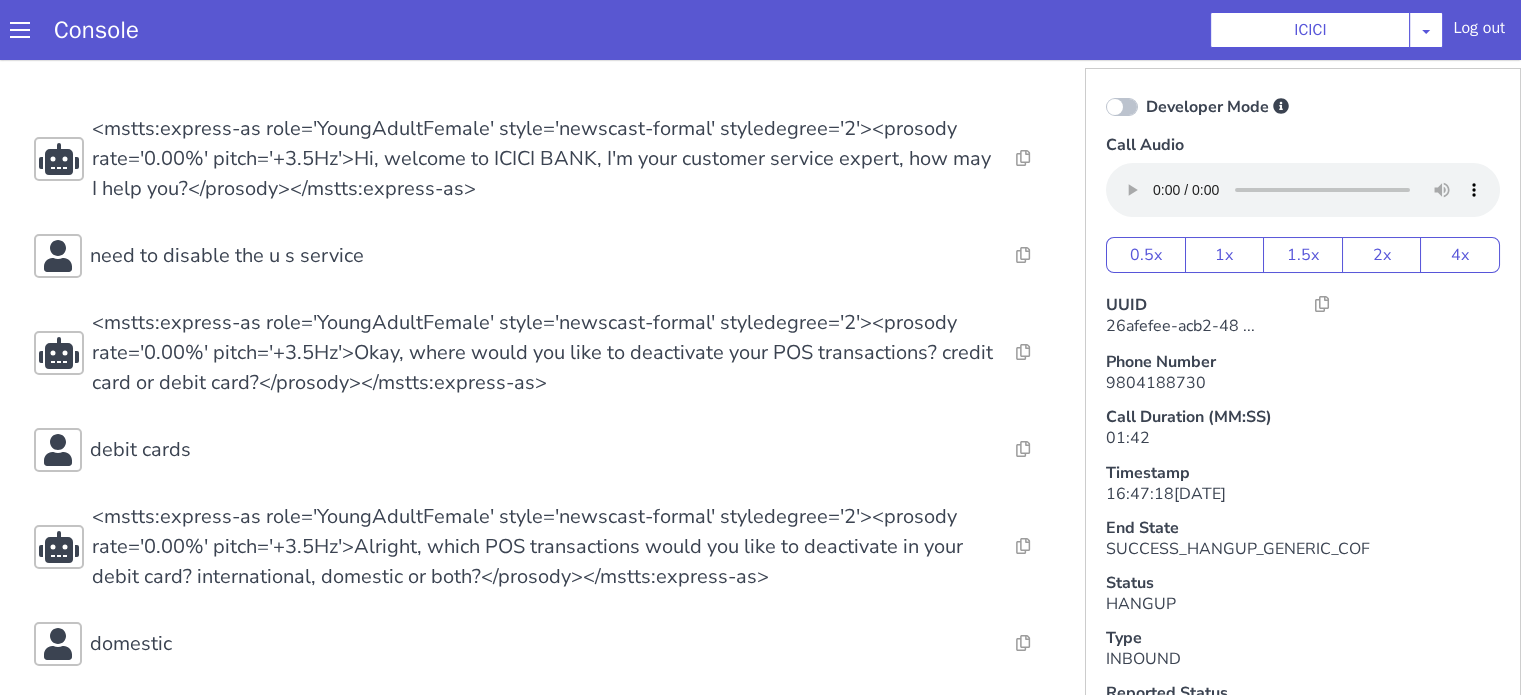 type 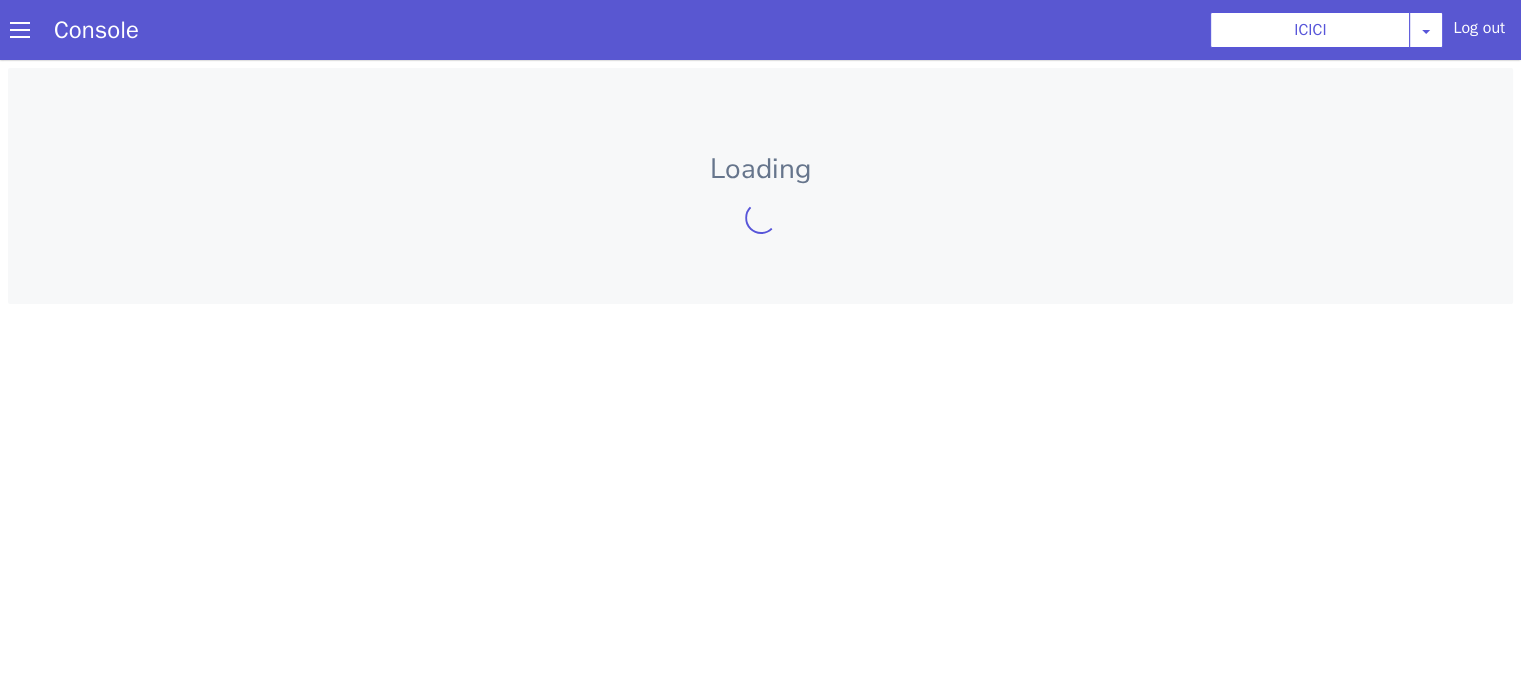 scroll, scrollTop: 0, scrollLeft: 0, axis: both 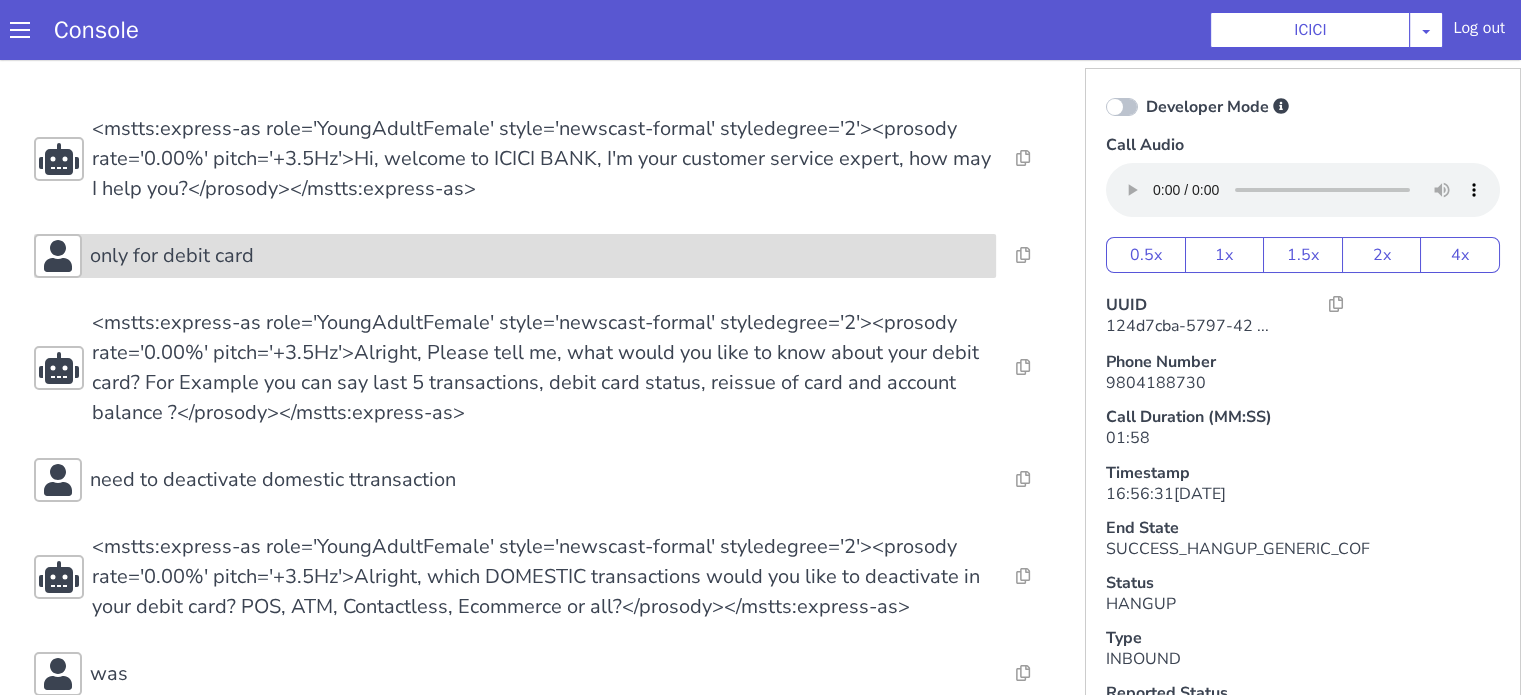 click on "only for debit card" at bounding box center (539, 256) 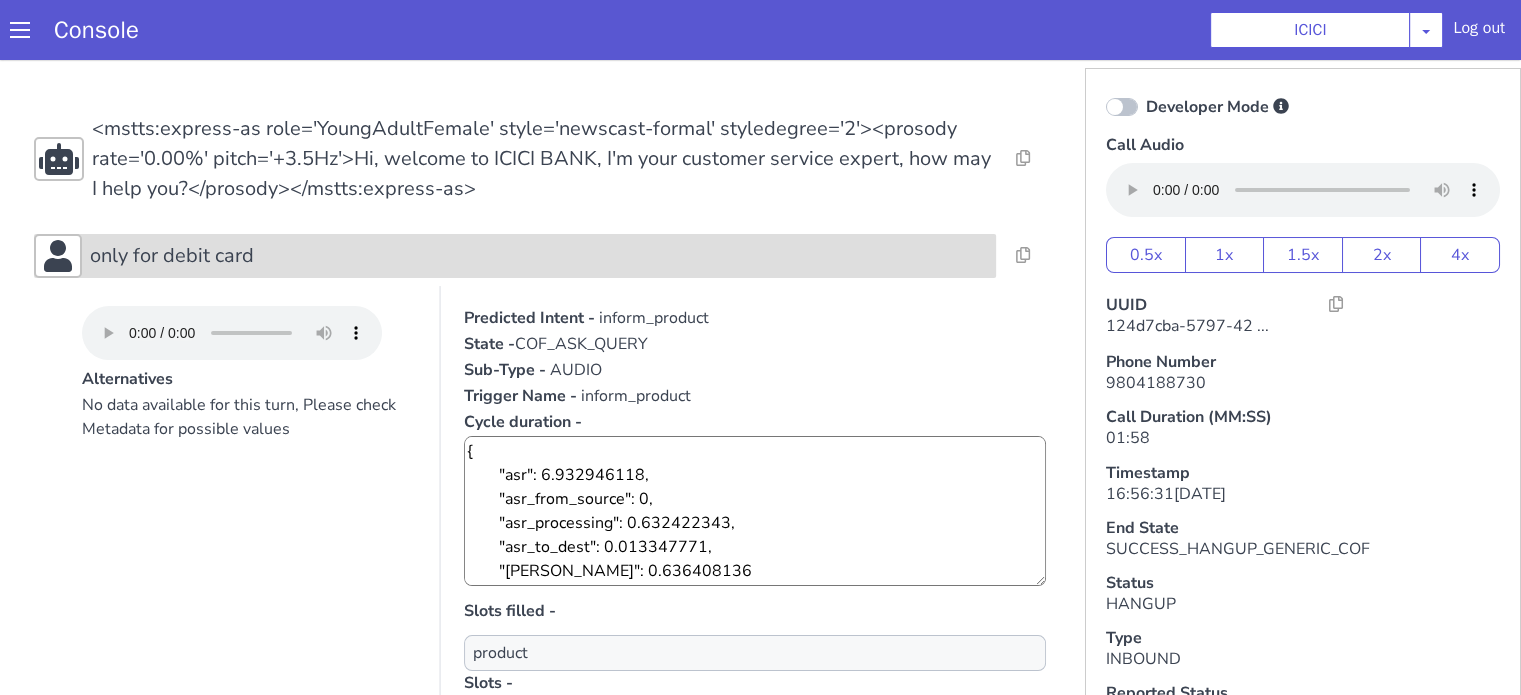 click on "only for debit card" at bounding box center [539, 256] 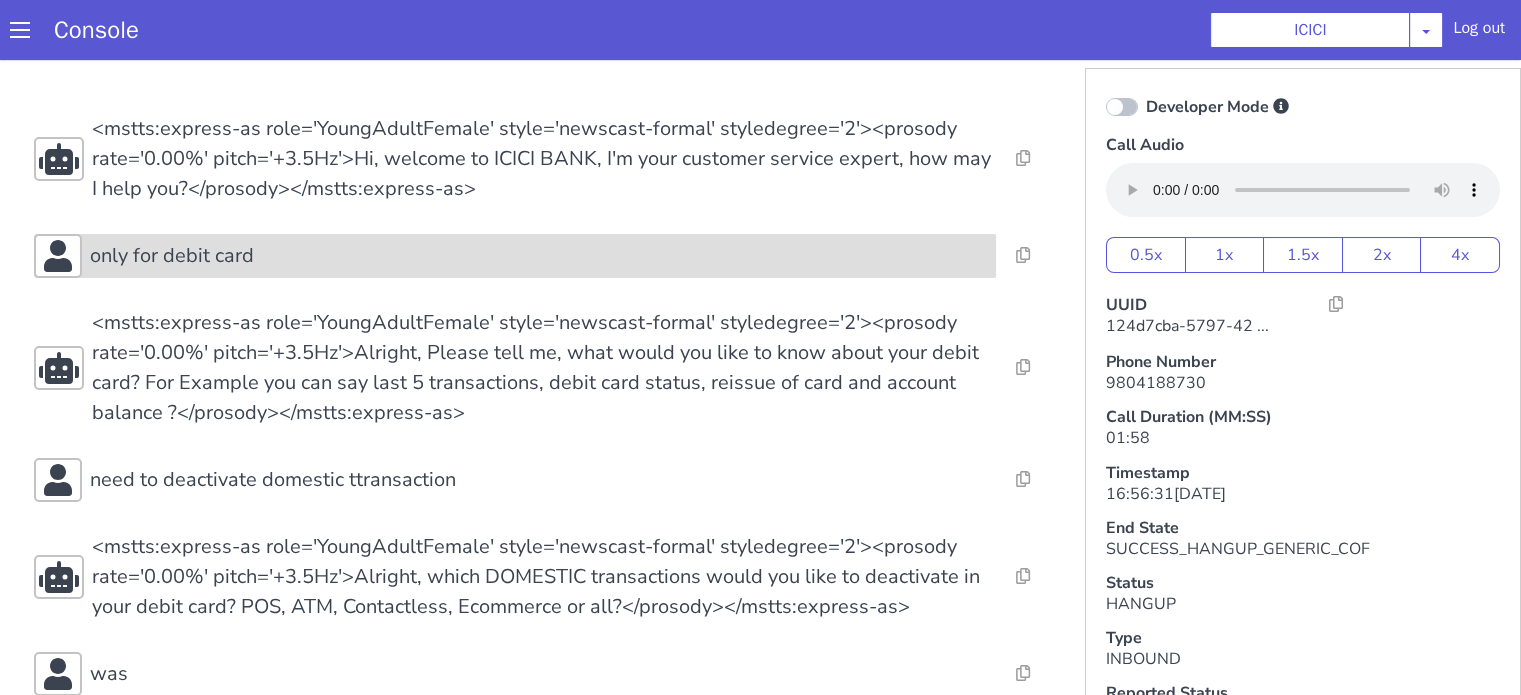 click on "only for debit card" at bounding box center (172, 256) 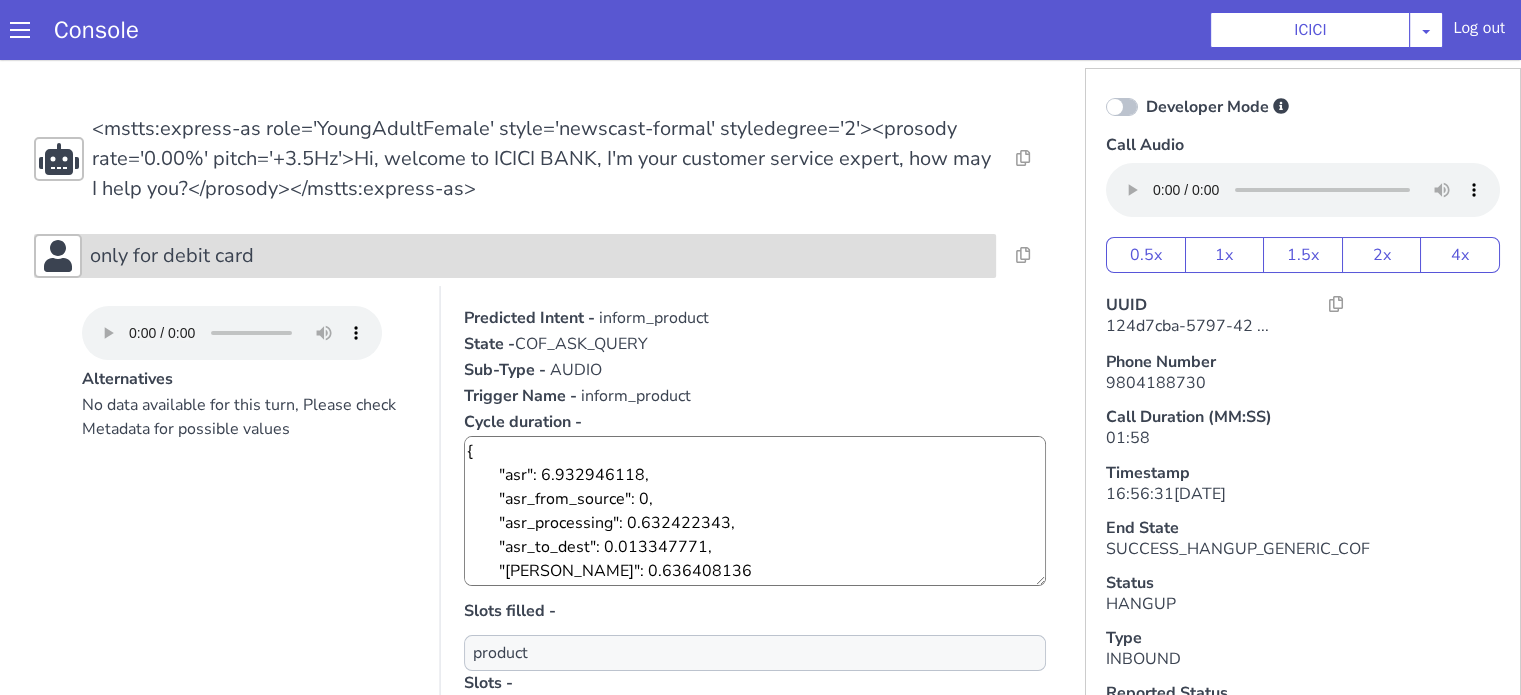 click on "only for debit card" at bounding box center (172, 256) 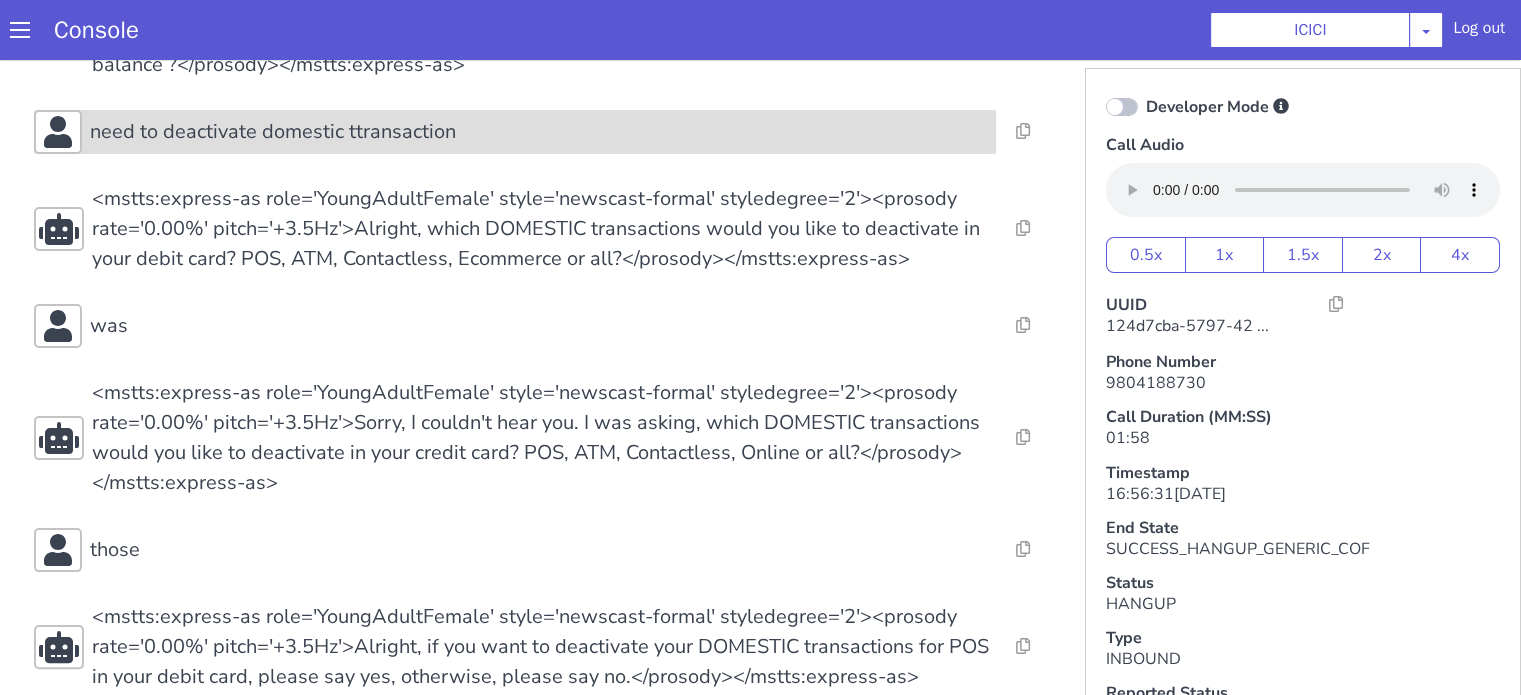 scroll, scrollTop: 300, scrollLeft: 0, axis: vertical 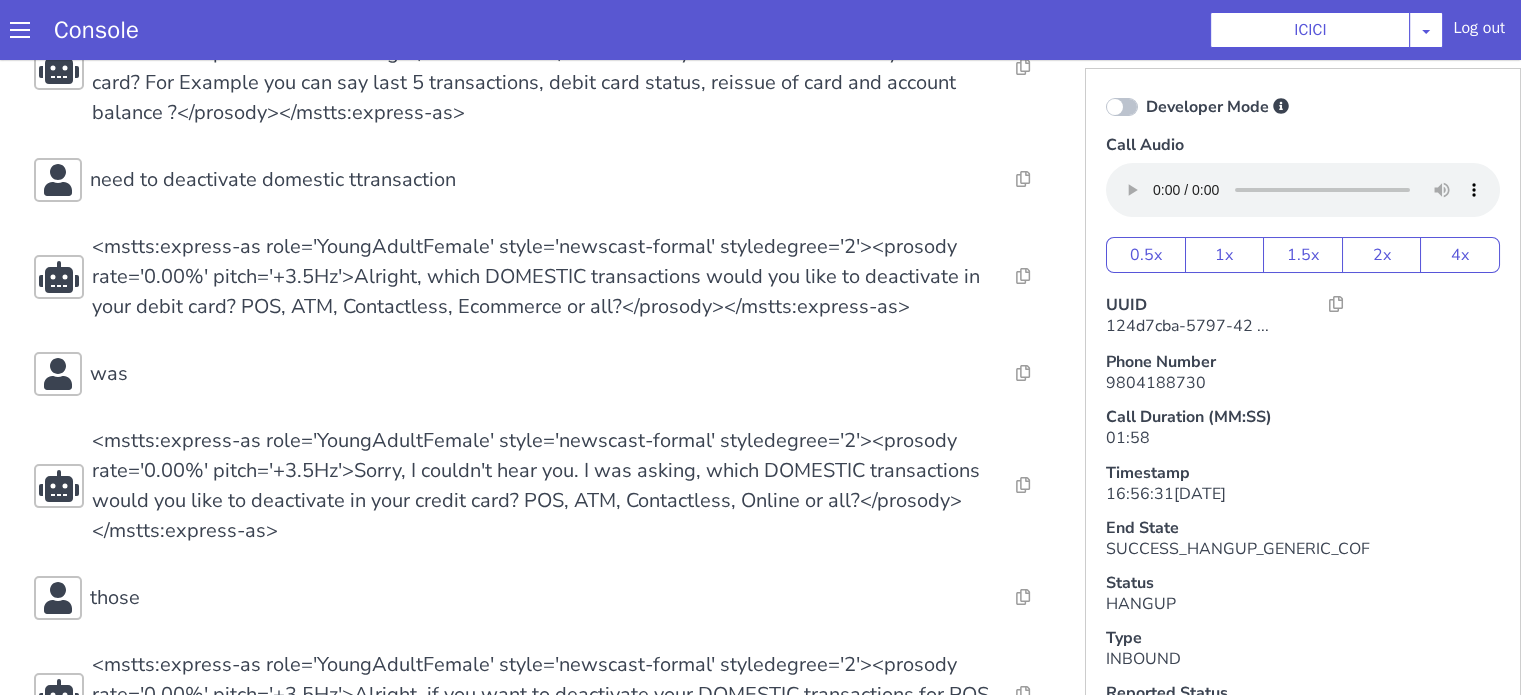 click on "Resolve  Intent Error  Entity Error  Transcription Error  Miscellaneous Submit Resolve  Intent Error  Entity Error  Transcription Error  Miscellaneous Submit Resolve  Intent Error  Entity Error  Transcription Error  Miscellaneous Submit <mstts:express-as role='YoungAdultFemale' style='newscast-formal' styledegree='2'><prosody rate='0.00%' pitch='+3.5Hz'>Hi, welcome to ICICI BANK, I'm your customer service expert, how may I help you?</prosody></mstts:express-as> Resolve  Intent Error  Entity Error  Transcription Error  Miscellaneous Submit only for debit card Resolve  Intent Error  Entity Error  Transcription Error  Miscellaneous Submit Resolve  Intent Error  Entity Error  Transcription Error  Miscellaneous Submit Resolve  Intent Error  Entity Error  Transcription Error  Miscellaneous Submit need to deactivate domestic ttransaction Resolve  Intent Error  Entity Error  Transcription Error  Miscellaneous Submit Resolve  Intent Error  Entity Error  Transcription Error  Miscellaneous Submit Resolve  Intent Error" at bounding box center (544, 680) 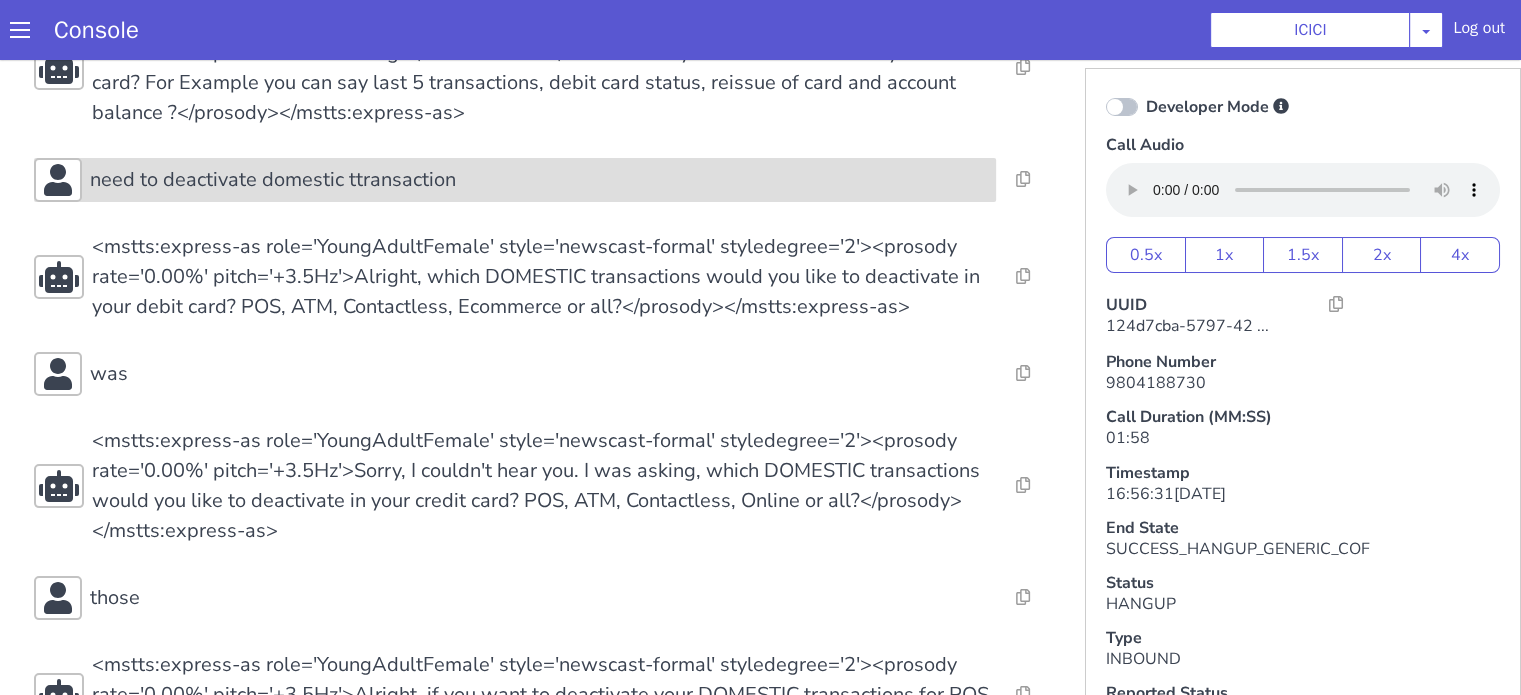 click on "need to deactivate domestic ttransaction" at bounding box center (273, 180) 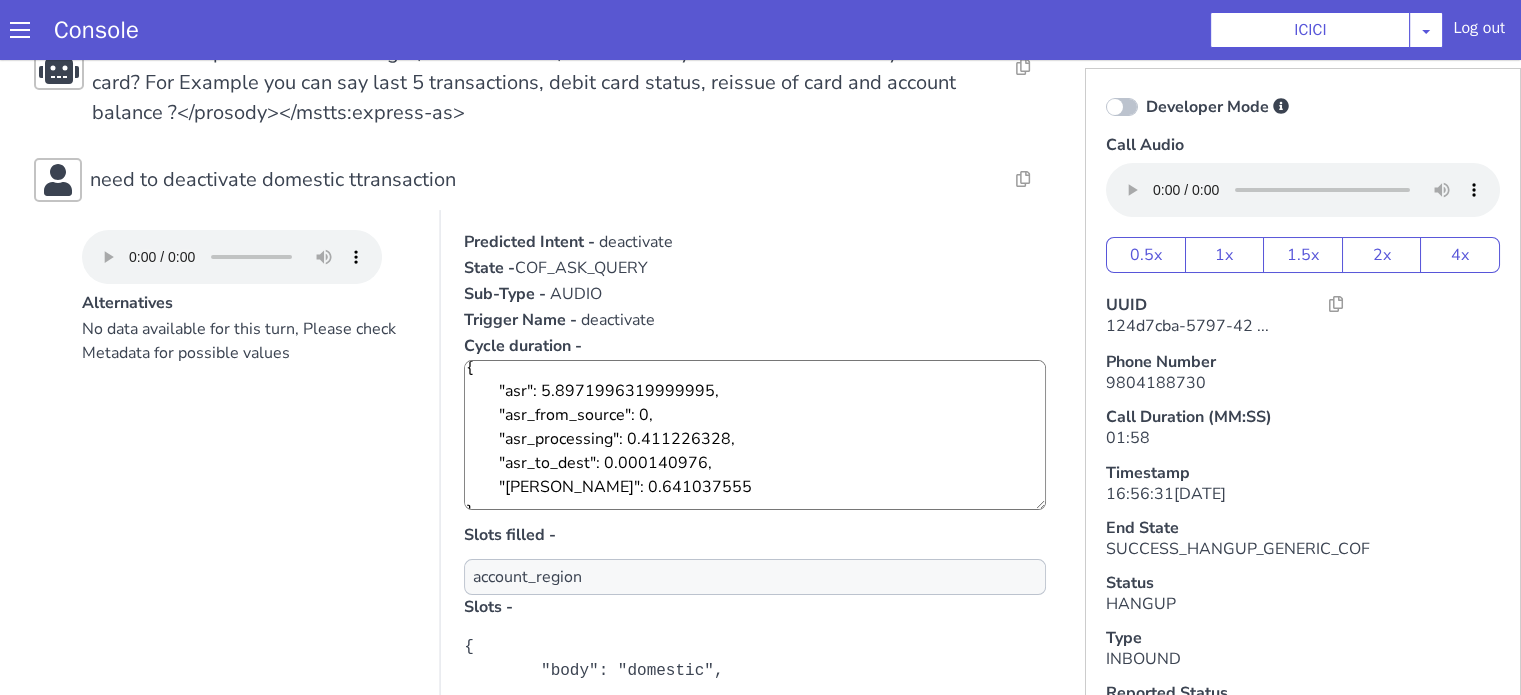 scroll, scrollTop: 24, scrollLeft: 0, axis: vertical 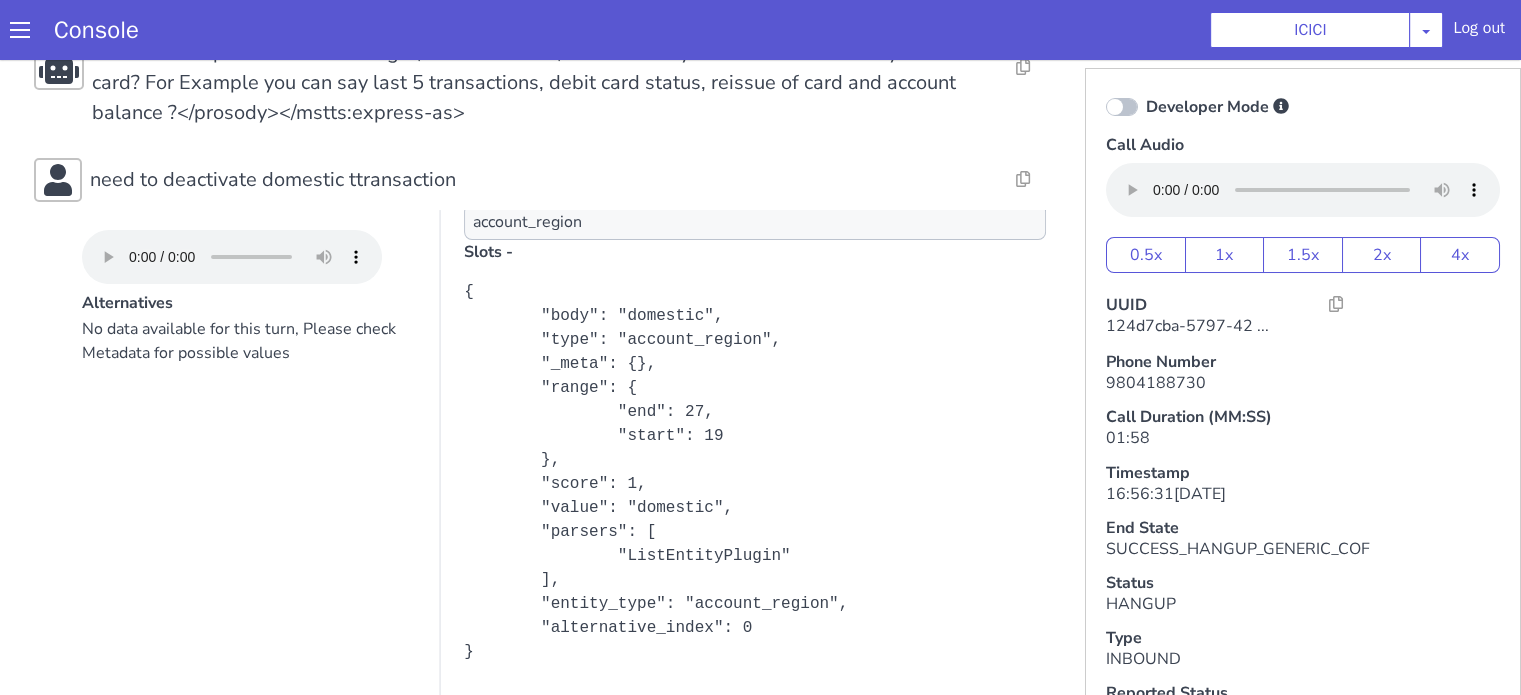 click on "Resolve  Intent Error  Entity Error  Transcription Error  Miscellaneous Submit Resolve  Intent Error  Entity Error  Transcription Error  Miscellaneous Submit Resolve  Intent Error  Entity Error  Transcription Error  Miscellaneous Submit <mstts:express-as role='YoungAdultFemale' style='newscast-formal' styledegree='2'><prosody rate='0.00%' pitch='+3.5Hz'>Hi, welcome to ICICI BANK, I'm your customer service expert, how may I help you?</prosody></mstts:express-as> Resolve  Intent Error  Entity Error  Transcription Error  Miscellaneous Submit only for debit card Resolve  Intent Error  Entity Error  Transcription Error  Miscellaneous Submit Resolve  Intent Error  Entity Error  Transcription Error  Miscellaneous Submit Resolve  Intent Error  Entity Error  Transcription Error  Miscellaneous Submit need to deactivate domestic ttransaction Alternatives No data available for this turn, Please check Metadata for possible values Predicted Intent -   deactivate State -  COF_ASK_QUERY Sub-Type -   AUDIO Trigger Name -" at bounding box center (544, 961) 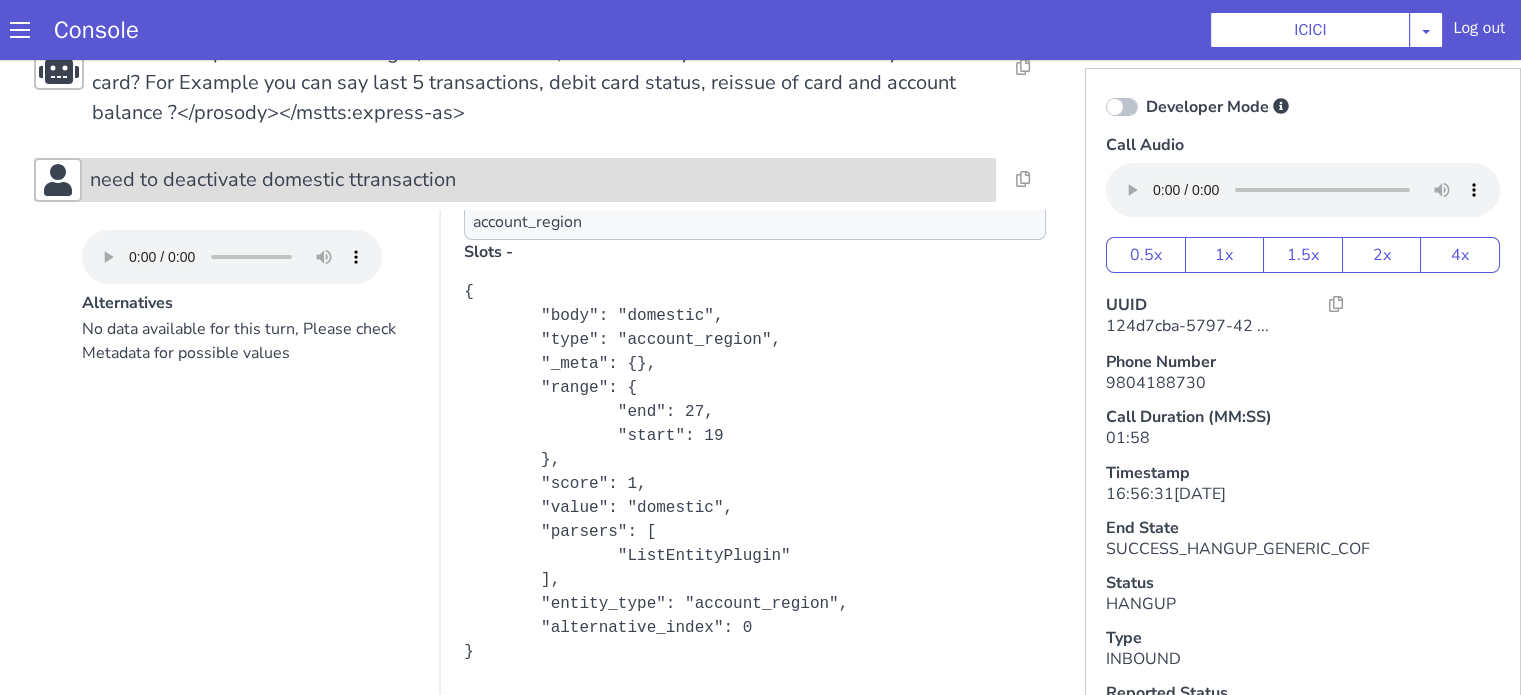 click on "need to deactivate domestic ttransaction" at bounding box center [539, 180] 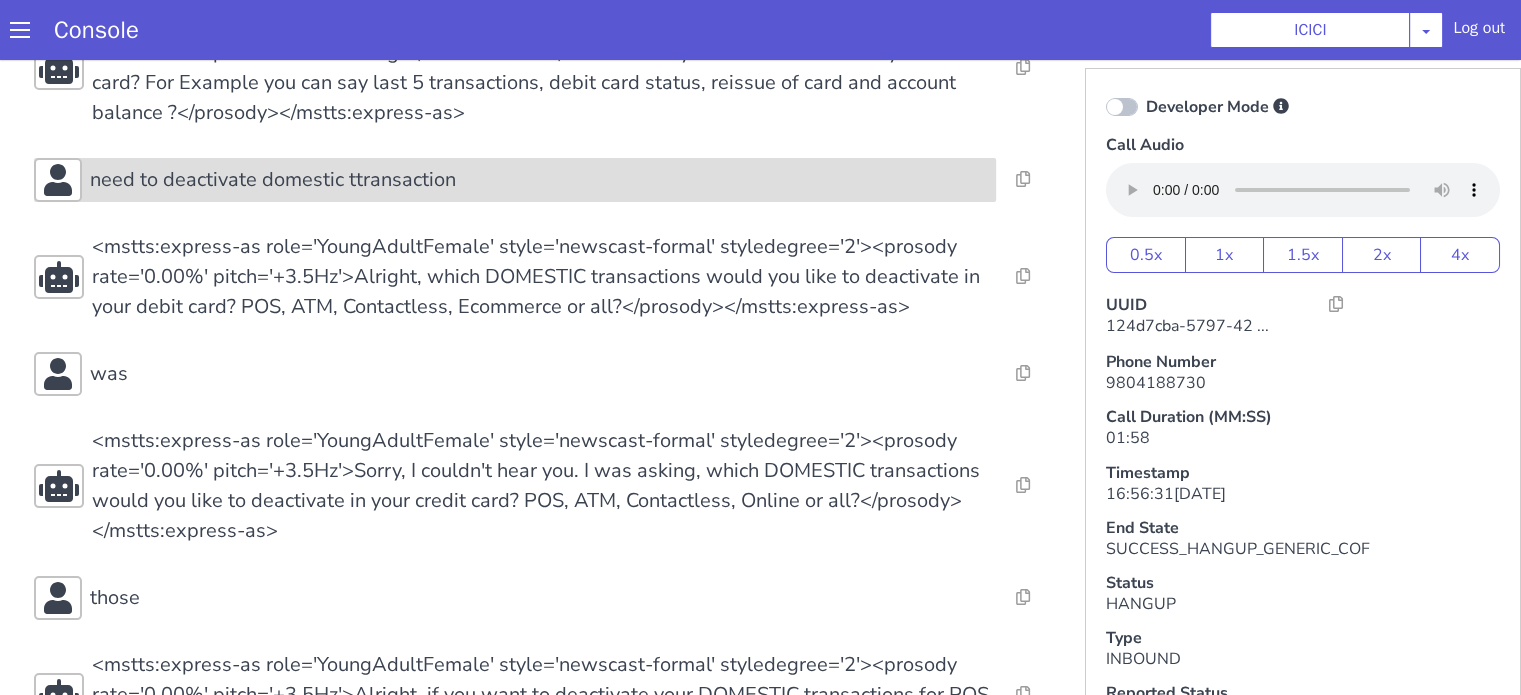 click on "need to deactivate domestic ttransaction" at bounding box center (273, 180) 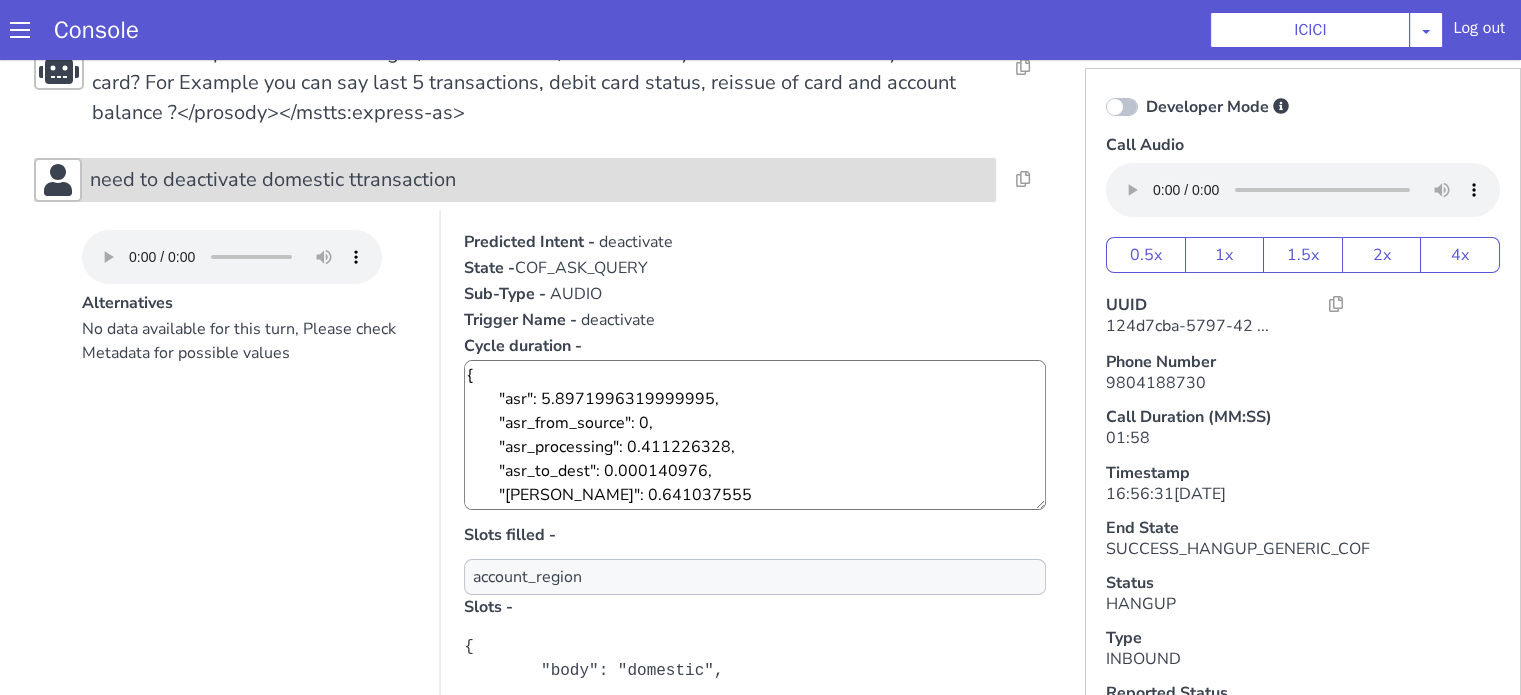 click on "need to deactivate domestic ttransaction" at bounding box center [539, 180] 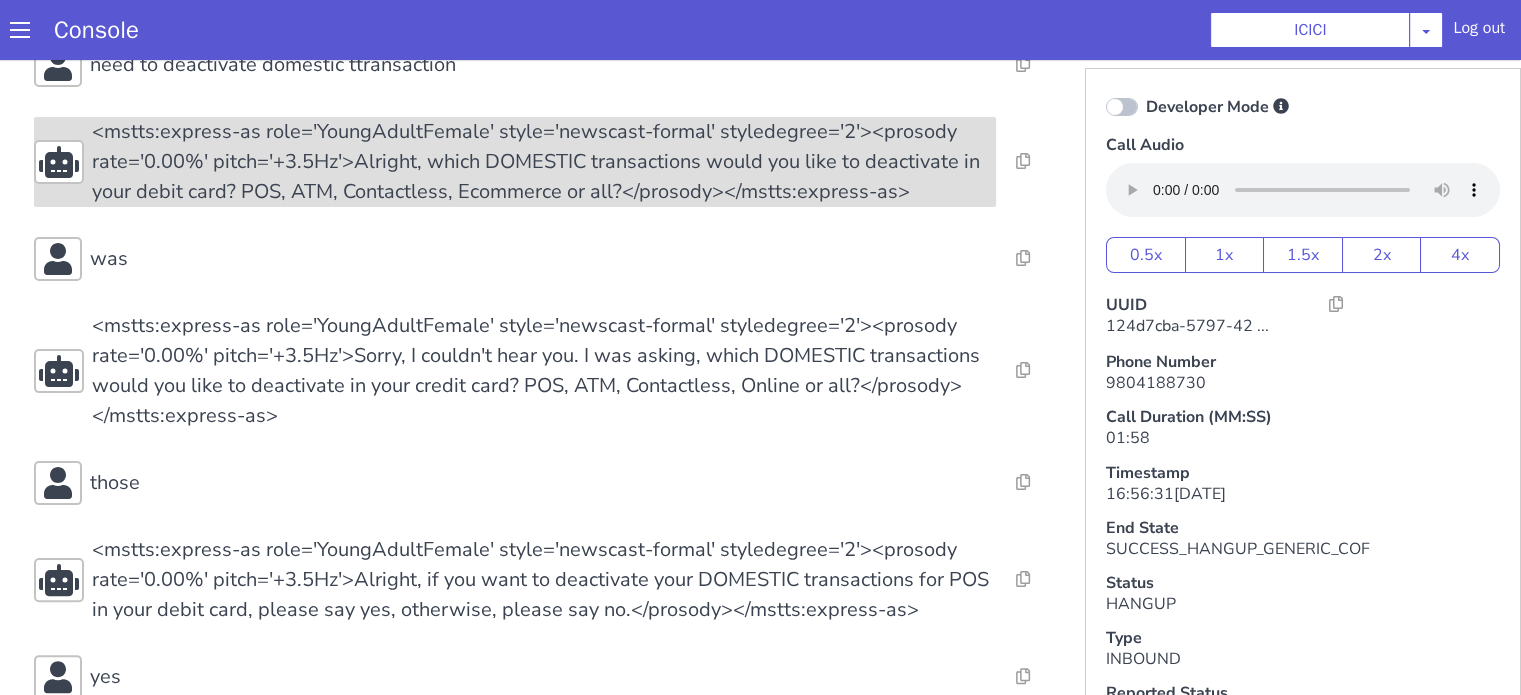 scroll, scrollTop: 500, scrollLeft: 0, axis: vertical 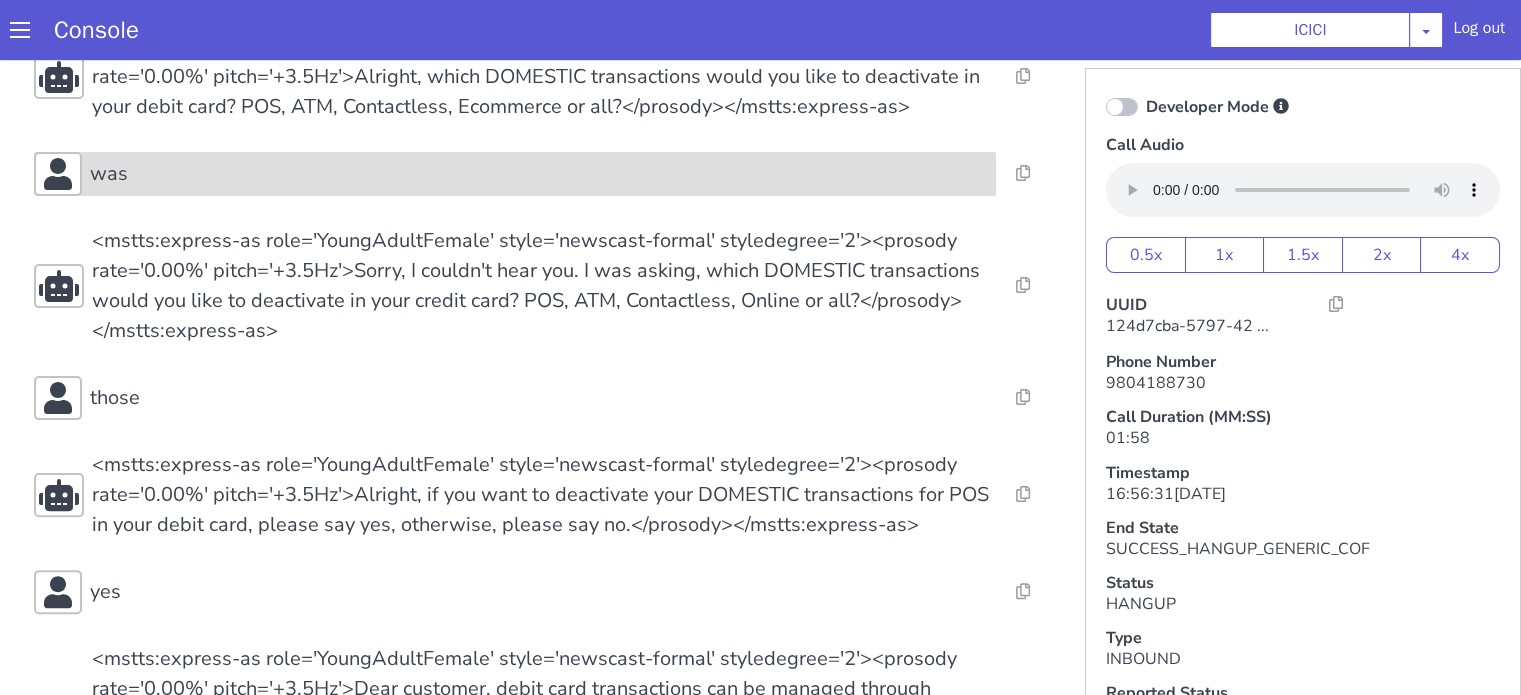 click on "was" at bounding box center [539, 174] 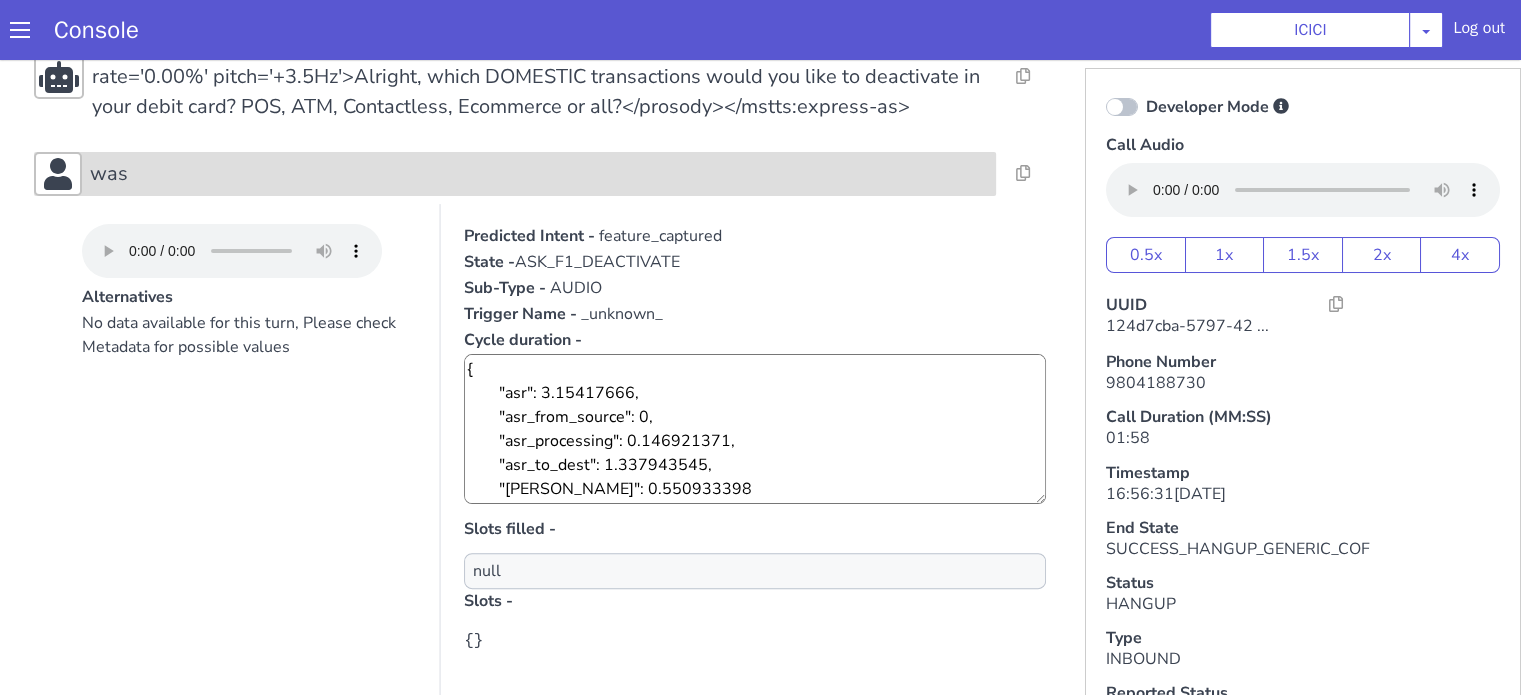 click on "was" at bounding box center (539, 174) 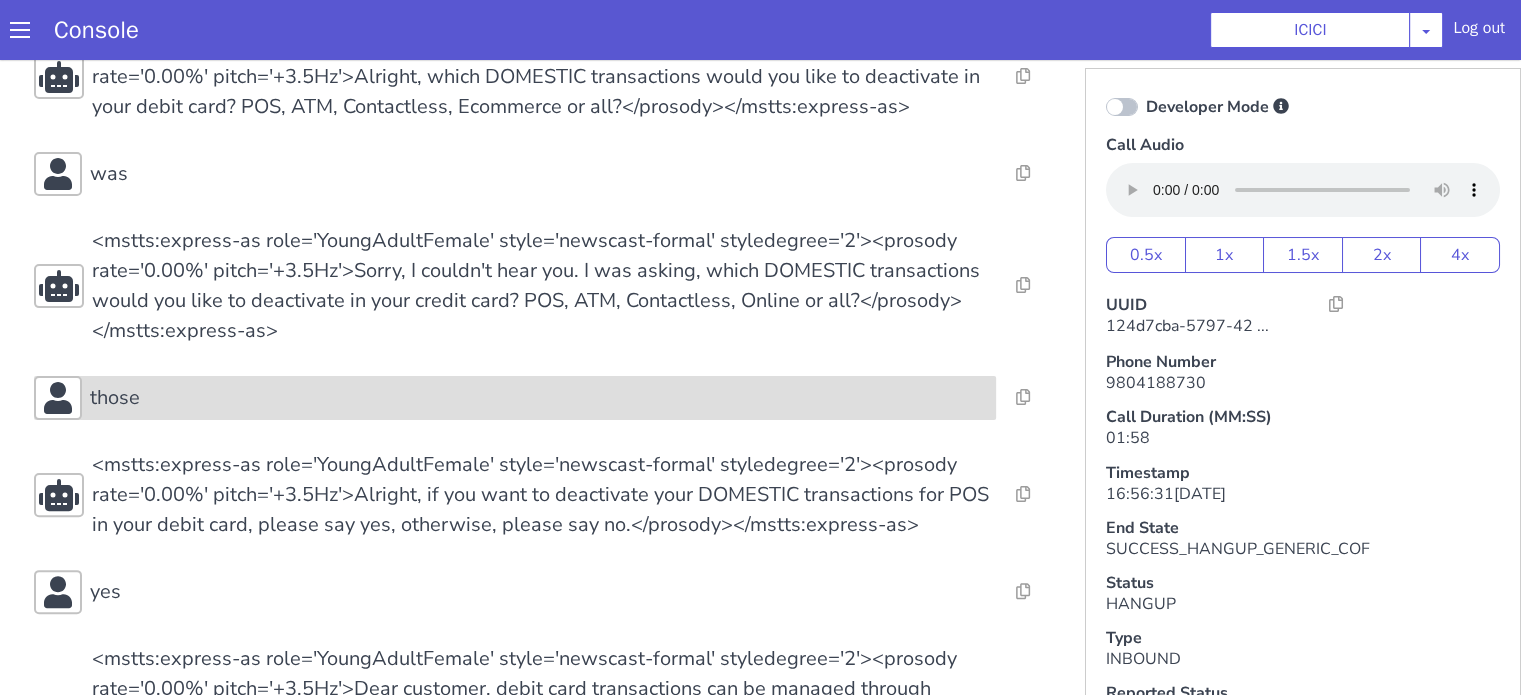 click on "those" at bounding box center (515, 398) 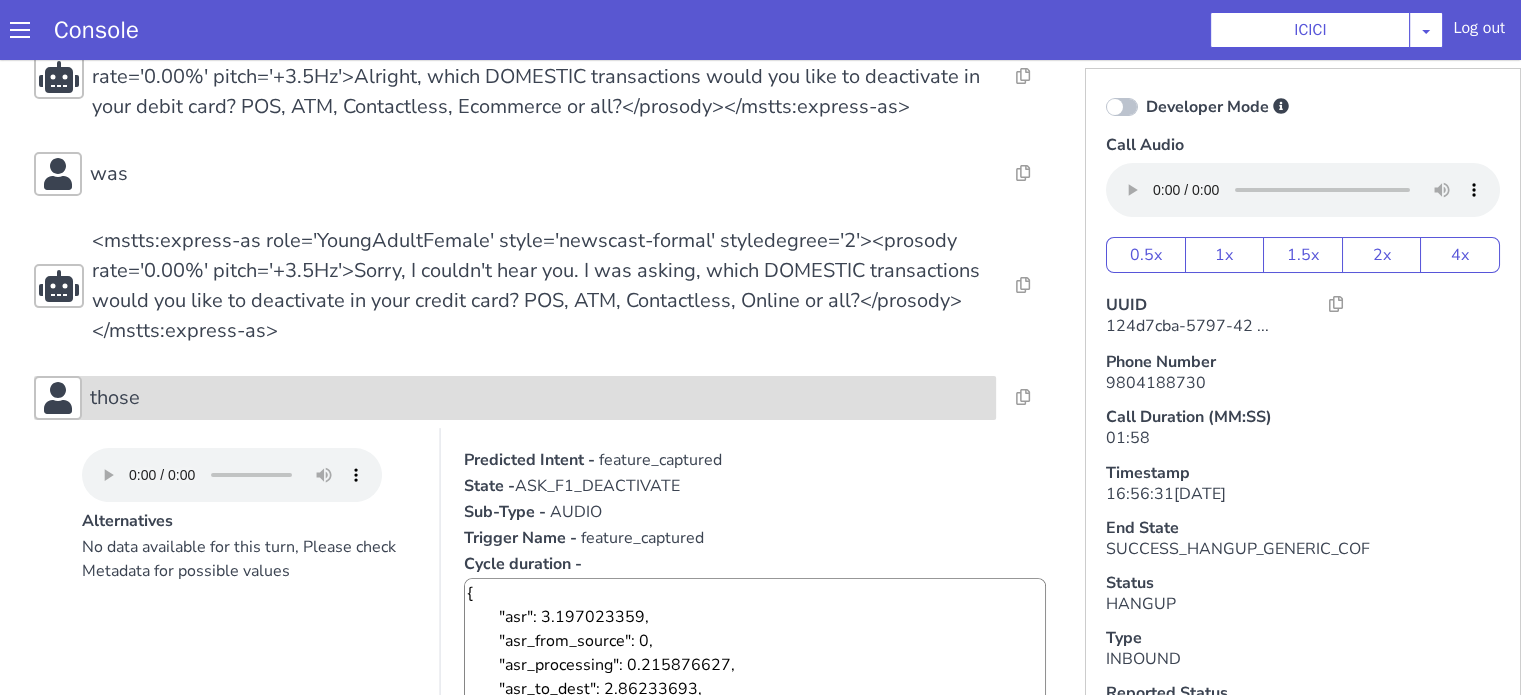 click on "those" at bounding box center [539, 398] 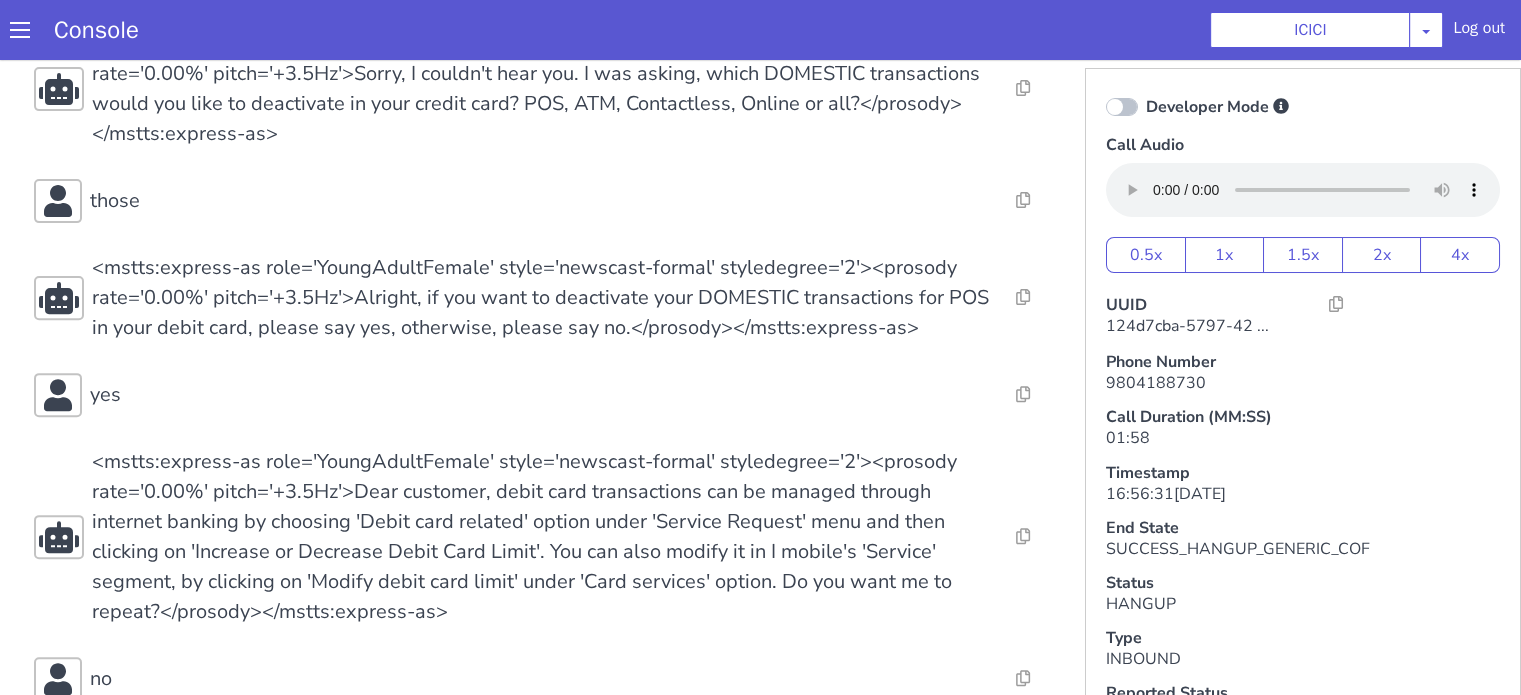 scroll, scrollTop: 700, scrollLeft: 0, axis: vertical 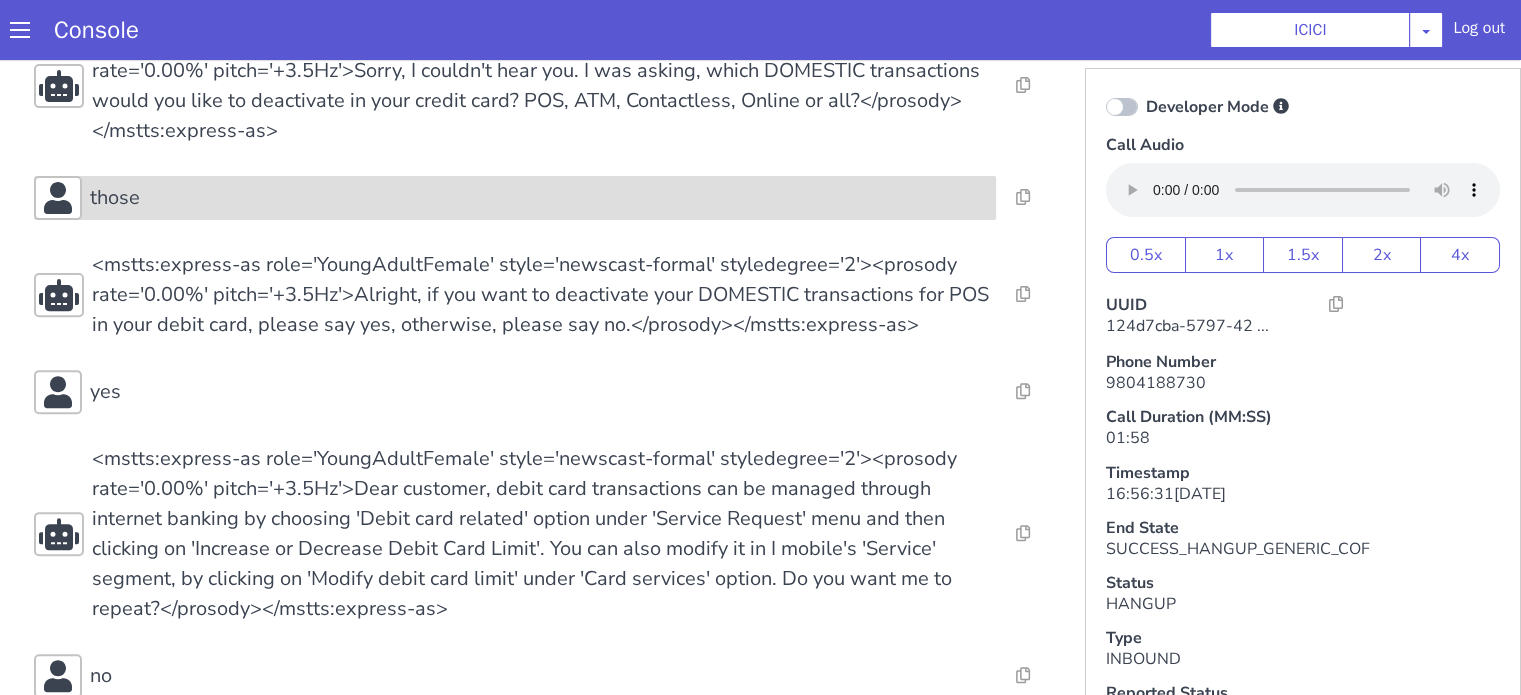 click on "those" at bounding box center (515, 198) 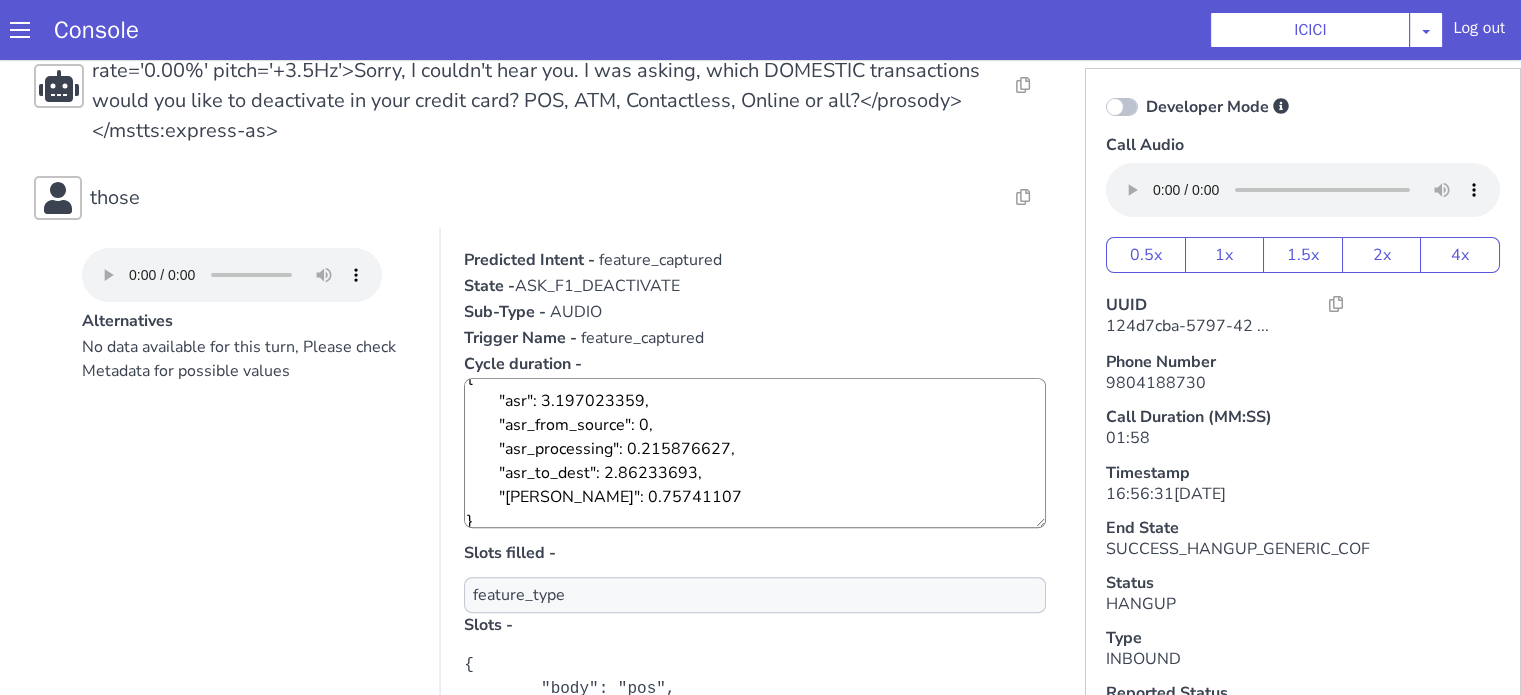 scroll, scrollTop: 24, scrollLeft: 0, axis: vertical 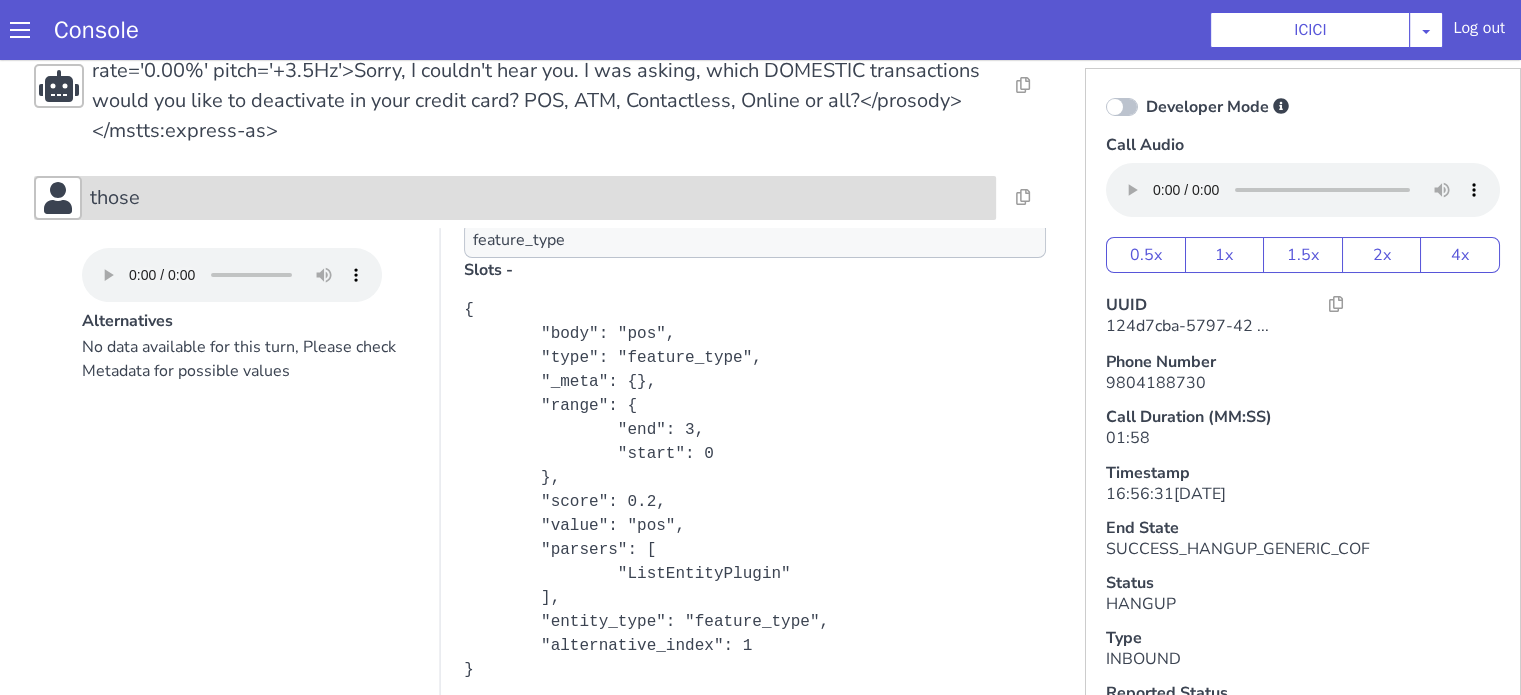 click on "those" at bounding box center (539, 198) 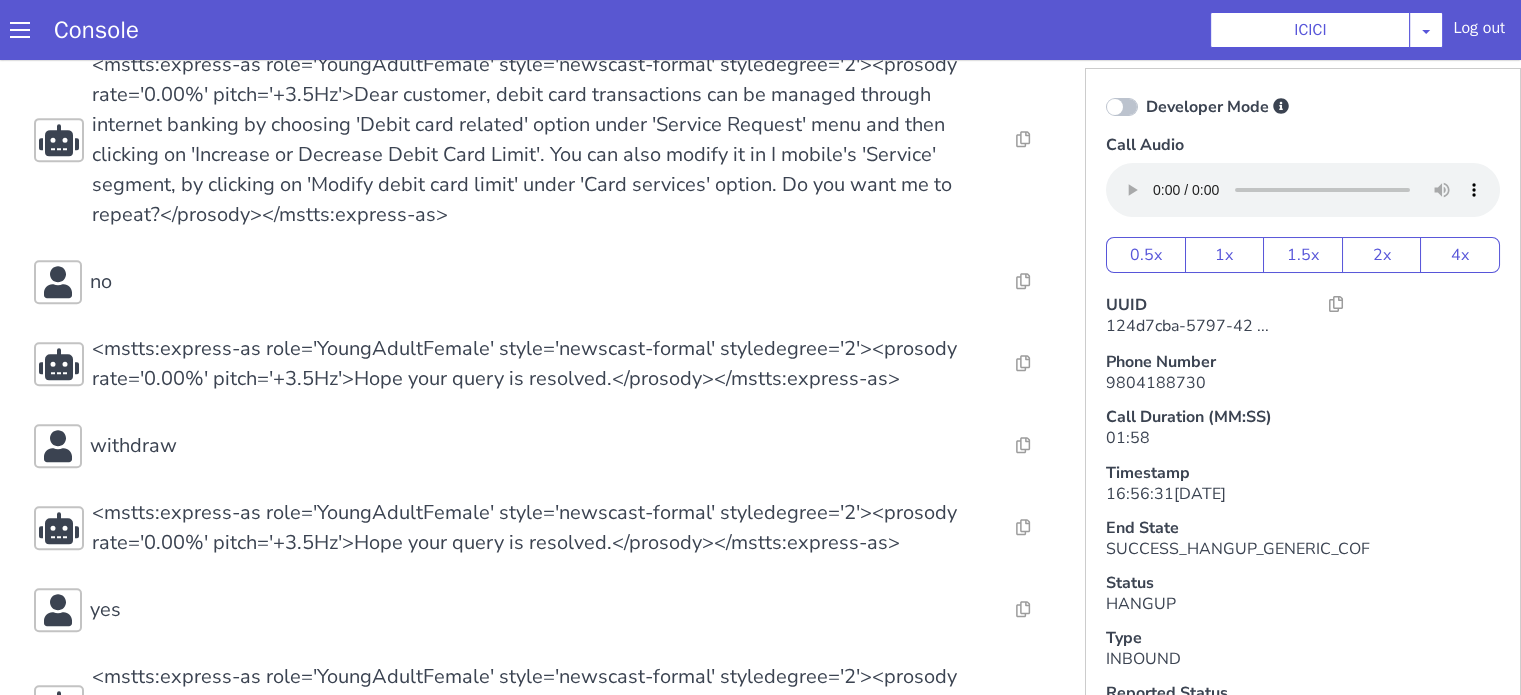 scroll, scrollTop: 1182, scrollLeft: 0, axis: vertical 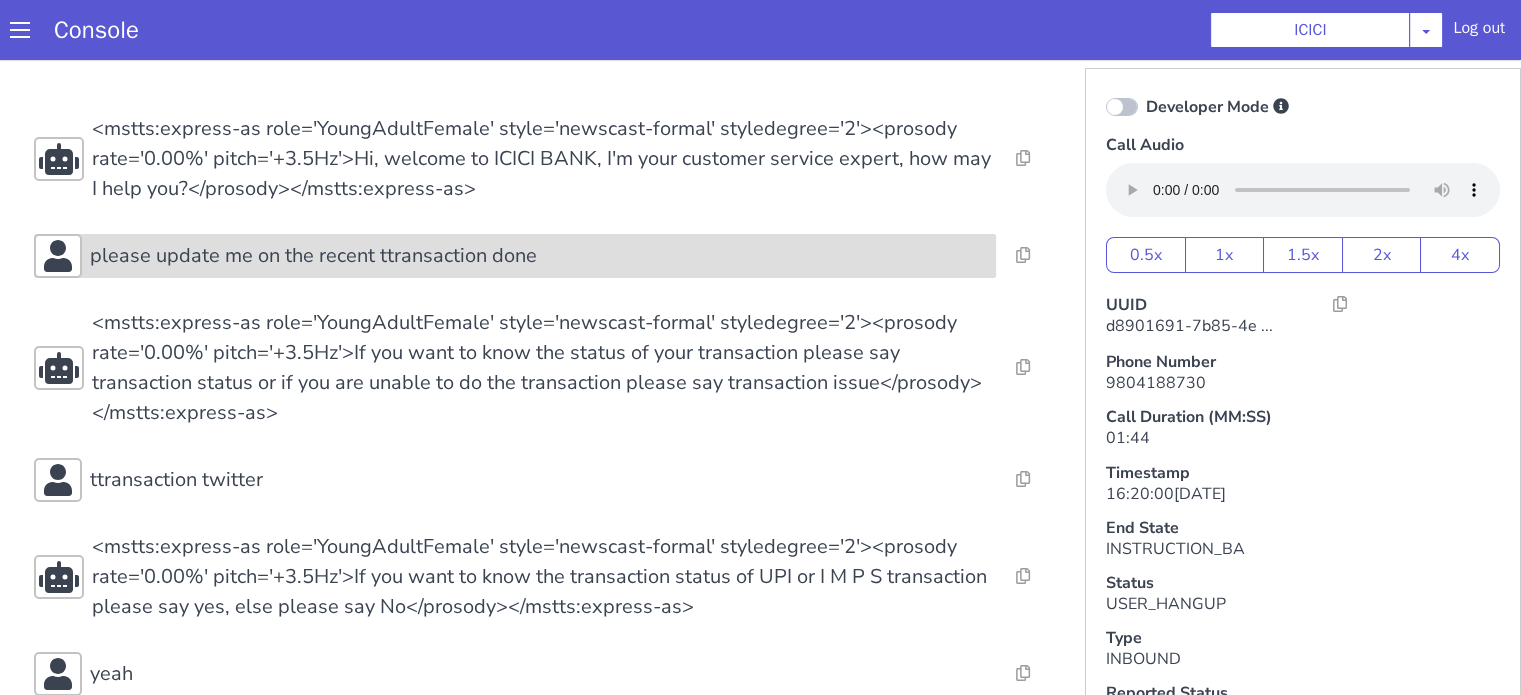 click on "please update me on the recent ttransaction done" at bounding box center (1988, 113) 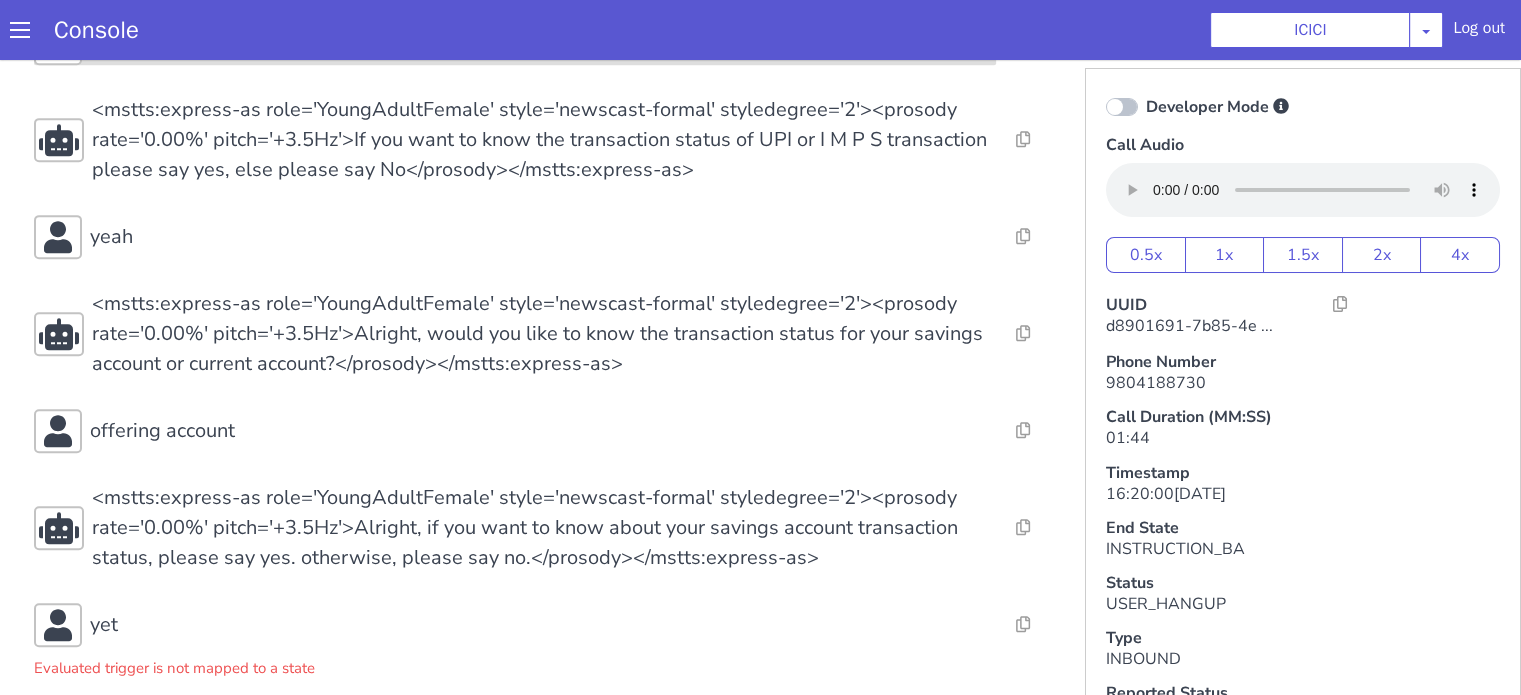 scroll, scrollTop: 1138, scrollLeft: 0, axis: vertical 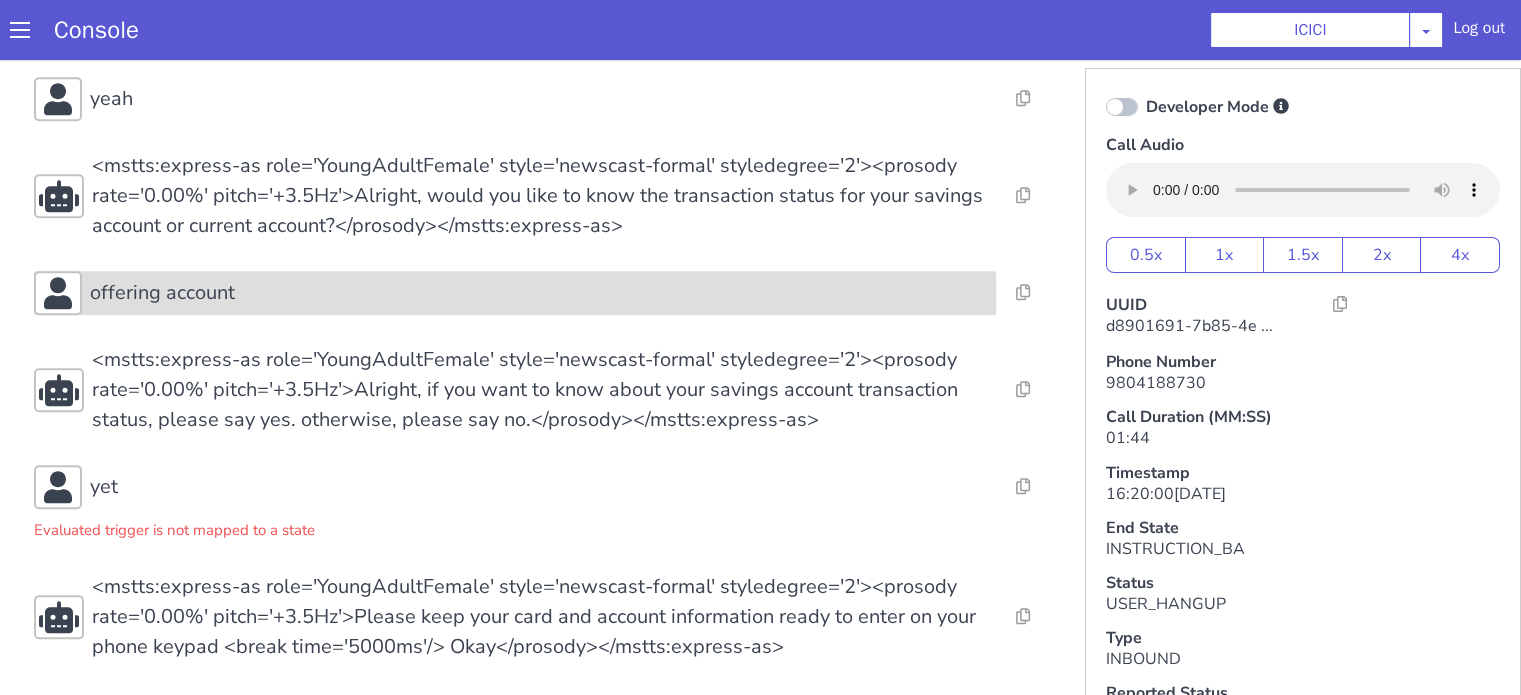 click on "offering account" at bounding box center (1525, -193) 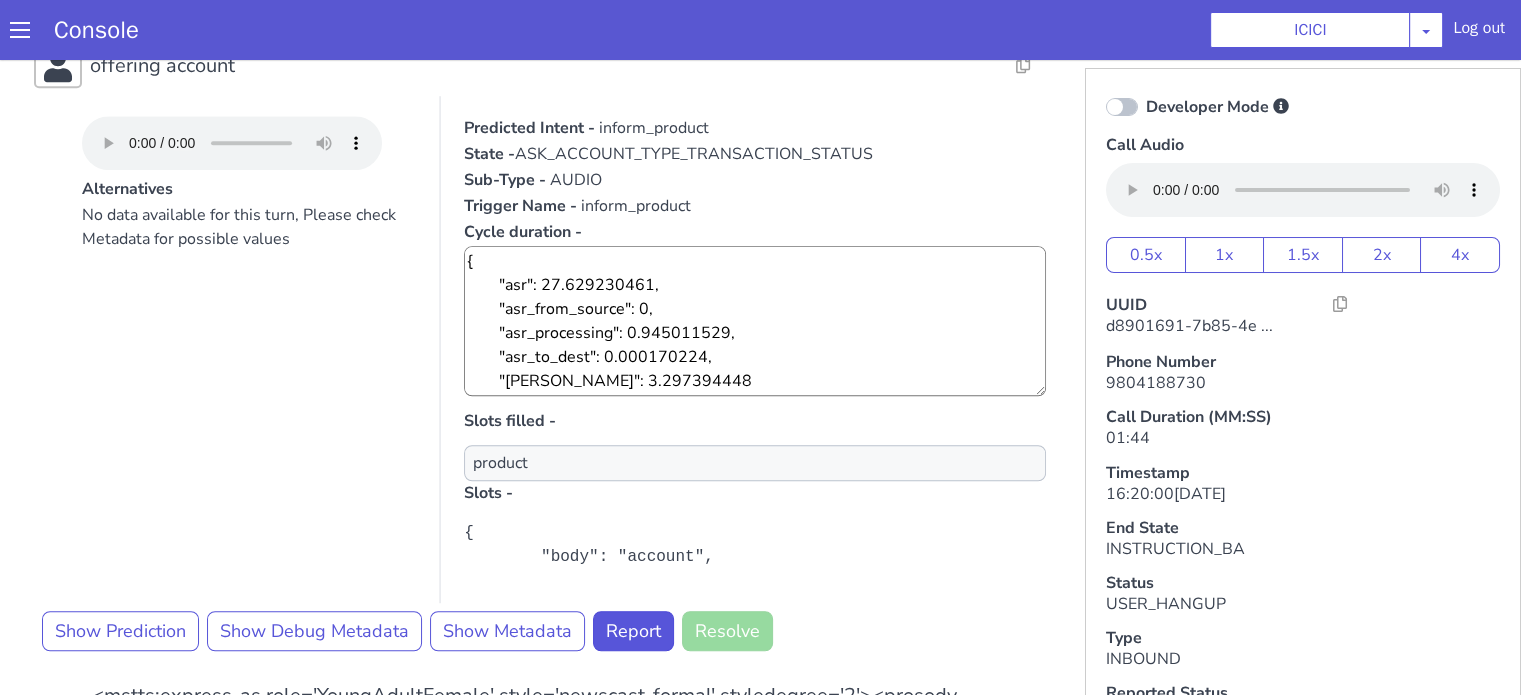 scroll, scrollTop: 1438, scrollLeft: 0, axis: vertical 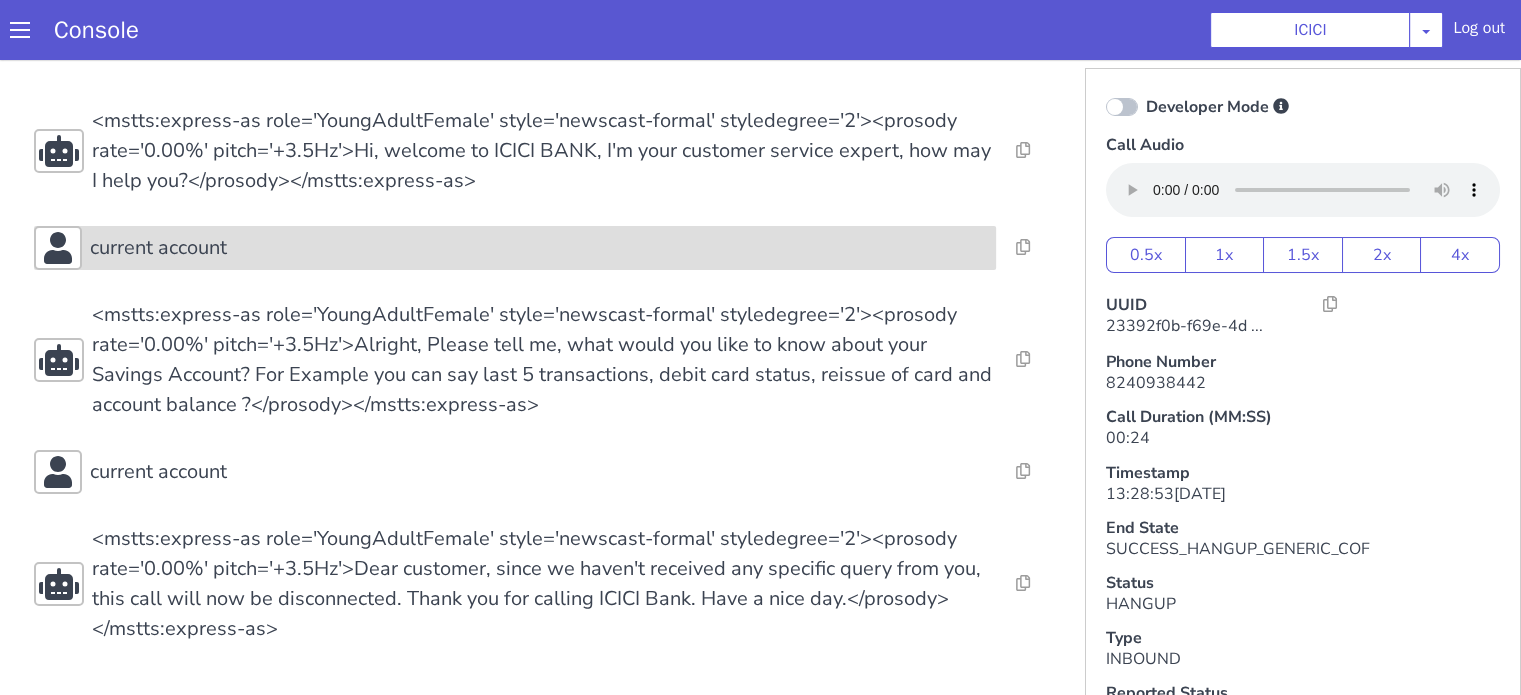 click on "current account" at bounding box center (1751, -140) 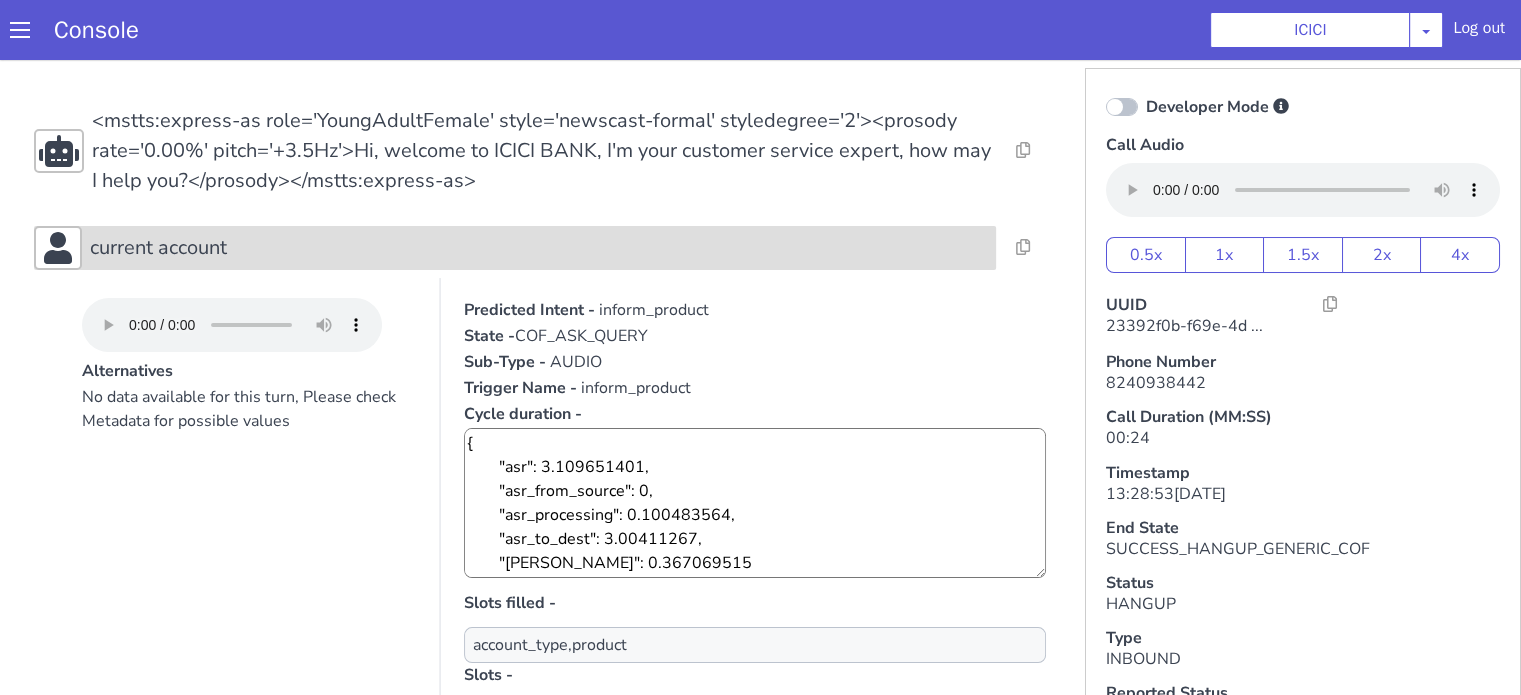 click on "current account" at bounding box center (1042, -235) 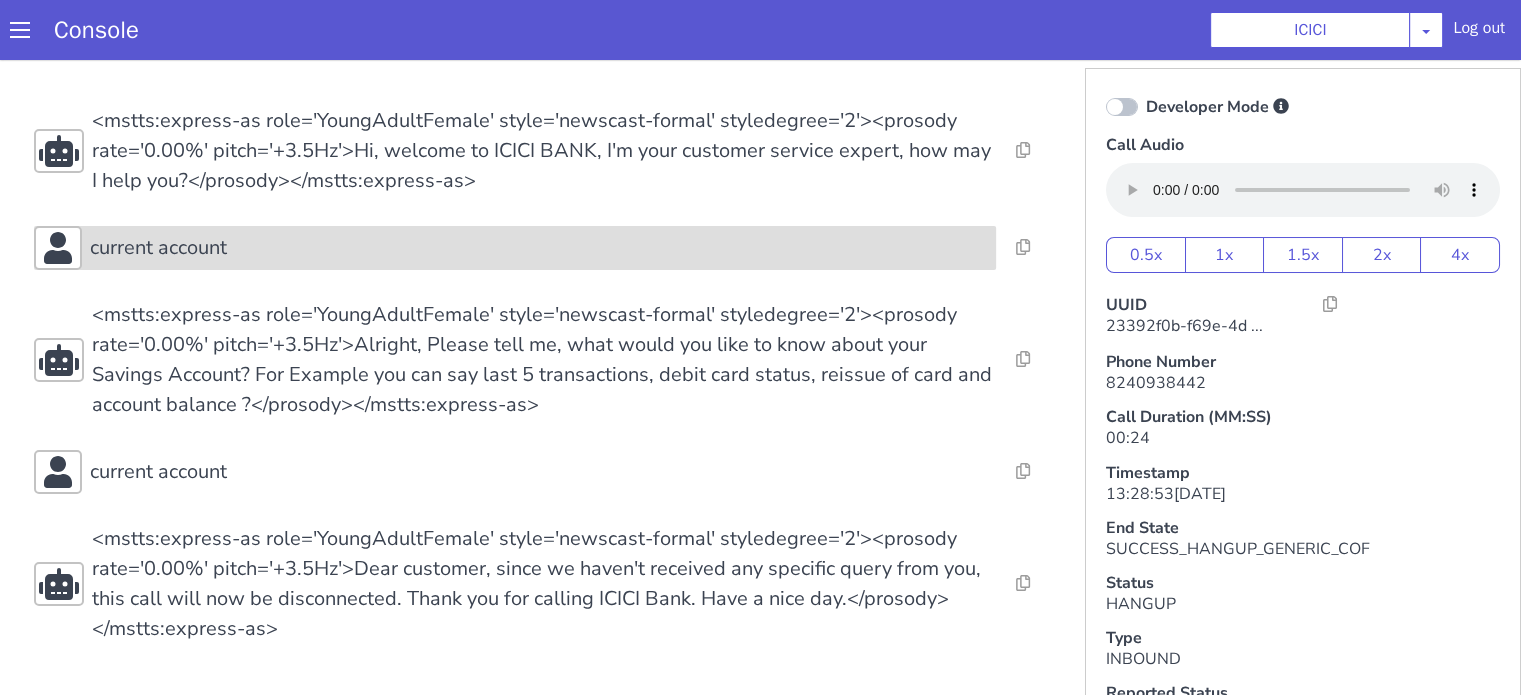 click on "current account" at bounding box center (884, -163) 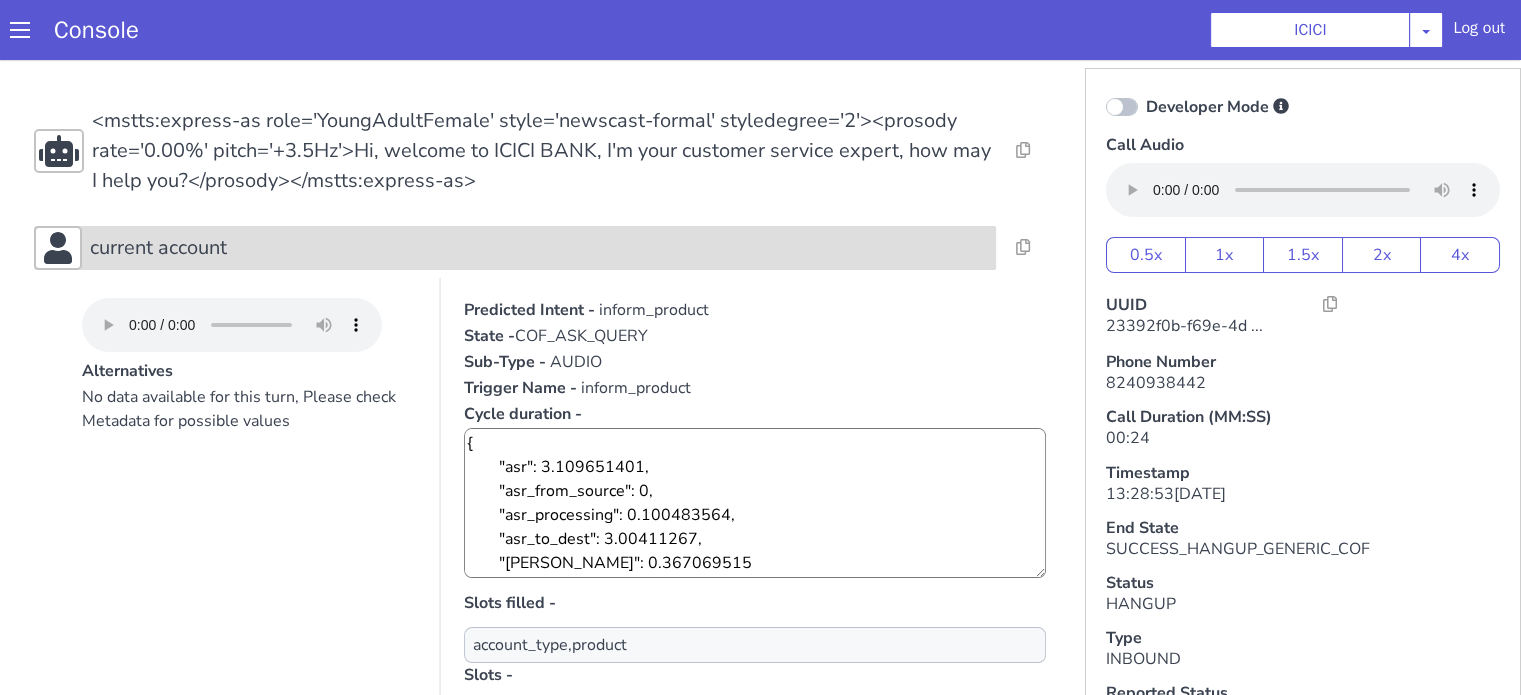 click on "current account" at bounding box center (818, -120) 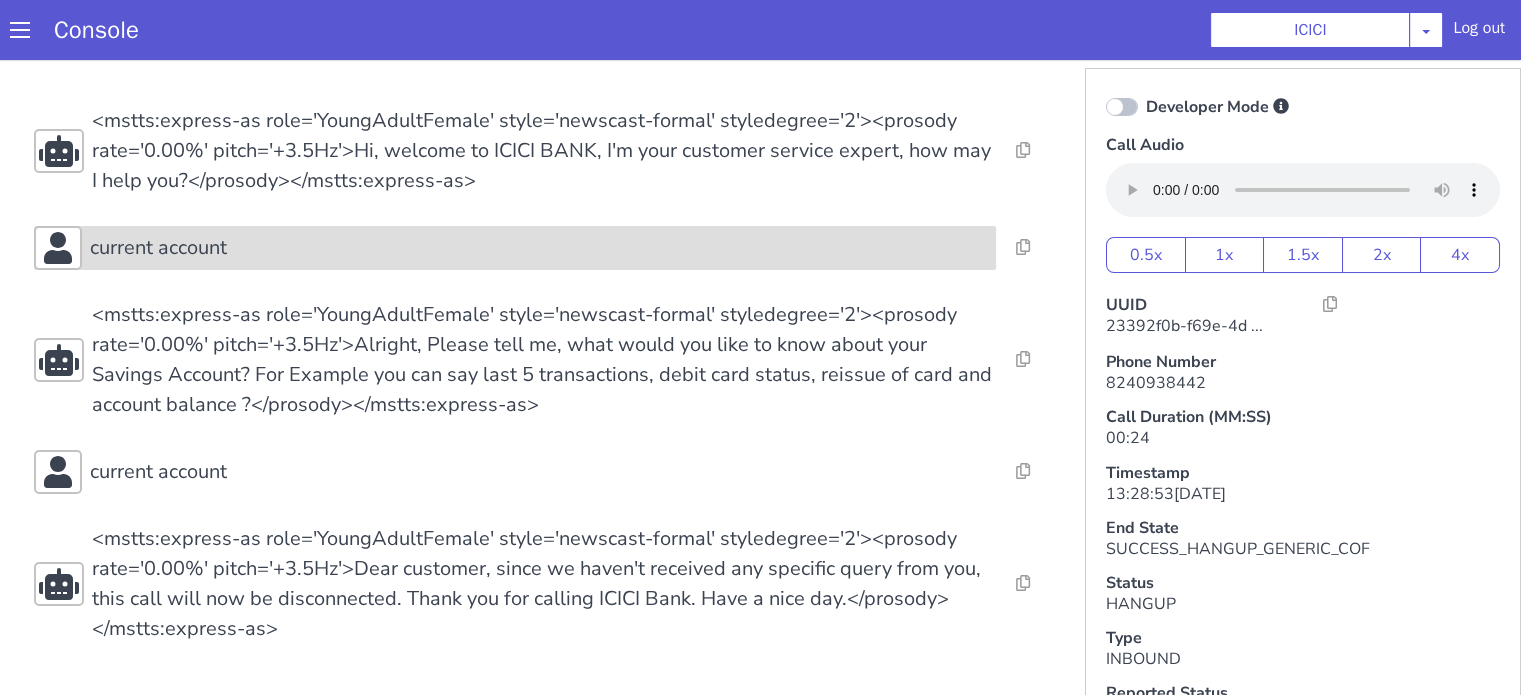 click on "current account" at bounding box center [1134, -260] 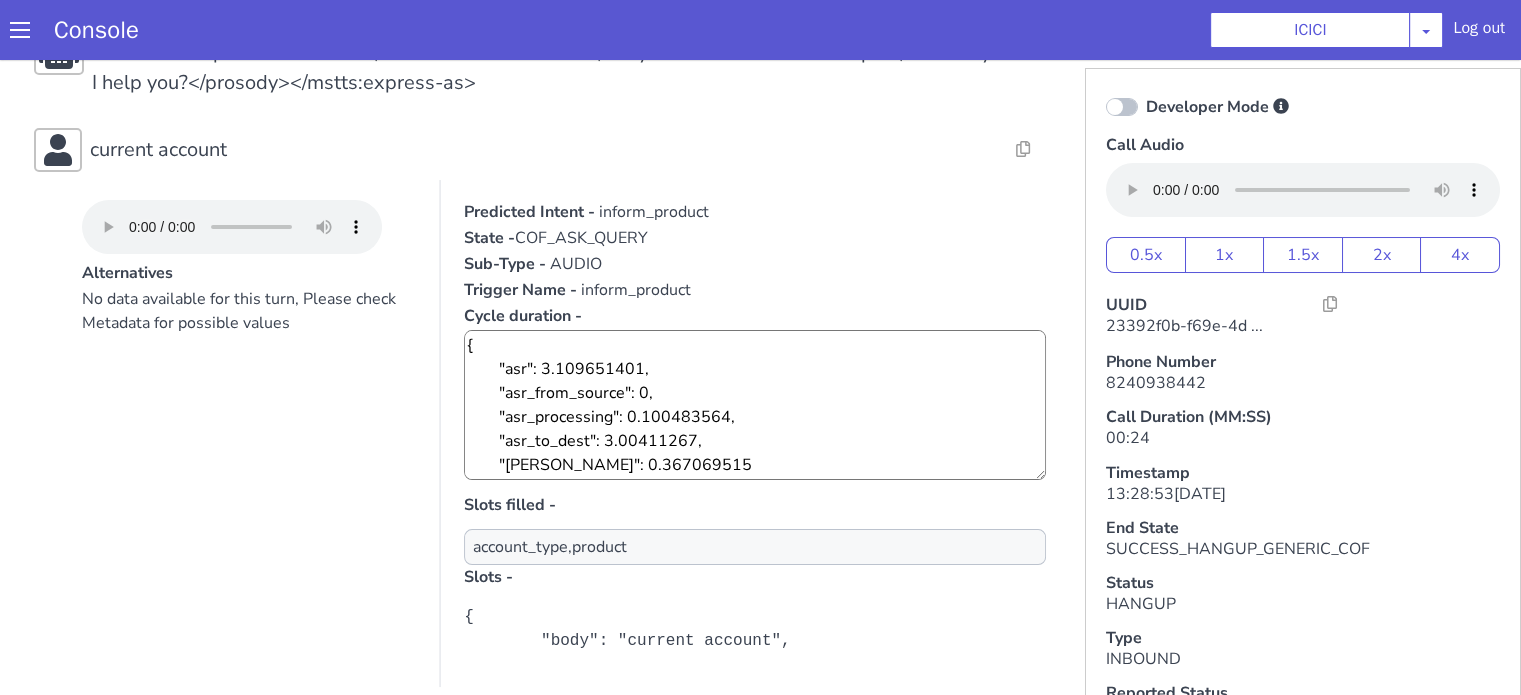 scroll, scrollTop: 208, scrollLeft: 0, axis: vertical 